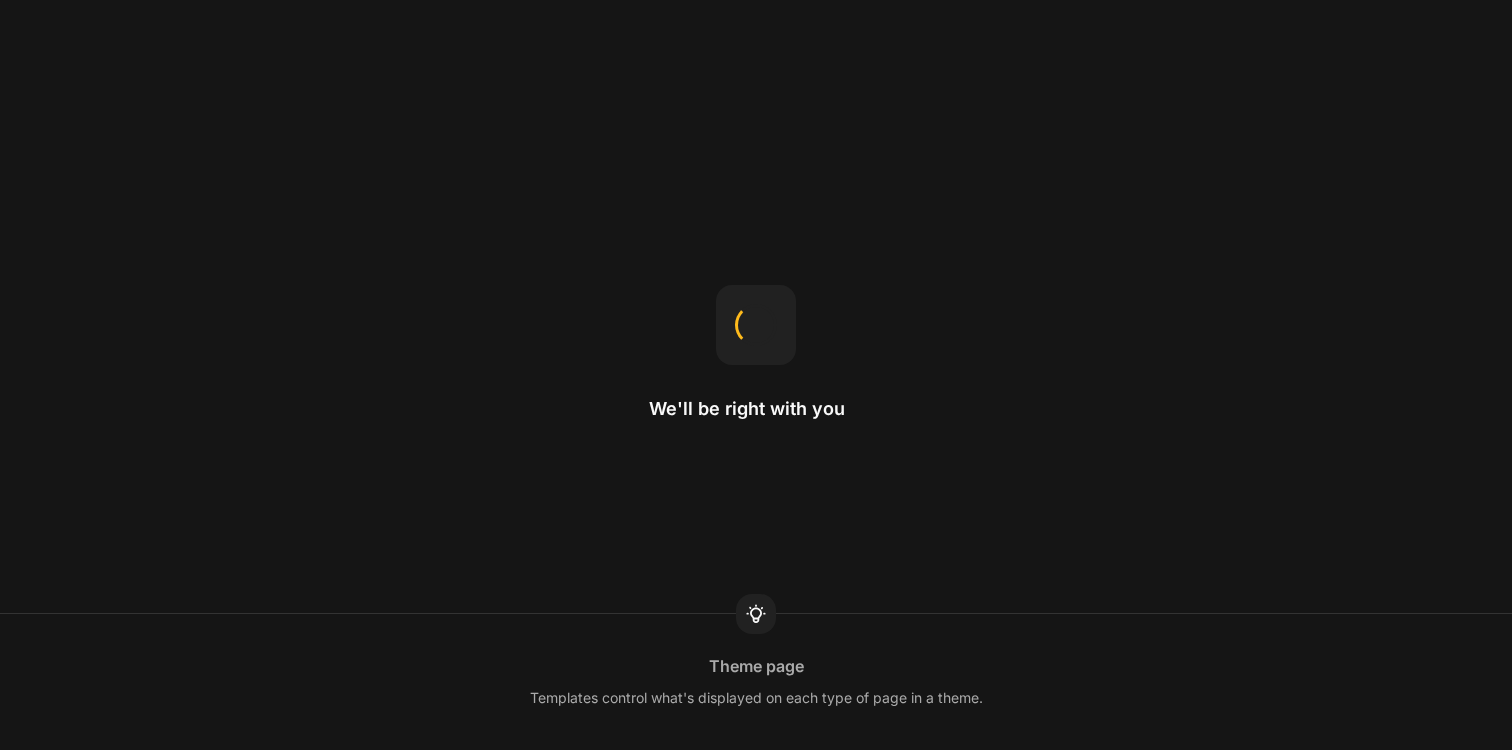 scroll, scrollTop: 0, scrollLeft: 0, axis: both 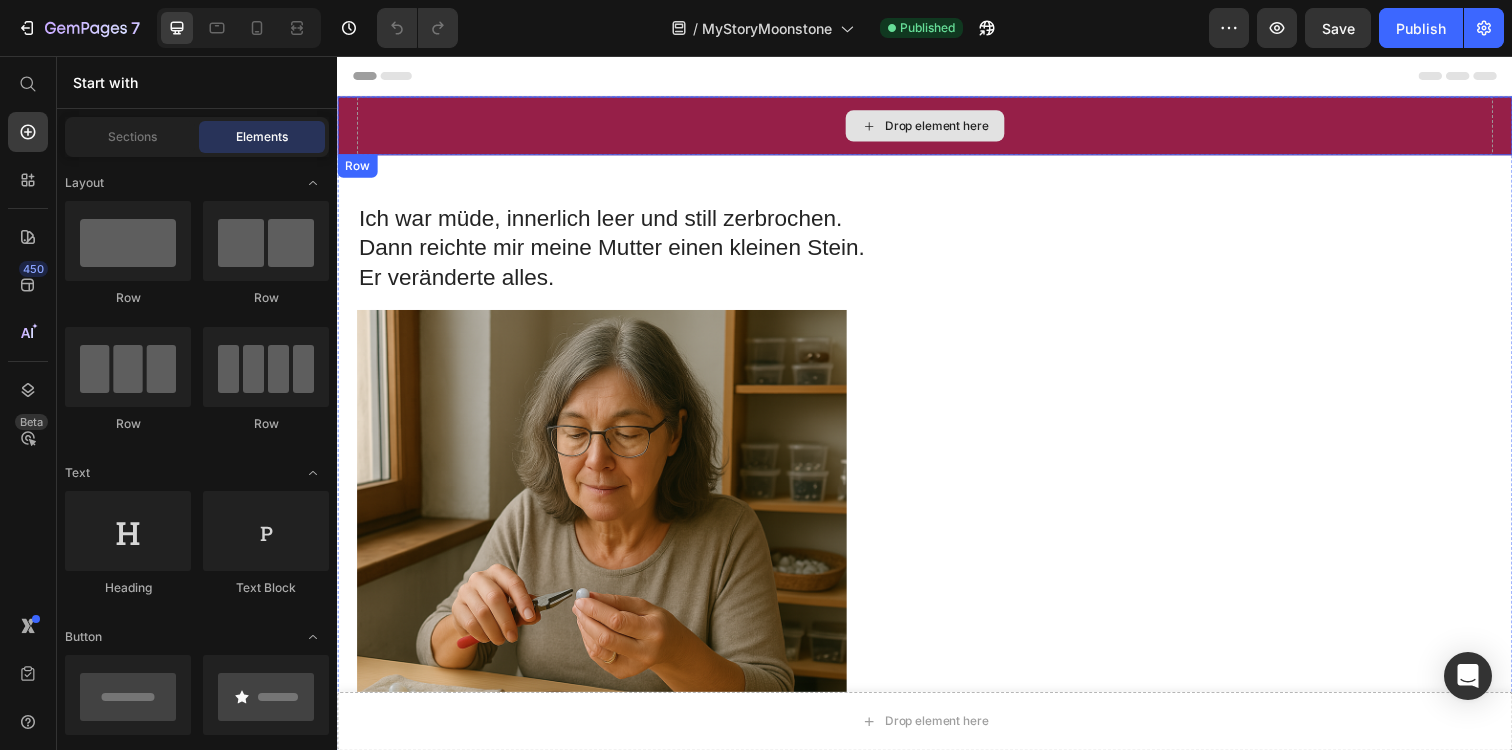 click 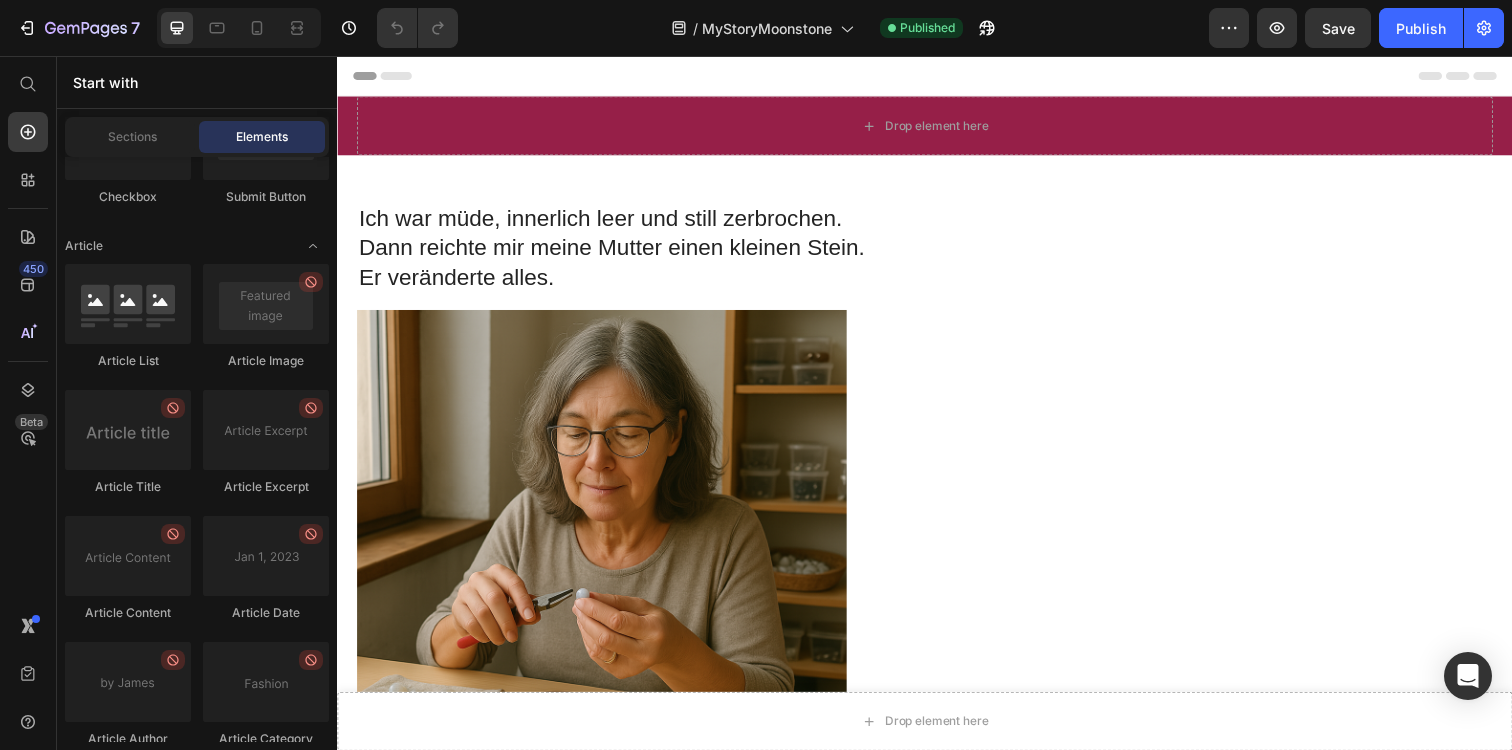 scroll, scrollTop: 5594, scrollLeft: 0, axis: vertical 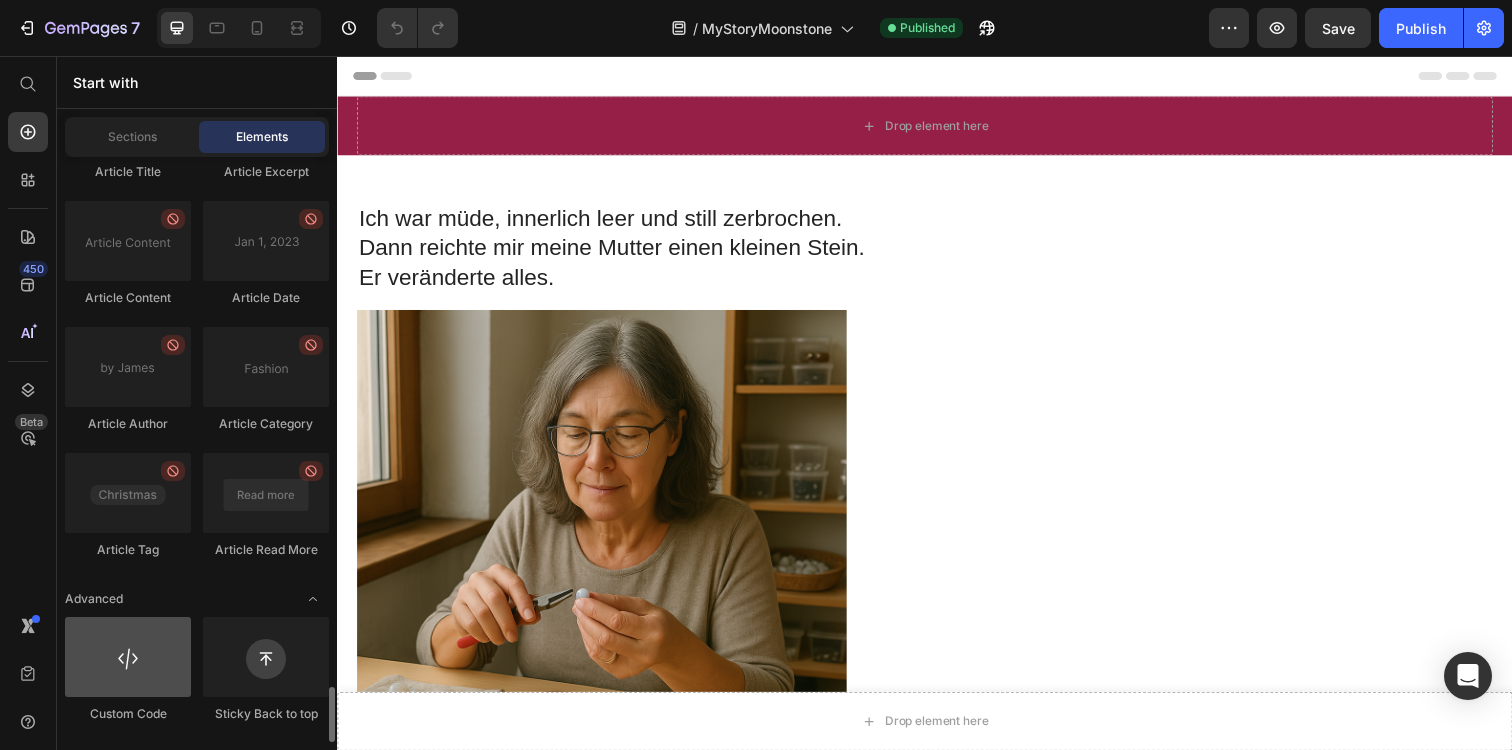 click at bounding box center [128, 657] 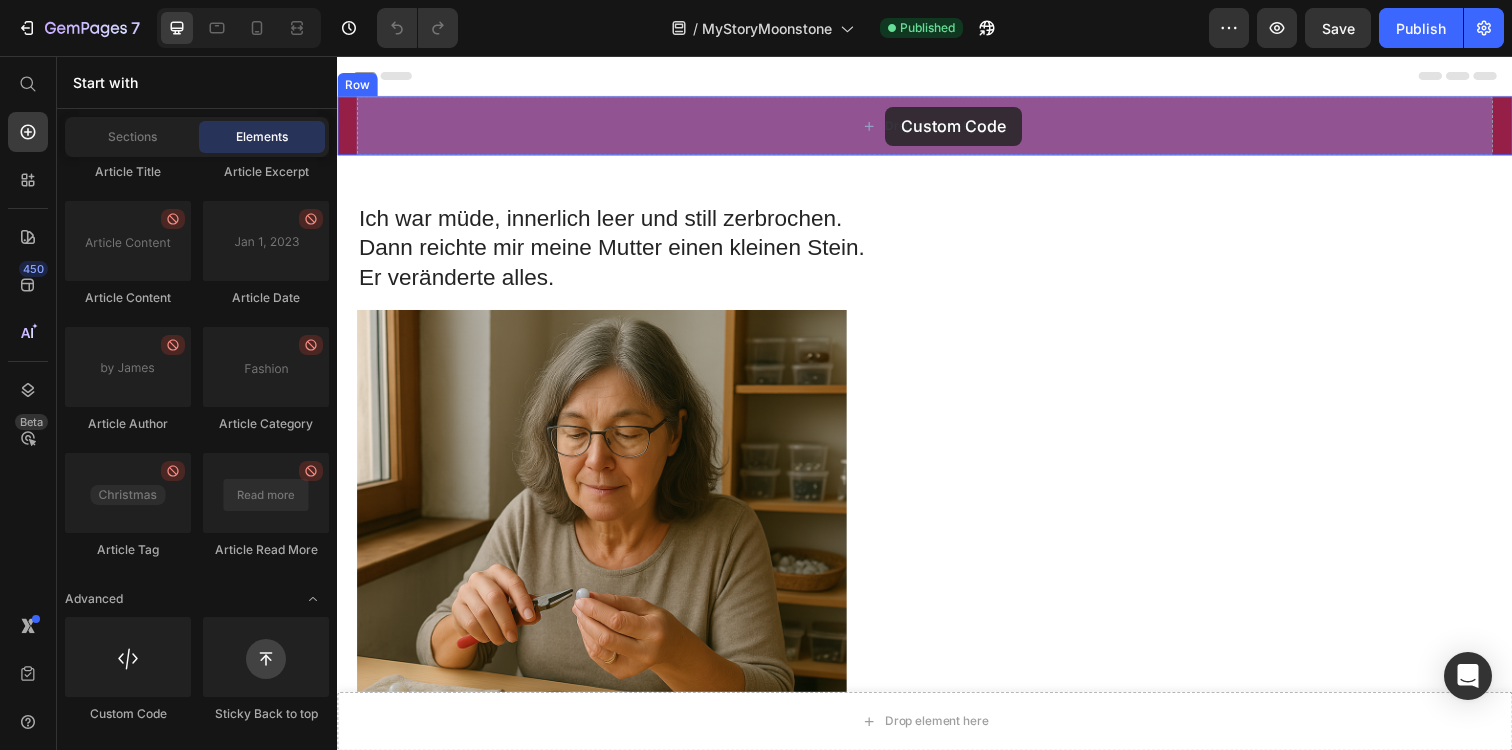 drag, startPoint x: 395, startPoint y: 471, endPoint x: 898, endPoint y: 108, distance: 620.30475 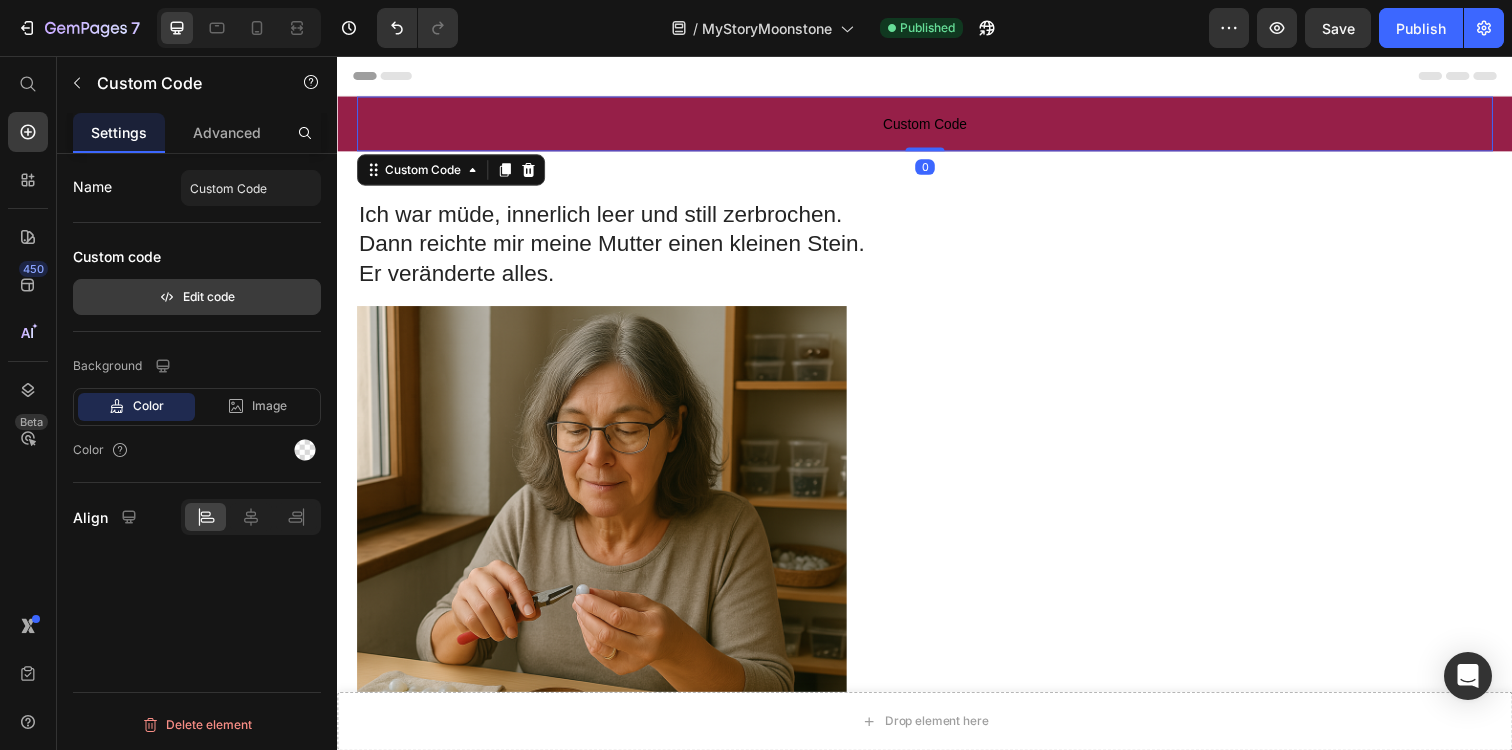 click on "Edit code" at bounding box center [197, 297] 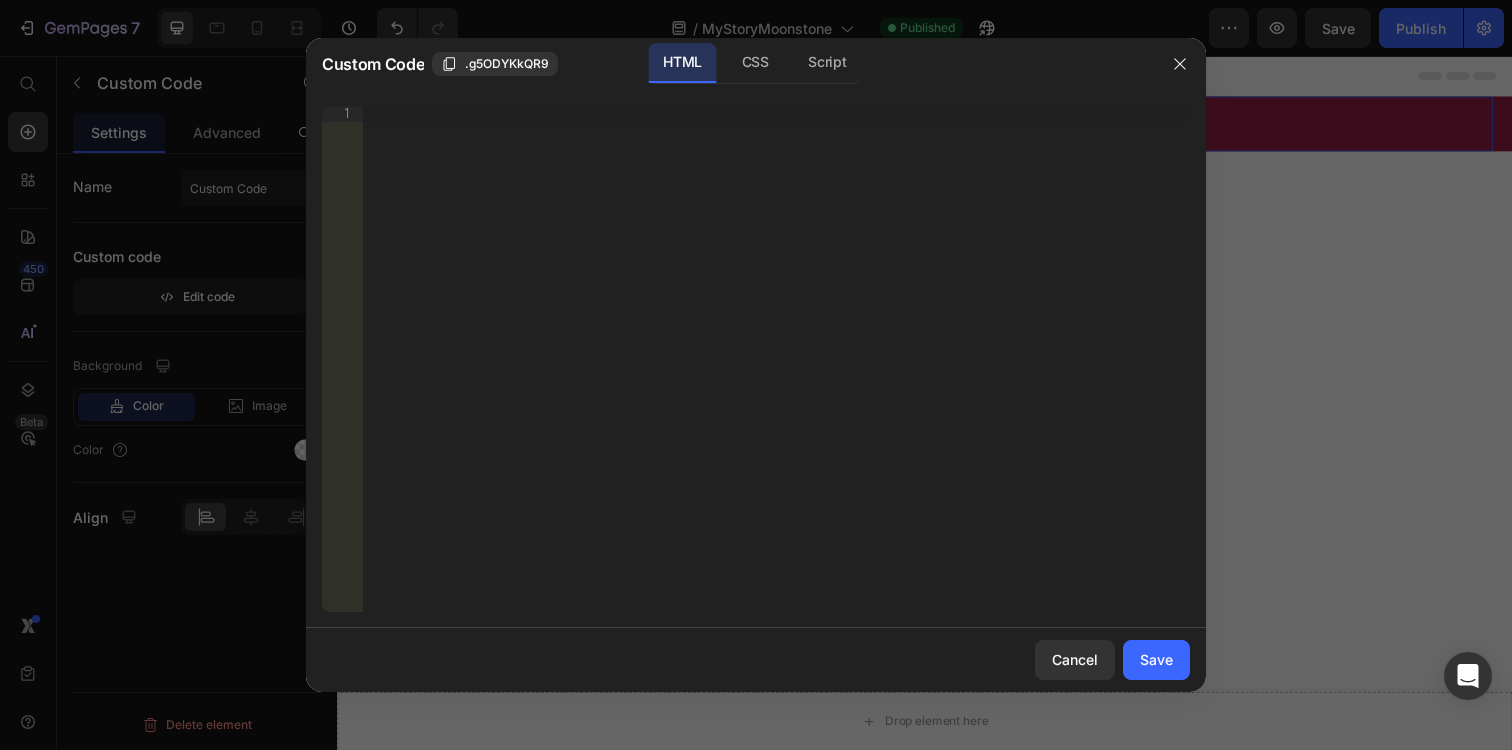 click on "Insert the 3rd-party installation code, HTML code, or Liquid code to display custom content." at bounding box center (776, 375) 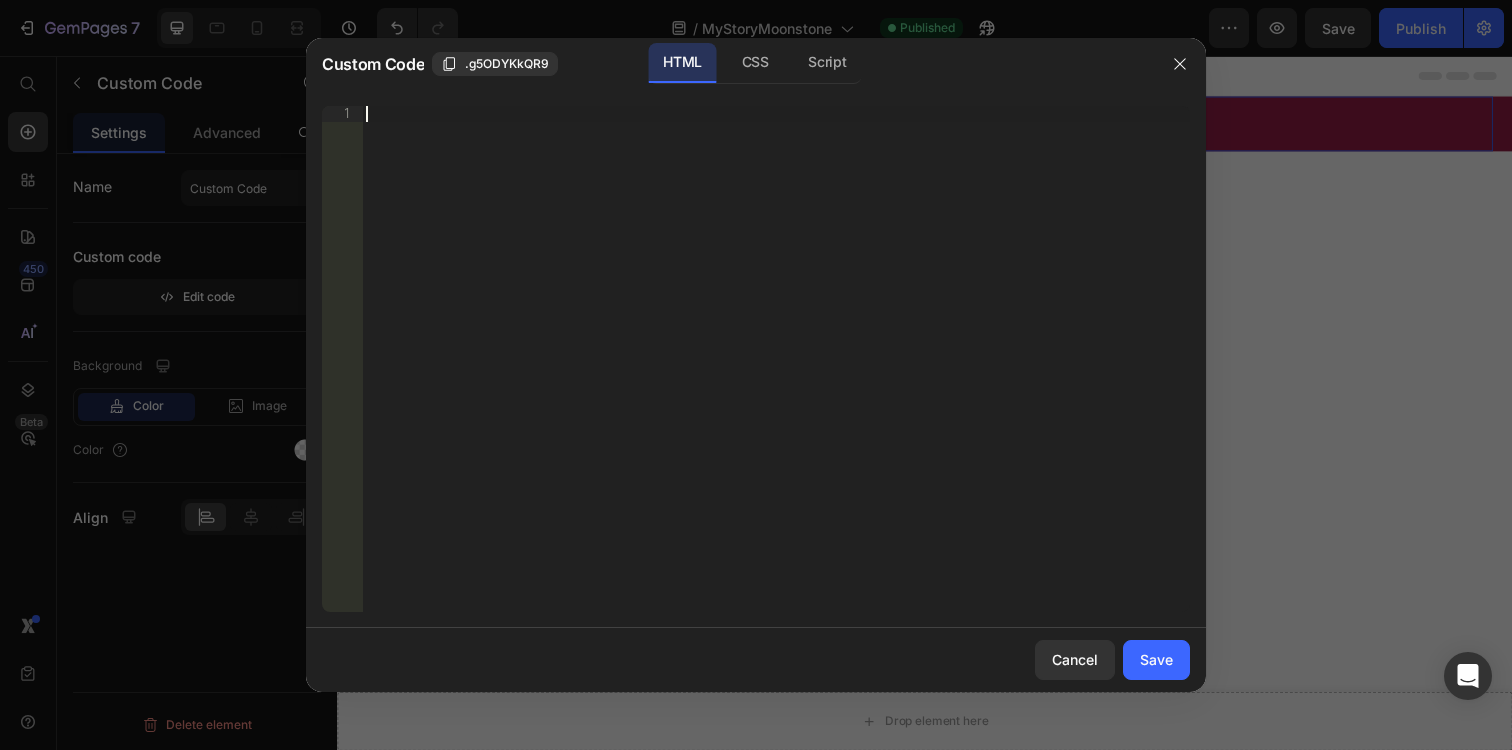 paste on "}" 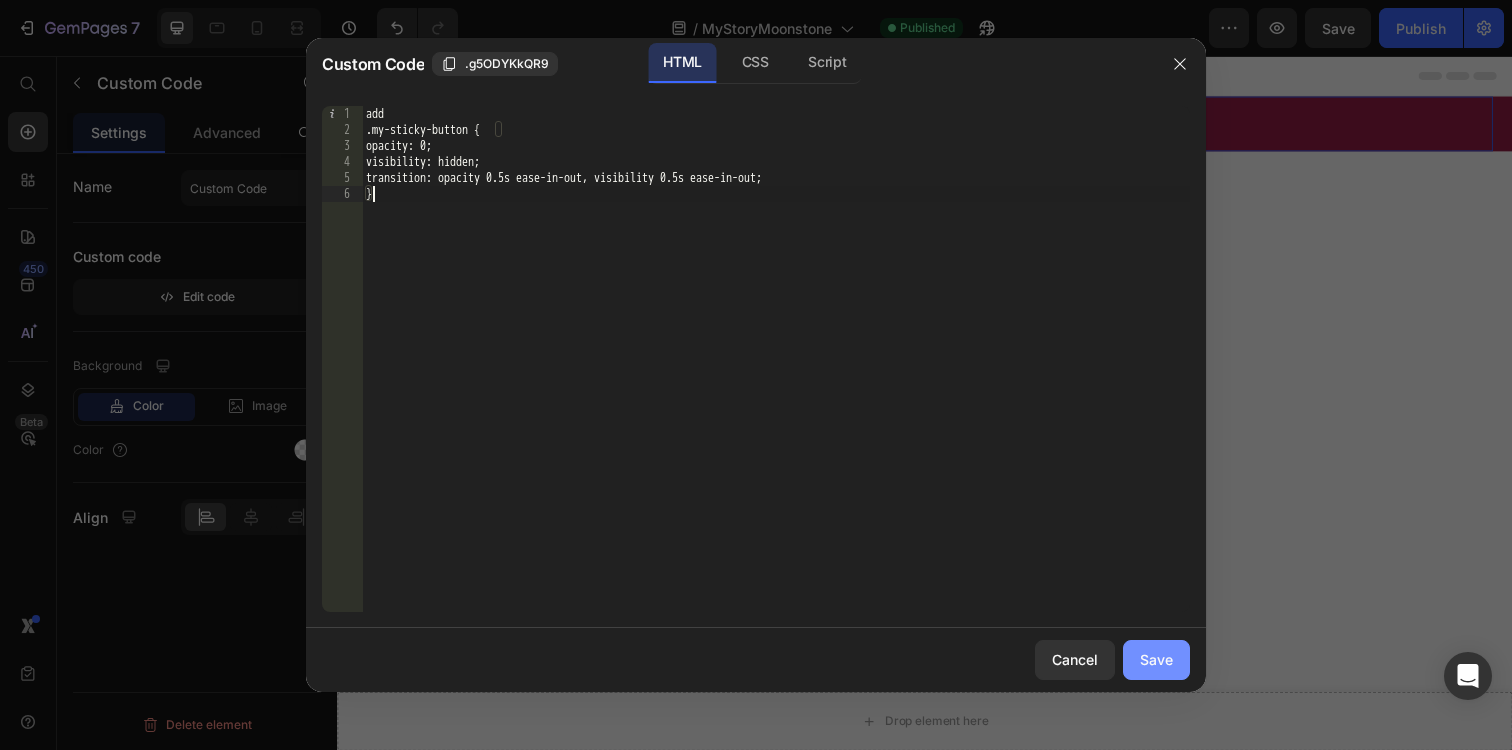 click on "Save" at bounding box center [1156, 659] 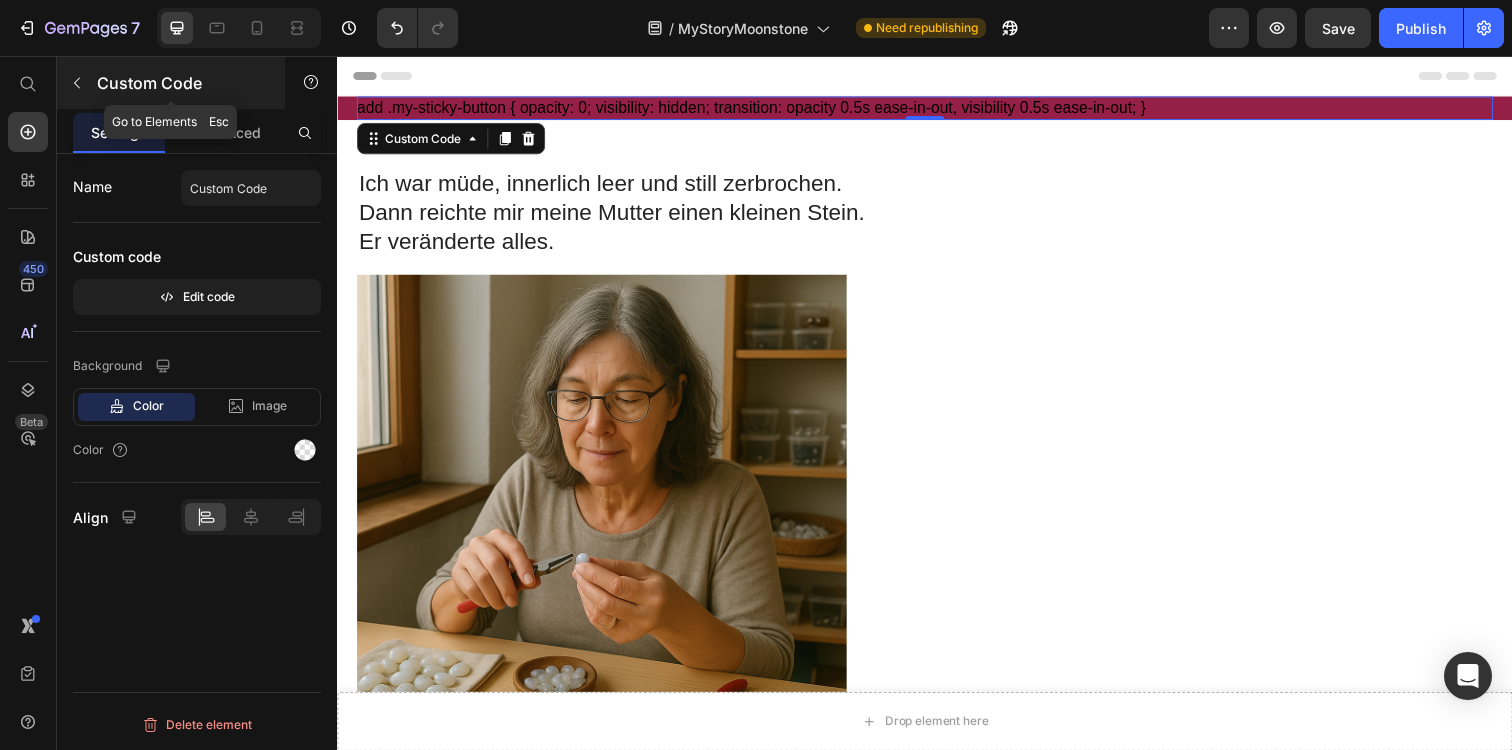 click 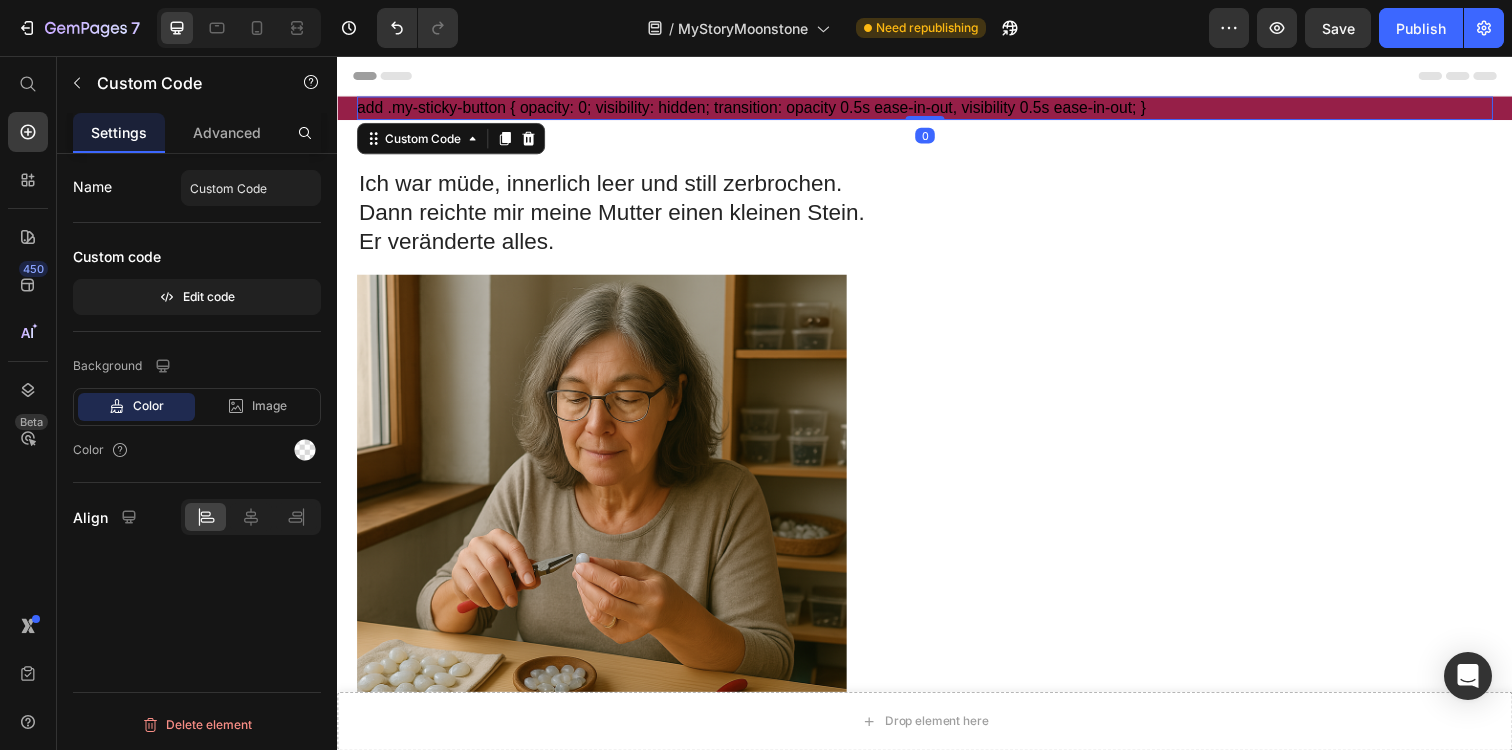 click on "add
.my-sticky-button {
opacity: 0;
visibility: hidden;
transition: opacity 0.5s ease-in-out, visibility 0.5s ease-in-out;
}" at bounding box center (937, 109) 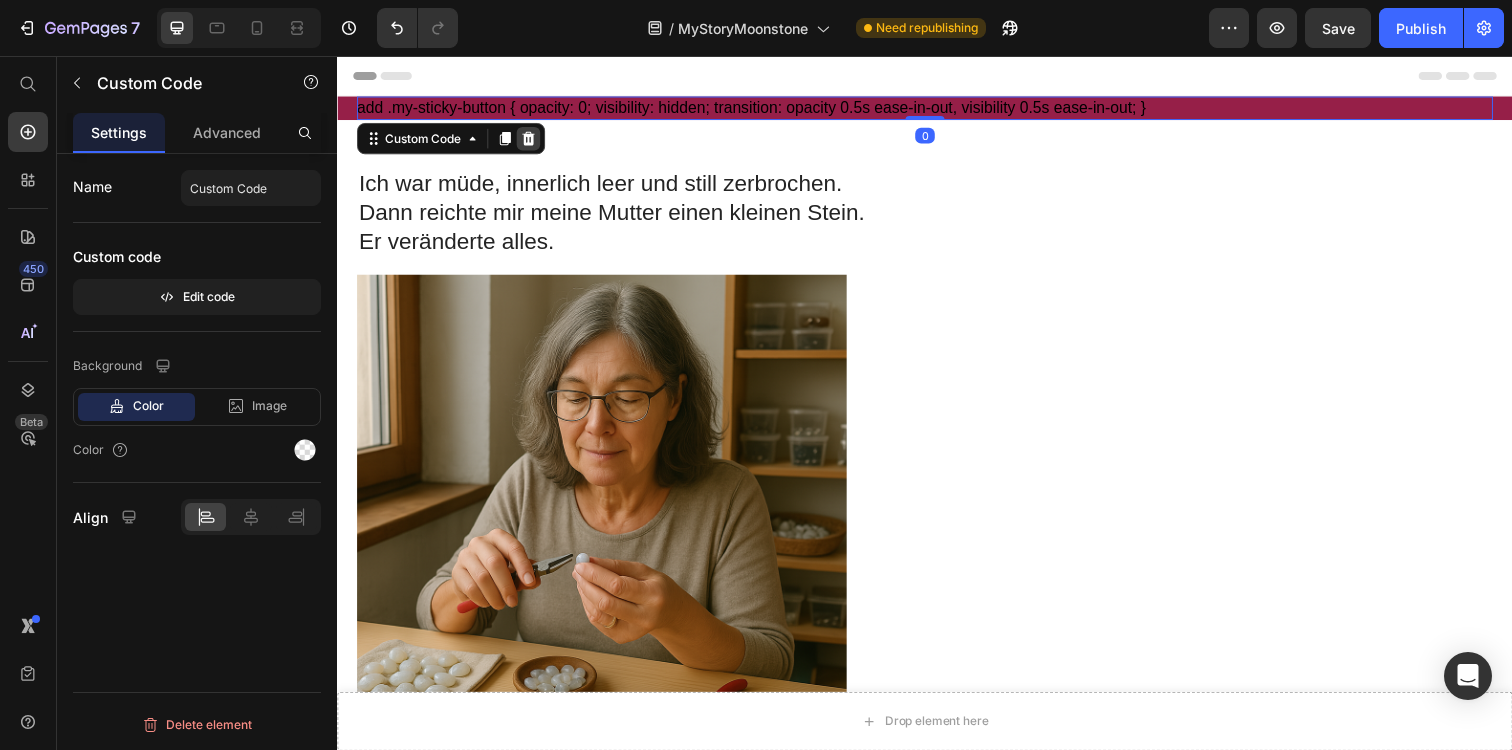 click 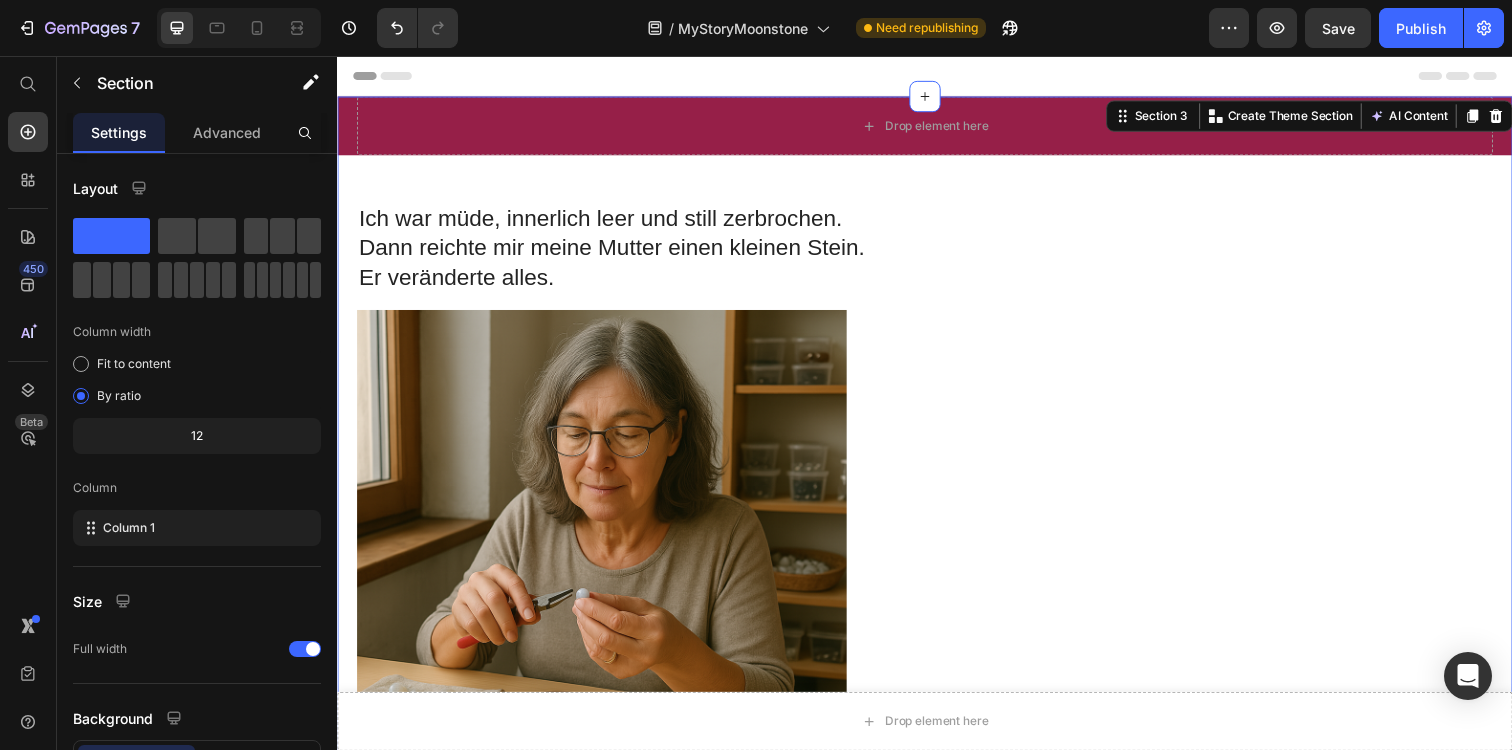 click on "Drop element here Row Ich war müde, innerlich leer und still zerbrochen. Dann reichte mir meine Mutter einen kleinen Stein. Er veränderte alles. Text Block Image Ich in meinem Heimatelier in Freiburg, wo ich jedes Mondstein-Schmuckstück mit stiller Achtsamkeit von Hand fertige. Text Block Ich war das ruhige Mädchen mit den Taschen voller Steine.. Text Block Ich habe mich schon immer  zum Himmel hingezogen  gefühlt. Besonders  in der Nacht . Nicht nur zu den  Sternen , sondern zum  Mond  – wie er  sanft leuchtet , ohne jemals der  Hellste  sein zu müssen.   Als Mädchen in einem  kleinen Dorf im Süden Deutschlands  lag ich oft im Garten meiner Großeltern und starrte zum  Mond  hinauf. Ich war die  Ruhige .  Sensibel . Ich fühlte alles sehr  intensiv .   Während die anderen Kinder lachten und auf Bäume kletterten, sammelte ich  Steine  aus dem Garten – wie kleine  Schätze . Sie gaben mir  Ruhe . Etwas  Festes zum Festhalten , wenn alles andere zu  laut  wurde.   Gefühle ," at bounding box center [937, 1279] 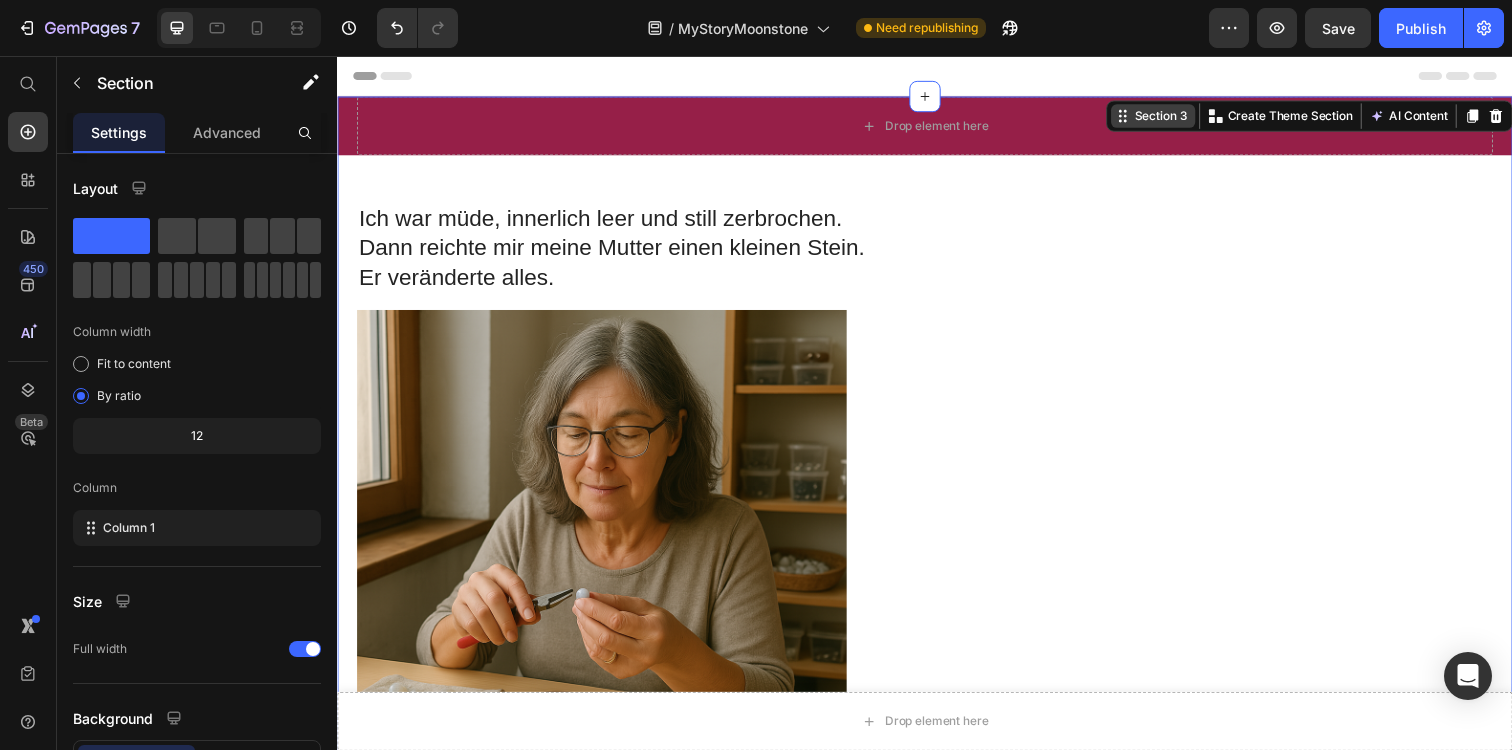 click on "Section 3" at bounding box center [1178, 117] 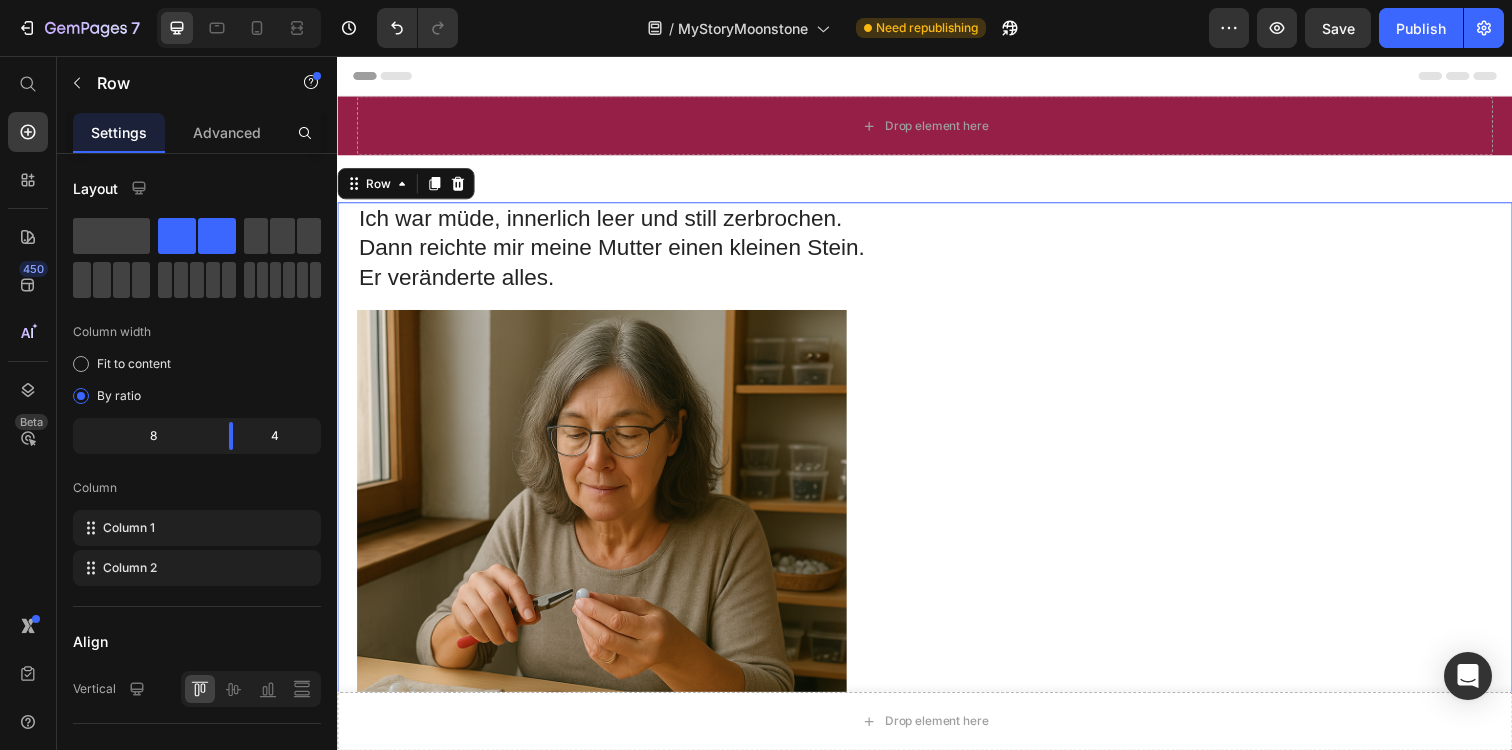 click on "Text Block" at bounding box center [1328, 1333] 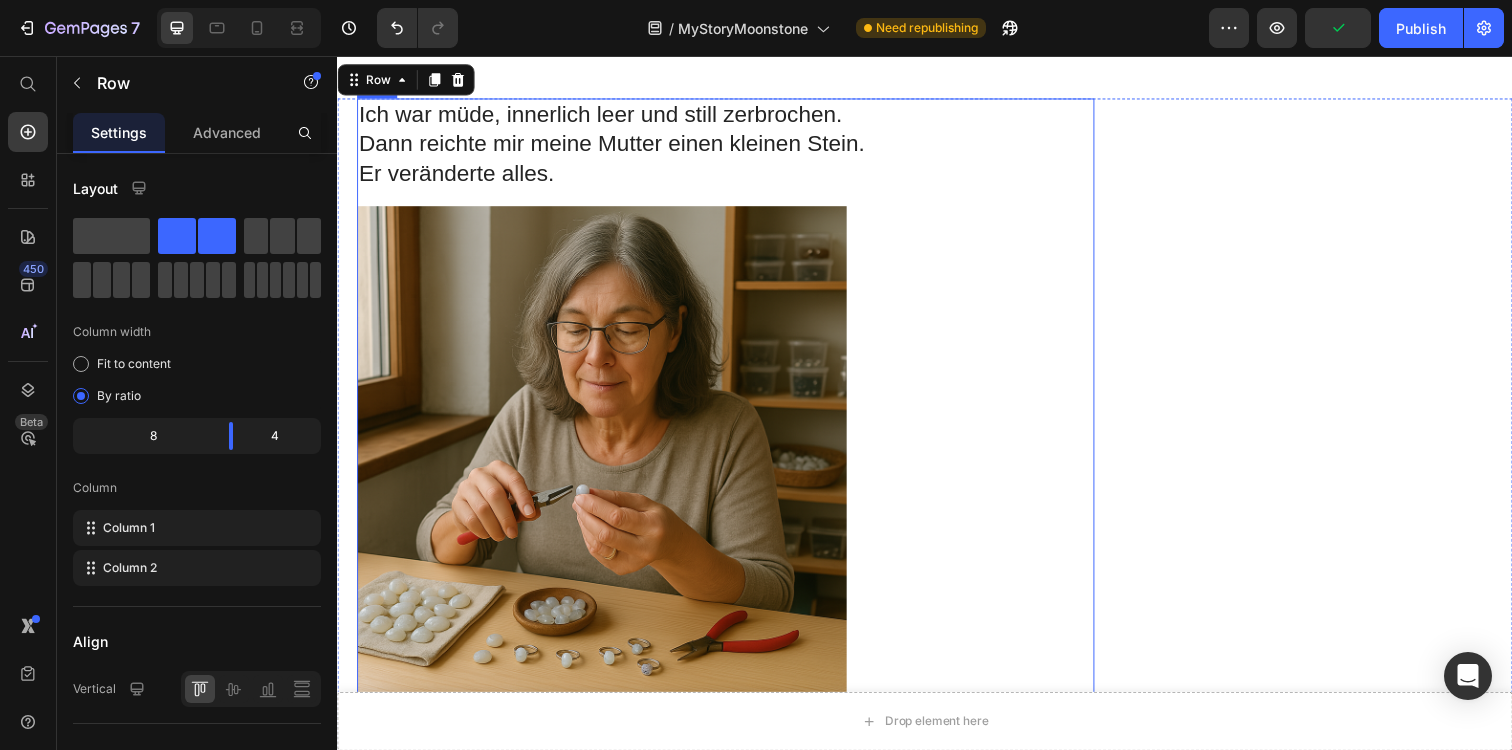 scroll, scrollTop: 0, scrollLeft: 0, axis: both 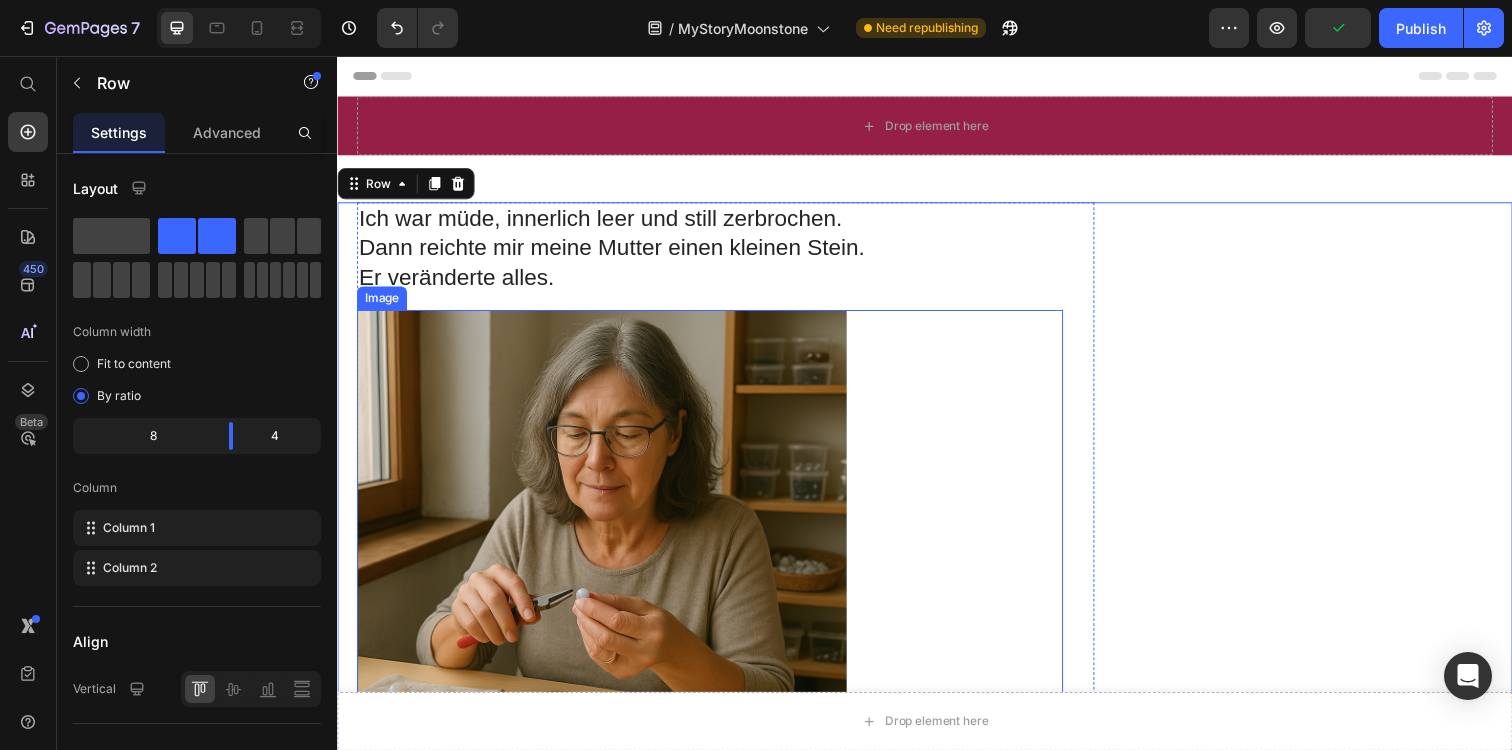 click at bounding box center [717, 565] 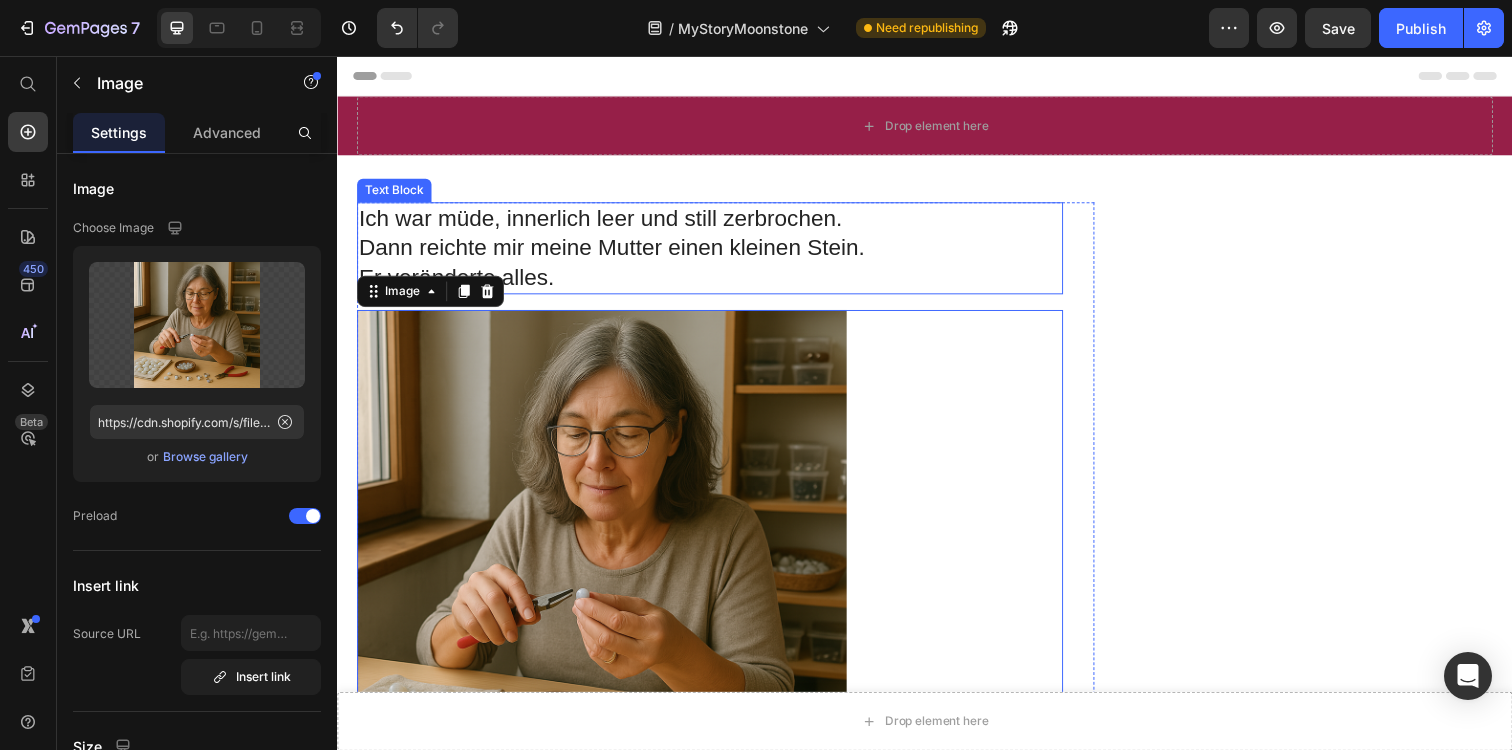 click on "Ich war müde, innerlich leer und still zerbrochen. Dann reichte mir meine Mutter einen kleinen Stein. Er veränderte alles." at bounding box center (717, 252) 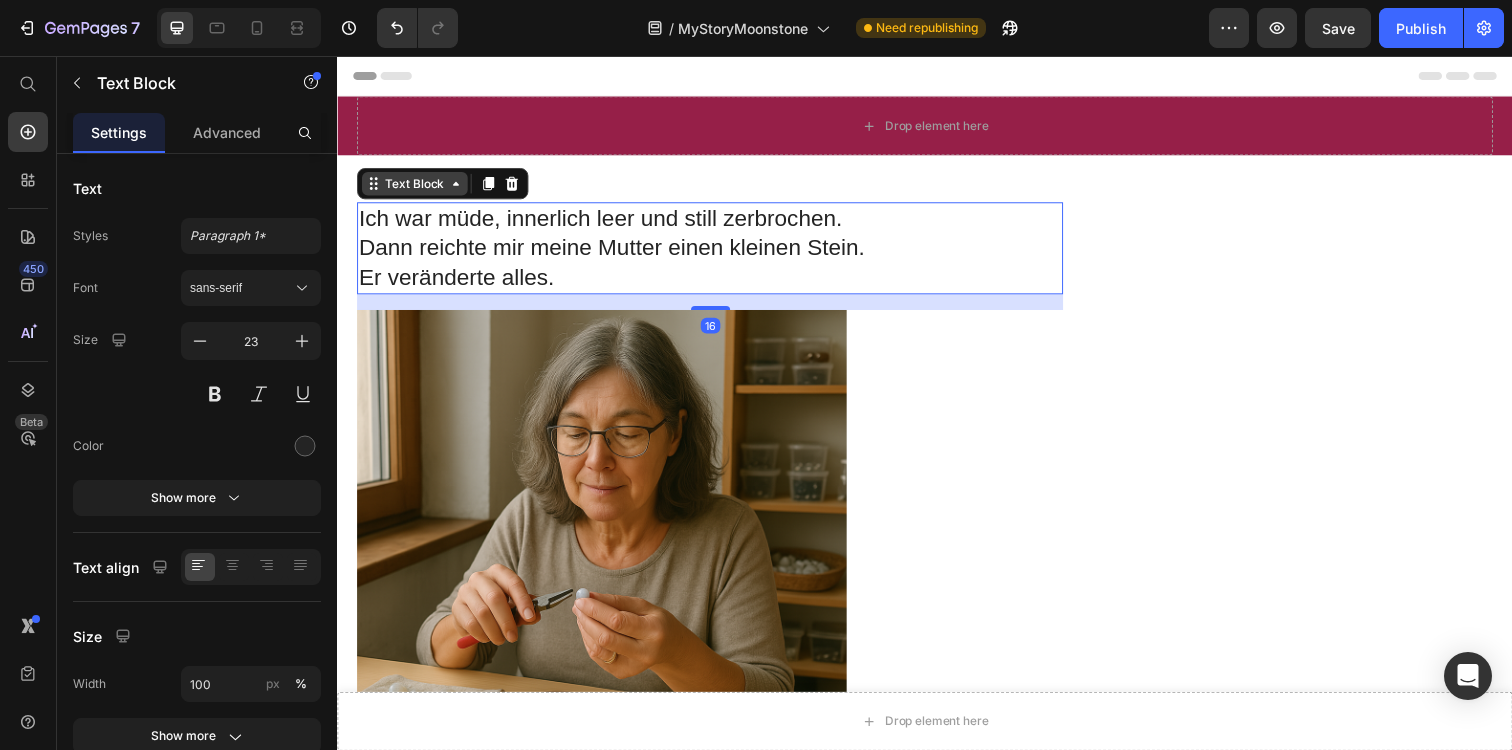click on "Text Block" at bounding box center (416, 186) 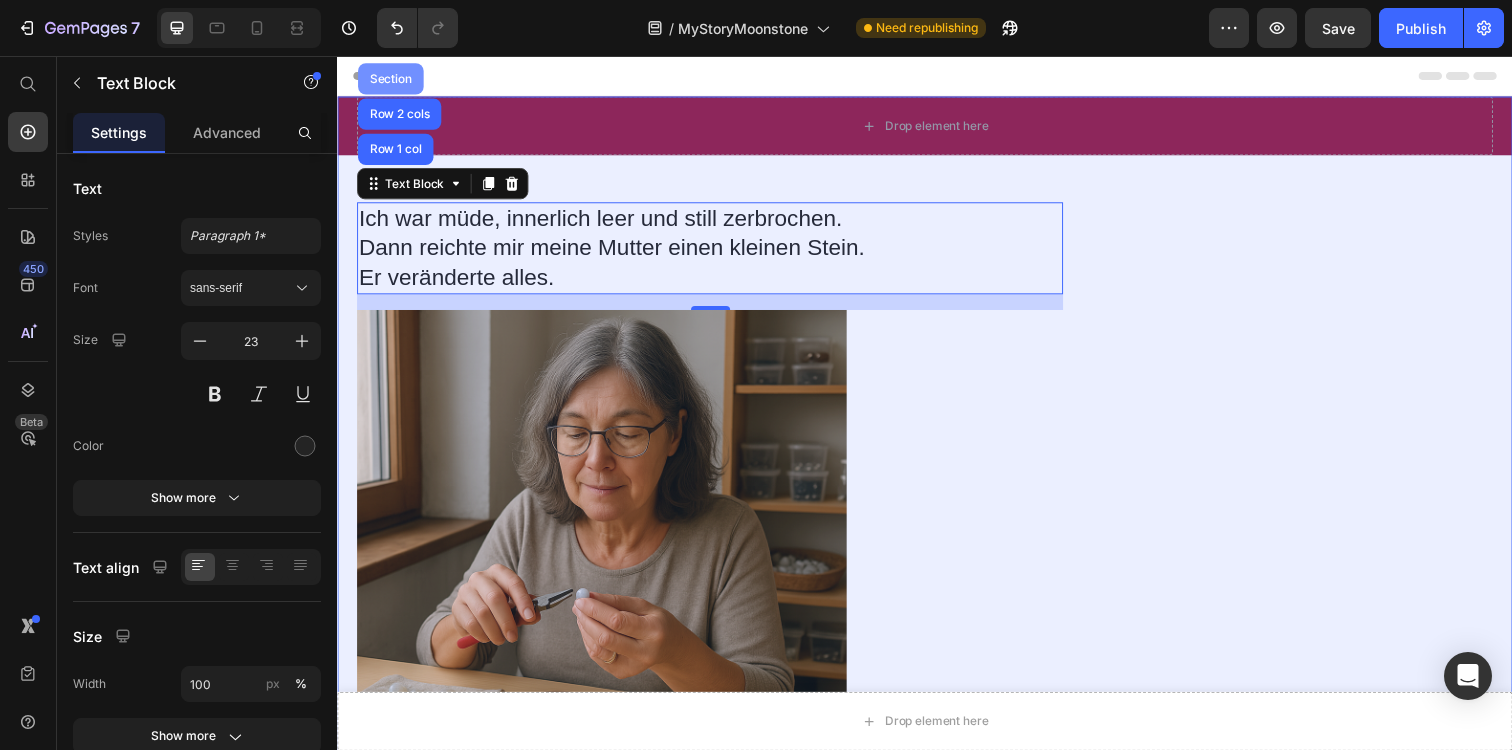 click on "Section" at bounding box center (391, 79) 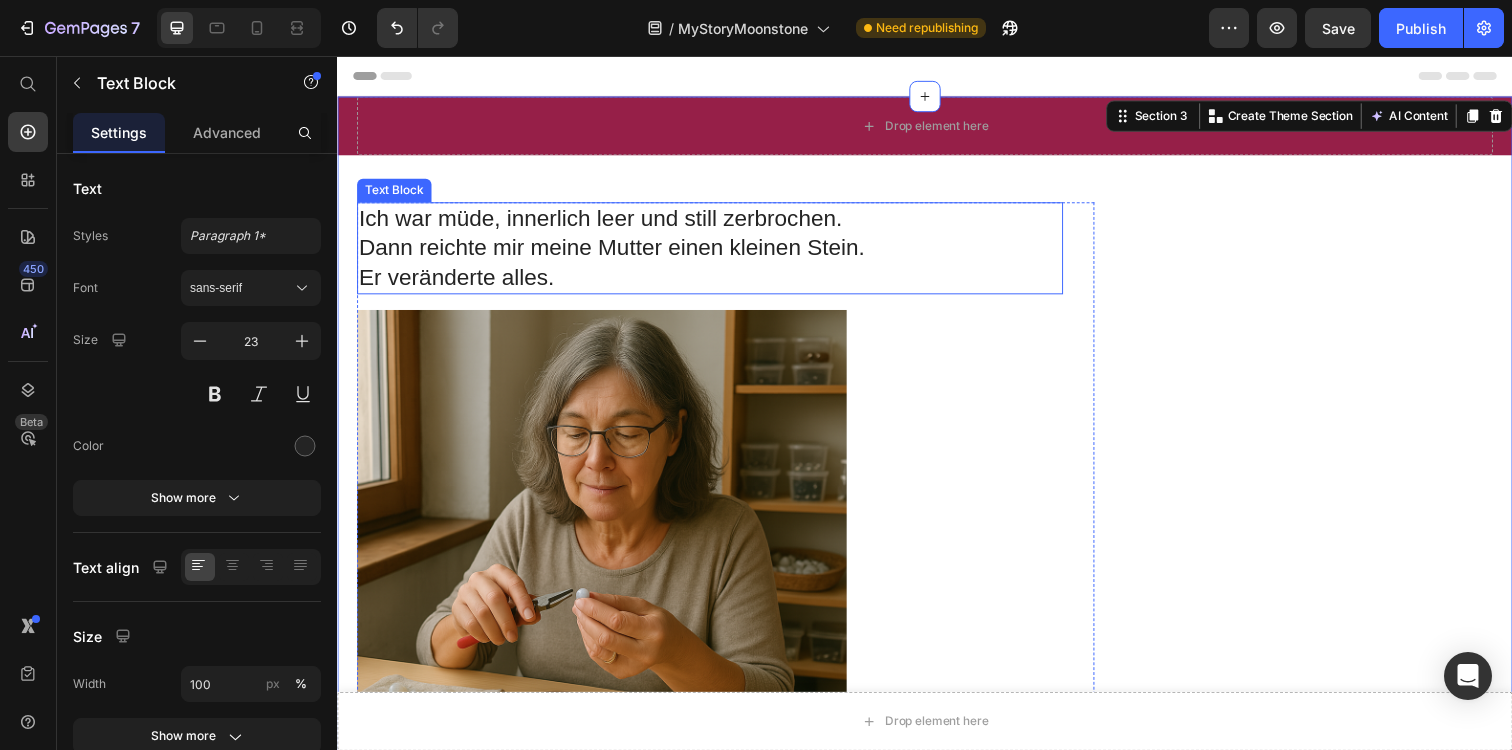 click on "Ich war müde, innerlich leer und still zerbrochen. Dann reichte mir meine Mutter einen kleinen Stein. Er veränderte alles." at bounding box center (717, 252) 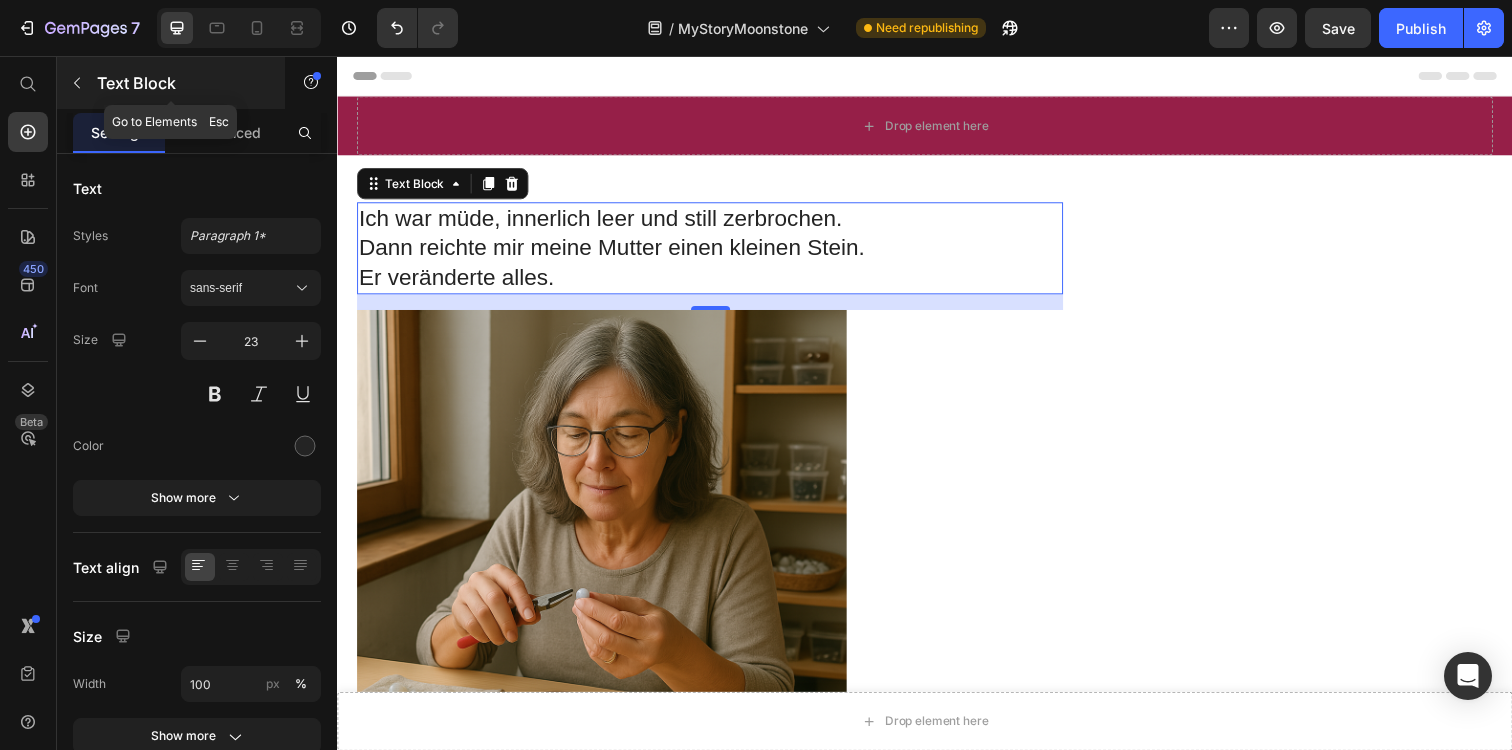click 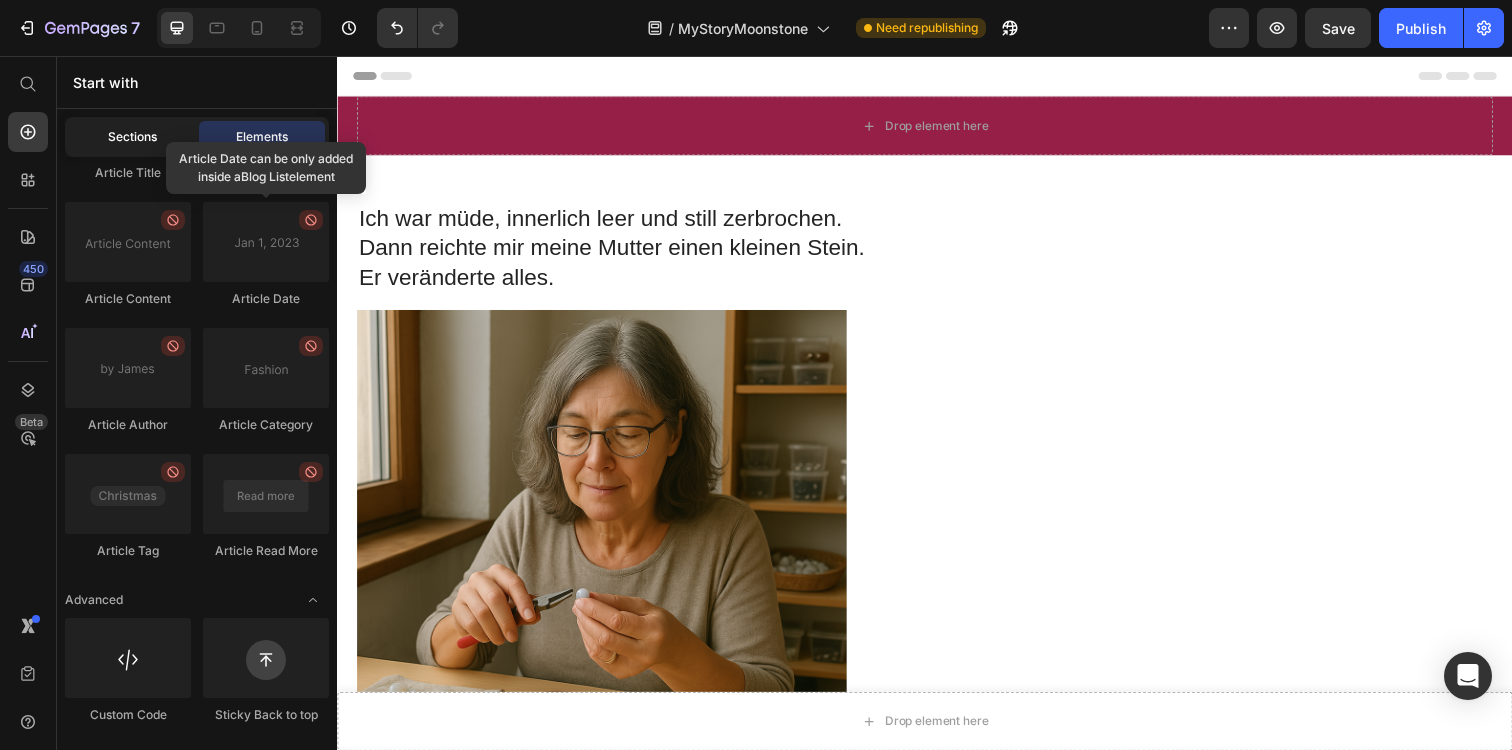 click on "Sections" 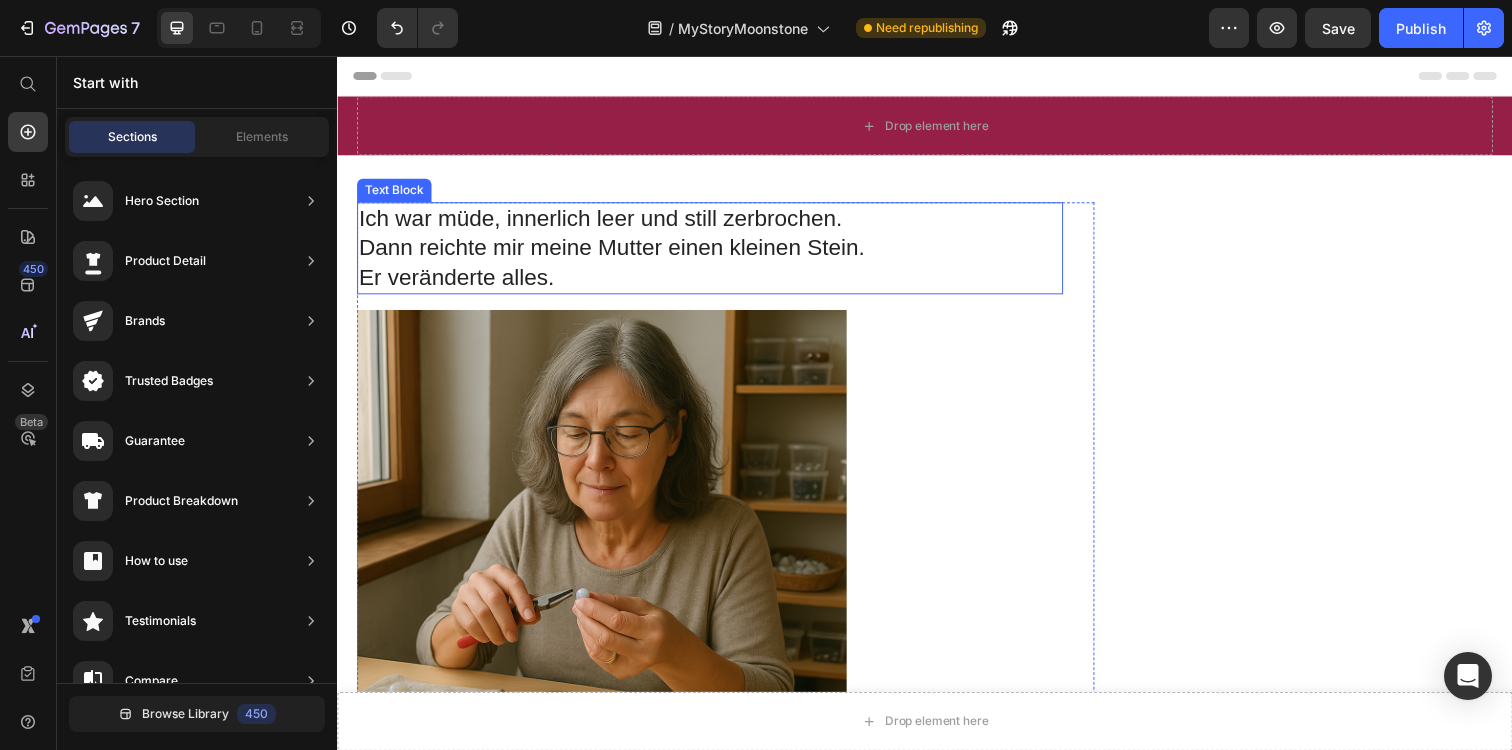 click on "Ich war müde, innerlich leer und still zerbrochen. Dann reichte mir meine Mutter einen kleinen Stein. Er veränderte alles." at bounding box center [717, 252] 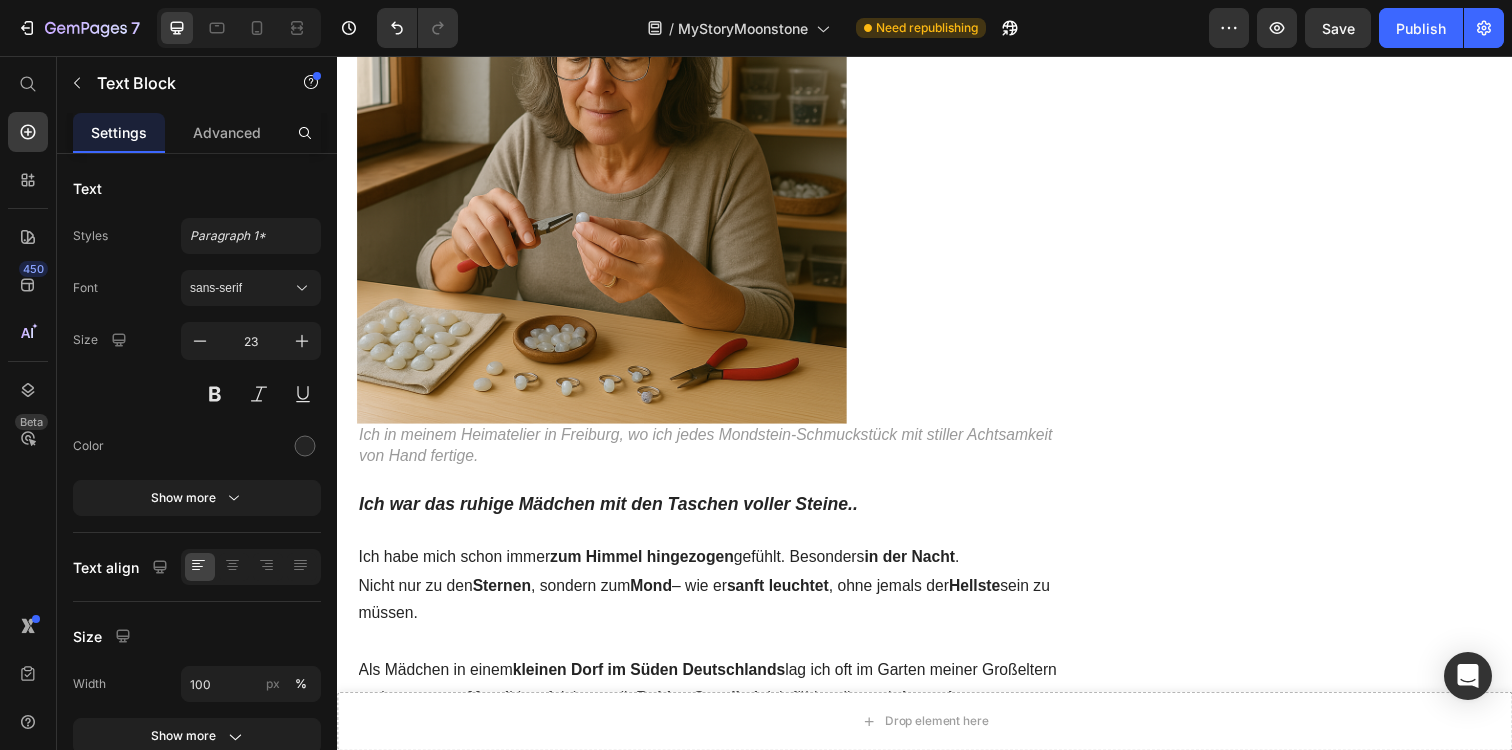scroll, scrollTop: 429, scrollLeft: 0, axis: vertical 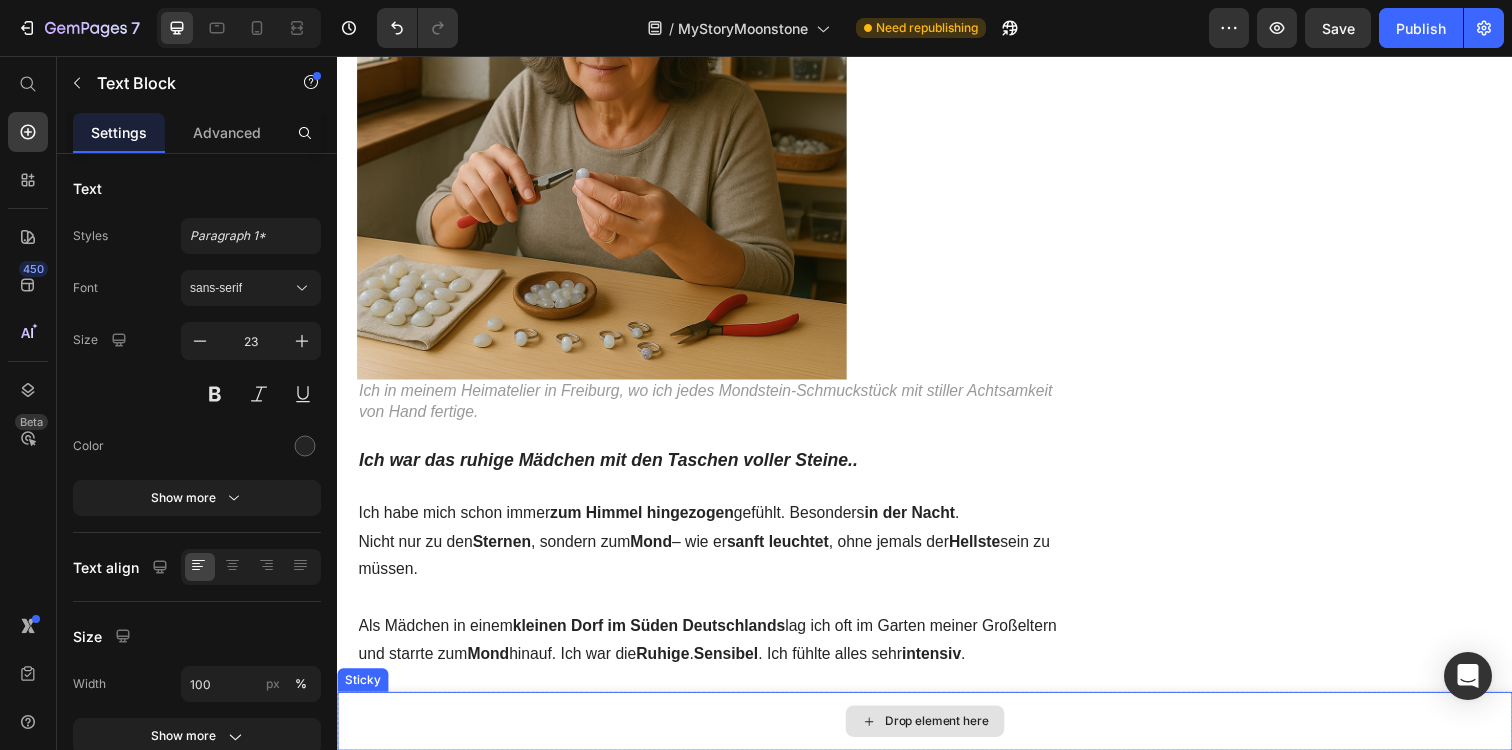 click on "Drop element here" at bounding box center [949, 735] 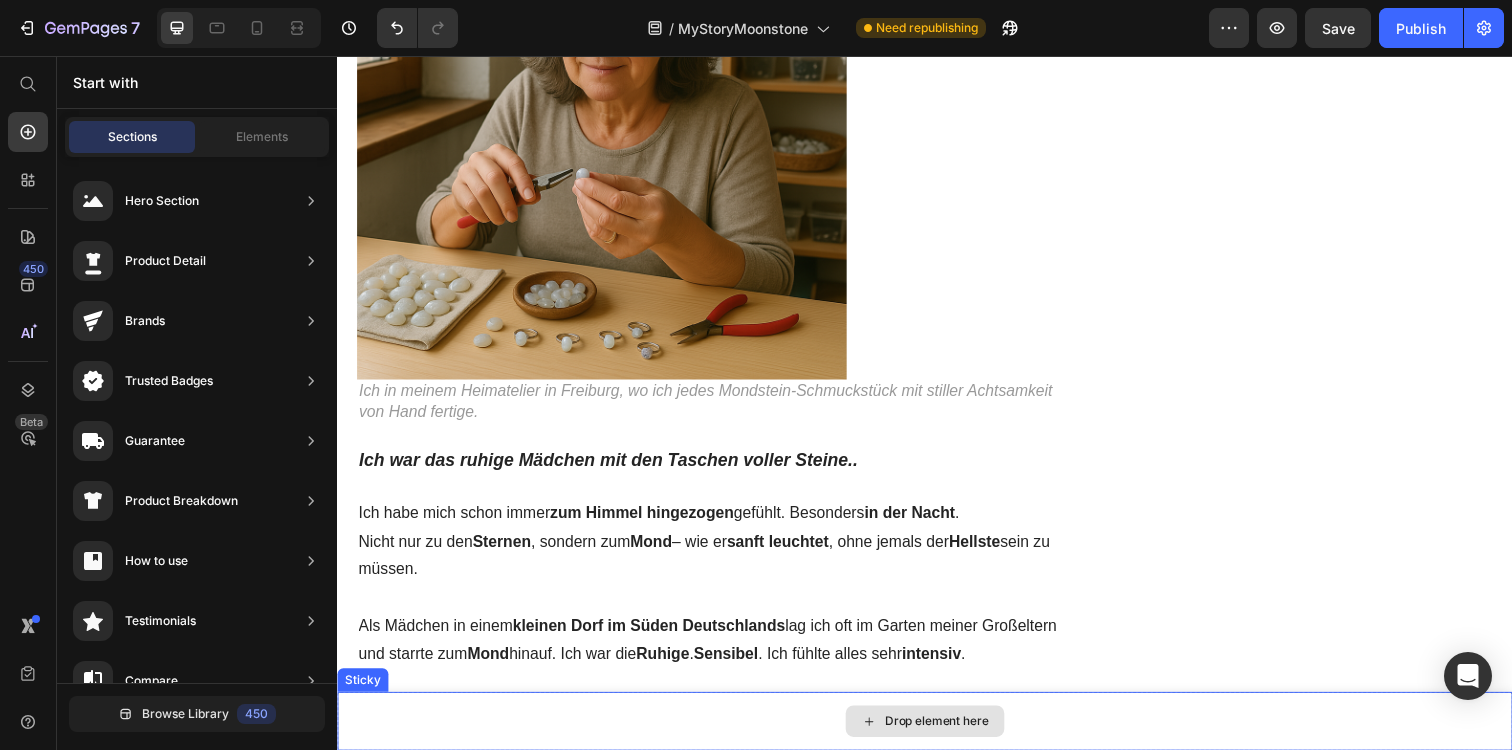 click on "Drop element here" at bounding box center [937, 735] 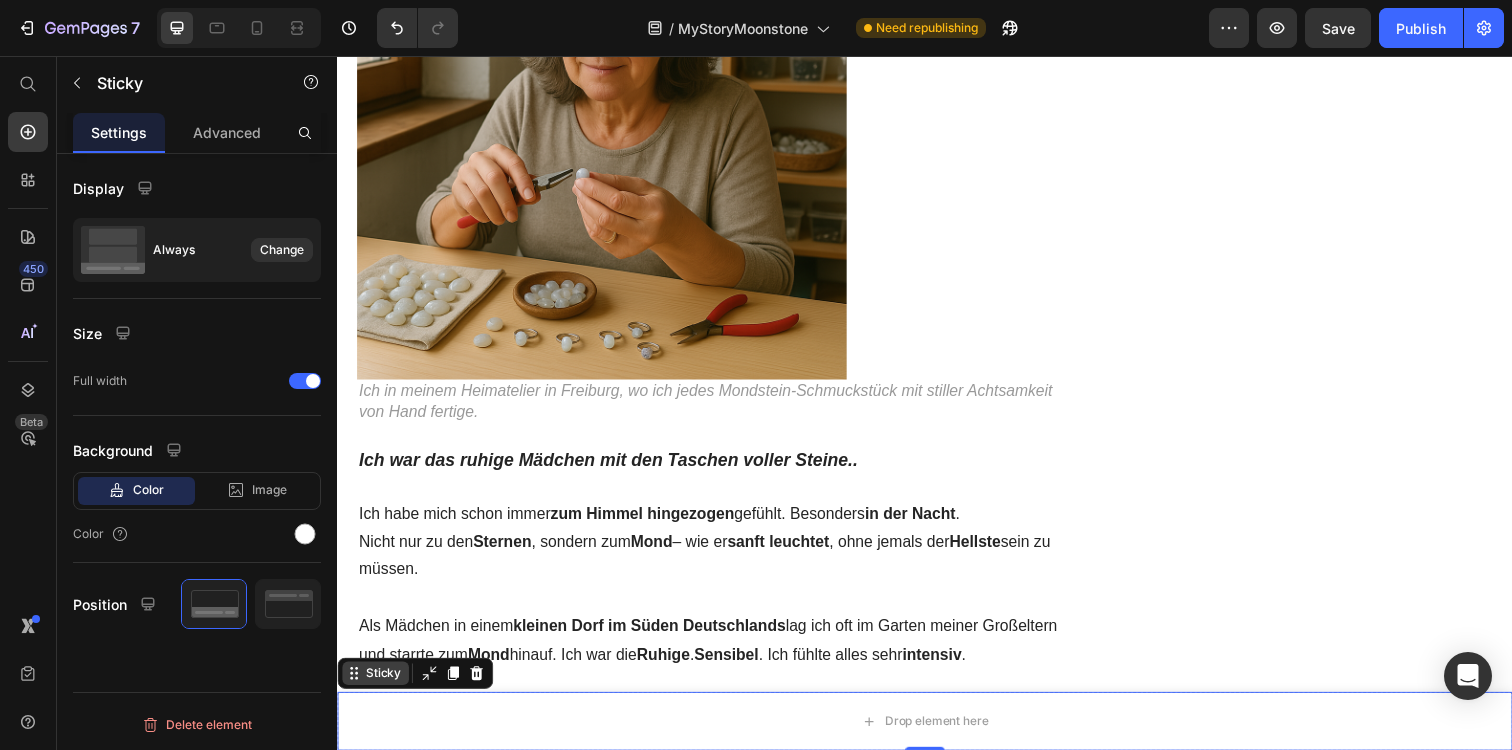 click on "Sticky" at bounding box center [384, 686] 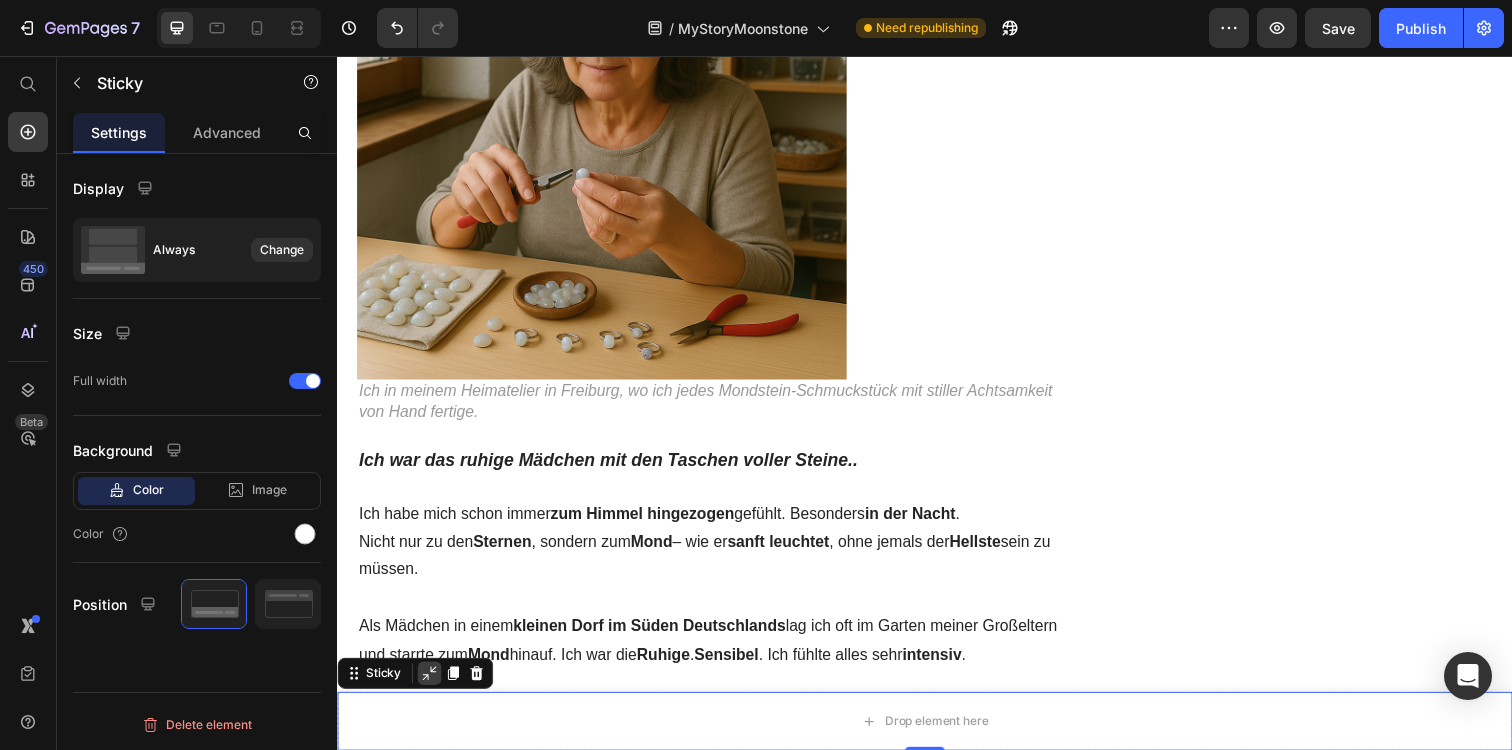 click at bounding box center [431, 686] 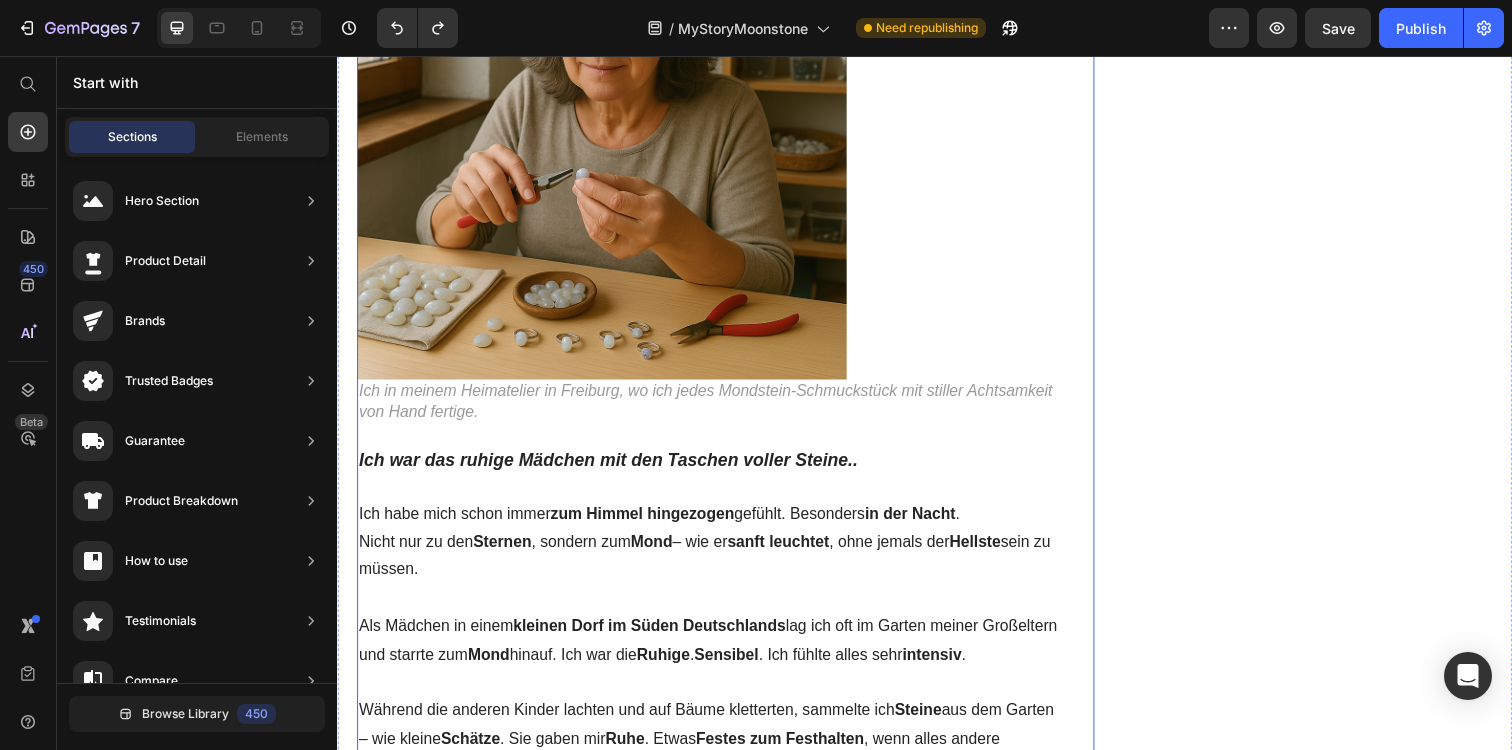 click on "Text Block" at bounding box center (1328, 904) 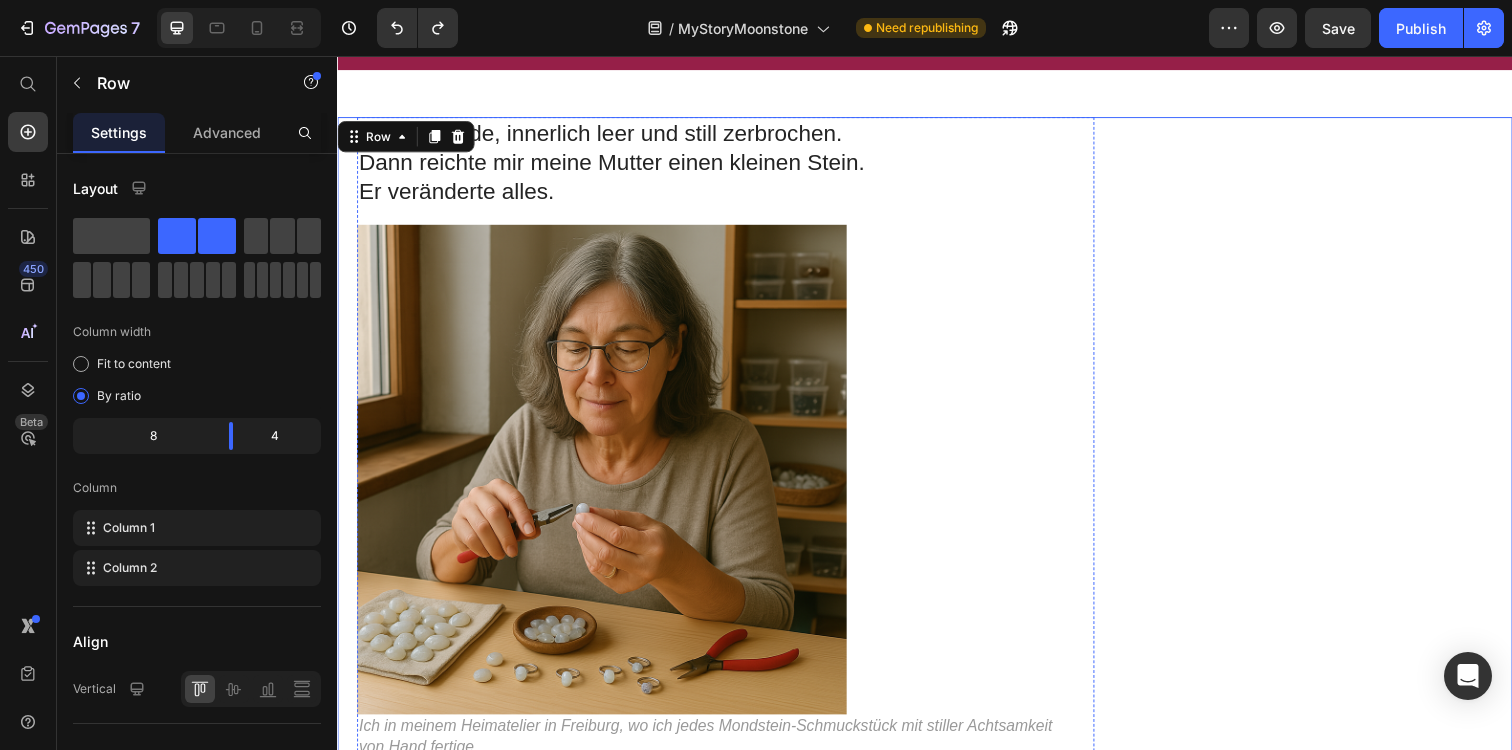 scroll, scrollTop: 0, scrollLeft: 0, axis: both 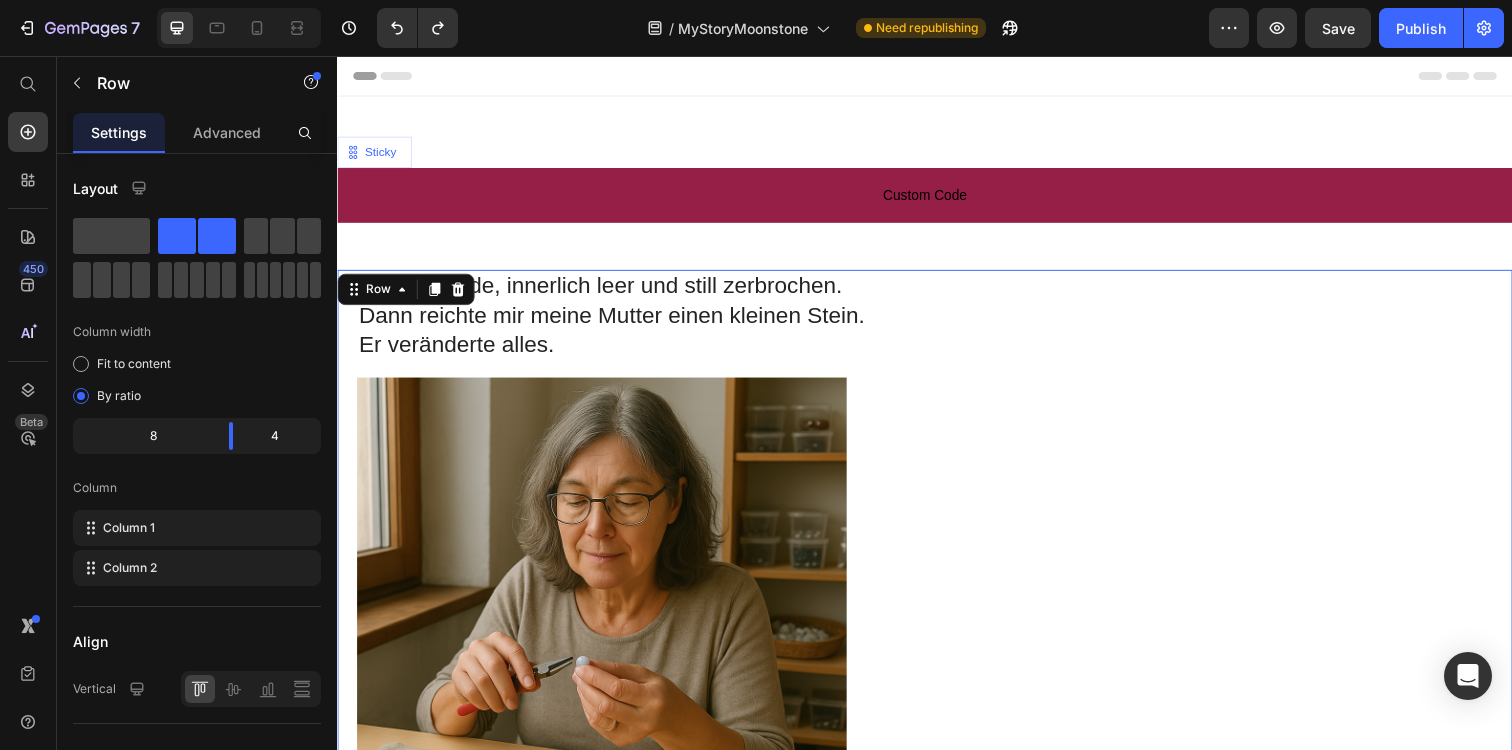 click on "Text Block" at bounding box center [1328, 1402] 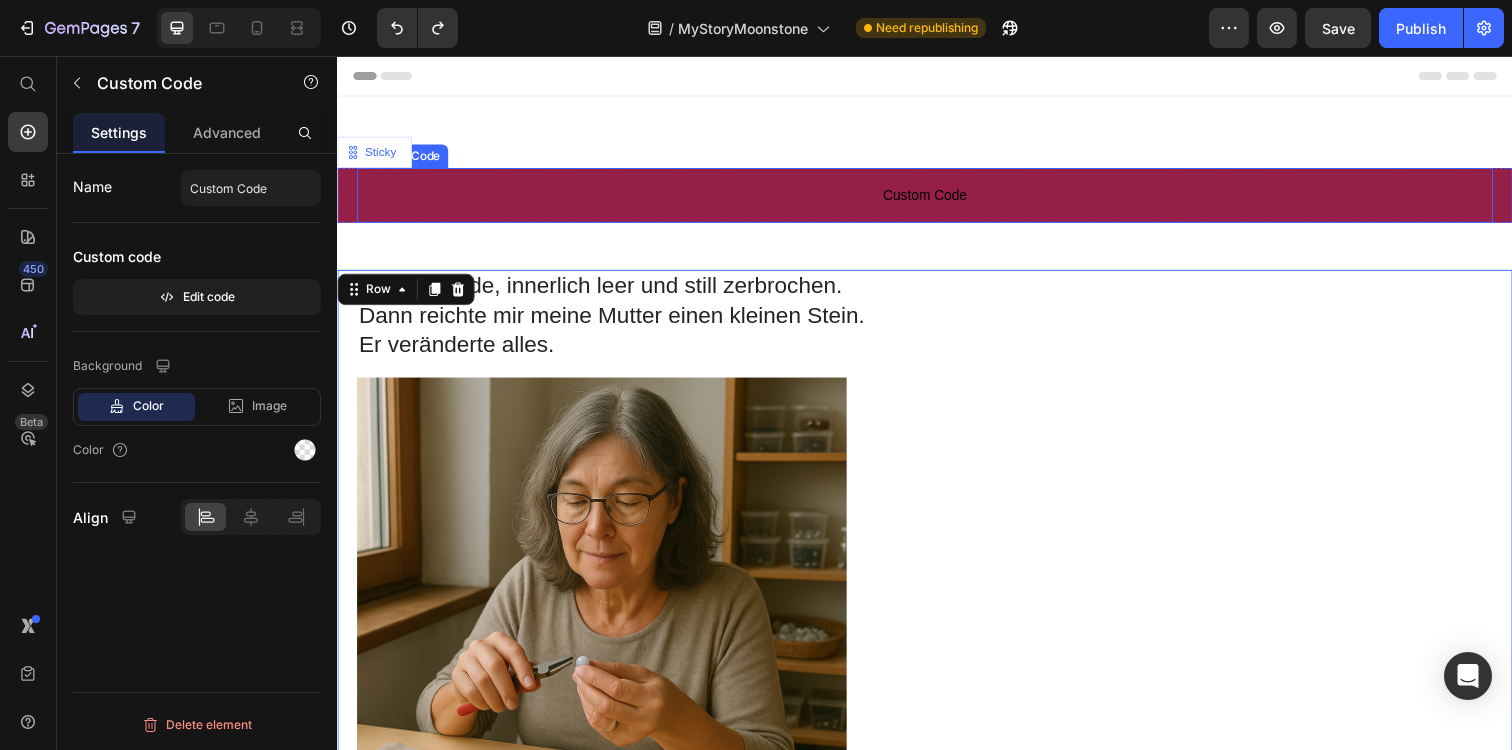 click on "Custom Code" at bounding box center [937, 198] 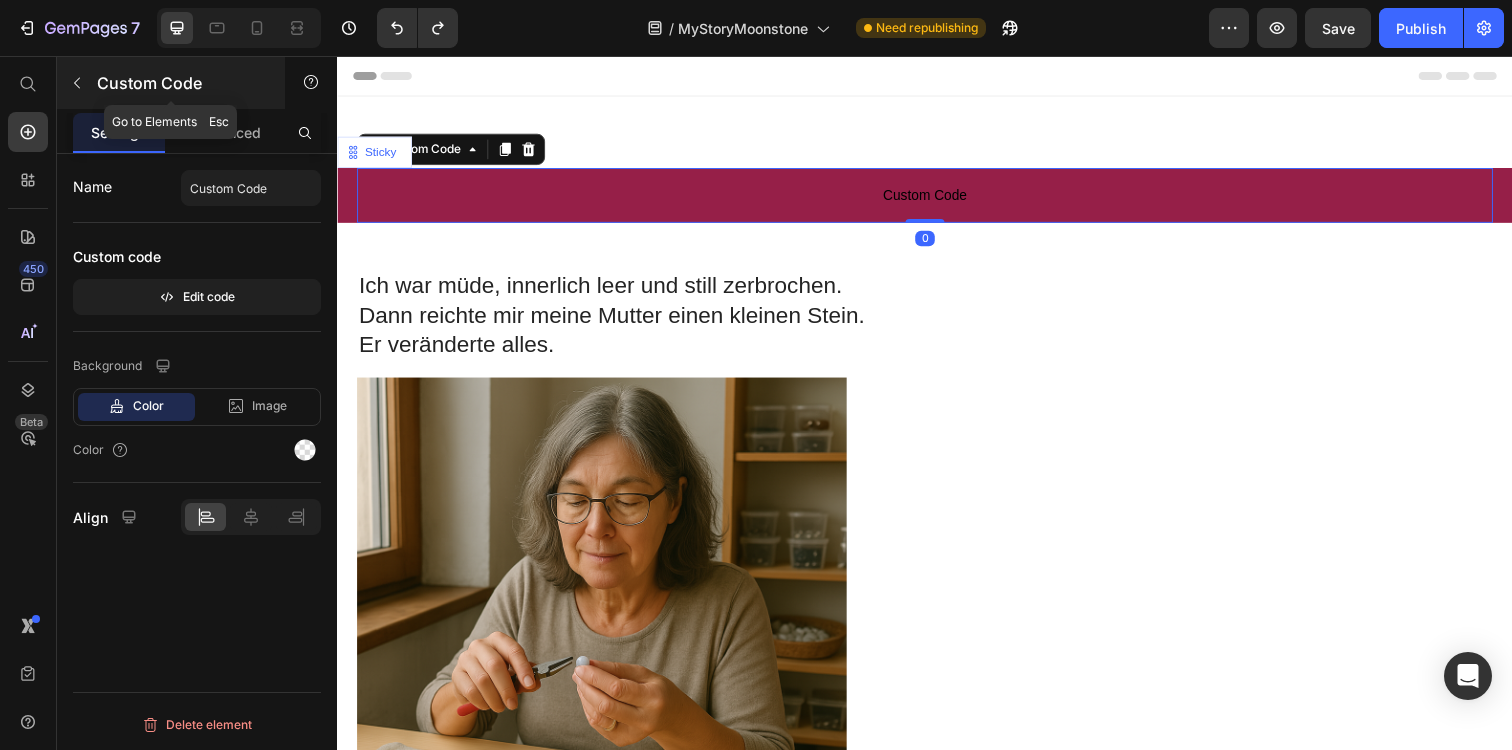 click at bounding box center [77, 83] 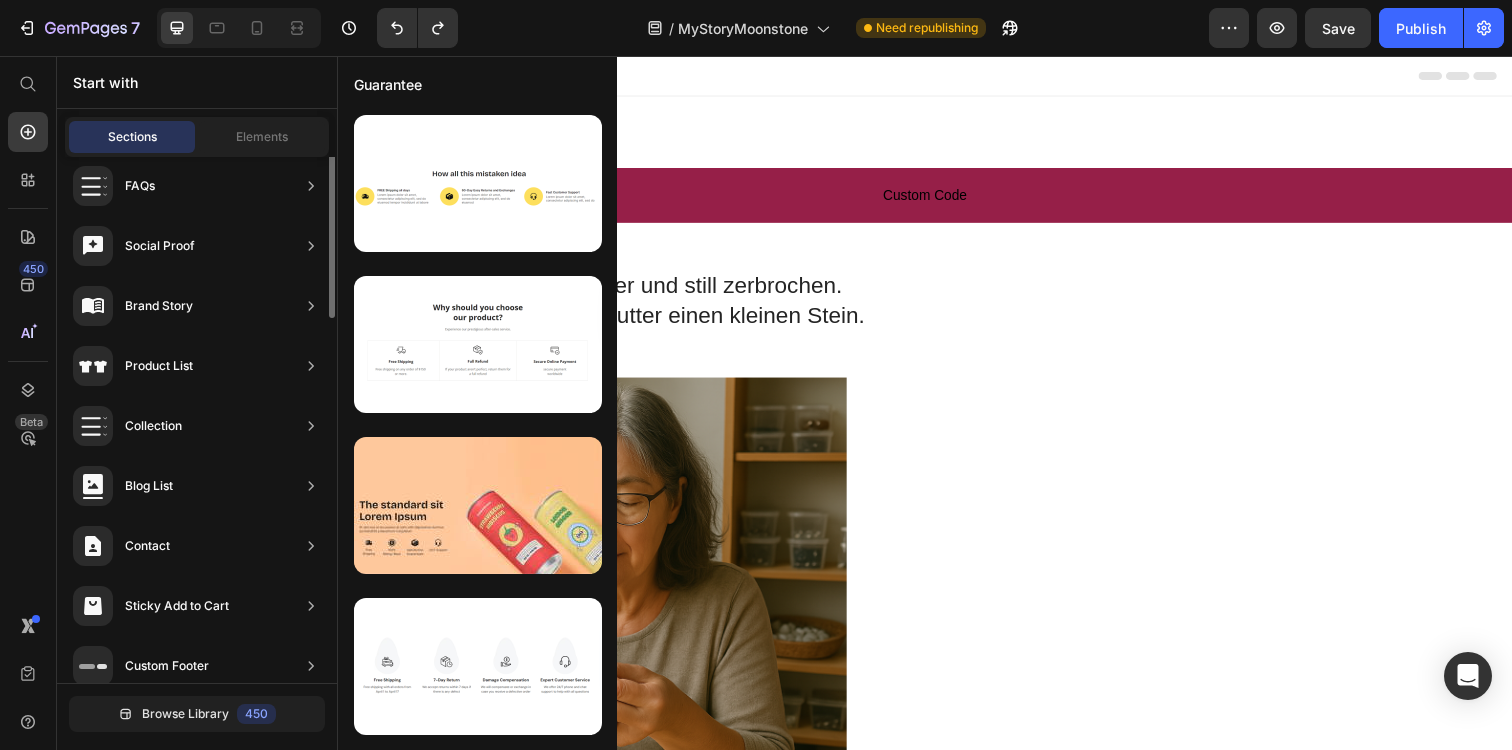 scroll, scrollTop: 634, scrollLeft: 0, axis: vertical 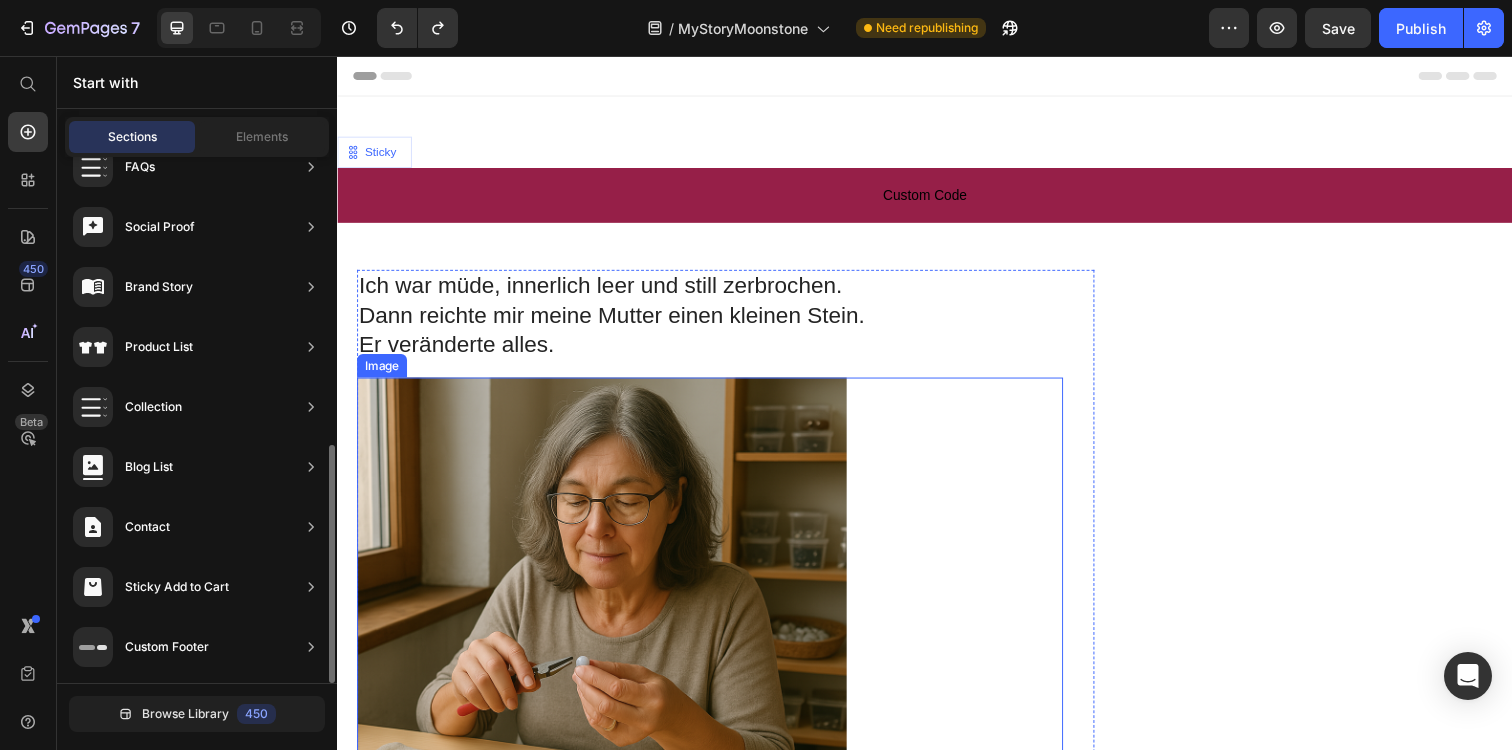 click on "Ich war müde, innerlich leer und still zerbrochen. Dann reichte mir meine Mutter einen kleinen Stein. Er veränderte alles. Text Block Image Ich in meinem Heimatelier in Freiburg, wo ich jedes Mondstein-Schmuckstück mit stiller Achtsamkeit von Hand fertige. Text Block Ich war das ruhige Mädchen mit den Taschen voller Steine.. Text Block Ich habe mich schon immer  zum Himmel hingezogen  gefühlt. Besonders  in der Nacht . Nicht nur zu den  Sternen , sondern zum  Mond  – wie er  sanft leuchtet , ohne jemals der  Hellste  sein zu müssen.   Als Mädchen in einem  kleinen Dorf im Süden Deutschlands  lag ich oft im Garten meiner Großeltern und starrte zum  Mond  hinauf. Ich war die  Ruhige .  Sensibel . Ich fühlte alles sehr  intensiv .   Während die anderen Kinder lachten und auf Bäume kletterten, sammelte ich  Steine  aus dem Garten – wie kleine  Schätze . Sie gaben mir  Ruhe . Etwas  Festes zum Festhalten , wenn alles andere zu  laut  wurde.   Zu Hause sprach man nicht viel über  Gefühle ,  ." at bounding box center [733, 1402] 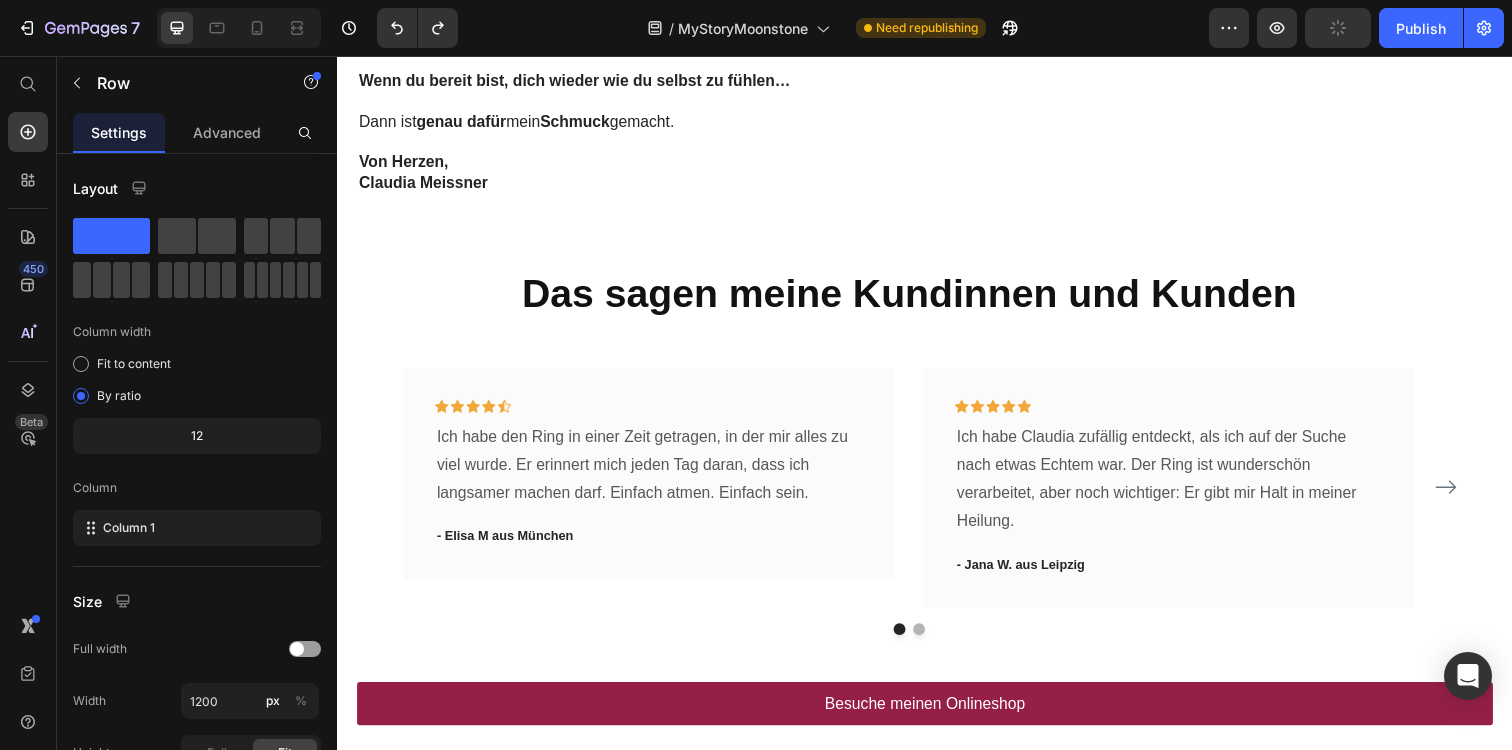 scroll, scrollTop: 6852, scrollLeft: 0, axis: vertical 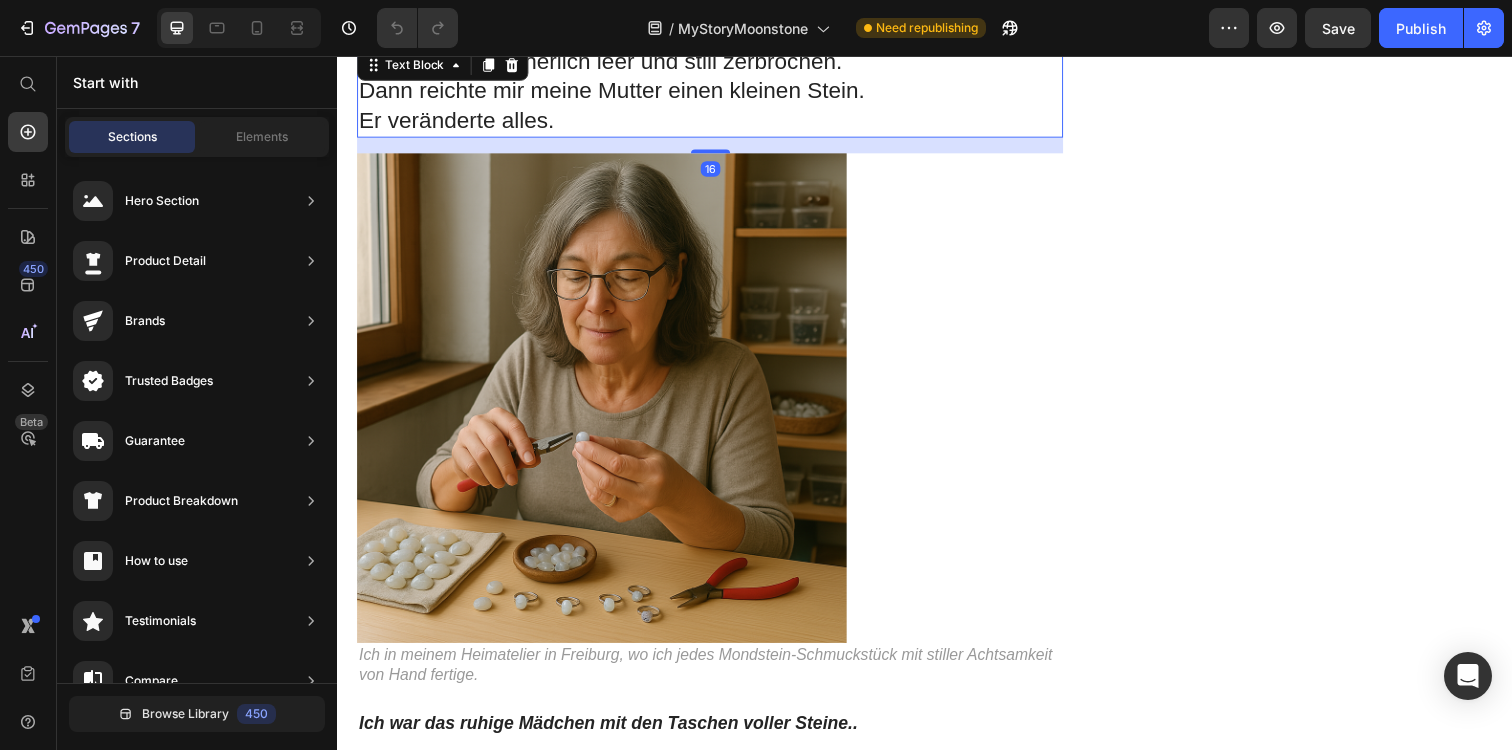 click on "Ich war müde, innerlich leer und still zerbrochen. Dann reichte mir meine Mutter einen kleinen Stein. Er veränderte alles." at bounding box center (717, 92) 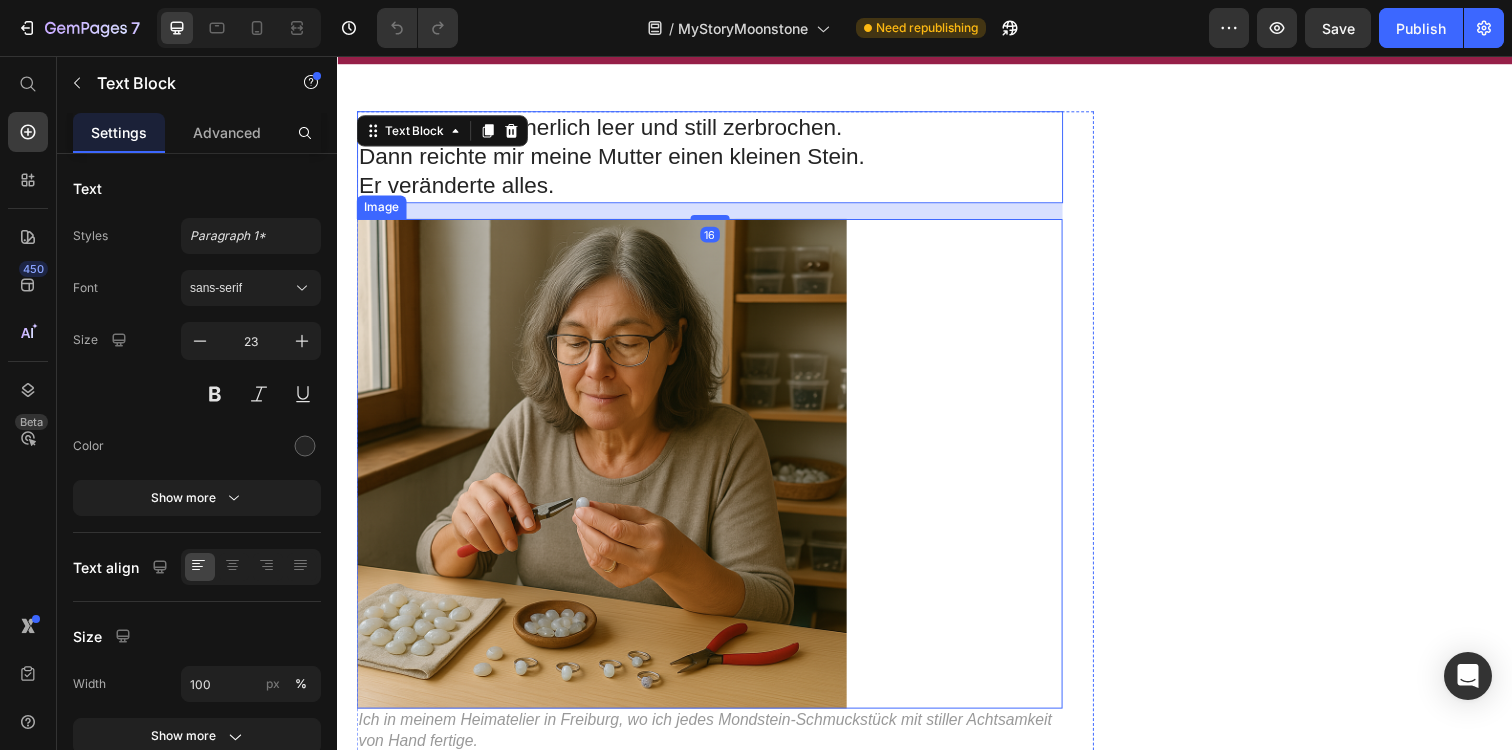 scroll, scrollTop: 115, scrollLeft: 0, axis: vertical 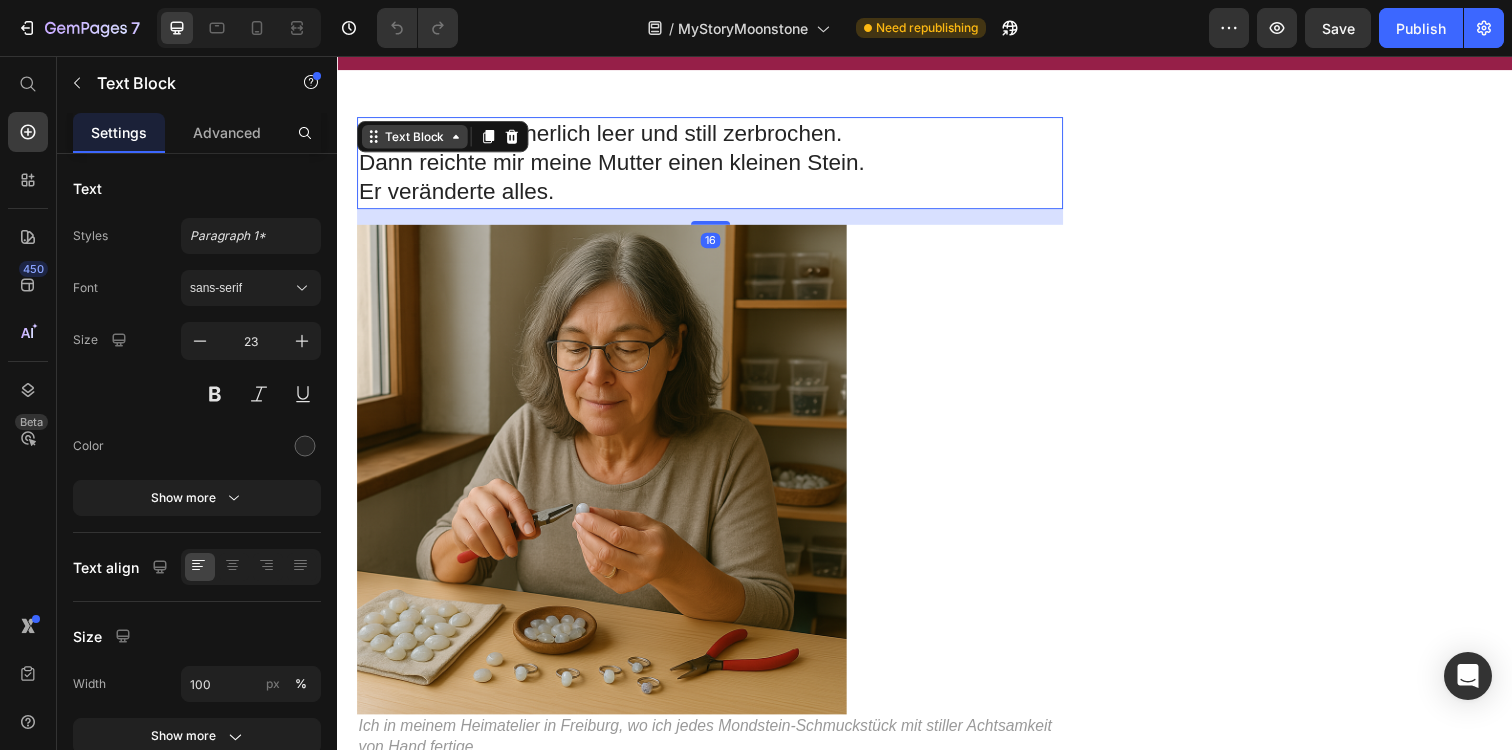 click on "Text Block" at bounding box center (416, 138) 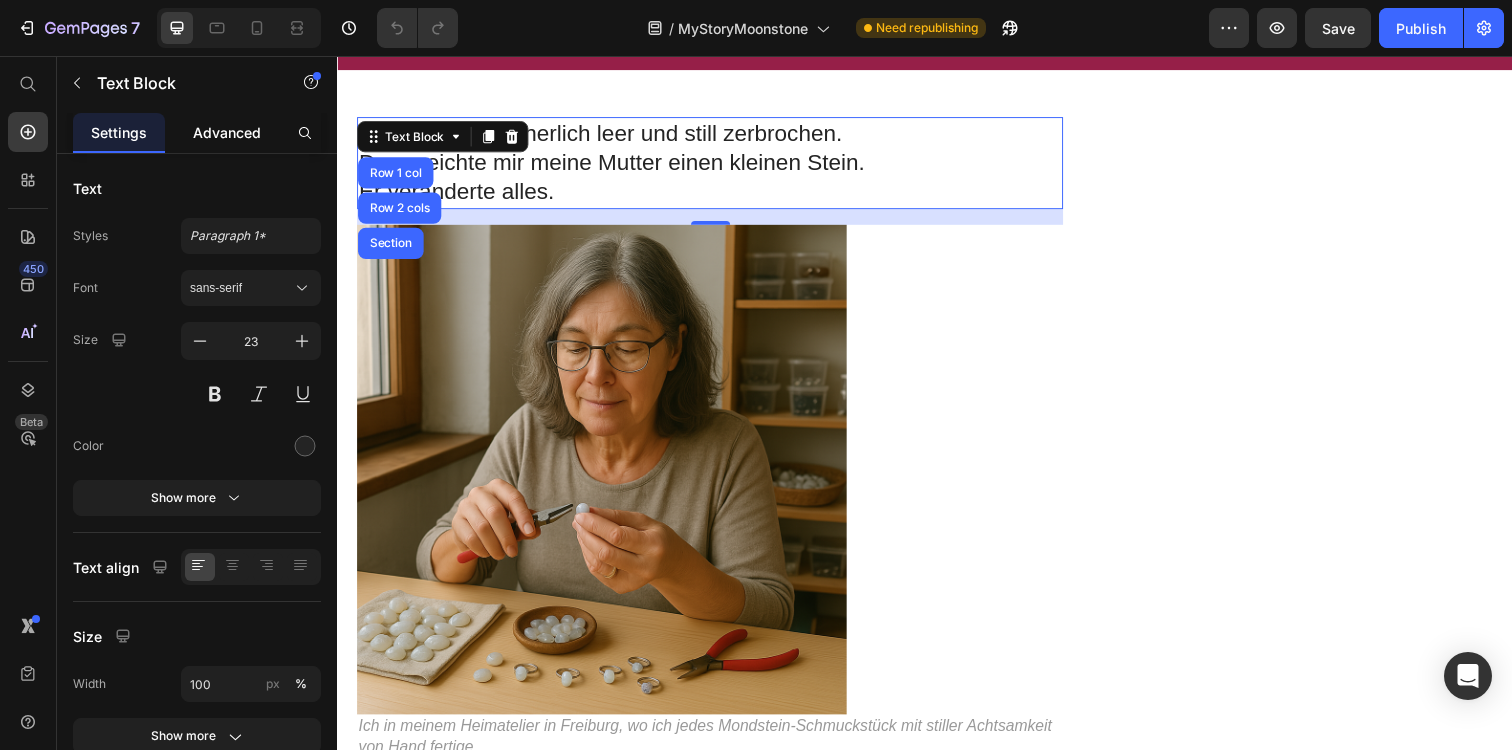 click on "Advanced" at bounding box center (227, 132) 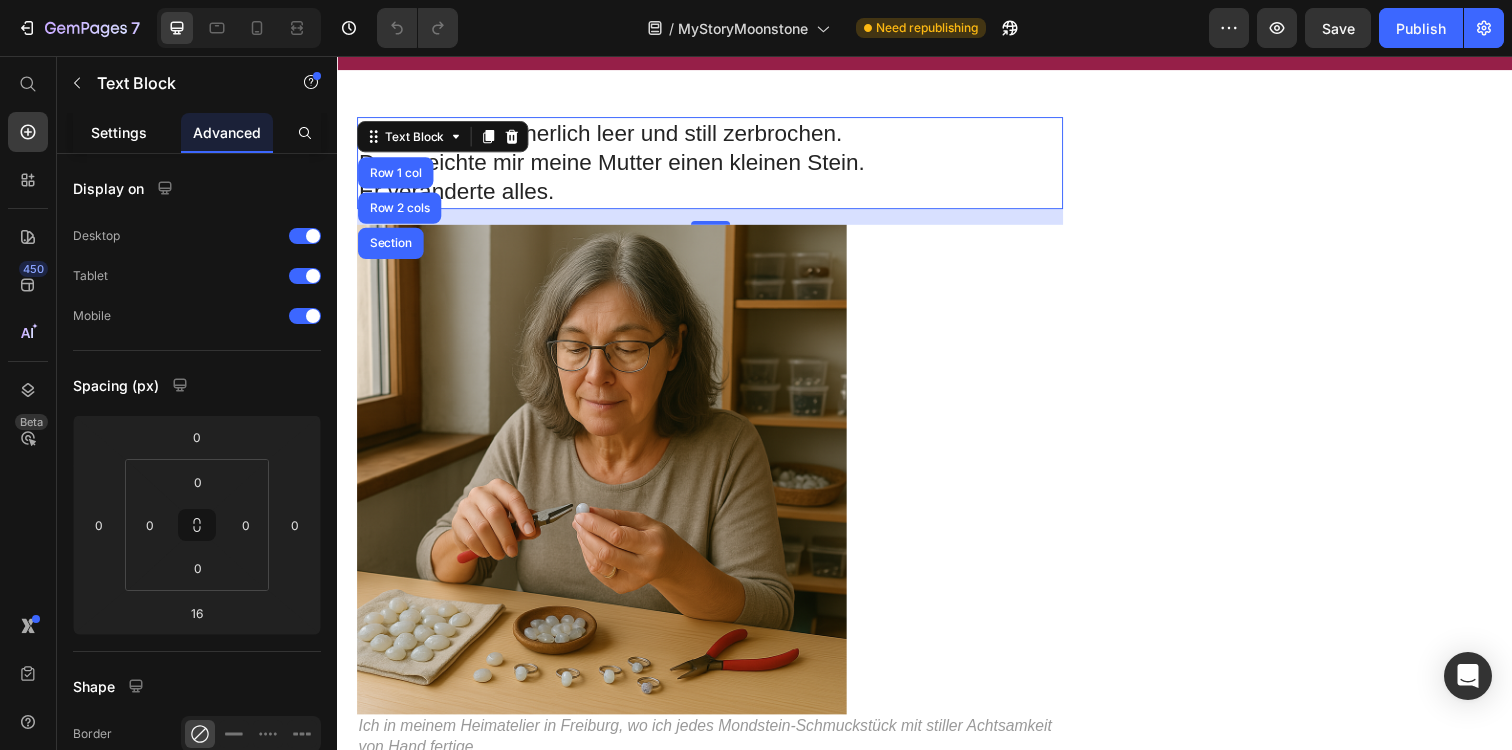 click on "Settings" 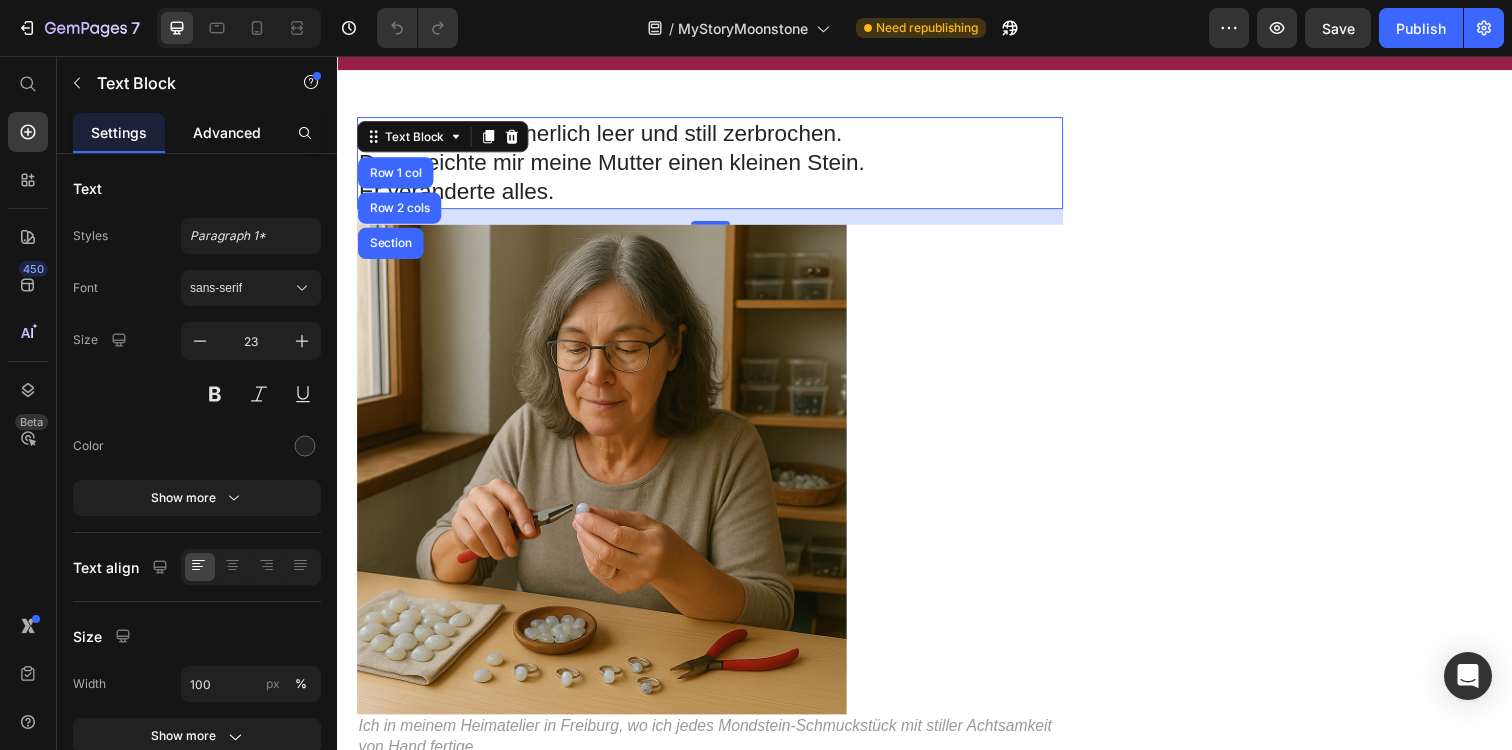 click on "Advanced" 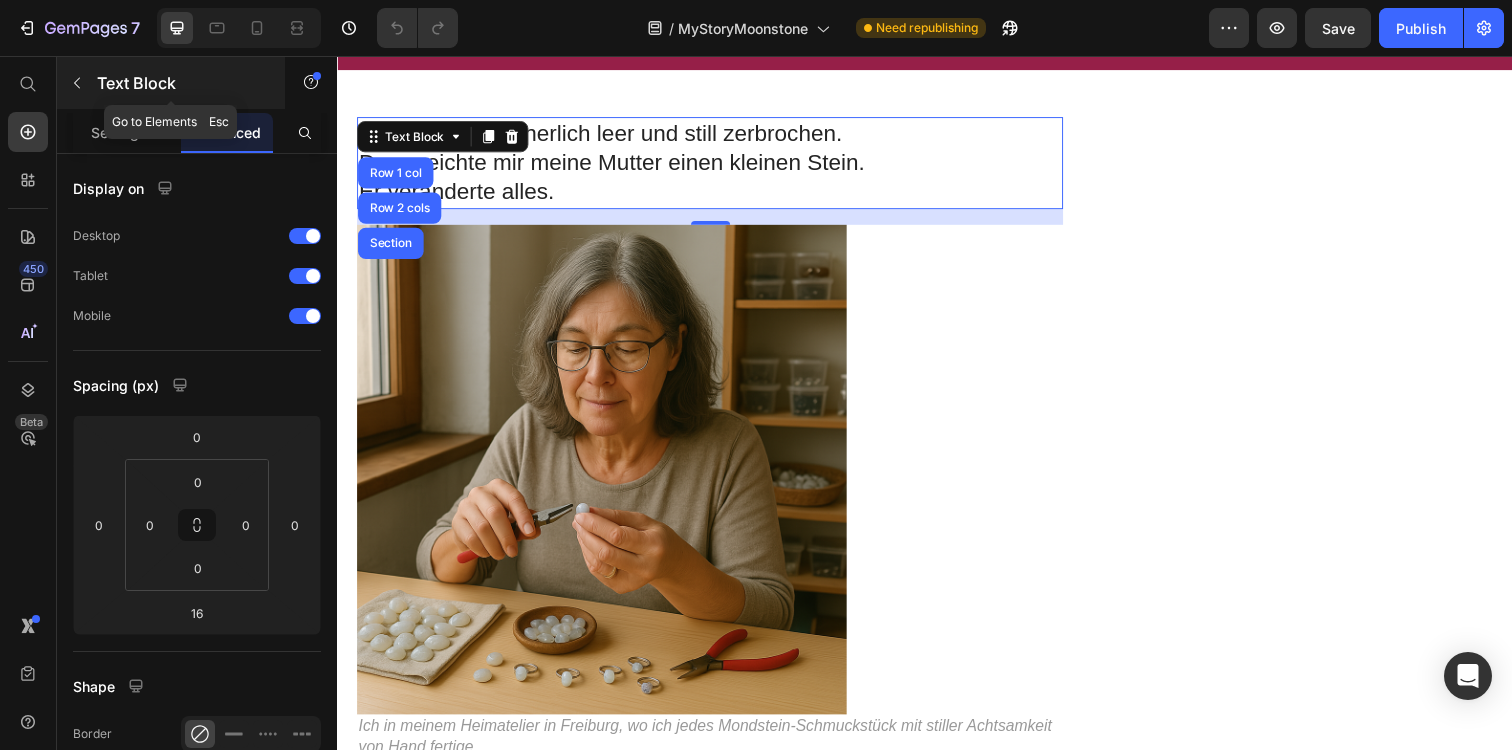 click 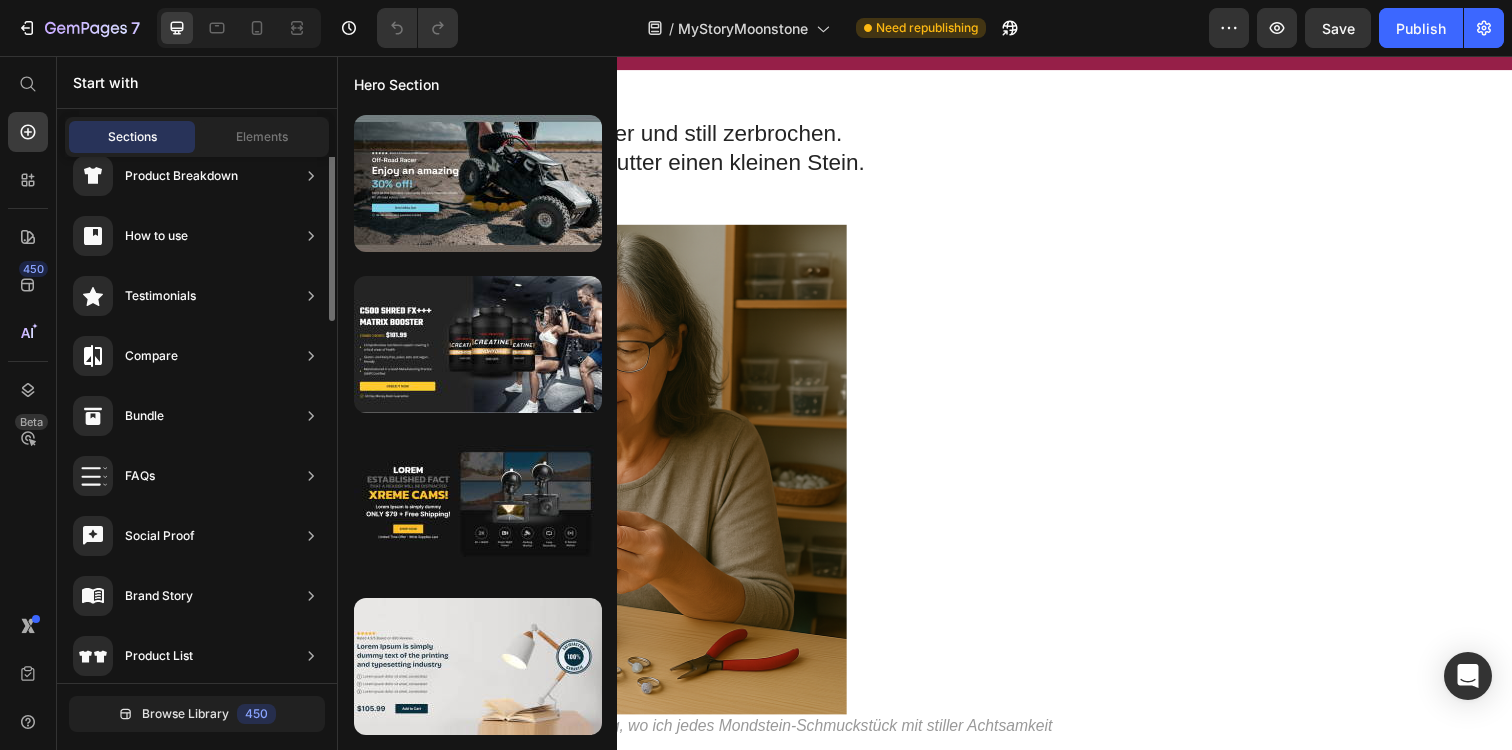scroll, scrollTop: 634, scrollLeft: 0, axis: vertical 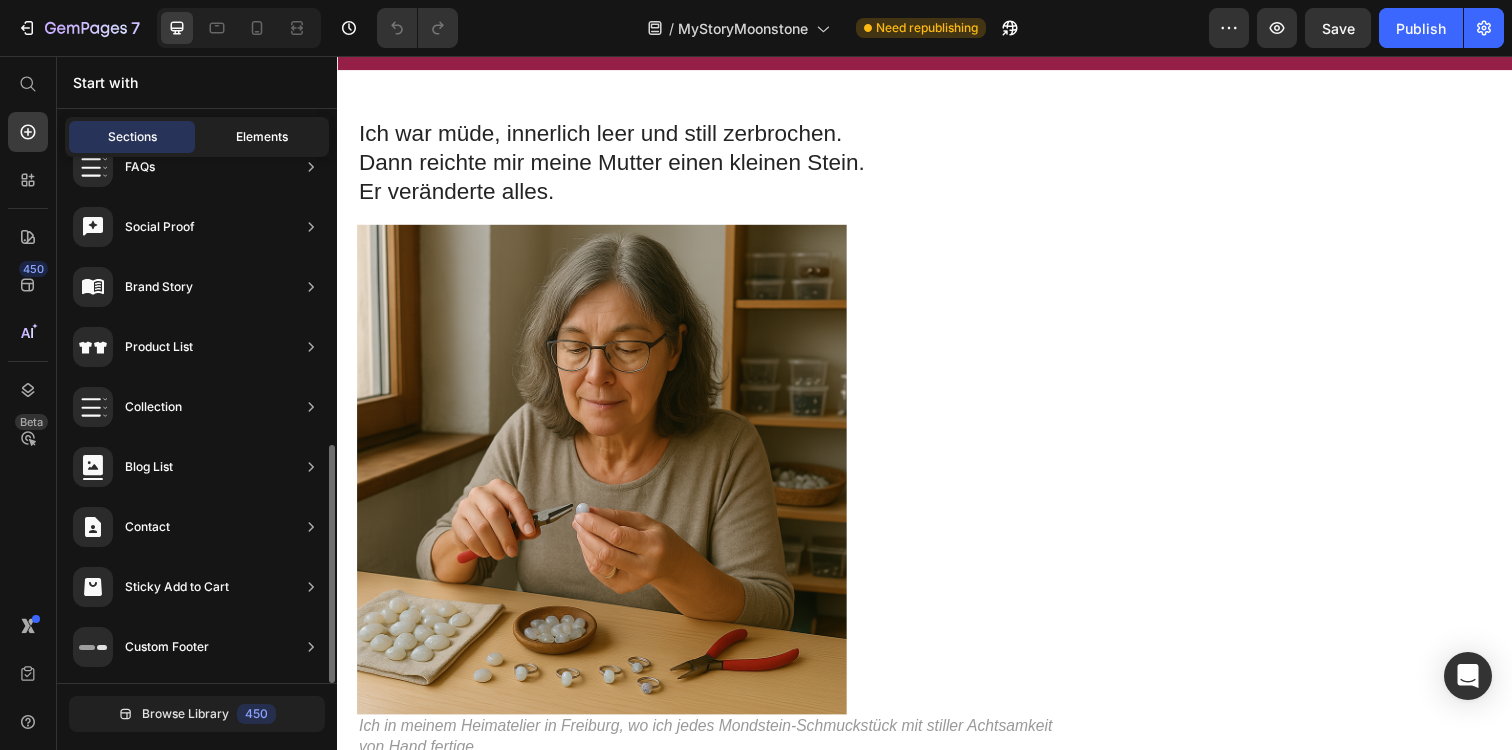 click on "Elements" 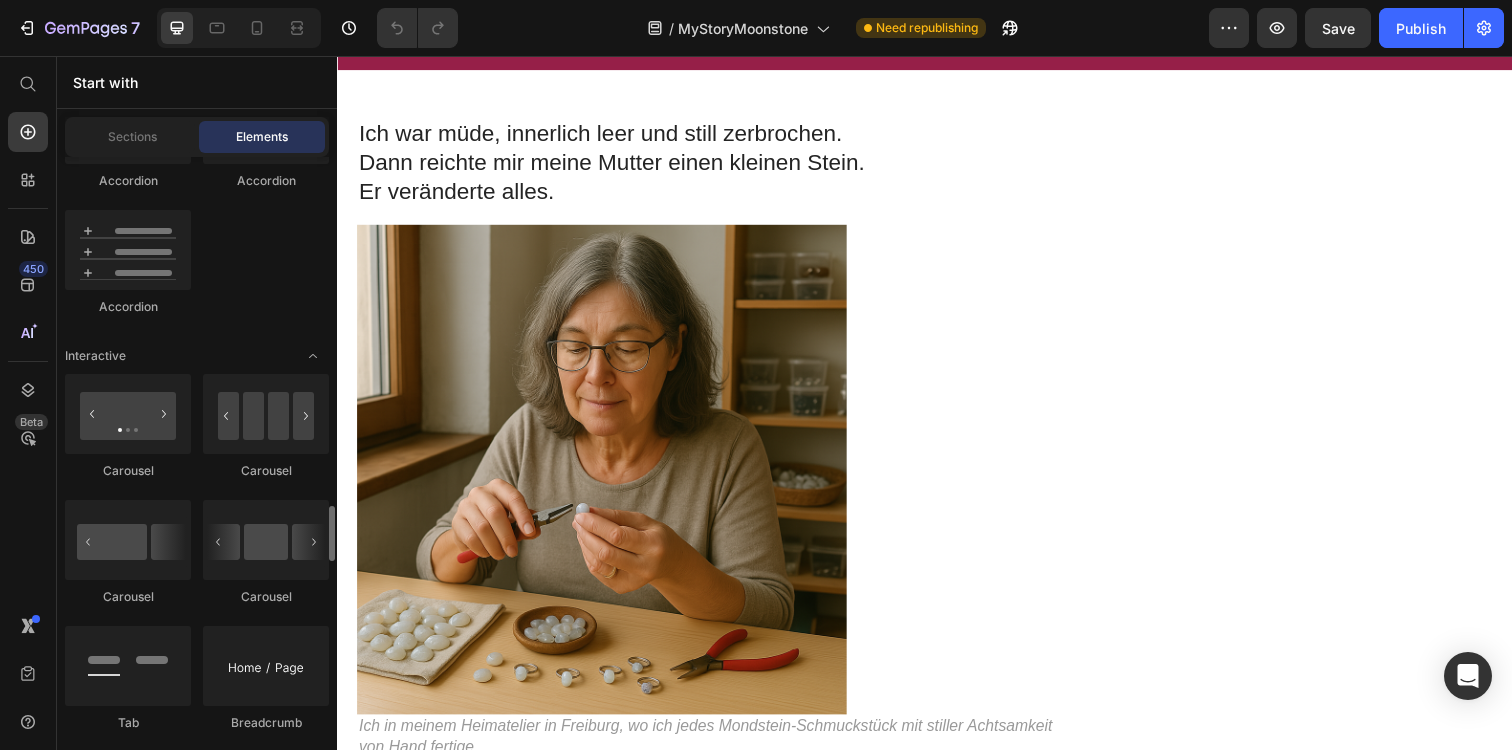 scroll, scrollTop: 2101, scrollLeft: 0, axis: vertical 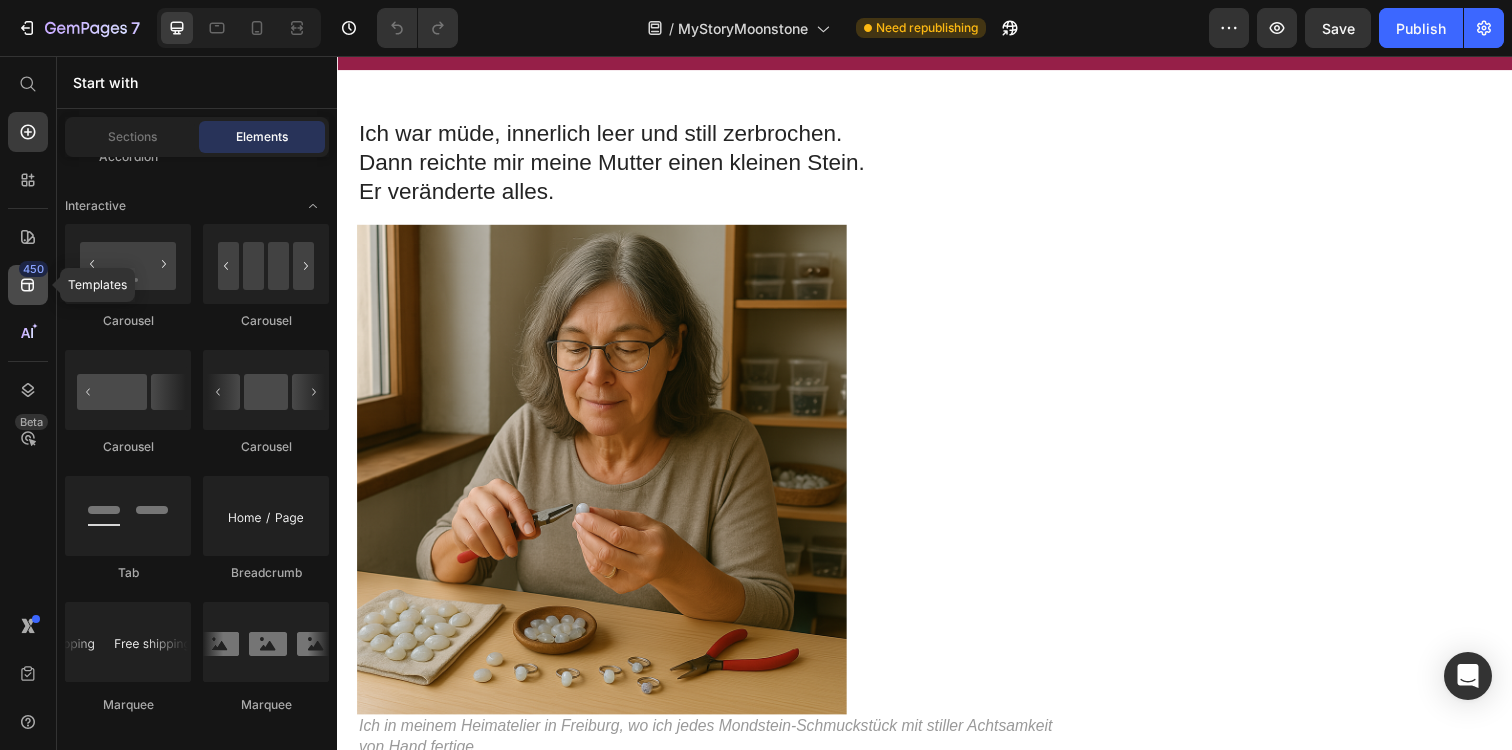 click on "450" at bounding box center (33, 269) 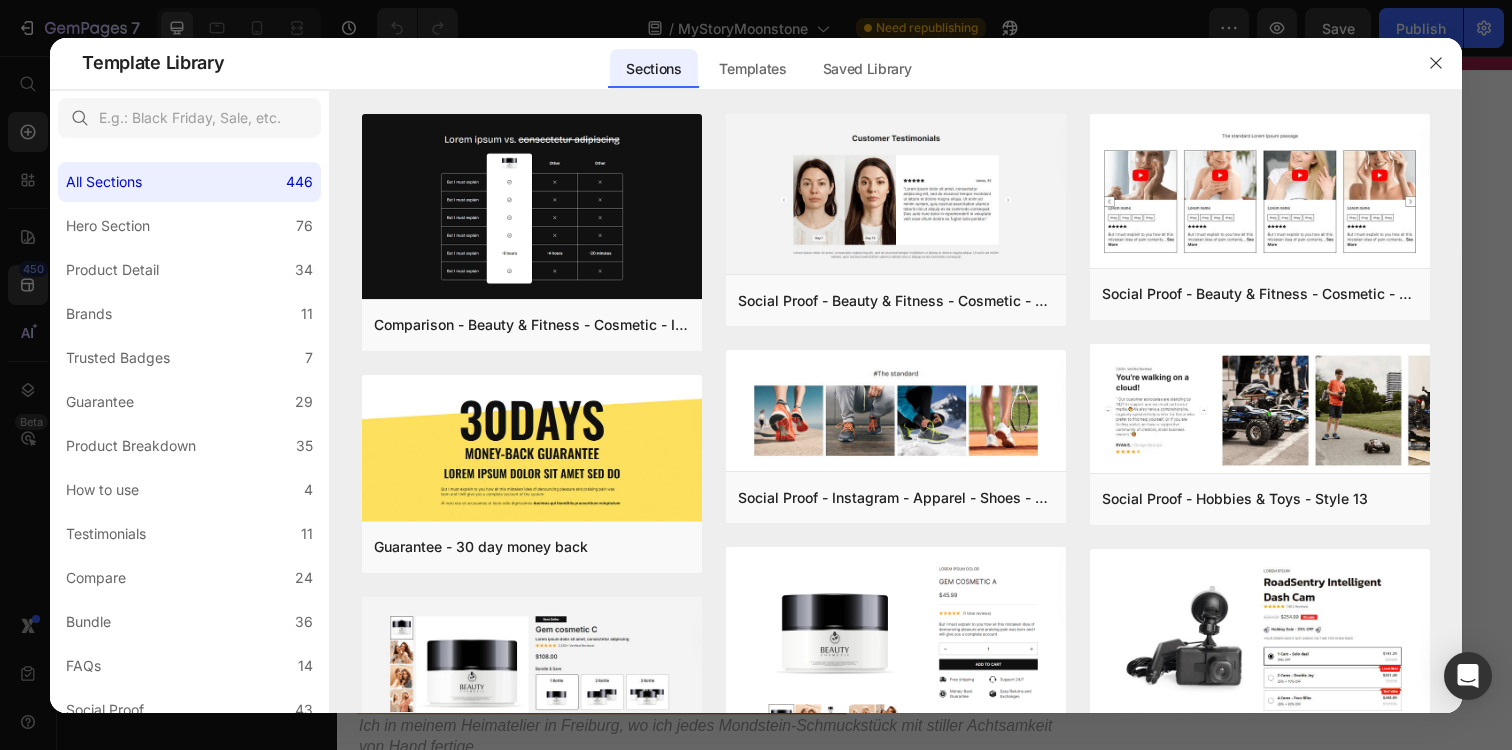 click at bounding box center (756, 375) 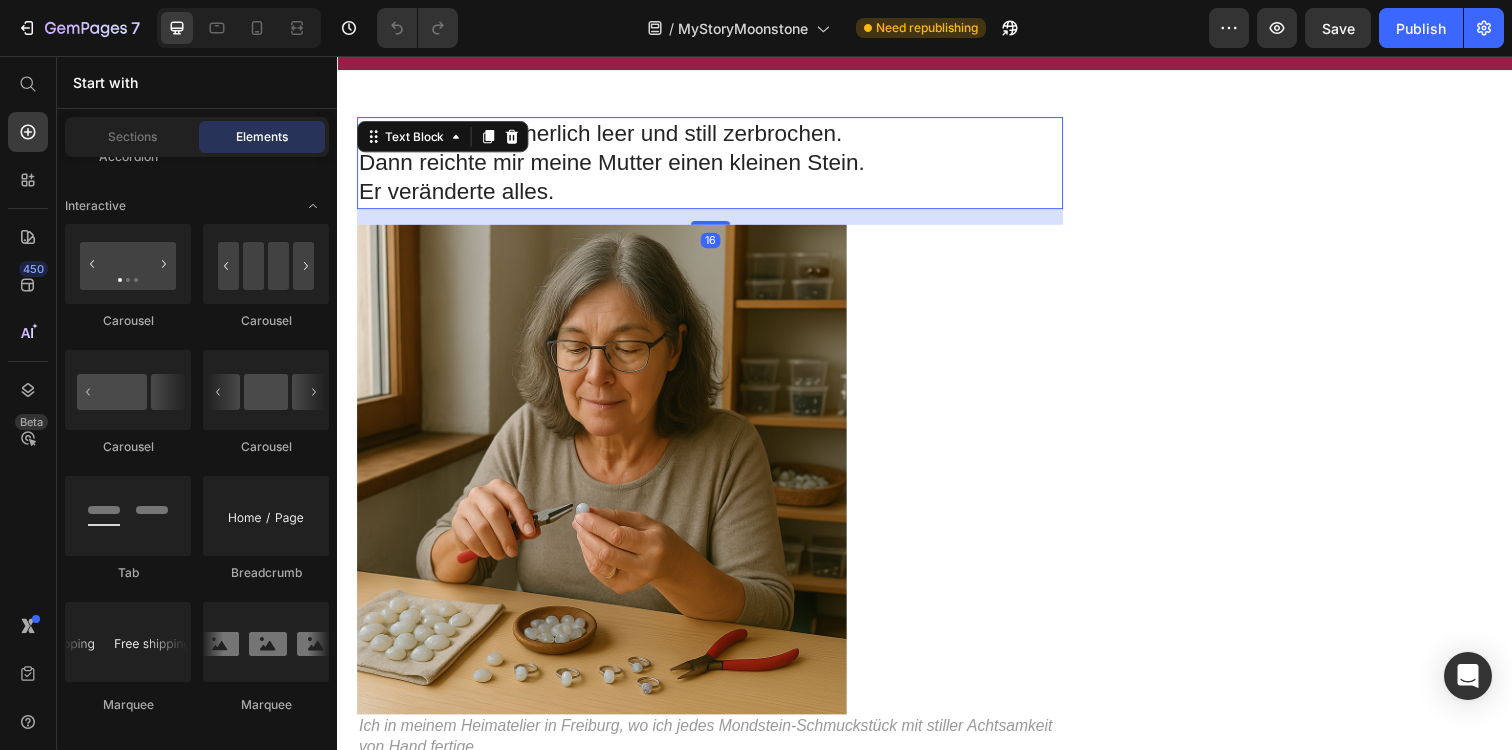 click on "Ich war müde, innerlich leer und still zerbrochen. Dann reichte mir meine Mutter einen kleinen Stein. Er veränderte alles." at bounding box center [717, 165] 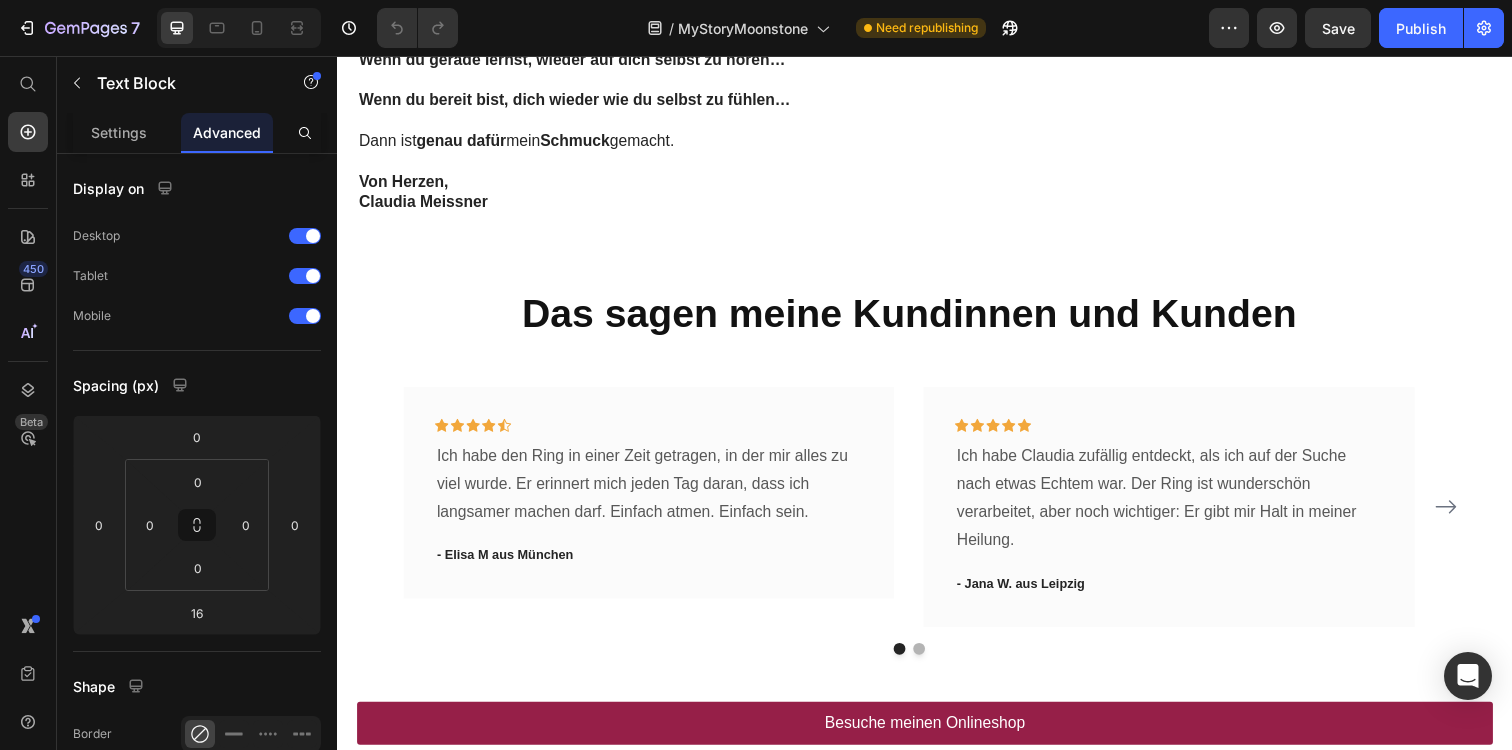 scroll, scrollTop: 6852, scrollLeft: 0, axis: vertical 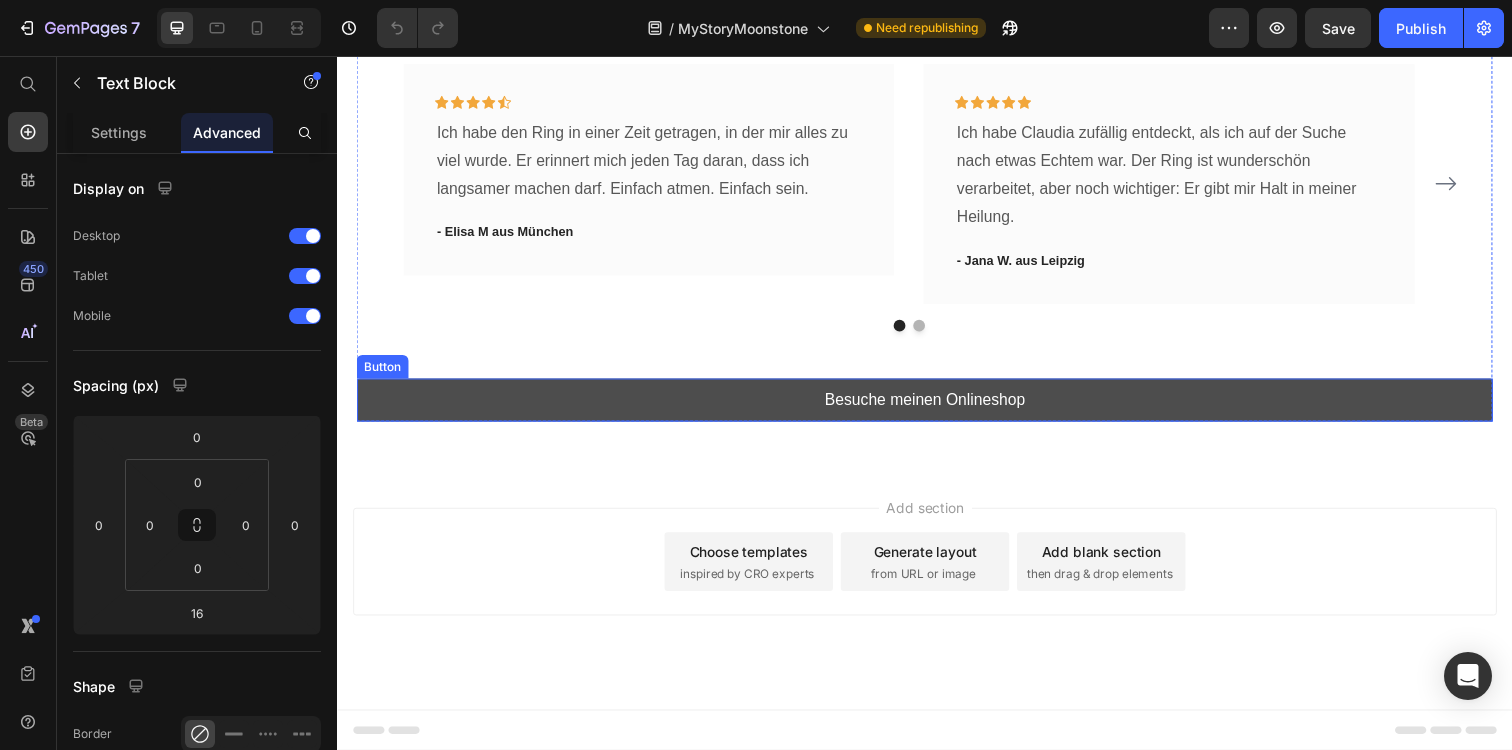 click on "Besuche meinen Onlineshop" at bounding box center [937, 407] 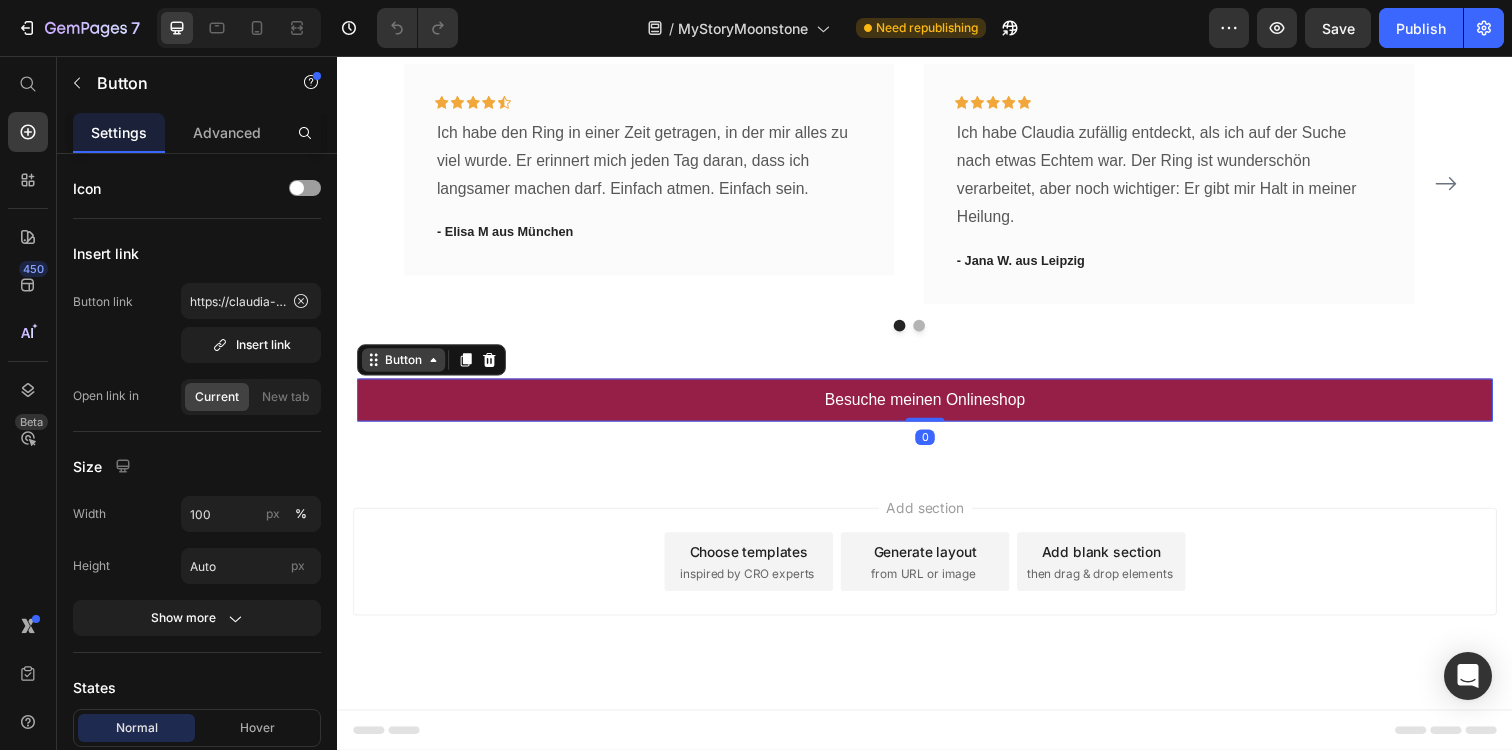 click 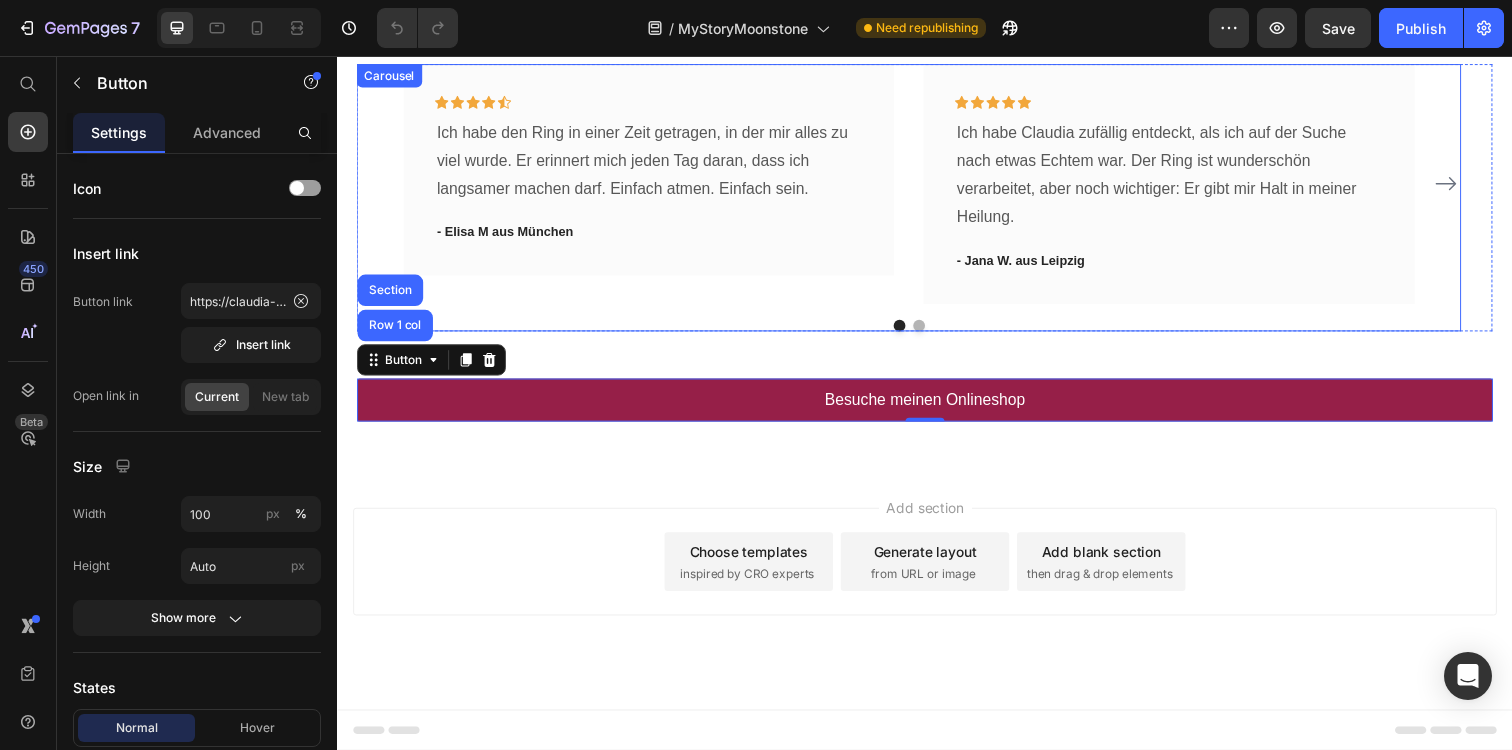 click on "Icon
Icon
Icon
Icon
Icon Row Ich habe den Ring in einer Zeit getragen, in der mir alles zu viel wurde. Er erinnert mich jeden Tag daran, dass ich langsamer machen darf. Einfach atmen. Einfach sein. Text block - Elisa M aus München Text block Row" at bounding box center [655, 186] 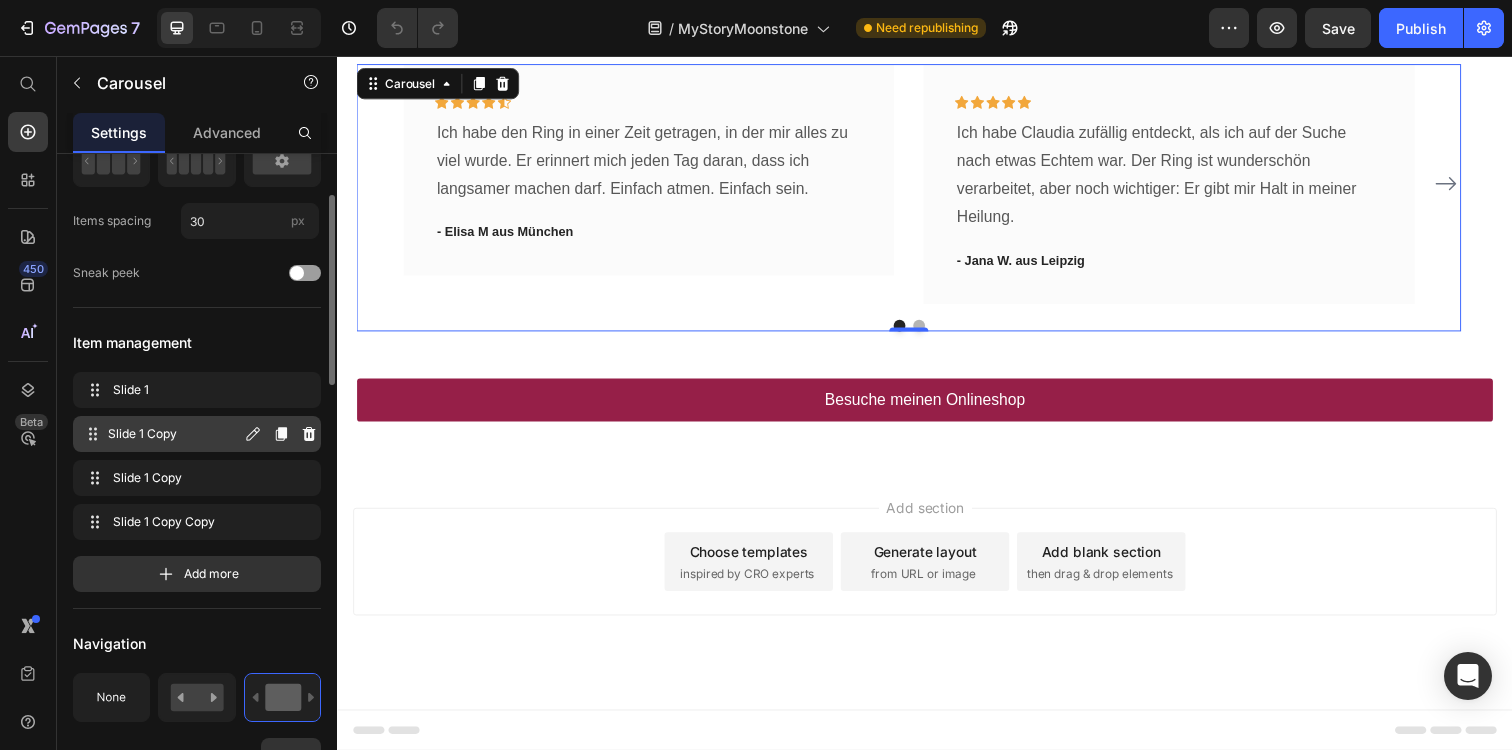 scroll, scrollTop: 0, scrollLeft: 0, axis: both 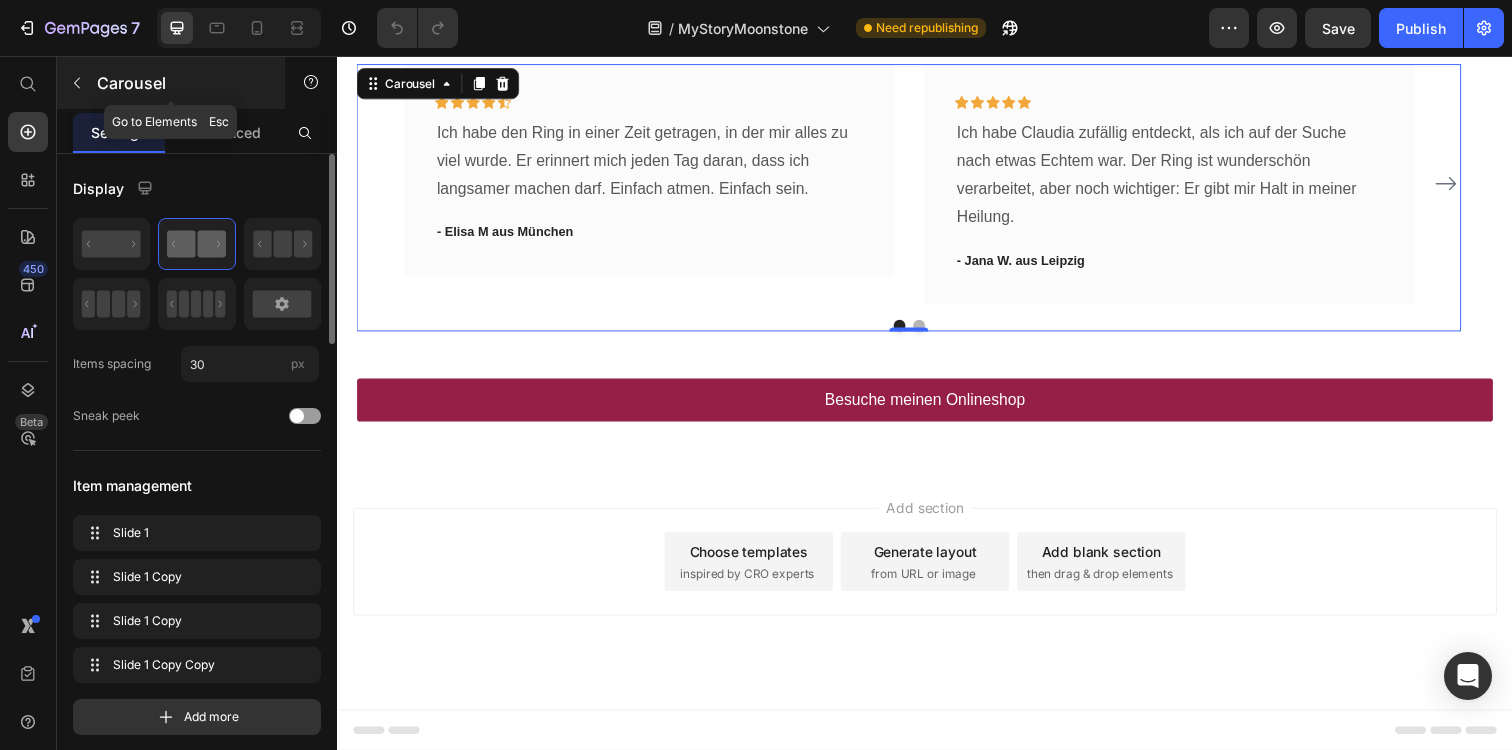 click at bounding box center (77, 83) 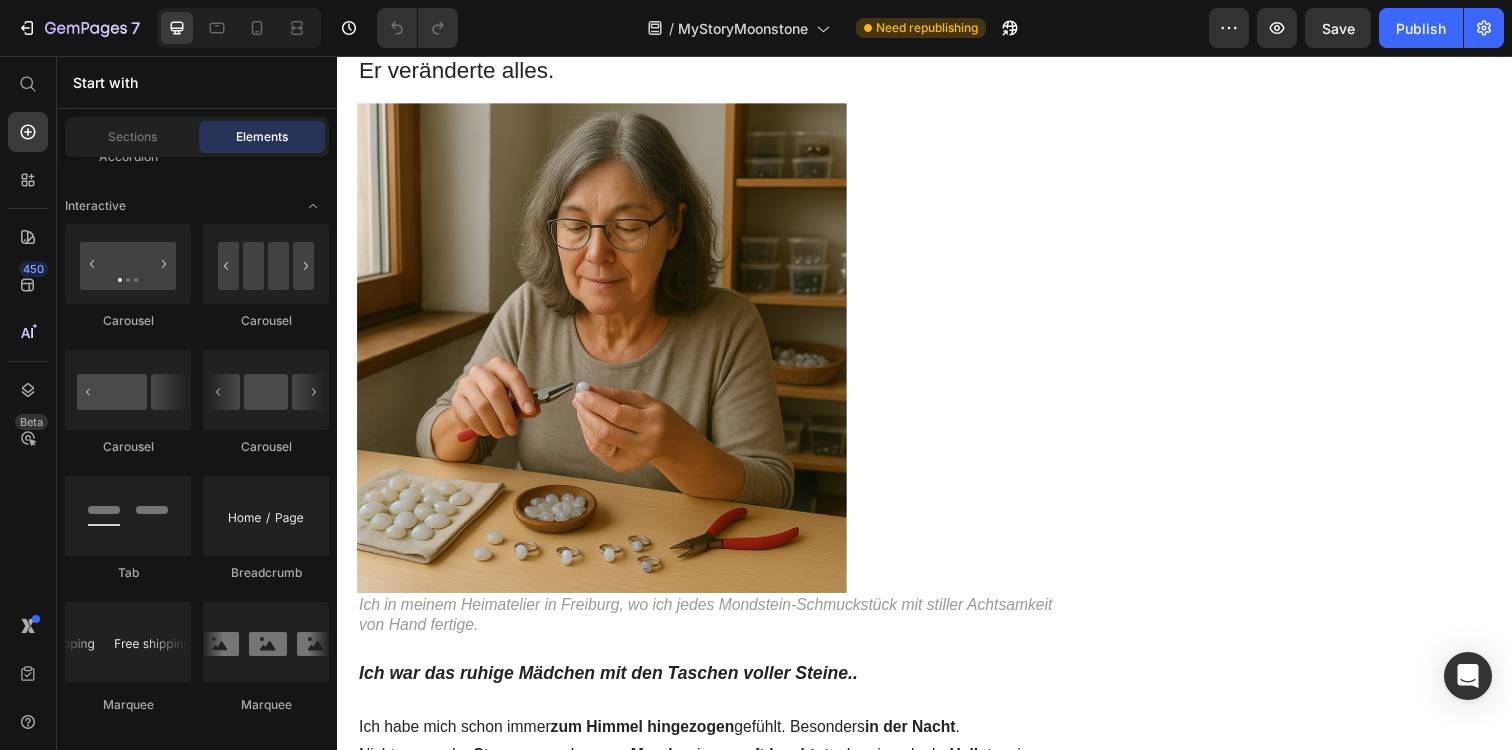 scroll, scrollTop: 0, scrollLeft: 0, axis: both 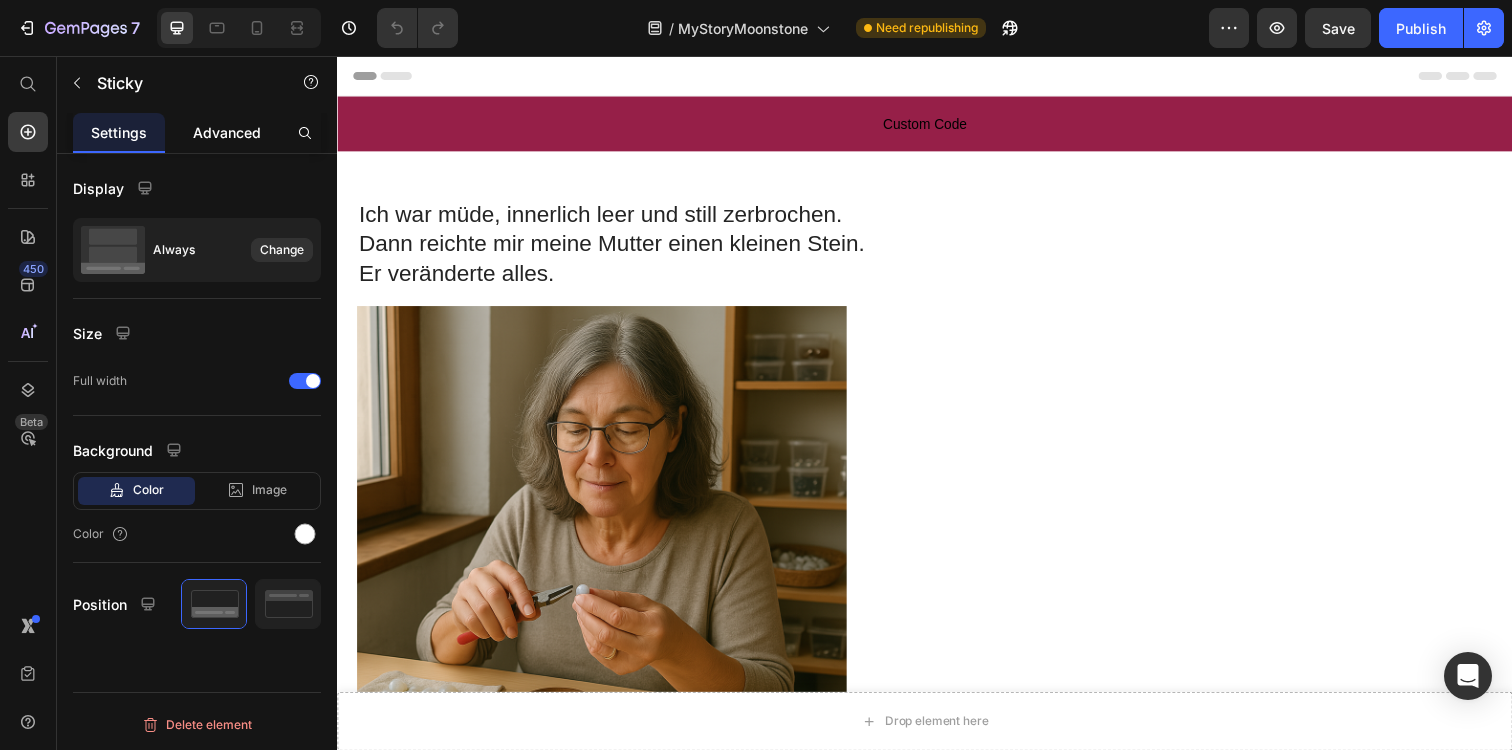 click on "Advanced" at bounding box center [227, 132] 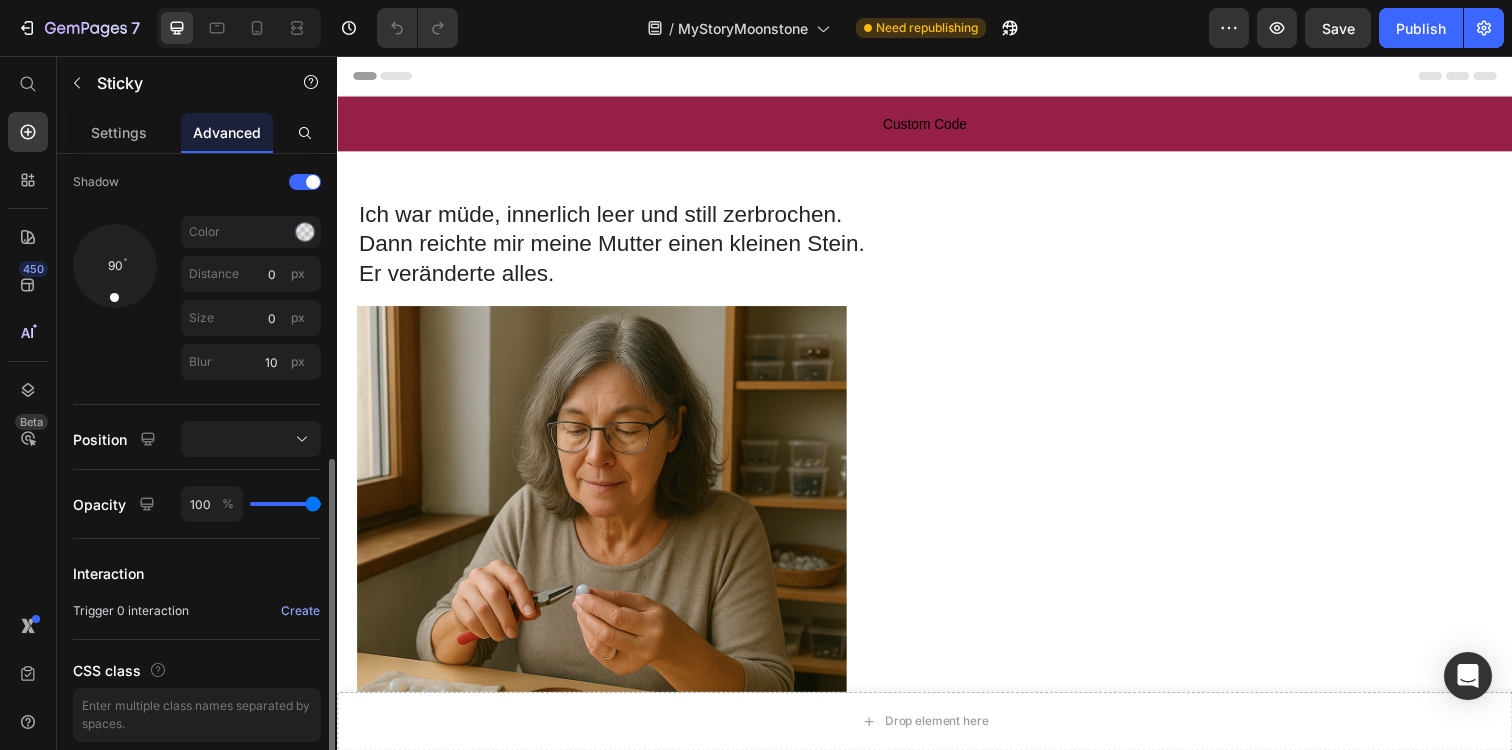 scroll, scrollTop: 735, scrollLeft: 0, axis: vertical 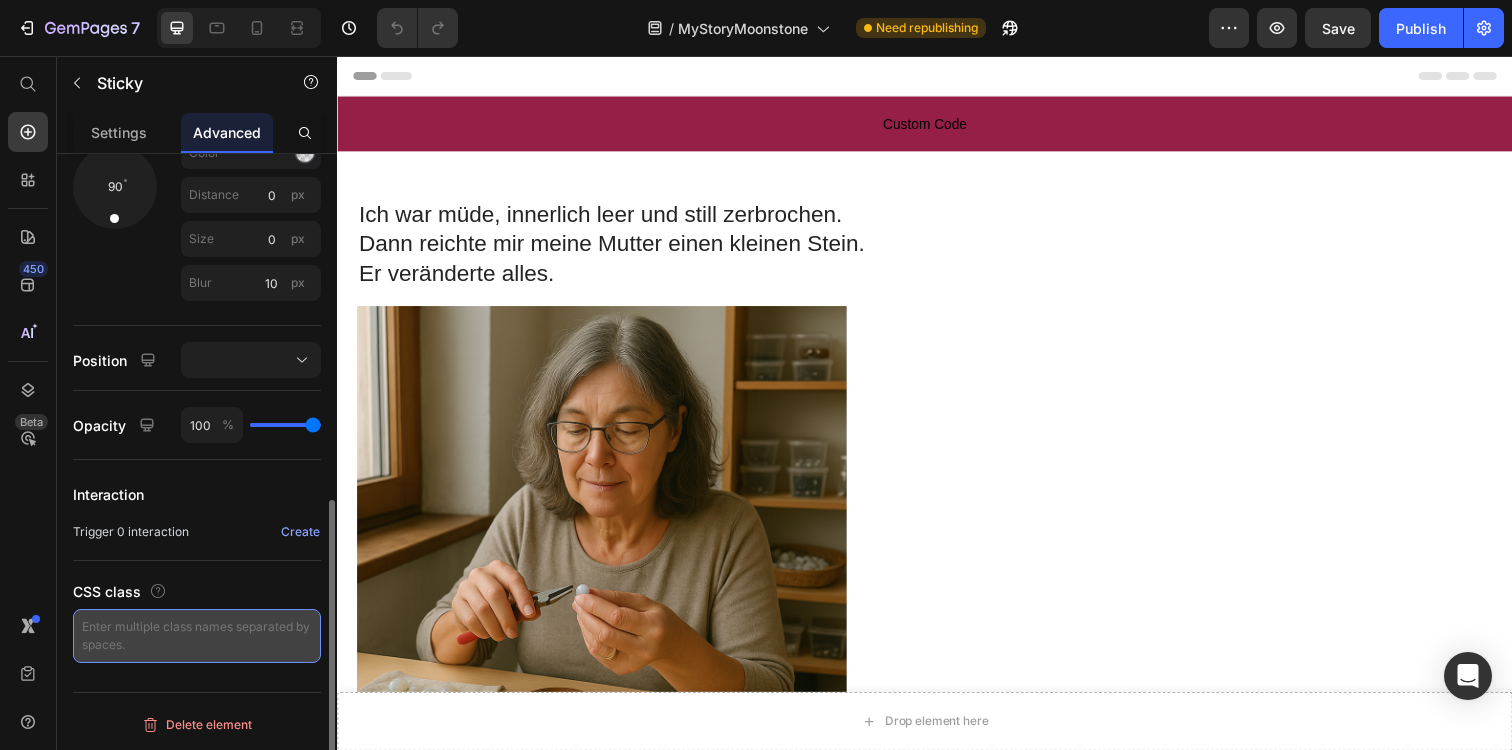 click at bounding box center [197, 636] 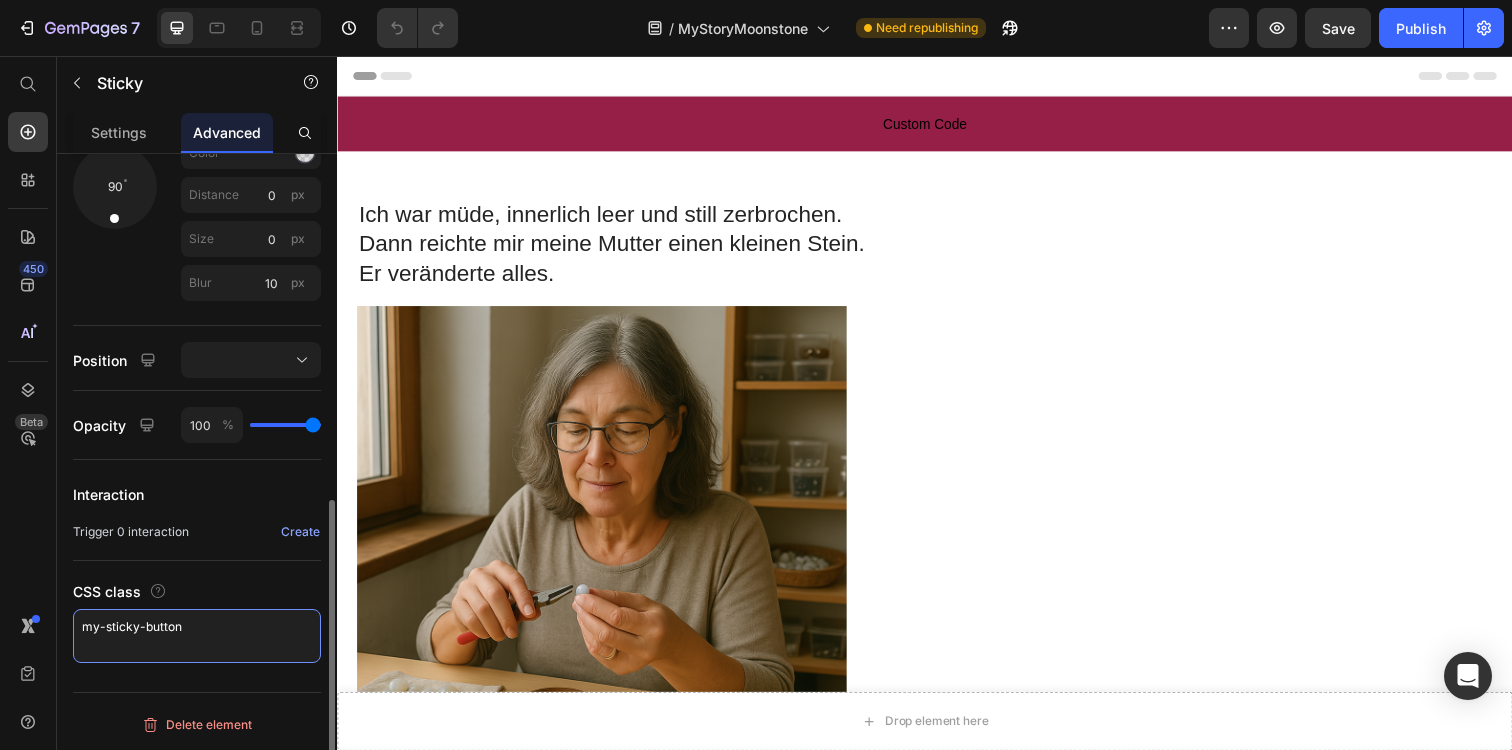 type on "my-sticky-button" 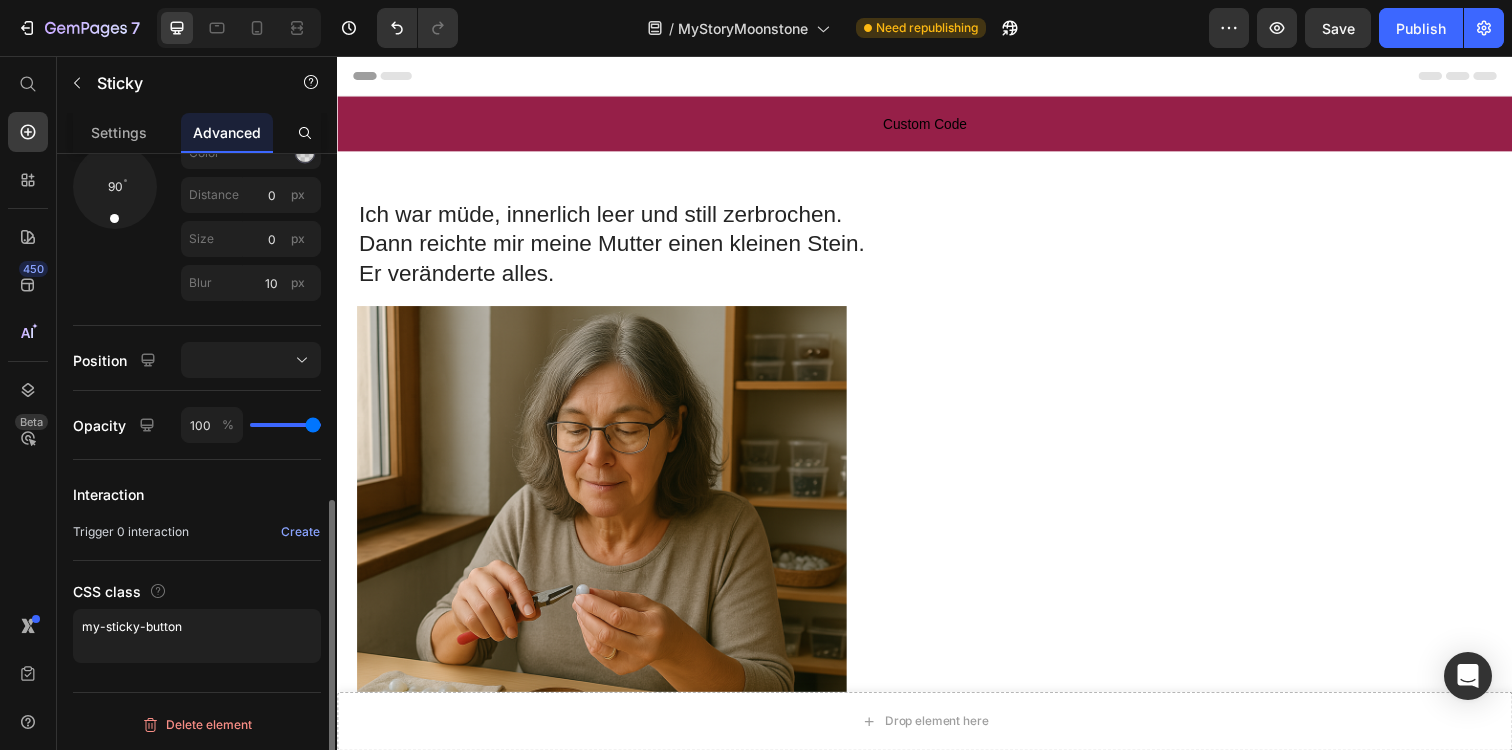 click on "Display on Desktop Tablet Mobile Spacing (px) 0 0 0 0 0 0 0 0 Shape Border Corner Shadow 90 Color Distance 0 px Size 0 px Blur 10 px Position Opacity 100 % Interaction Trigger 0 interaction Create CSS class my-sticky-button" at bounding box center [197, 63] 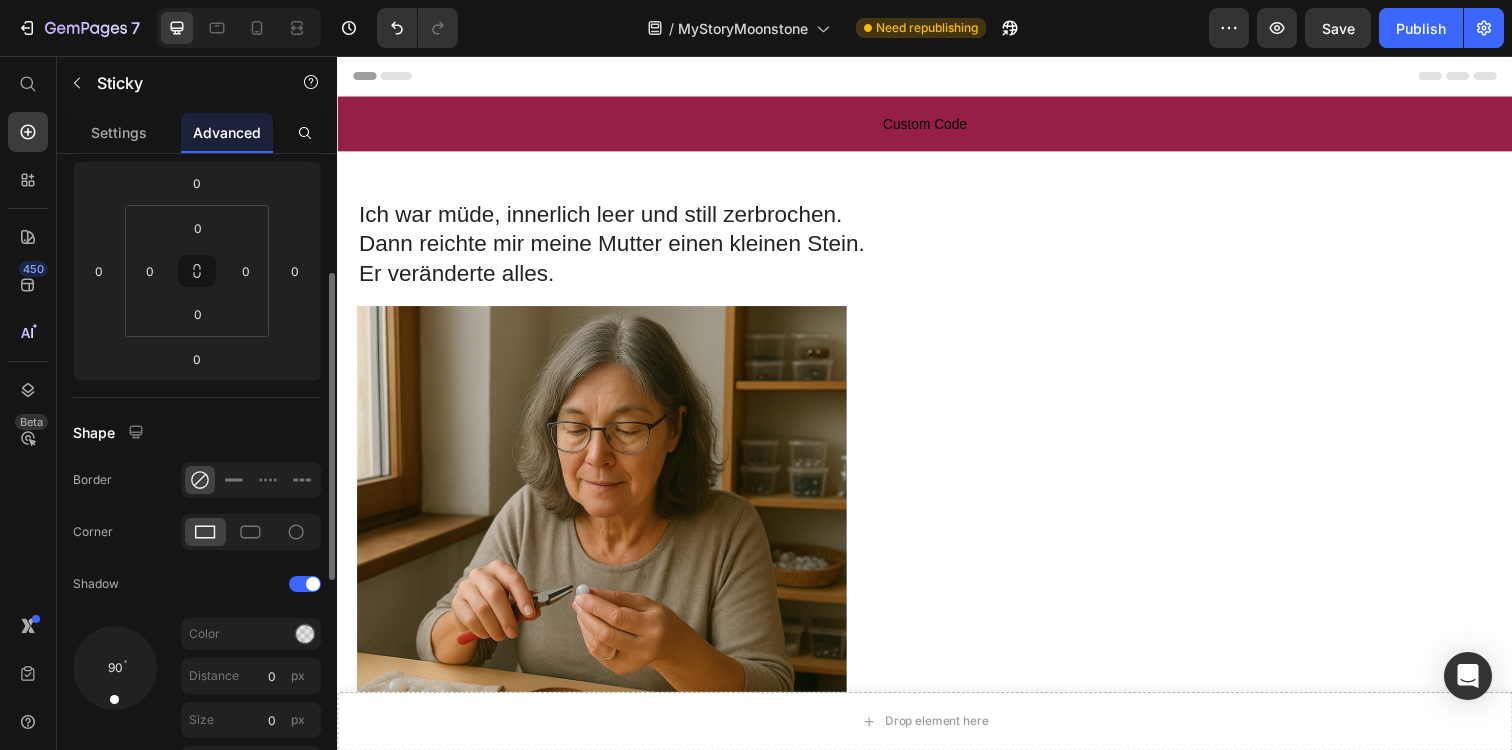 scroll, scrollTop: 0, scrollLeft: 0, axis: both 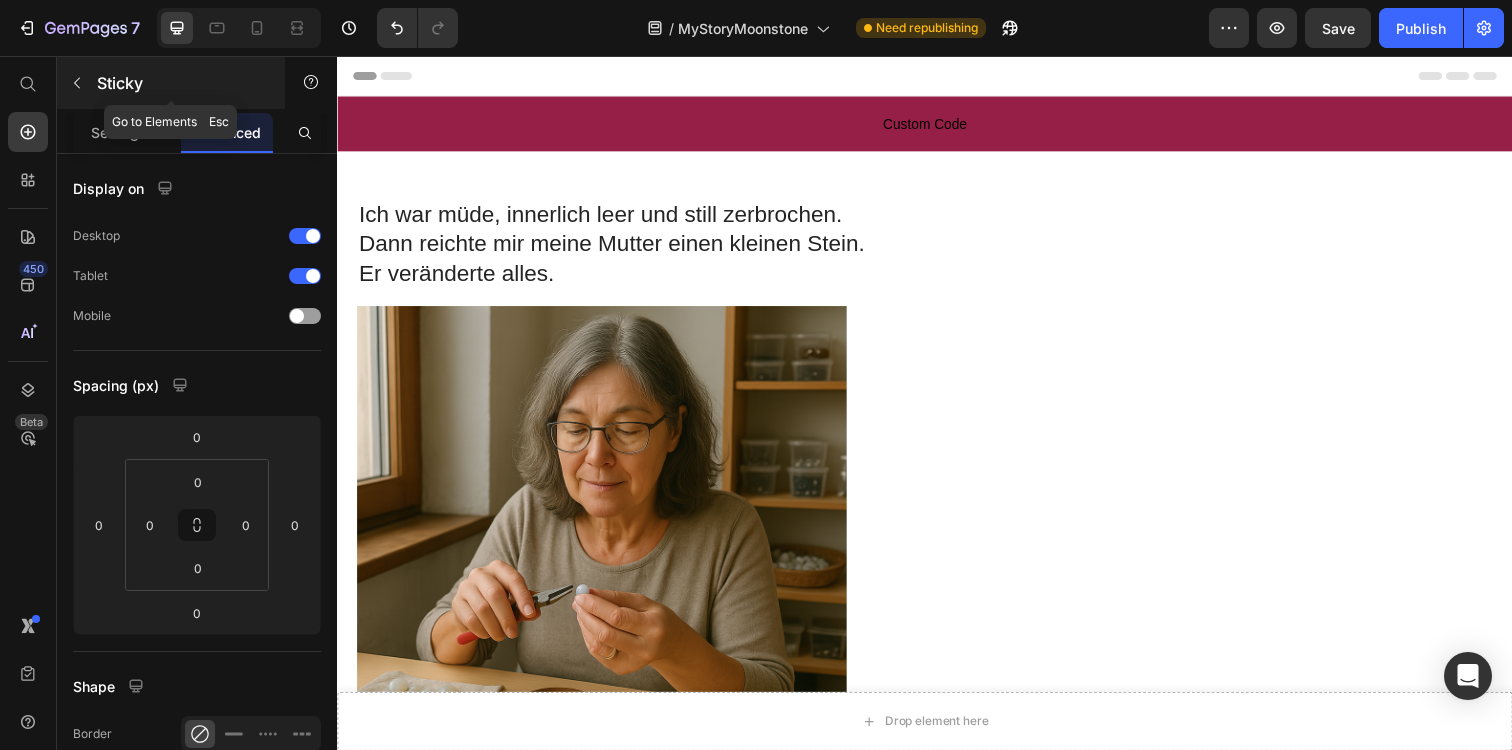 click 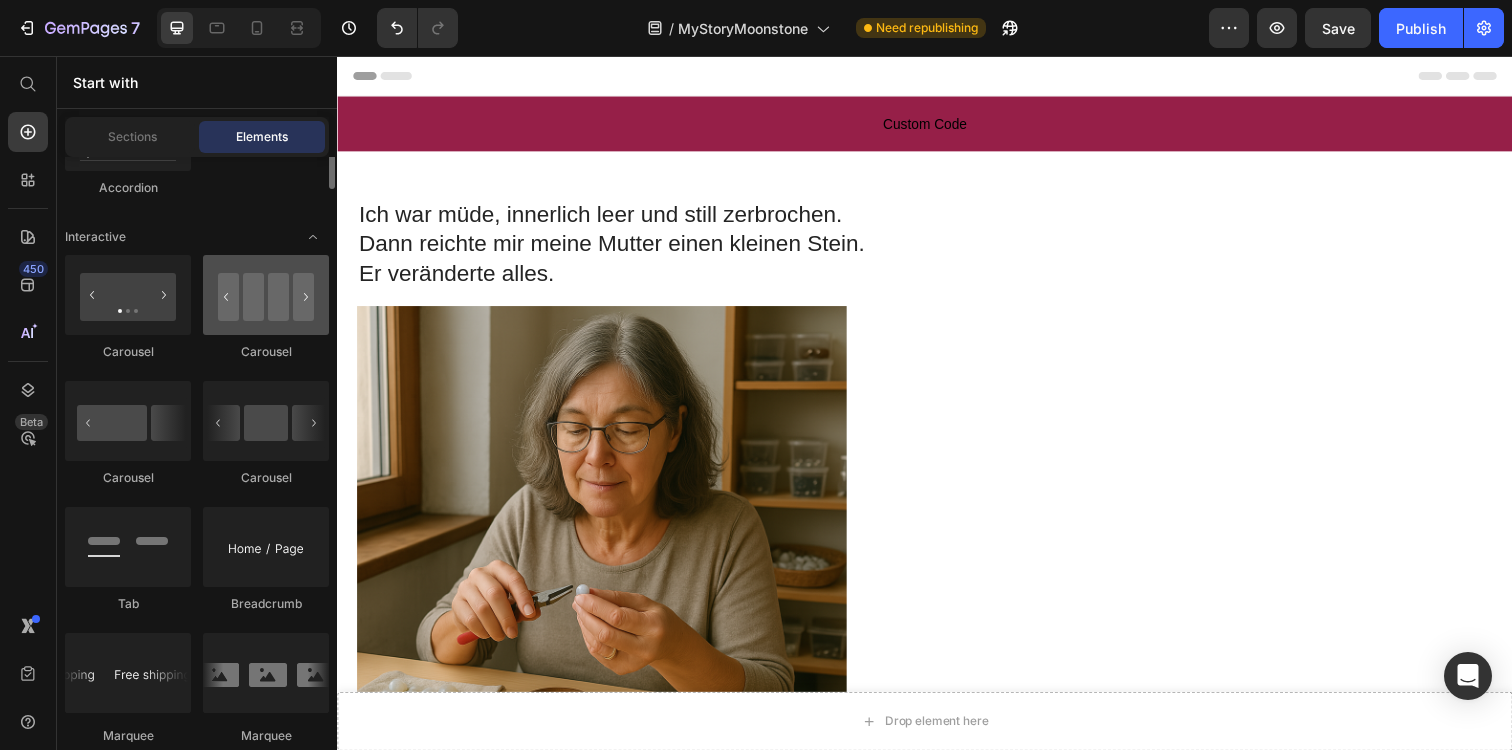 scroll, scrollTop: 2094, scrollLeft: 0, axis: vertical 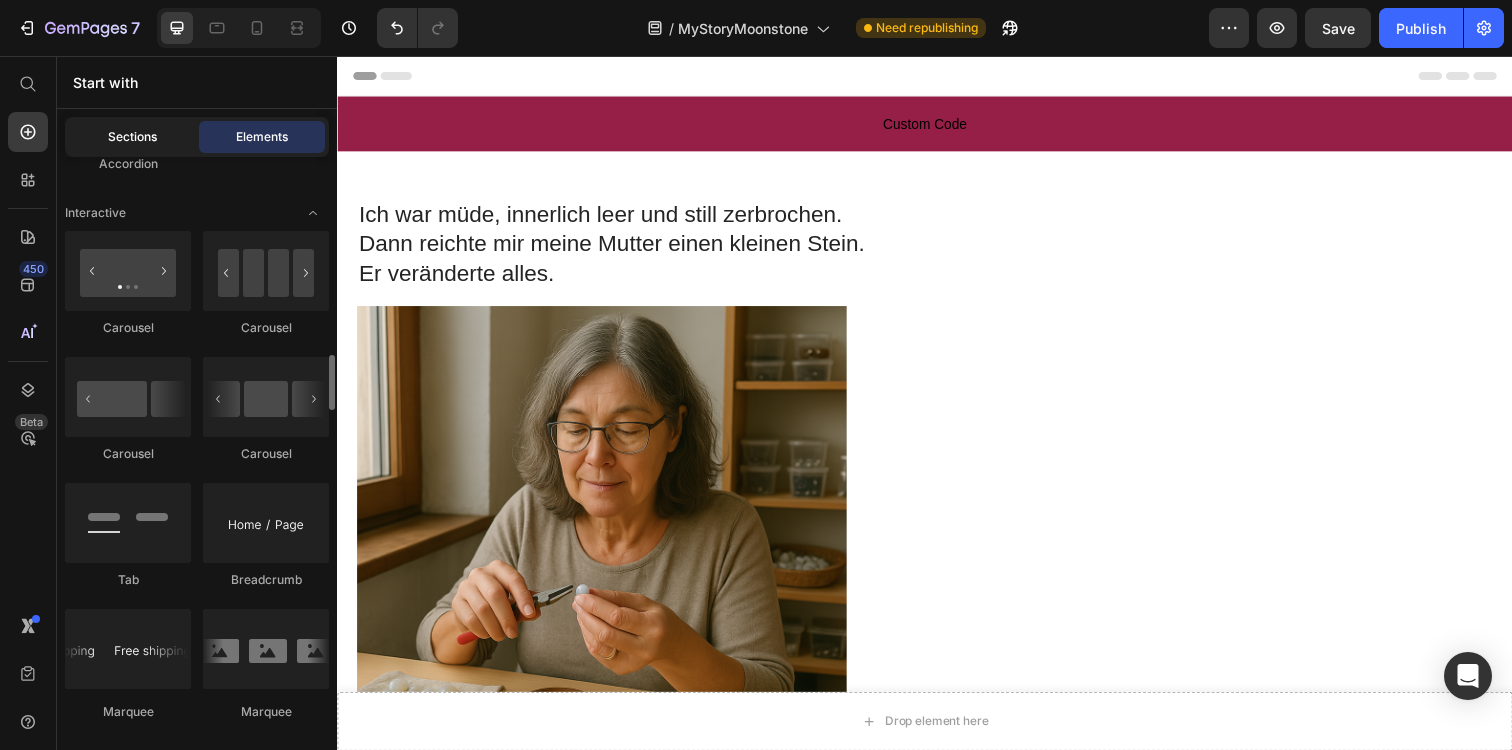 click on "Sections" 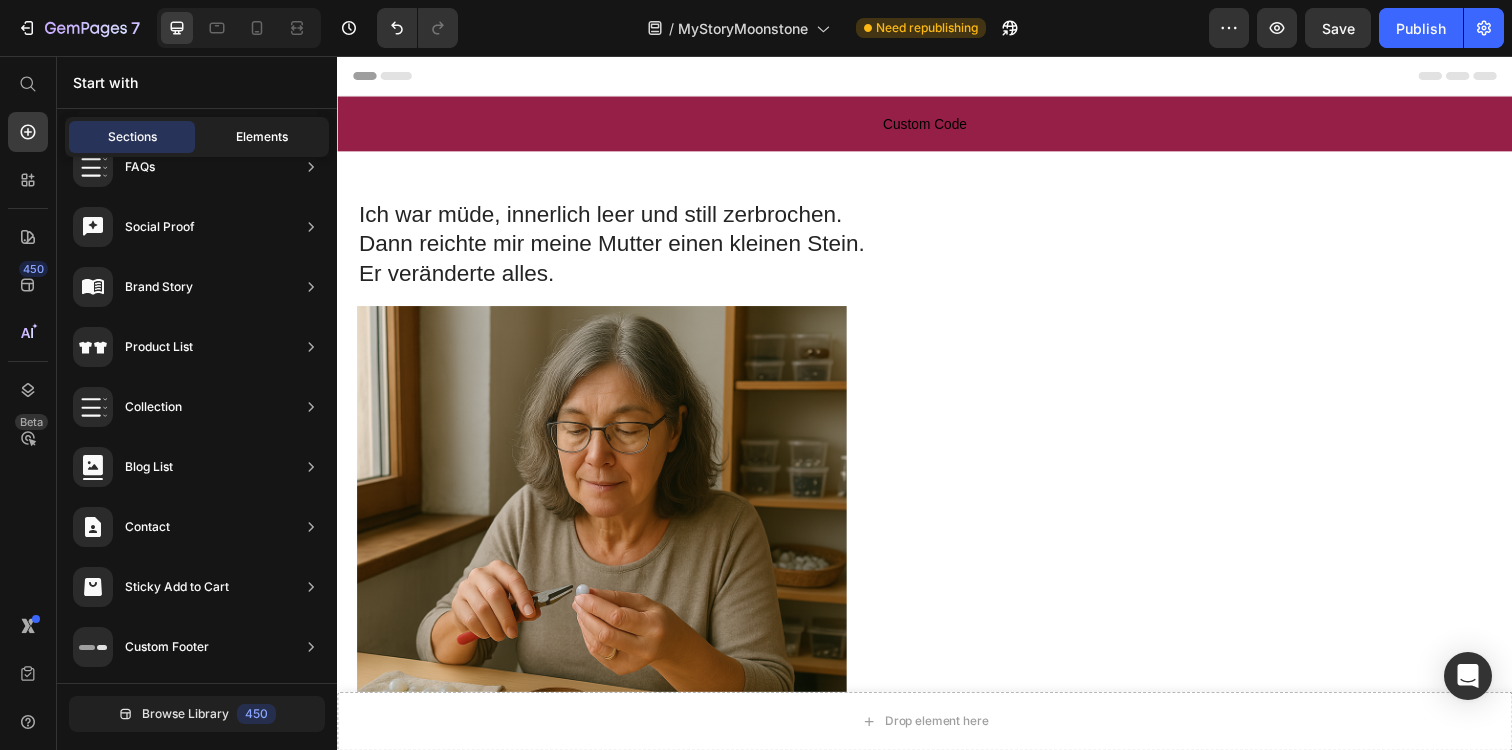 click on "Elements" at bounding box center (262, 137) 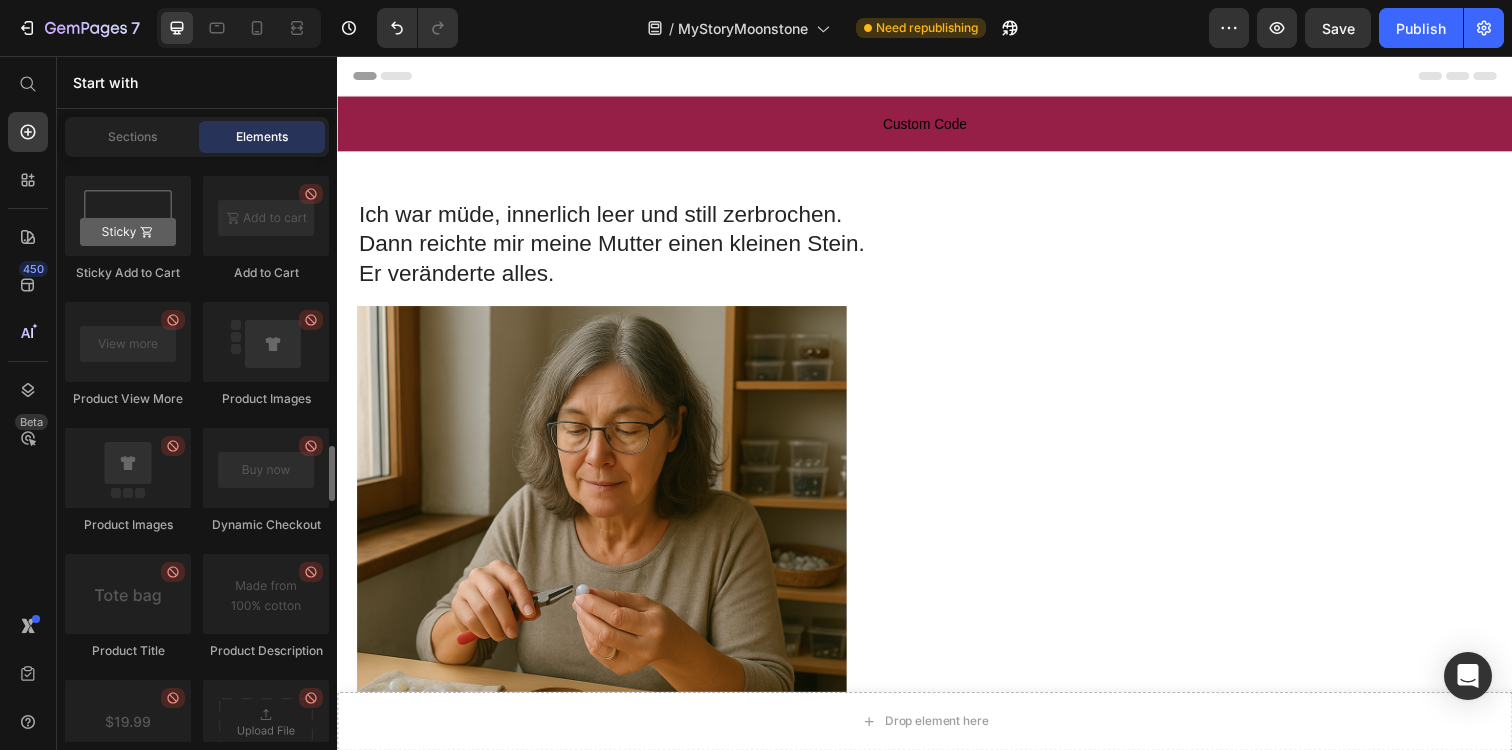 scroll, scrollTop: 2947, scrollLeft: 0, axis: vertical 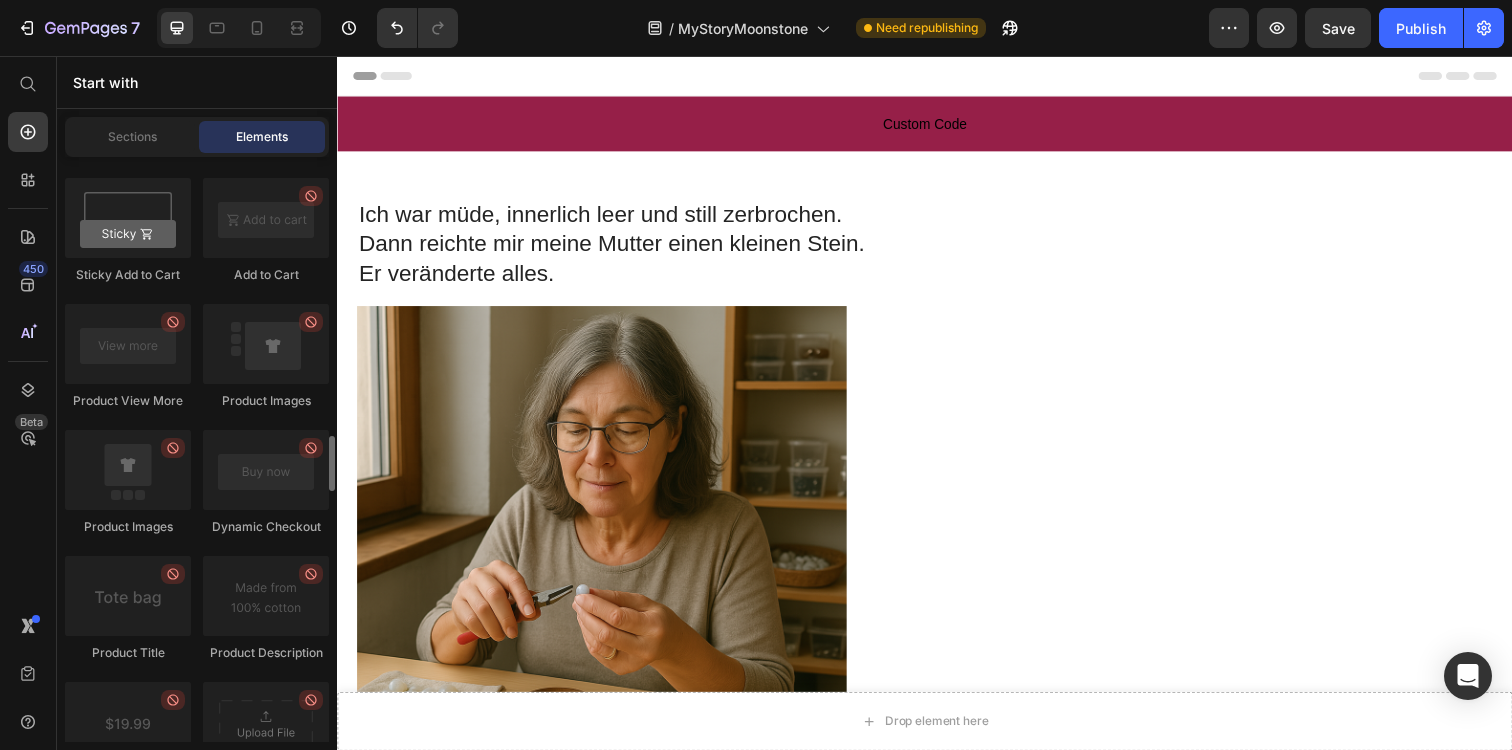click on "Start with" at bounding box center [197, 82] 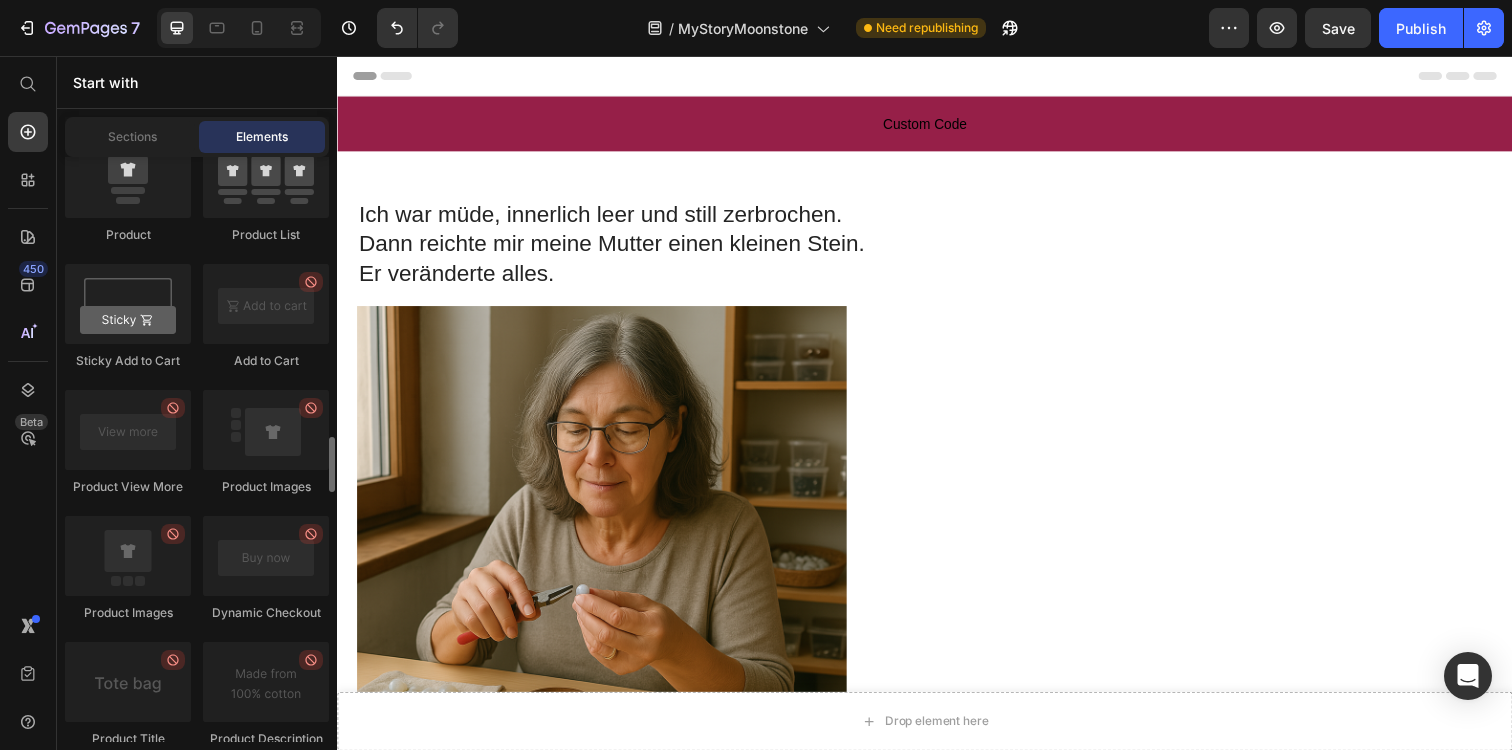 scroll, scrollTop: 2854, scrollLeft: 0, axis: vertical 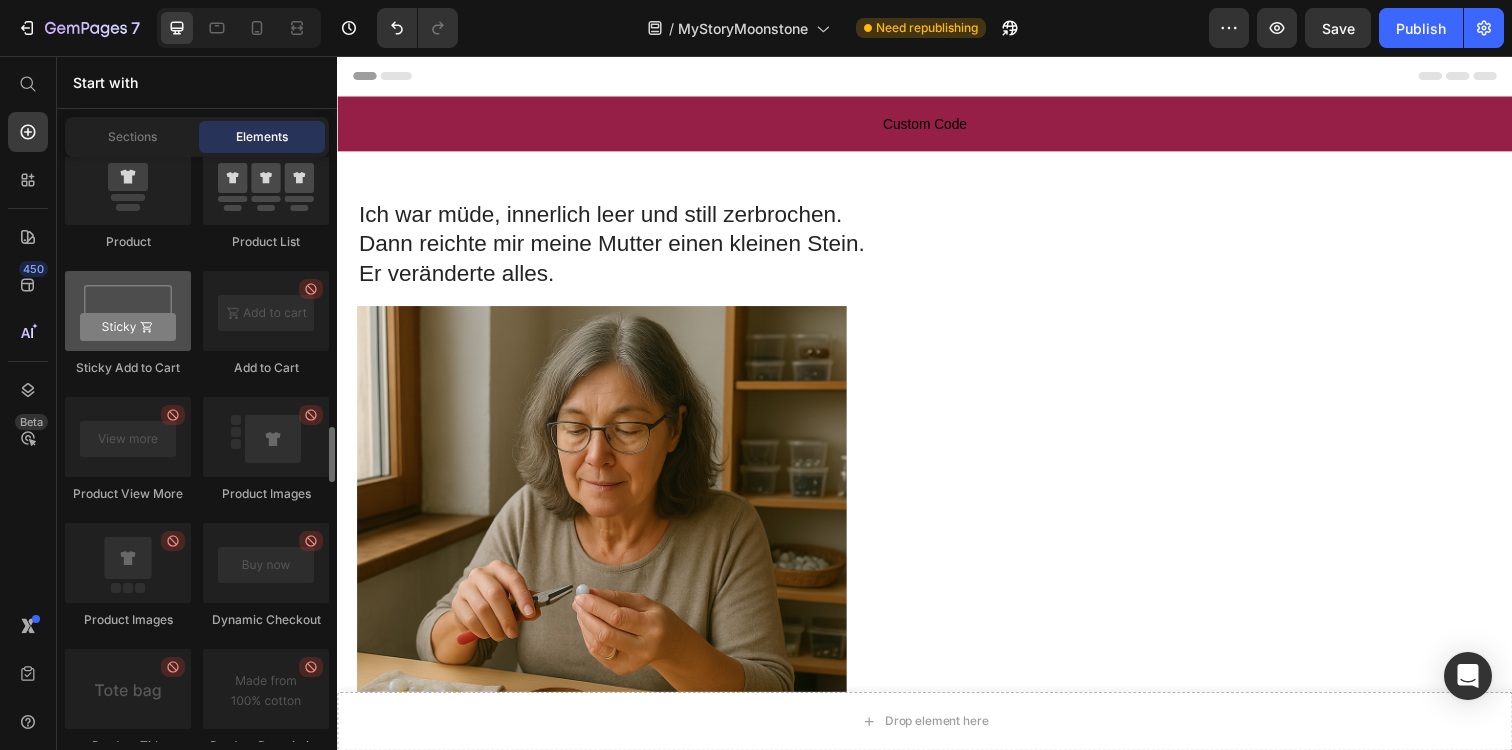 click at bounding box center (128, 311) 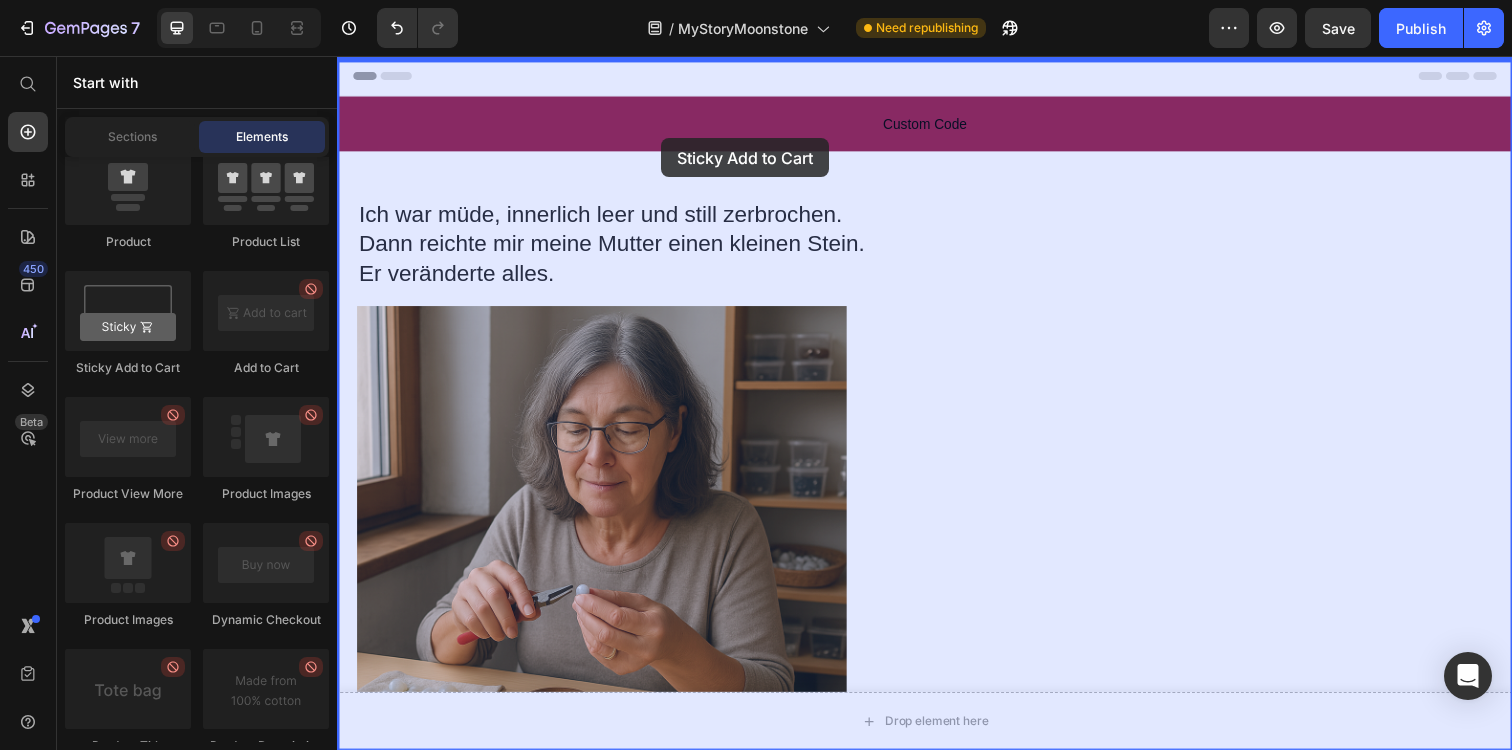 drag, startPoint x: 470, startPoint y: 384, endPoint x: 668, endPoint y: 140, distance: 314.22922 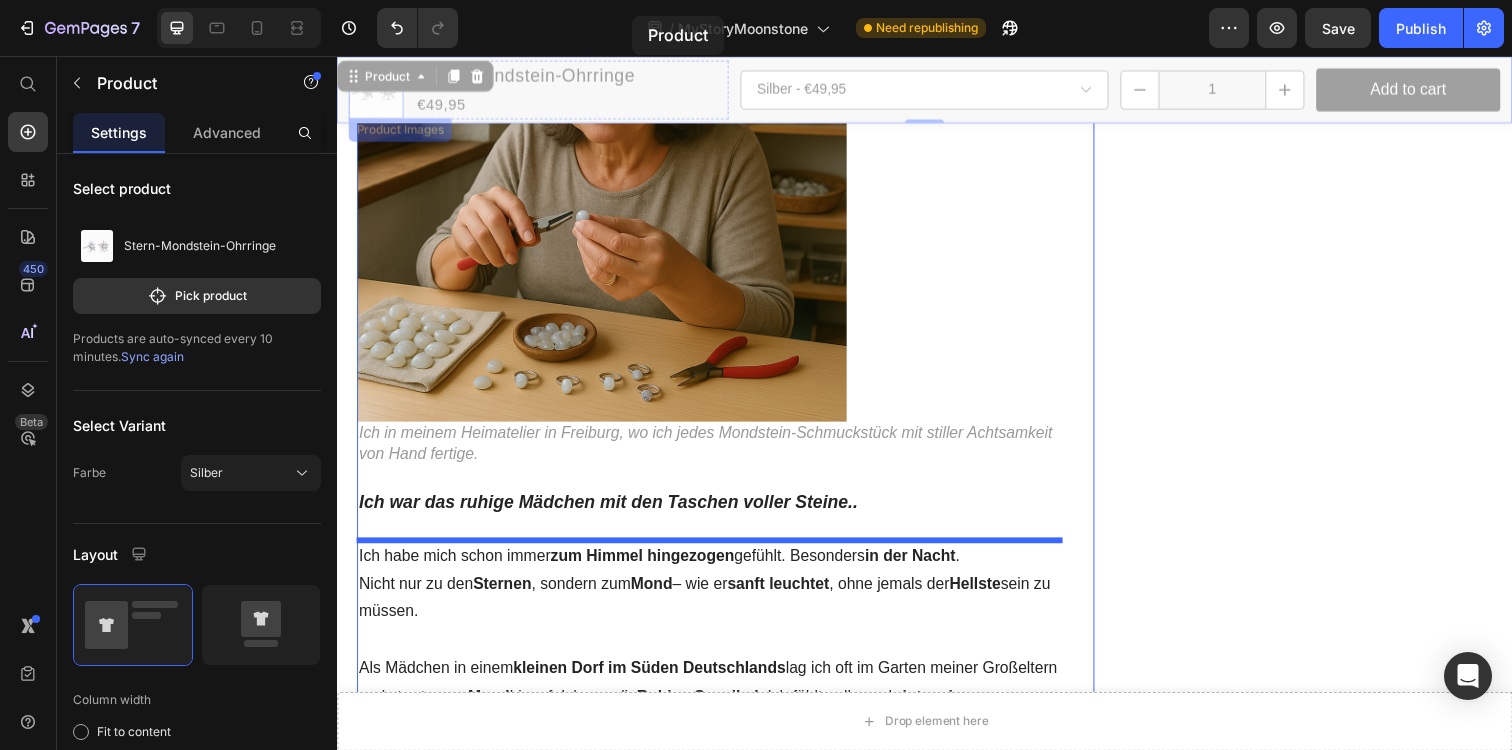 scroll, scrollTop: 0, scrollLeft: 0, axis: both 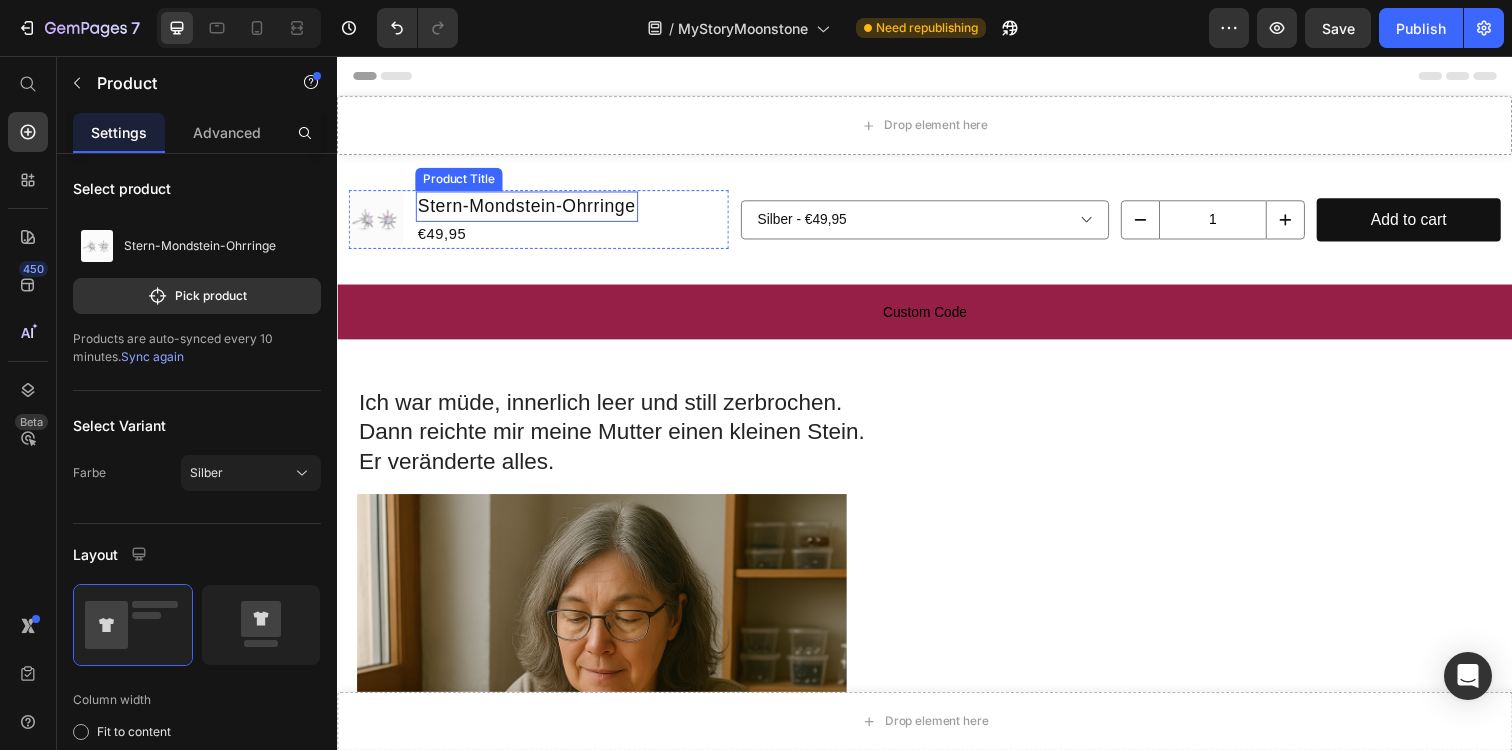click on "Product Title" at bounding box center [461, 182] 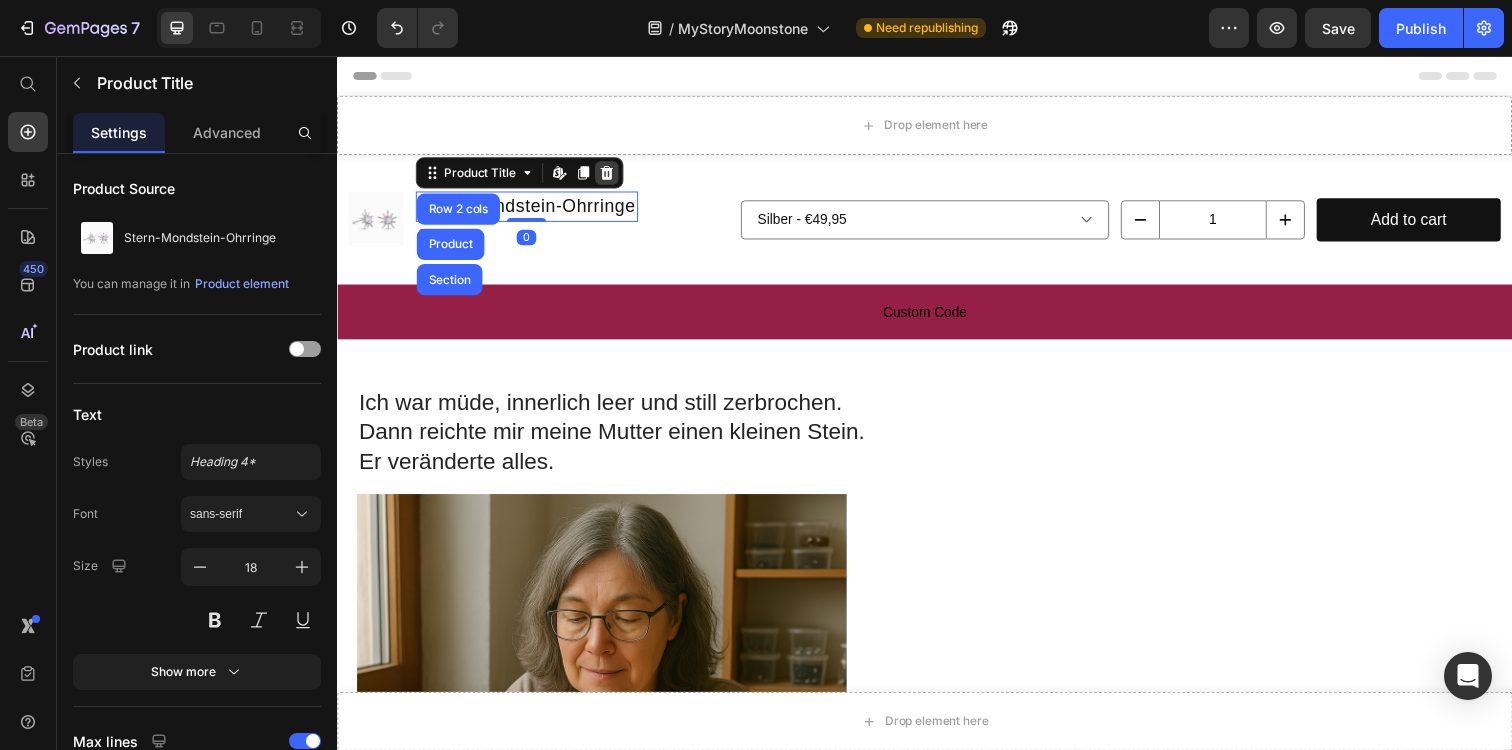 click 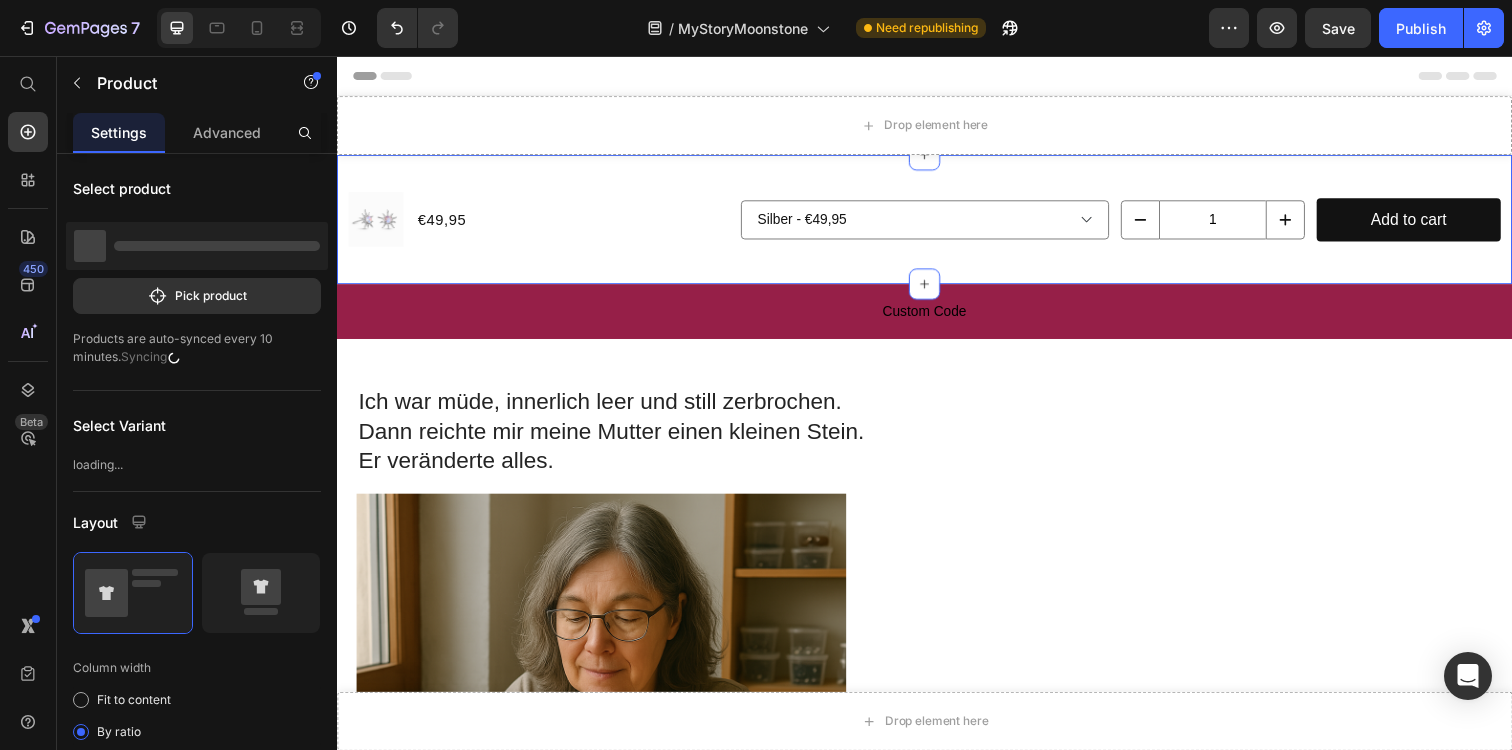 click on "Product Images €49,95 Product Price Row Silber - €49,95  Gold - €49,95  Bronze - €49,95  Product Variants & Swatches 1 Product Quantity Add to cart Product Cart Button Row Product" at bounding box center [937, 223] 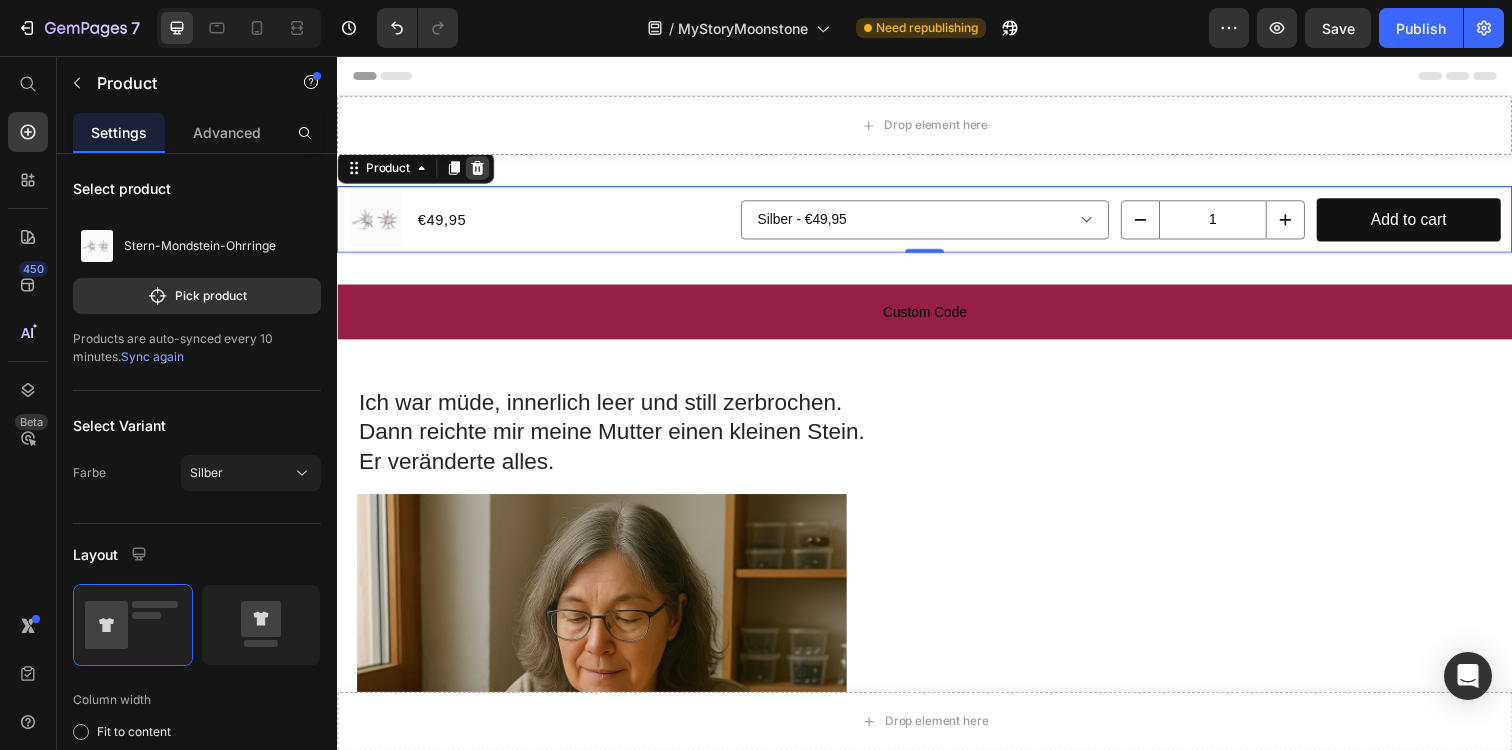 click 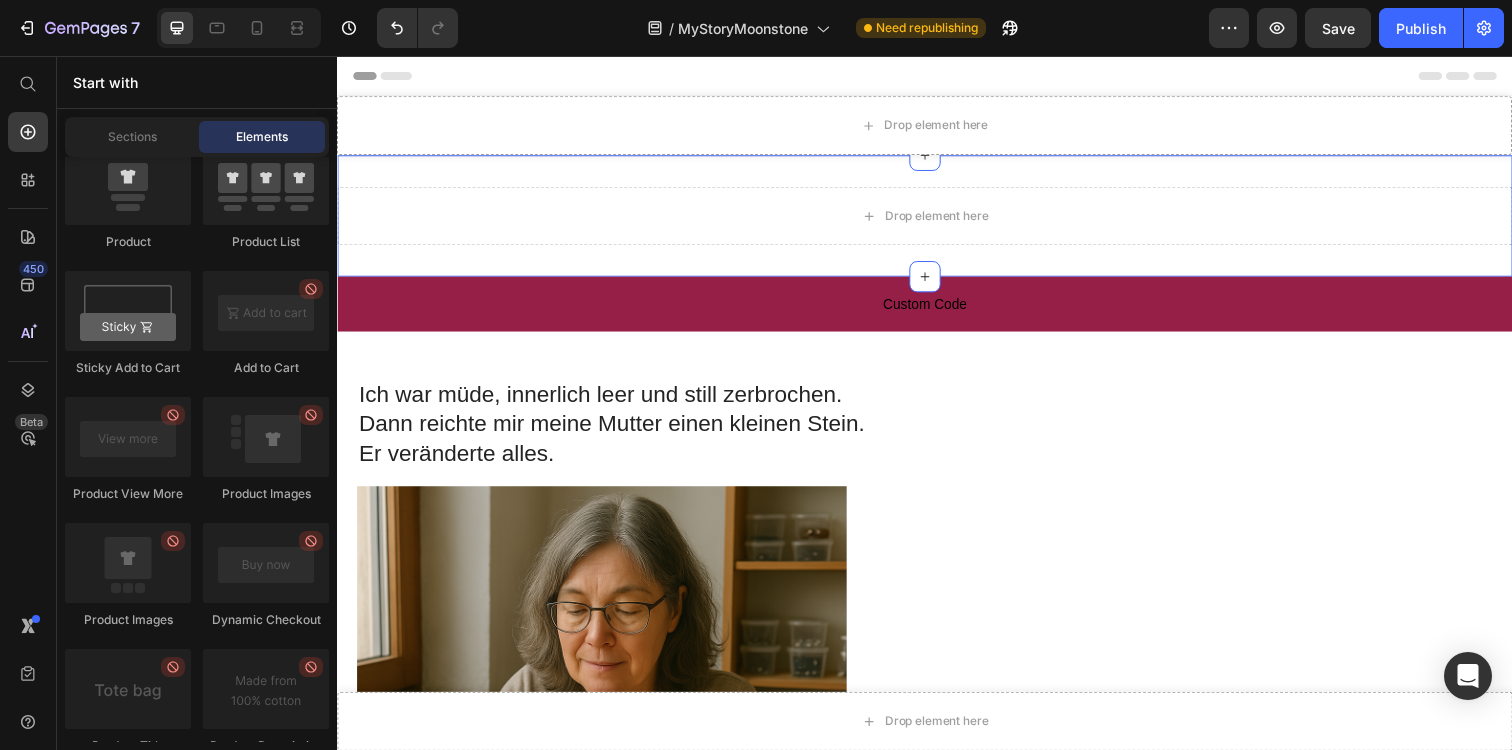 click on "Drop element here Section 4   You can create reusable sections Create Theme Section AI Content Write with GemAI What would you like to describe here? Tone and Voice Persuasive Product Getting products... Show more Generate" at bounding box center [937, 219] 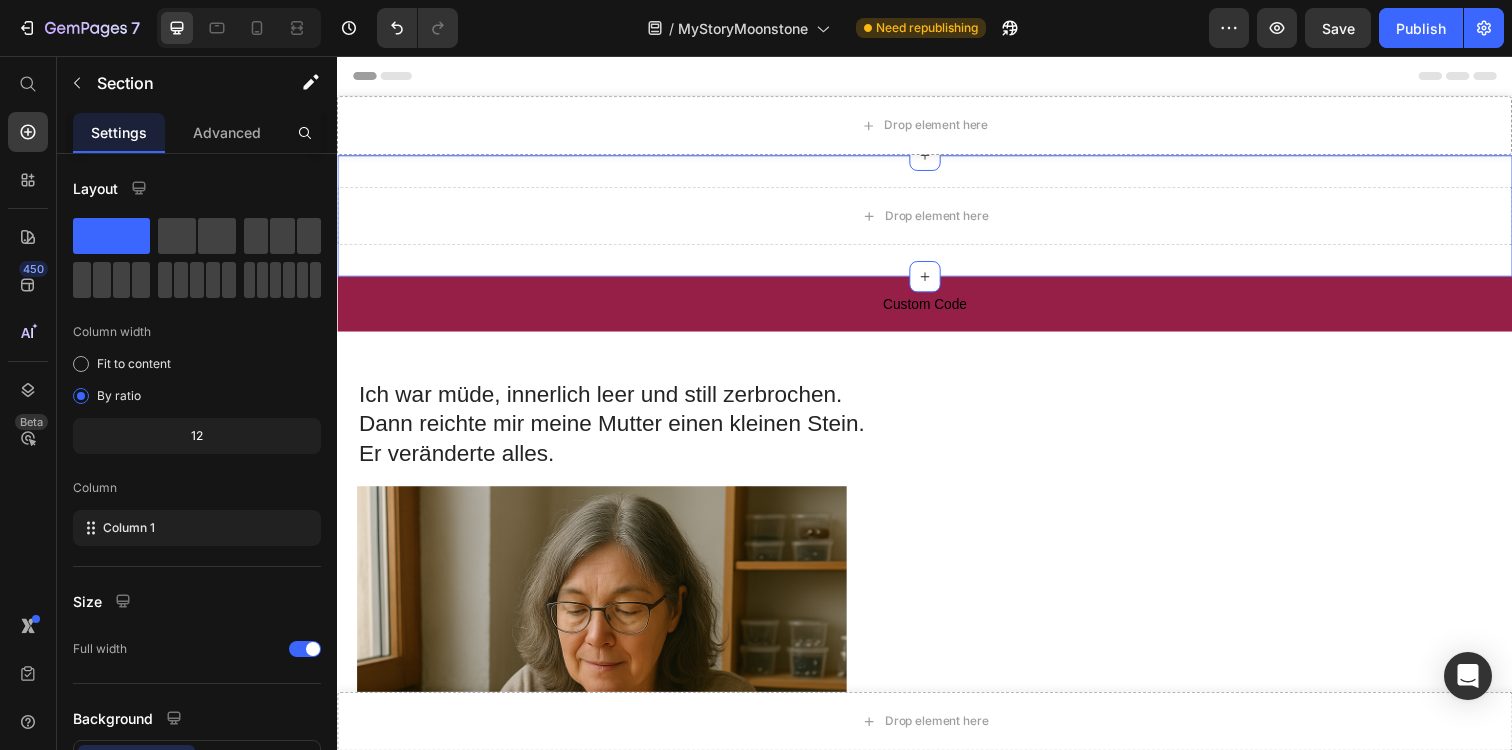 click on "Drop element here Section 4   You can create reusable sections Create Theme Section AI Content Write with GemAI What would you like to describe here? Tone and Voice Persuasive Product Stern-Mondstein-Ohrringe Show more Generate" at bounding box center [937, 219] 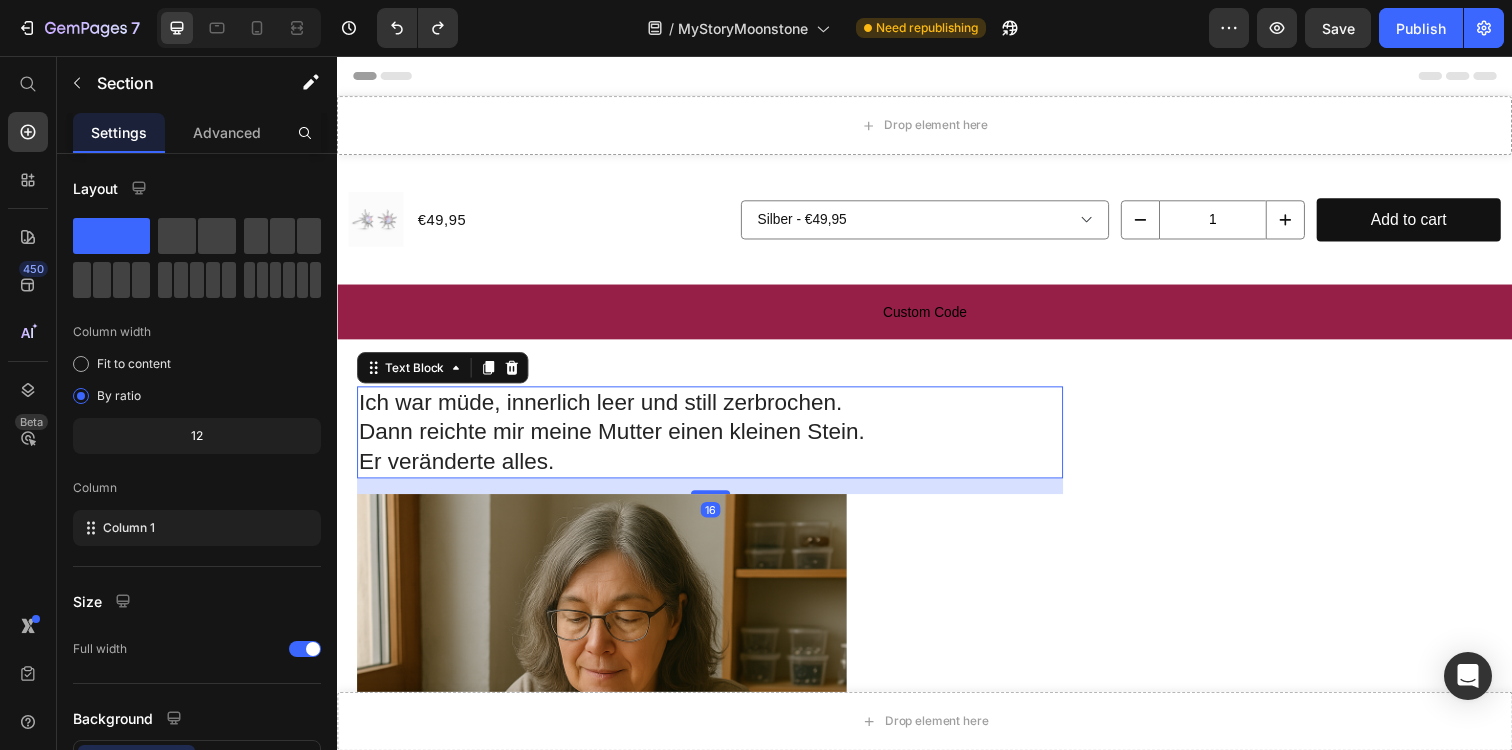 click on "Ich war müde, innerlich leer und still zerbrochen. Dann reichte mir meine Mutter einen kleinen Stein. Er veränderte alles." at bounding box center (717, 440) 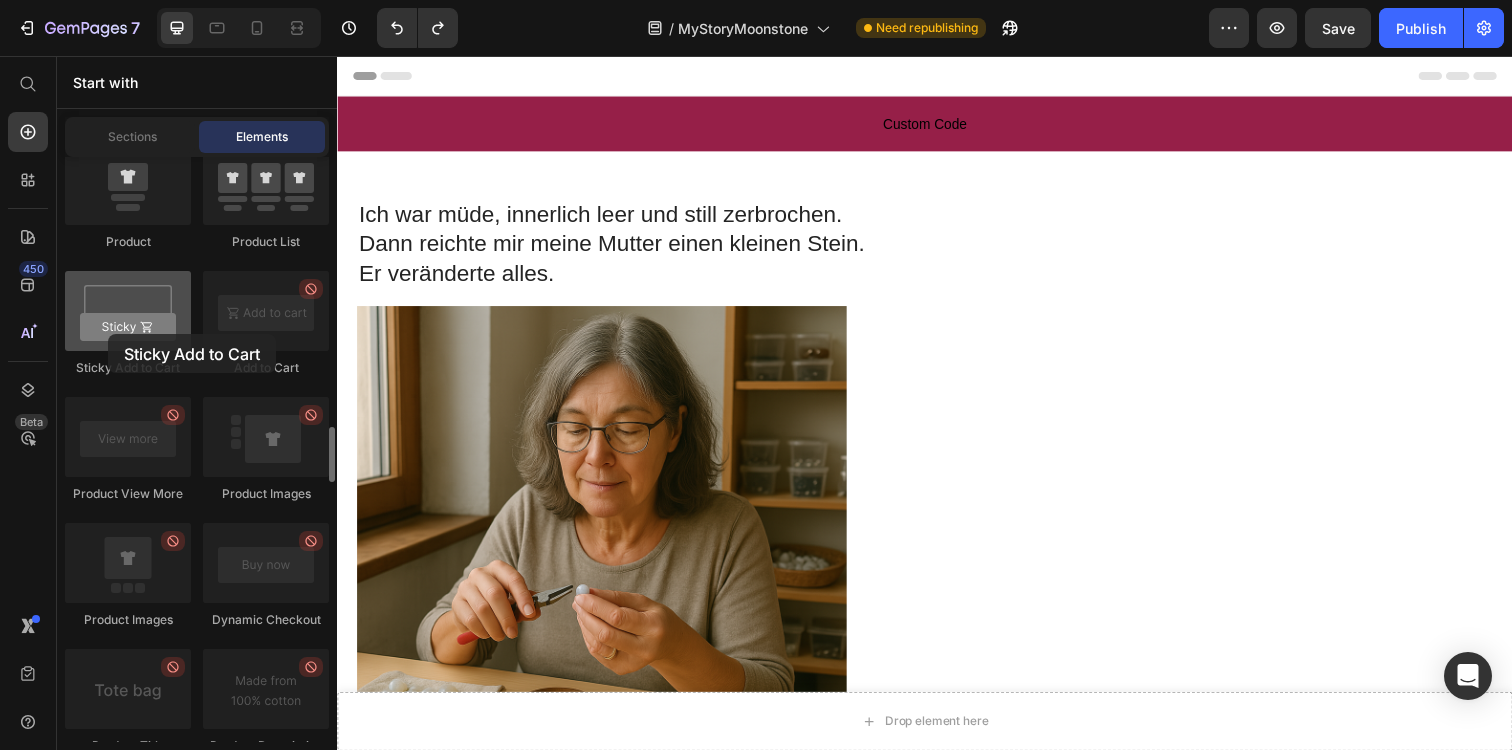 click at bounding box center (128, 311) 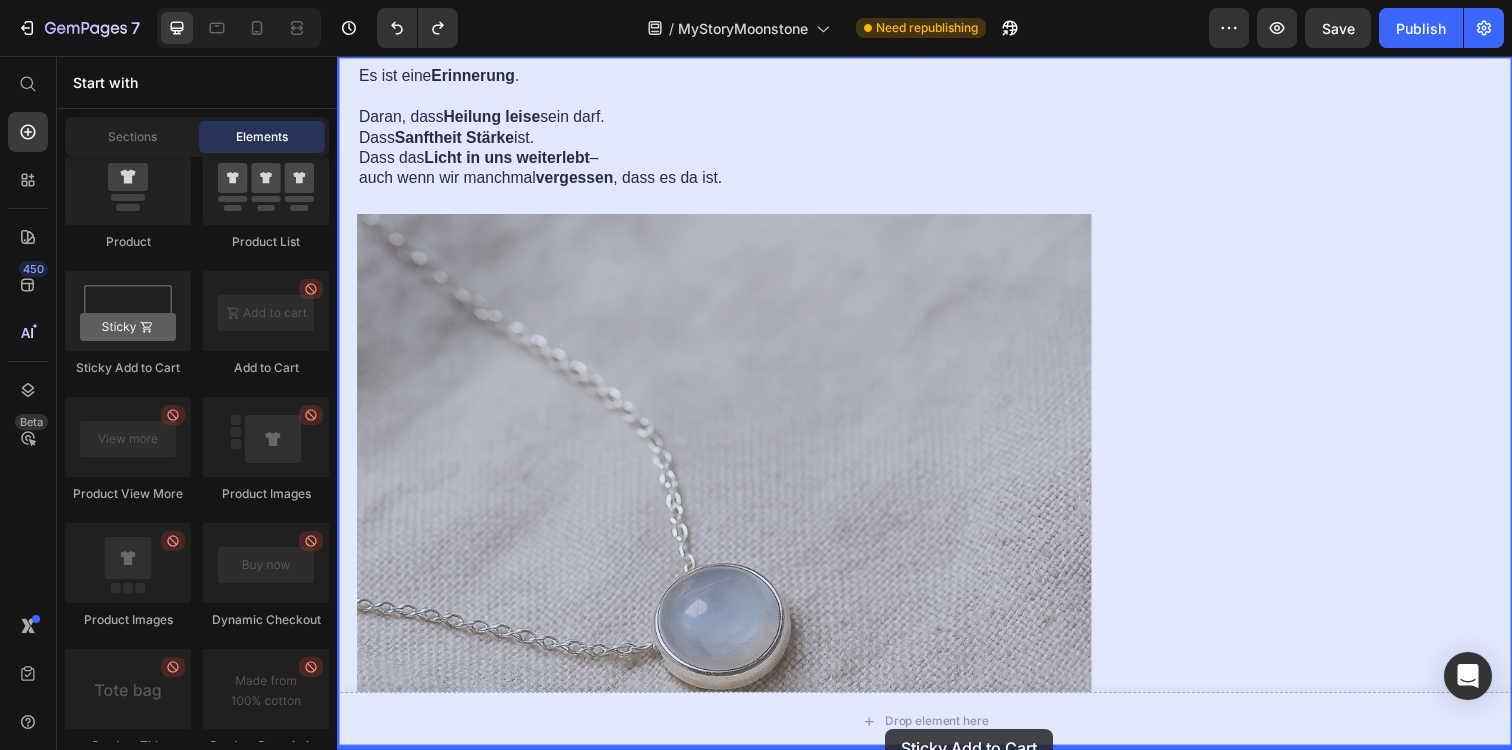 drag, startPoint x: 445, startPoint y: 390, endPoint x: 896, endPoint y: 743, distance: 572.72156 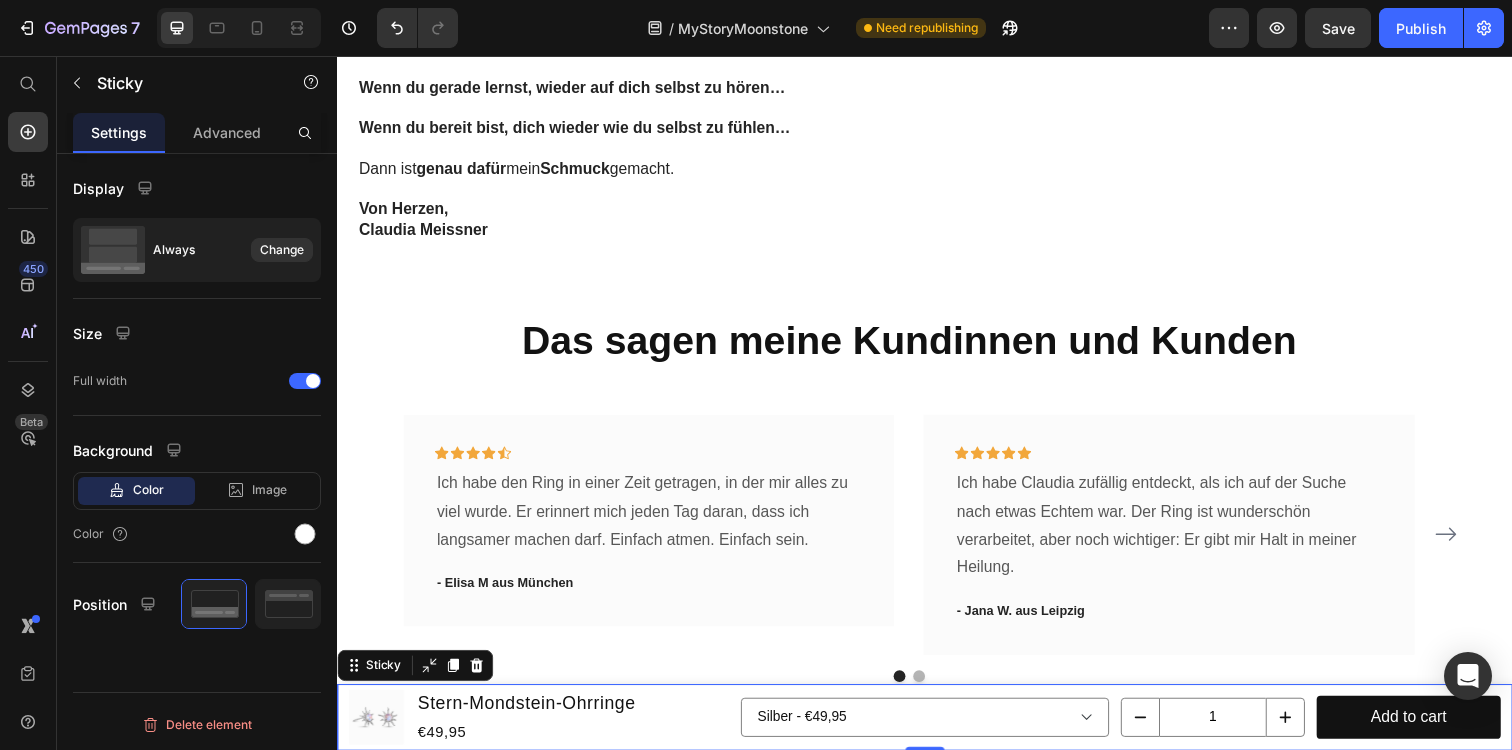 scroll, scrollTop: 6772, scrollLeft: 0, axis: vertical 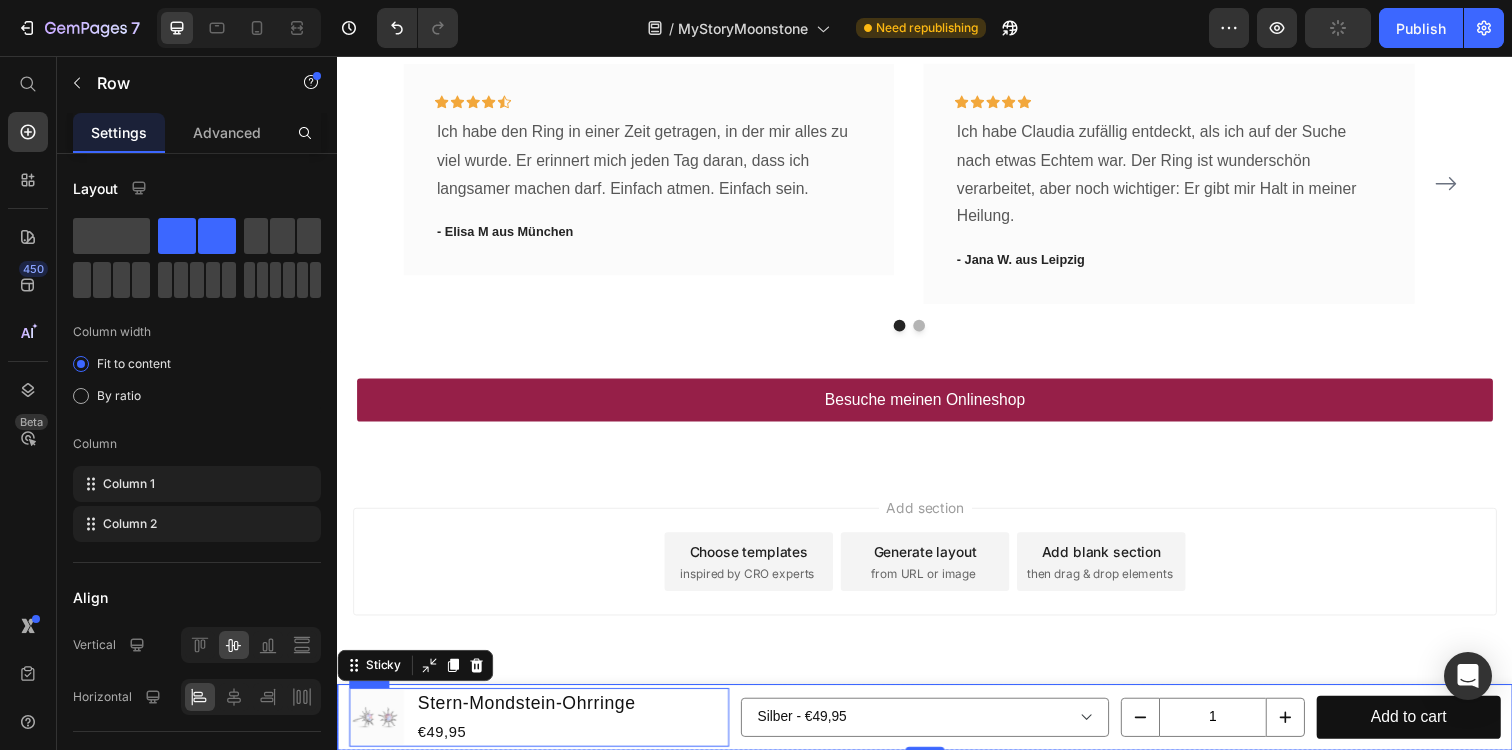 click on "Product Images Stern-Mondstein-Ohrringe Product Title €49,95 Product Price Row" at bounding box center (543, 731) 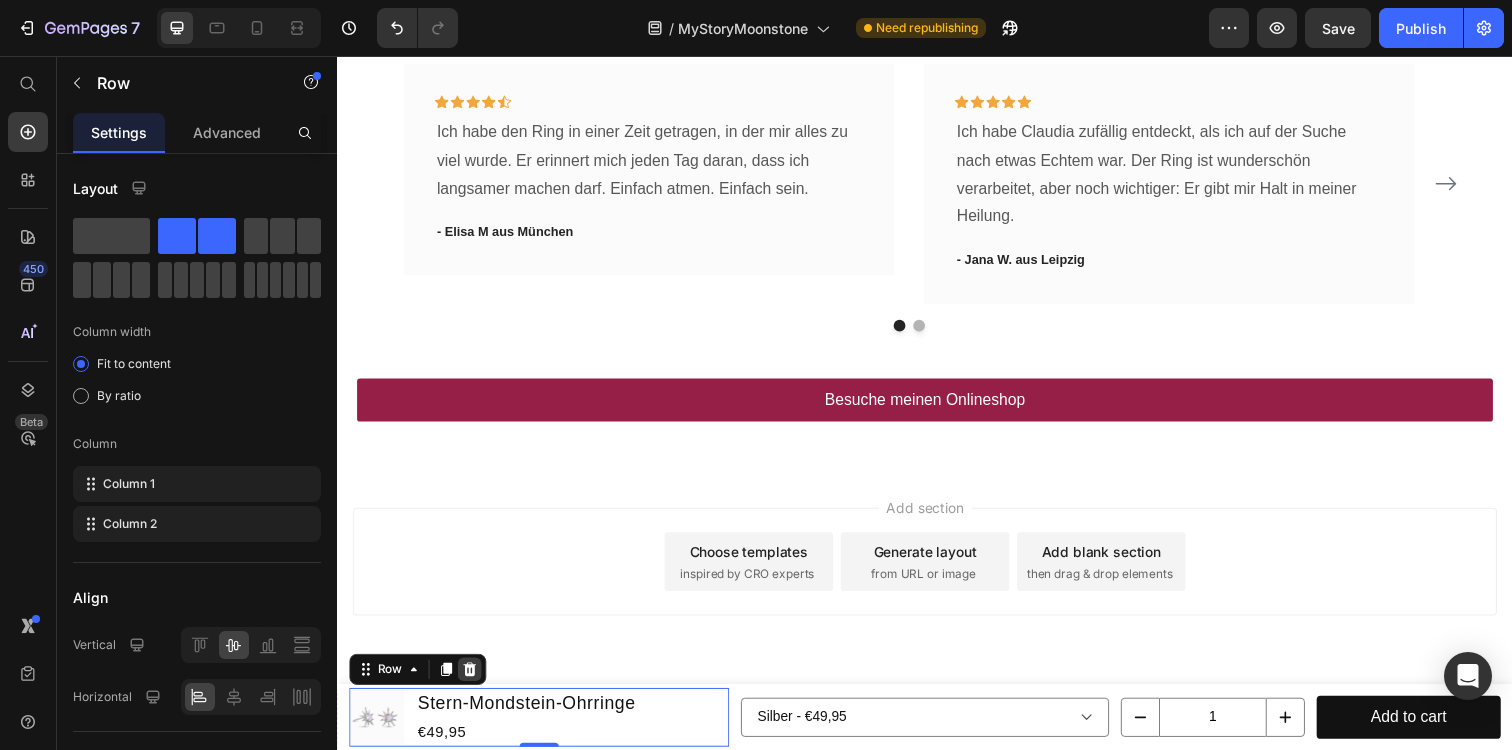 click at bounding box center [472, 682] 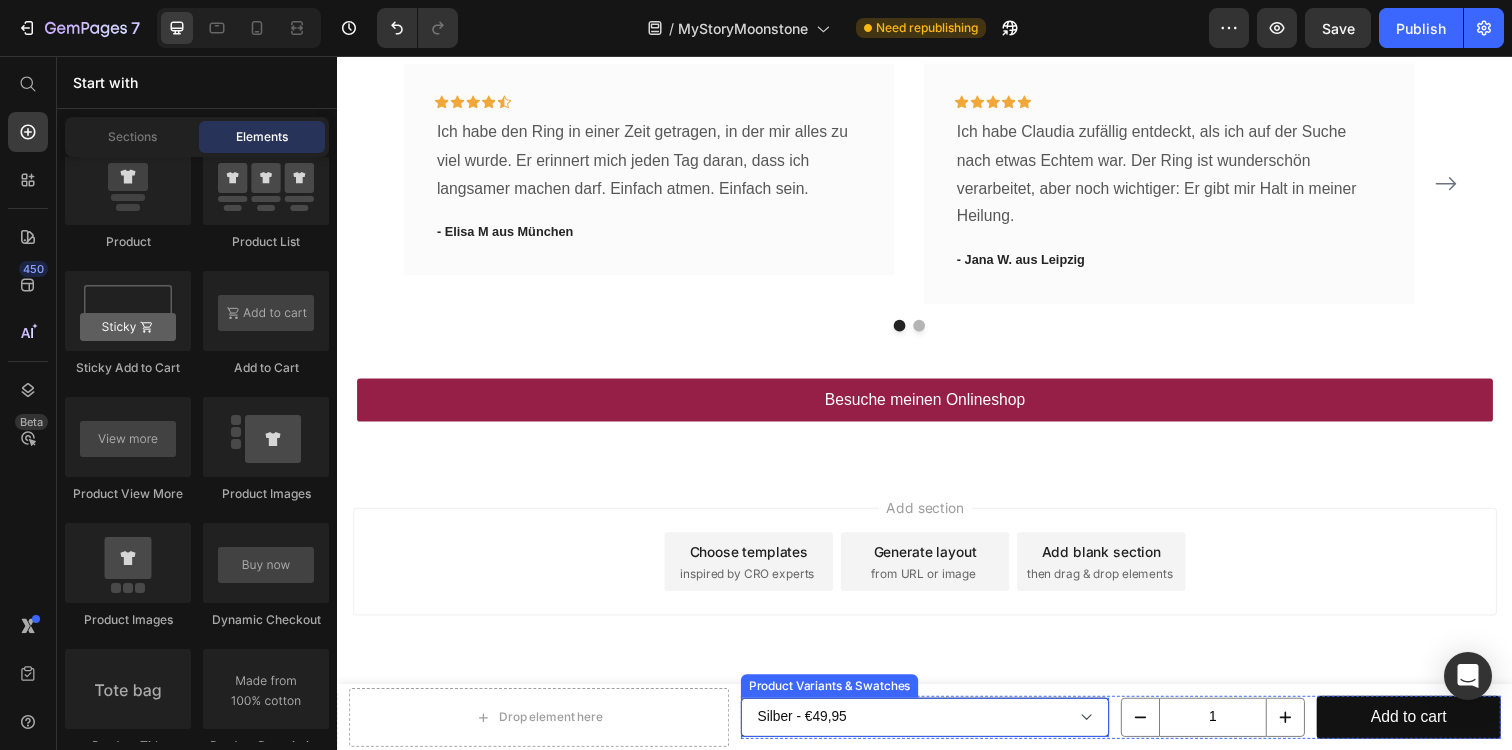 click on "Silber - €49,95  Gold - €49,95  Bronze - €49,95  Product Variants & Swatches" at bounding box center (937, 731) 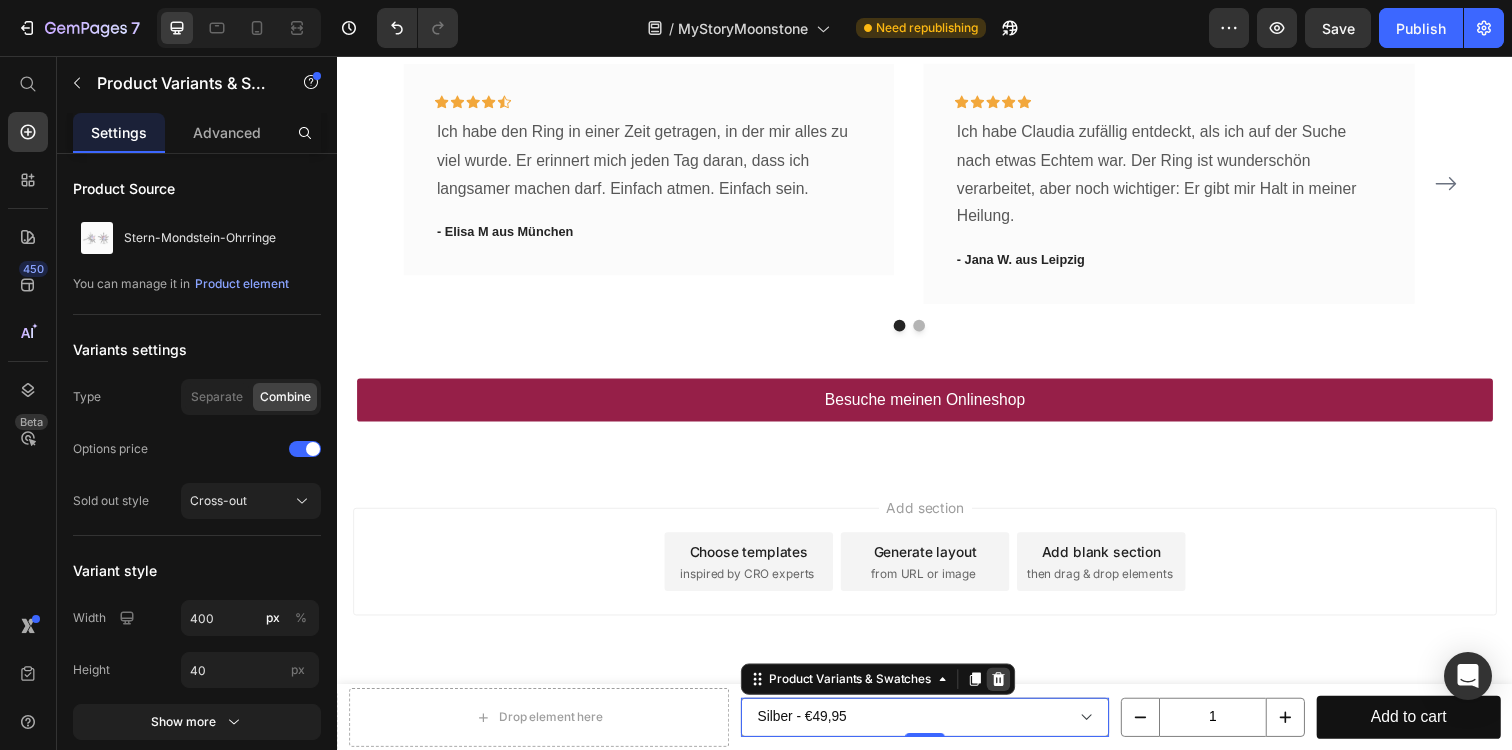 click 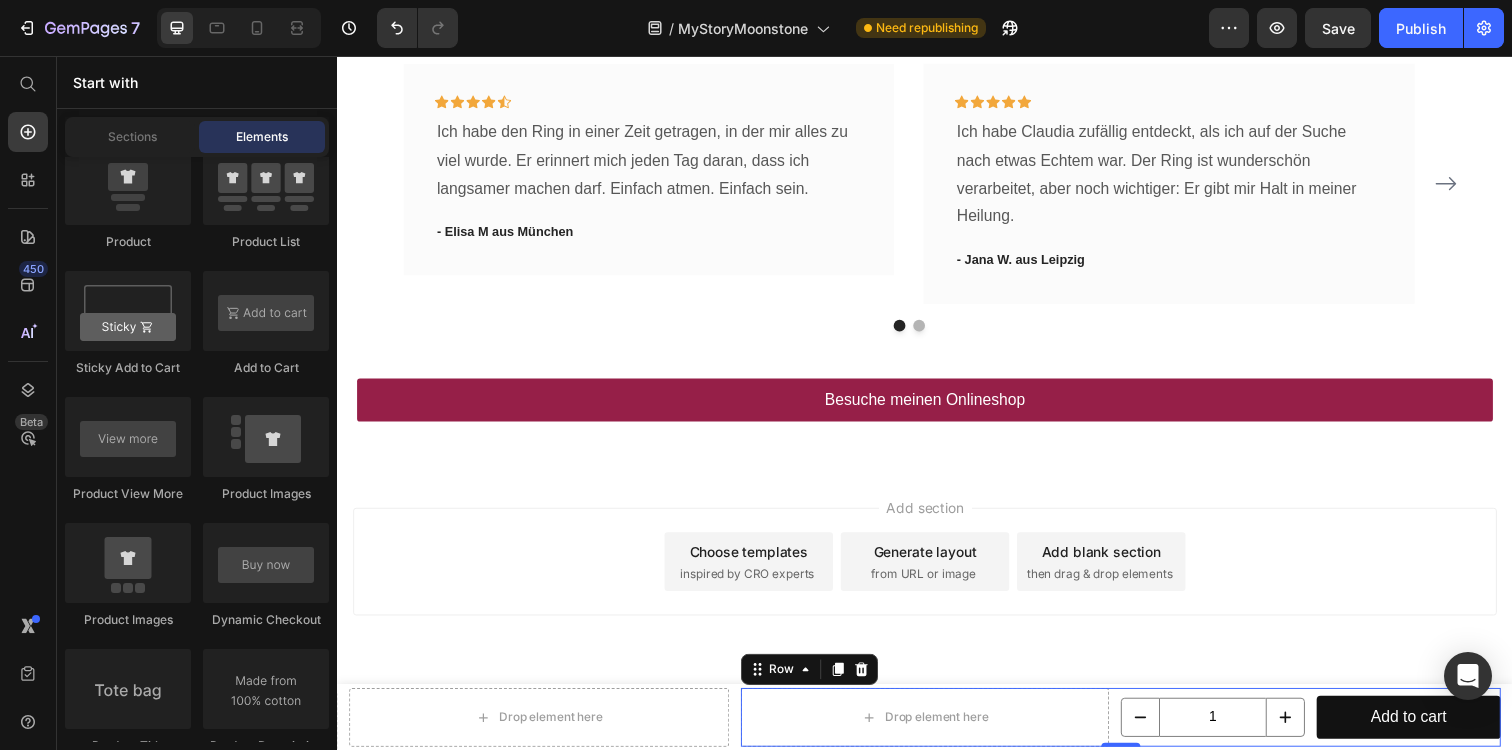 click on "1 Product Quantity" at bounding box center (1231, 731) 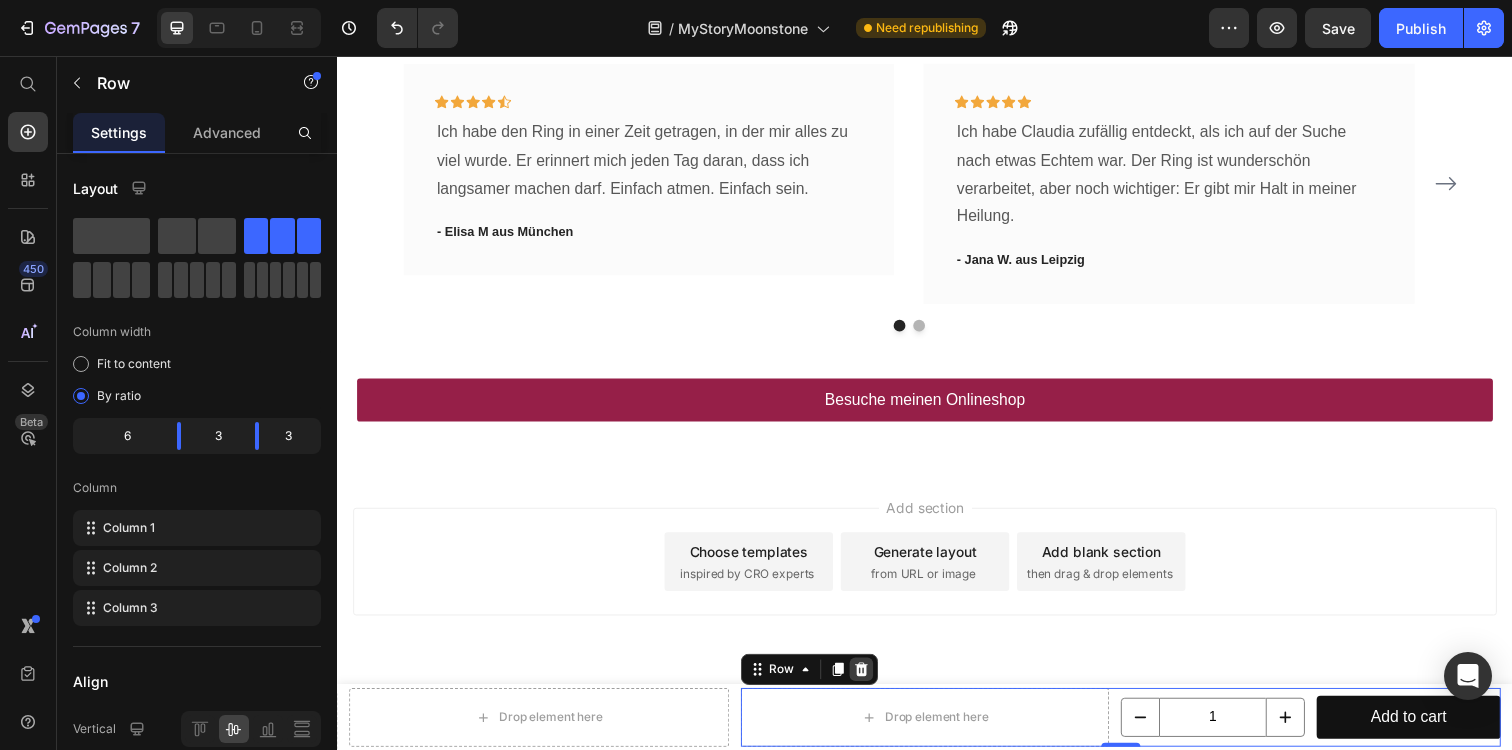 click 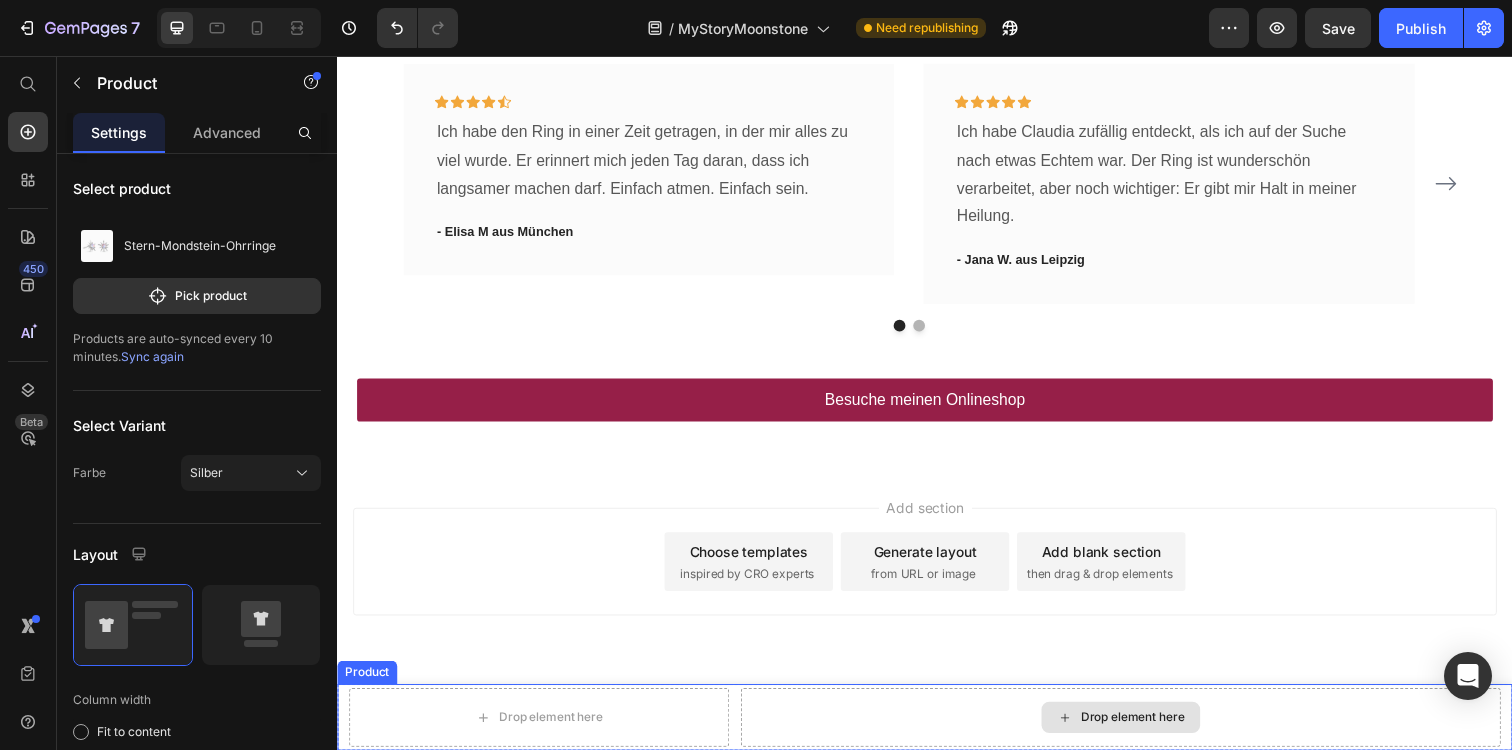 click on "Drop element here" at bounding box center [1137, 731] 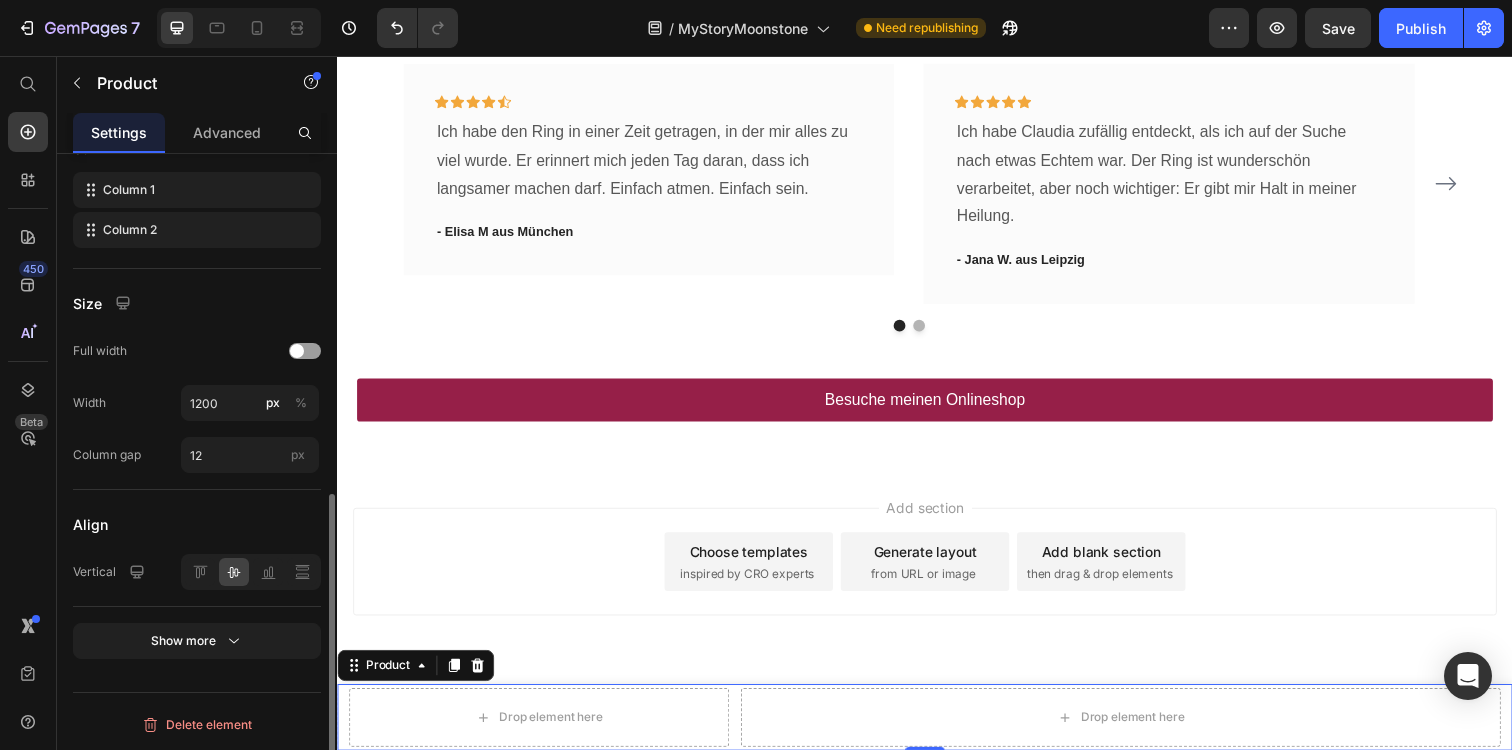 scroll, scrollTop: 614, scrollLeft: 0, axis: vertical 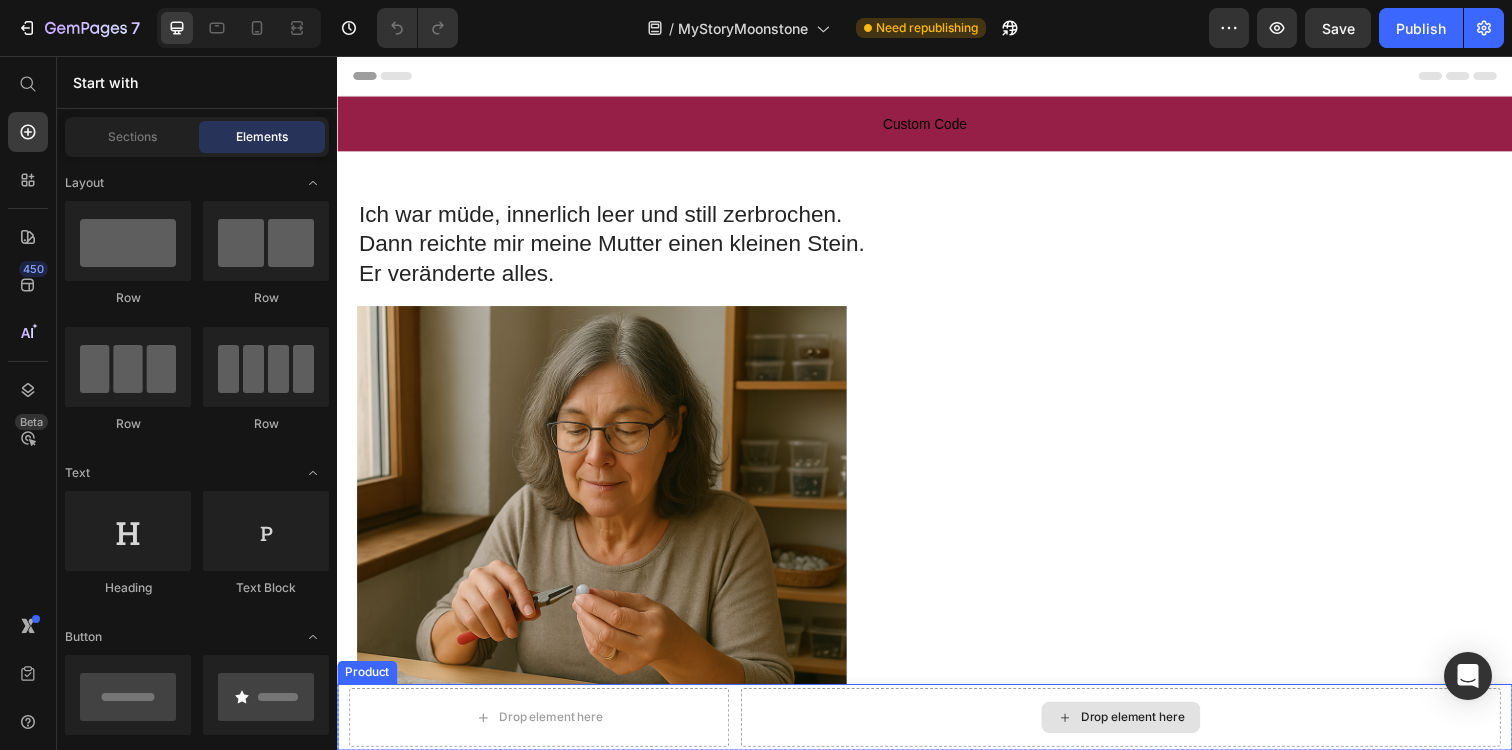 click on "Drop element here" at bounding box center [1137, 731] 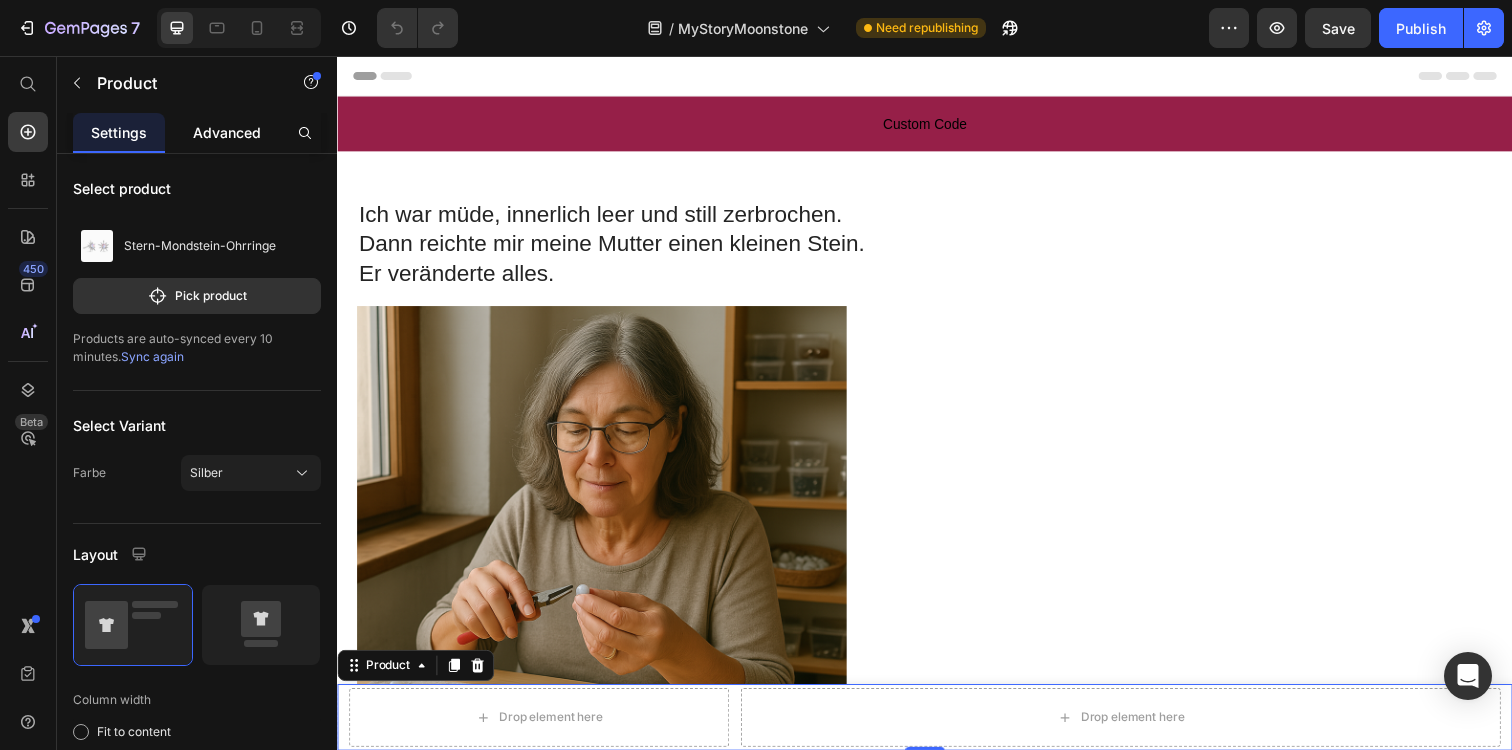 click on "Advanced" at bounding box center (227, 132) 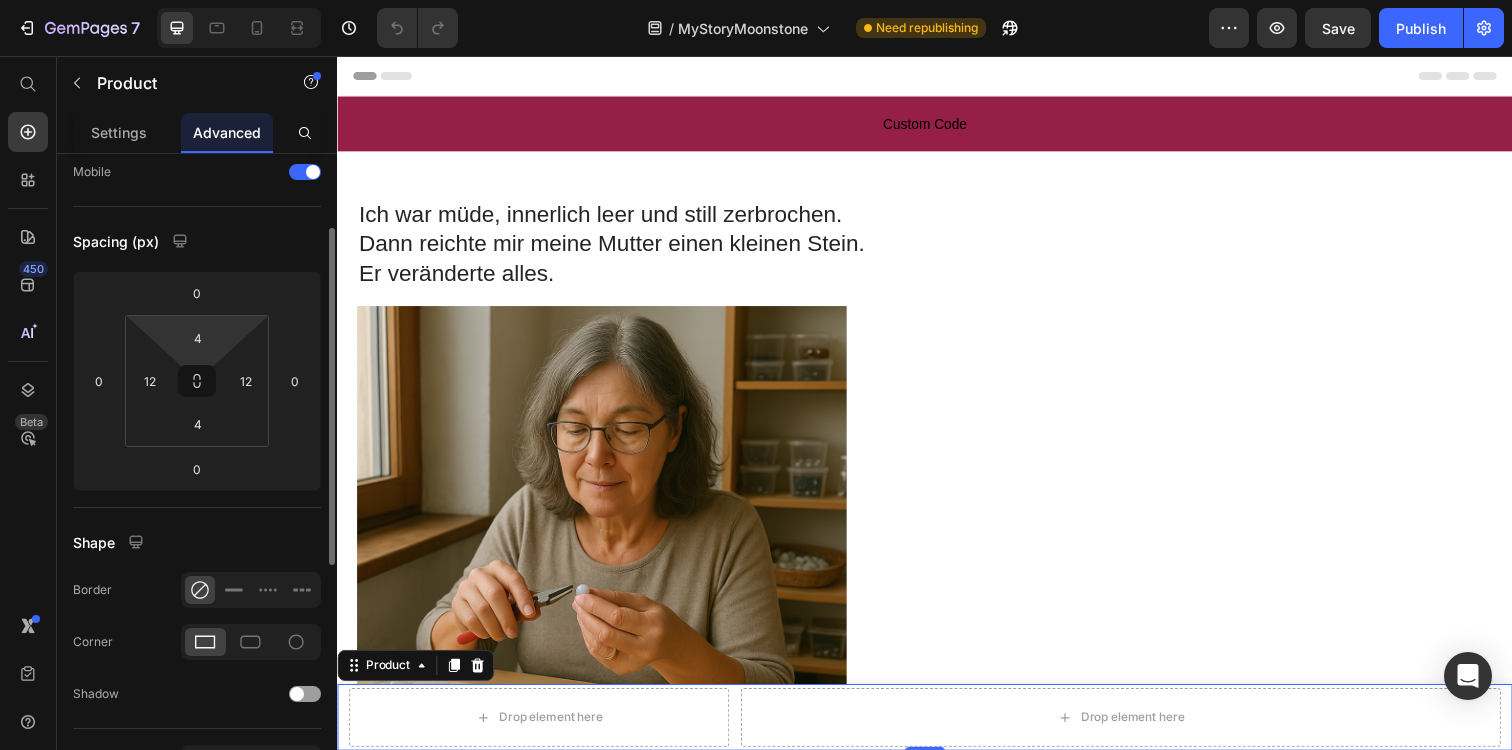 scroll, scrollTop: 172, scrollLeft: 0, axis: vertical 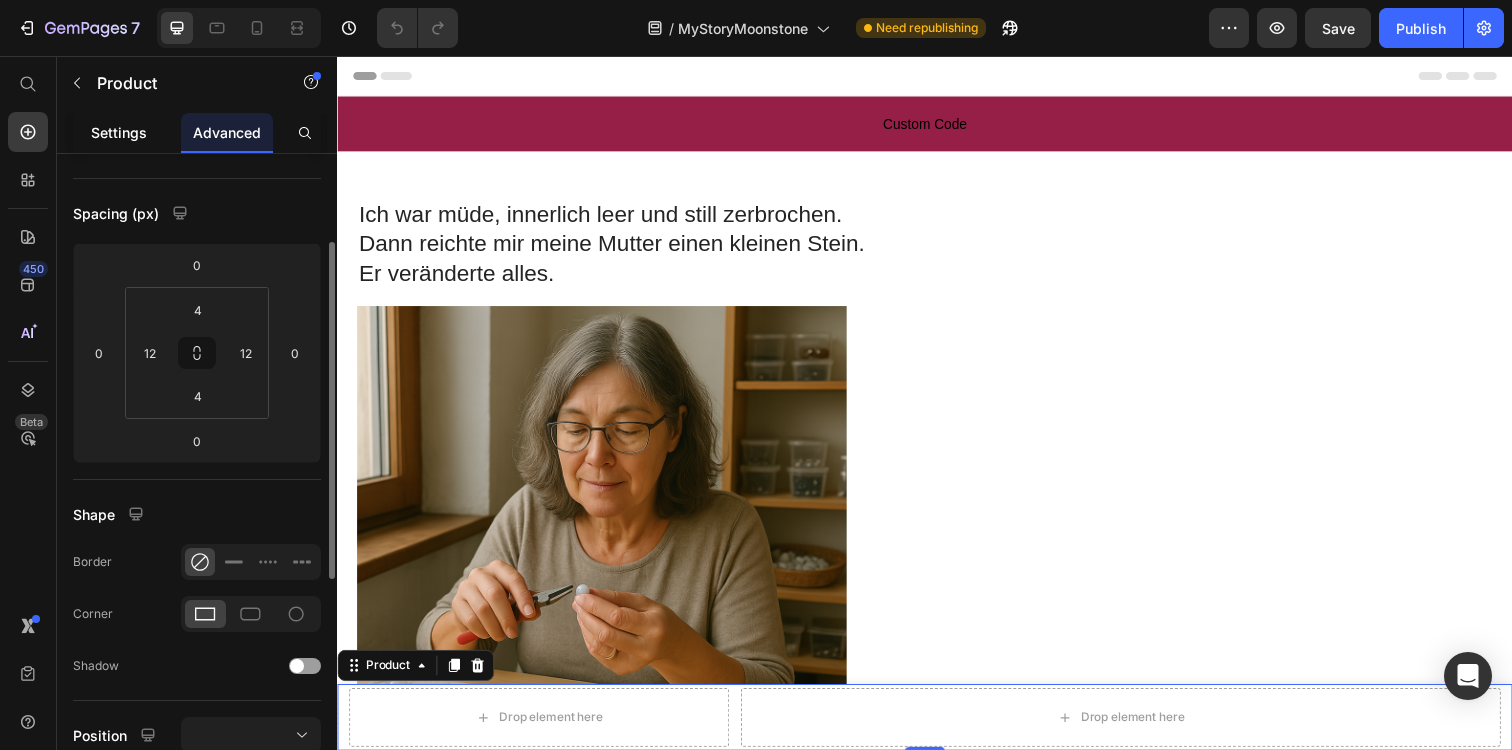 click on "Settings" at bounding box center (119, 132) 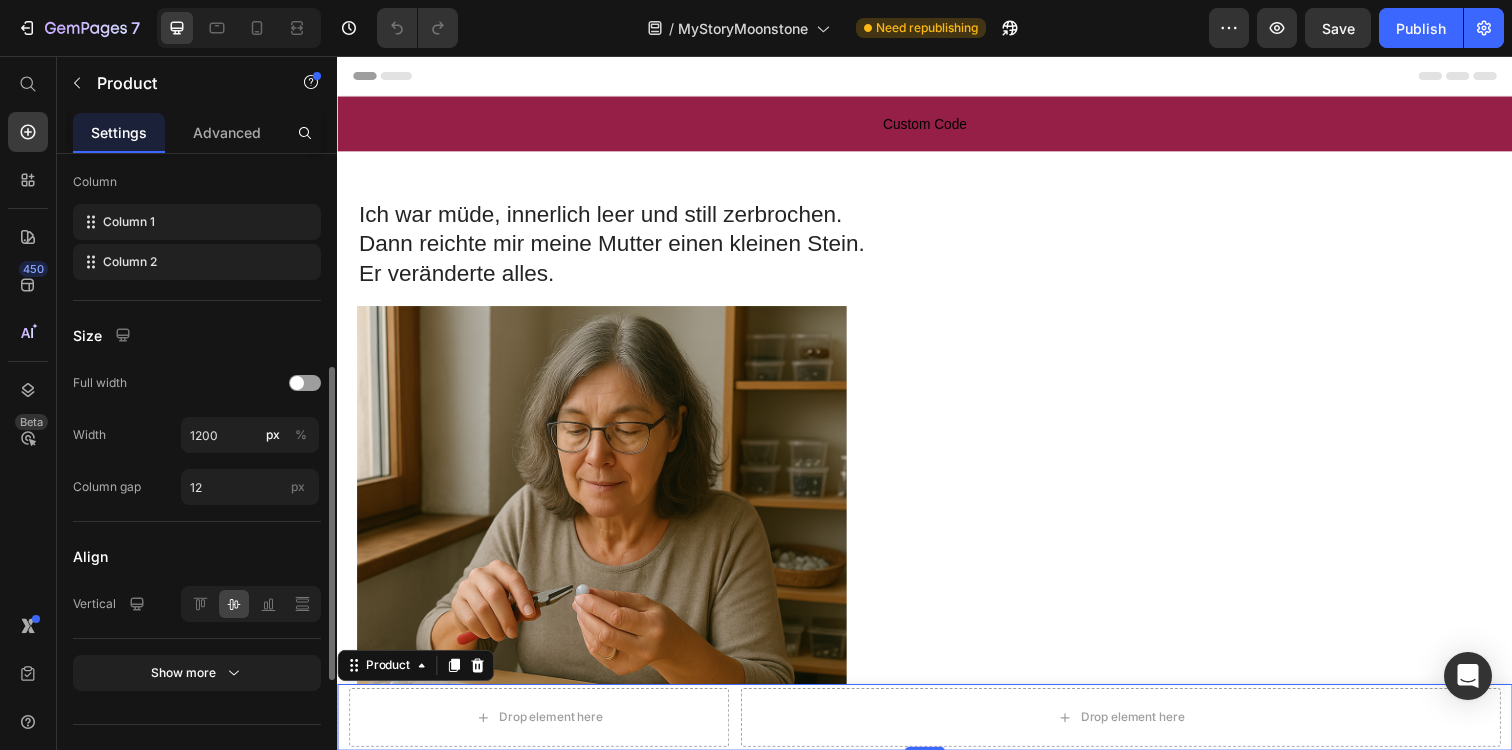 scroll, scrollTop: 706, scrollLeft: 0, axis: vertical 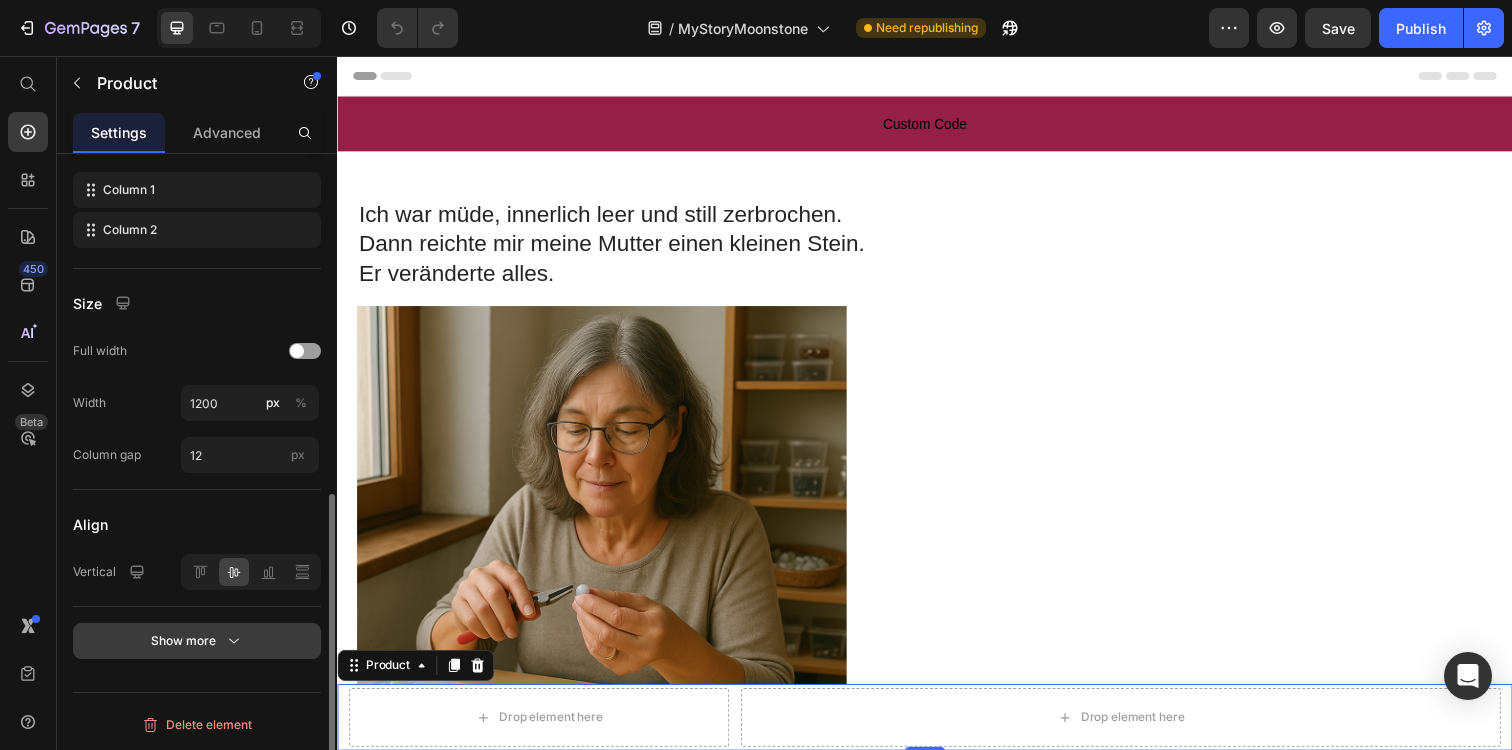 click on "Show more" at bounding box center [197, 641] 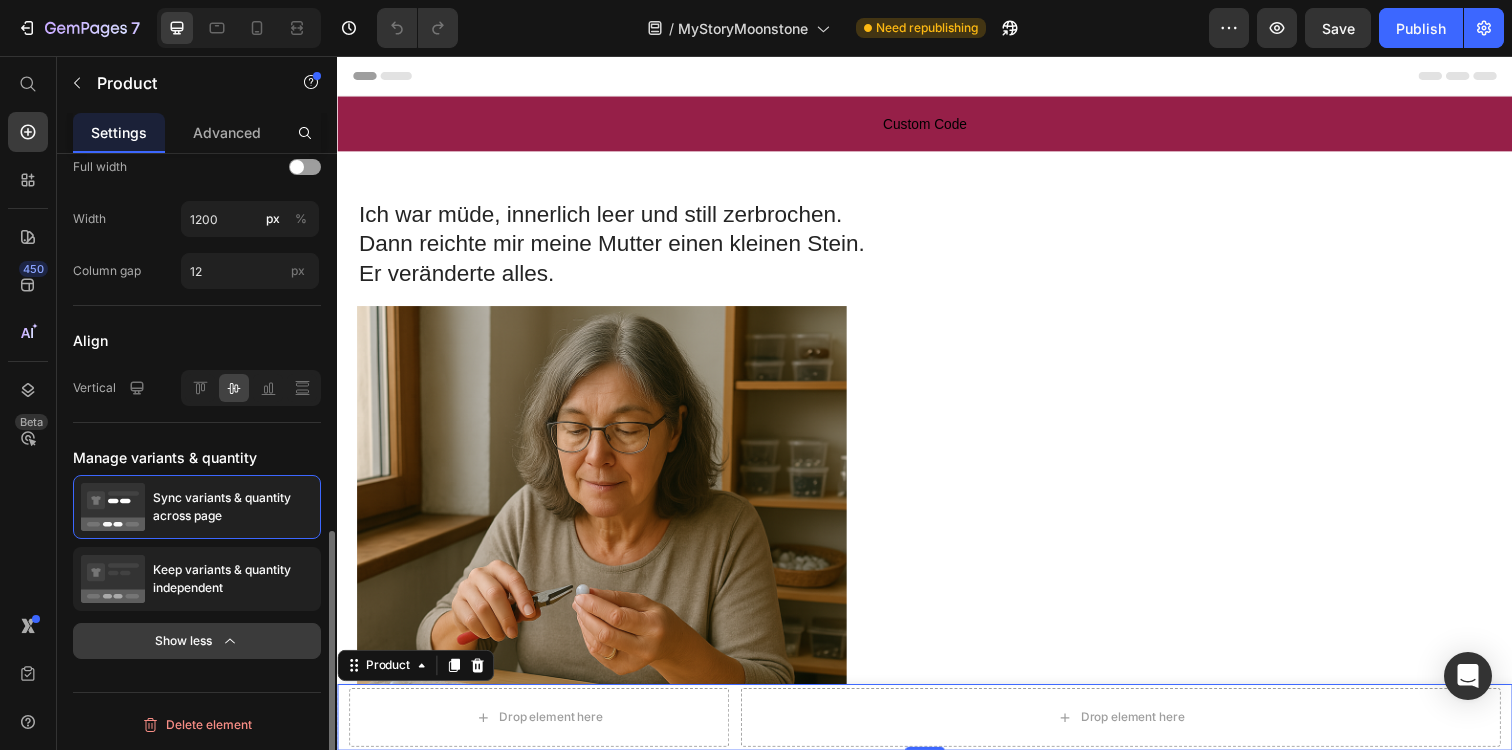 scroll, scrollTop: 0, scrollLeft: 0, axis: both 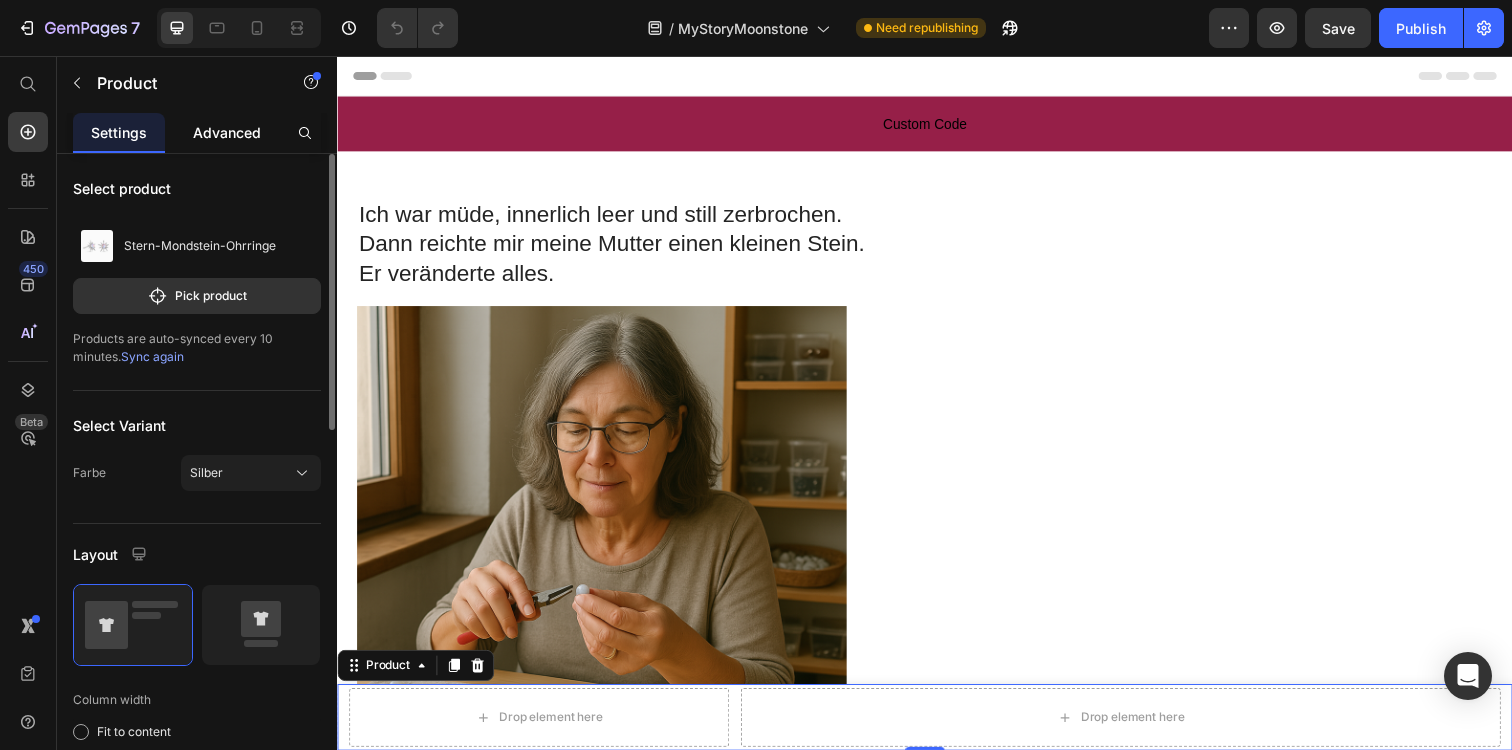 click on "Advanced" at bounding box center [227, 132] 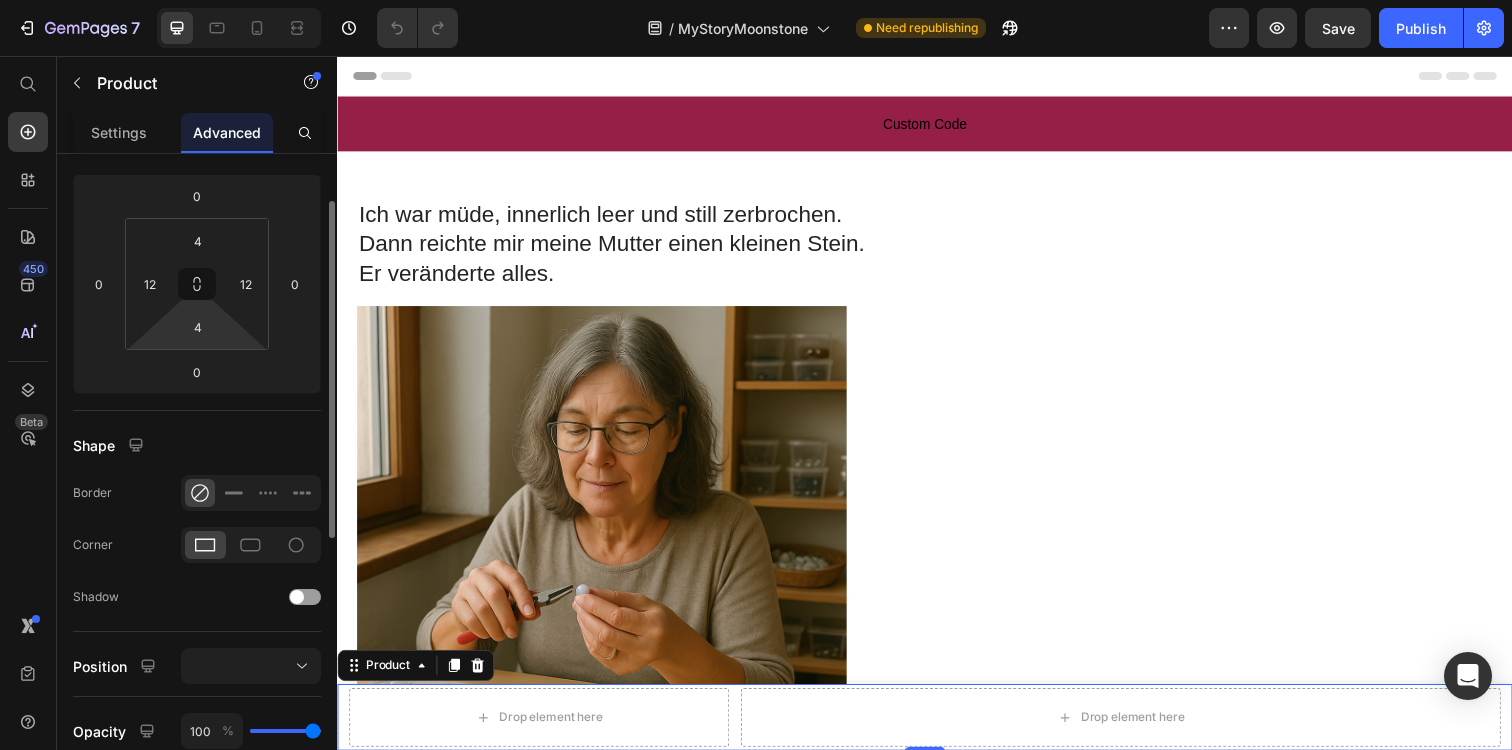 scroll, scrollTop: 612, scrollLeft: 0, axis: vertical 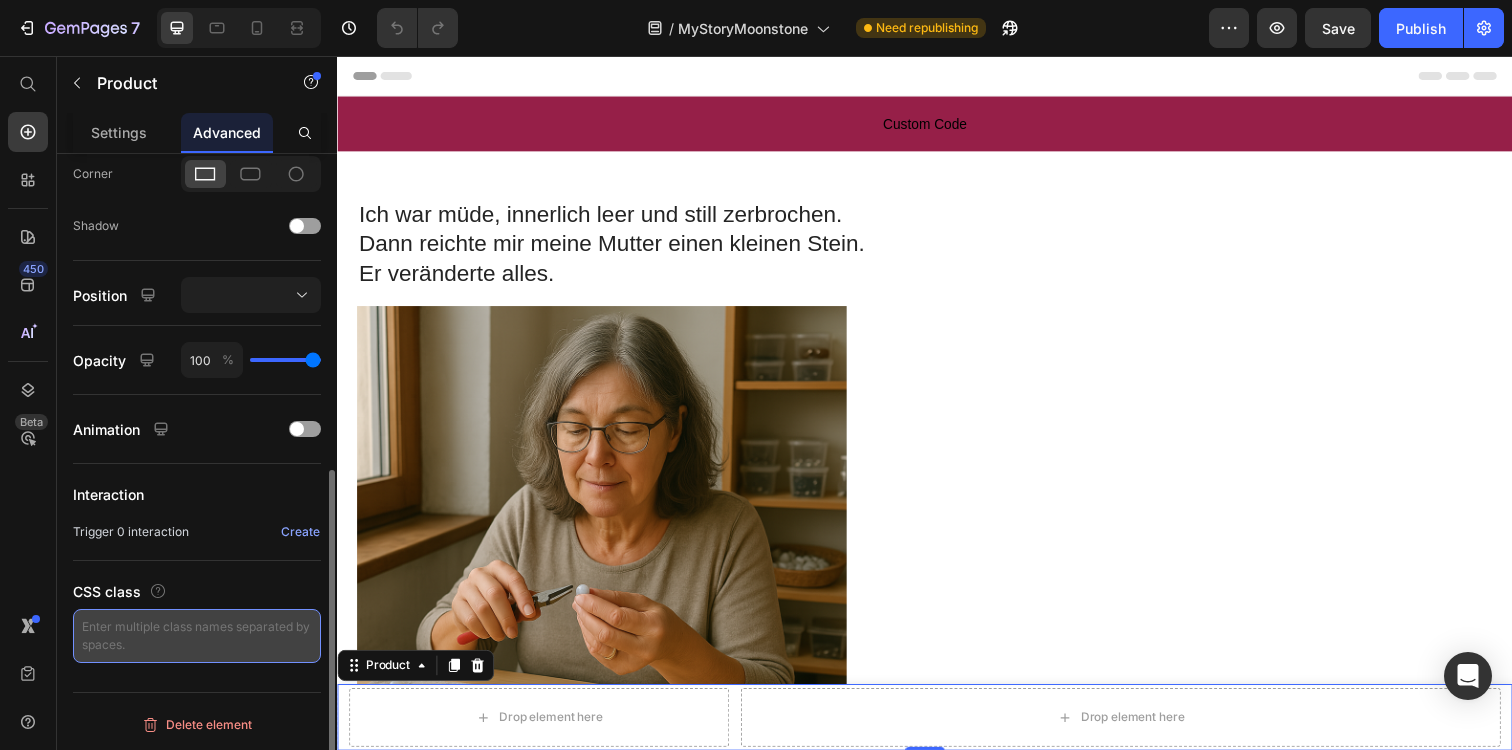 click at bounding box center (197, 636) 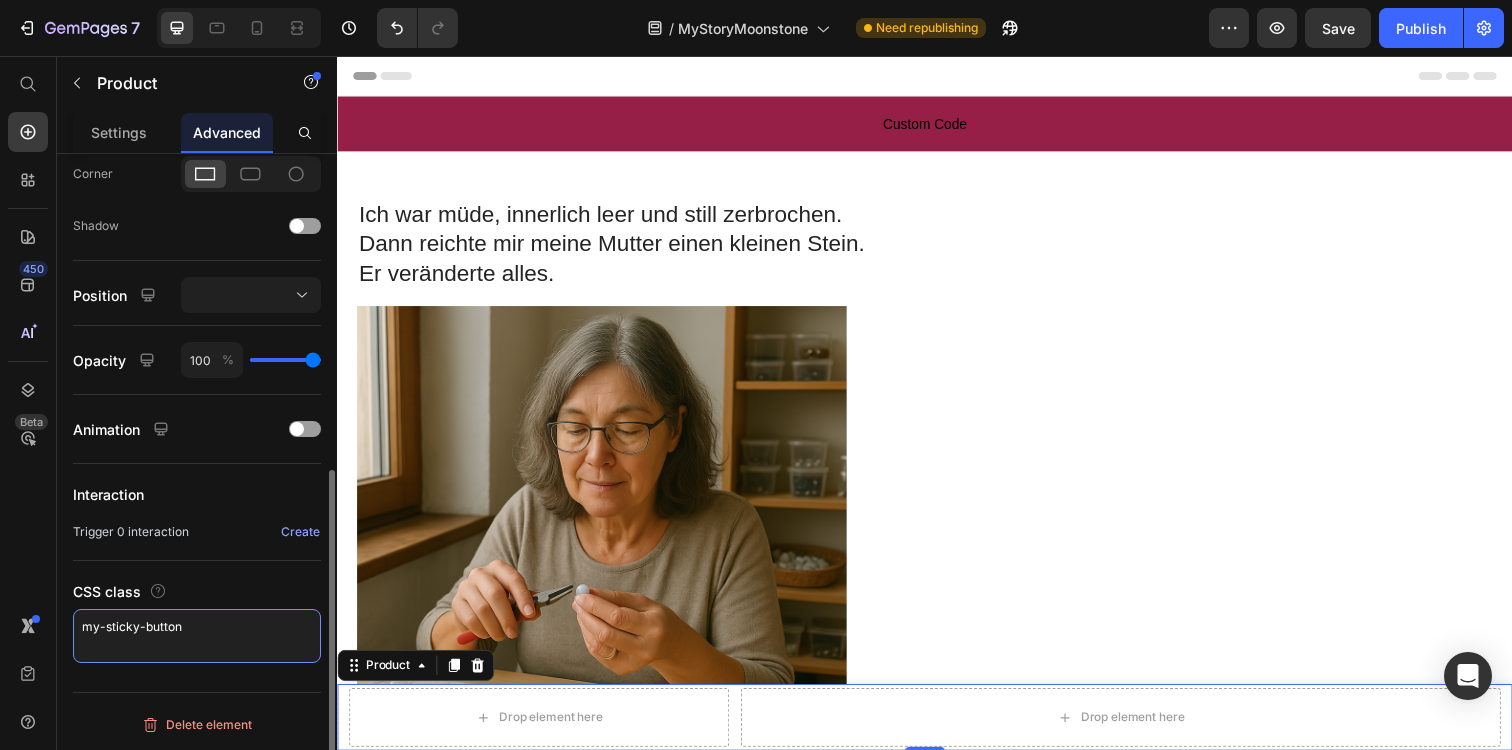 type on "my-sticky-button" 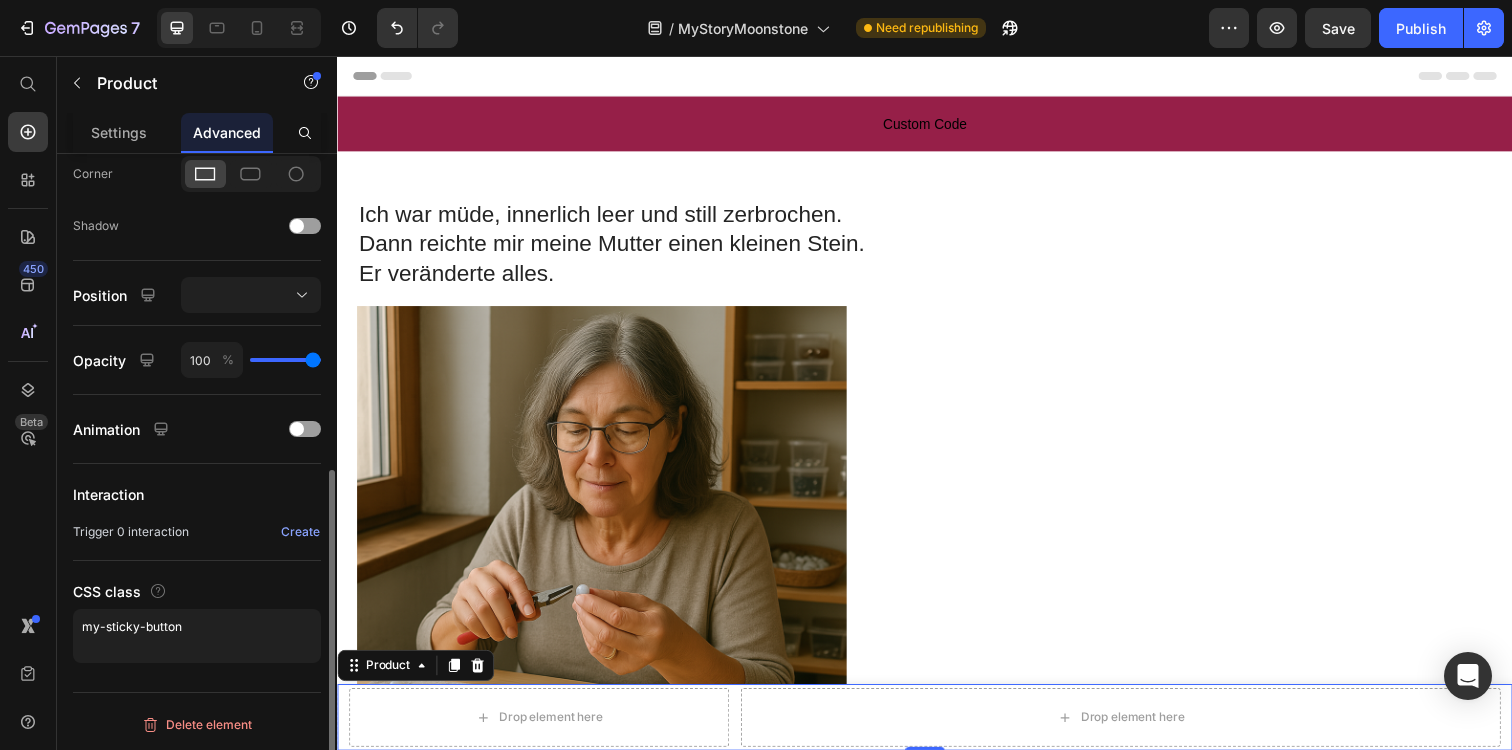 click on "Display on Desktop Tablet Mobile Spacing (px) 0 0 0 0 4 12 4 12 Shape Border Corner Shadow Position Opacity 100 % Animation Interaction Trigger 0 interaction Create CSS class my-sticky-button" at bounding box center (197, 125) 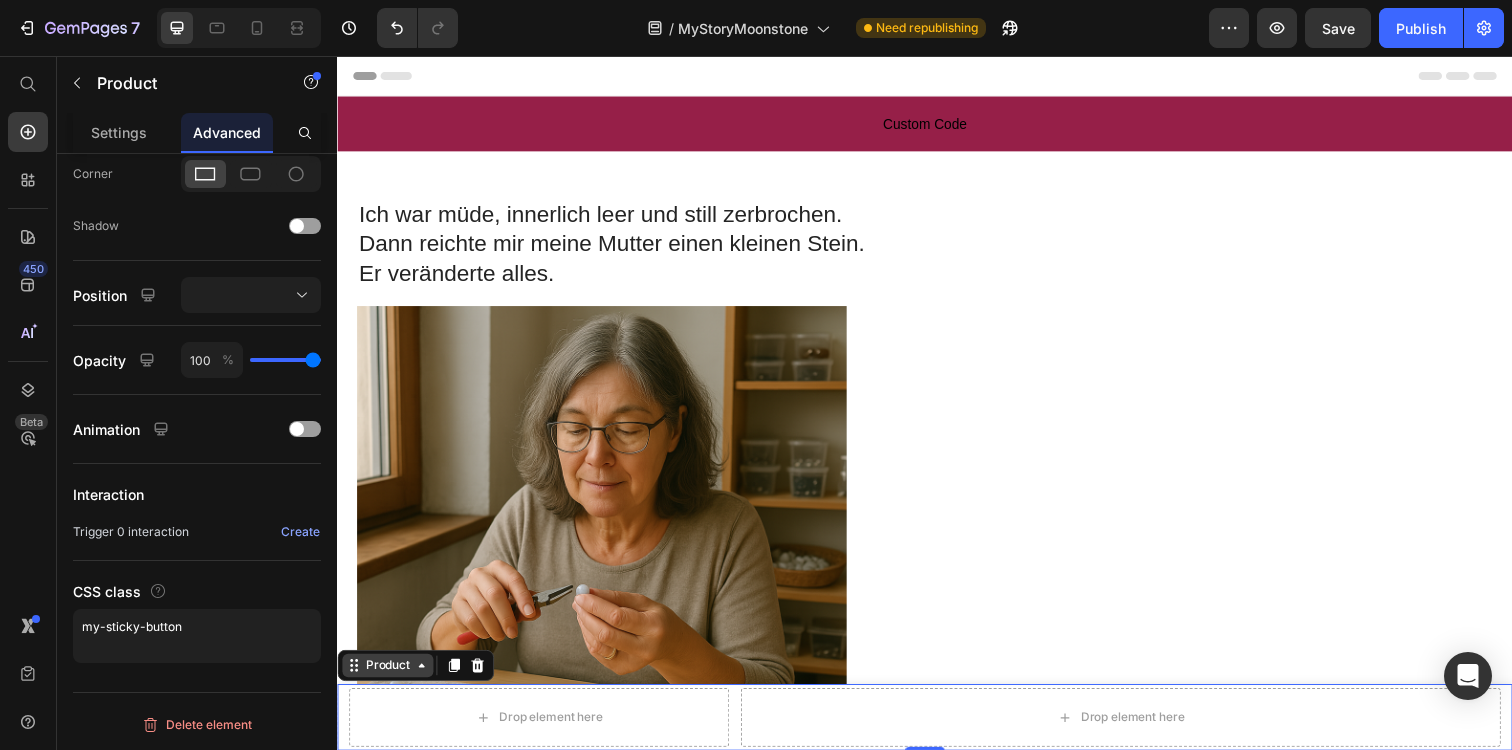 click on "Product" at bounding box center [388, 678] 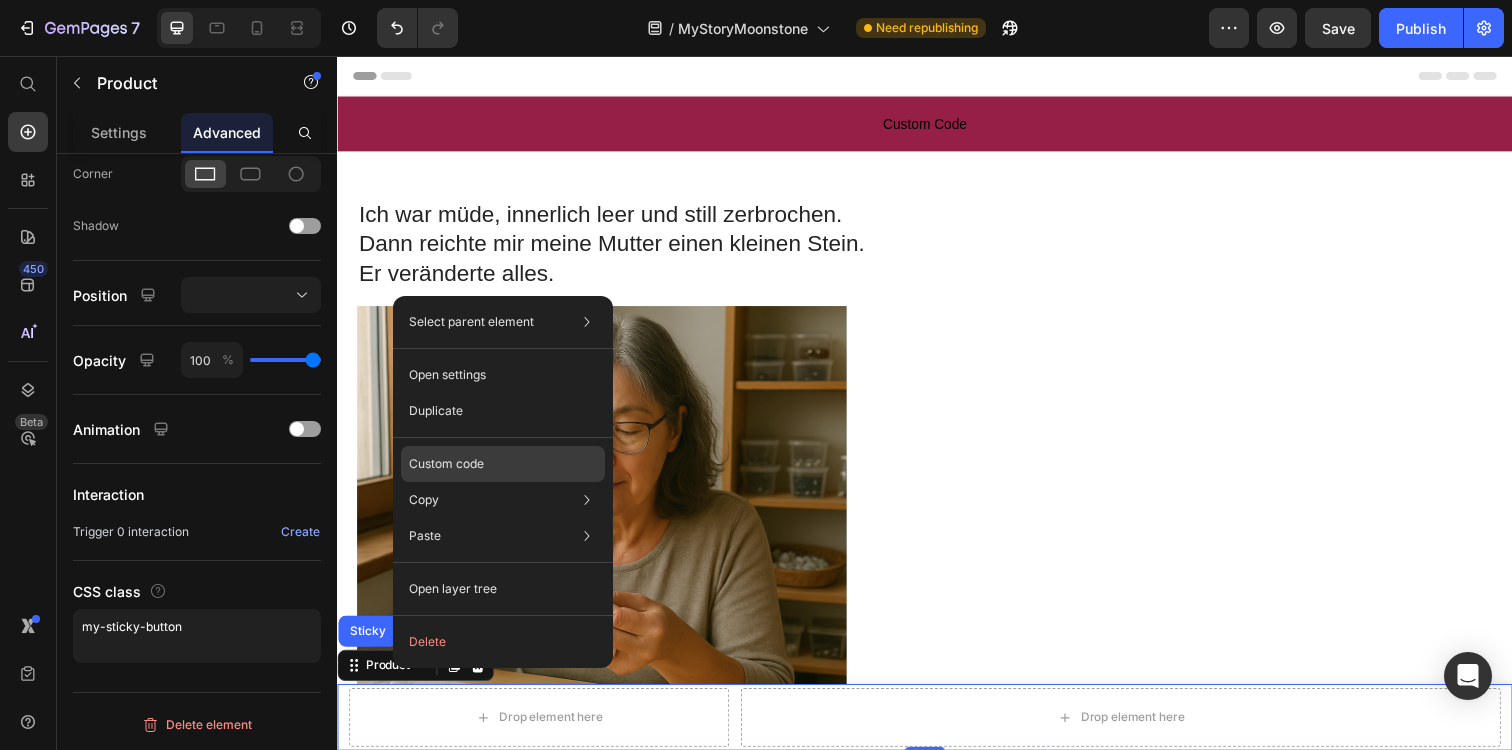 click on "Custom code" 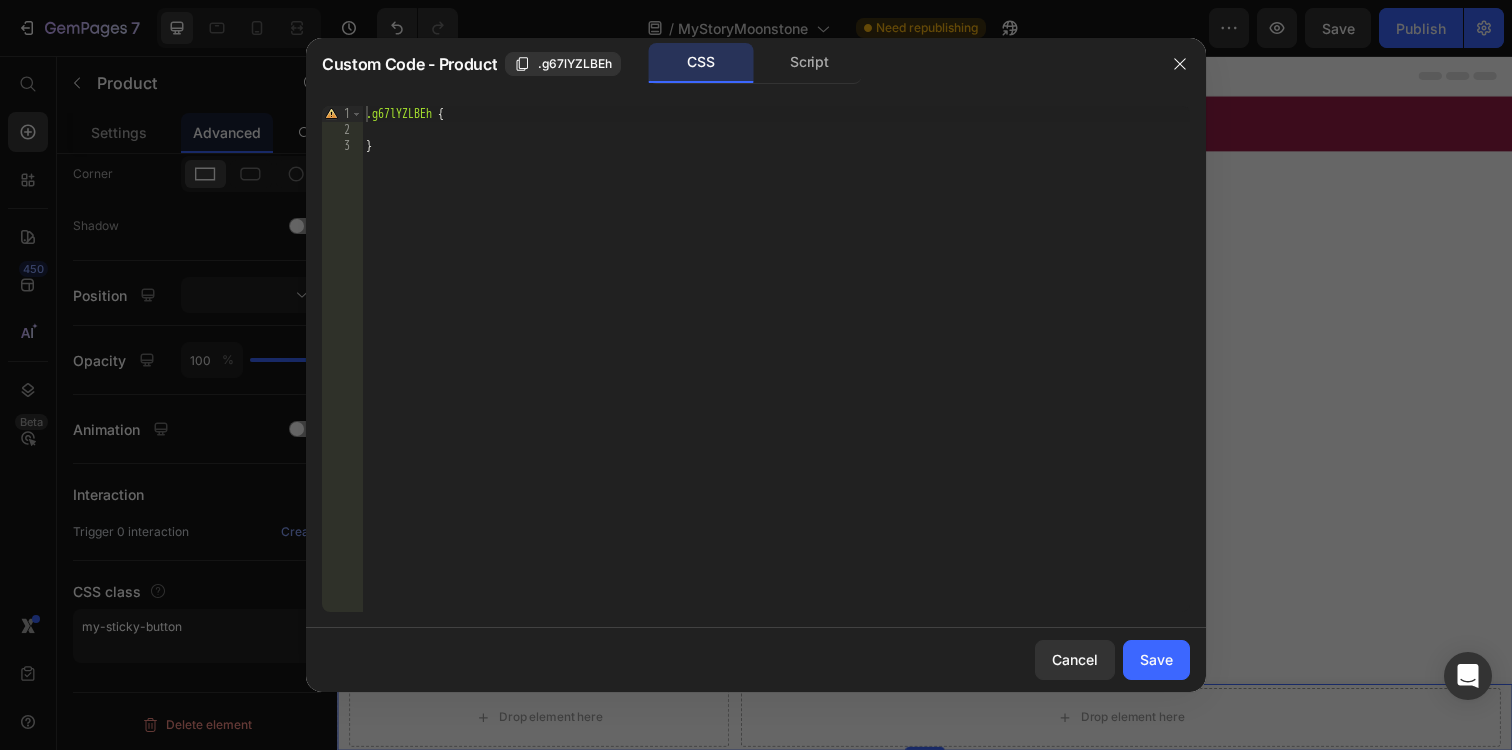 click on ".g67lYZLBEh   { }" at bounding box center (776, 375) 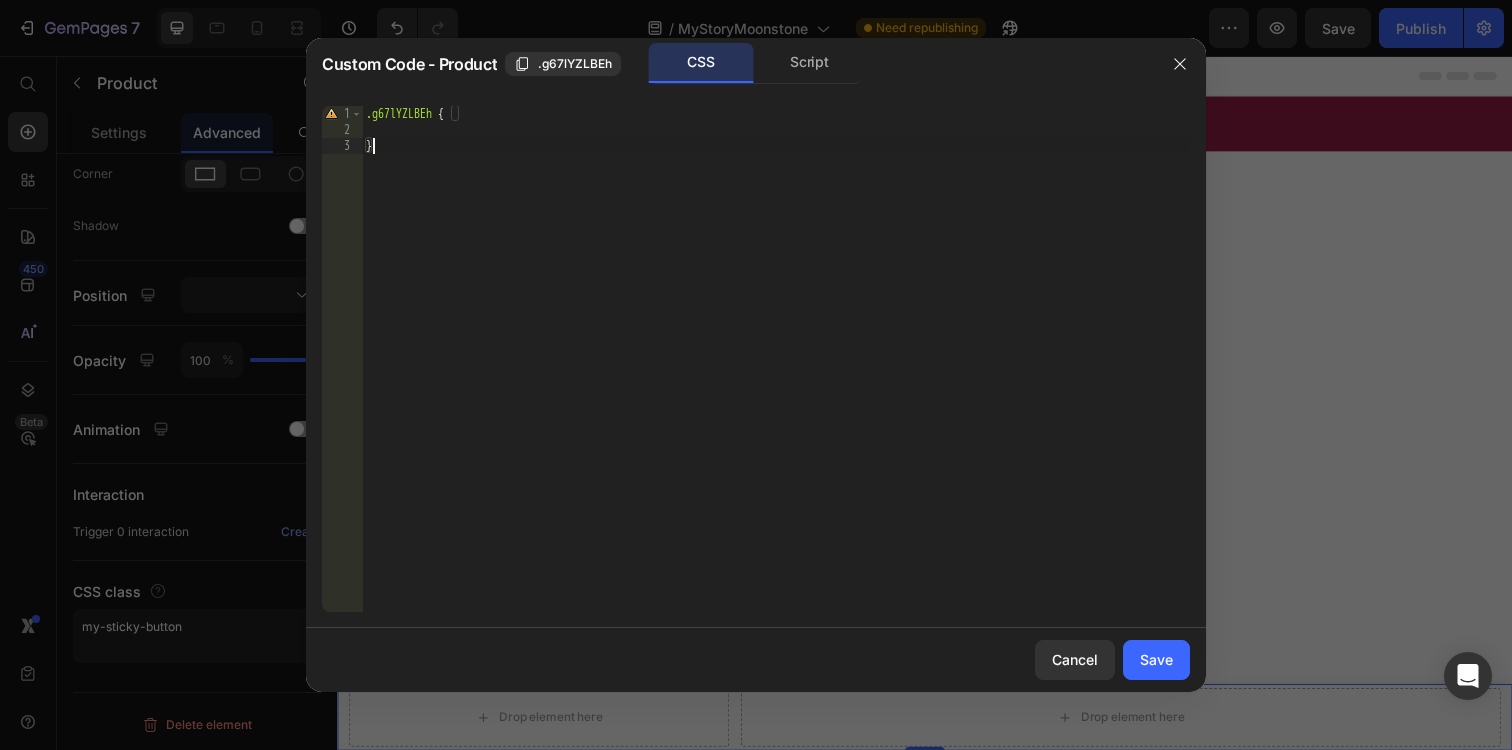 paste on "add" 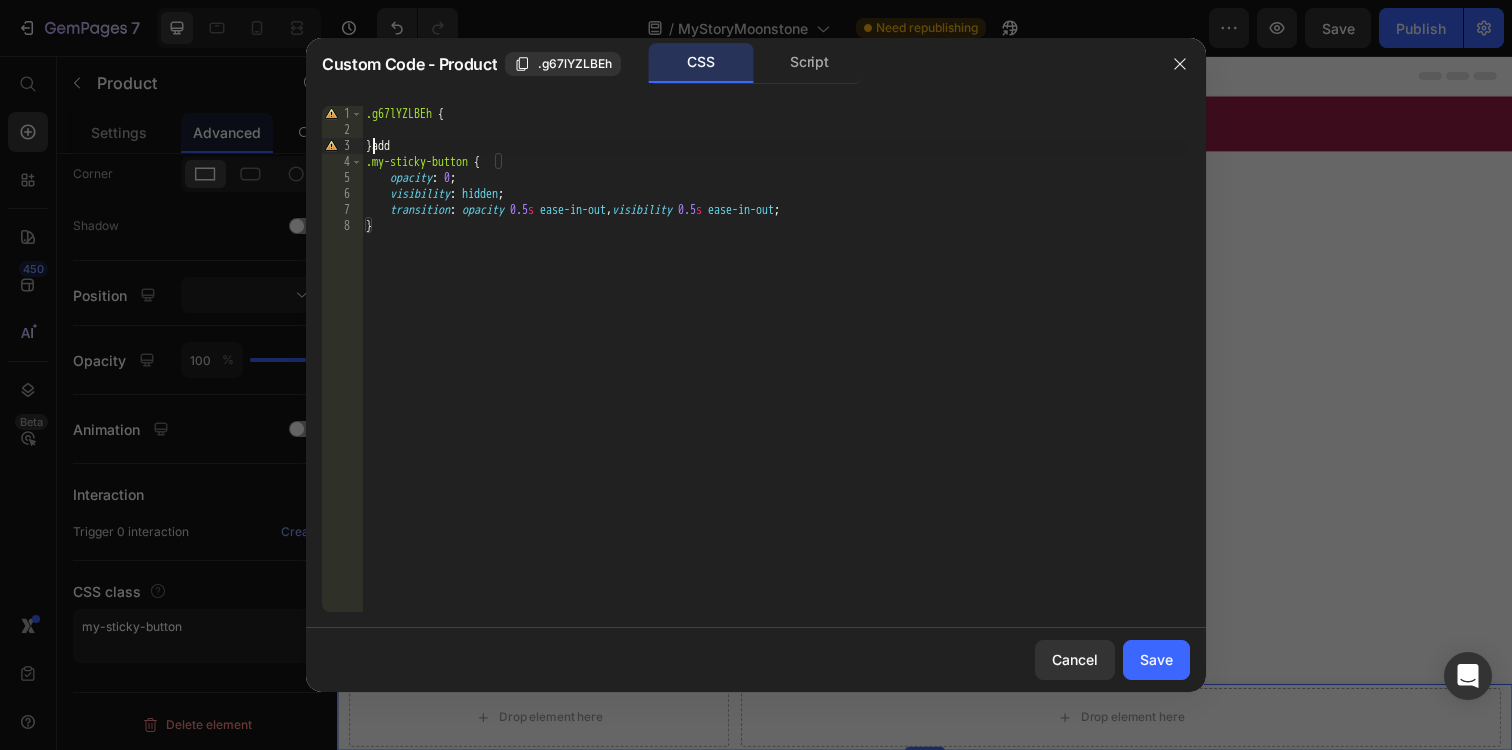 click on ".g67lYZLBEh   { } add .my-sticky-button   {      opacity :   0 ;      visibility :   hidden ;      transition :   opacity   0.5 s   ease-in-out ,  visibility   0.5 s   ease-in-out ; }" at bounding box center [776, 375] 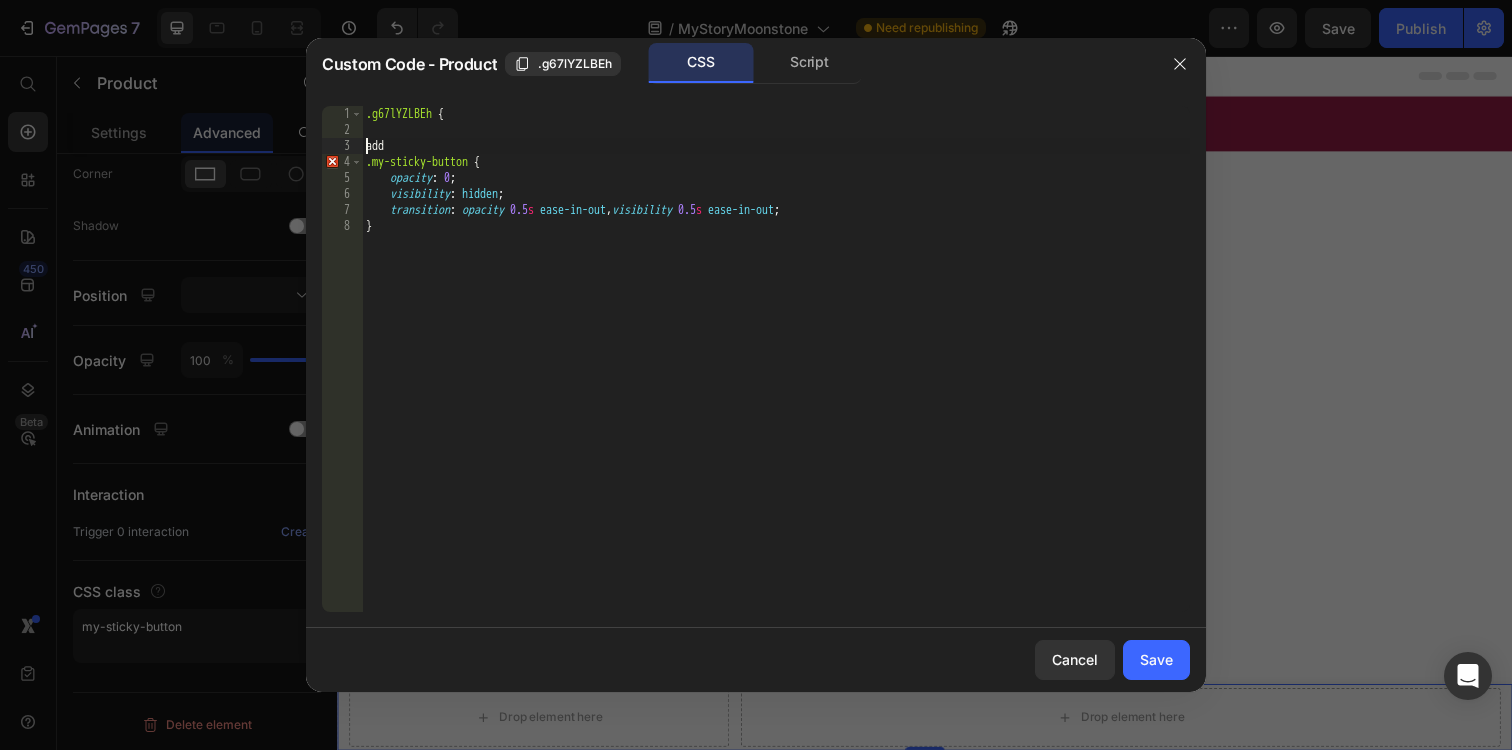 click on ".g67lYZLBEh   { add .my-sticky-button   {      opacity :   0 ;      visibility :   hidden ;      transition :   opacity   0.5 s   ease-in-out ,  visibility   0.5 s   ease-in-out ; }" at bounding box center [776, 375] 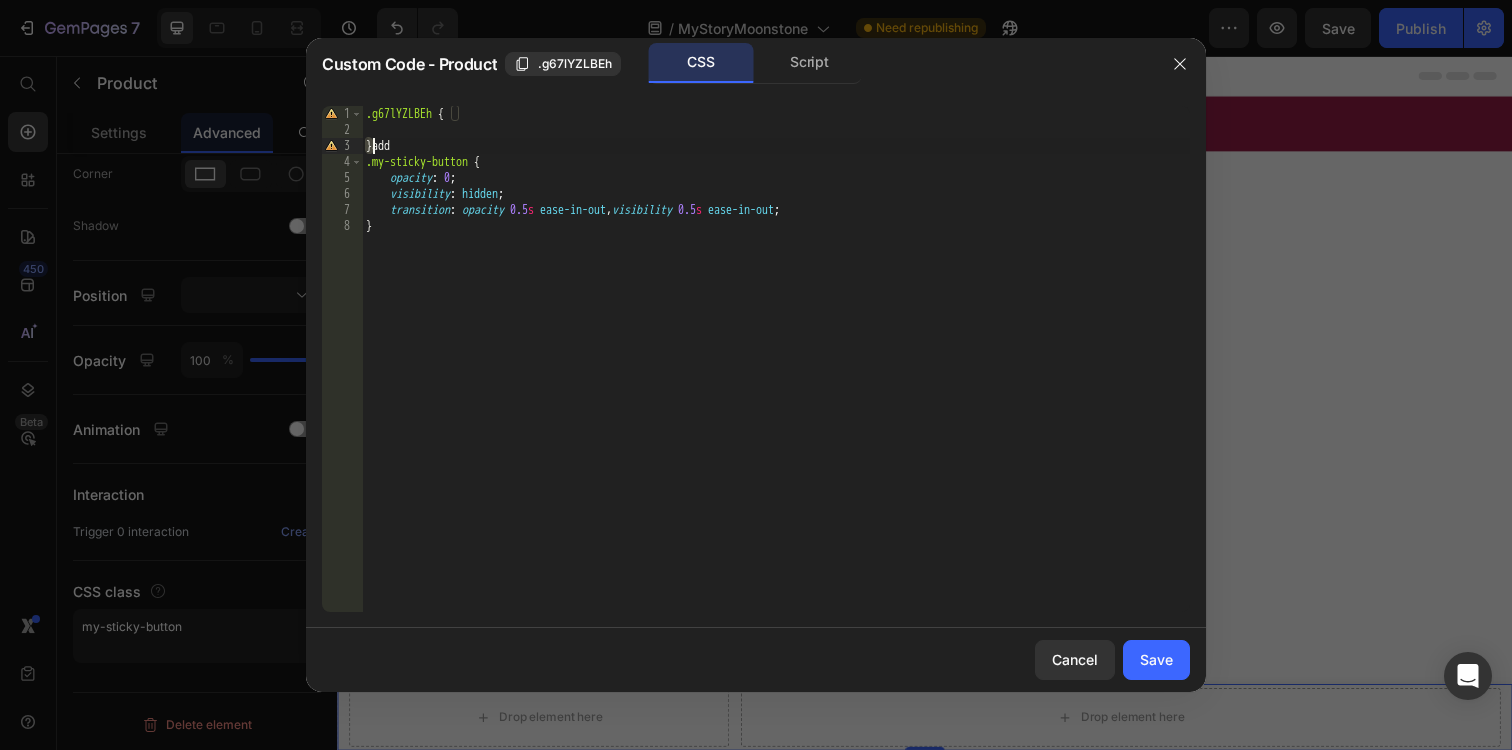 click on ".g67lYZLBEh   { } add .my-sticky-button   {      opacity :   0 ;      visibility :   hidden ;      transition :   opacity   0.5 s   ease-in-out ,  visibility   0.5 s   ease-in-out ; }" at bounding box center [776, 375] 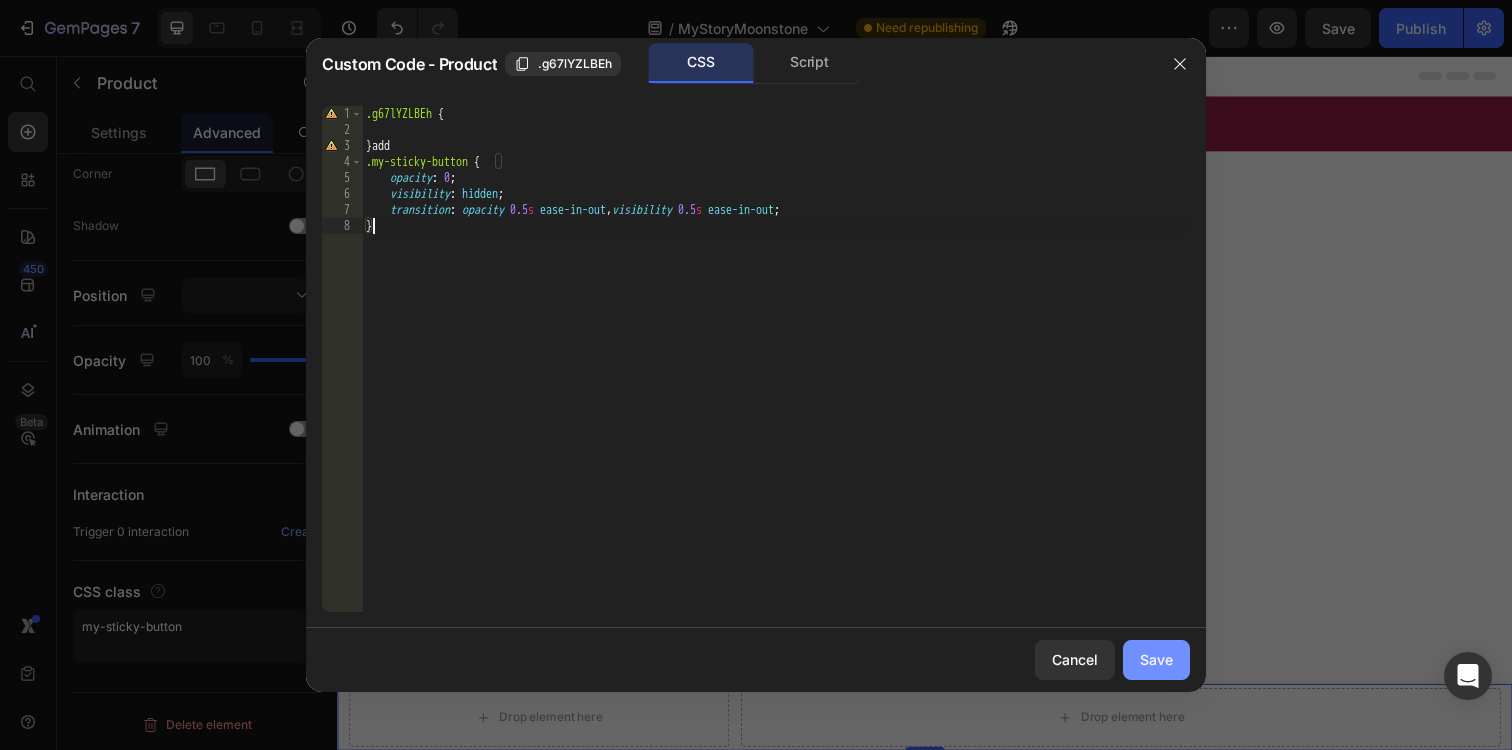 click on "Save" at bounding box center (1156, 659) 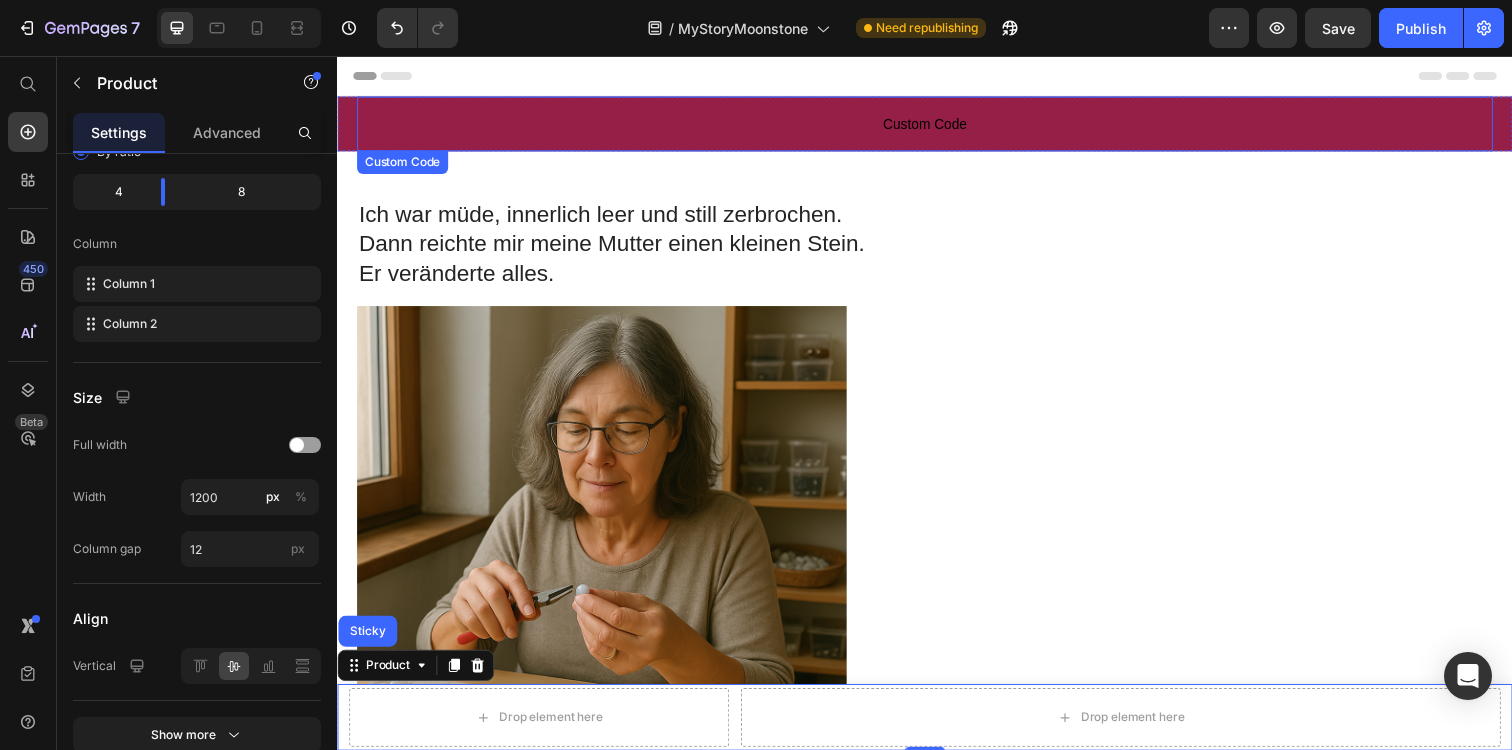 click on "Custom Code" at bounding box center (937, 125) 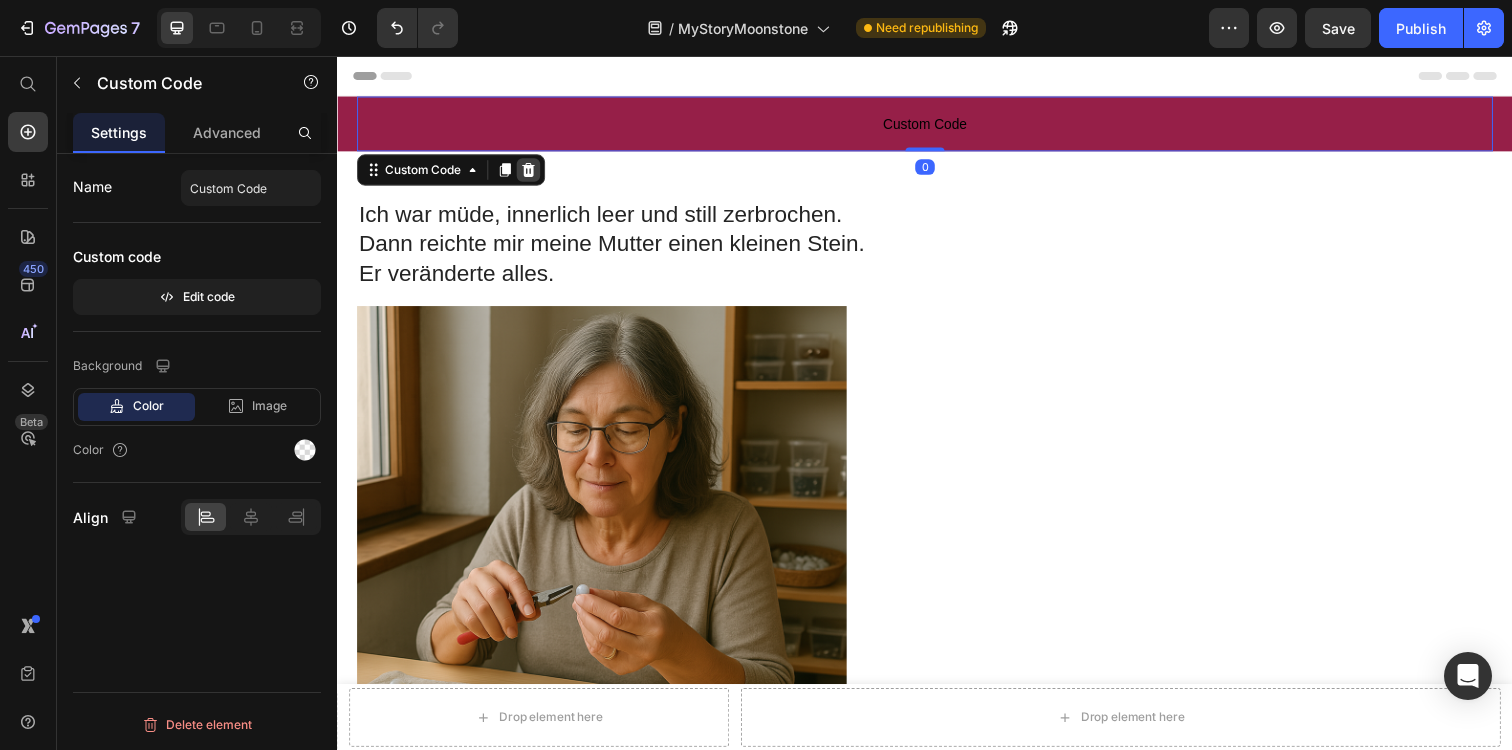 click 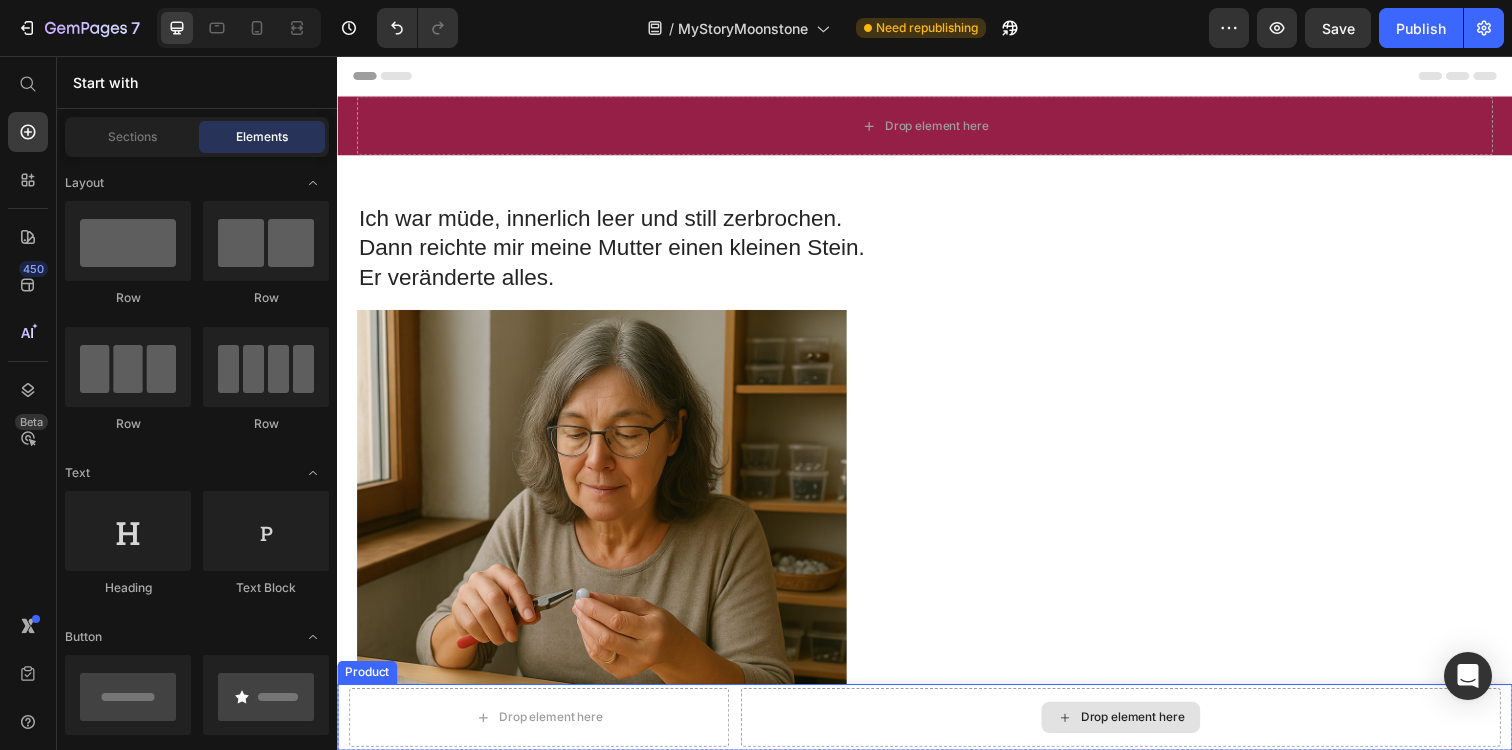 click on "Drop element here" at bounding box center [543, 731] 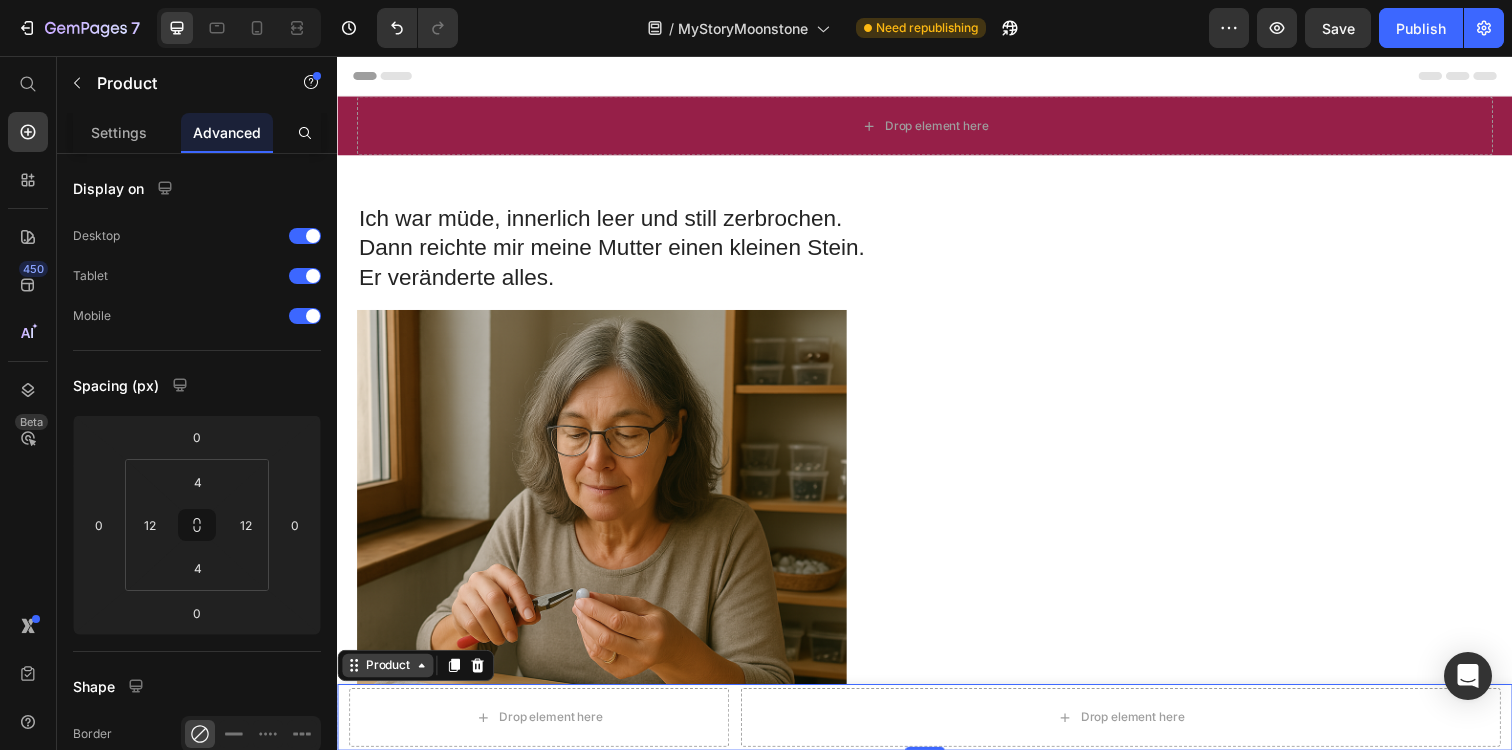 click on "Product" at bounding box center (388, 678) 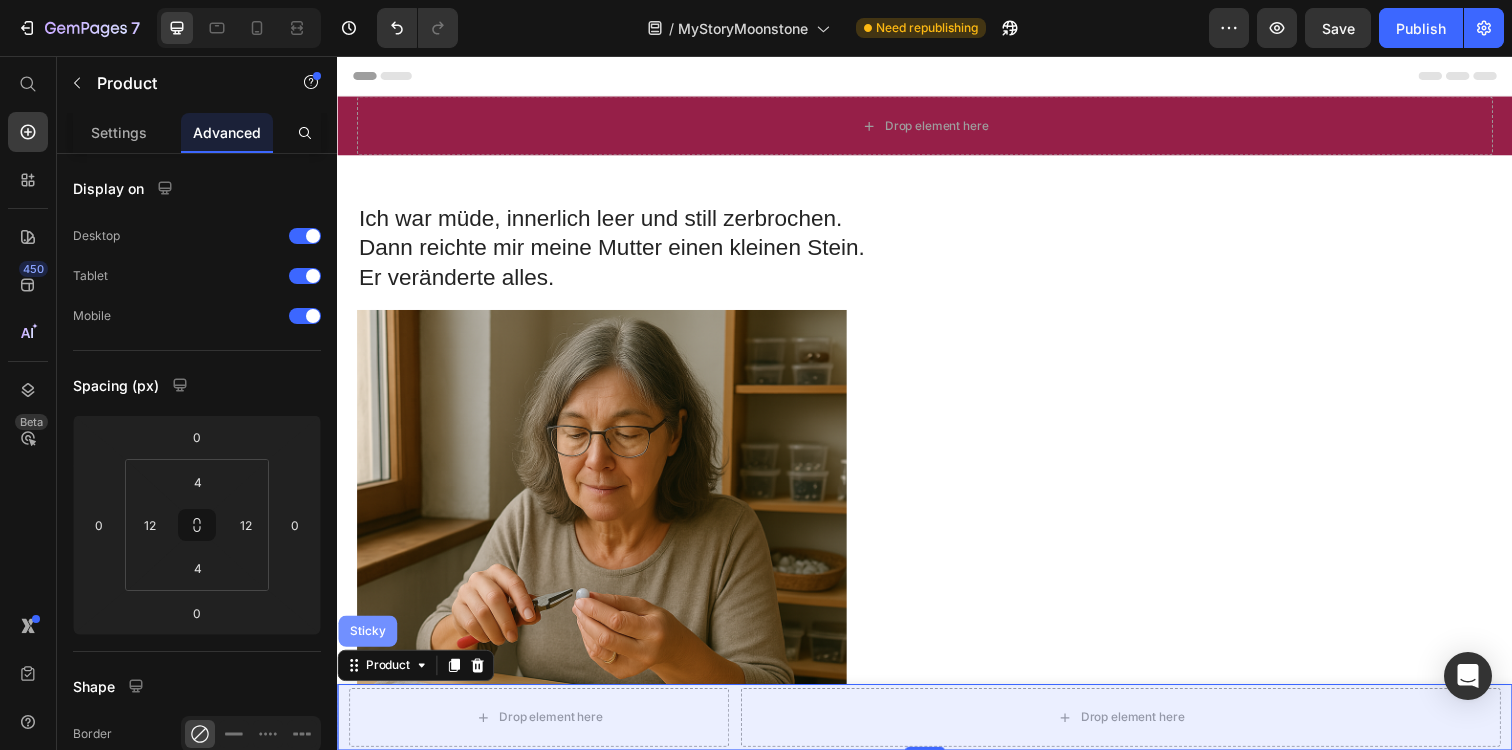 click on "Sticky" at bounding box center (368, 643) 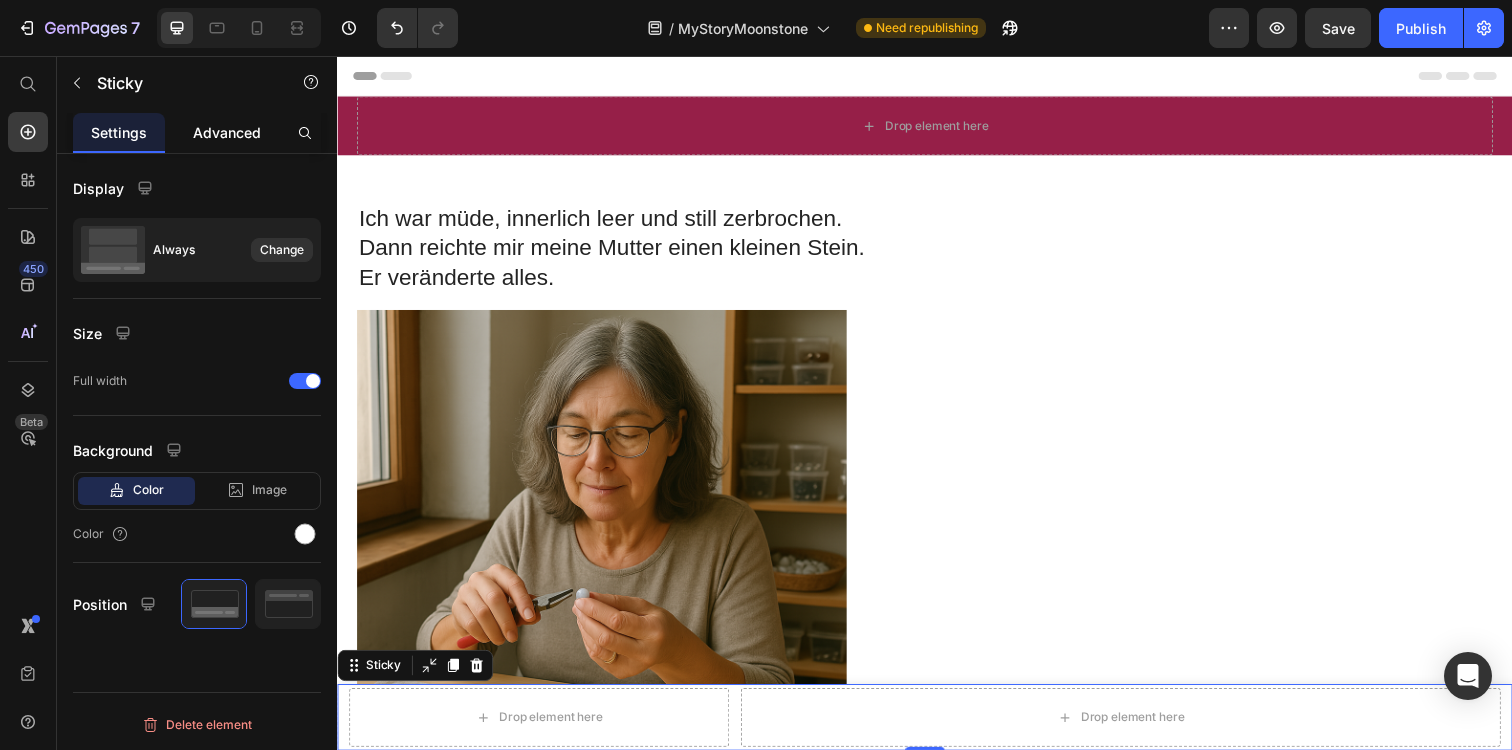 click on "Advanced" 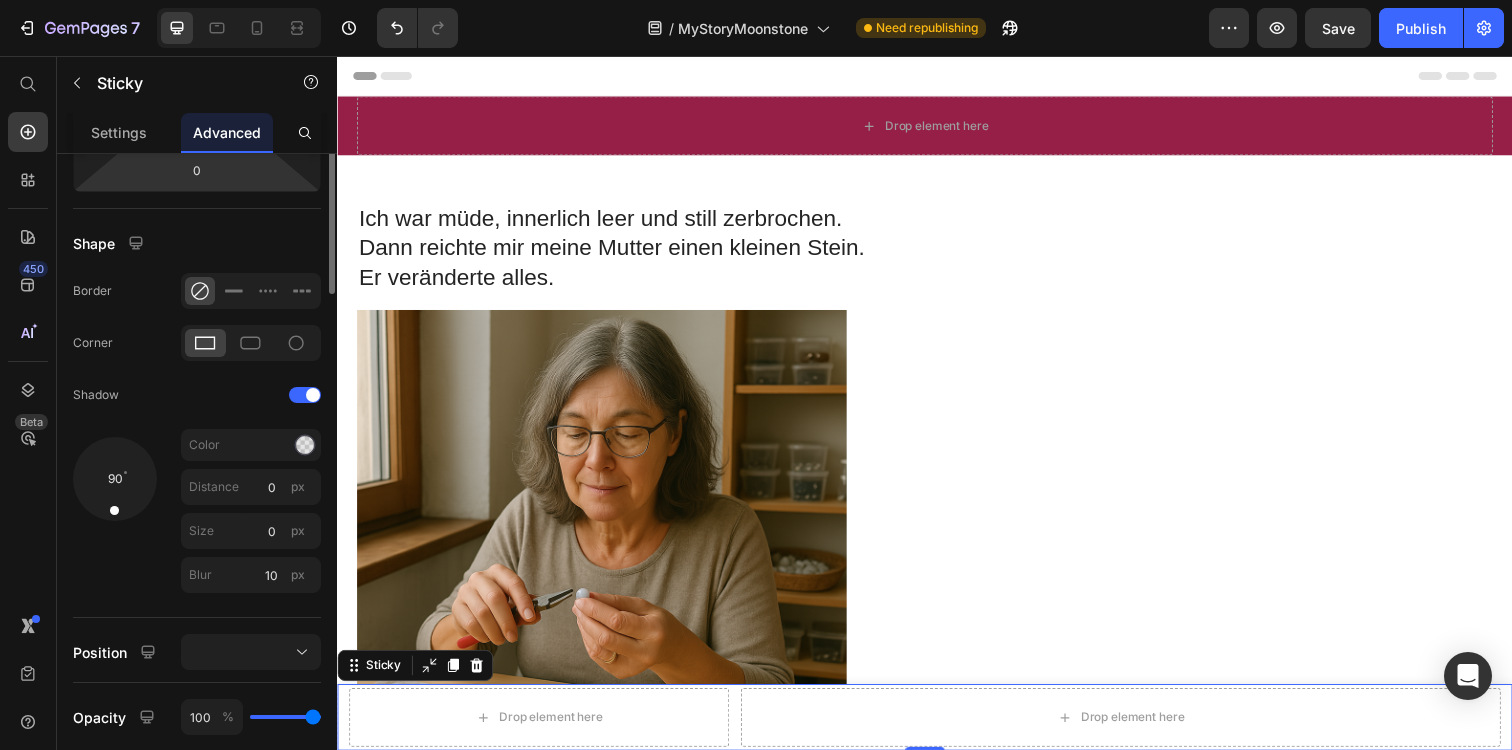 scroll, scrollTop: 735, scrollLeft: 0, axis: vertical 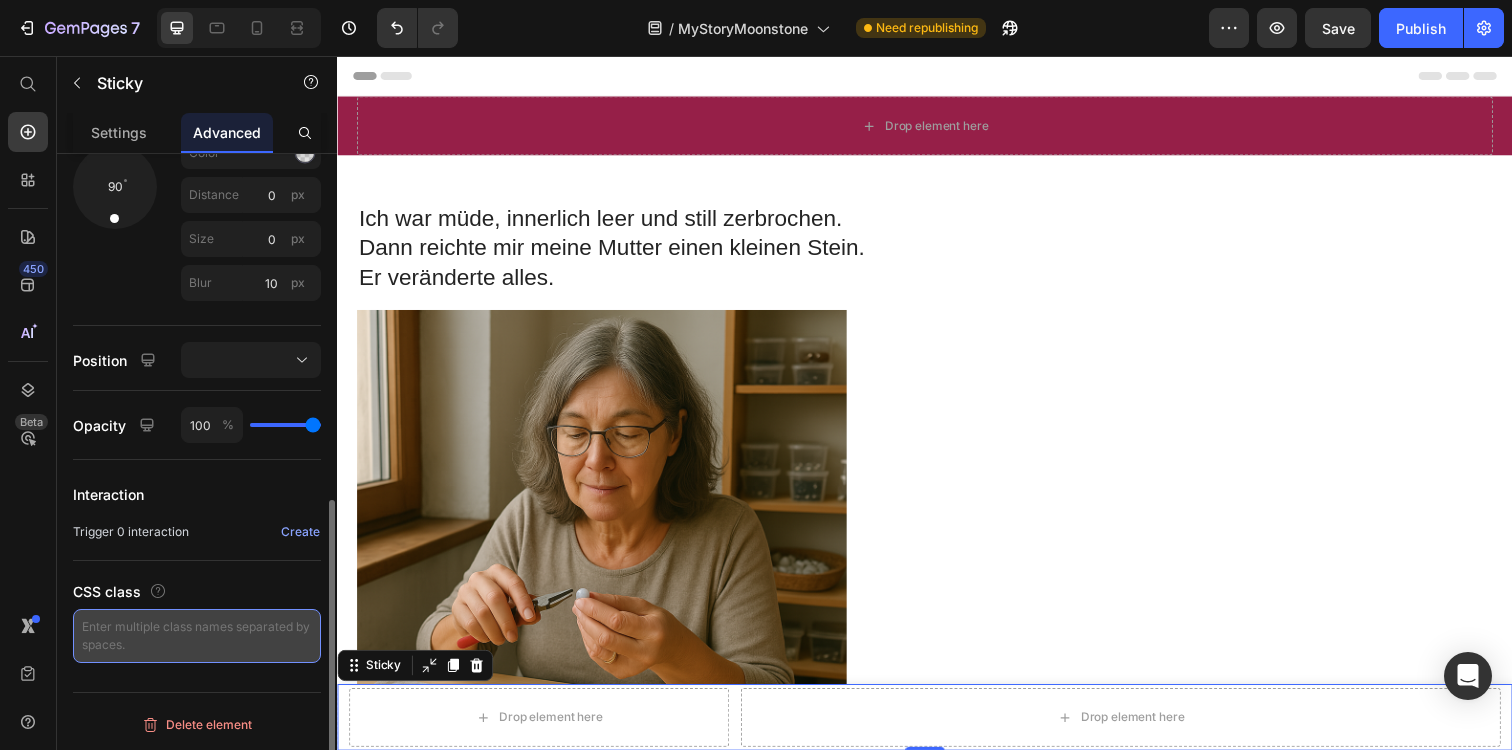 click at bounding box center (197, 636) 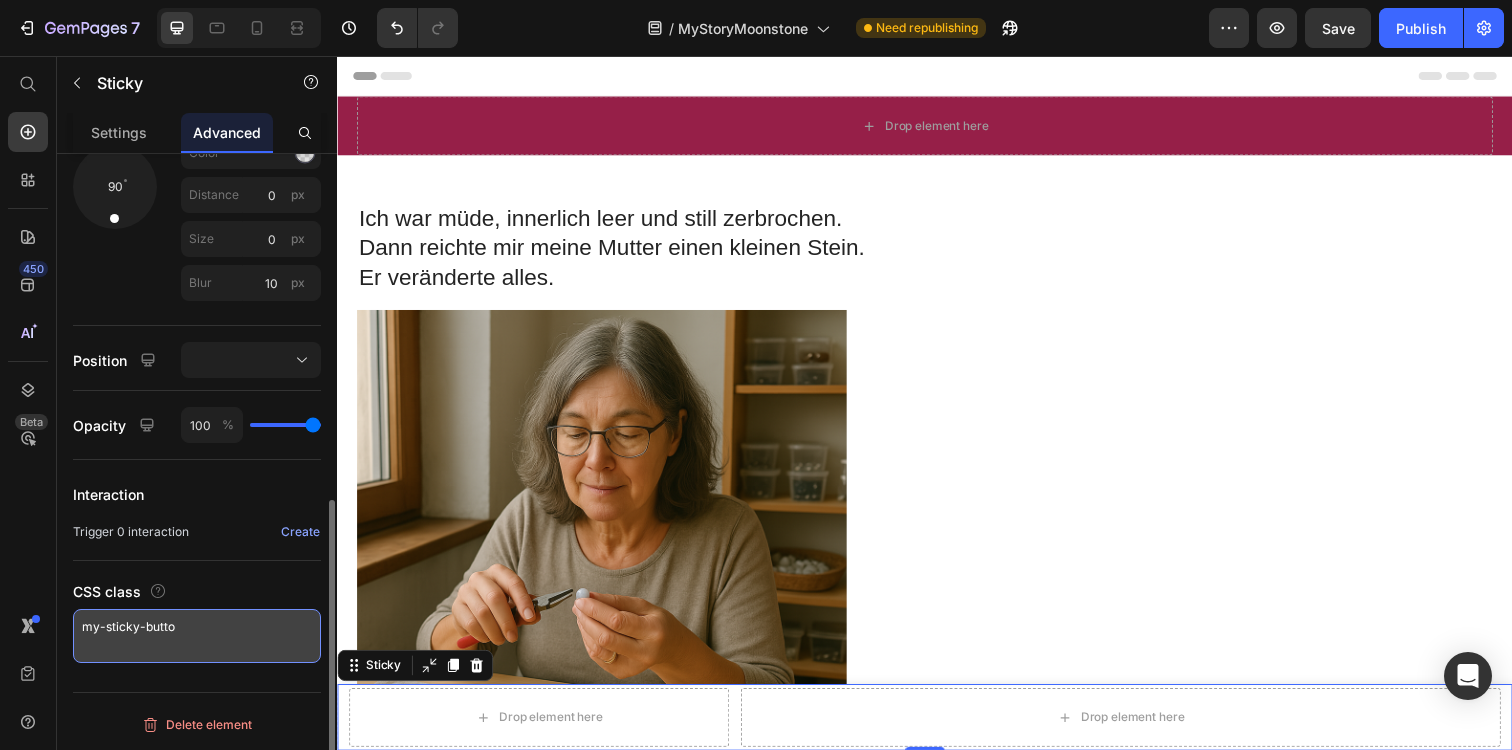 type on "my-sticky-button" 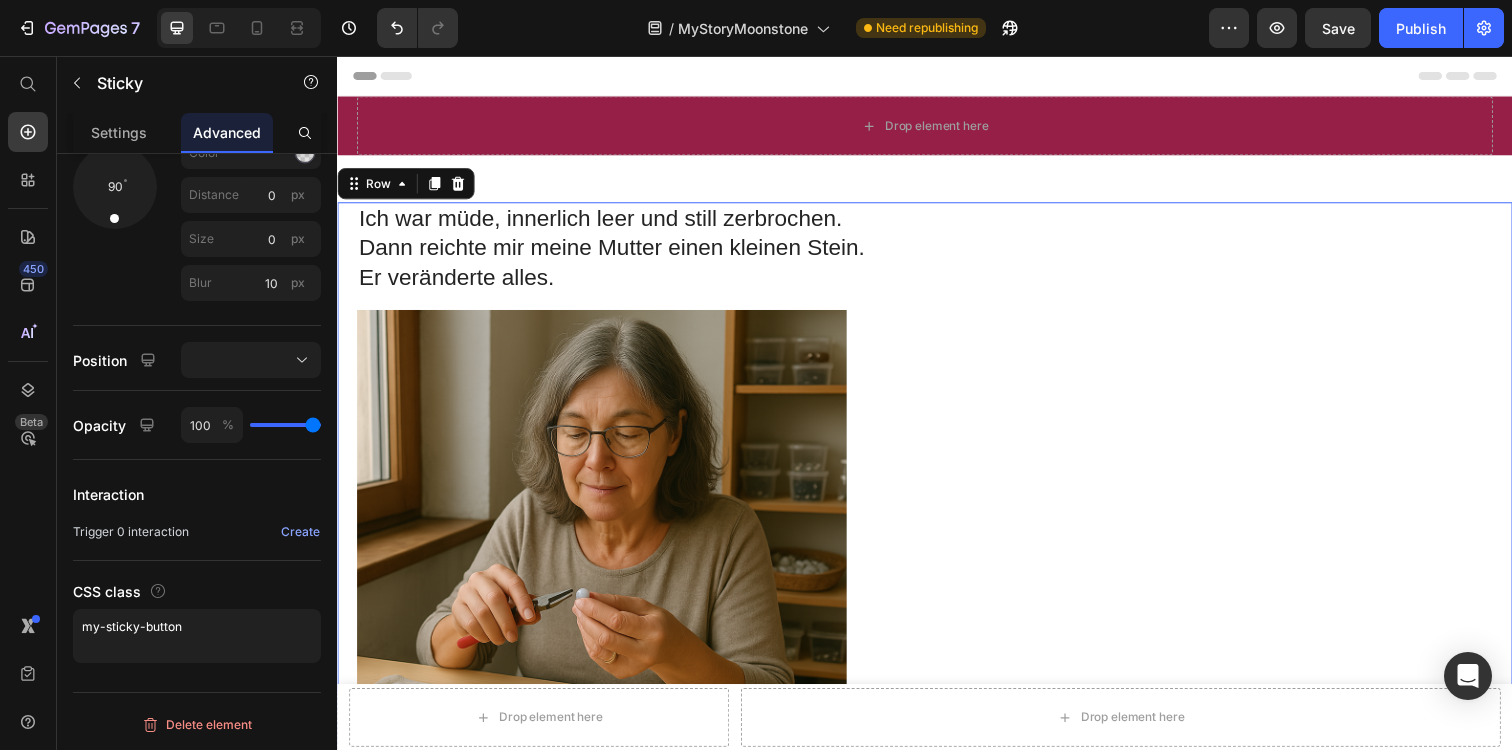 click on "Text Block" at bounding box center [1328, 1333] 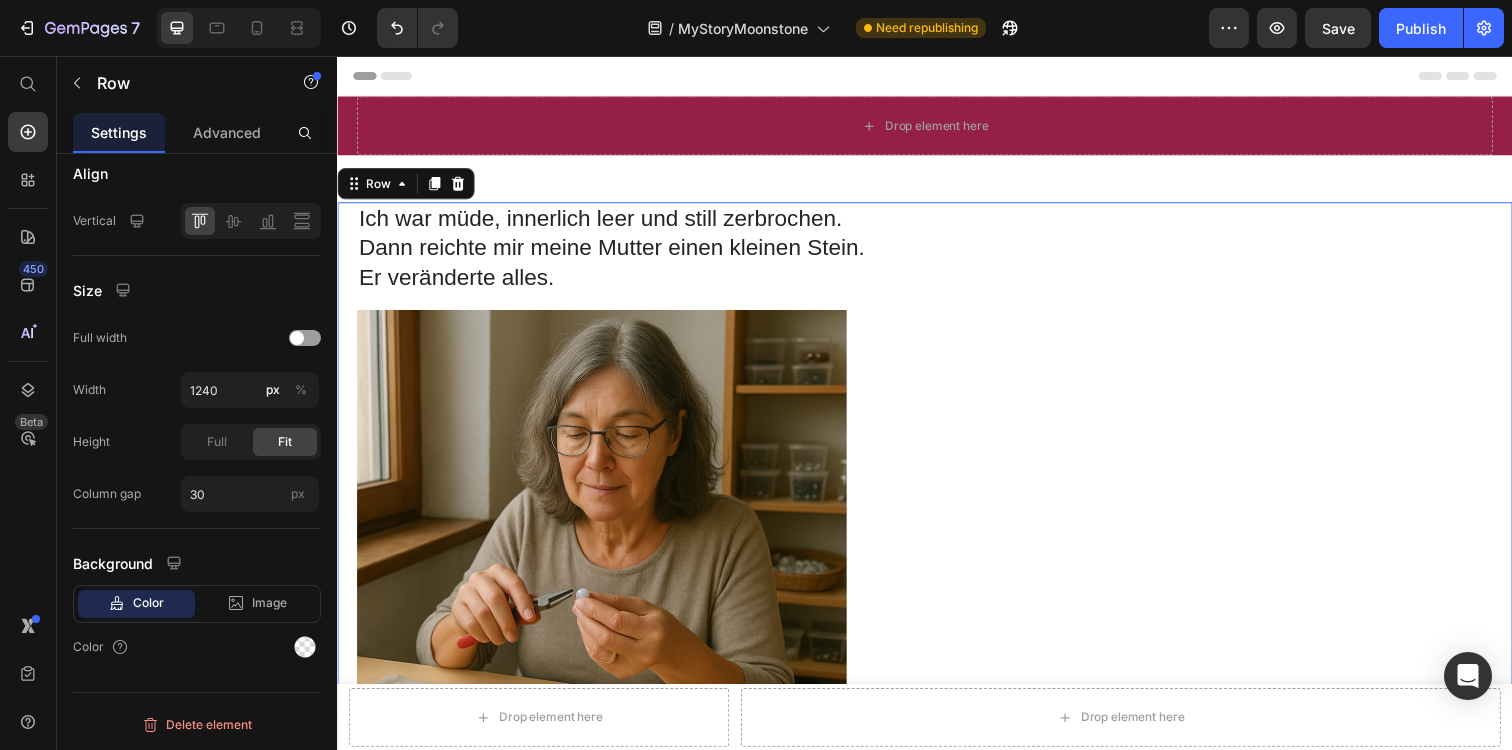 scroll, scrollTop: 0, scrollLeft: 0, axis: both 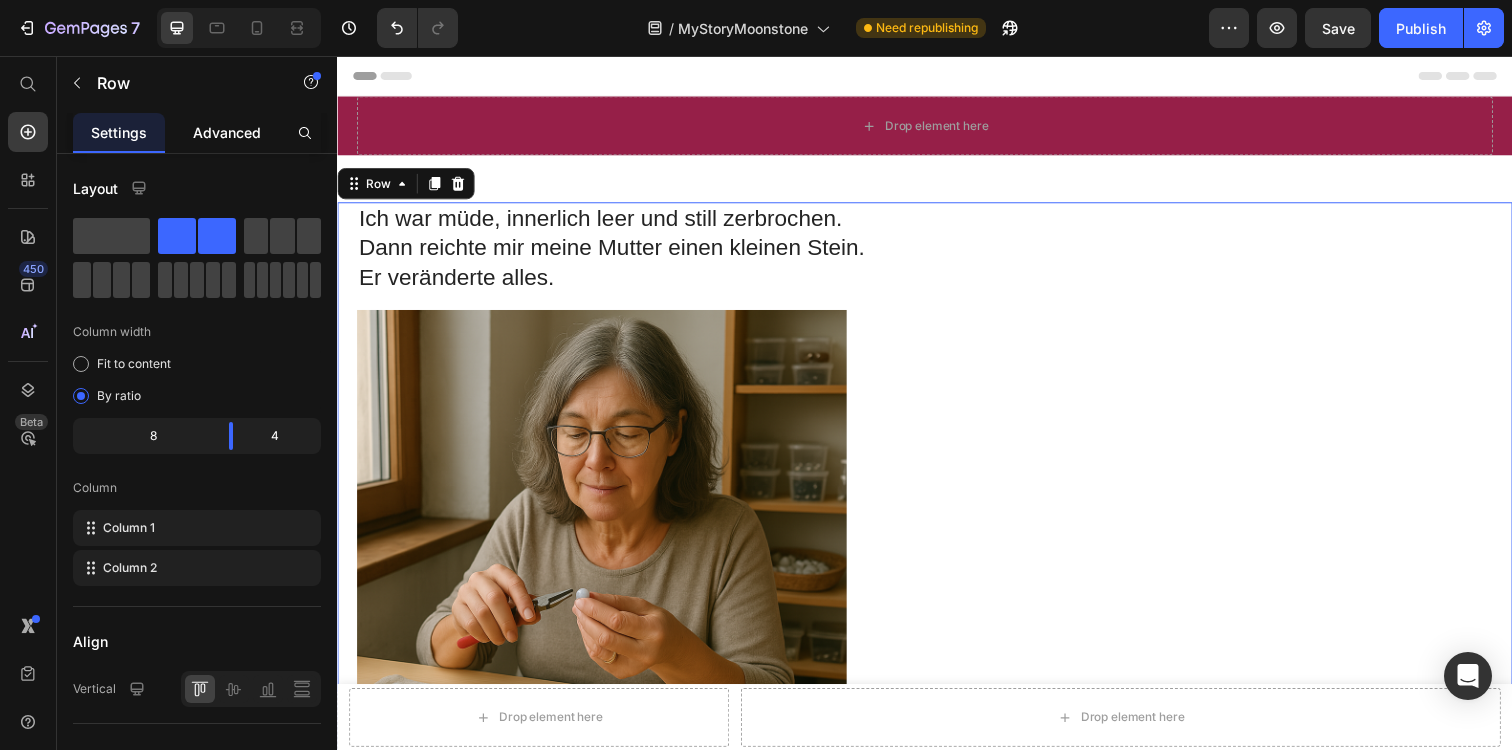 click on "Advanced" at bounding box center [227, 132] 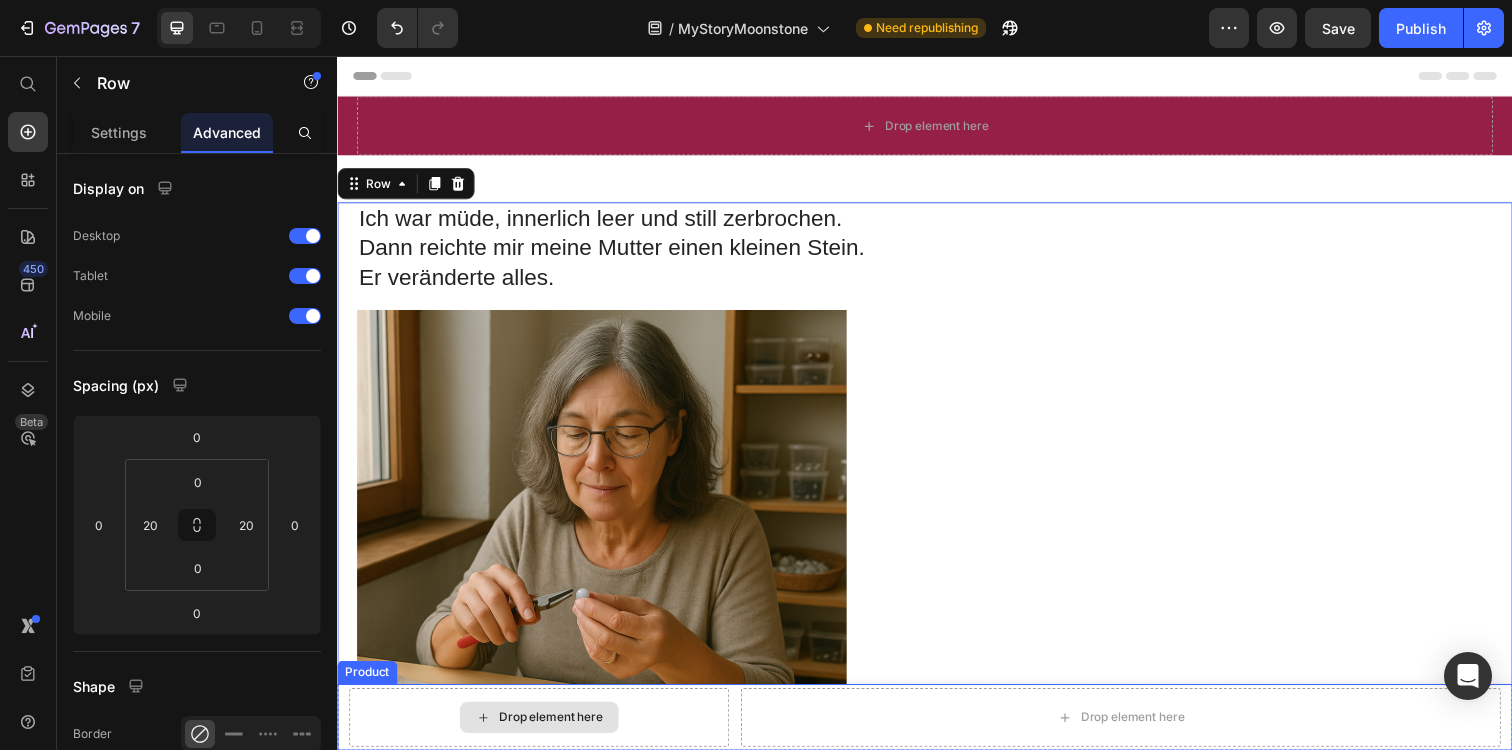 click on "Drop element here" at bounding box center (543, 731) 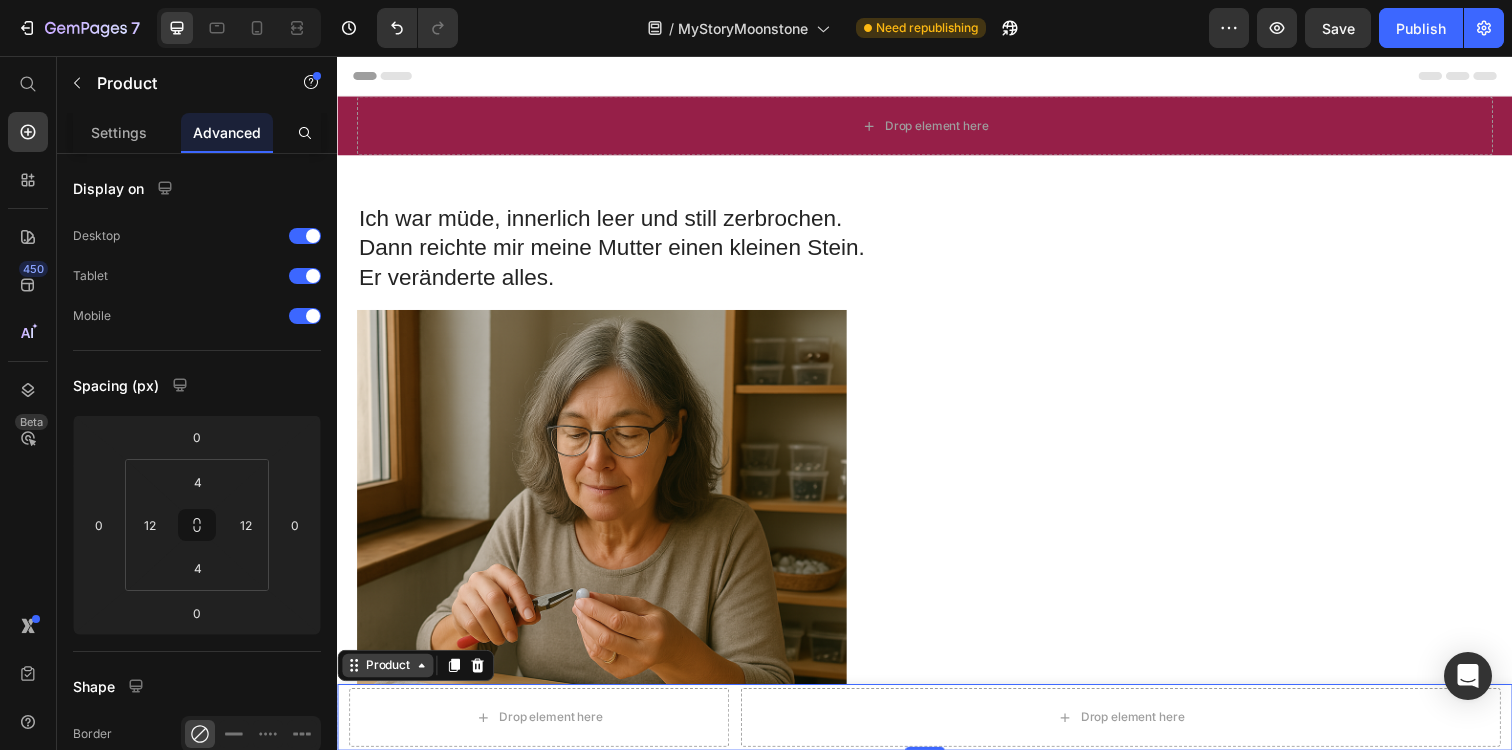 click on "Product" at bounding box center (388, 678) 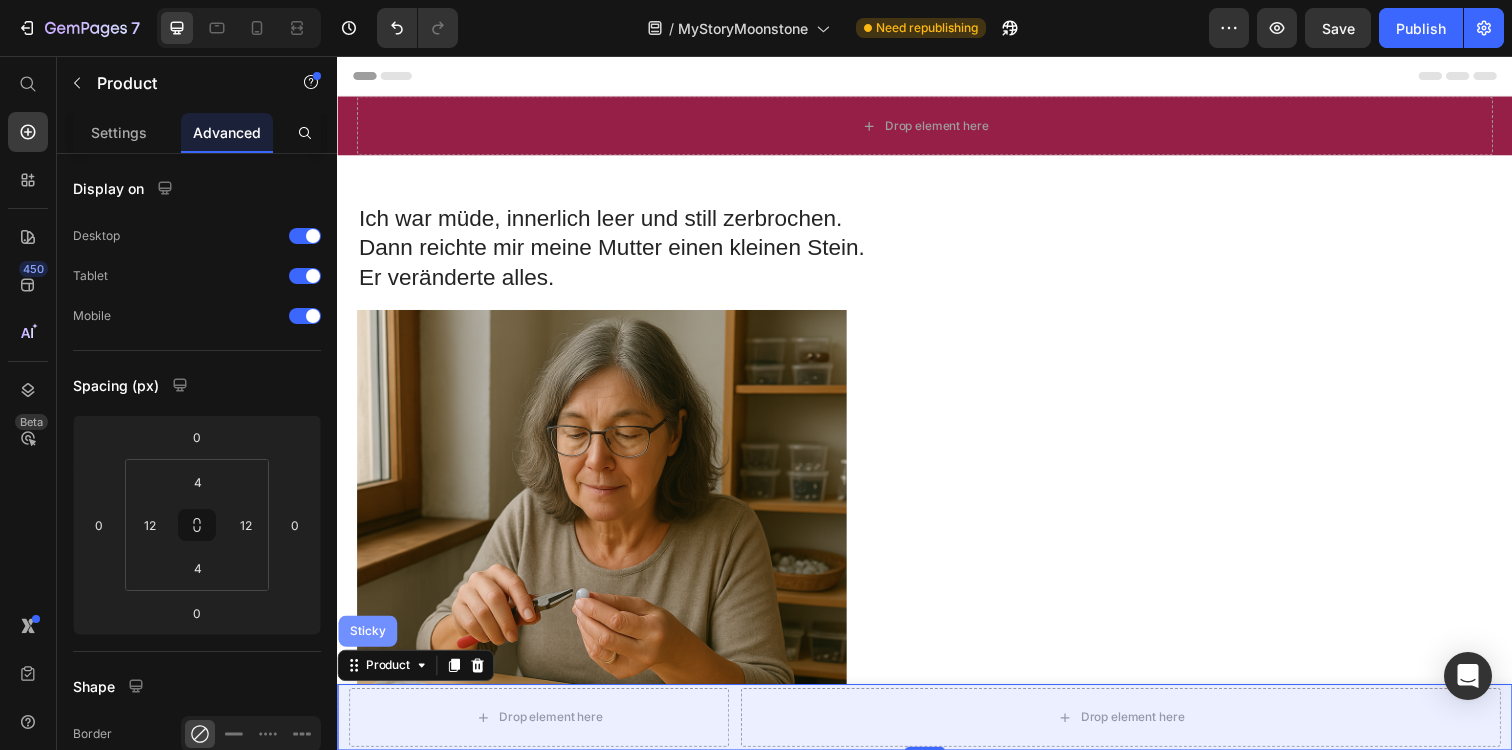 click on "Sticky" at bounding box center [368, 643] 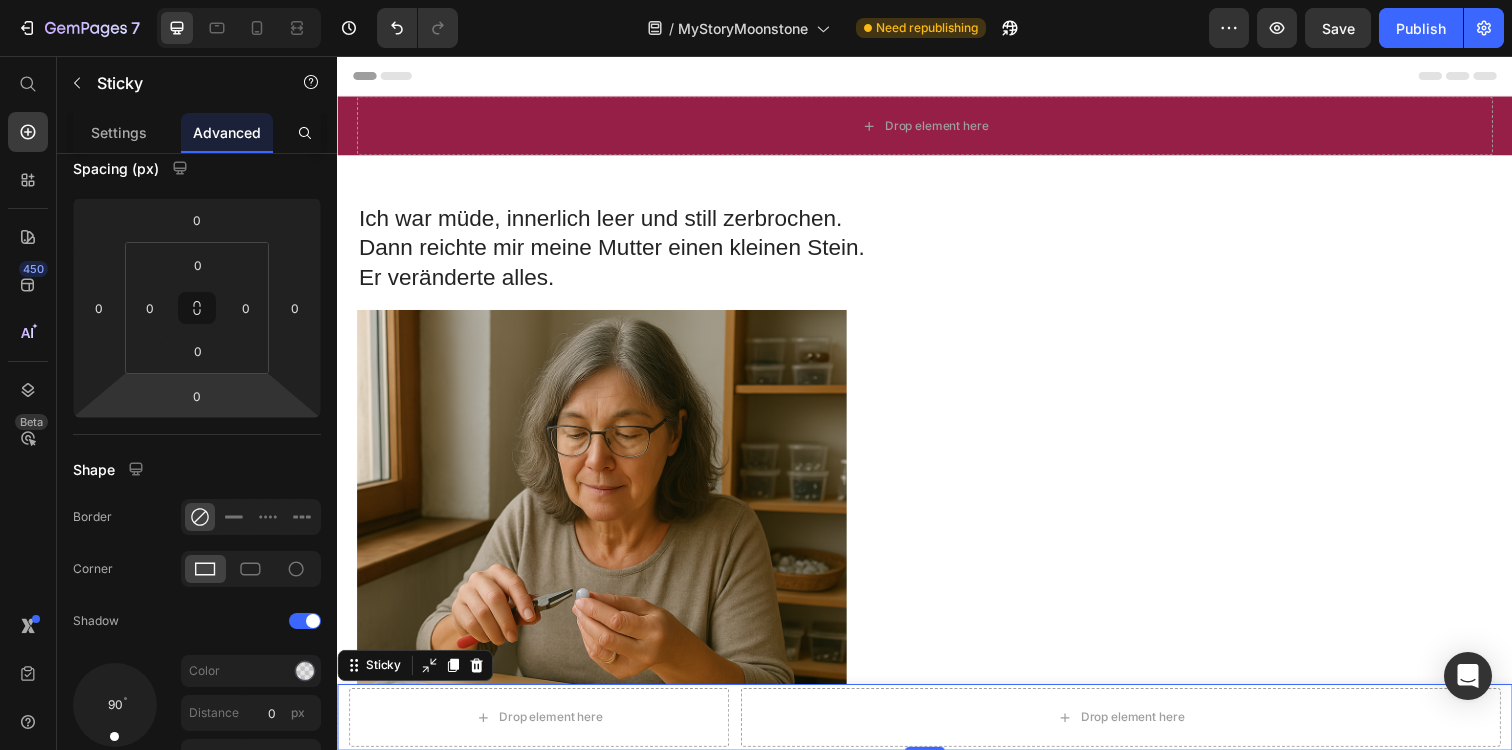 scroll, scrollTop: 0, scrollLeft: 0, axis: both 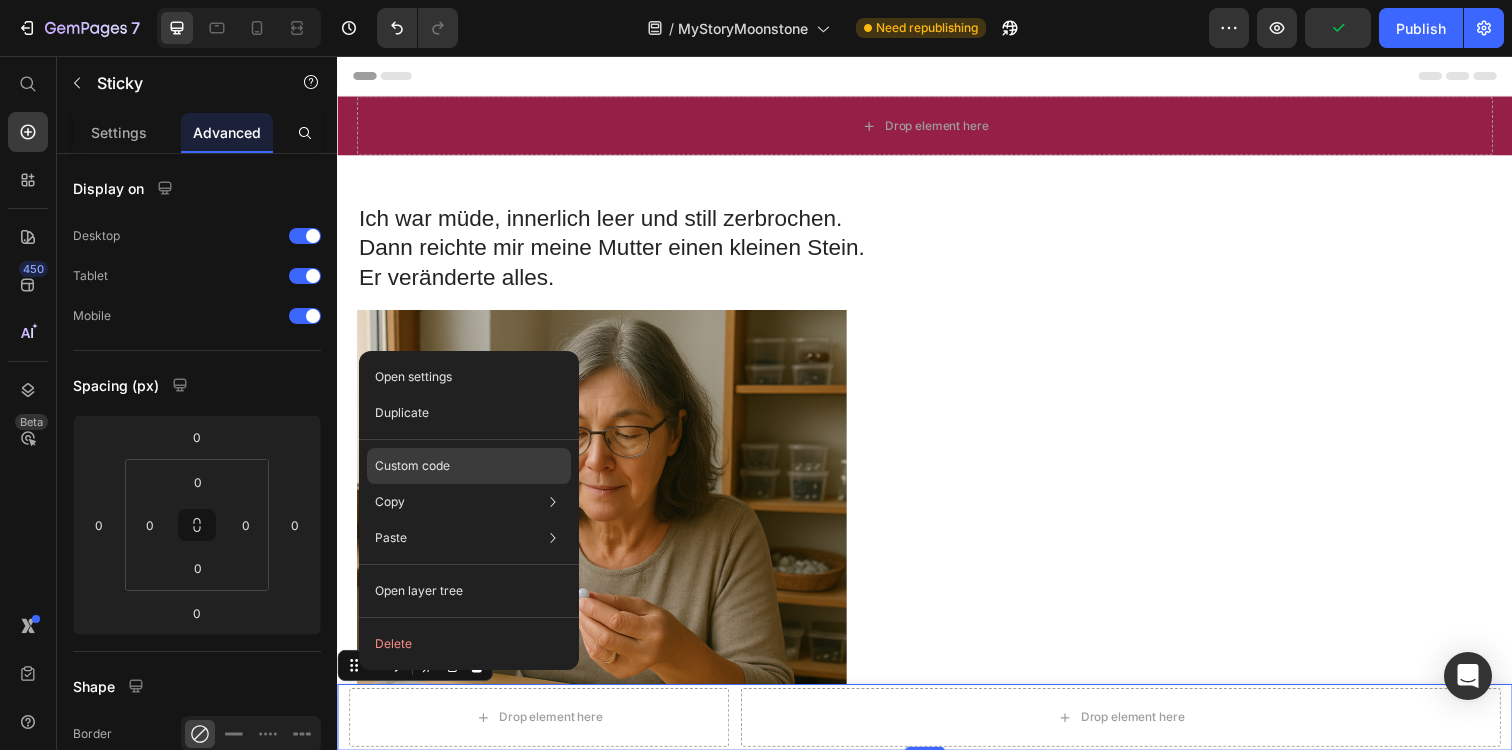 click on "Custom code" 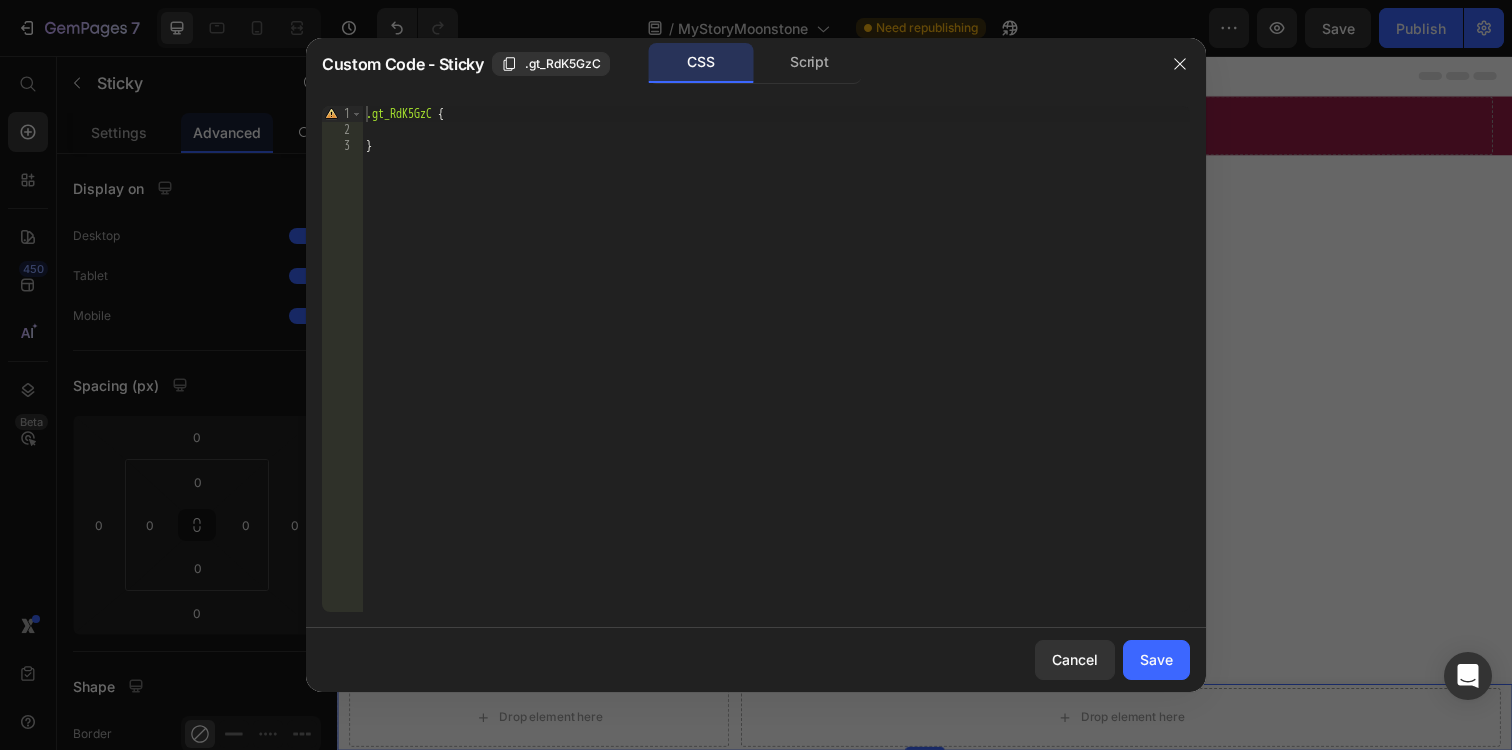 type on "}" 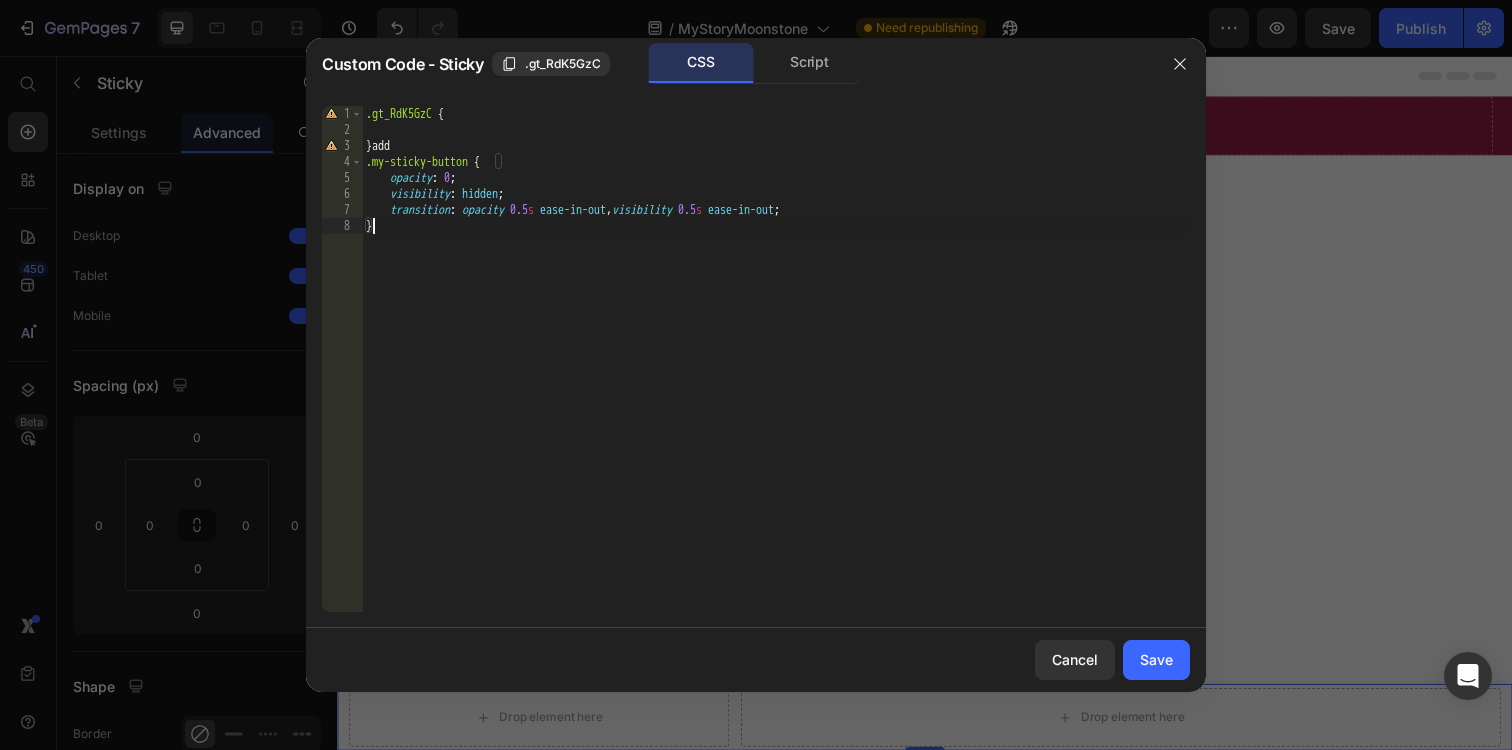 click on ".gt_RdK5GzC   { } add .my-sticky-button   {      opacity :   0 ;      visibility :   hidden ;      transition :   opacity   0.5 s   ease-in-out ,  visibility   0.5 s   ease-in-out ; }" at bounding box center (776, 375) 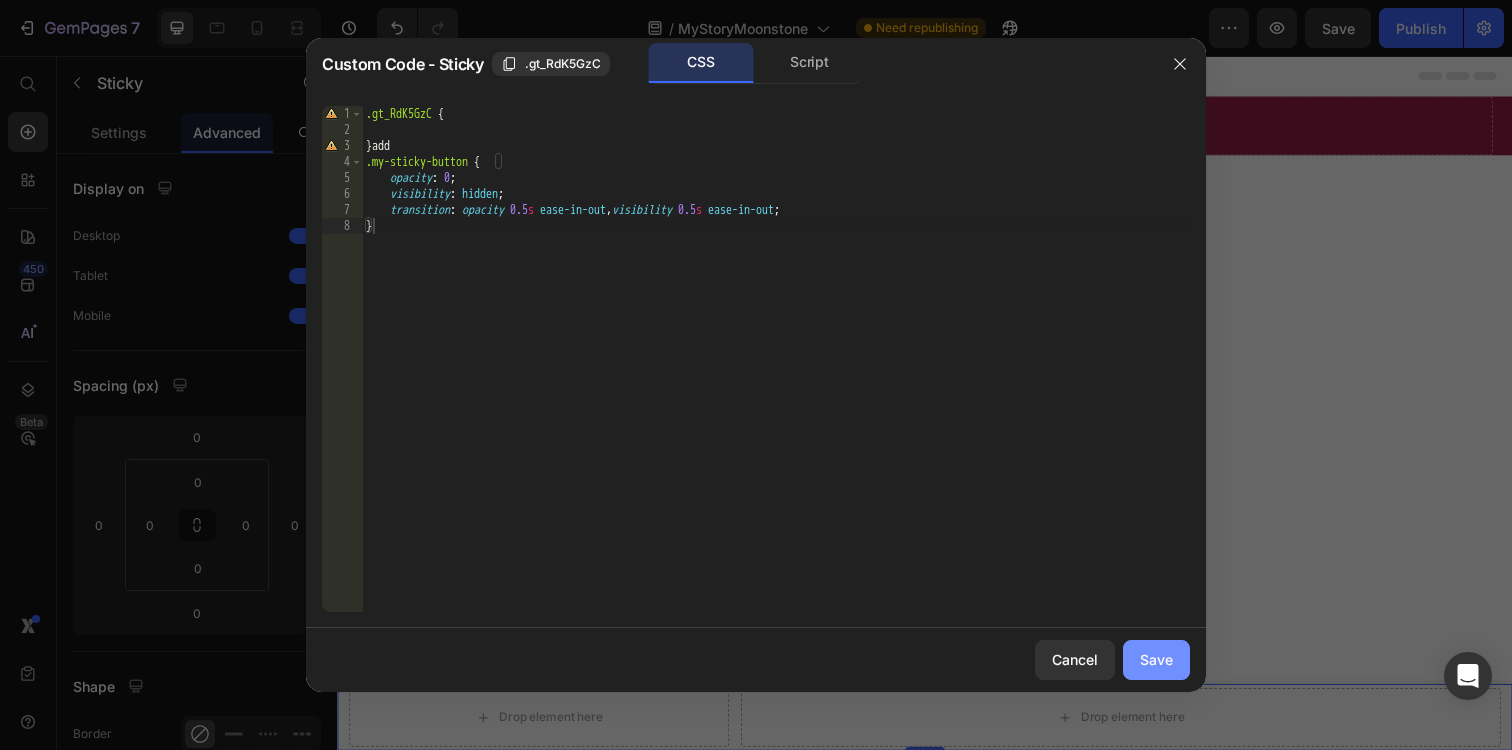 click on "Save" at bounding box center [1156, 659] 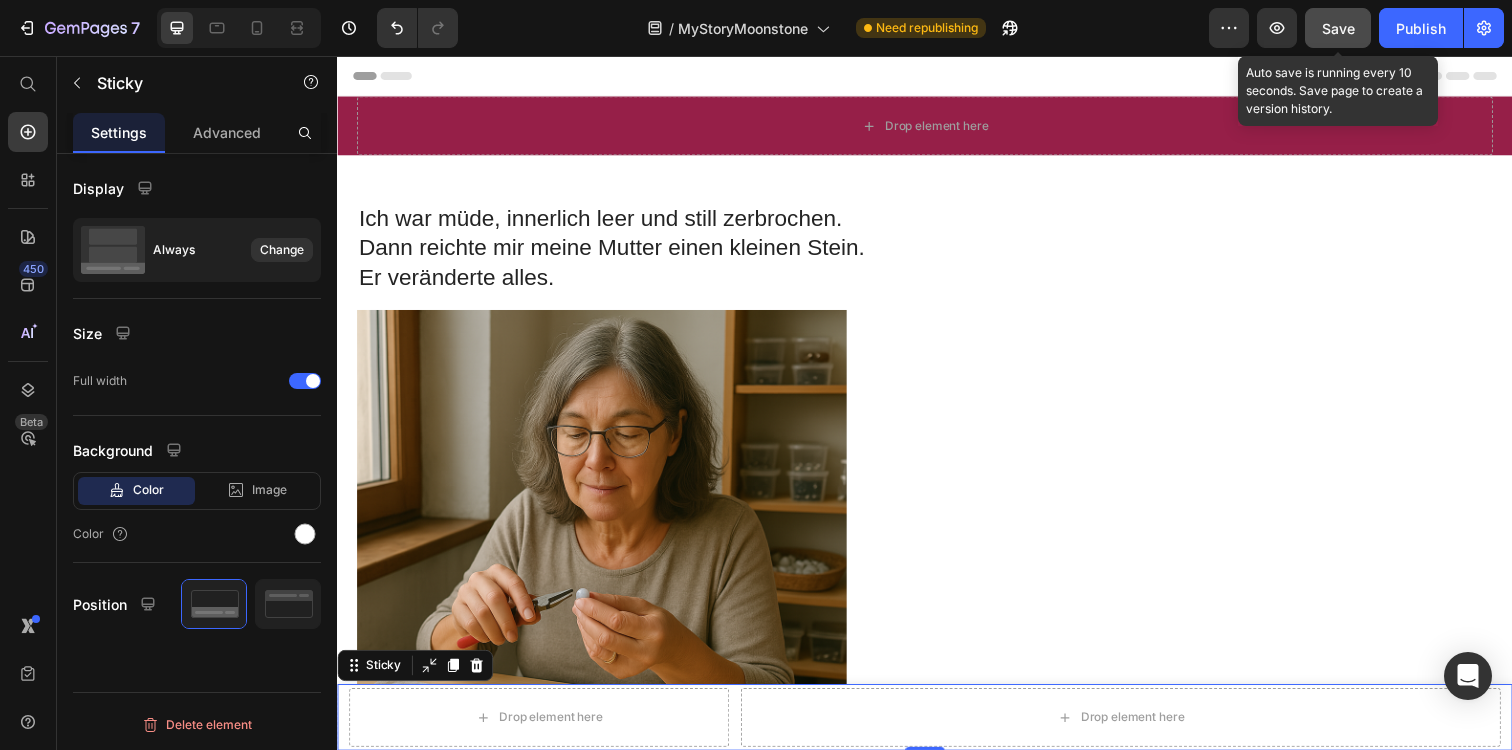 click on "Save" 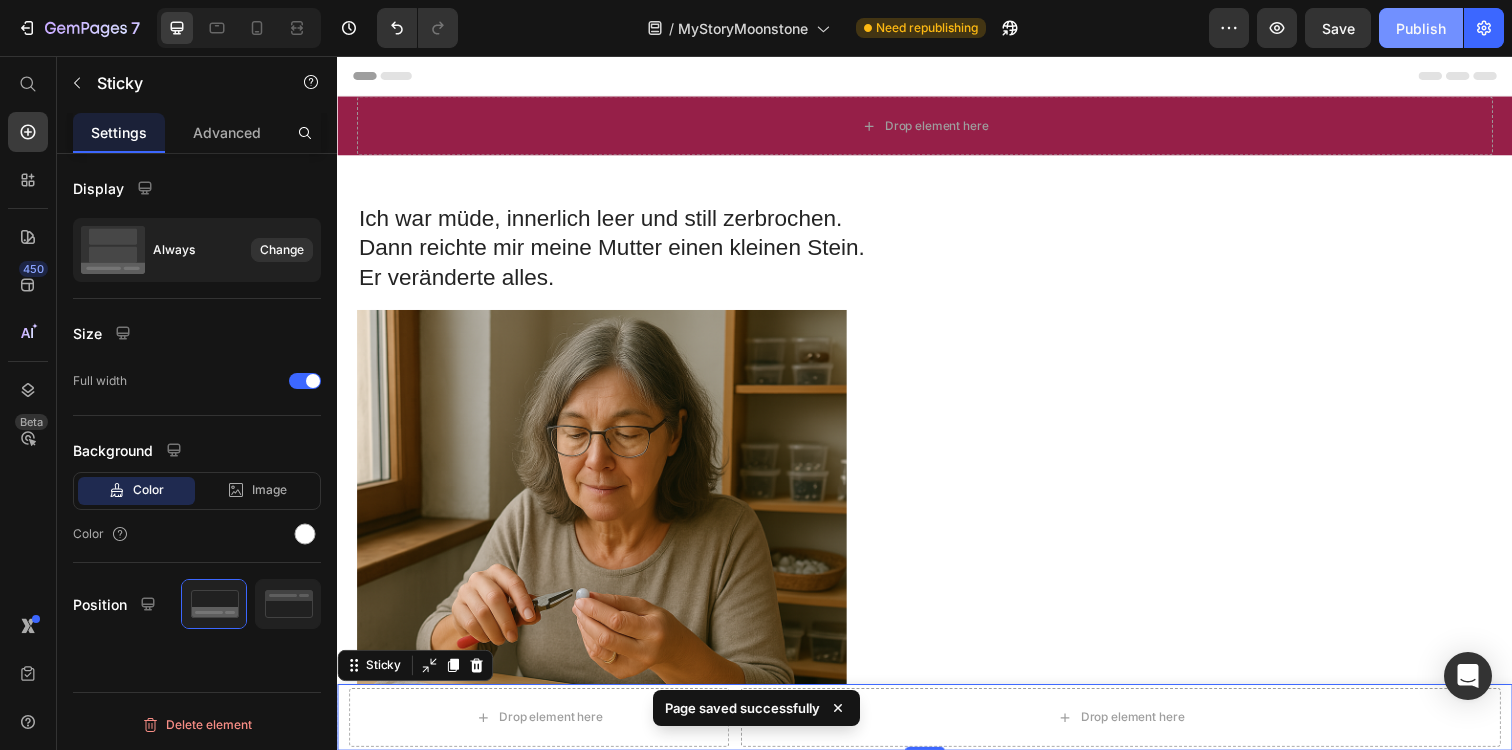 click on "Publish" at bounding box center (1421, 28) 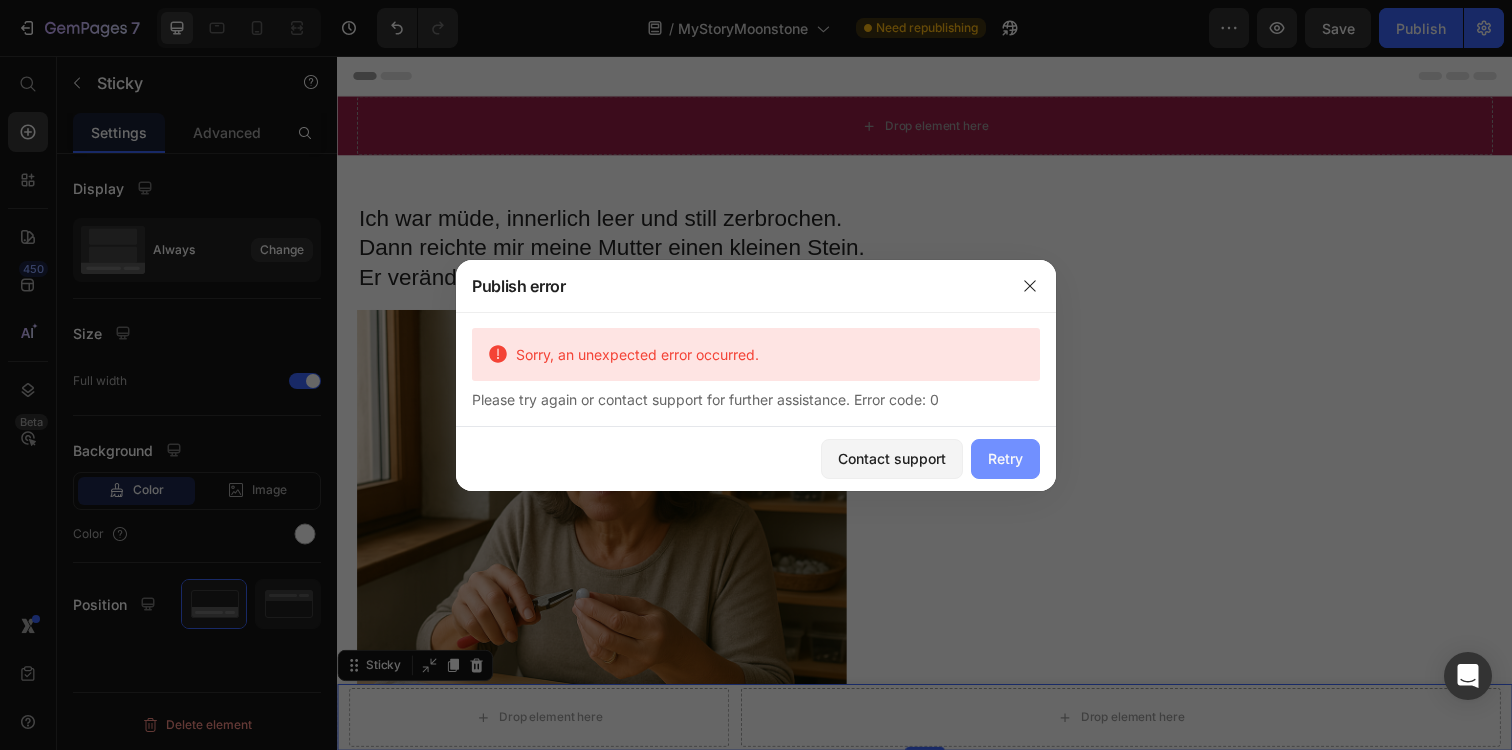 click on "Retry" at bounding box center [1005, 458] 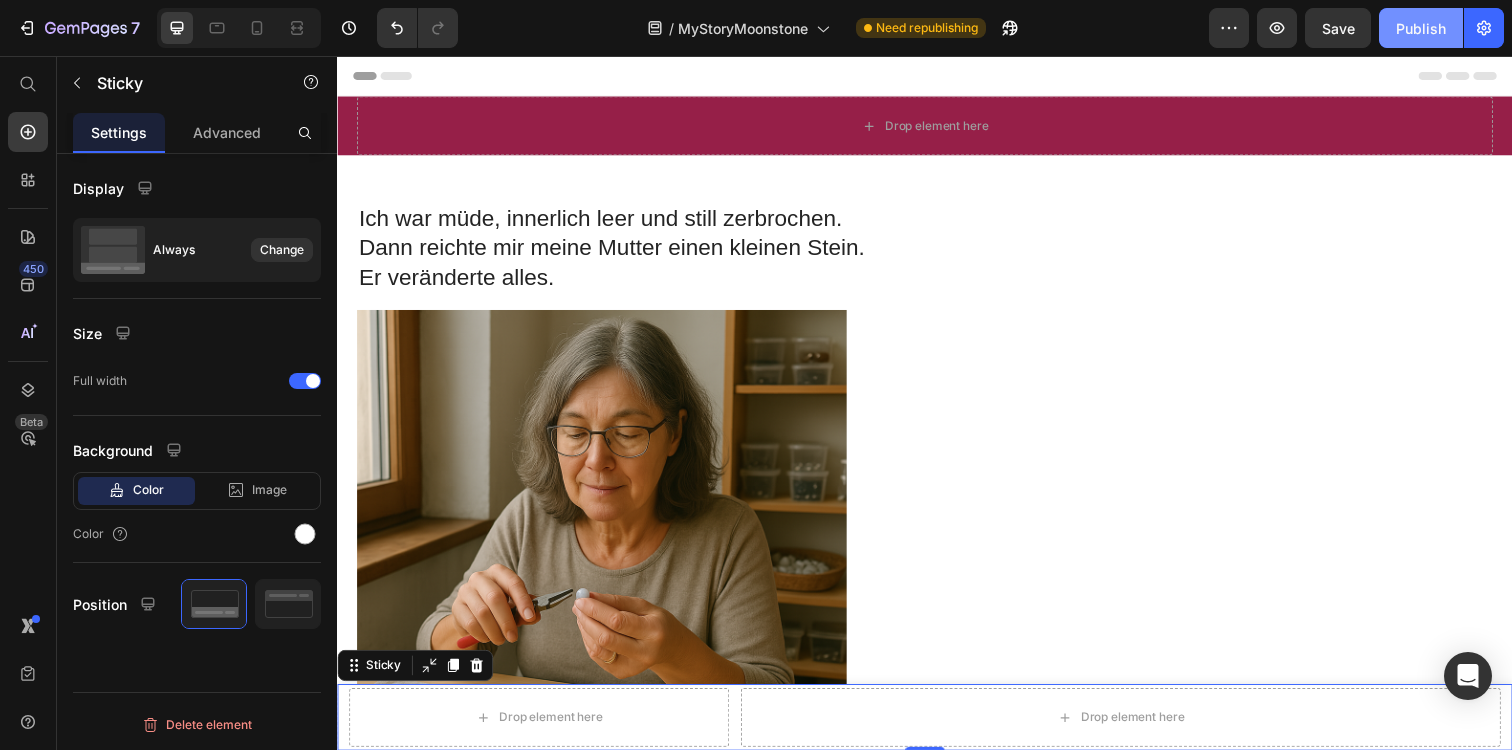 click on "Publish" 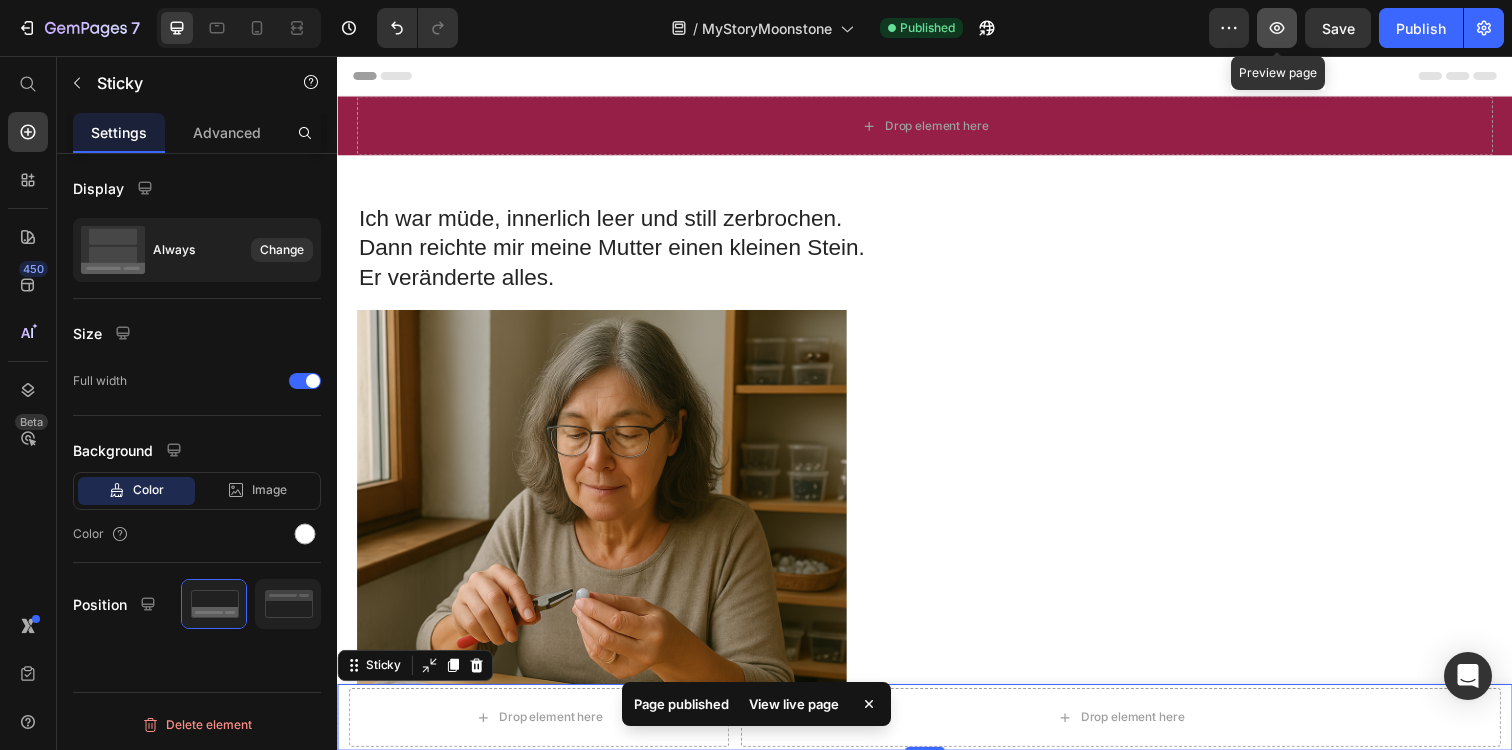 click 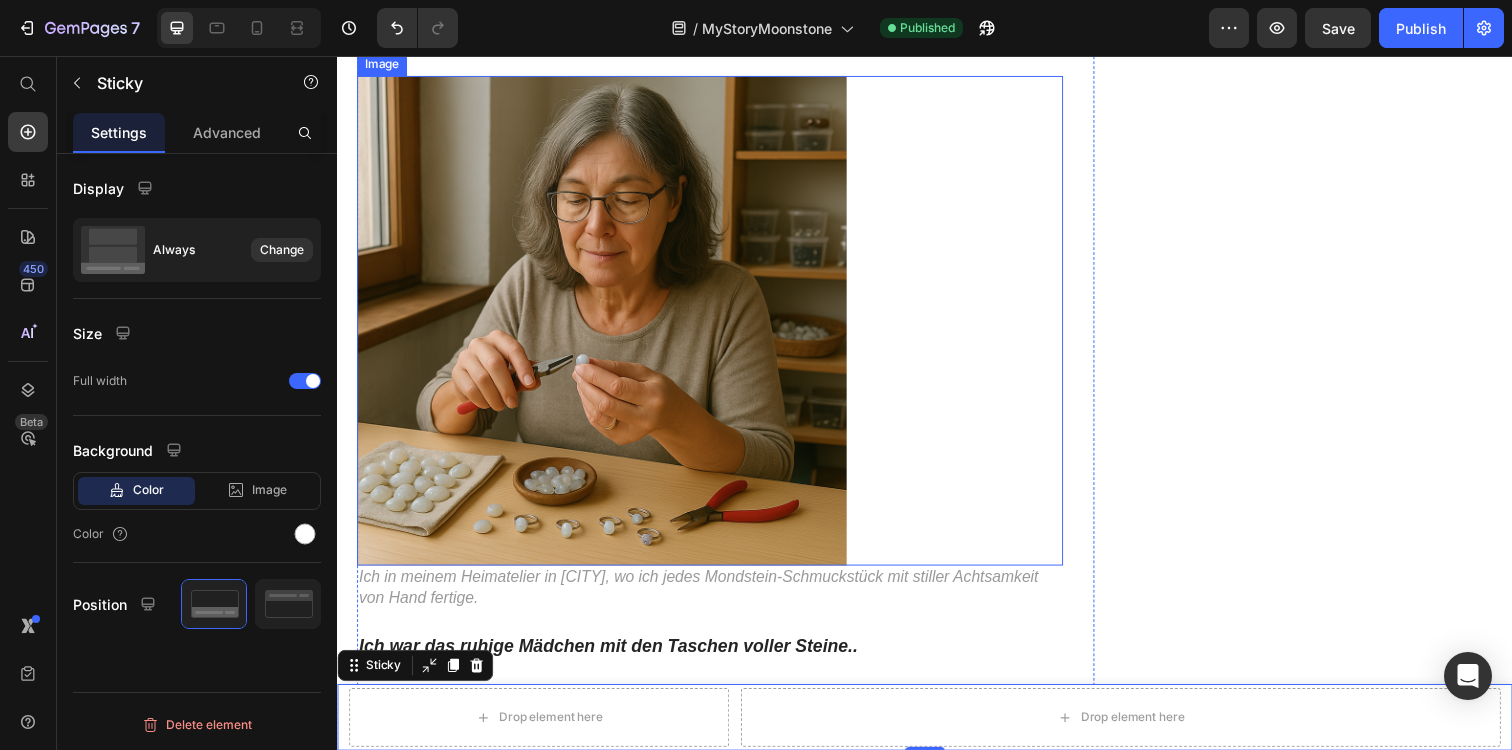 scroll, scrollTop: 647, scrollLeft: 0, axis: vertical 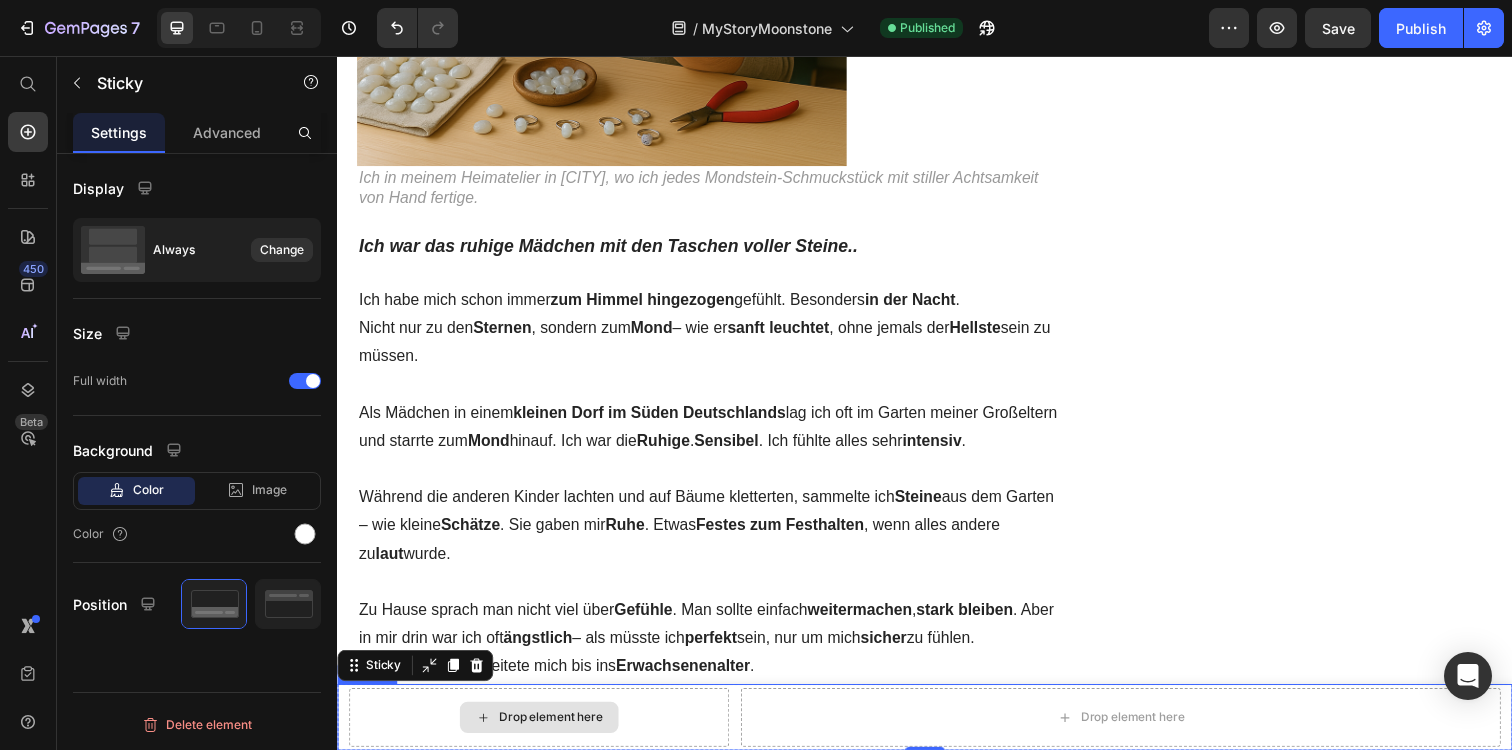 click on "Drop element here" at bounding box center (555, 731) 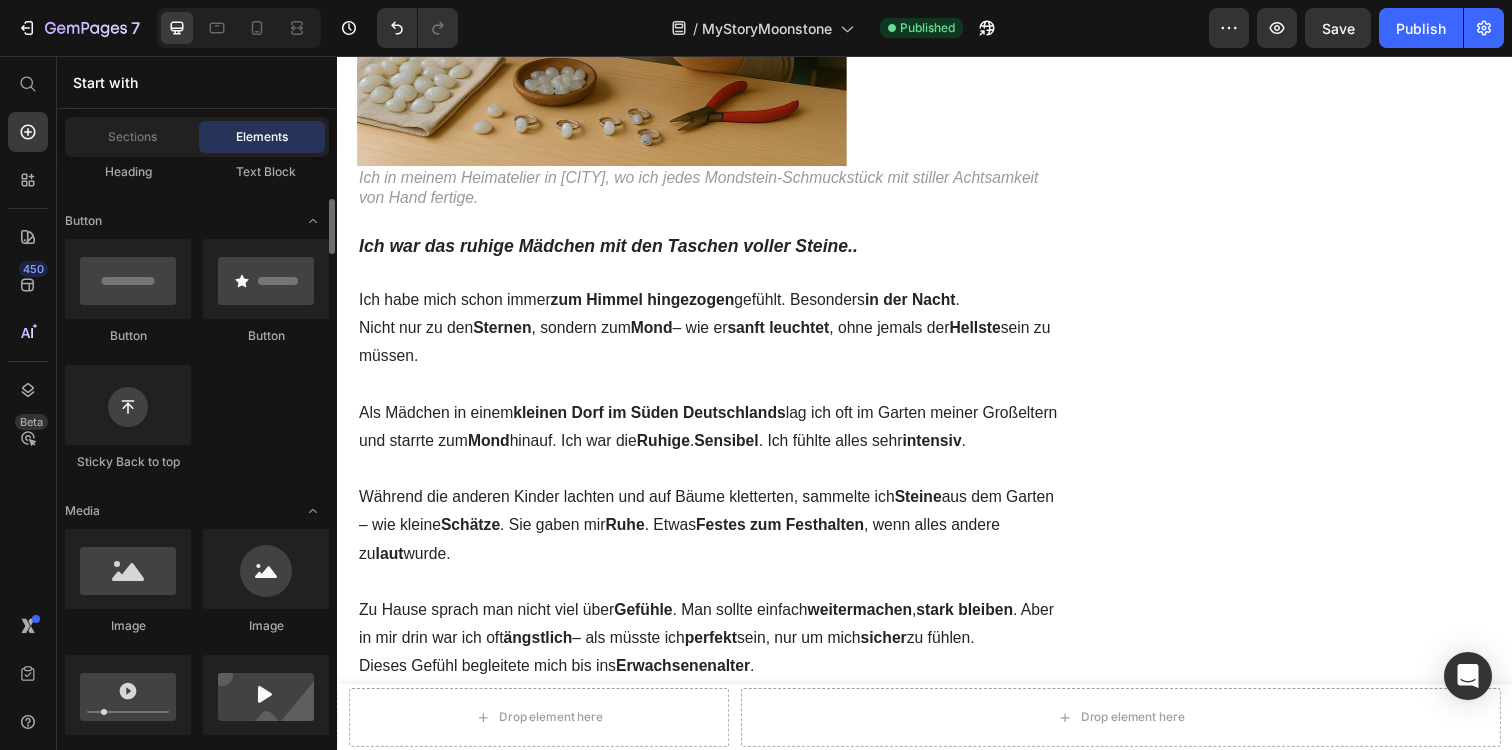 scroll, scrollTop: 419, scrollLeft: 0, axis: vertical 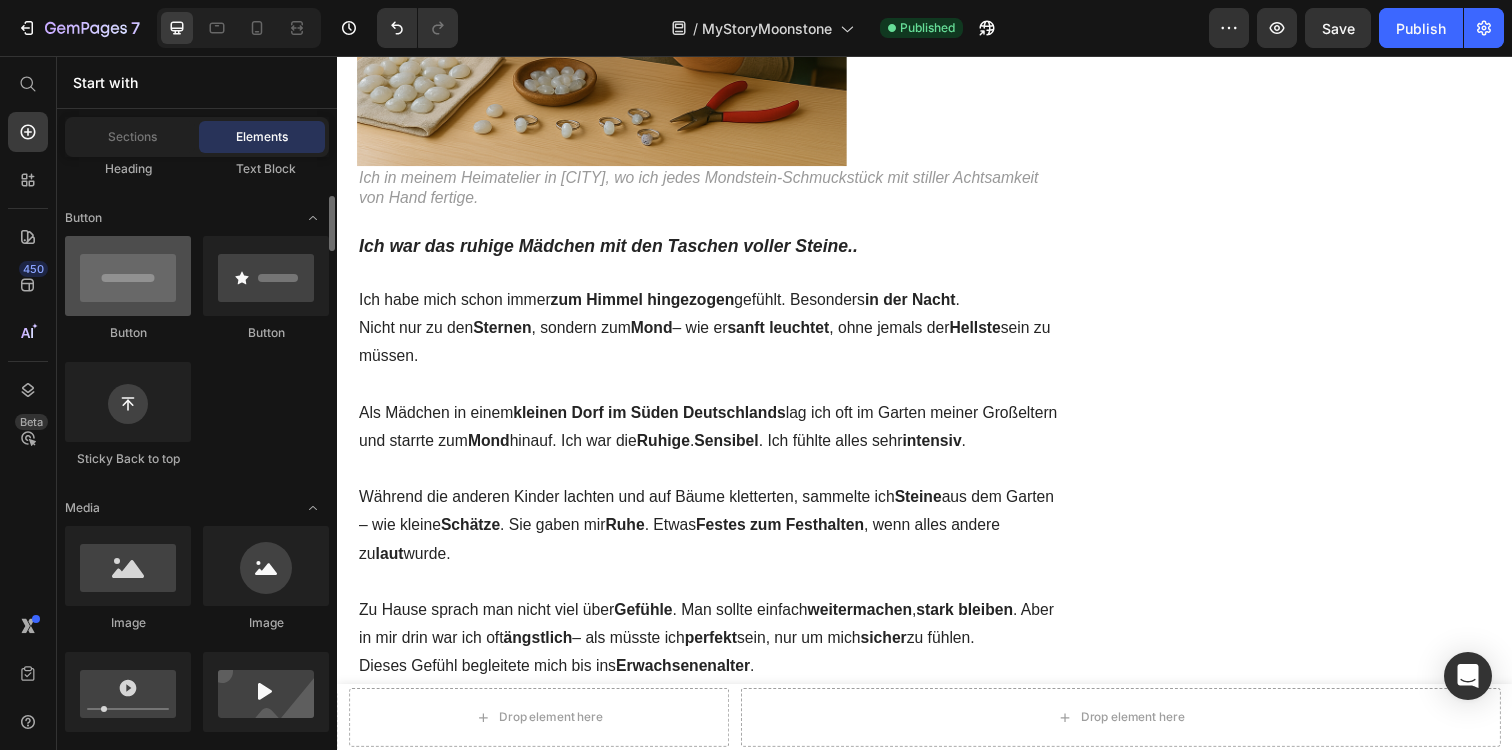click at bounding box center (128, 276) 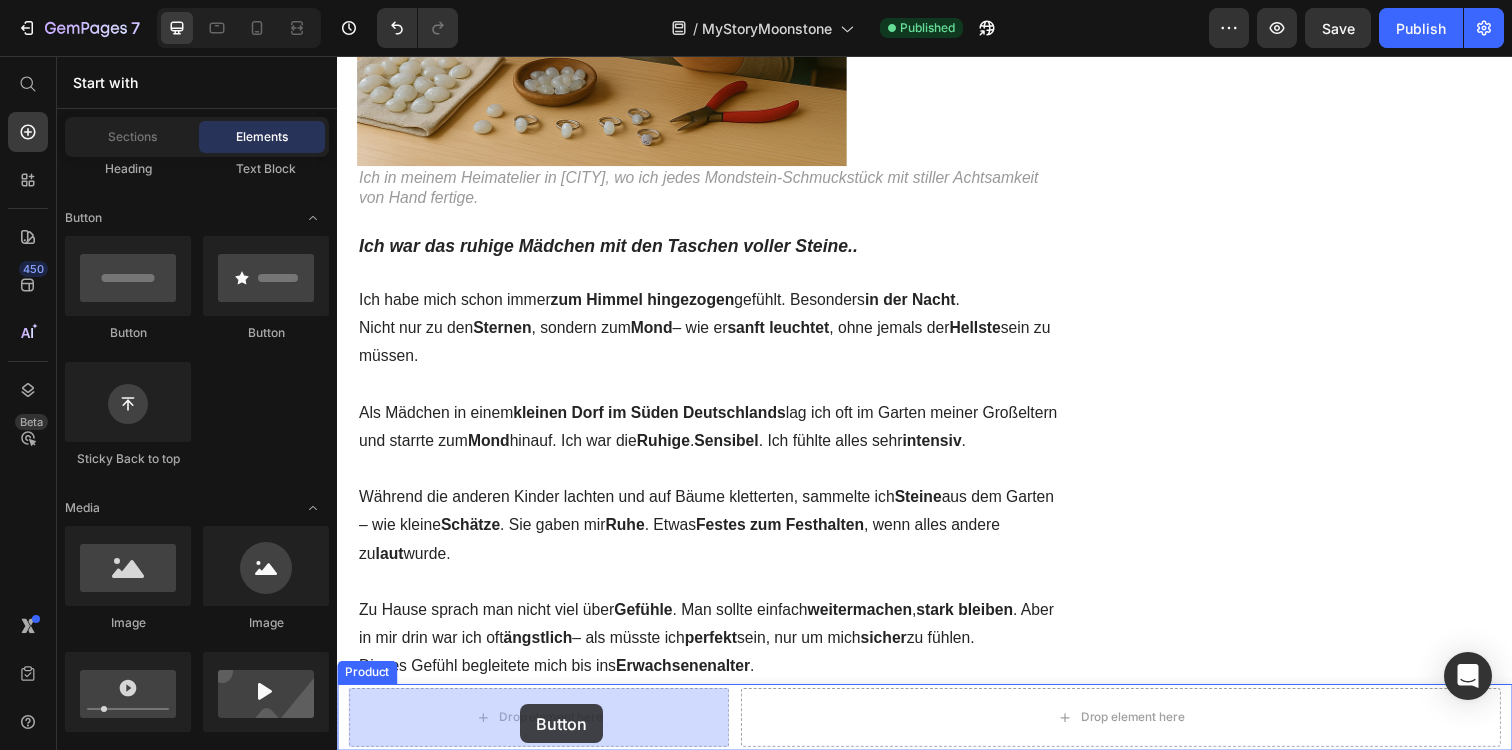 drag, startPoint x: 491, startPoint y: 332, endPoint x: 524, endPoint y: 718, distance: 387.40805 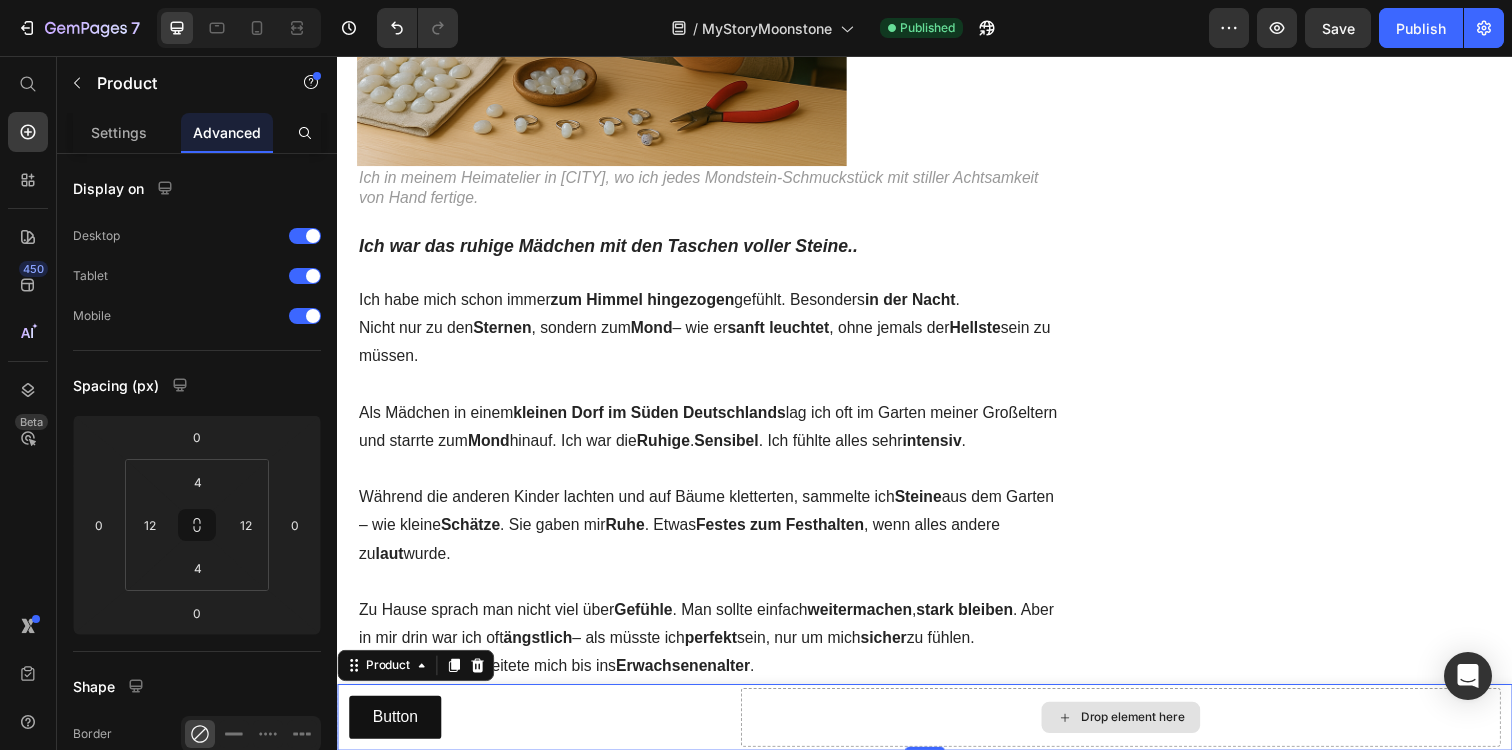 click on "Drop element here" at bounding box center [1137, 731] 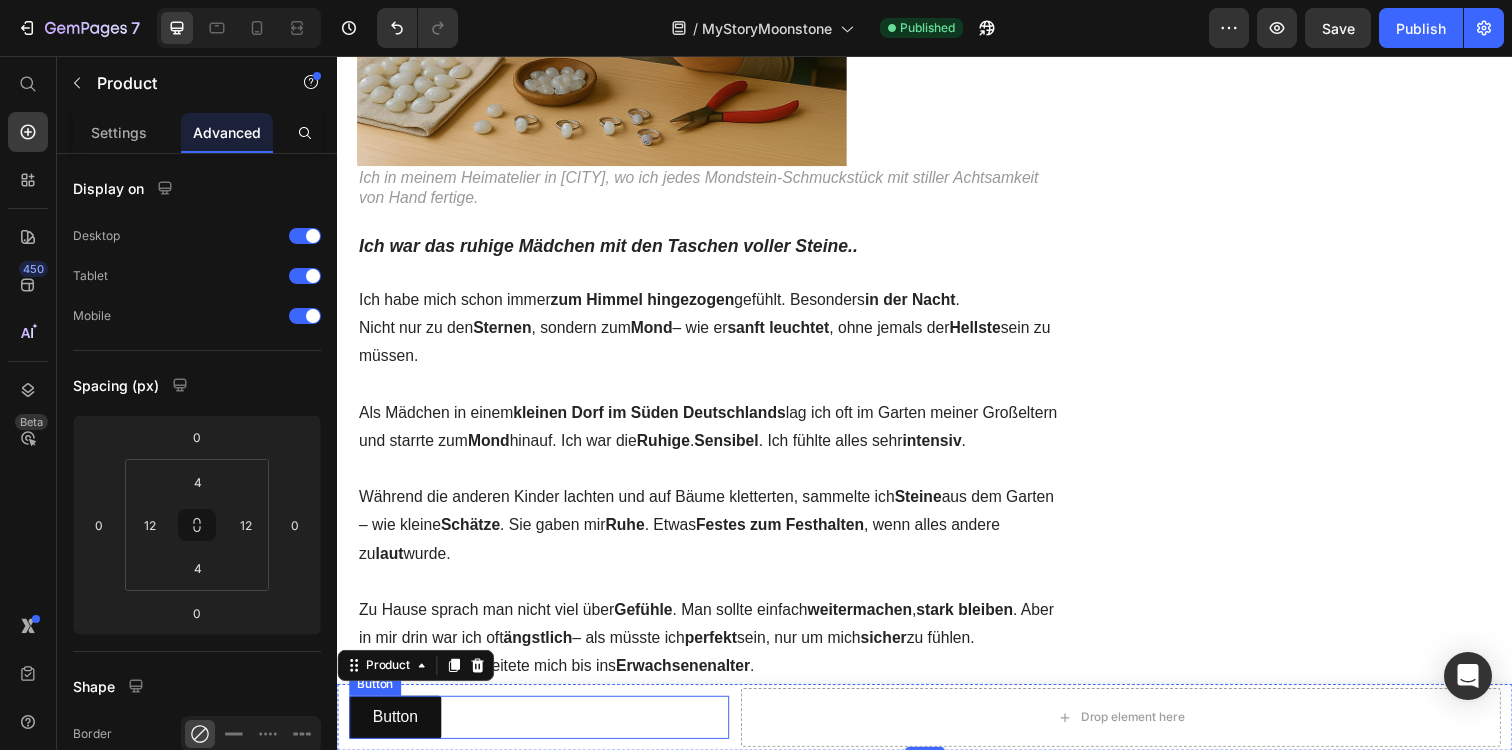 click on "Button Button" at bounding box center (543, 731) 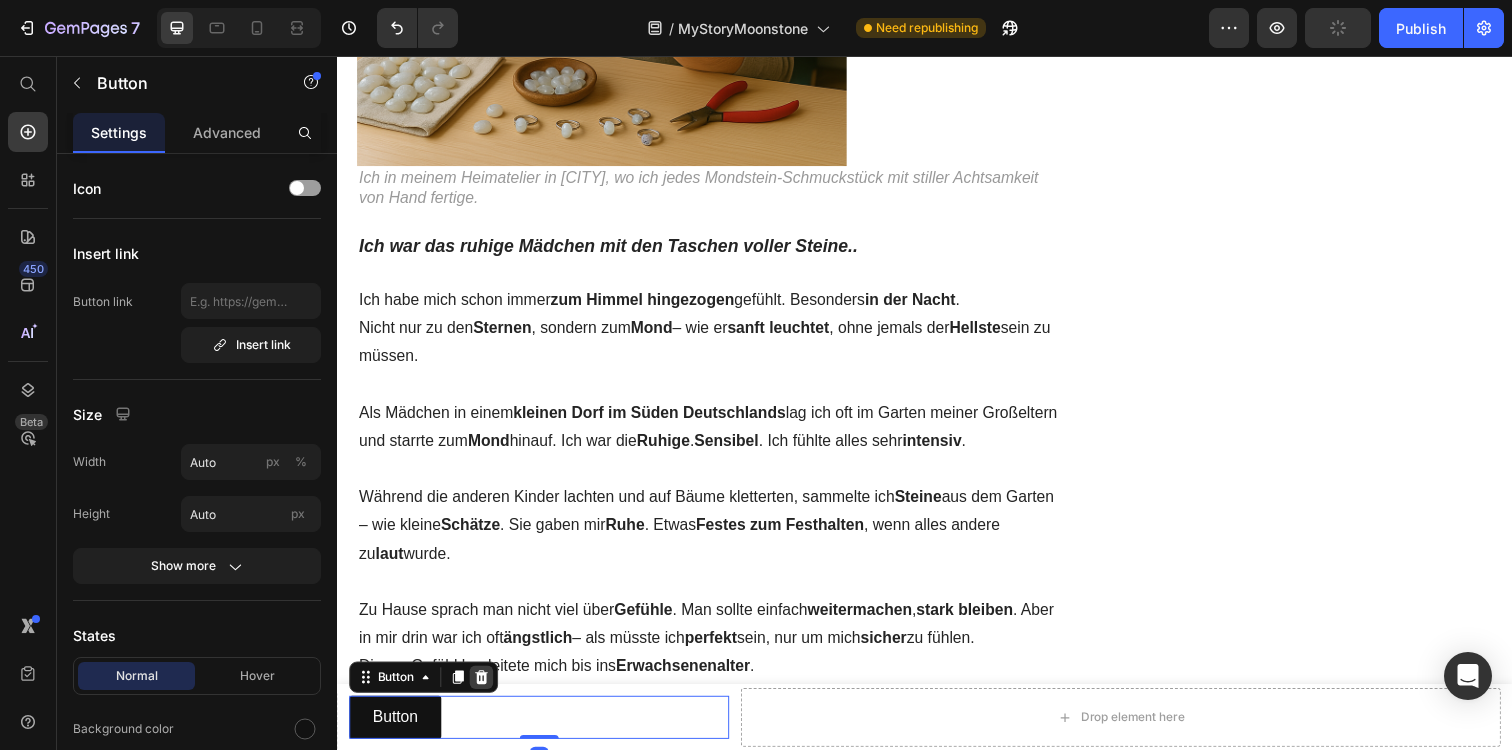 click 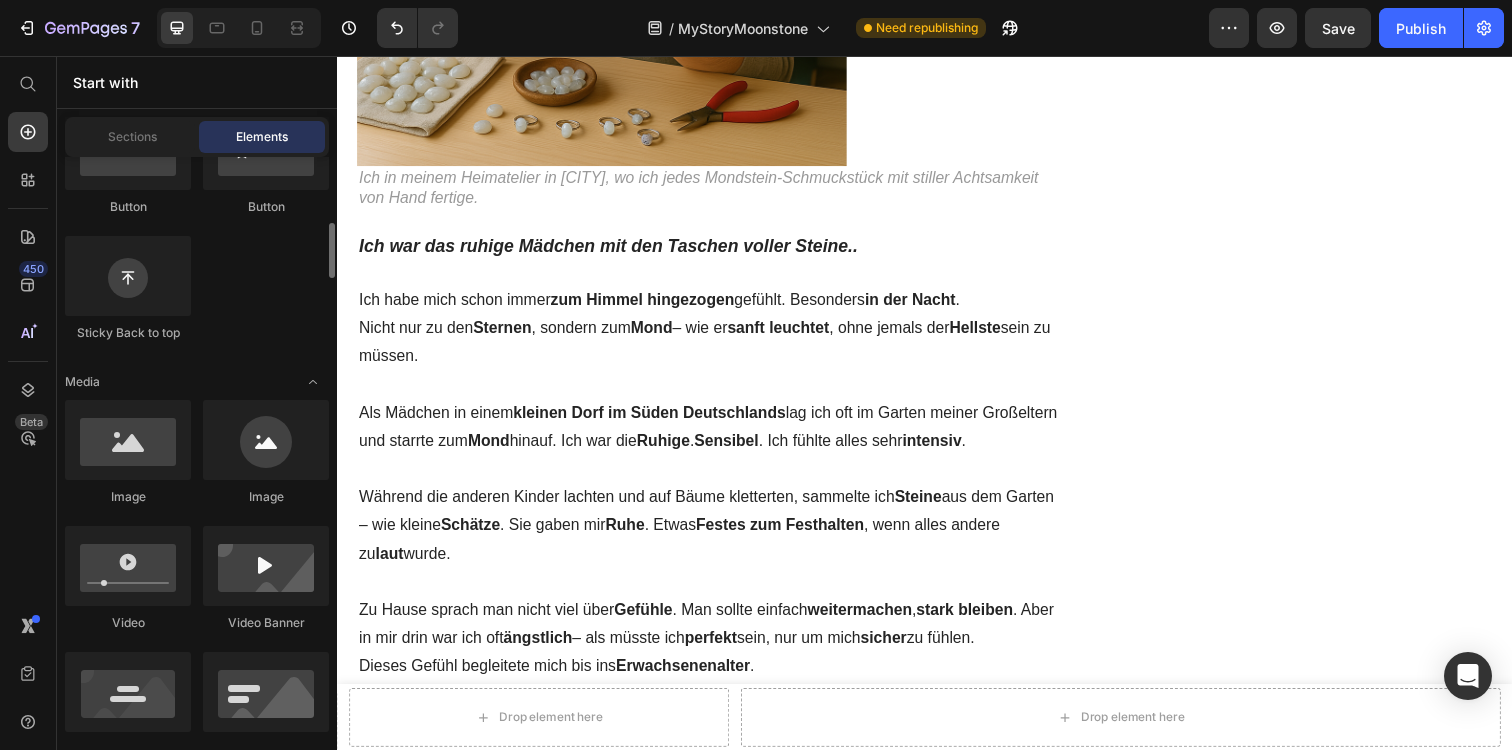 scroll, scrollTop: 558, scrollLeft: 0, axis: vertical 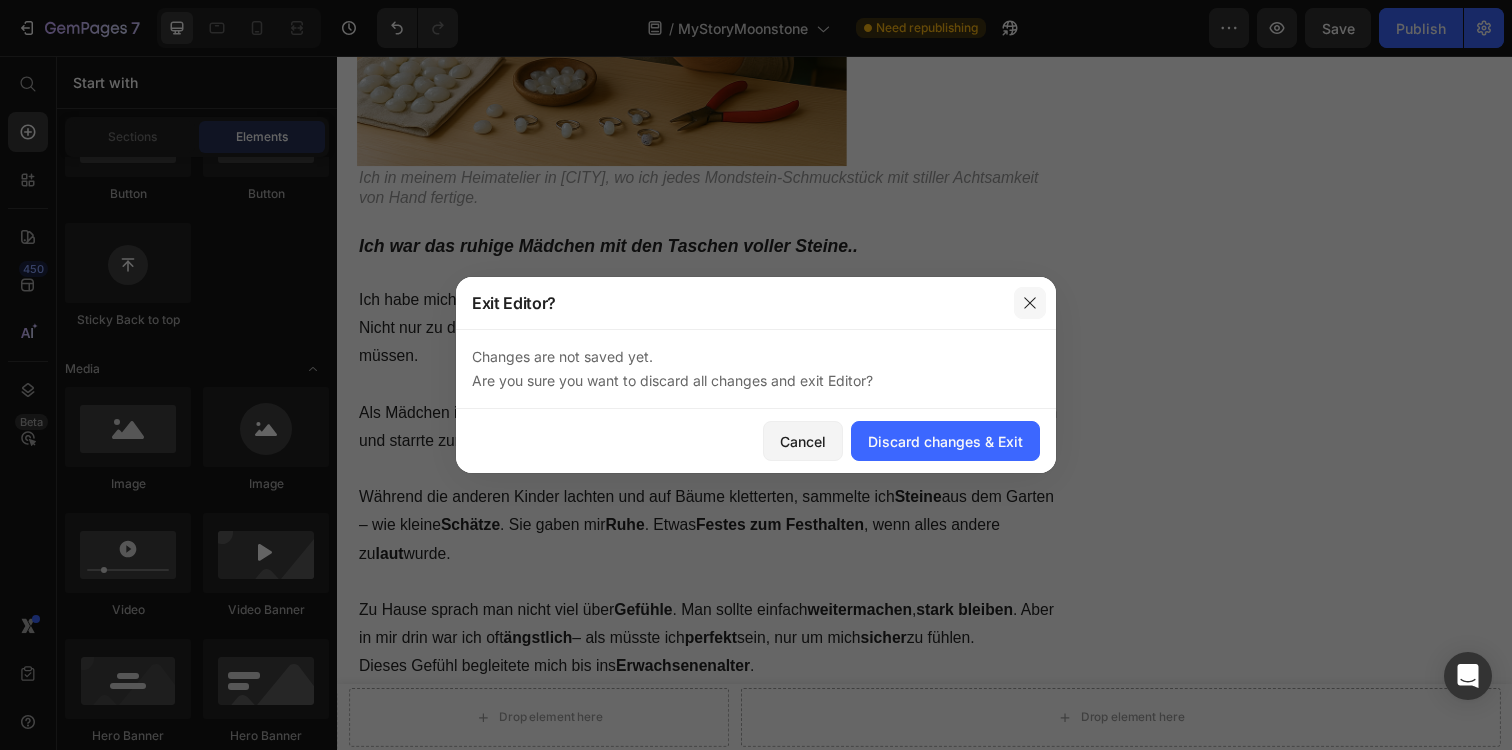 click 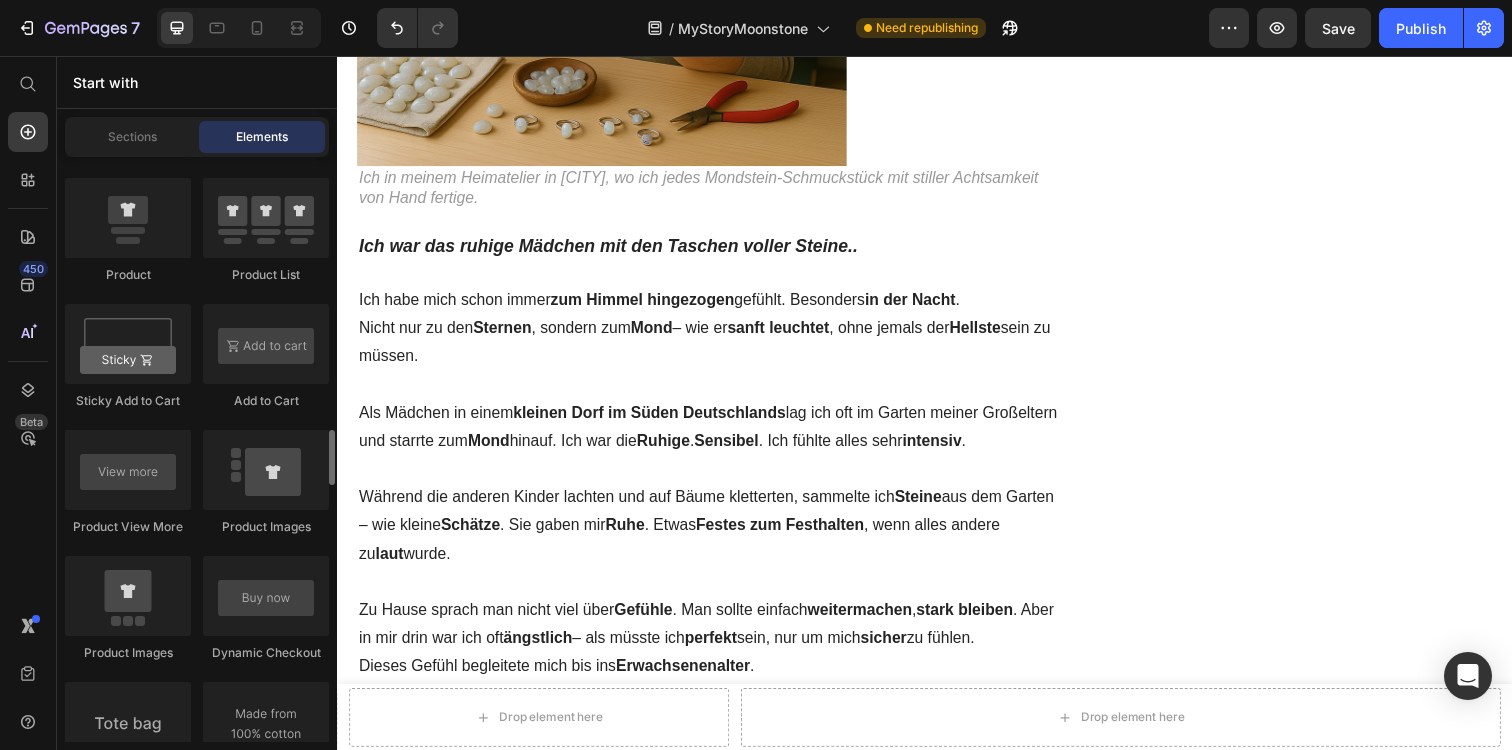 scroll, scrollTop: 2829, scrollLeft: 0, axis: vertical 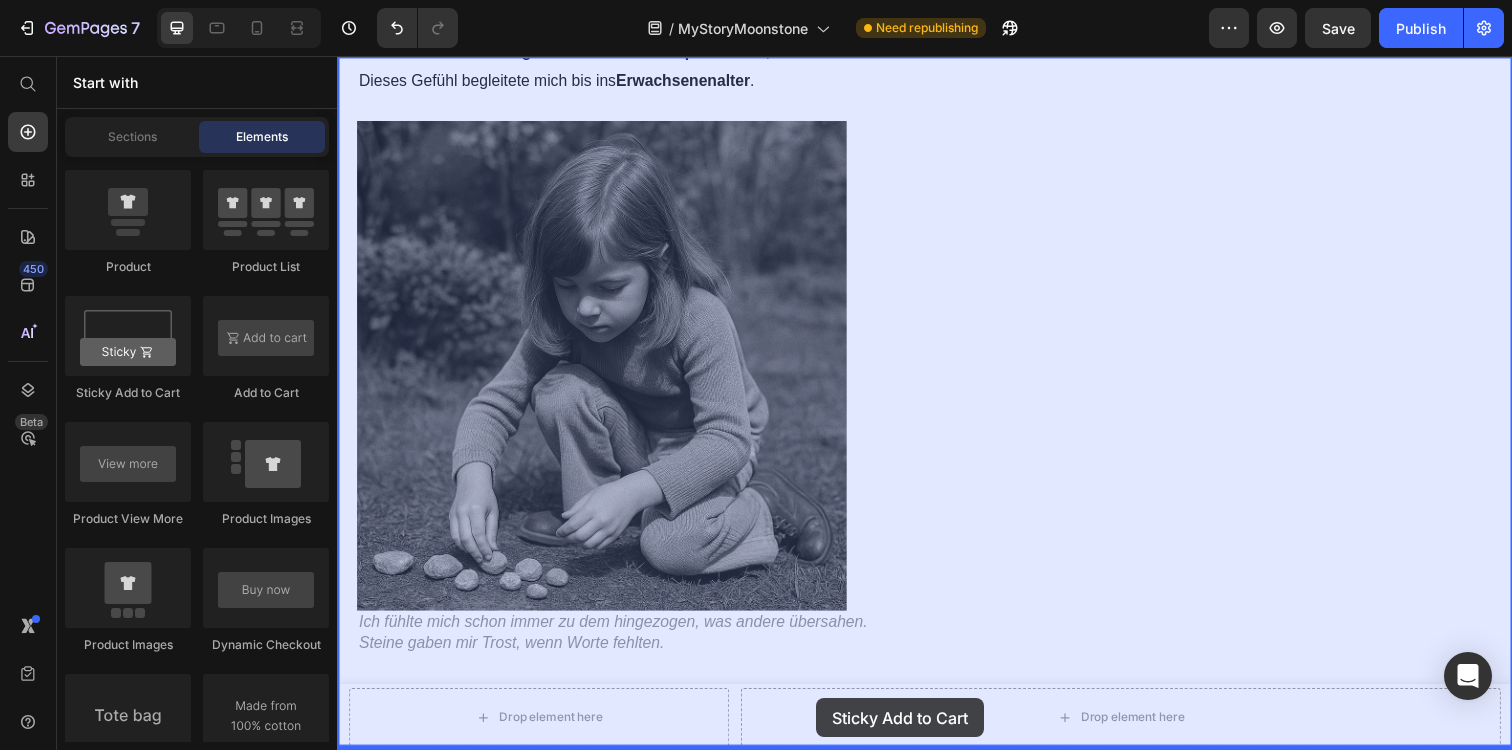 drag, startPoint x: 447, startPoint y: 384, endPoint x: 826, endPoint y: 712, distance: 501.2235 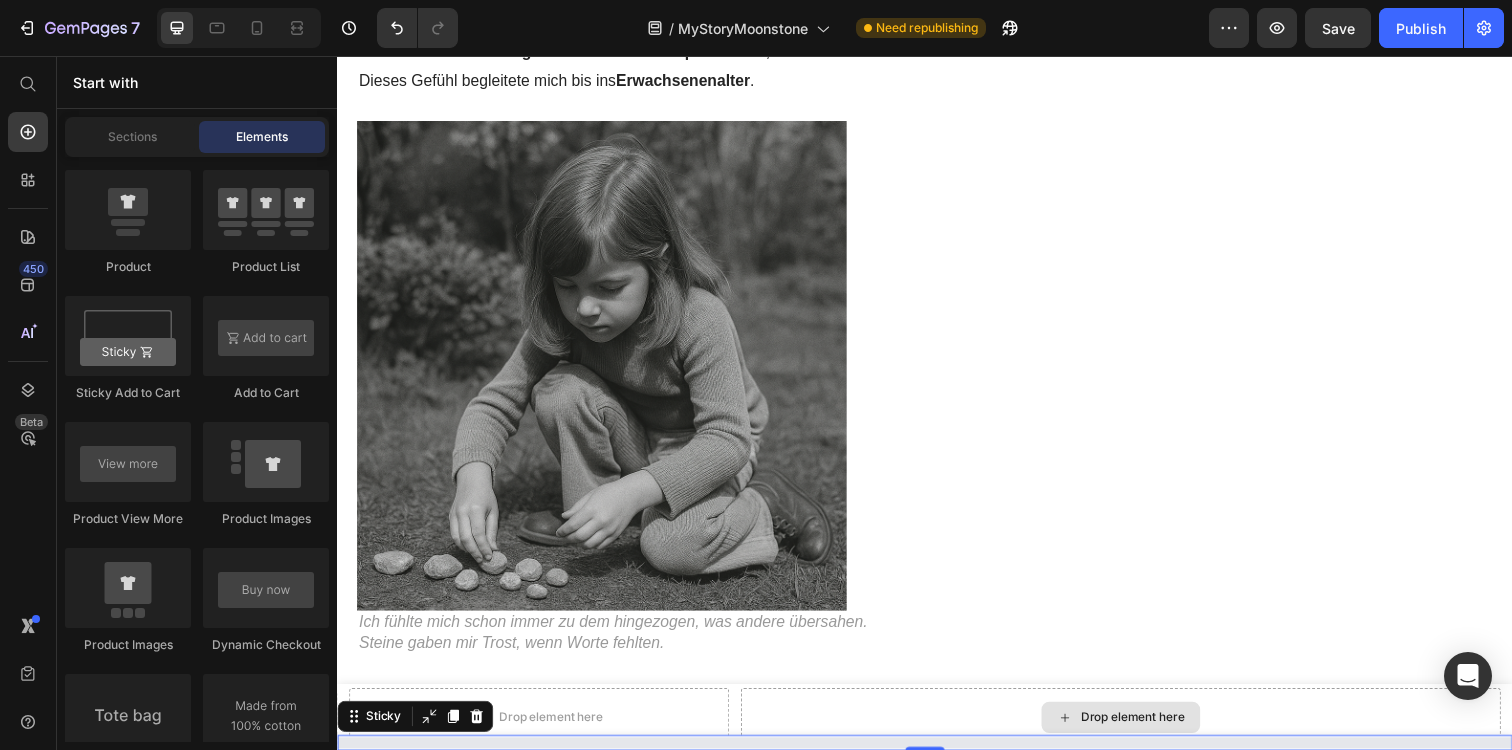 scroll, scrollTop: 1278, scrollLeft: 0, axis: vertical 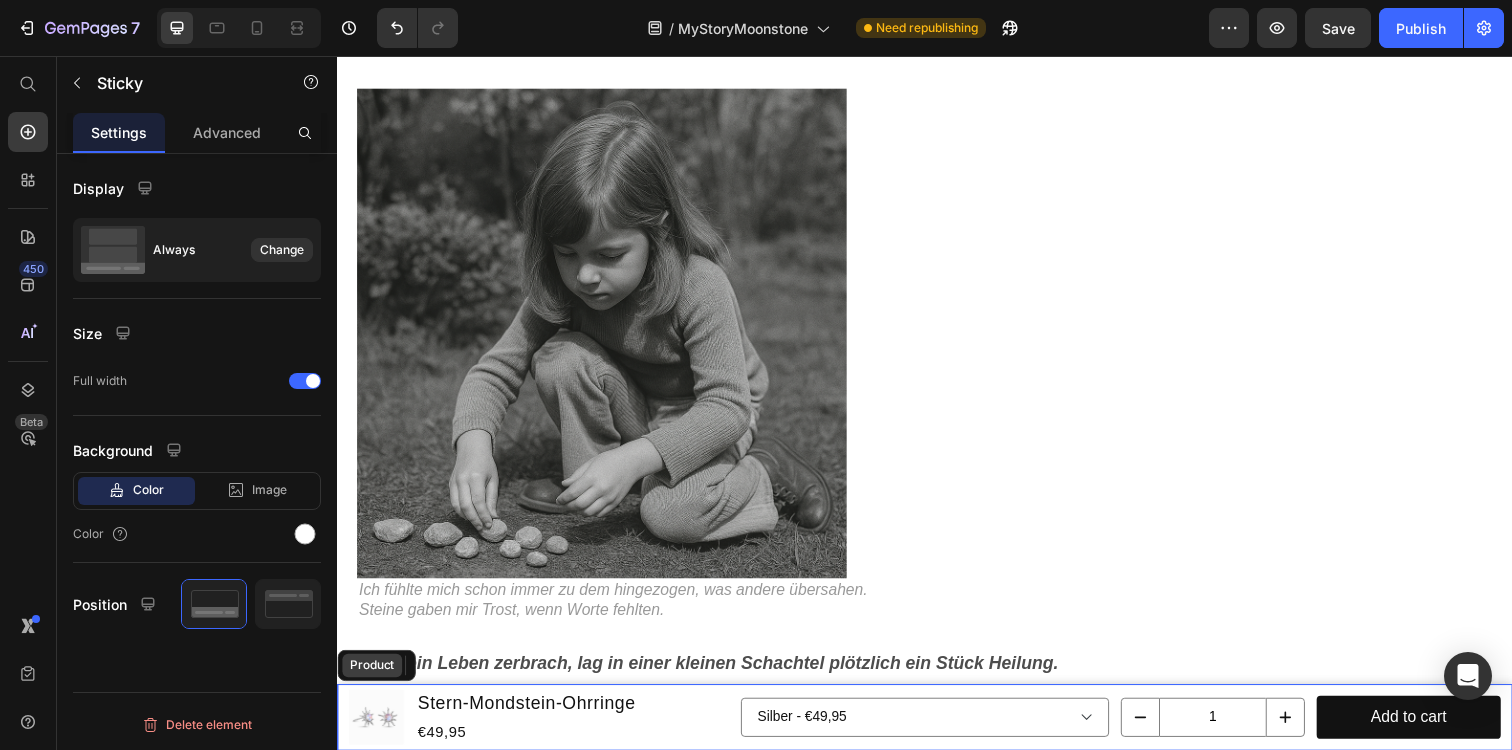 click on "Product" at bounding box center (372, 678) 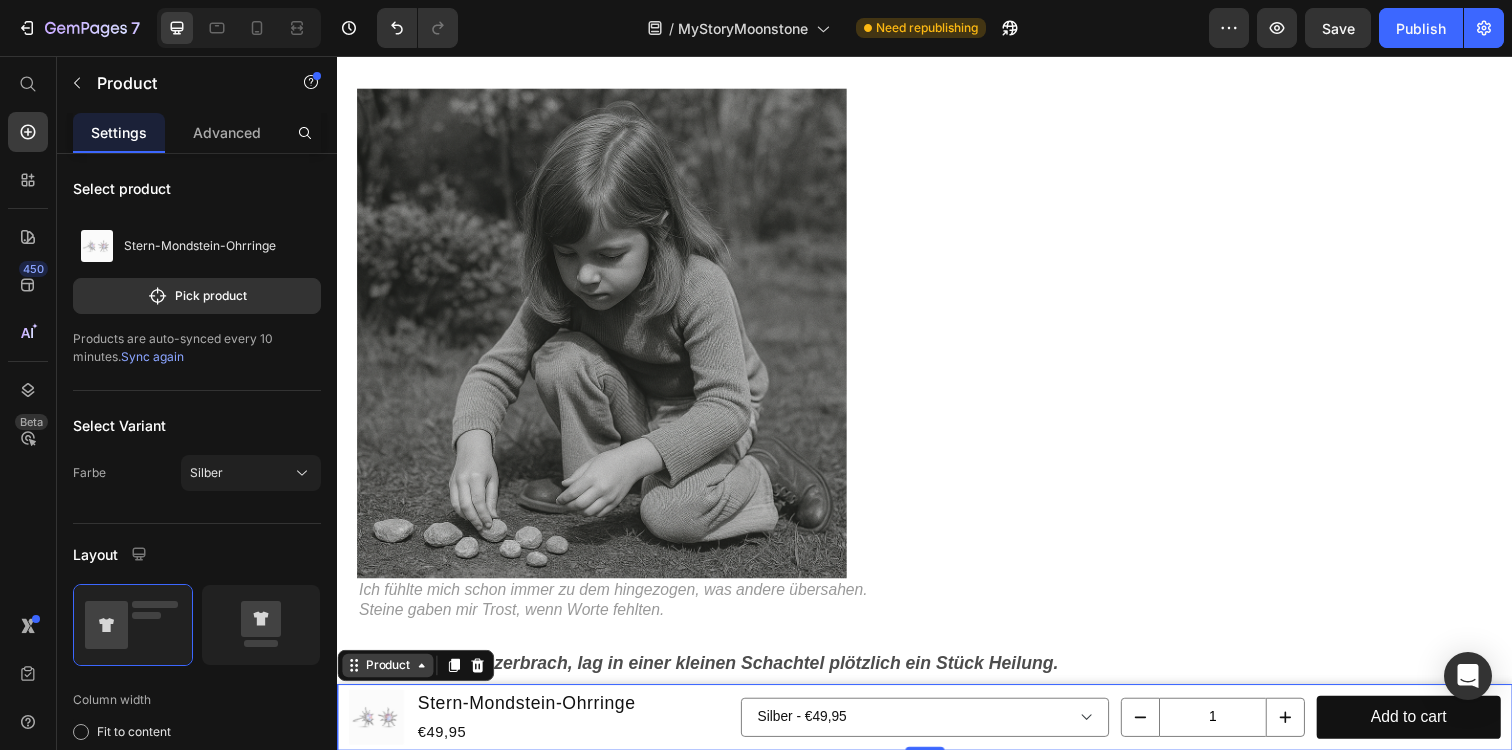 click on "Product" at bounding box center (388, 678) 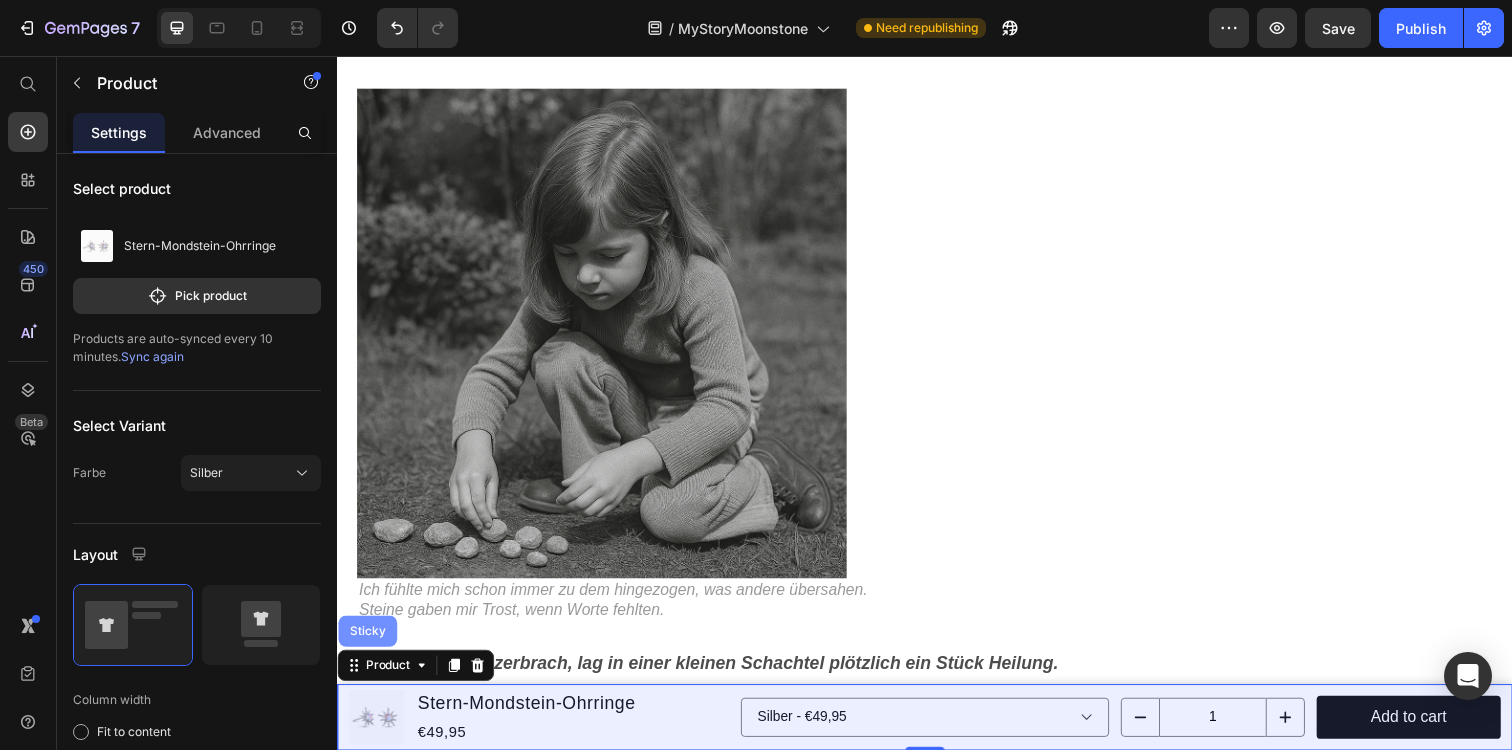 click on "Sticky" at bounding box center (368, 643) 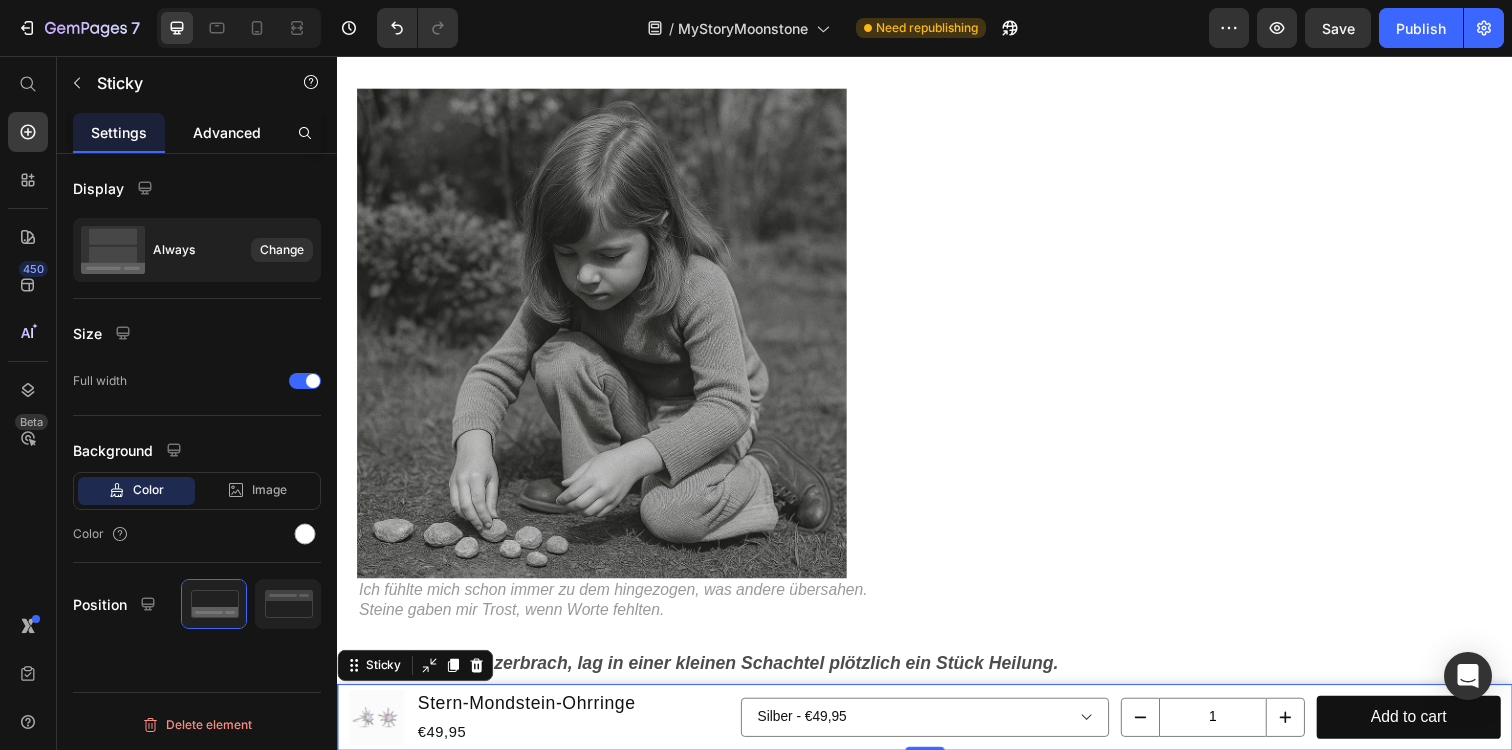click on "Advanced" at bounding box center (227, 132) 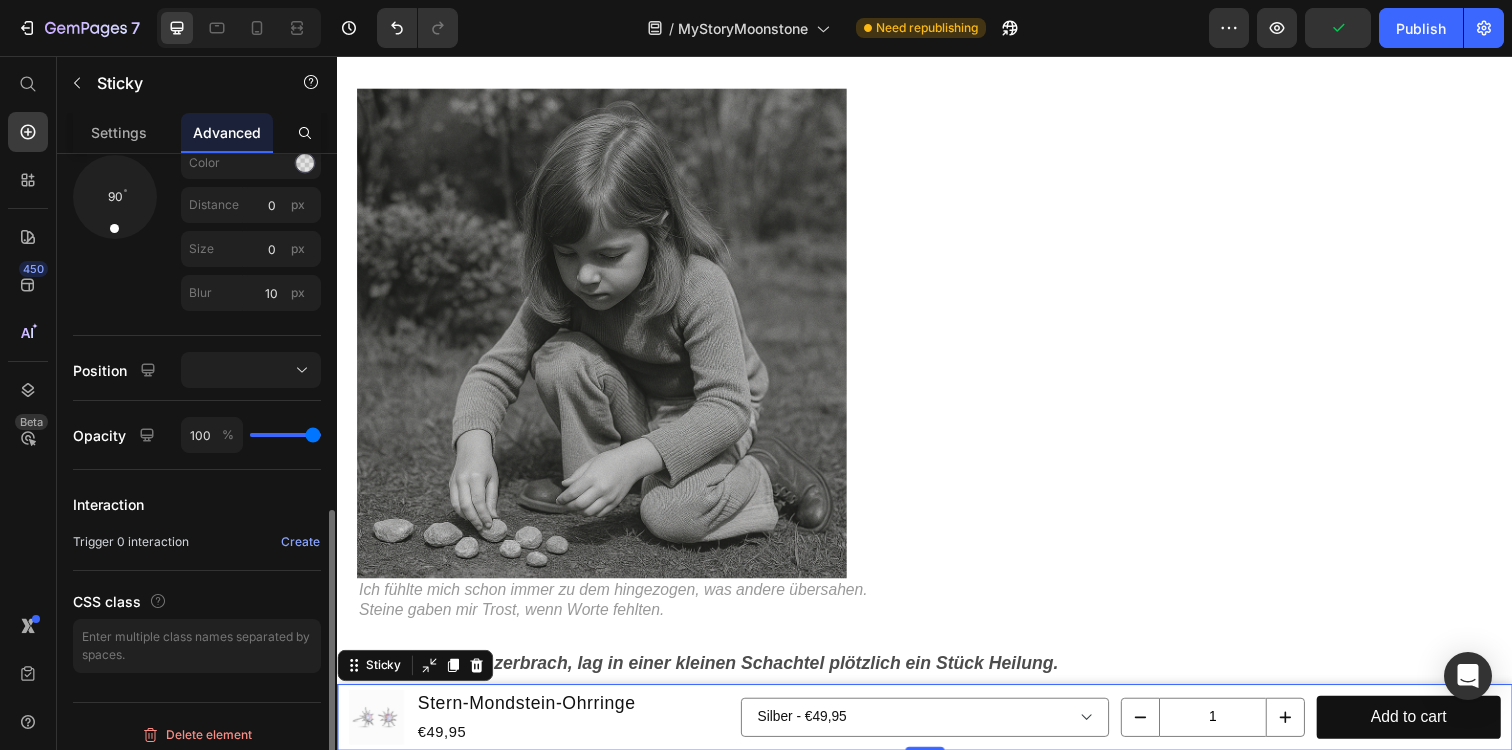 scroll, scrollTop: 735, scrollLeft: 0, axis: vertical 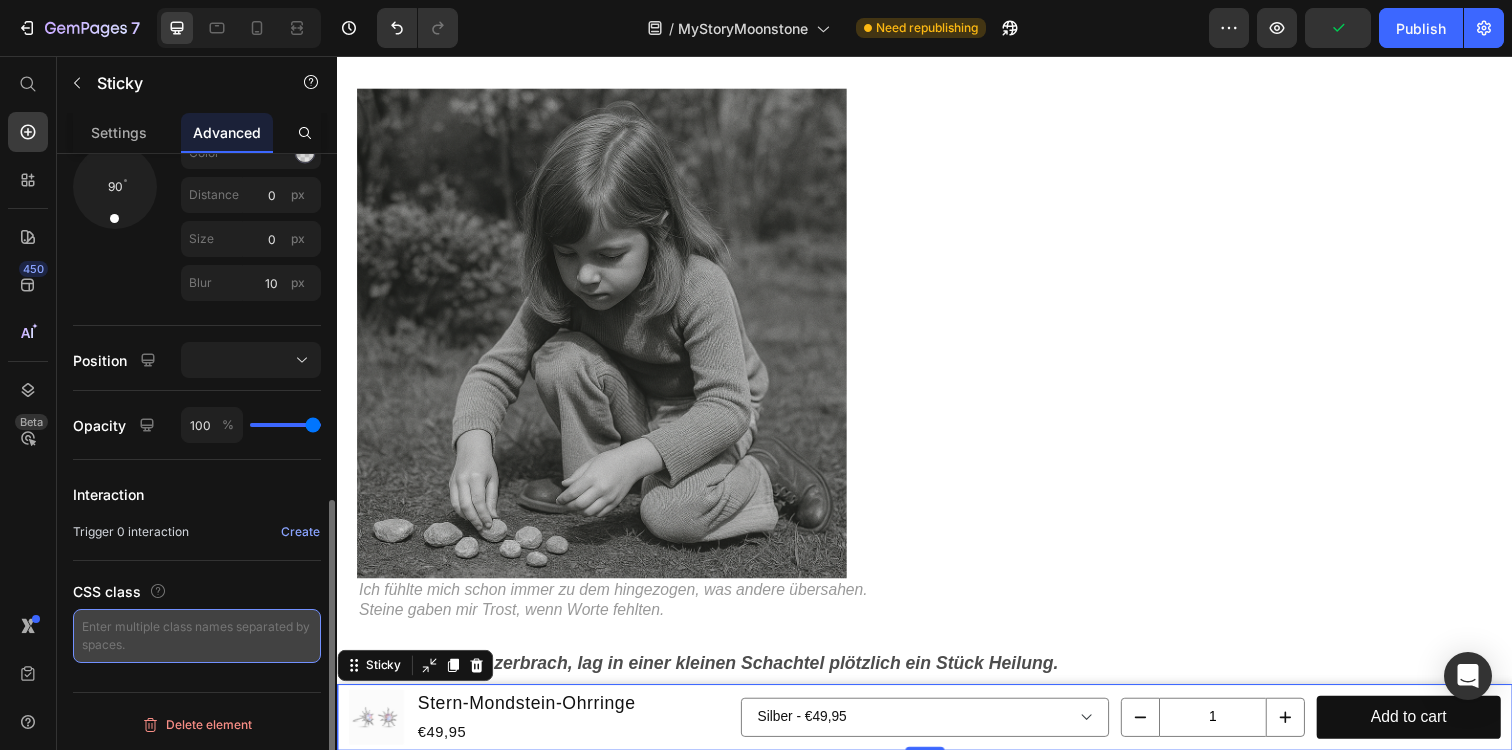 click at bounding box center [197, 636] 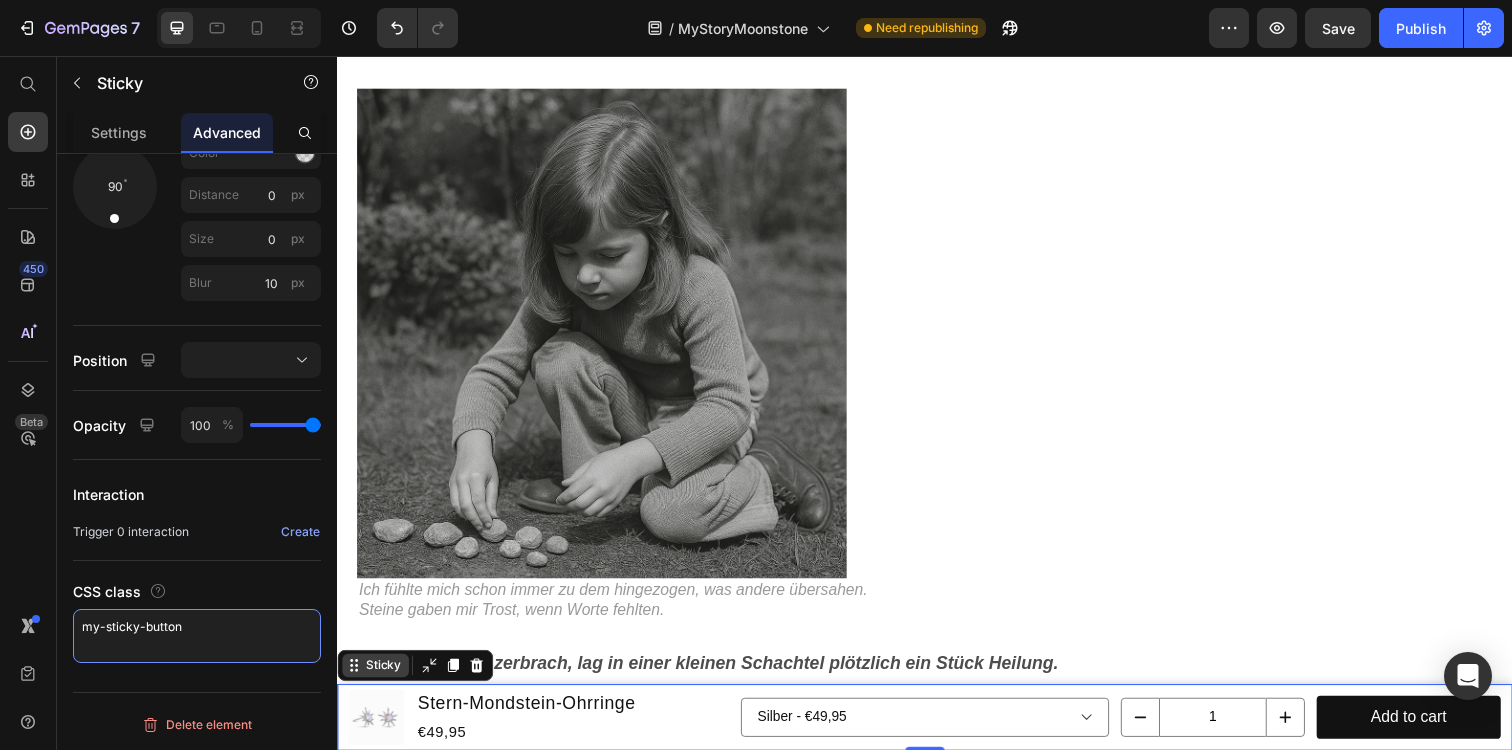 type on "my-sticky-button" 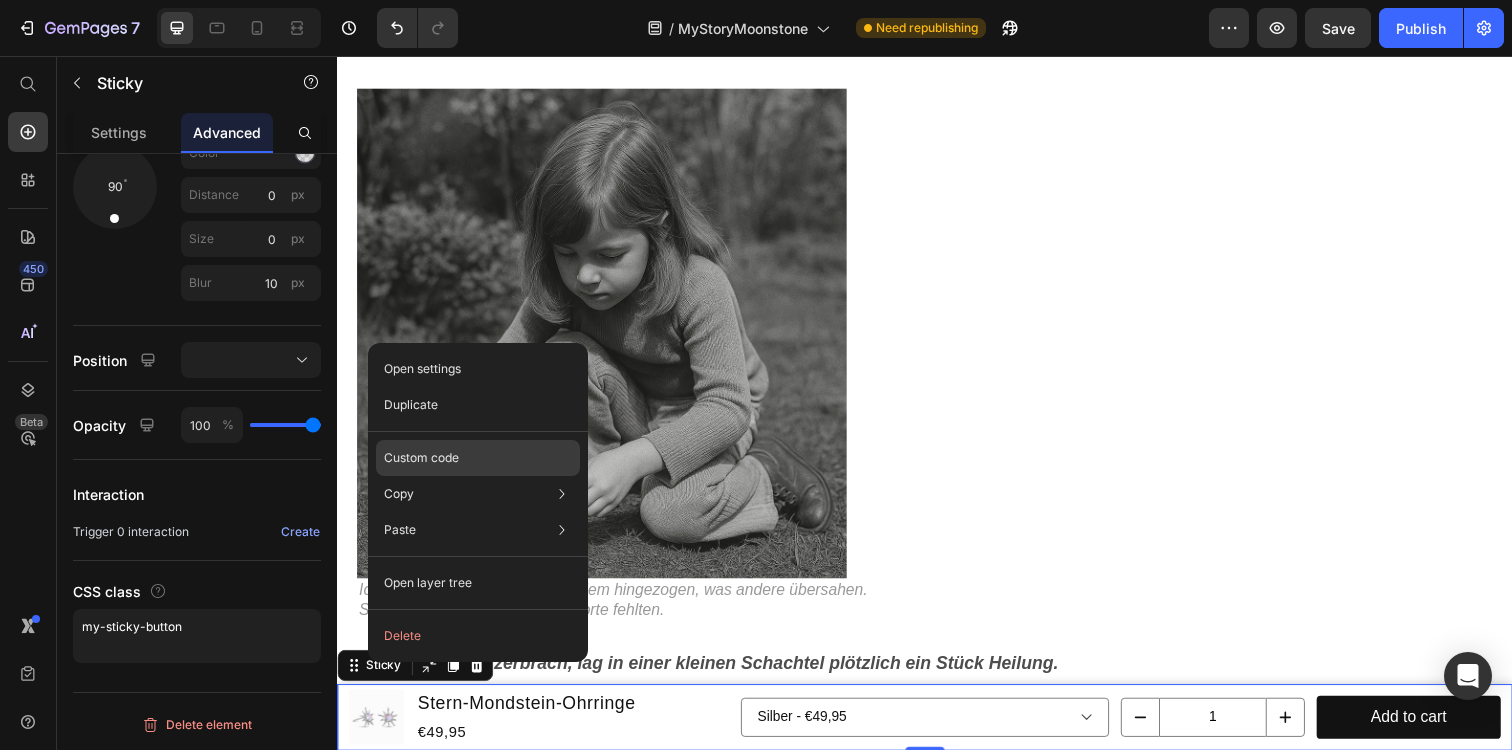click on "Custom code" 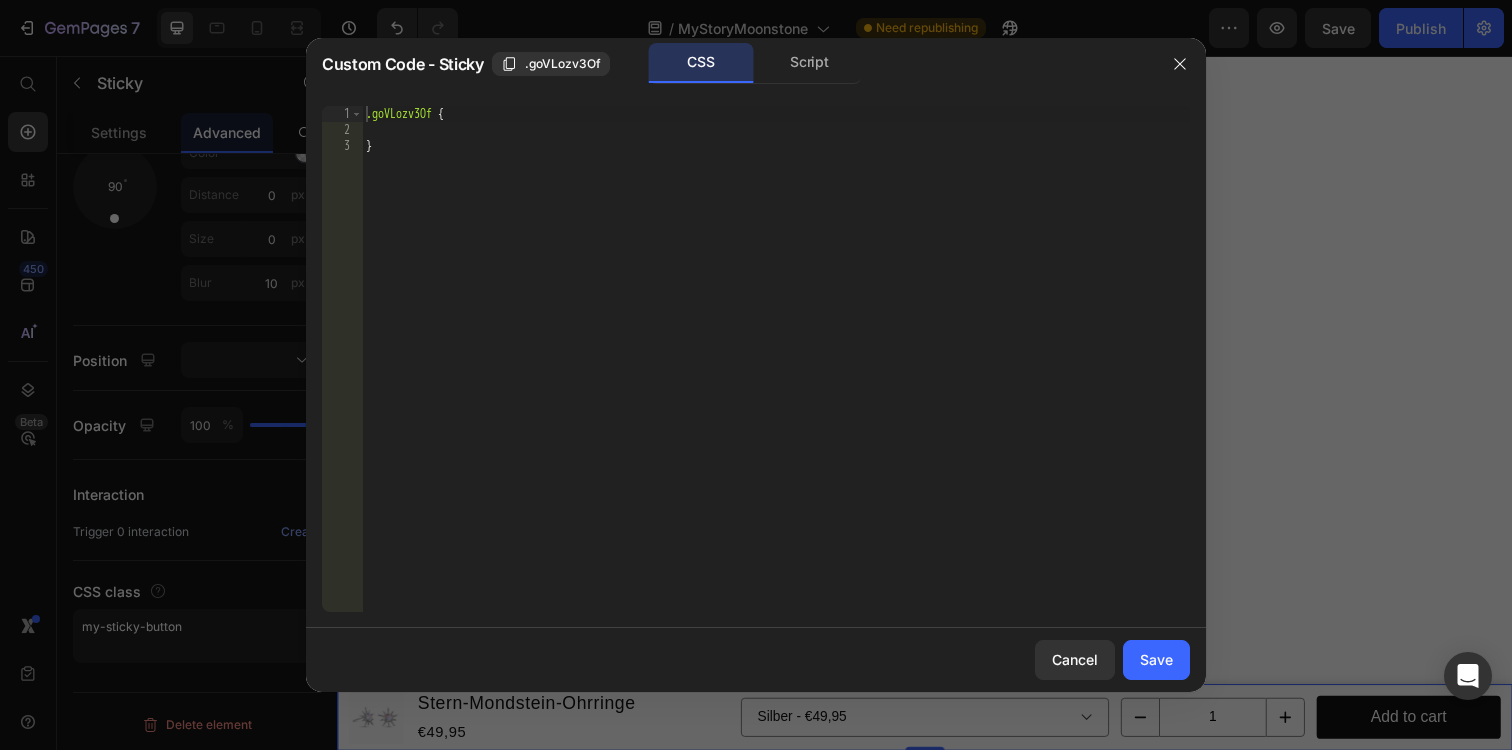 type on "}" 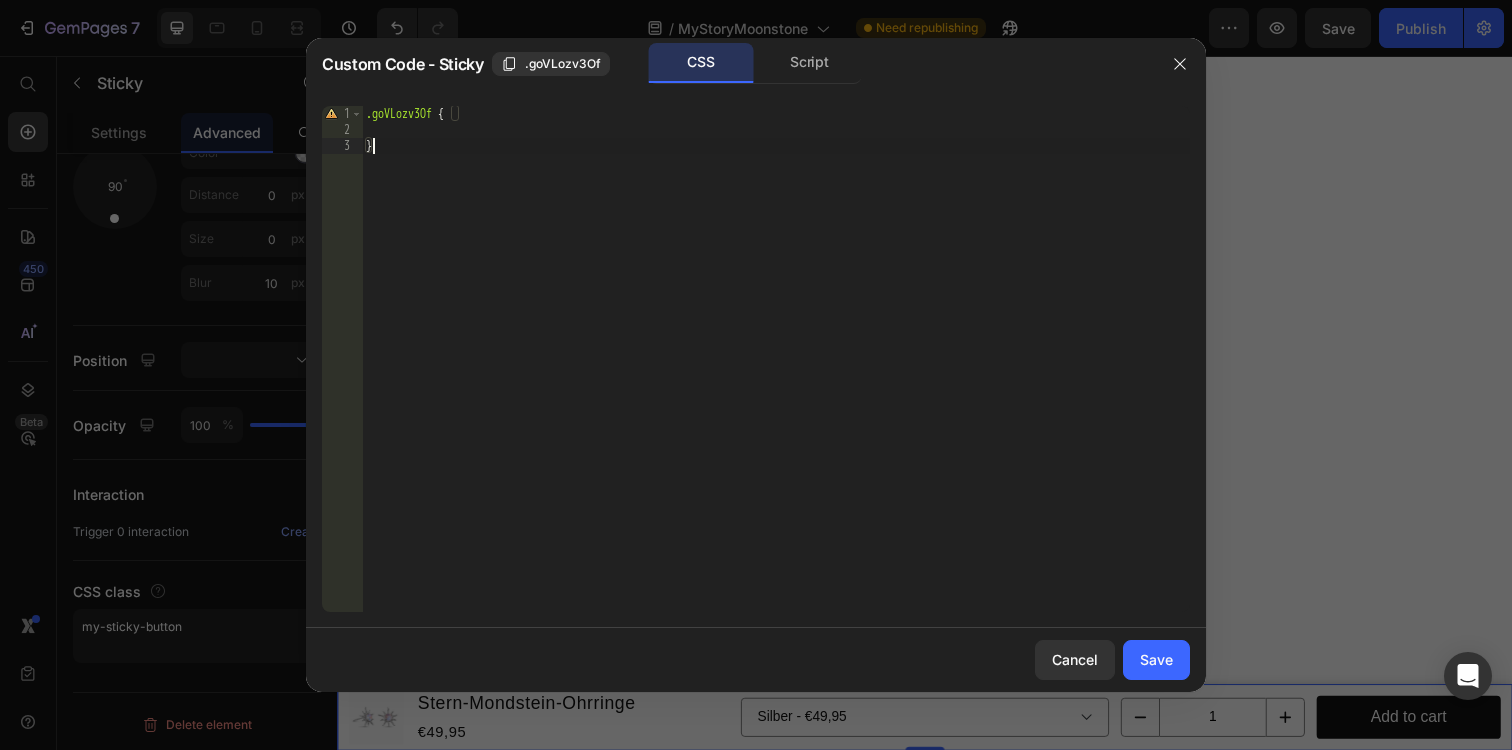 click on ".goVLozv3Of   { }" at bounding box center [776, 375] 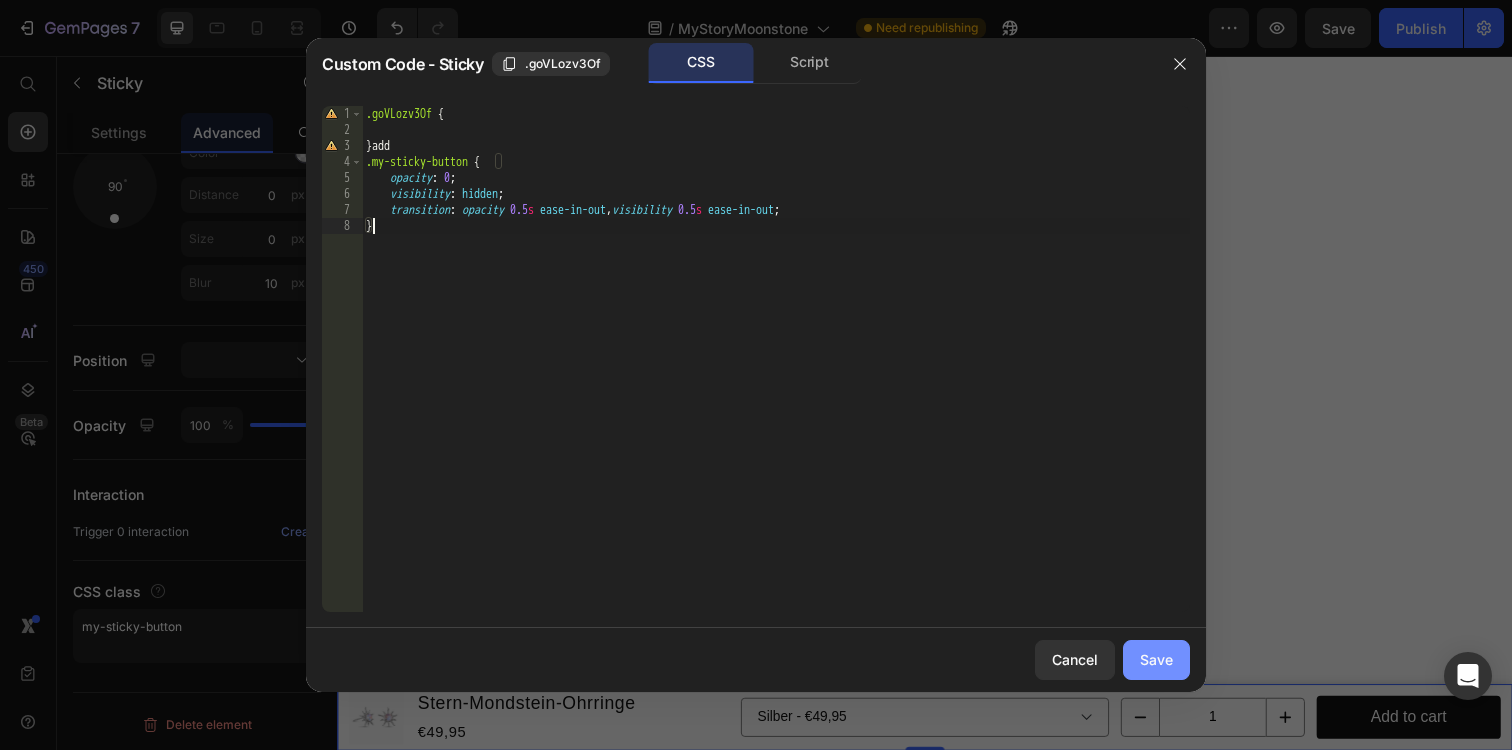 click on "Save" at bounding box center (1156, 659) 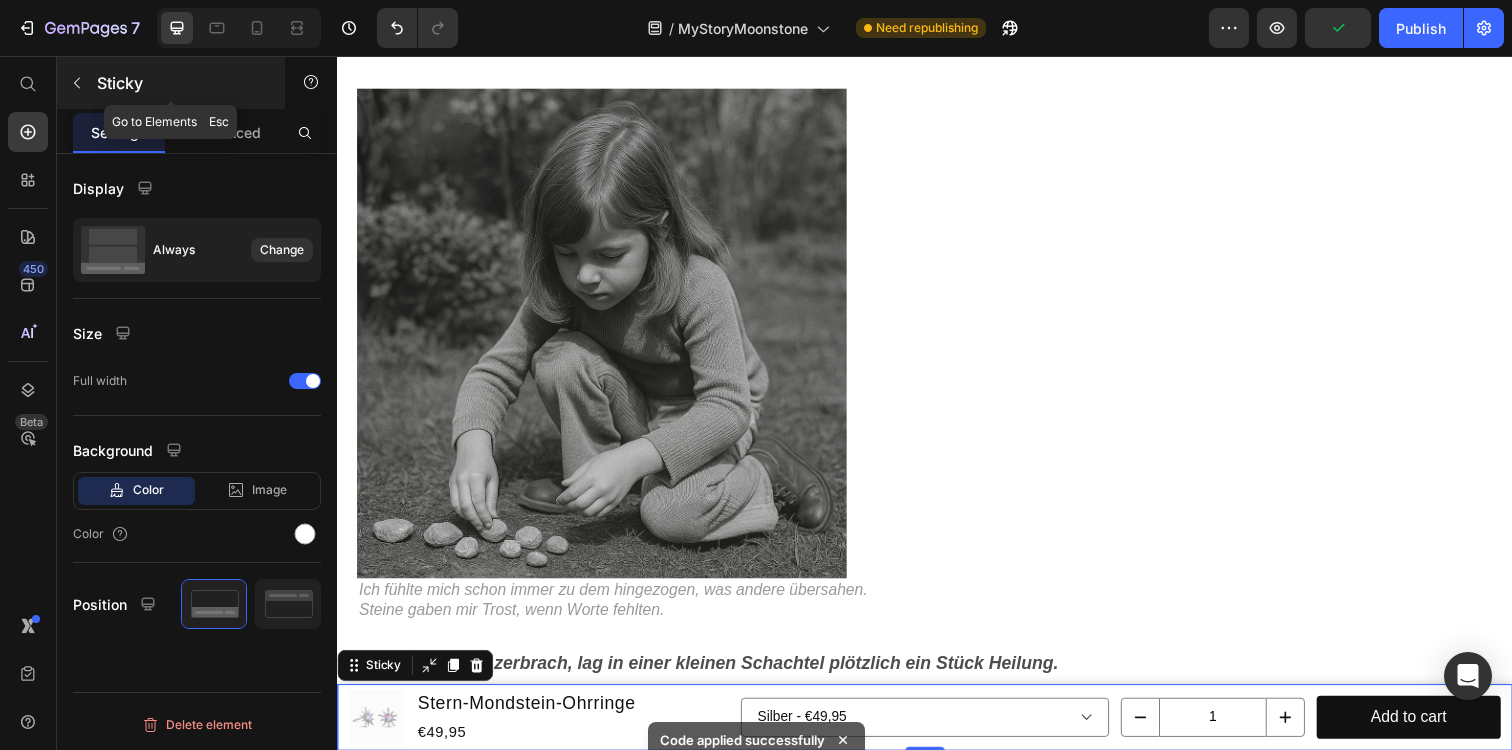 click 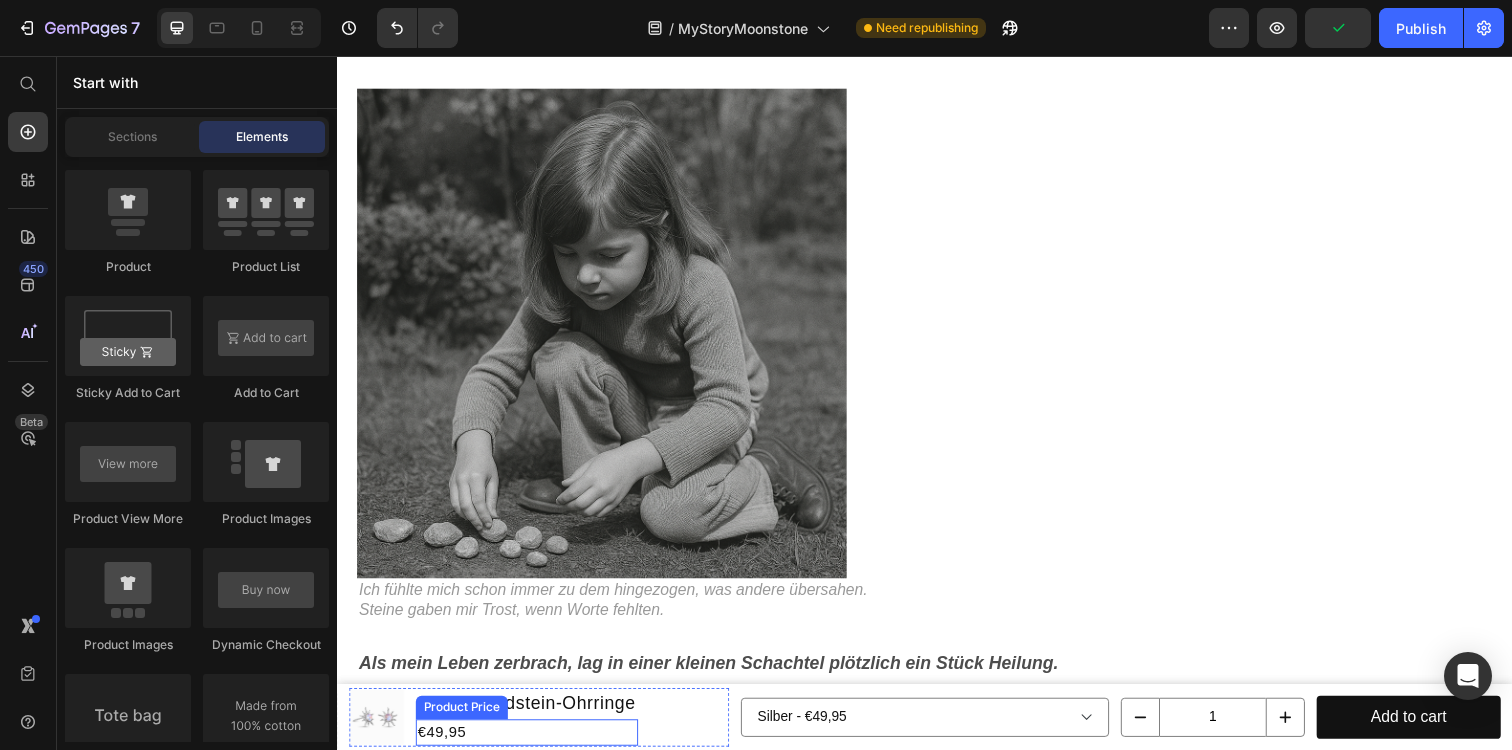 click on "Stern-Mondstein-Ohrringe" at bounding box center [530, 717] 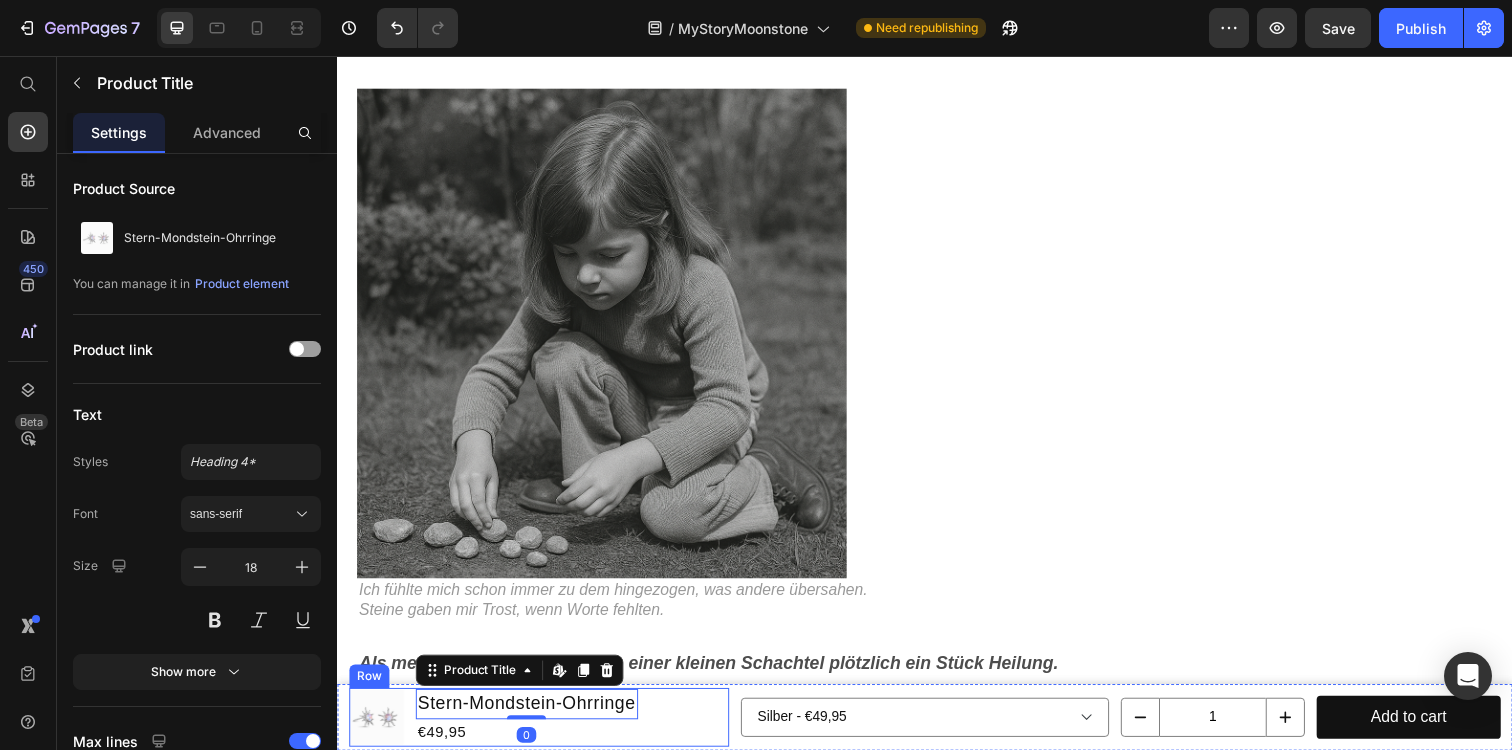 click on "Product Images Stern-Mondstein-Ohrringe Product Title   Edit content in Shopify 0 €49,95 Product Price Row" at bounding box center [543, 731] 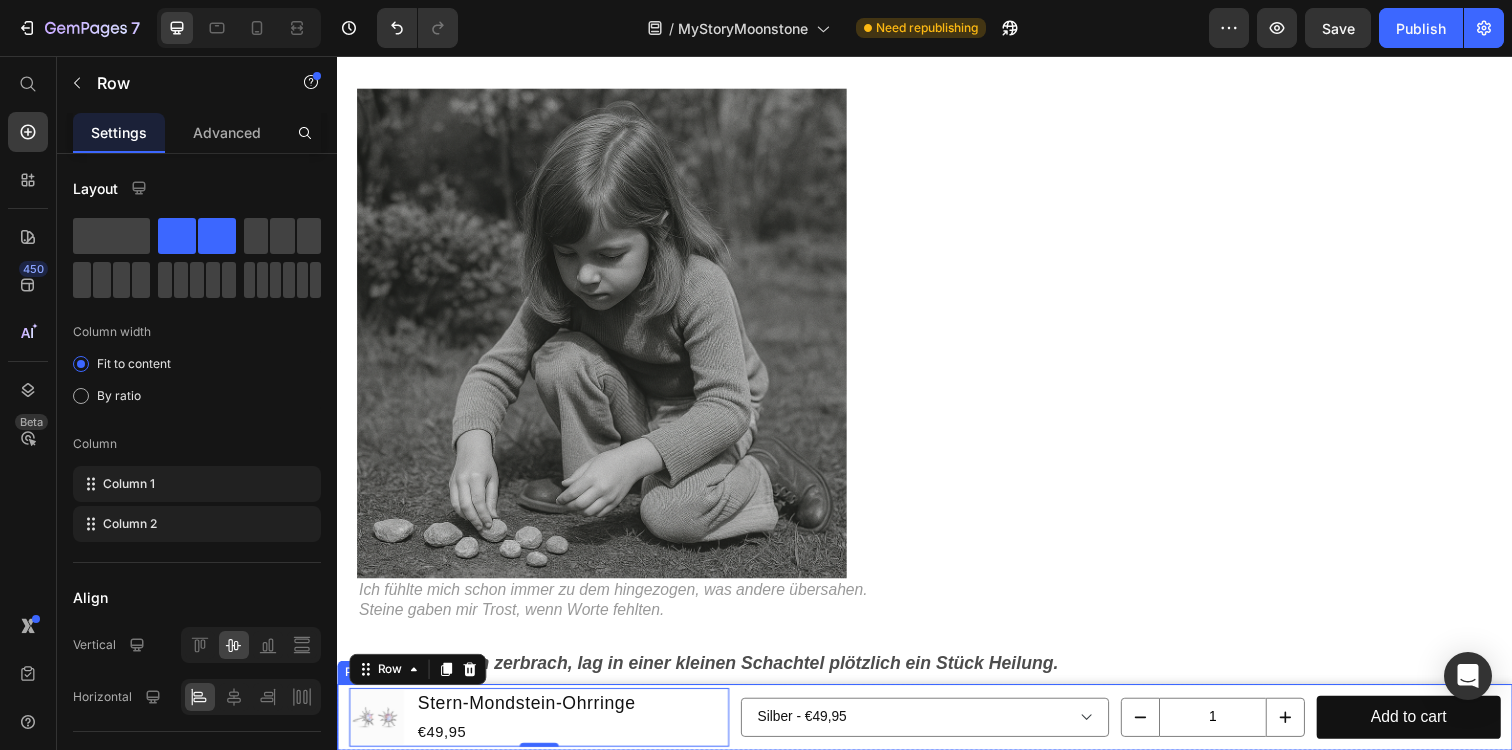 click on "Product Images Stern-Mondstein-Ohrringe Product Title €49,95 Product Price Row   0 Silber - €49,95  Gold - €49,95  Bronze - €49,95  Product Variants & Swatches 1 Product Quantity Add to cart Product Cart Button Row Product" at bounding box center (937, 731) 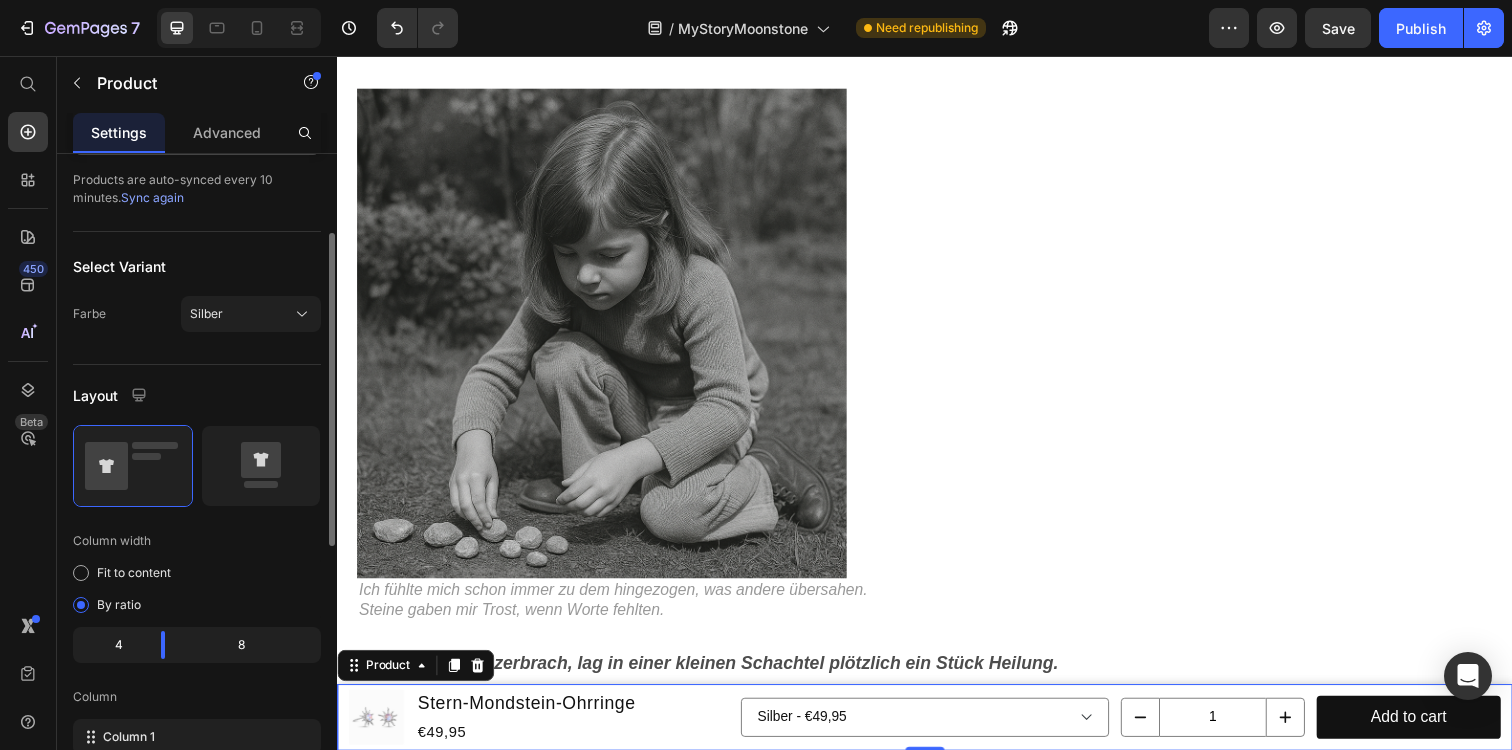 scroll, scrollTop: 160, scrollLeft: 0, axis: vertical 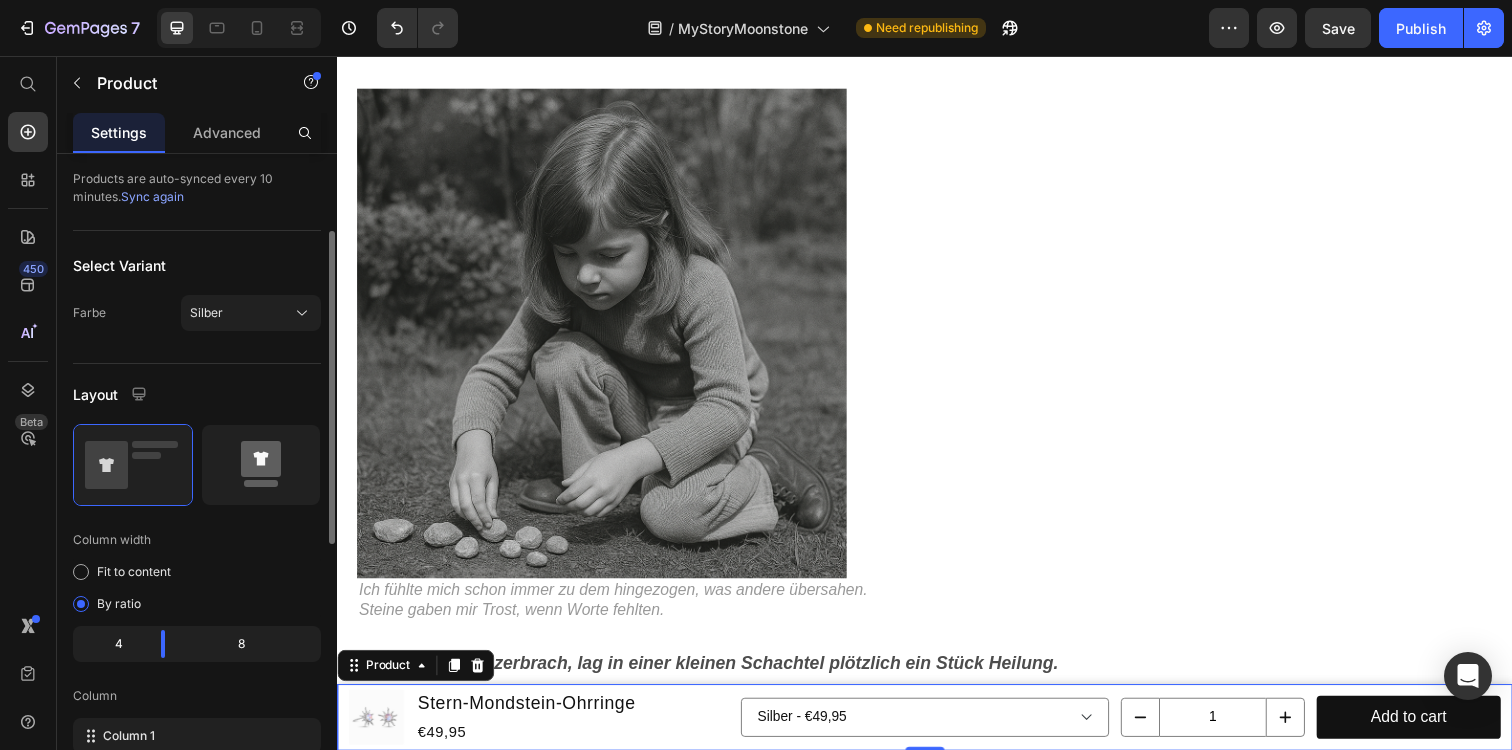 click at bounding box center (261, 465) 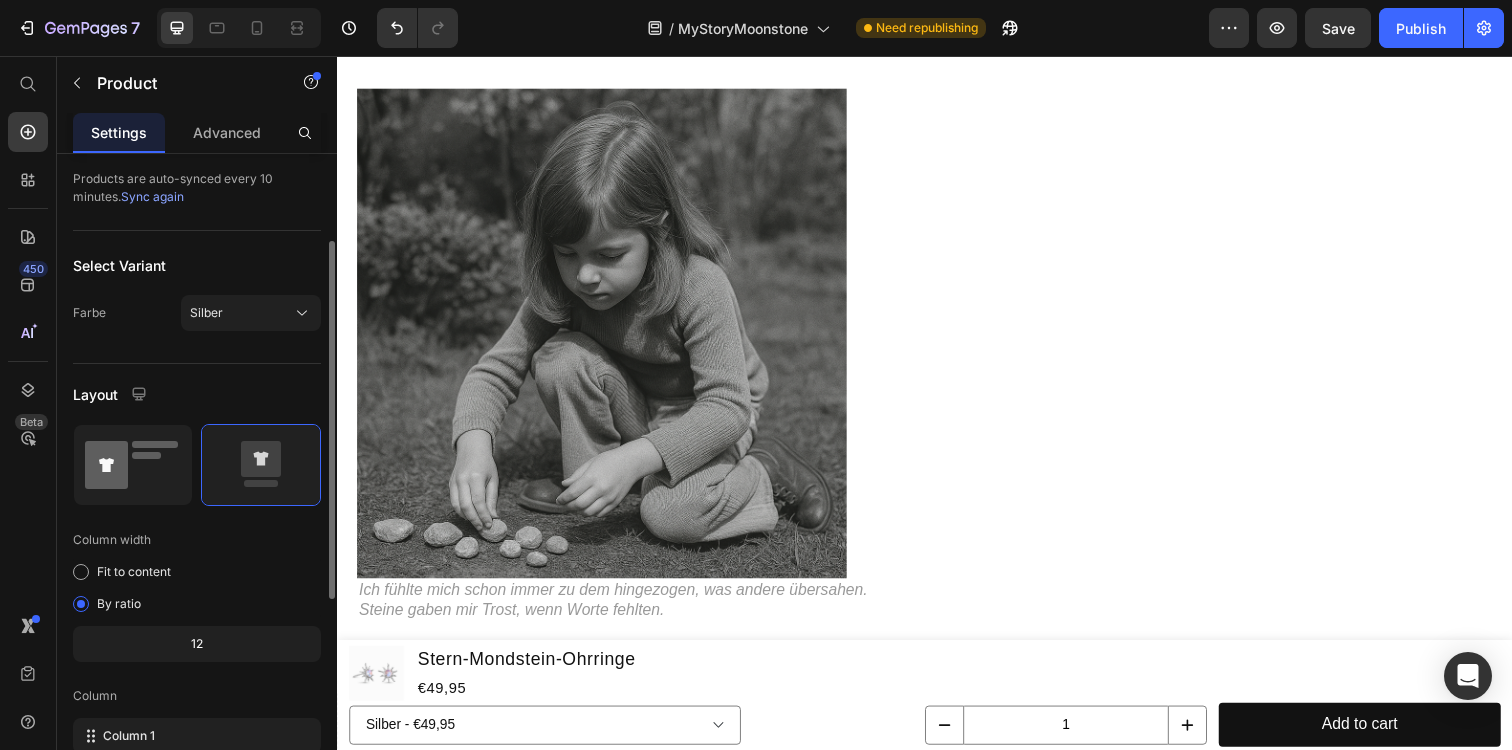 click 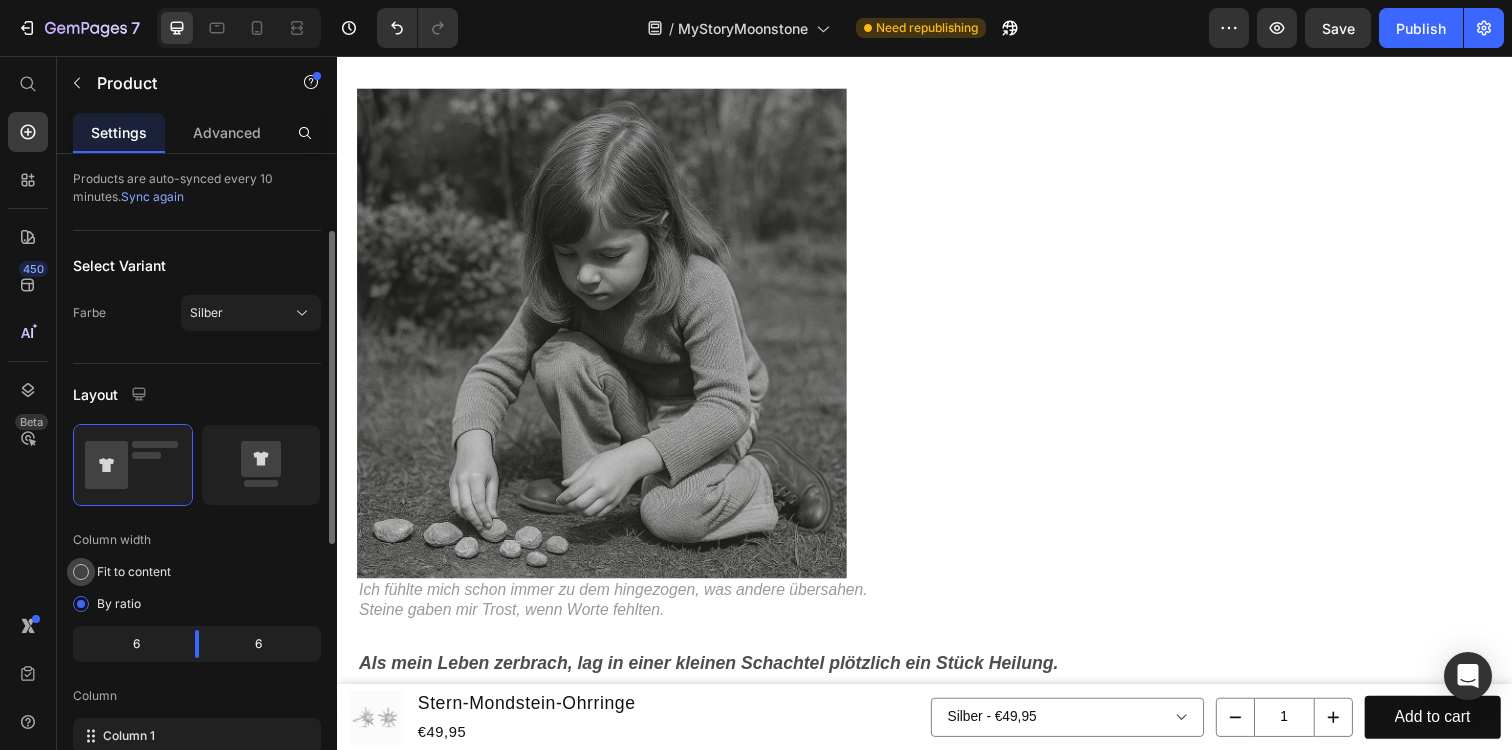 click on "Fit to content" at bounding box center (134, 572) 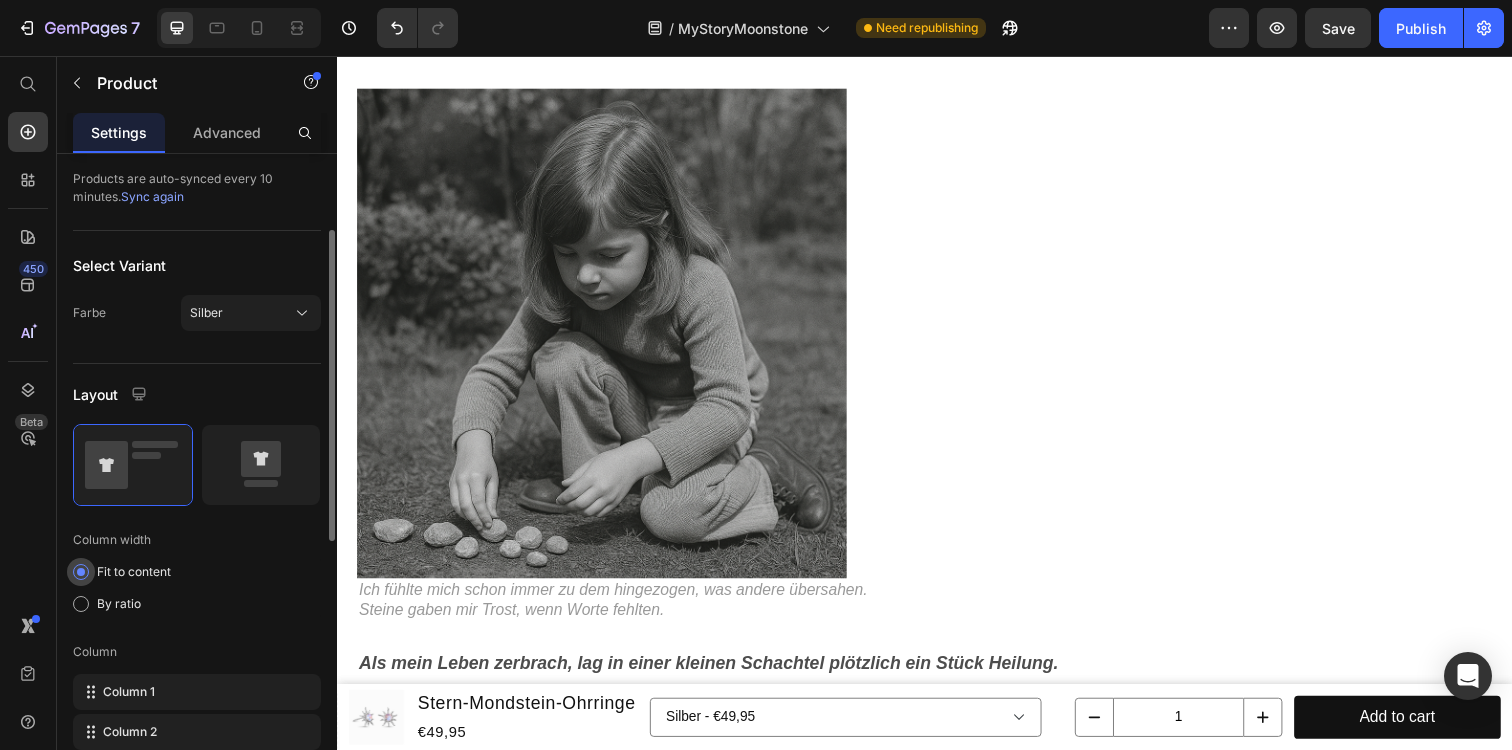 click on "Fit to content" at bounding box center (134, 572) 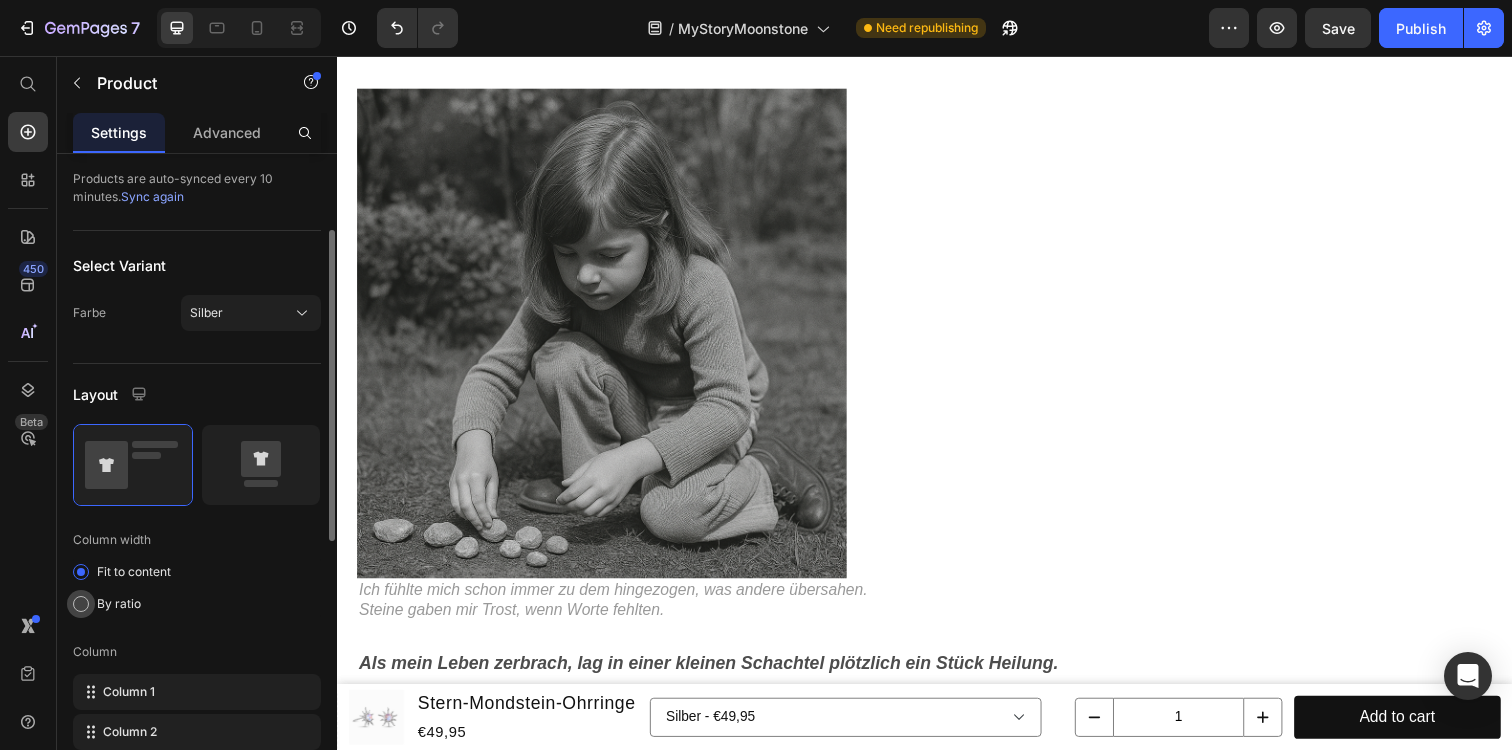 click on "By ratio" at bounding box center (119, 604) 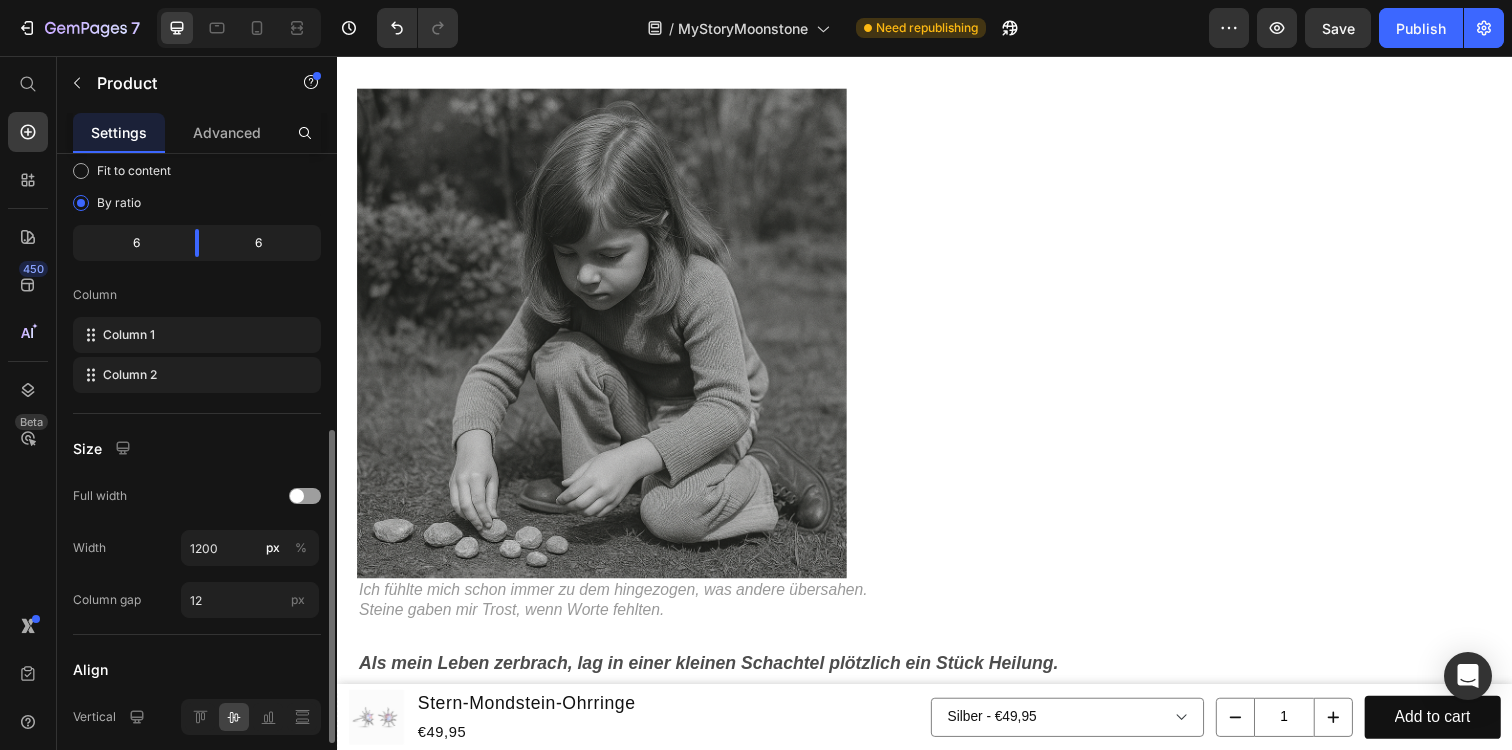 scroll, scrollTop: 565, scrollLeft: 0, axis: vertical 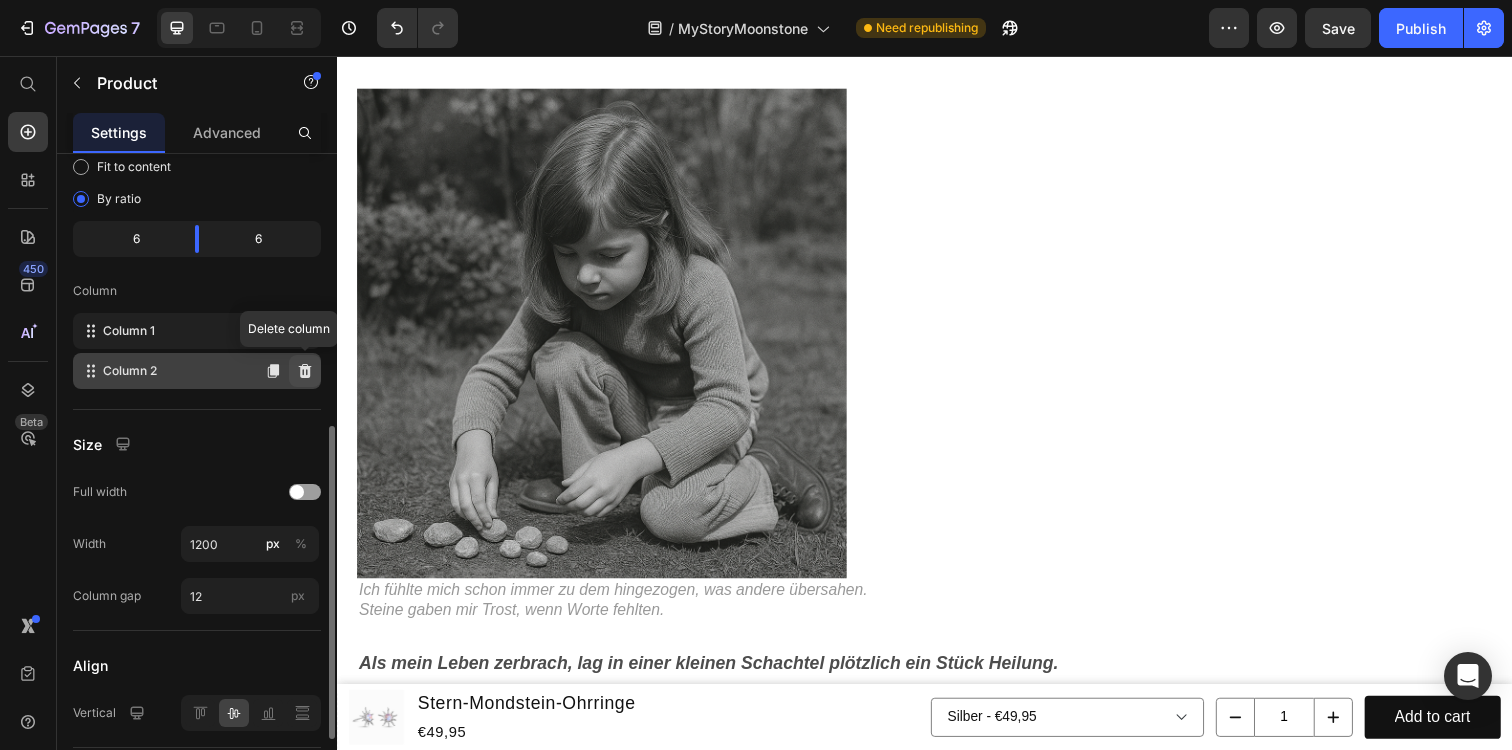 click 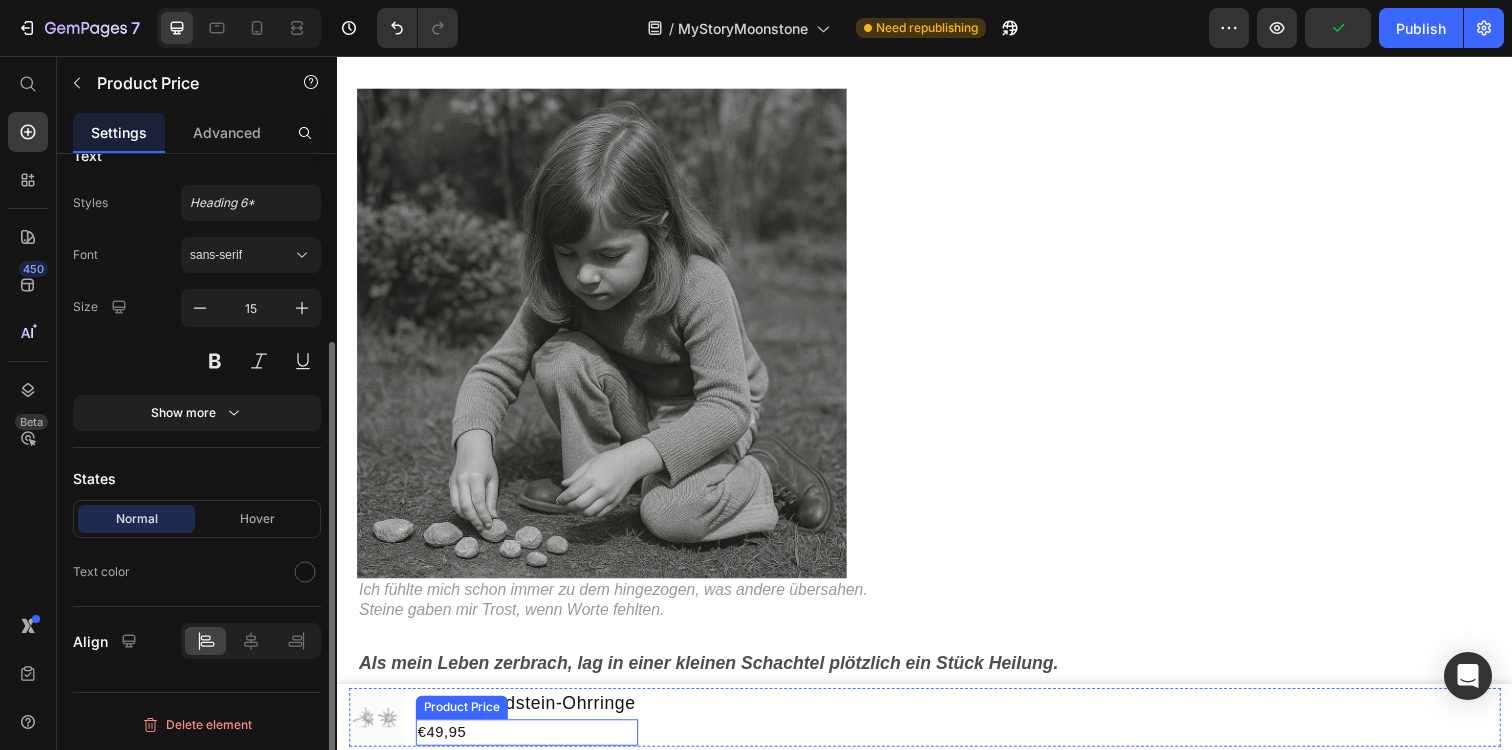 click on "€49,95" at bounding box center [530, 746] 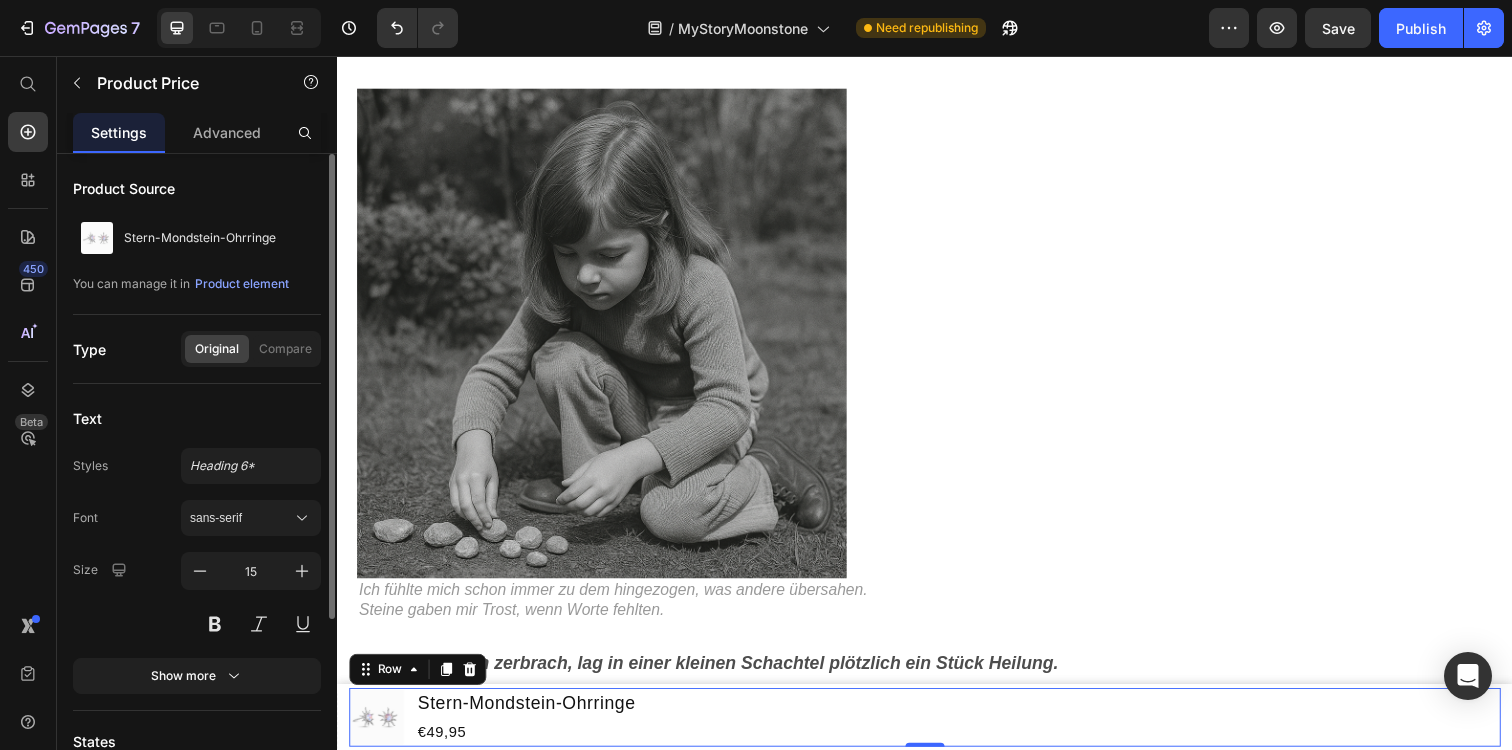 click on "Product Images Stern-Mondstein-Ohrringe Product Title €49,95 Product Price Row   0" at bounding box center (937, 731) 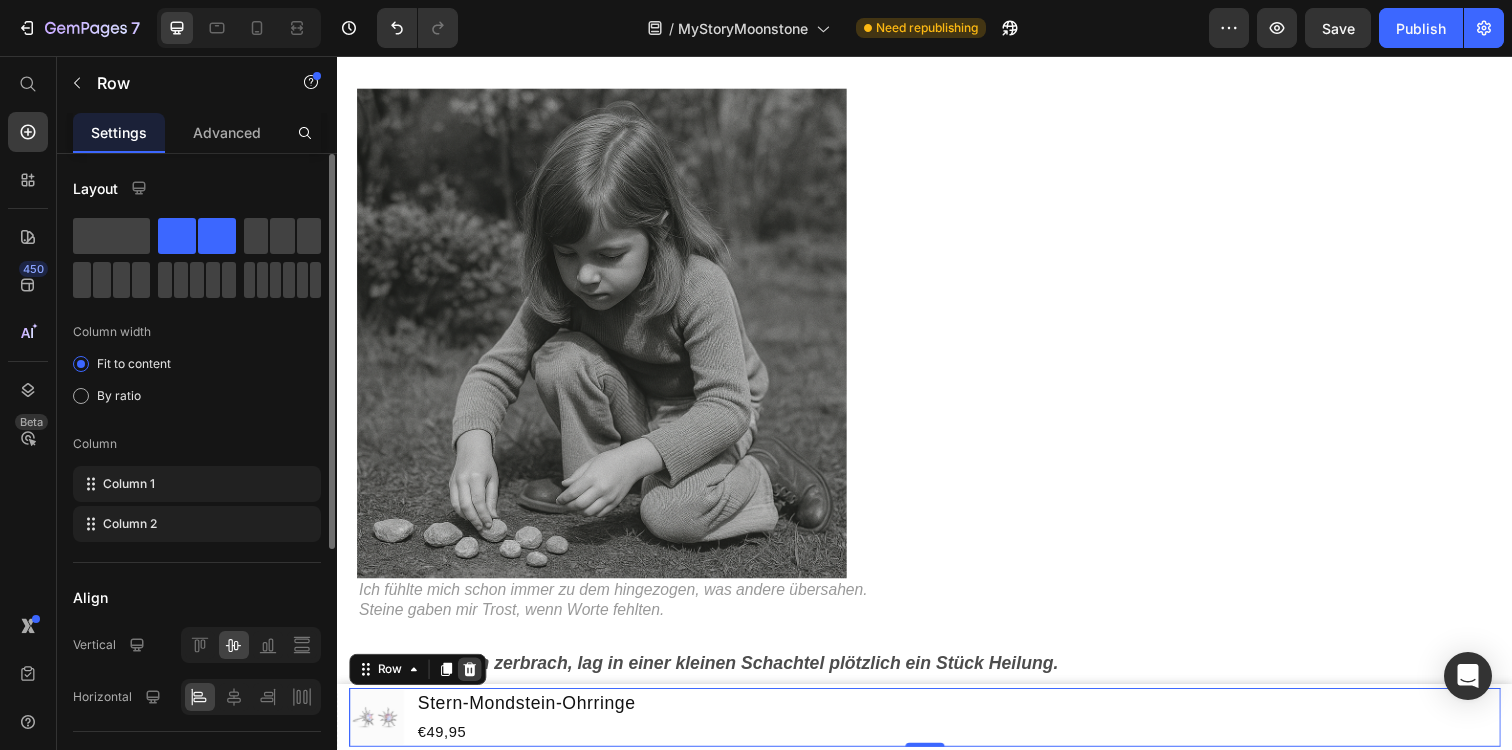 click 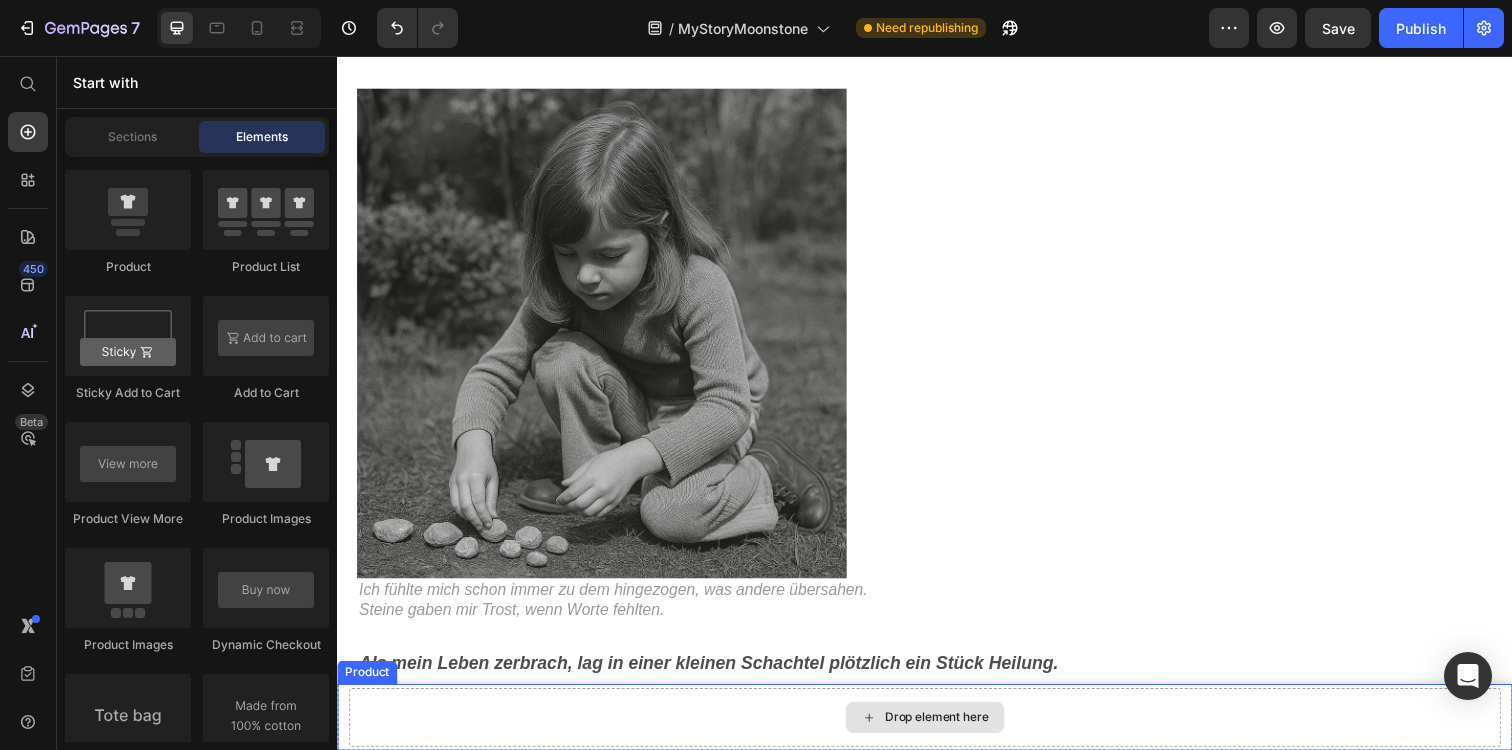 click on "Drop element here" at bounding box center (949, 731) 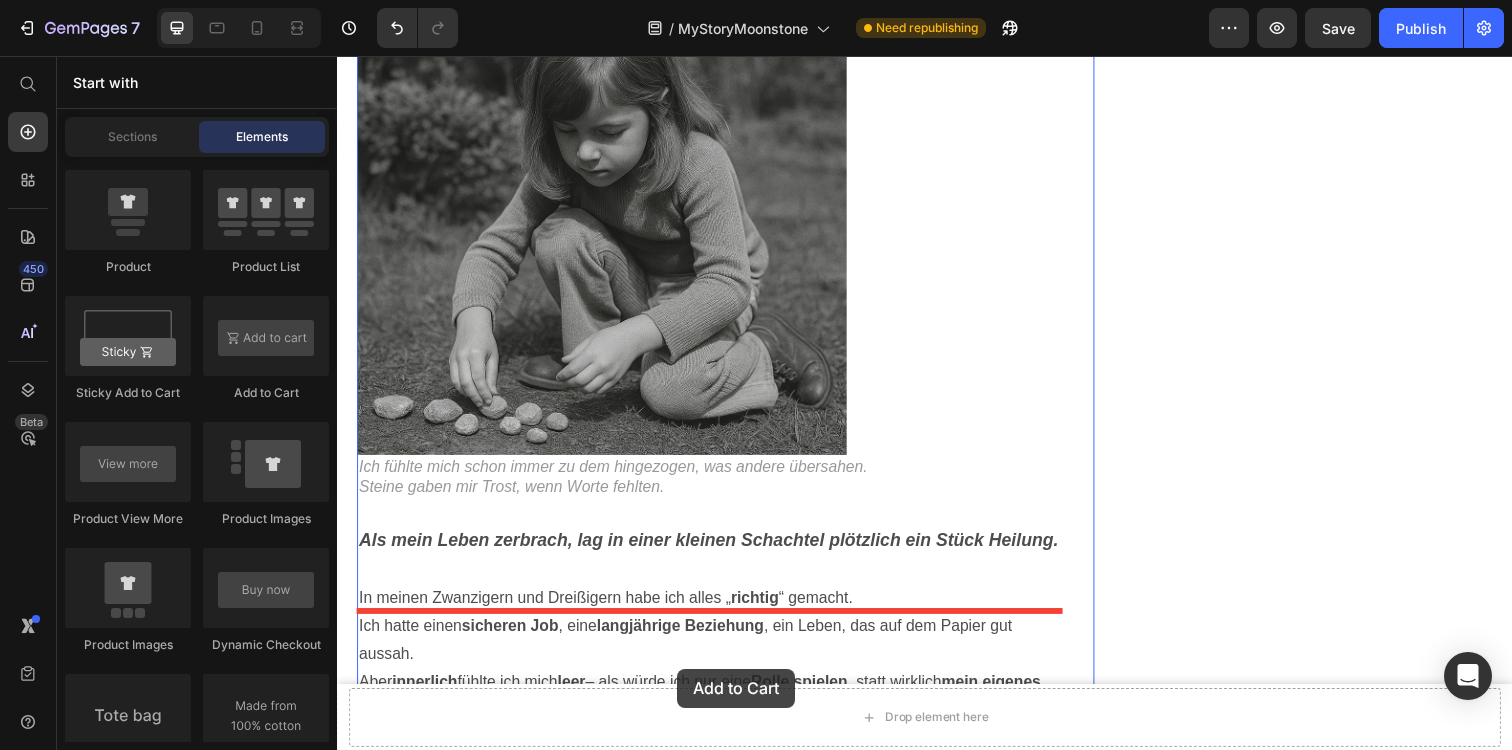 scroll, scrollTop: 1428, scrollLeft: 0, axis: vertical 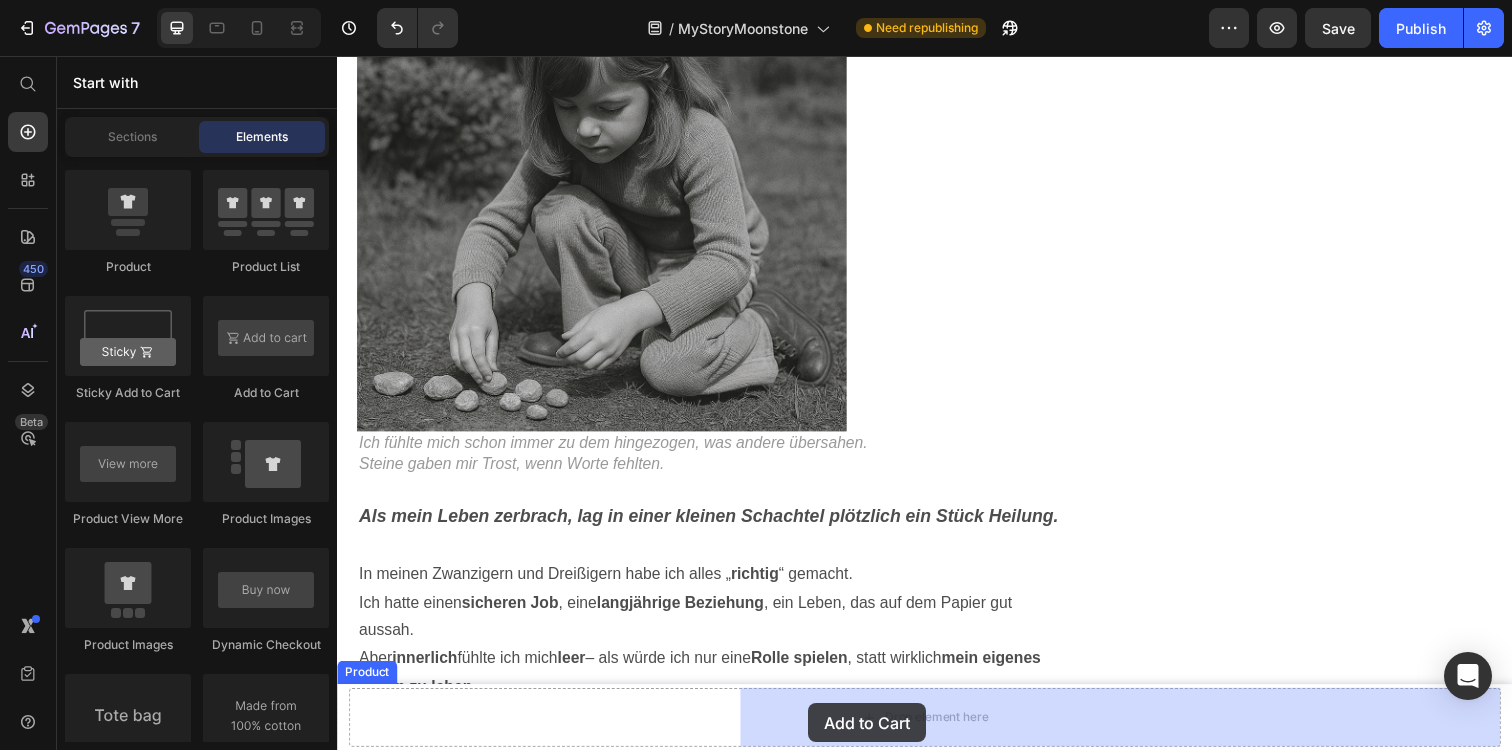 drag, startPoint x: 600, startPoint y: 387, endPoint x: 811, endPoint y: 717, distance: 391.68994 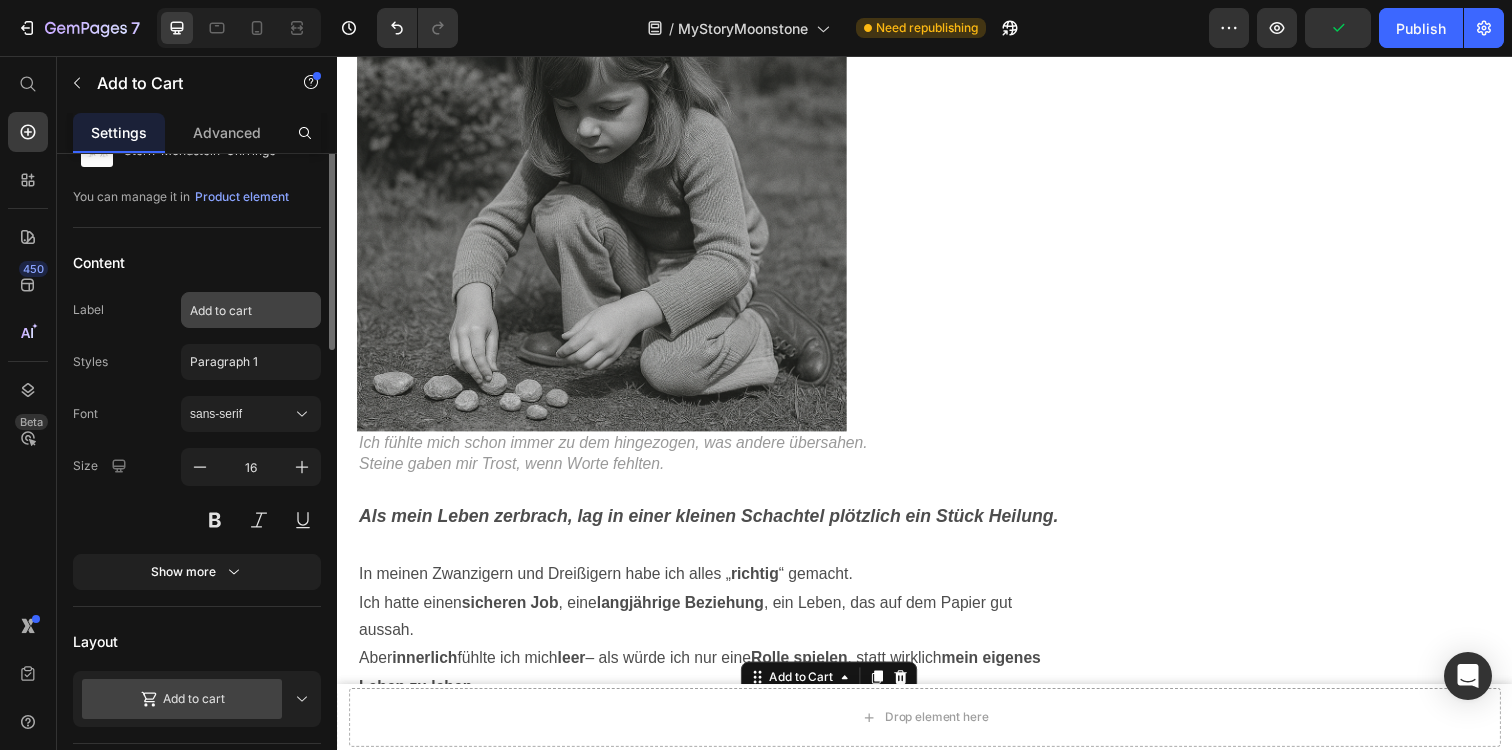 scroll, scrollTop: 97, scrollLeft: 0, axis: vertical 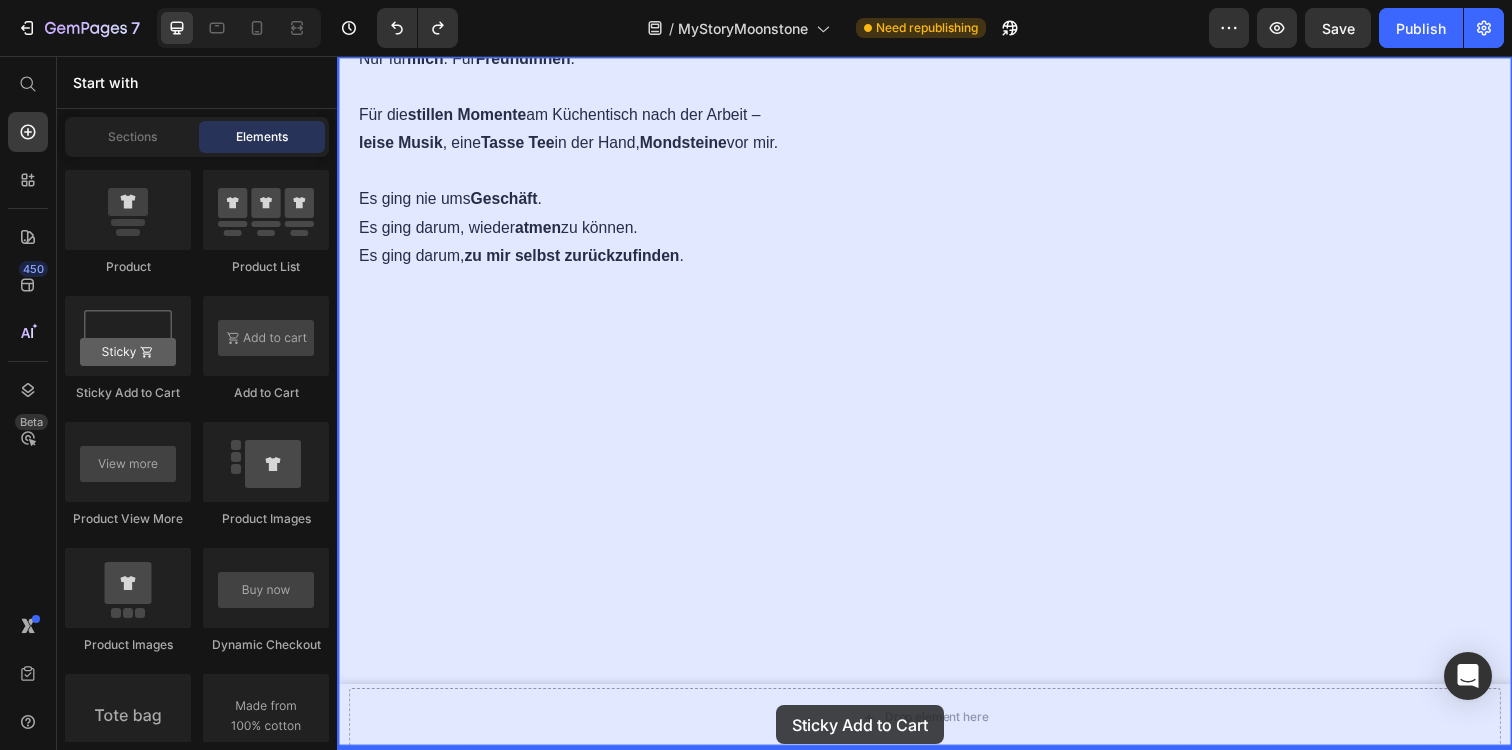 drag, startPoint x: 459, startPoint y: 404, endPoint x: 785, endPoint y: 719, distance: 453.32217 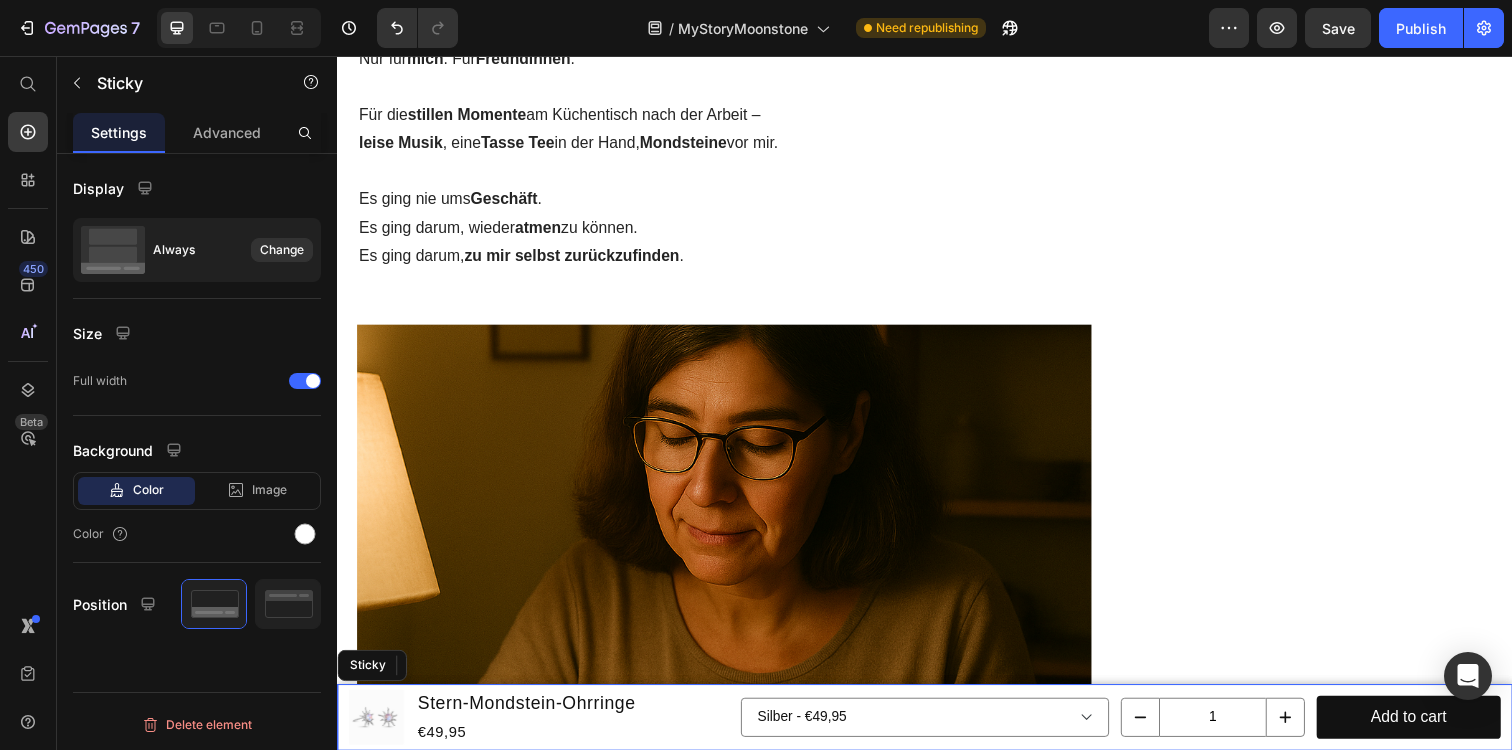 scroll, scrollTop: 3936, scrollLeft: 0, axis: vertical 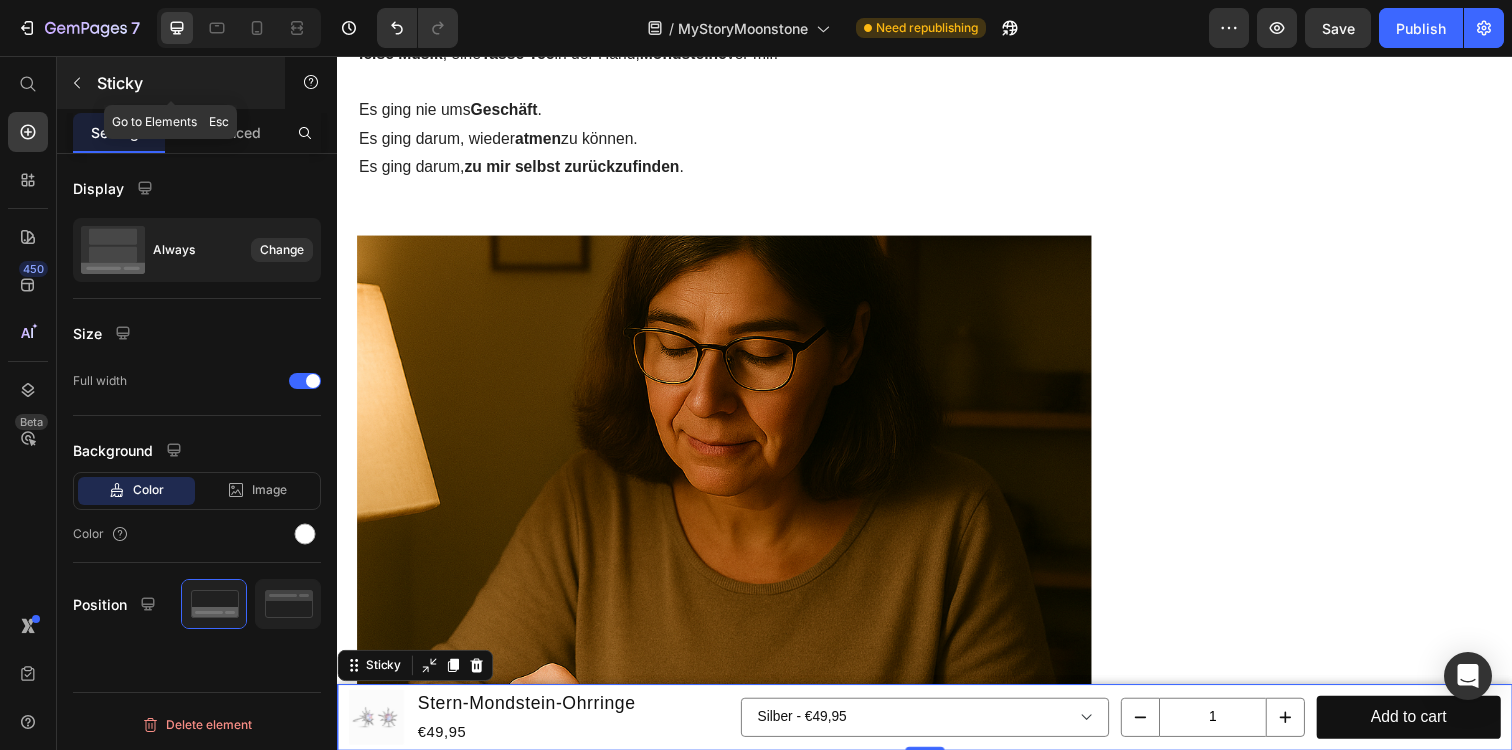 click at bounding box center [77, 83] 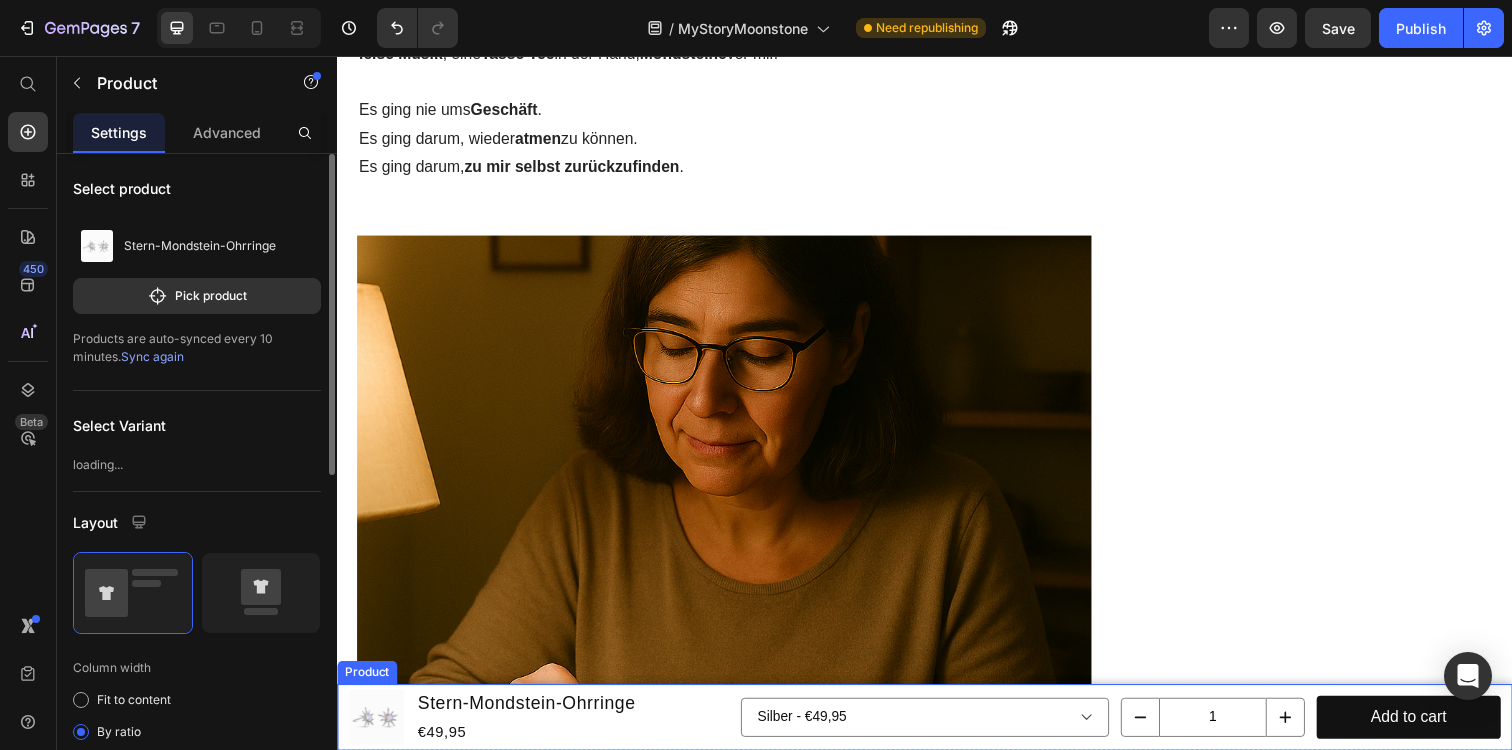 click on "Product Images Stern-Mondstein-Ohrringe Product Title €49,95 Product Price Row Silber - €49,95  Gold - €49,95  Bronze - €49,95  Product Variants & Swatches 1 Product Quantity Add to cart Product Cart Button Row Product" at bounding box center [937, 731] 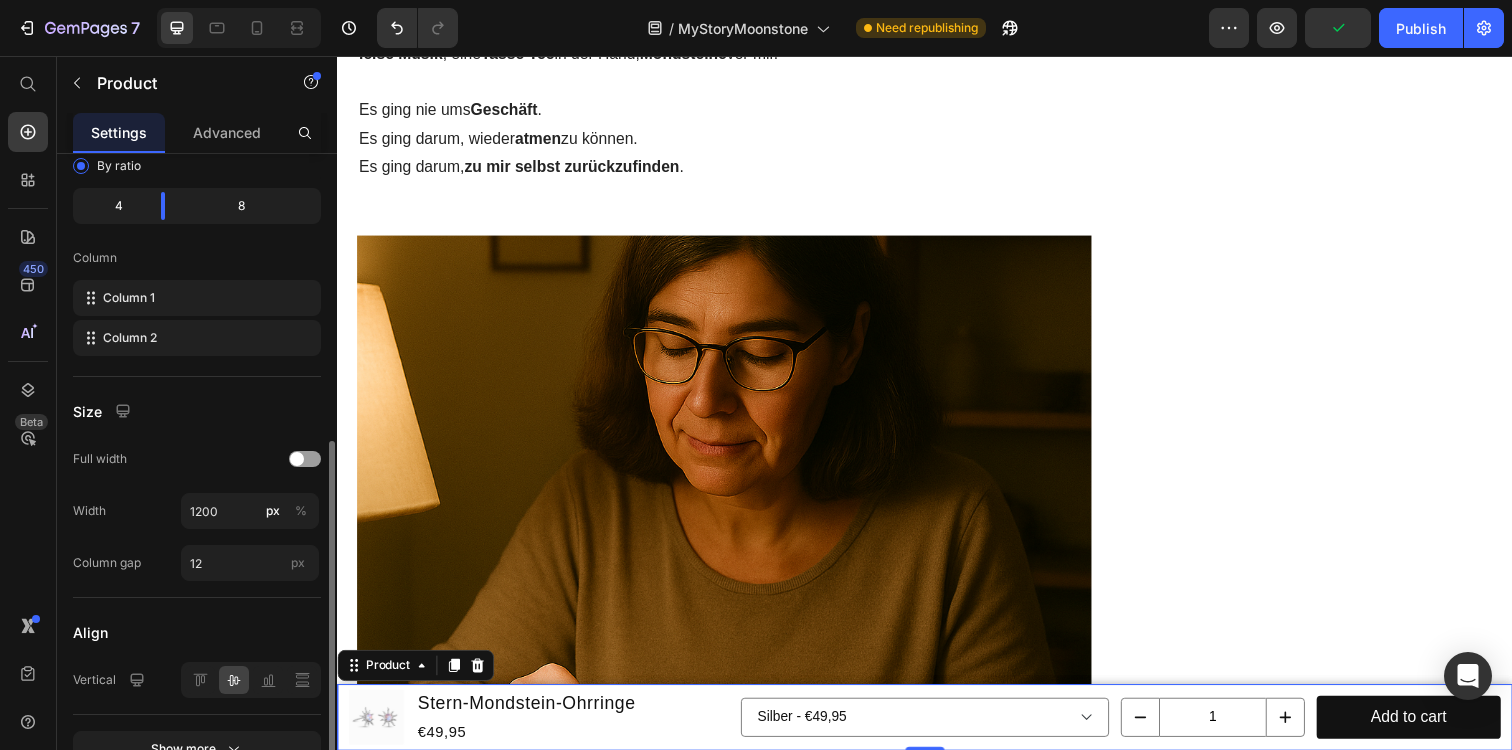 scroll, scrollTop: 635, scrollLeft: 0, axis: vertical 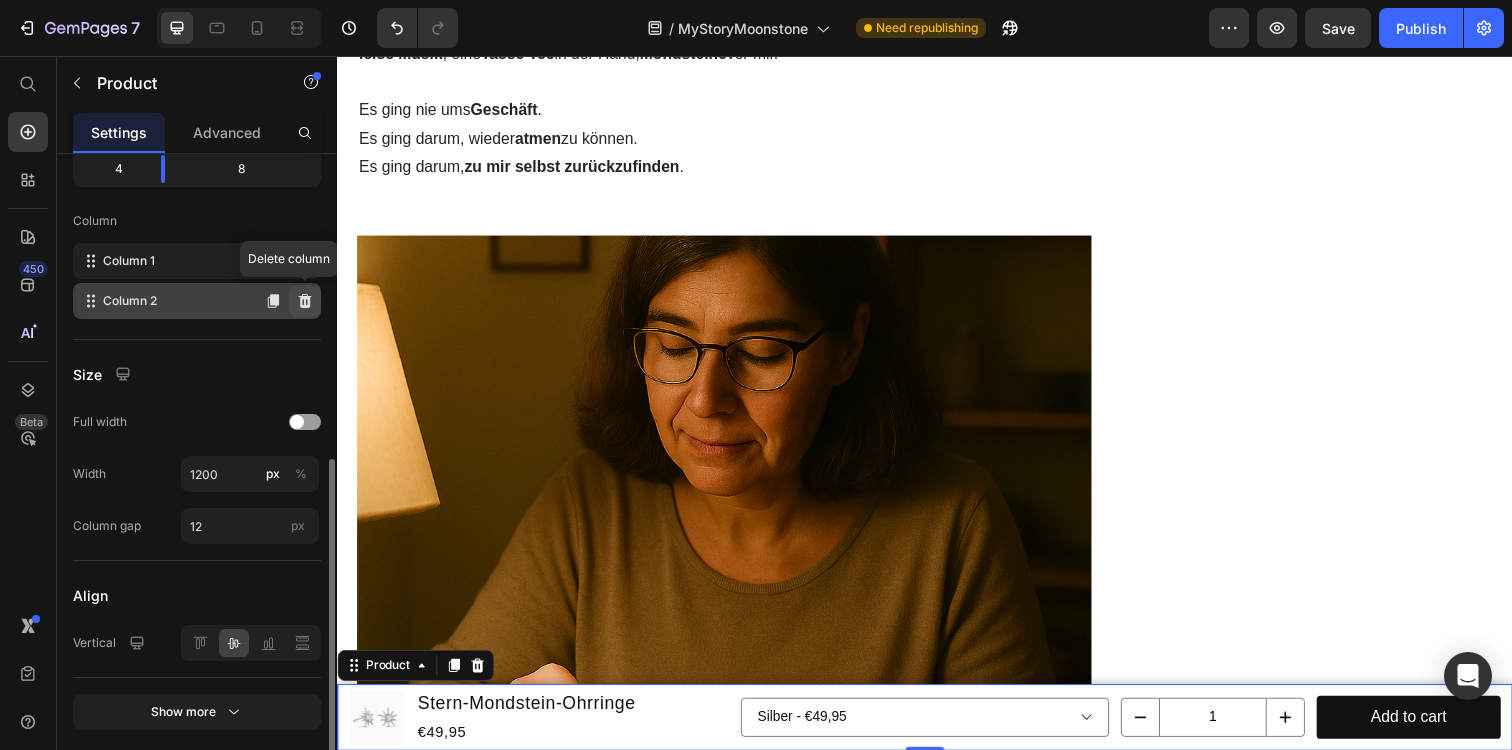 click 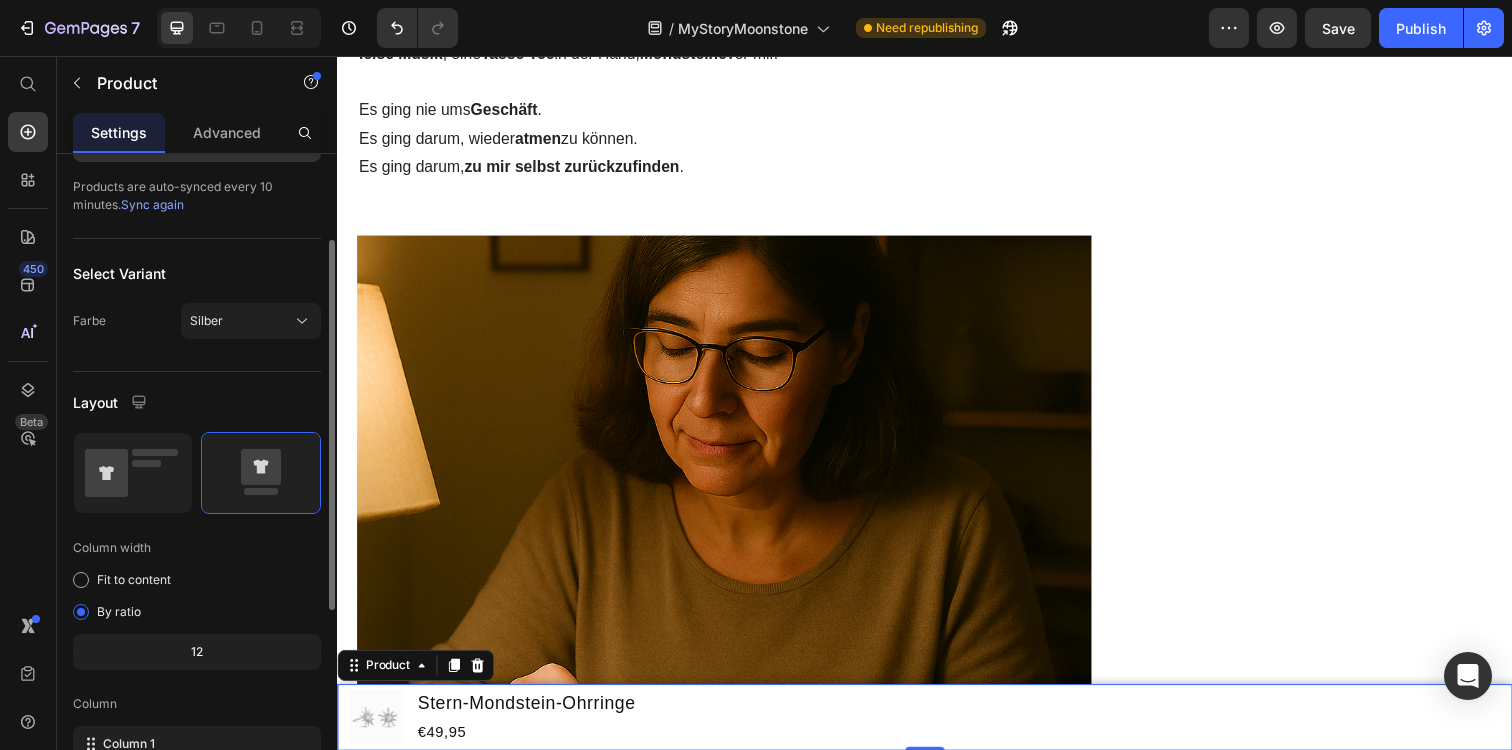 scroll, scrollTop: 151, scrollLeft: 0, axis: vertical 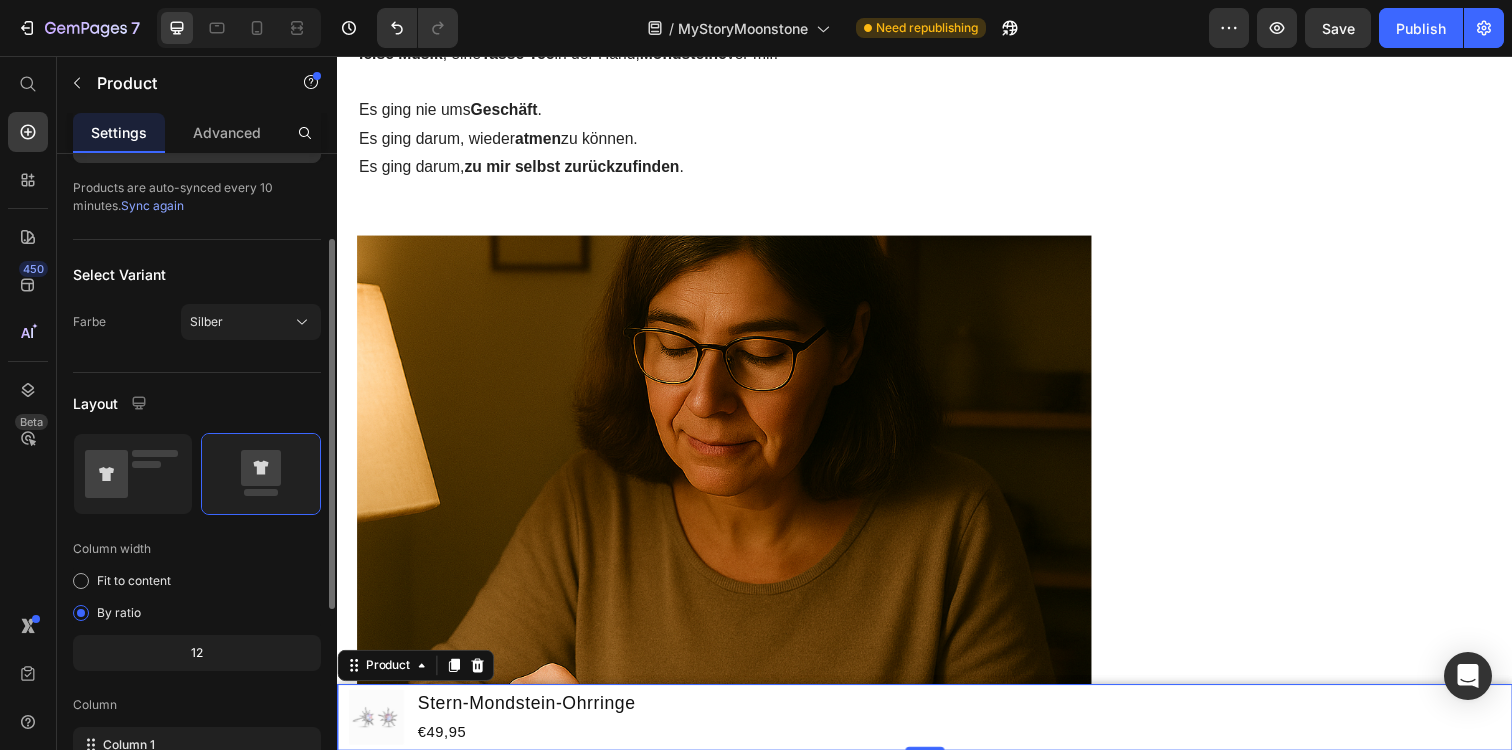 click 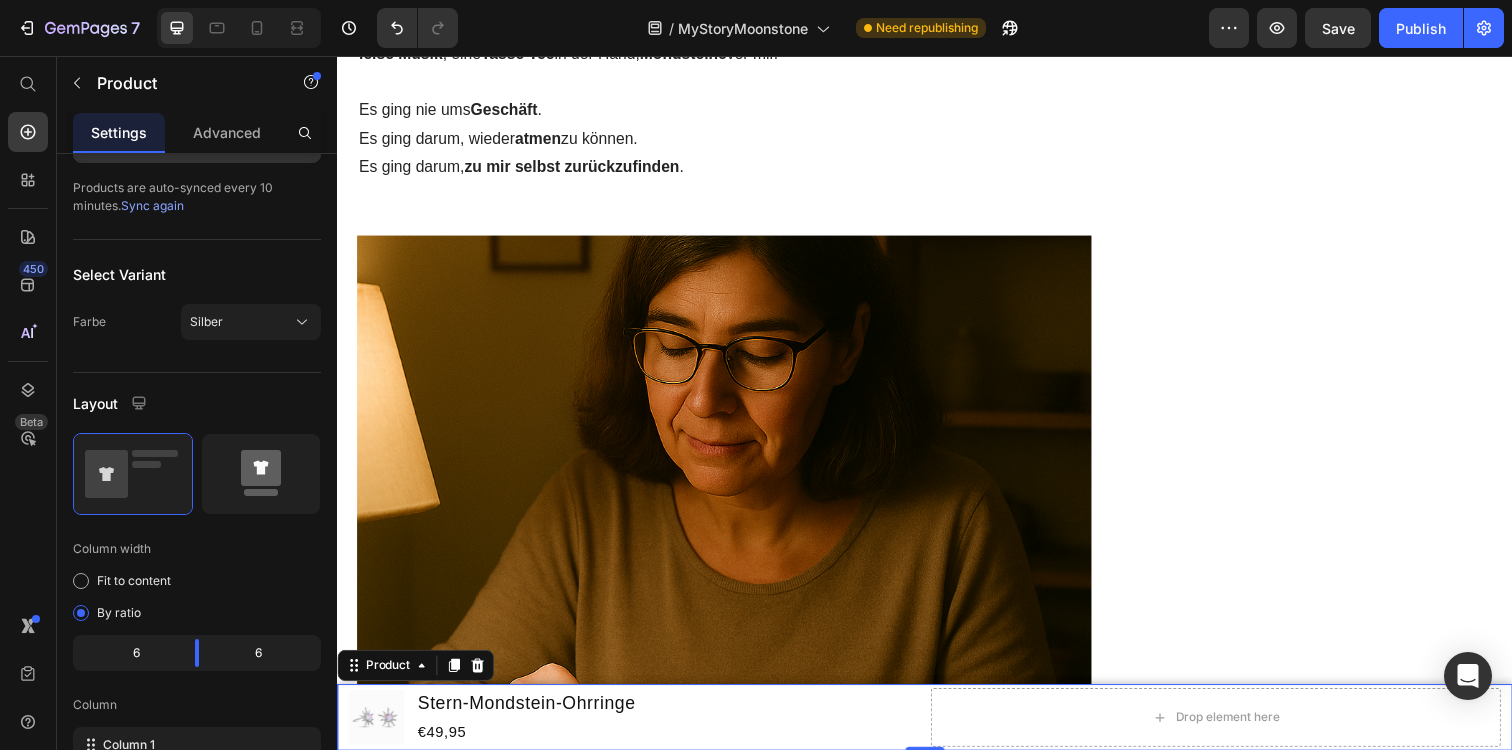 click 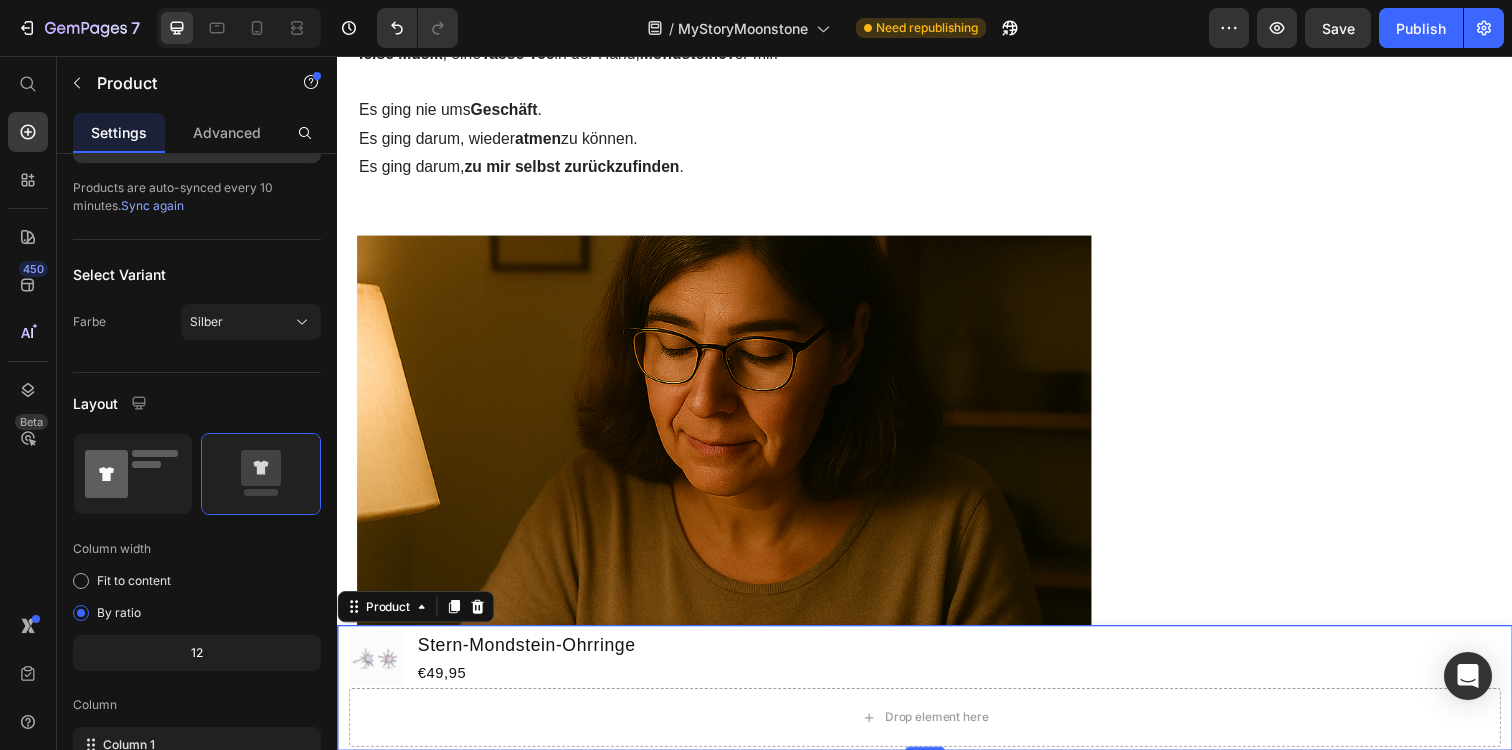 click 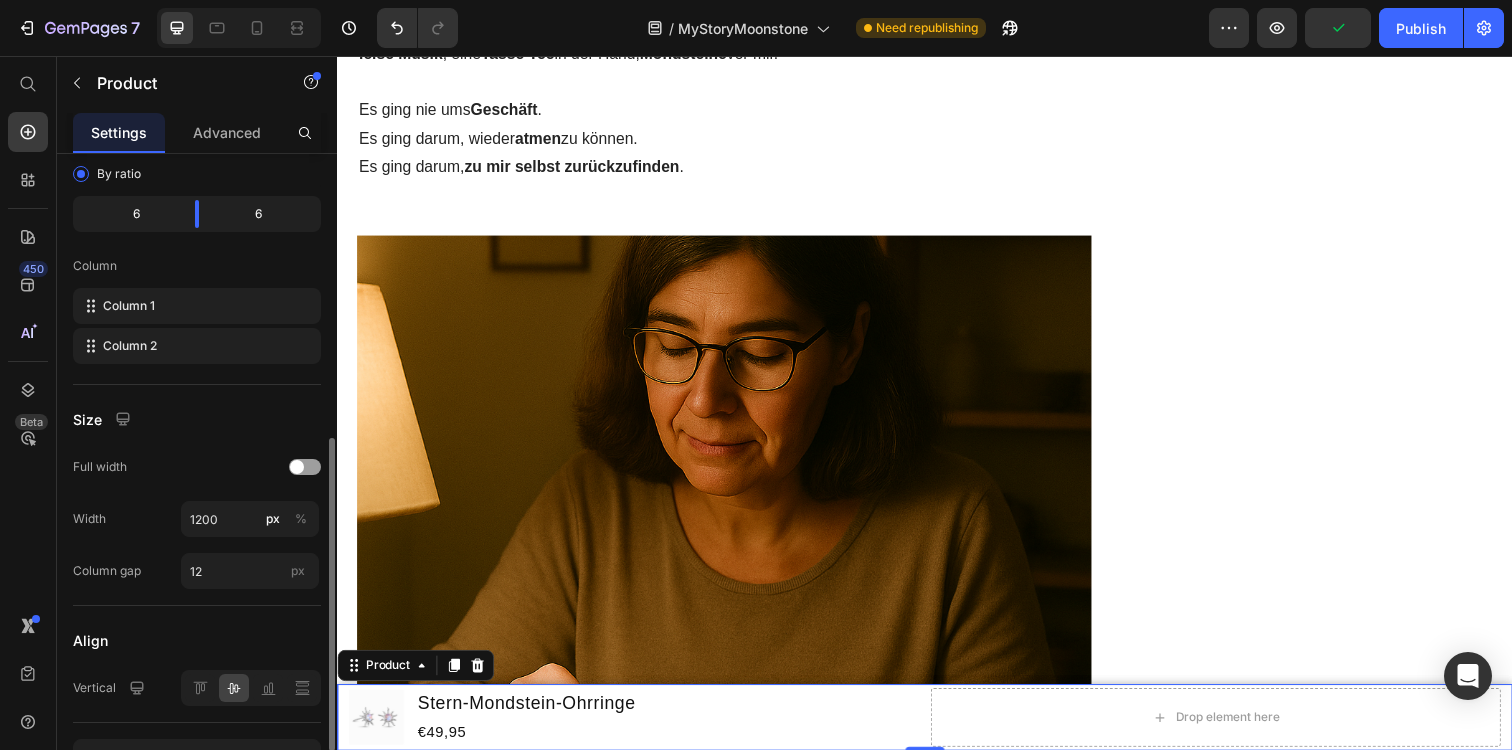 scroll, scrollTop: 616, scrollLeft: 0, axis: vertical 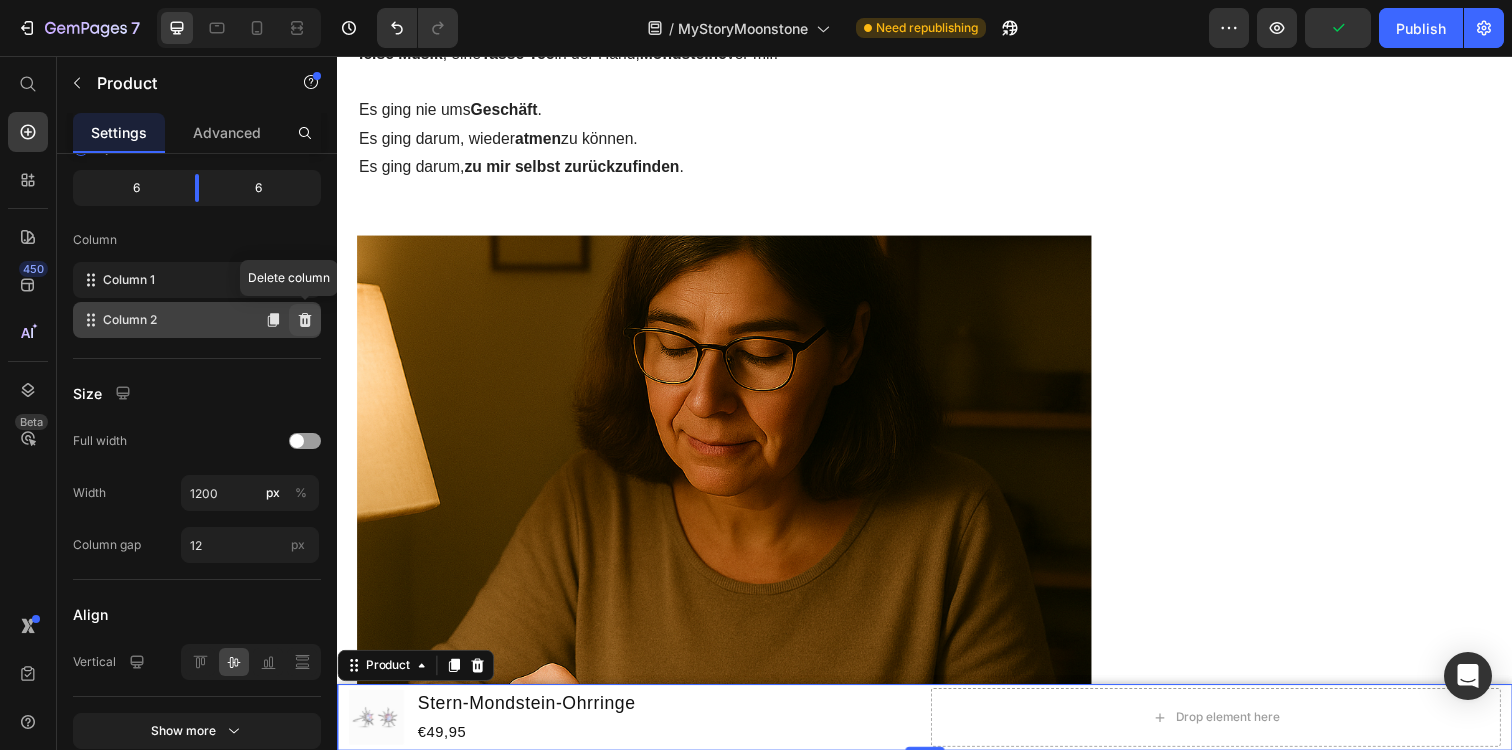 click 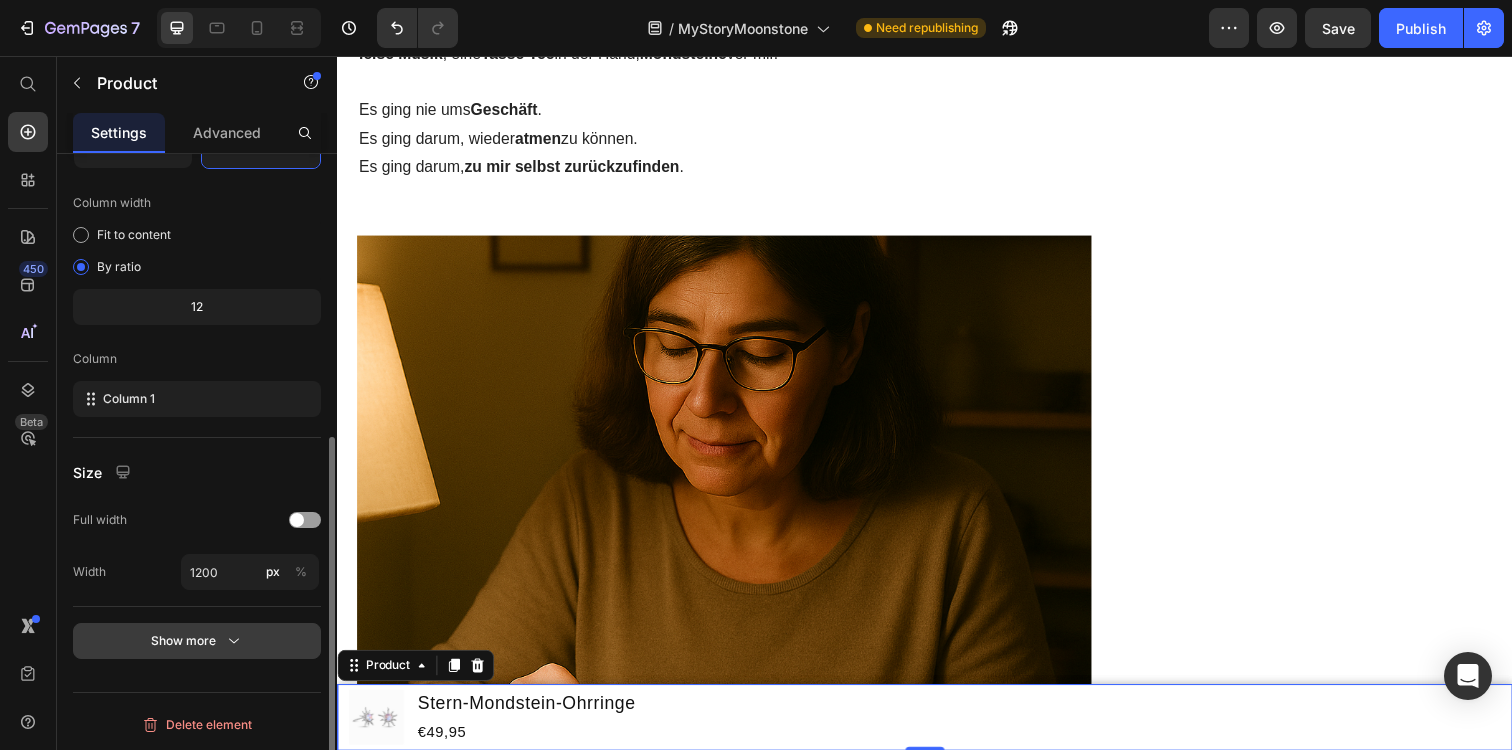 click on "Show more" at bounding box center (197, 641) 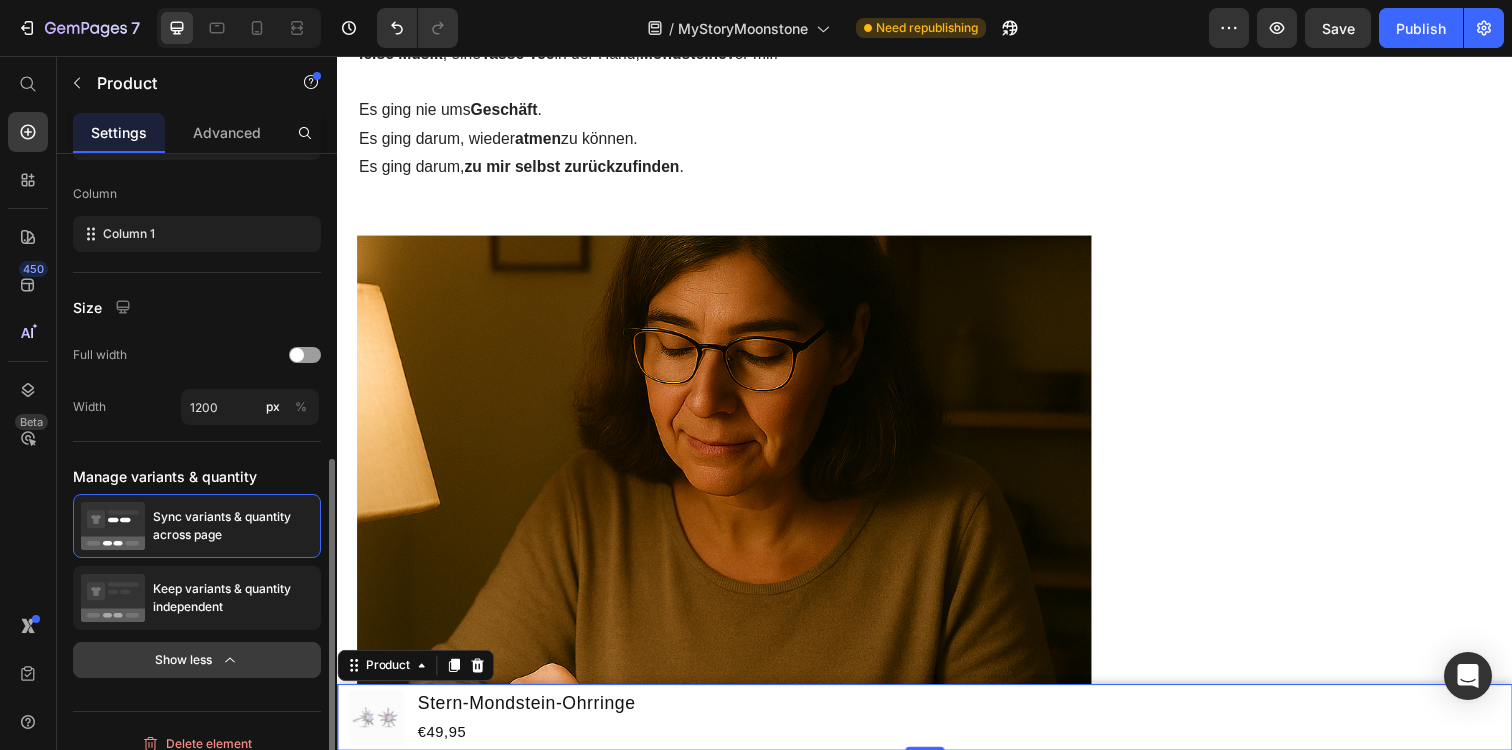 scroll, scrollTop: 681, scrollLeft: 0, axis: vertical 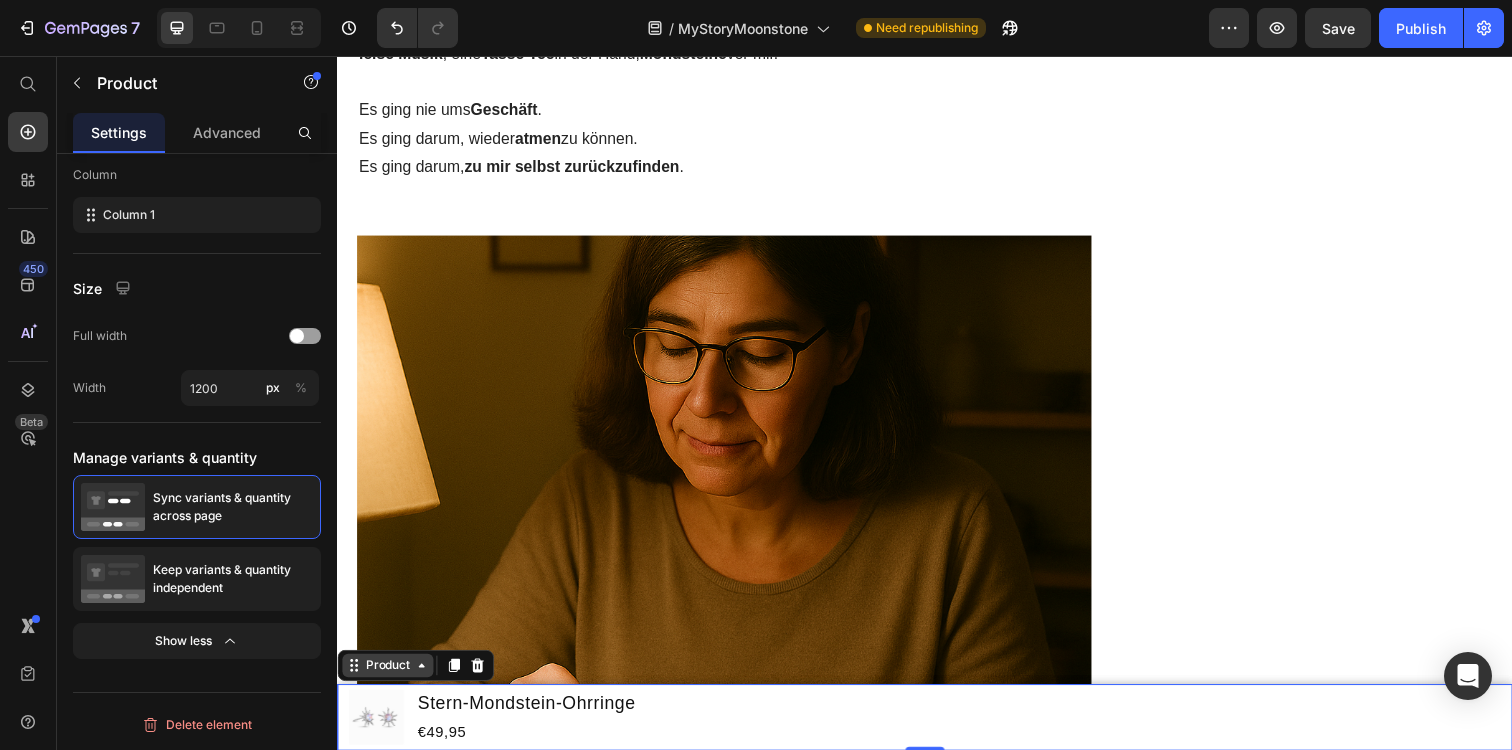 click on "Product" at bounding box center [388, 678] 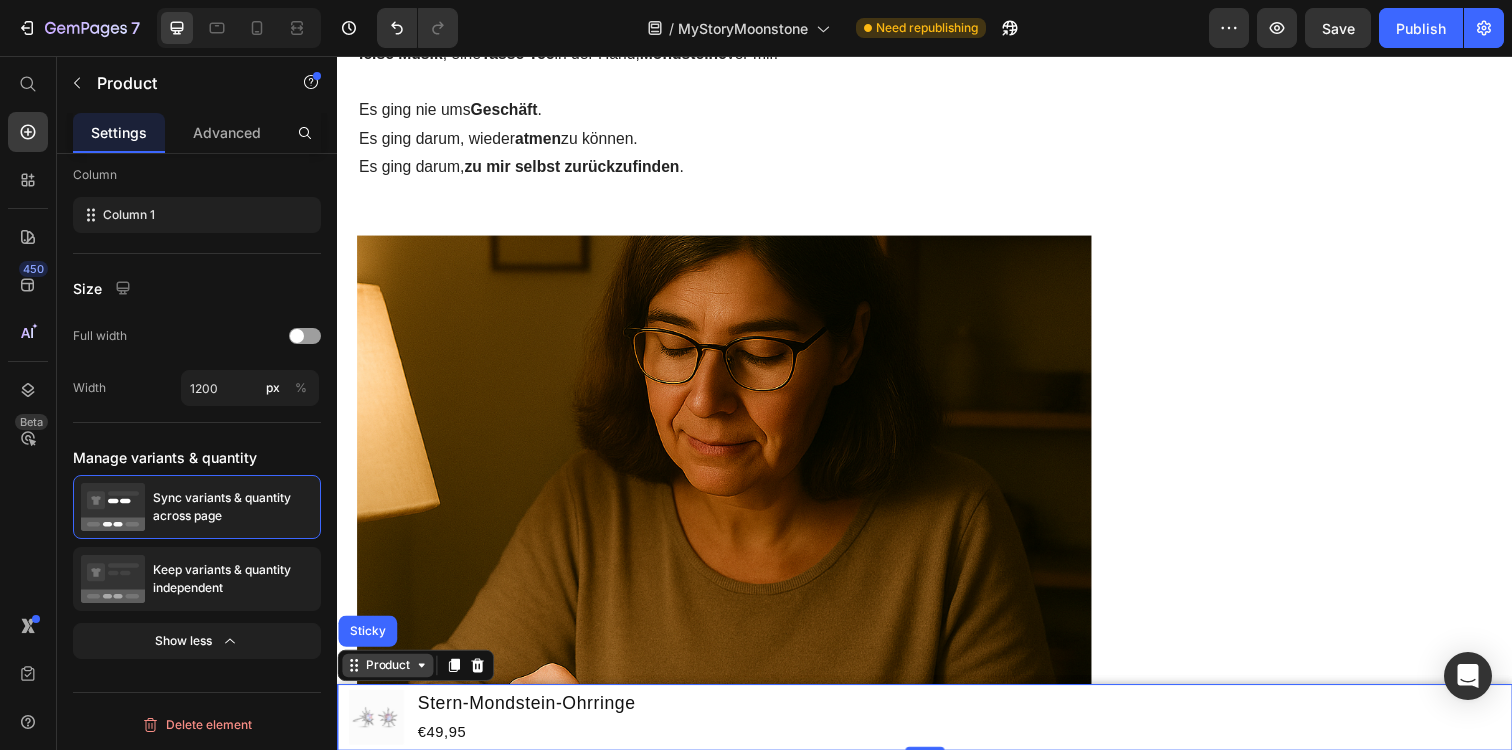 click on "Product" at bounding box center [388, 678] 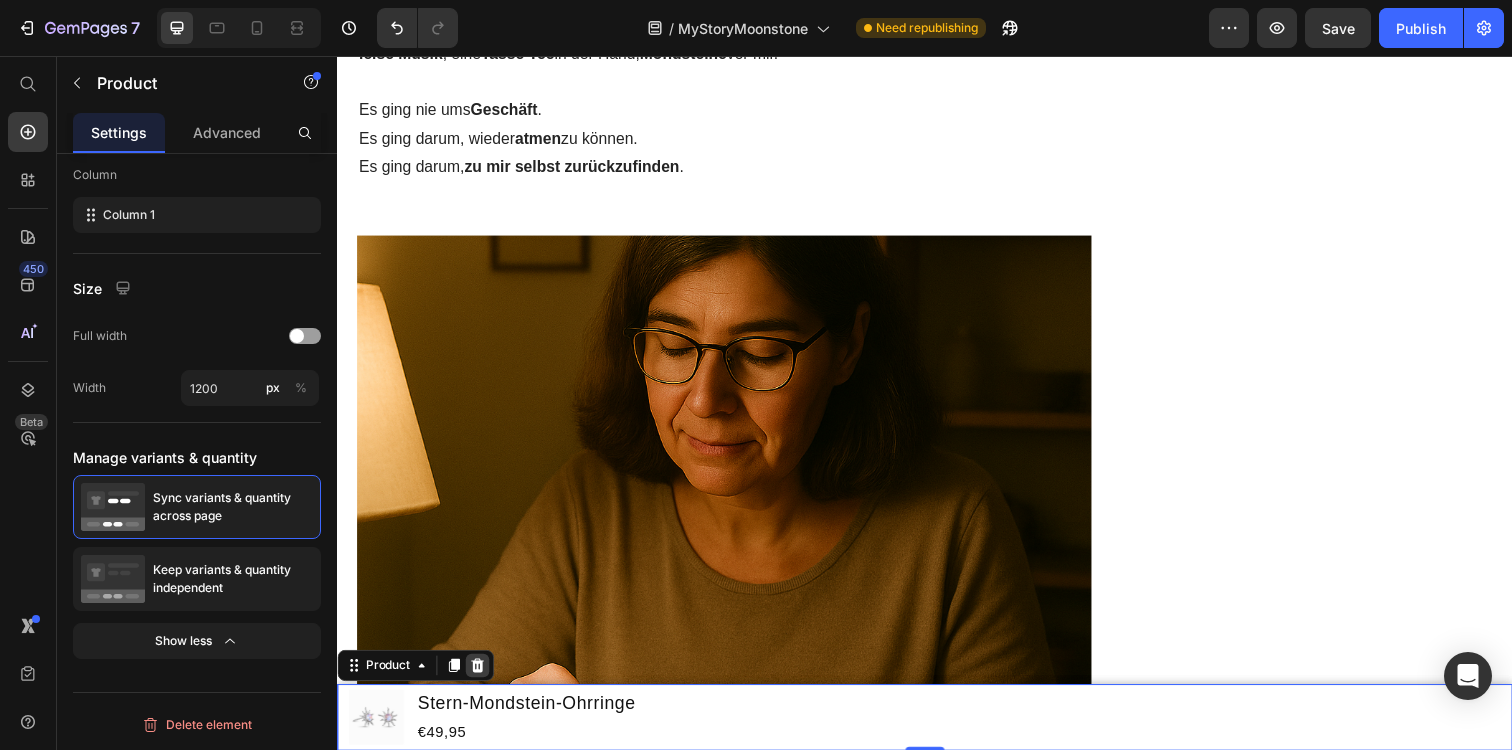 click 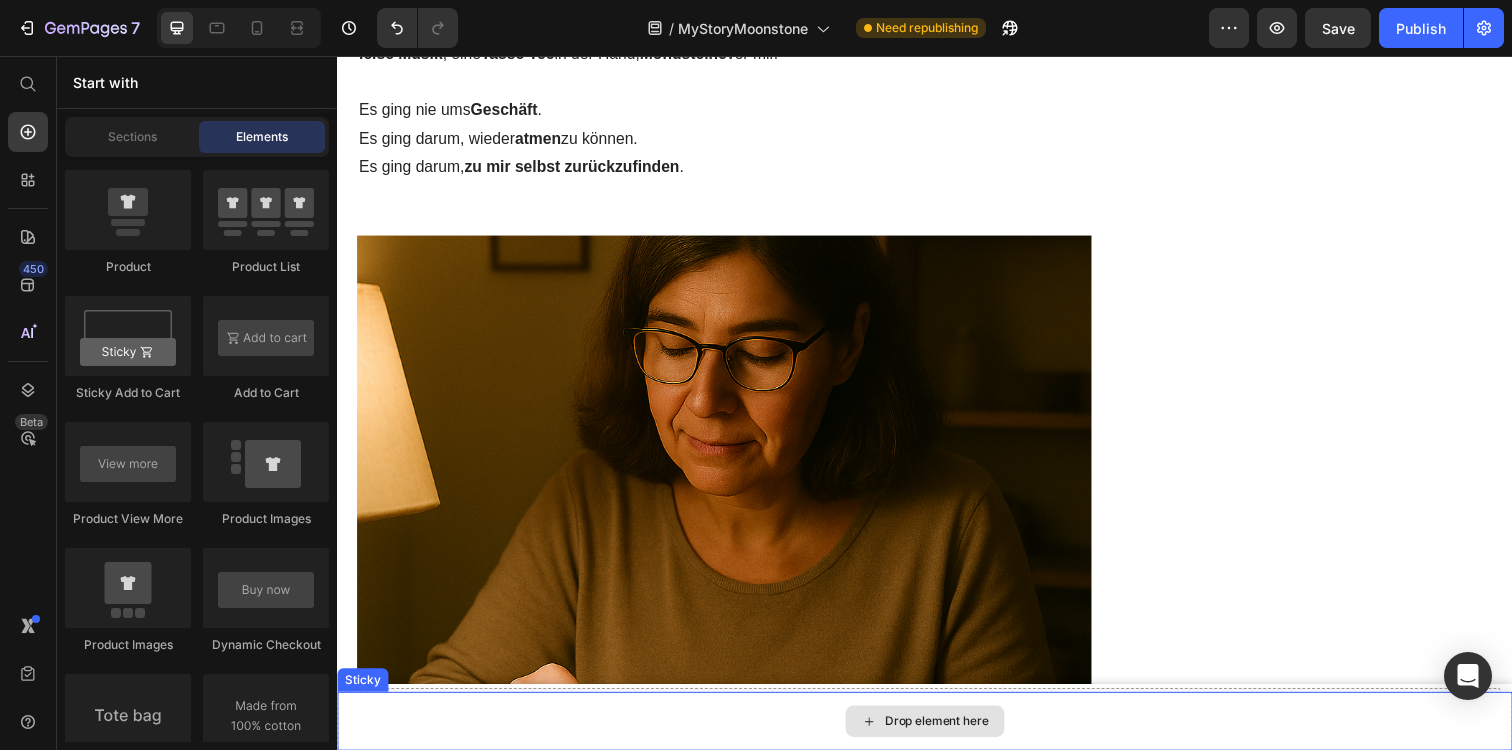 click on "Drop element here" at bounding box center (937, 735) 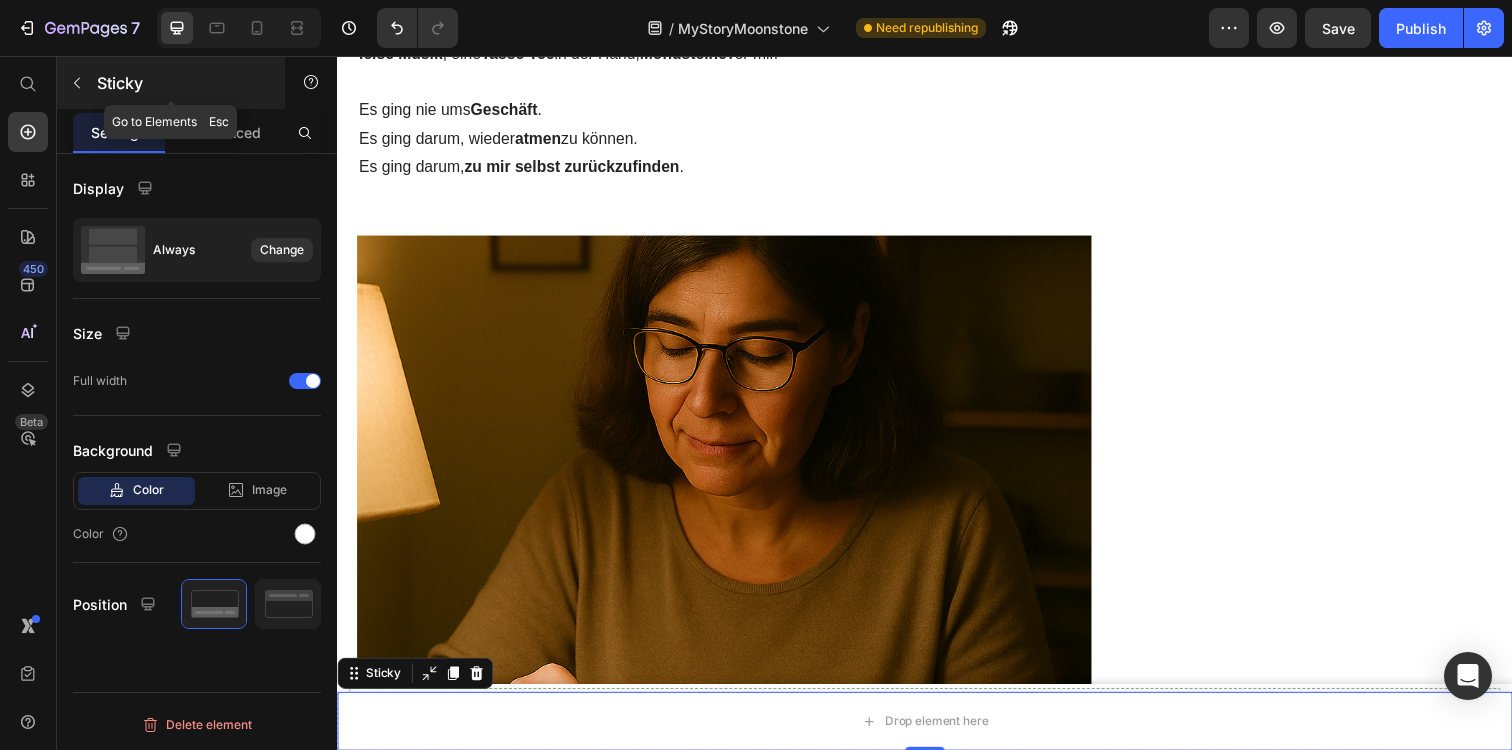 click 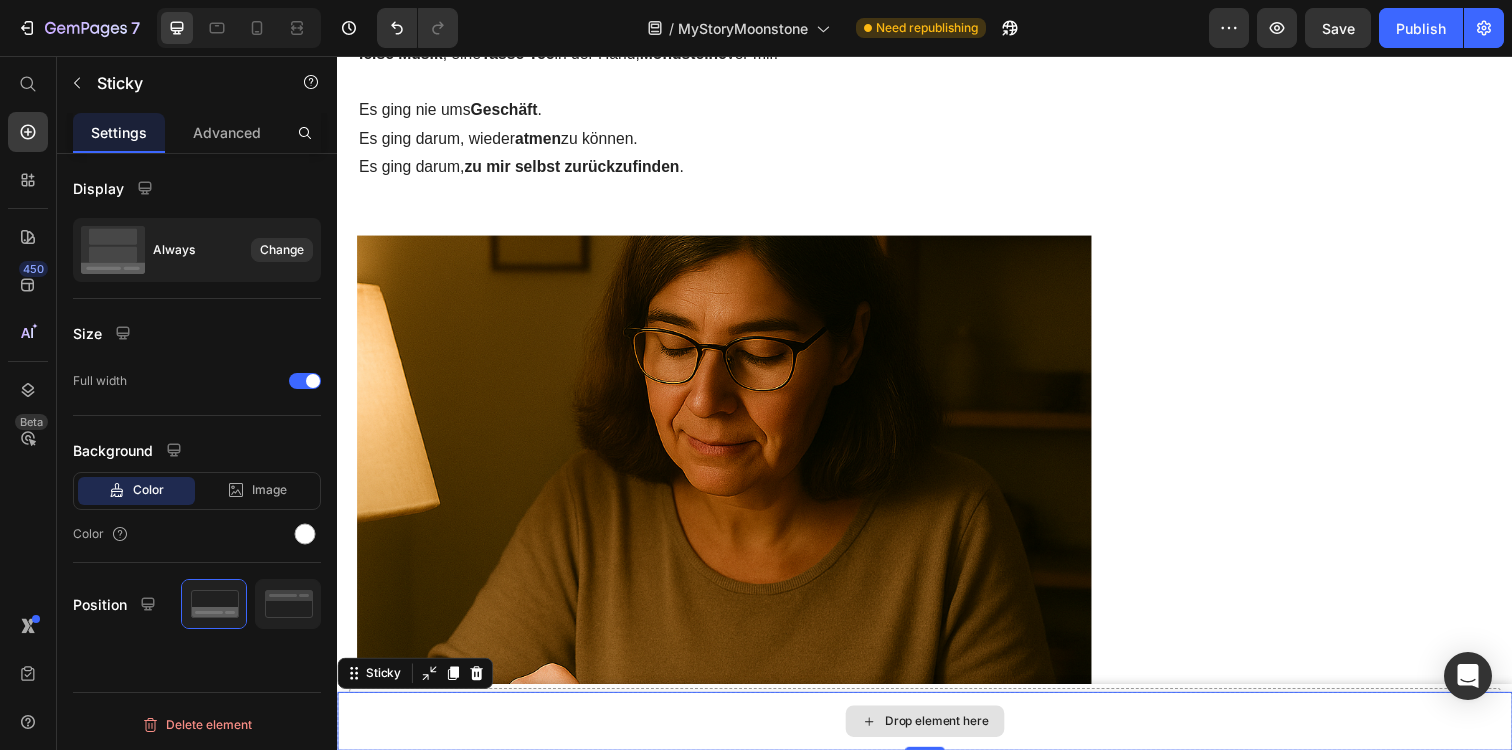 click on "Drop element here" at bounding box center (937, 735) 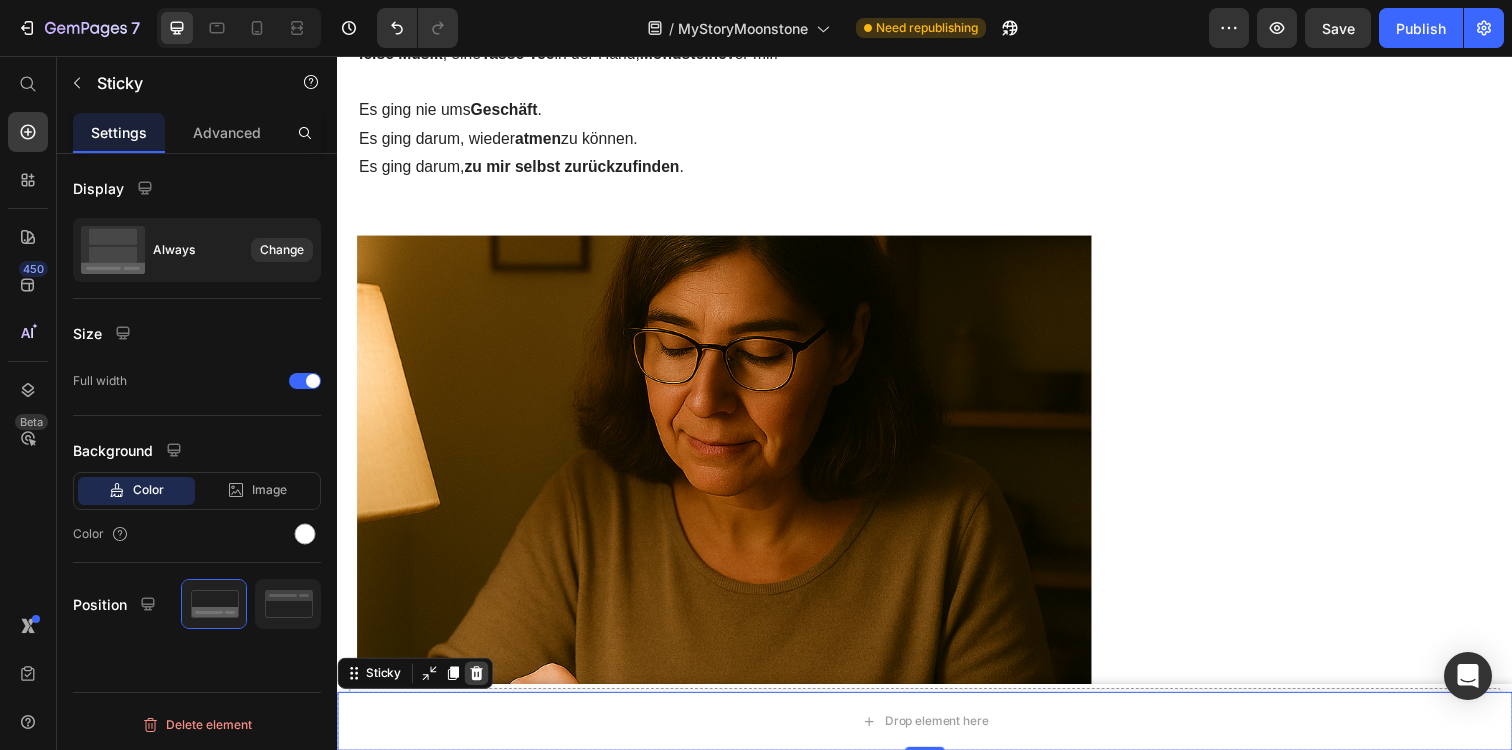 click 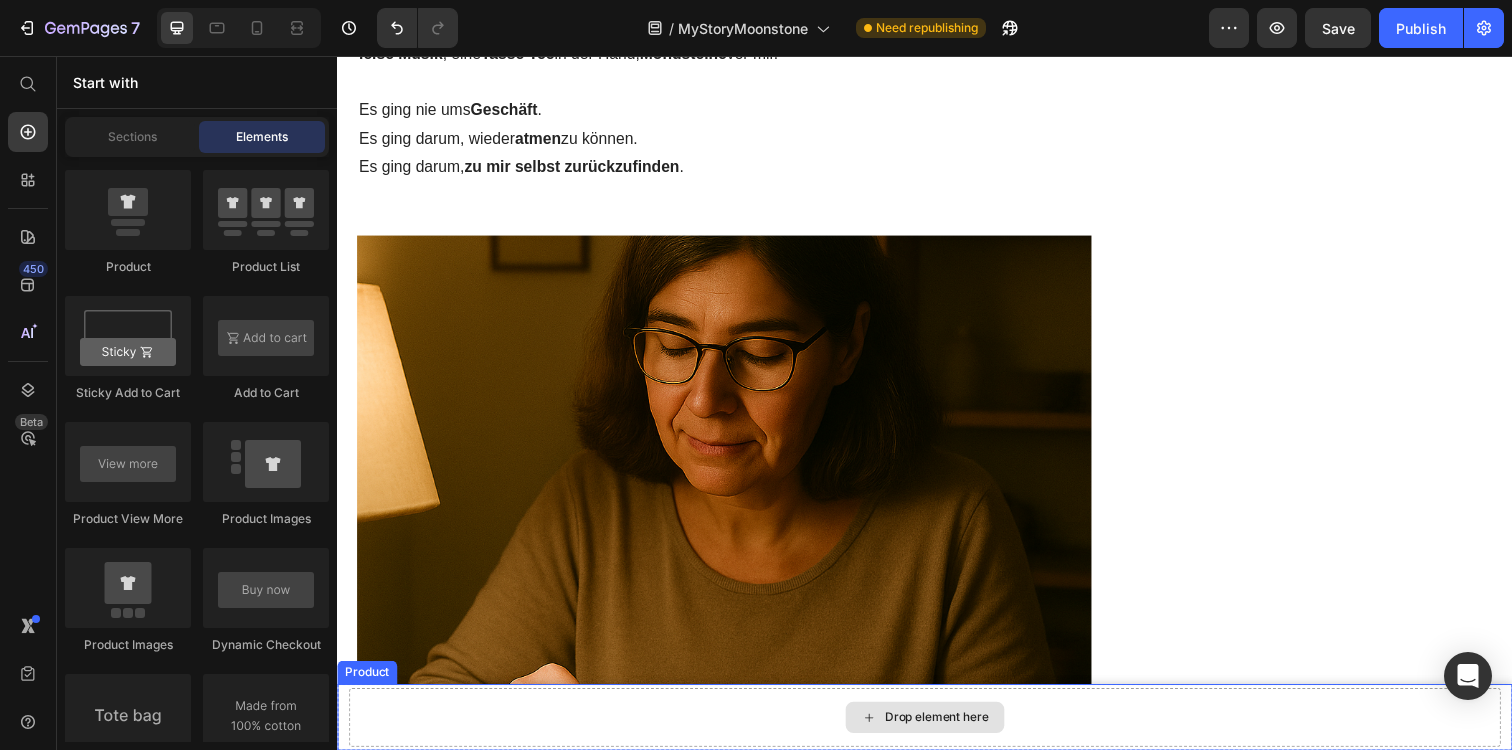 click on "Drop element here" at bounding box center (937, 731) 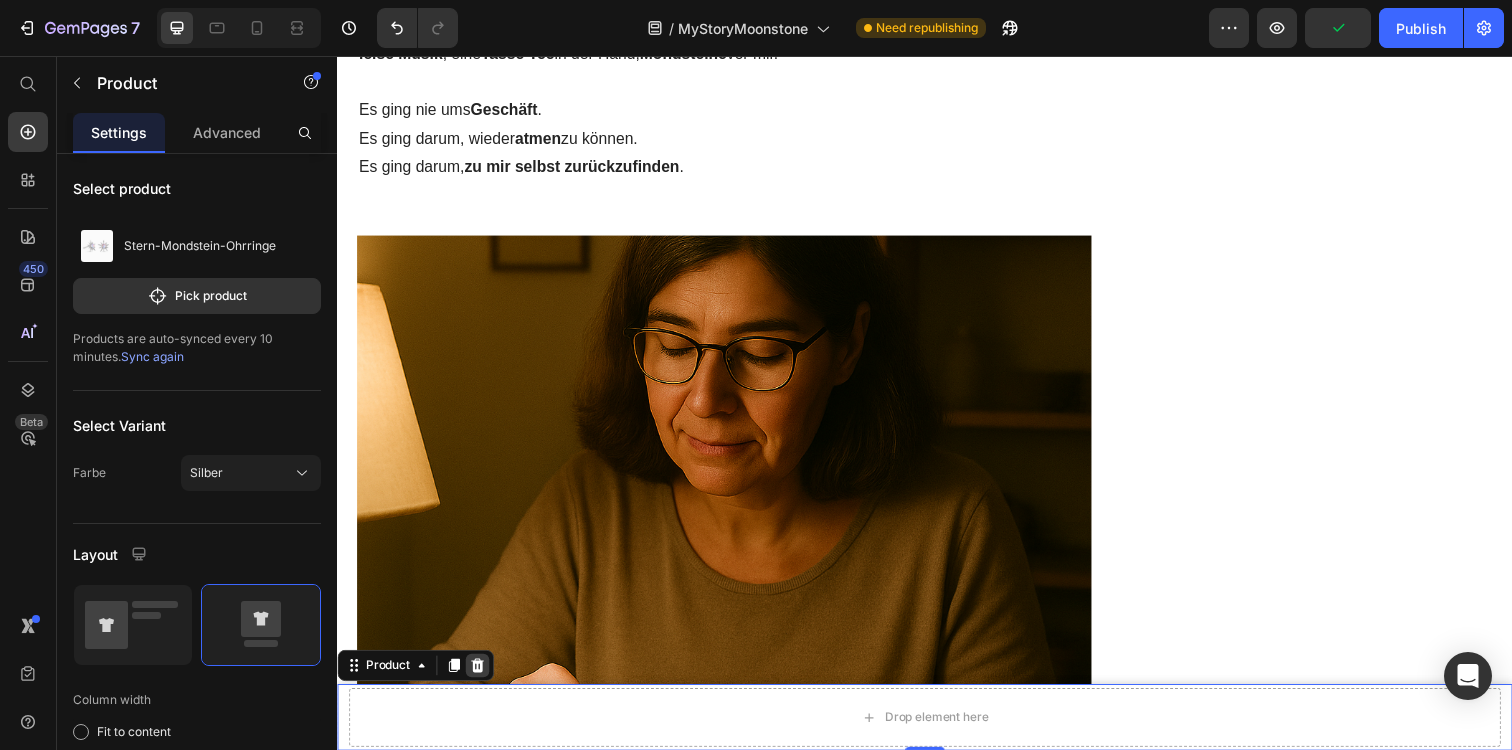 click 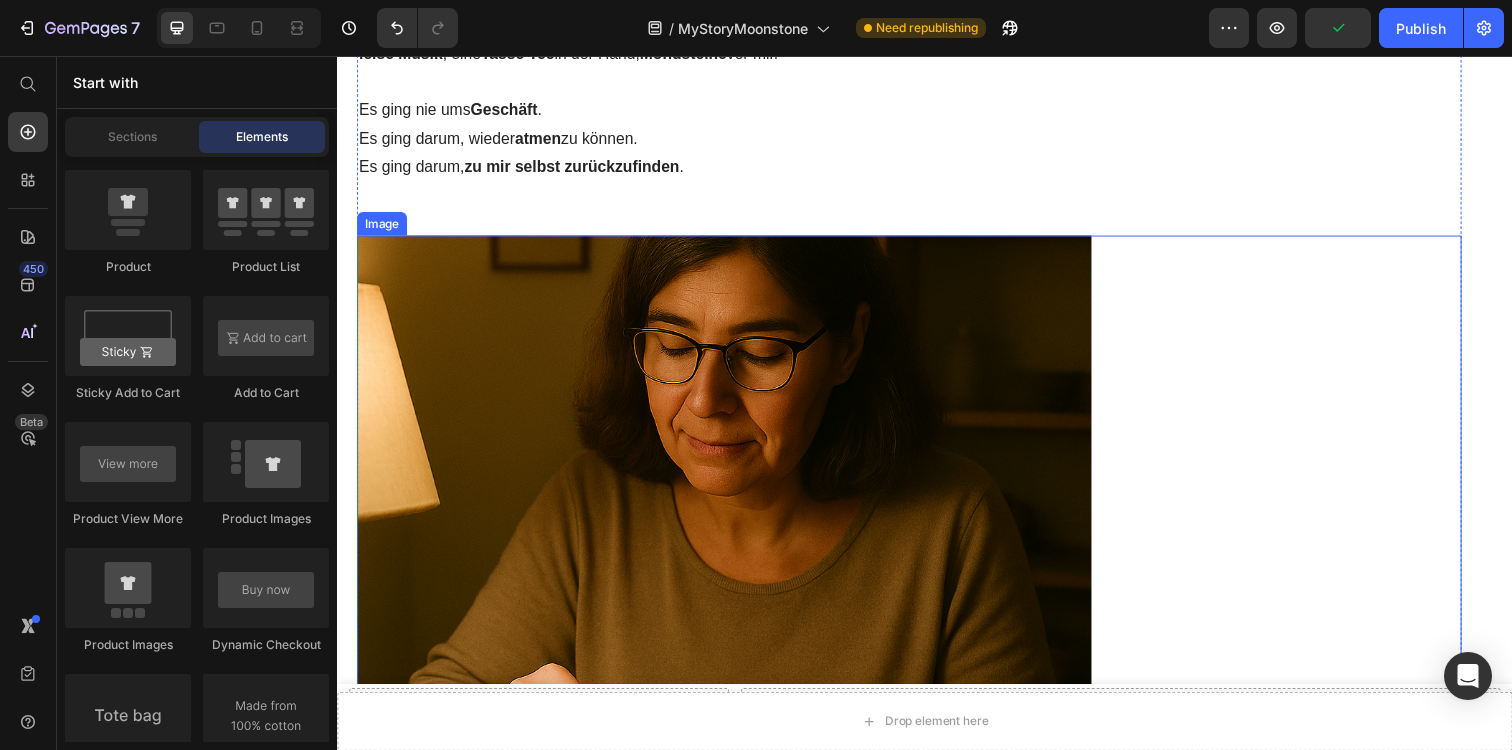 click on "Drop element here" at bounding box center (937, 735) 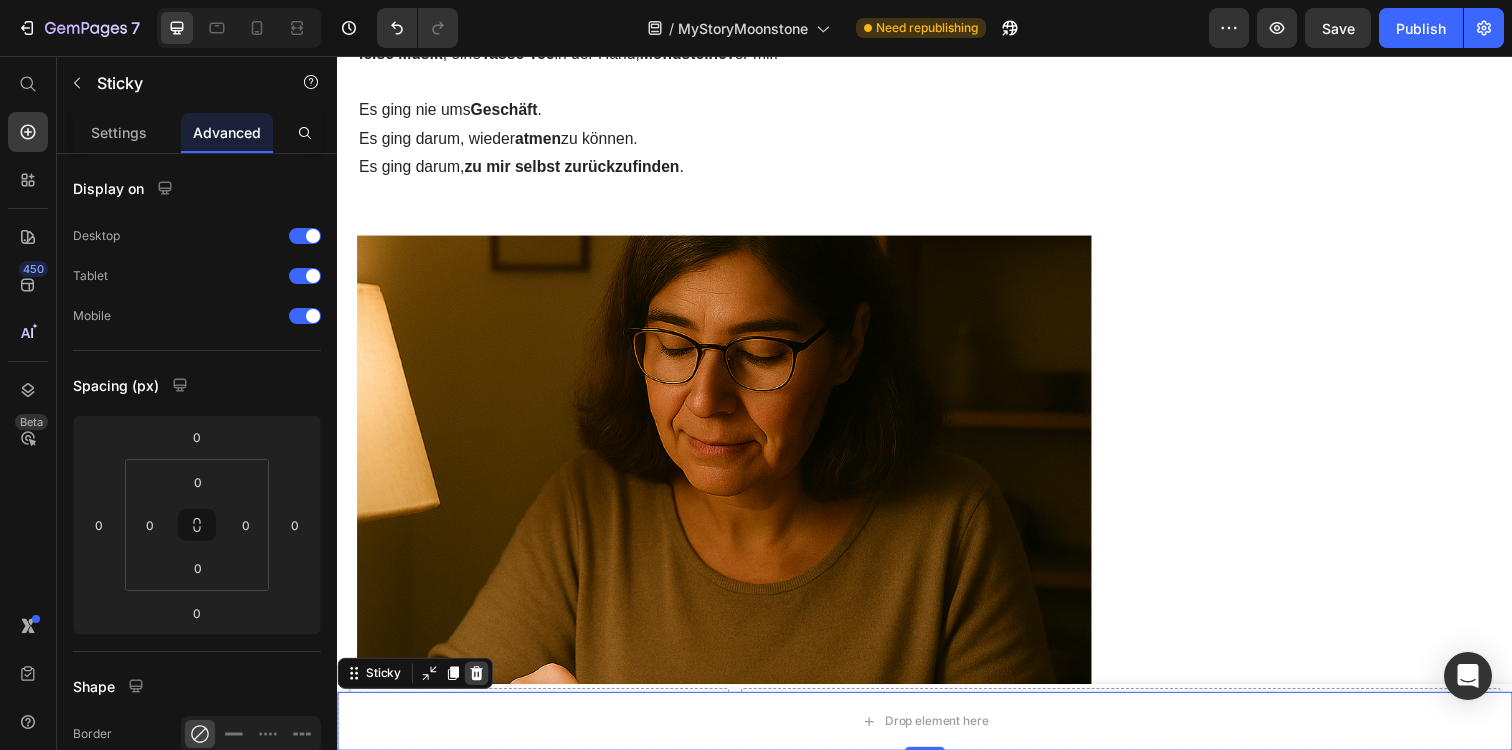 click 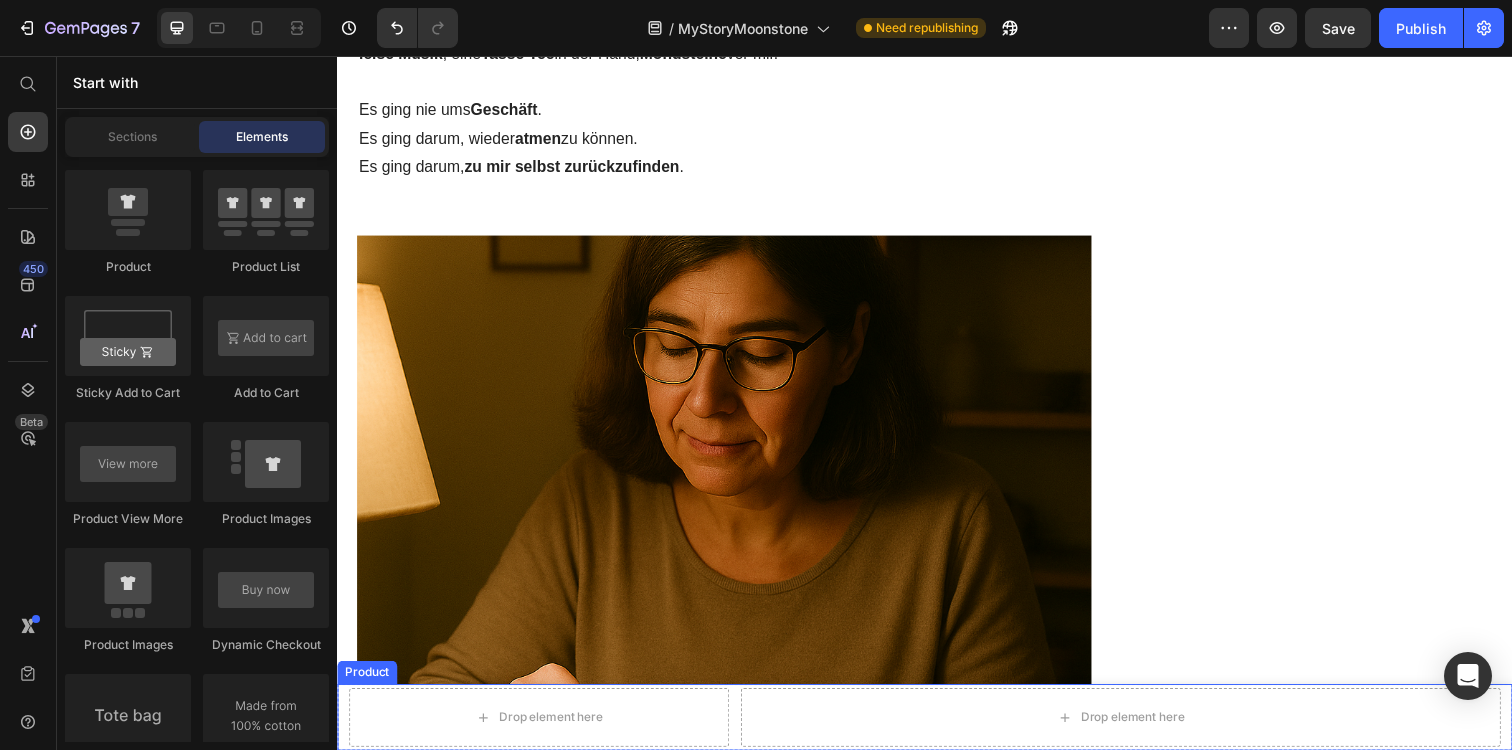 click on "Drop element here
Drop element here Product" at bounding box center (937, 731) 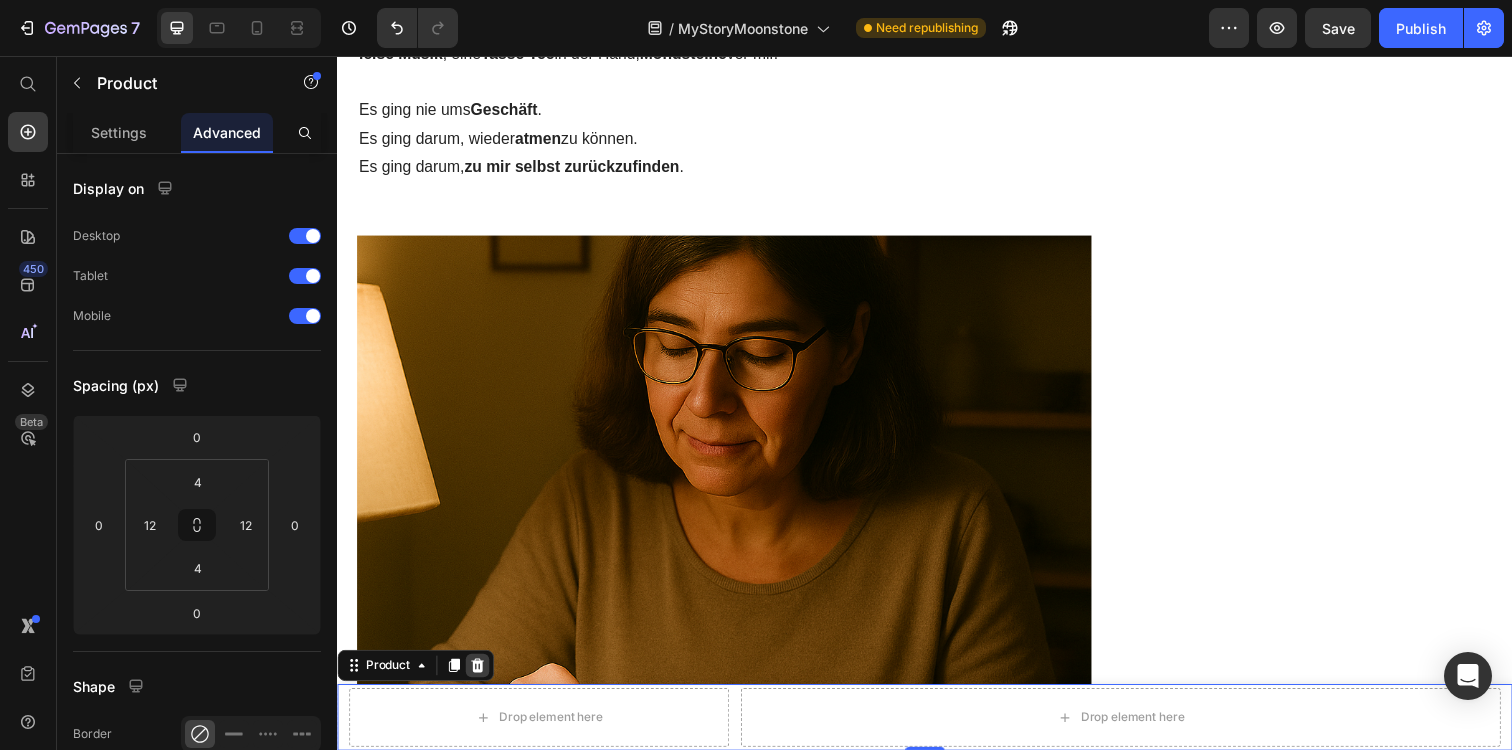 click 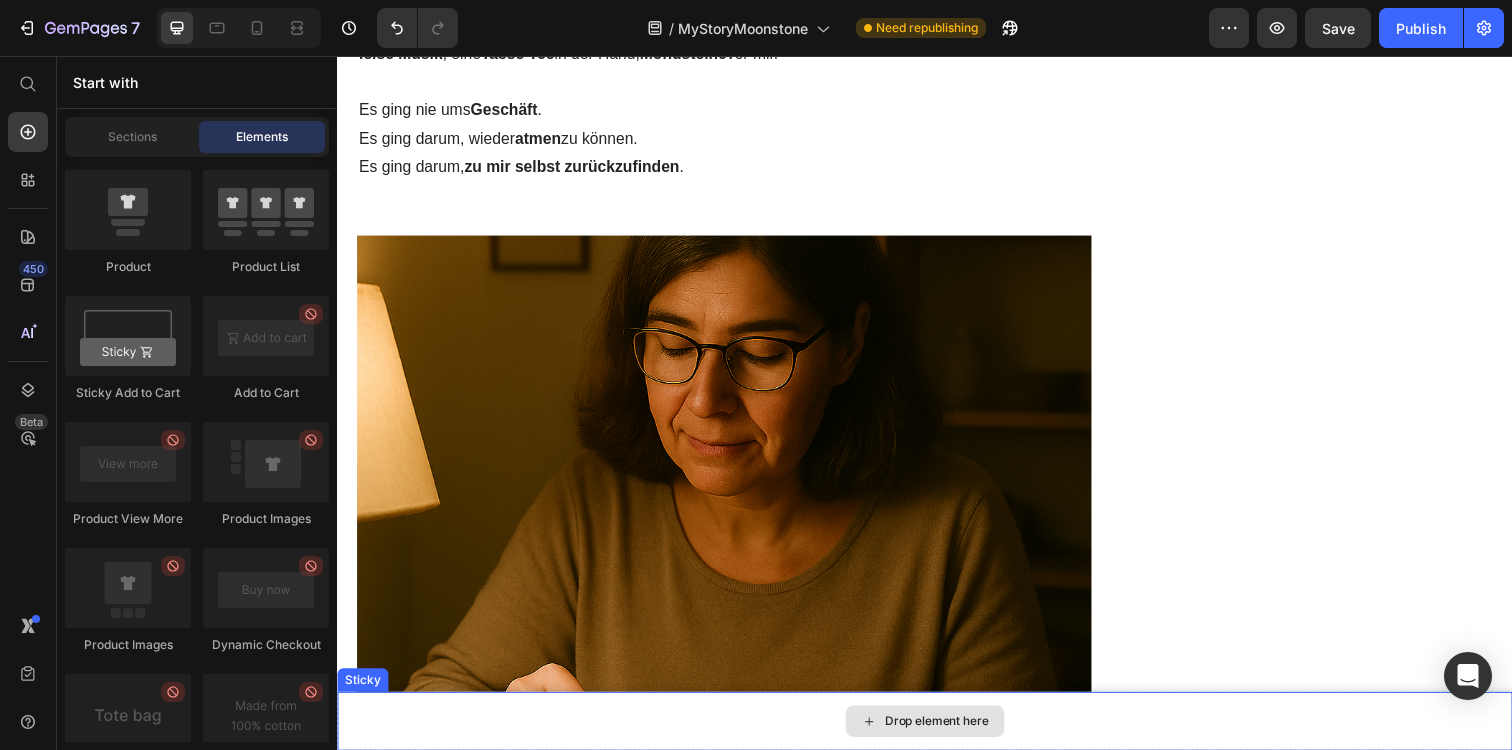 click on "Drop element here" at bounding box center (937, 735) 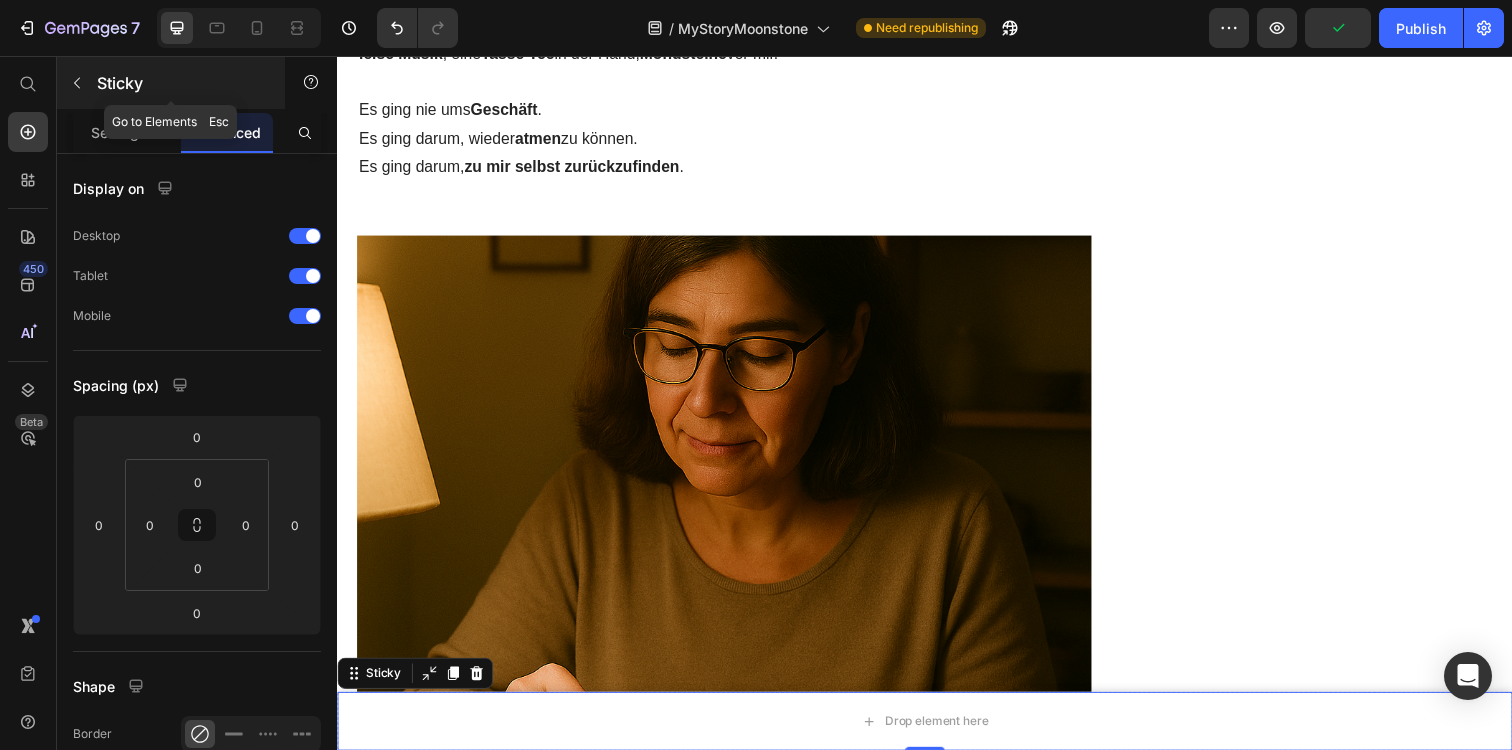click 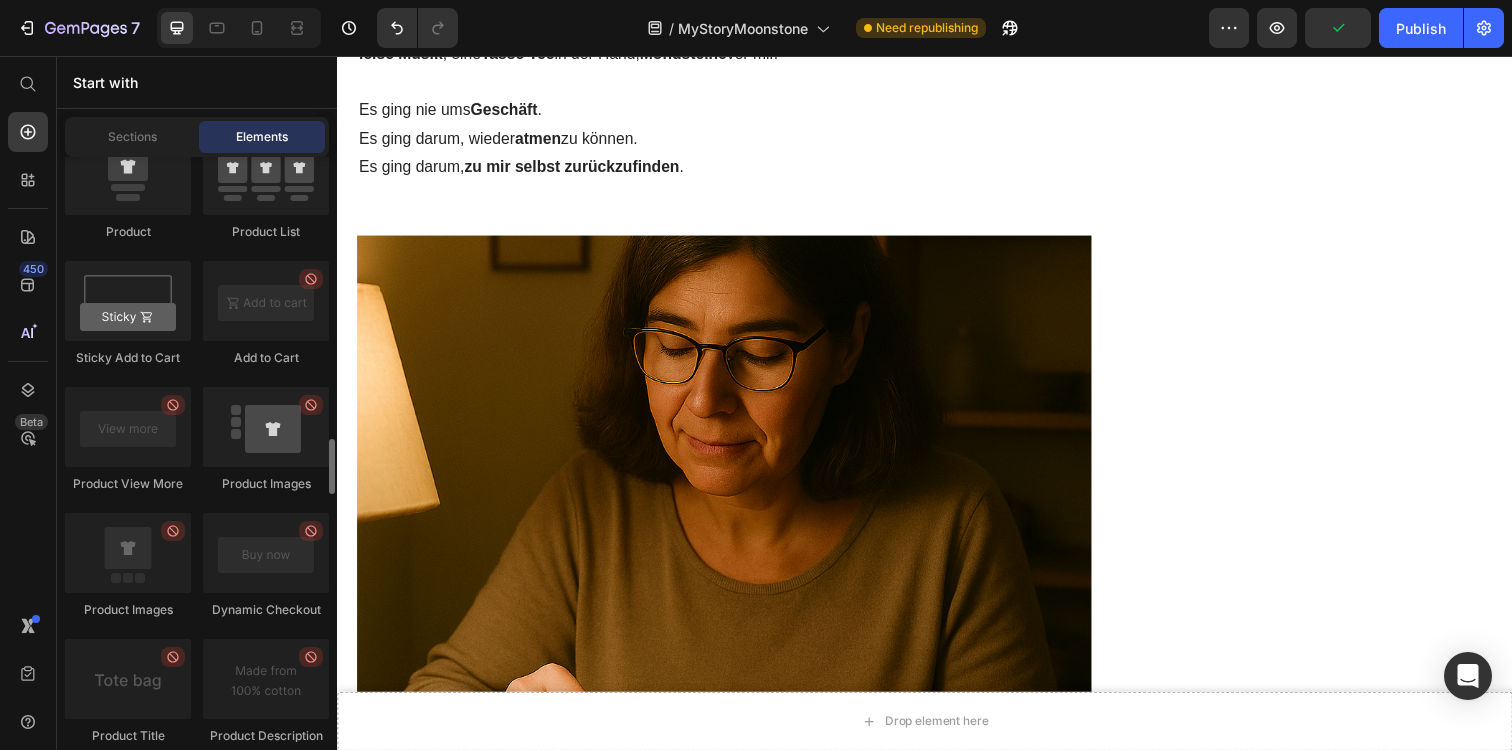 scroll, scrollTop: 2837, scrollLeft: 0, axis: vertical 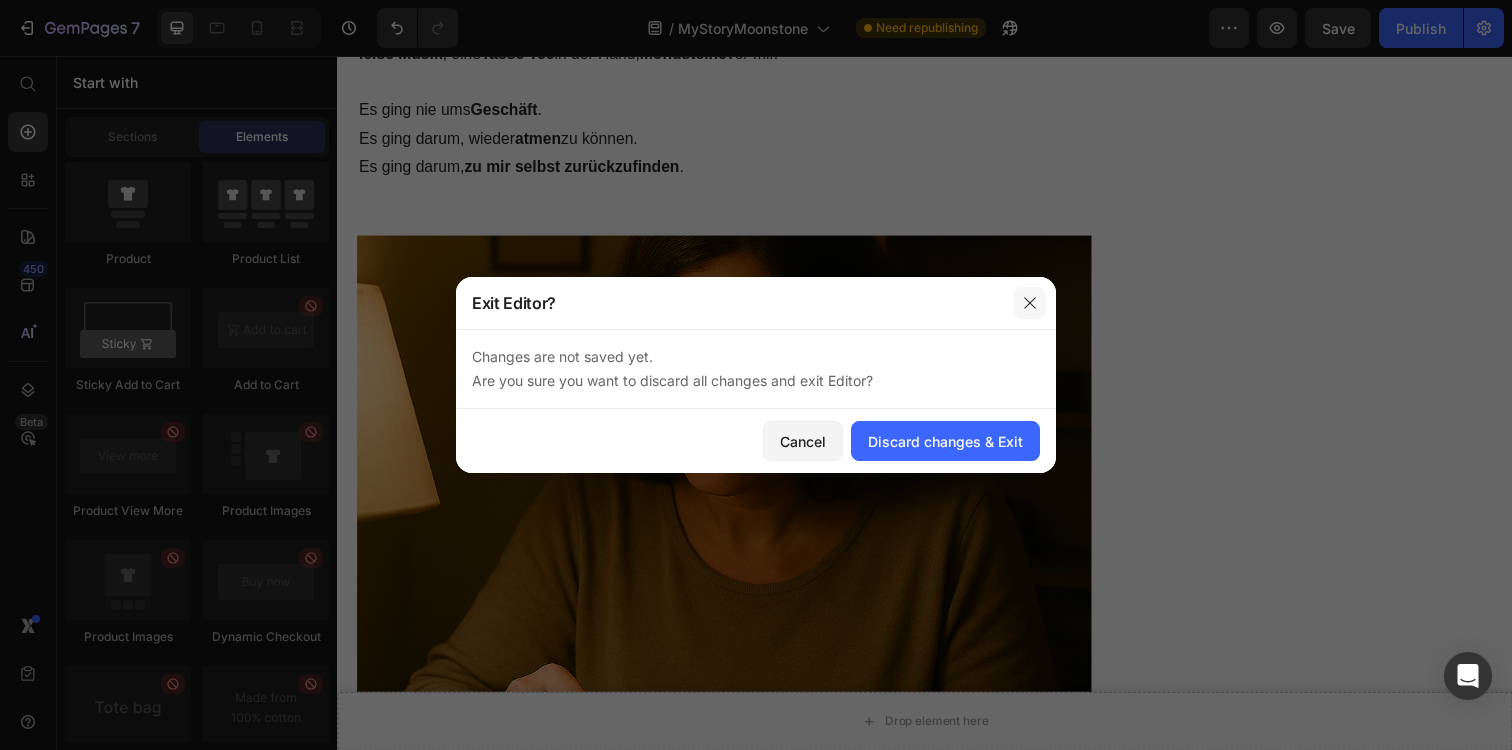 click 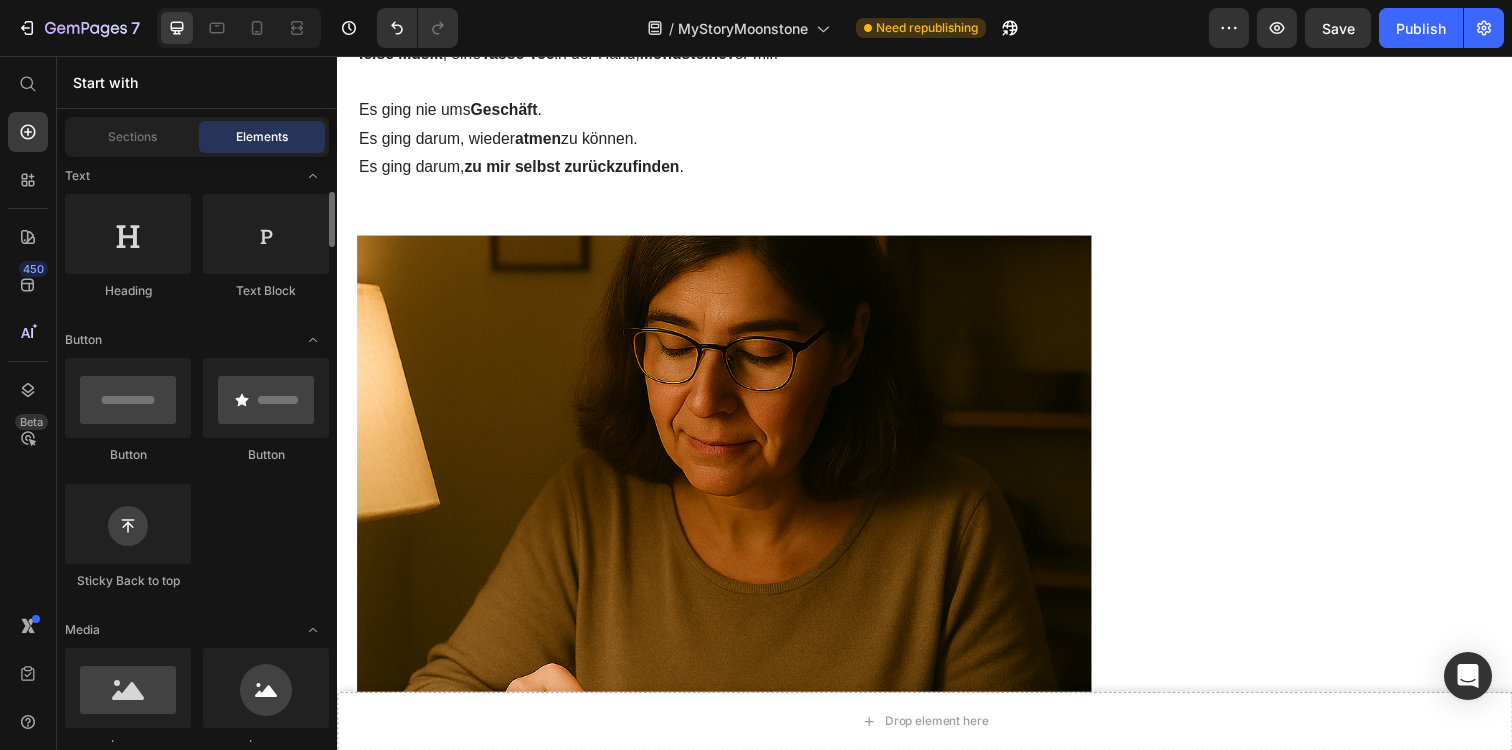 scroll, scrollTop: 313, scrollLeft: 0, axis: vertical 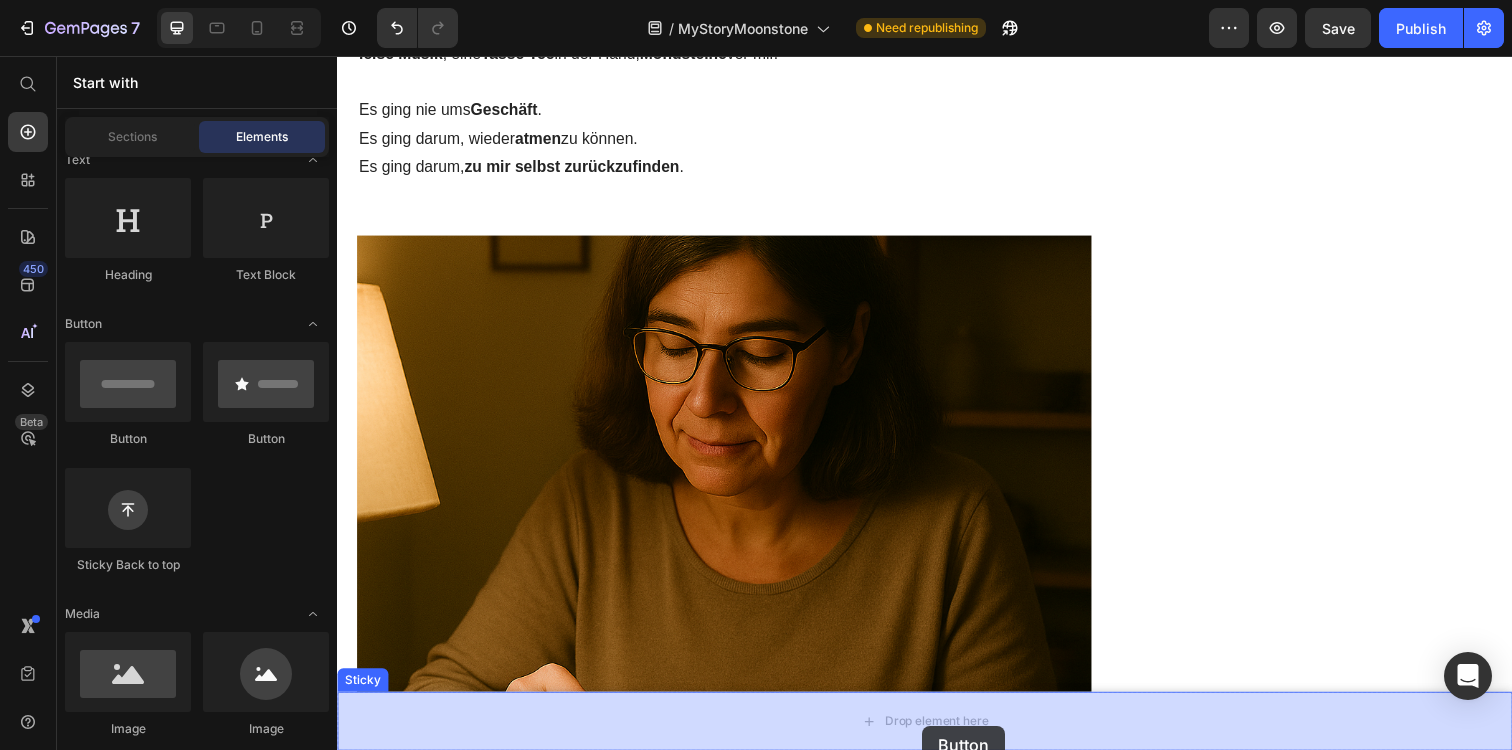 drag, startPoint x: 465, startPoint y: 428, endPoint x: 934, endPoint y: 740, distance: 563.29834 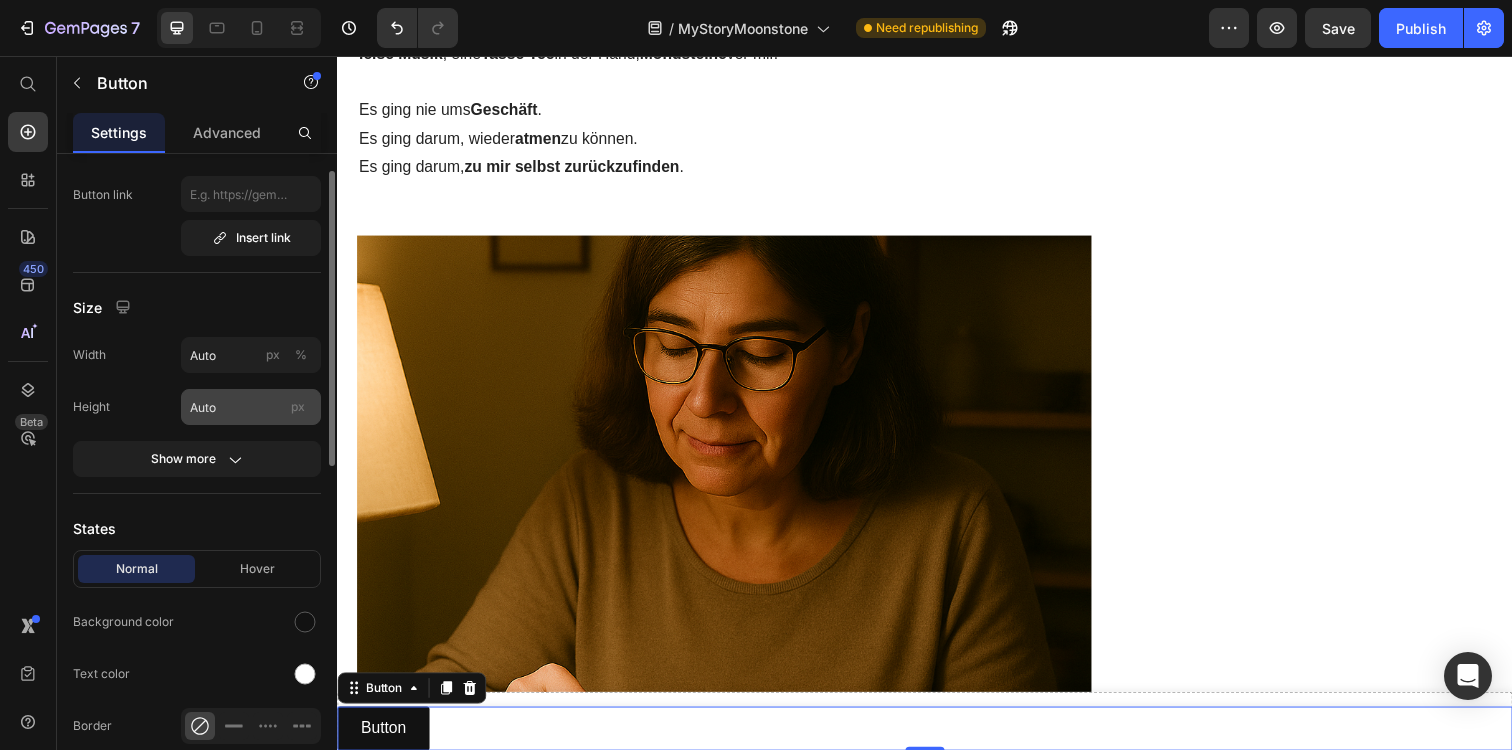 scroll, scrollTop: 113, scrollLeft: 0, axis: vertical 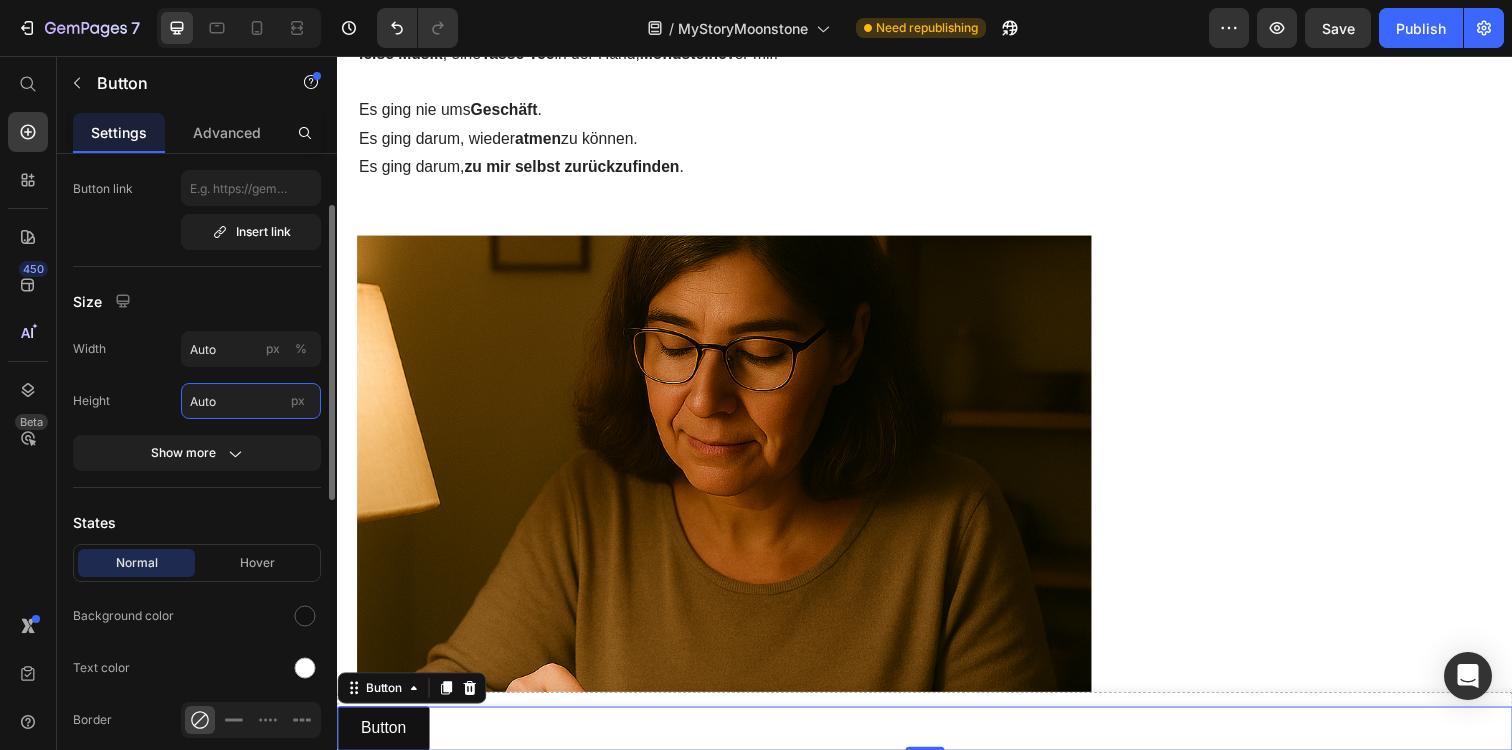 click on "Auto" at bounding box center [251, 401] 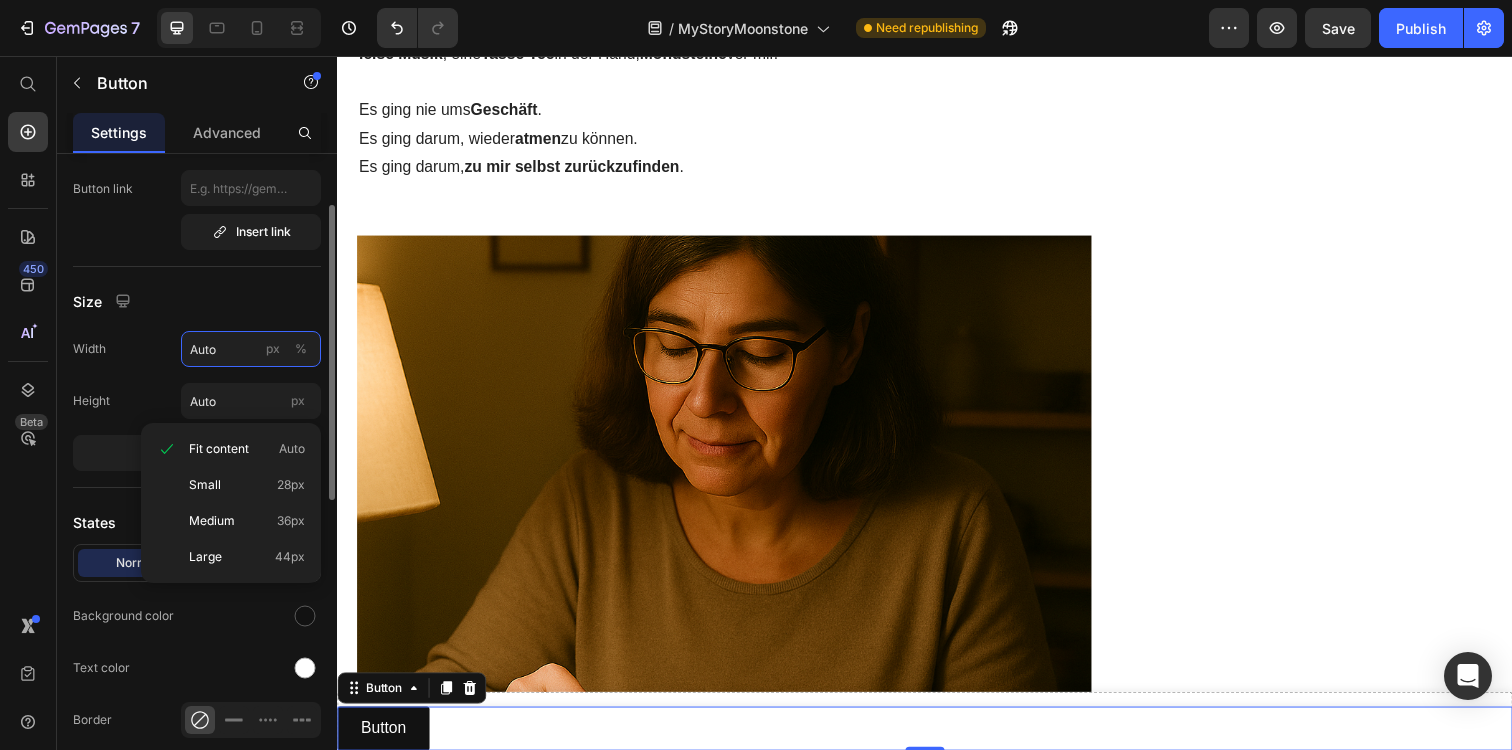 click on "Auto" at bounding box center (251, 349) 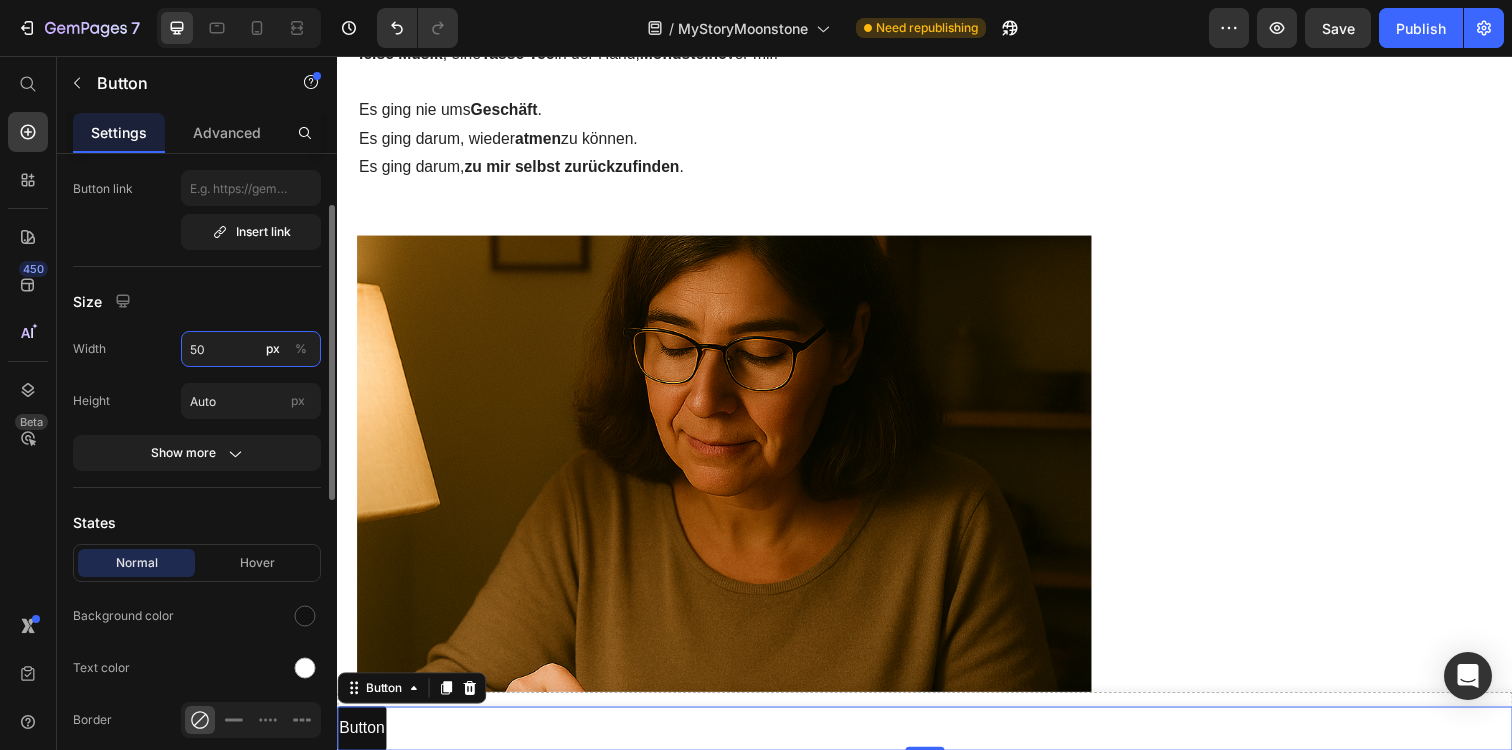 type on "5" 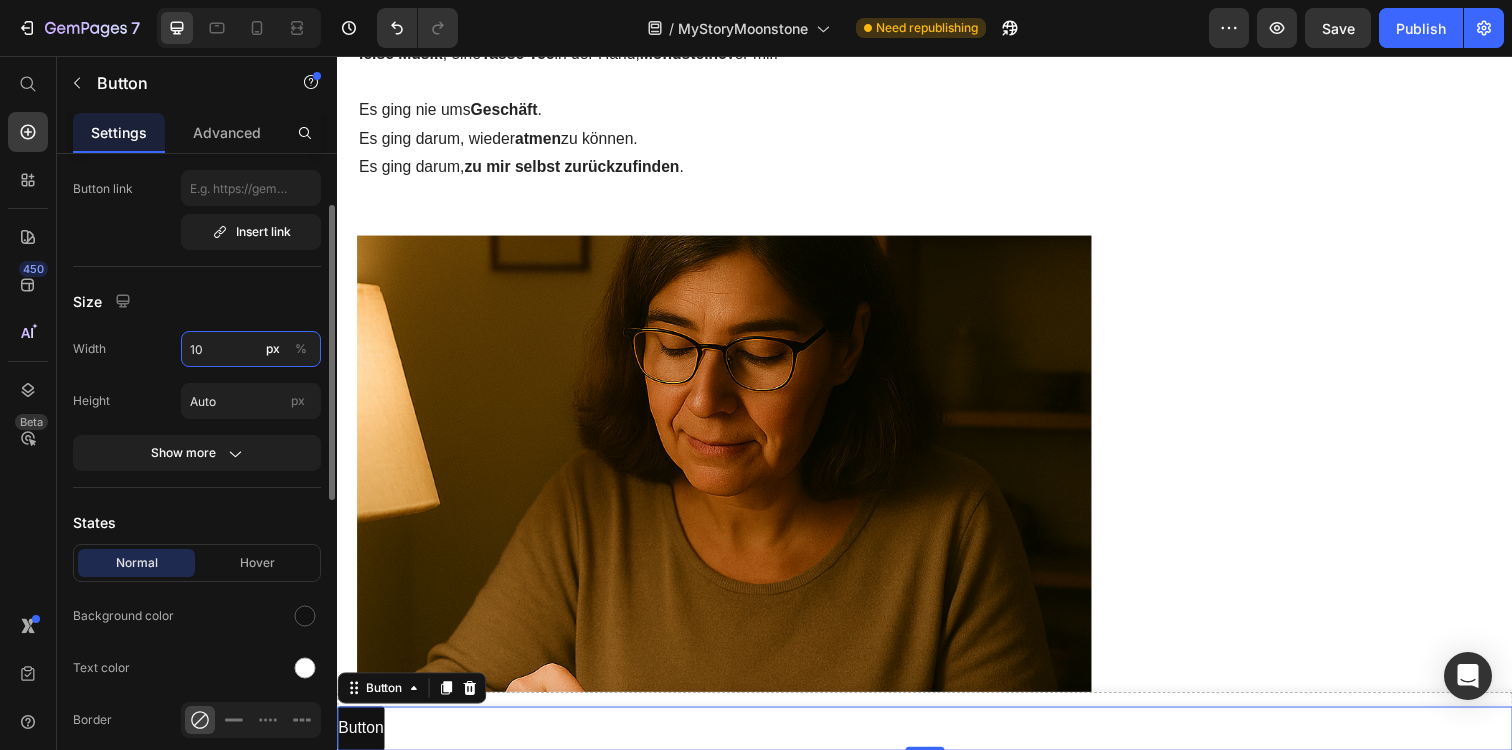 type on "1" 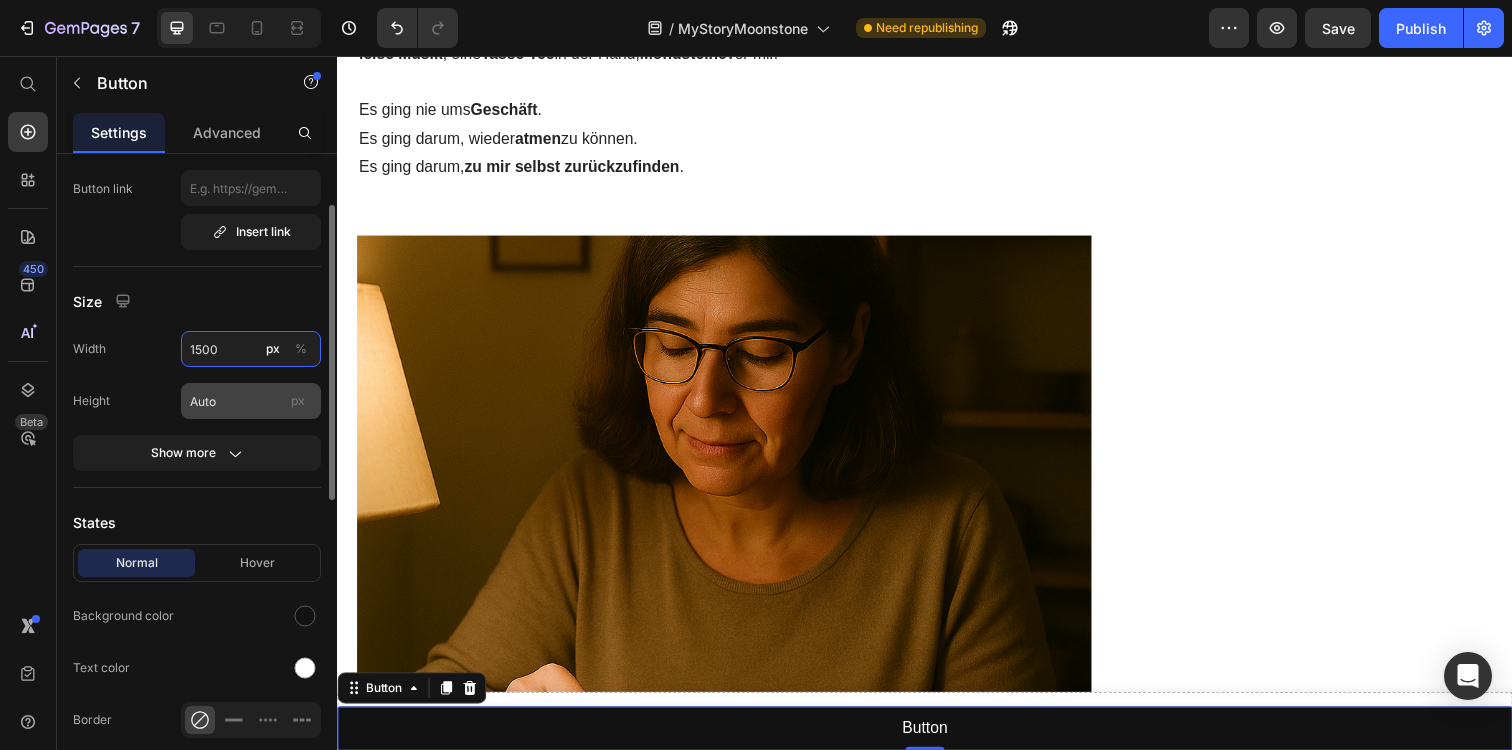 type on "1500" 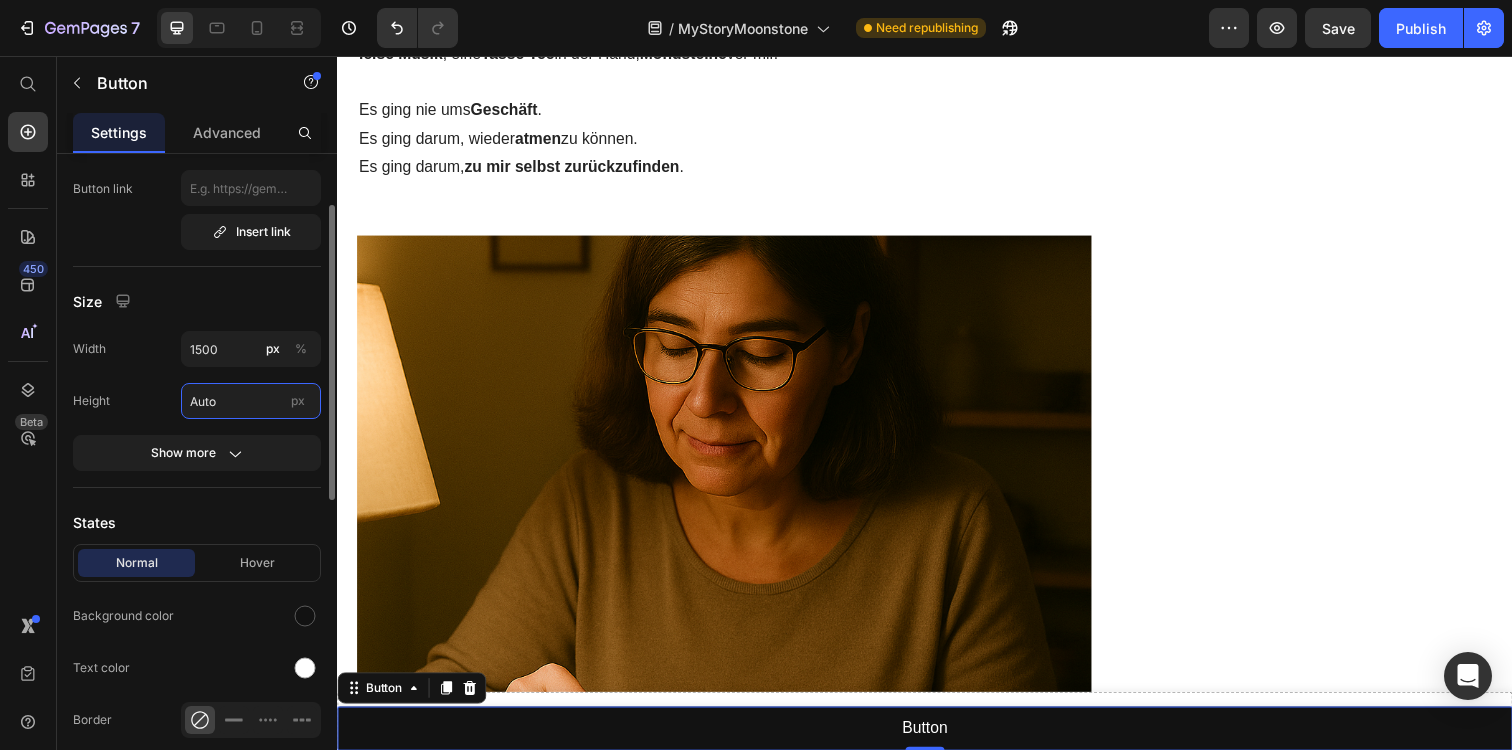 click on "Auto" at bounding box center [251, 401] 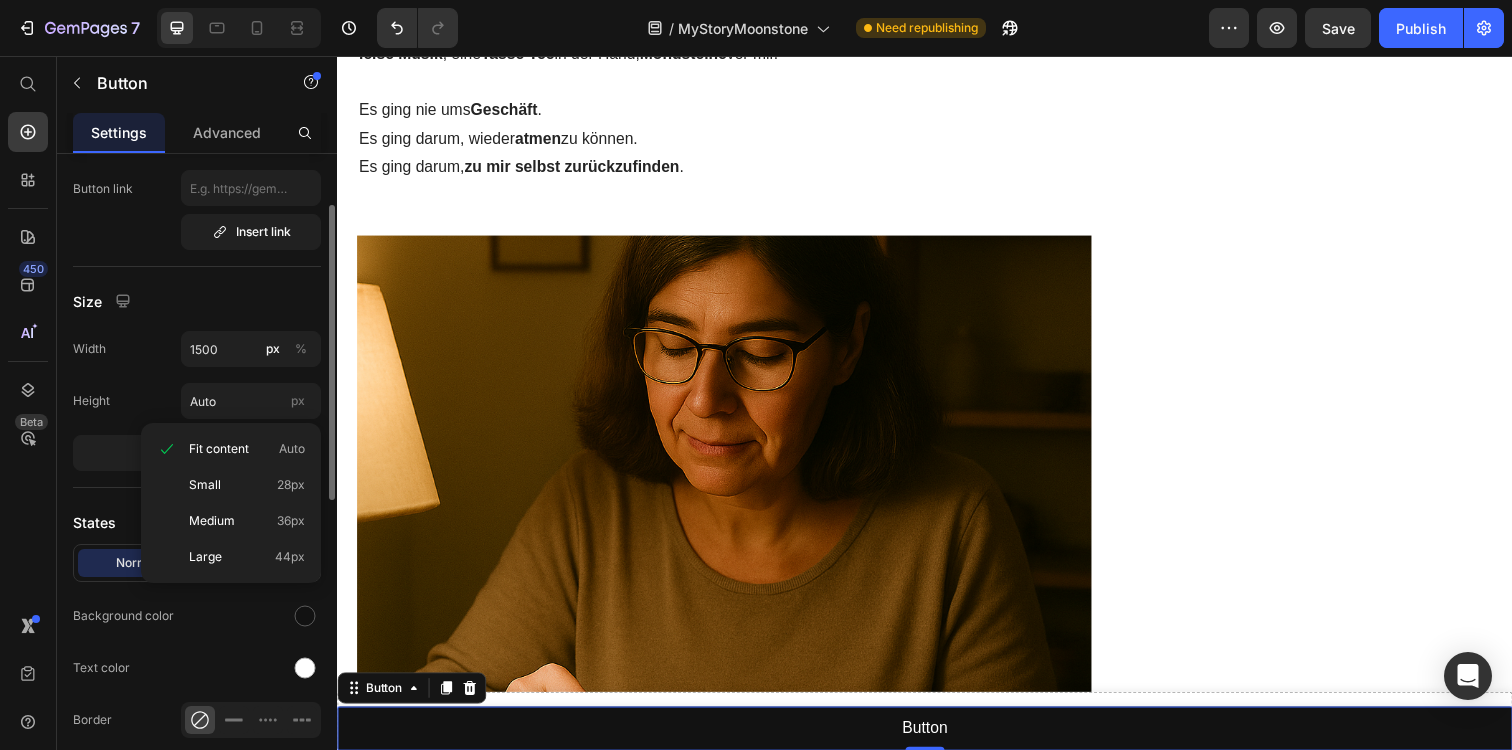 click on "Size" at bounding box center (197, 301) 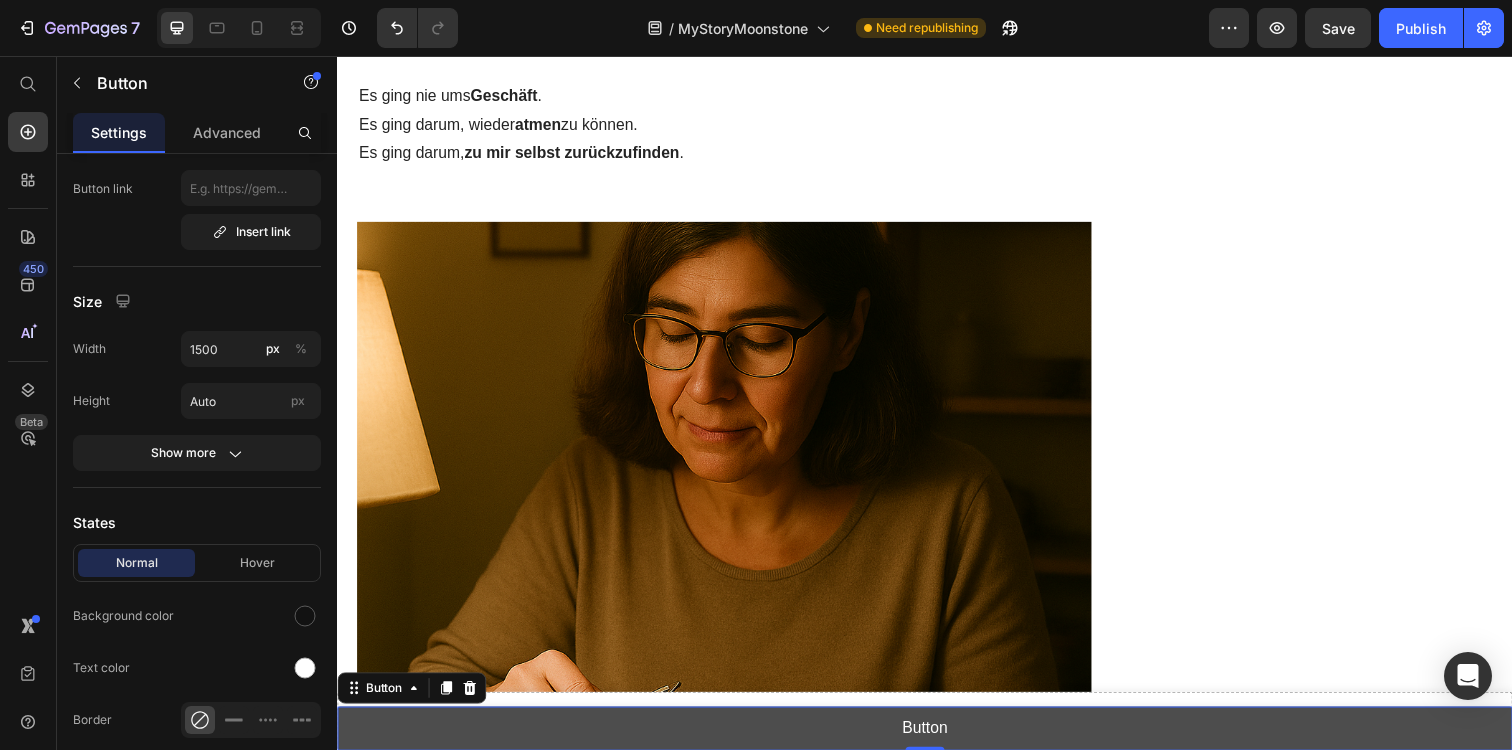 scroll, scrollTop: 3952, scrollLeft: 0, axis: vertical 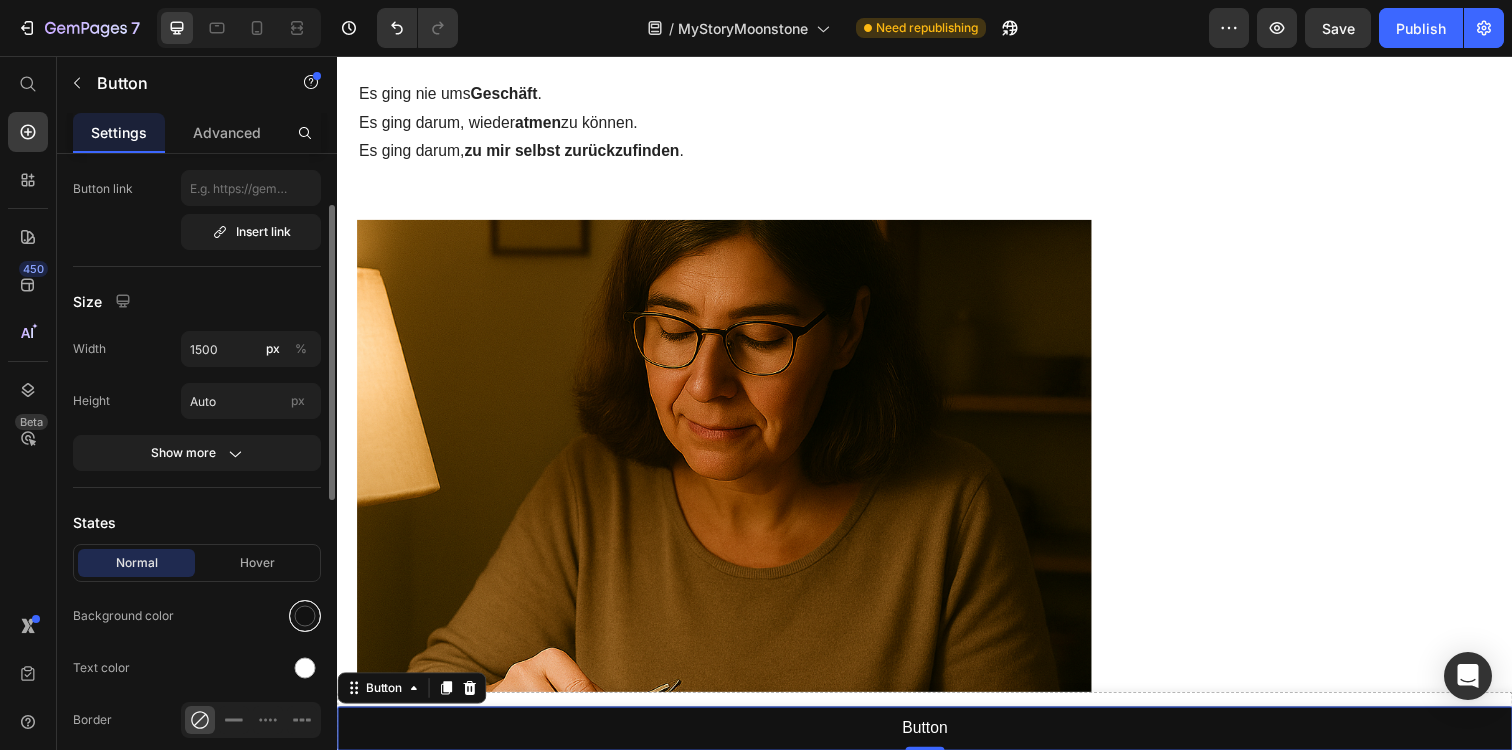 click at bounding box center (305, 616) 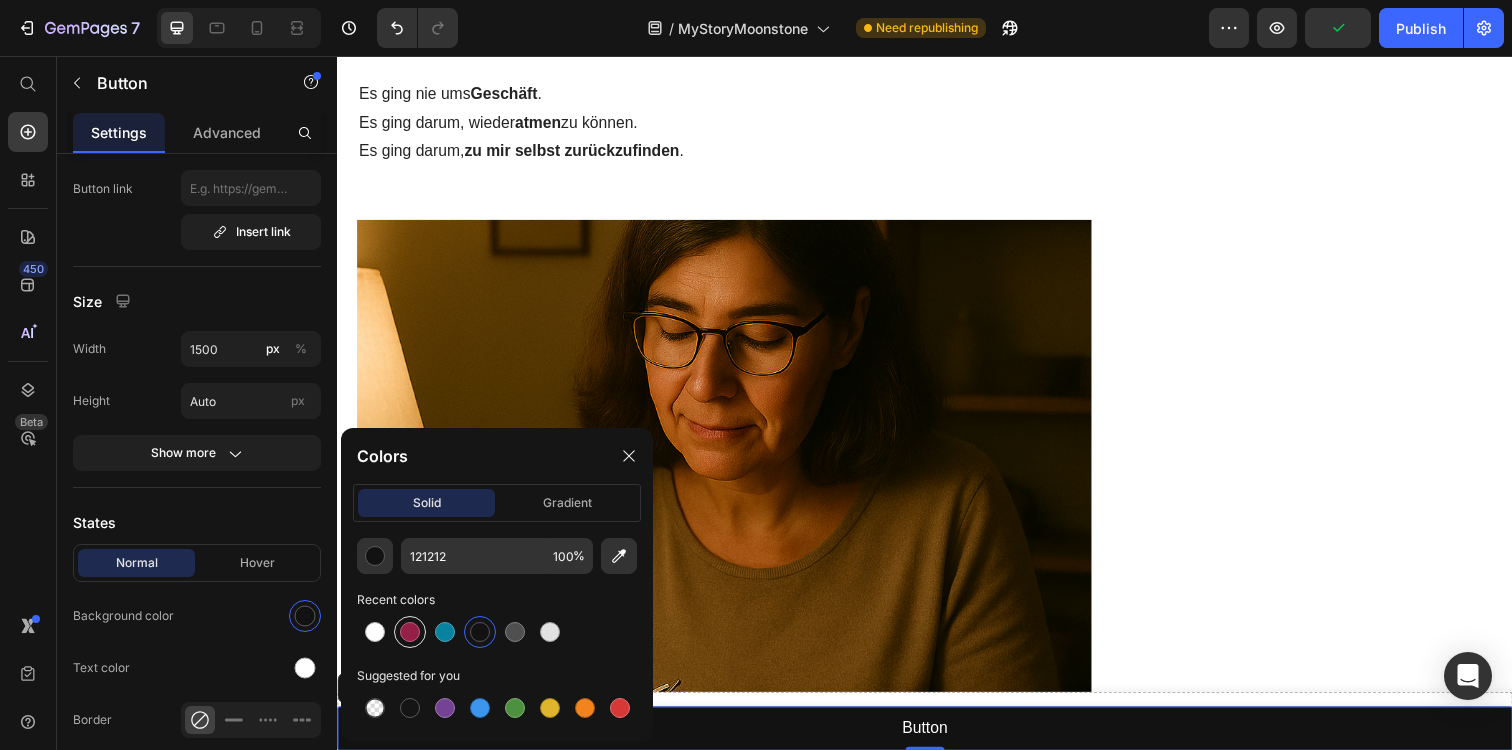 click at bounding box center (410, 632) 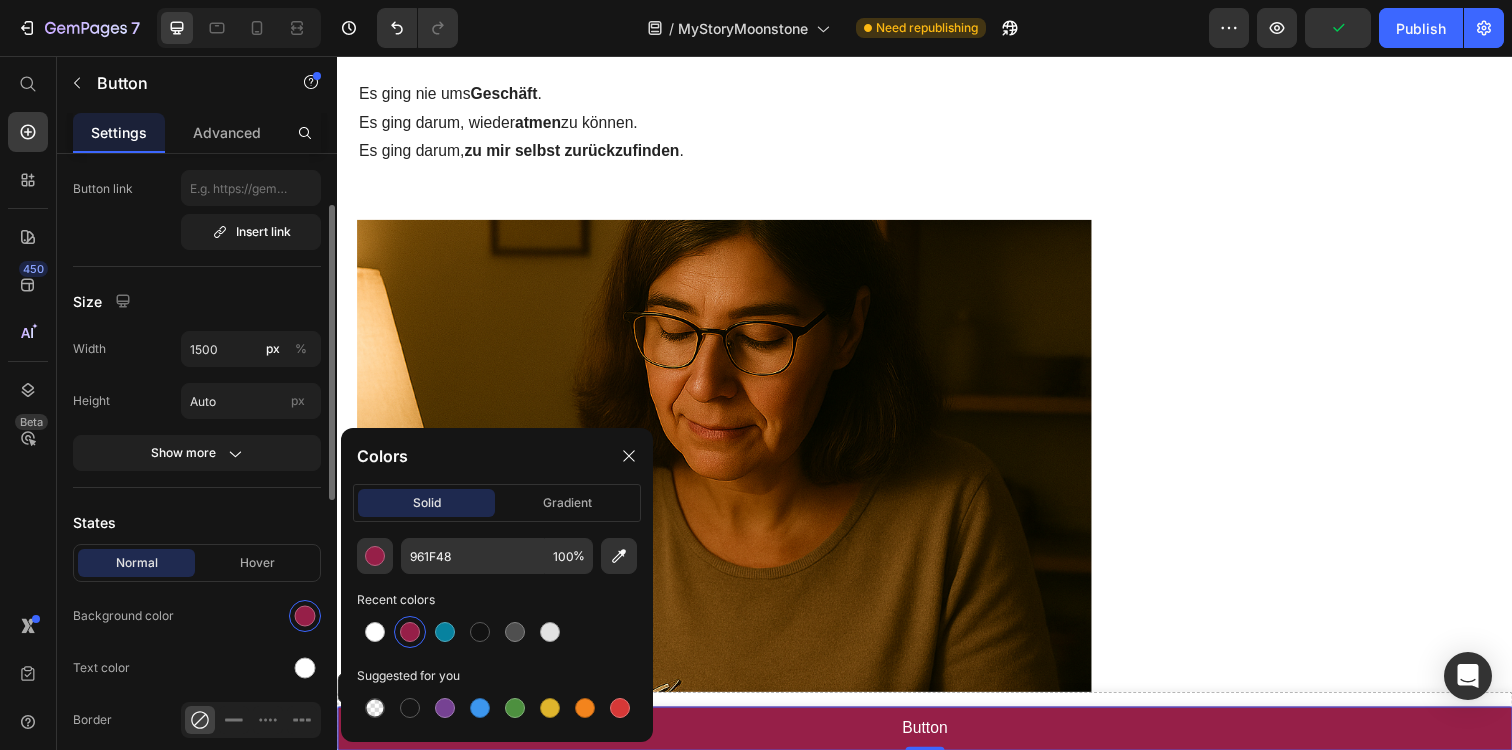 click on "Icon Insert link Button link  Insert link  Size Width 1500 px % Height Auto px Show more States Normal Hover Background color Text color Border Corner 3 3 3 3 Shadow Text Styles Paragraph 1 Font sans-serif Size 16 Show more Align" at bounding box center (197, 714) 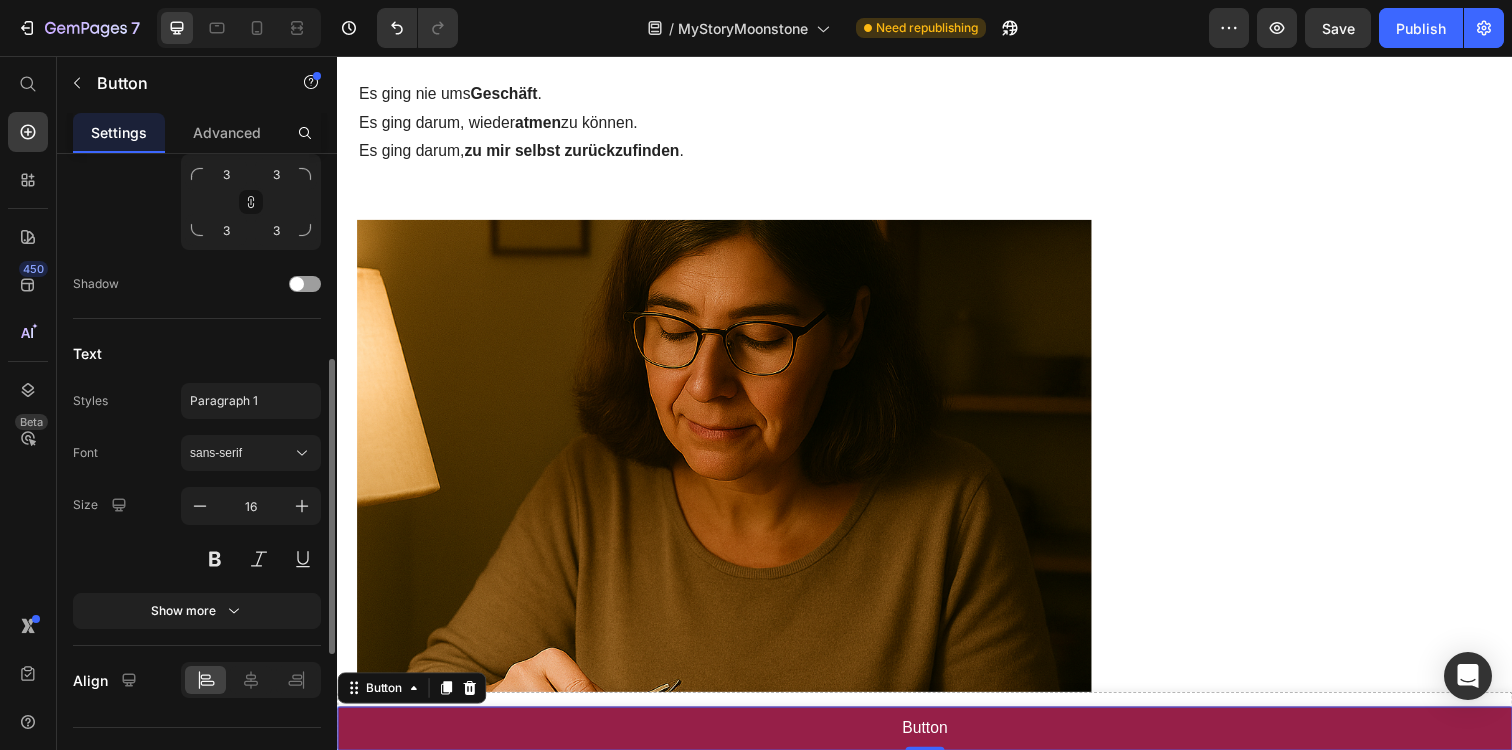 scroll, scrollTop: 792, scrollLeft: 0, axis: vertical 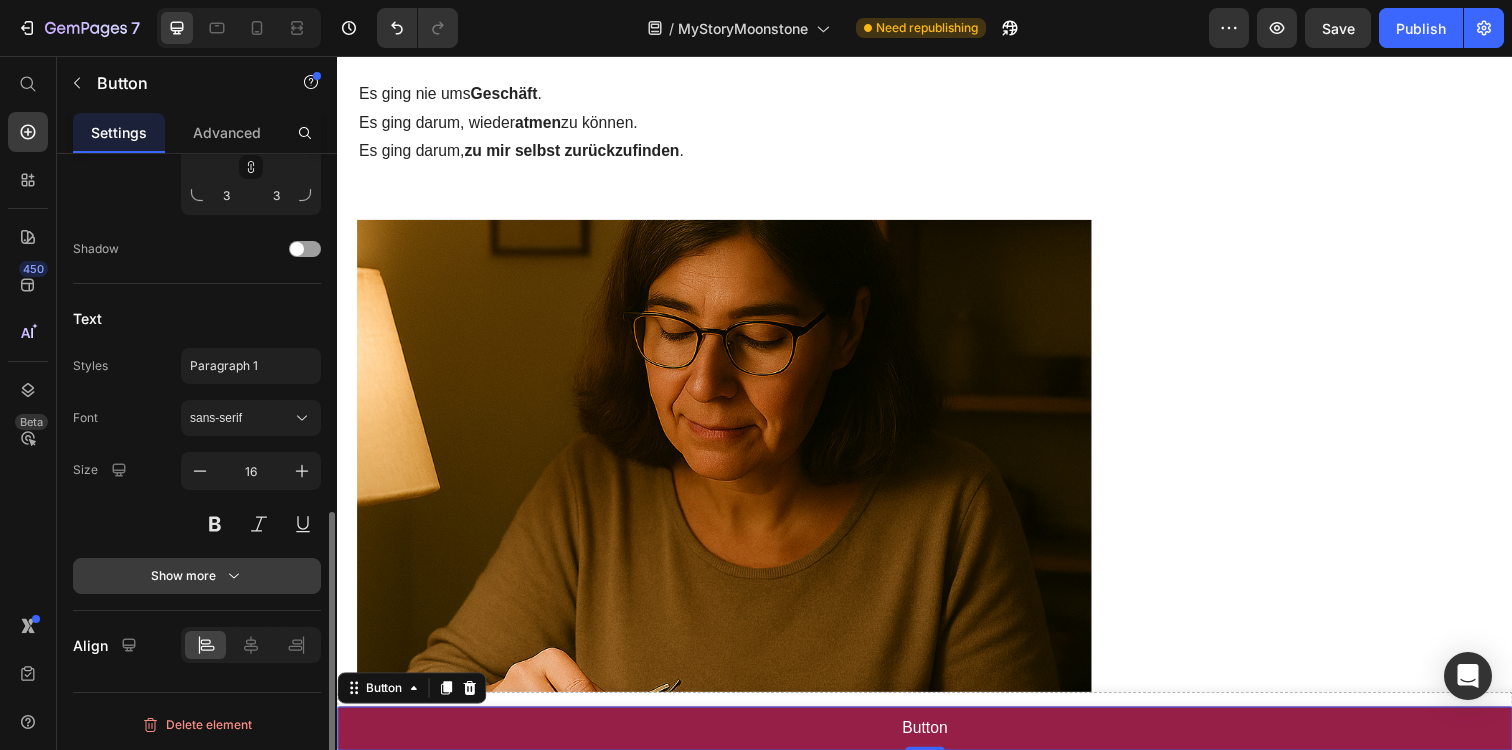 click 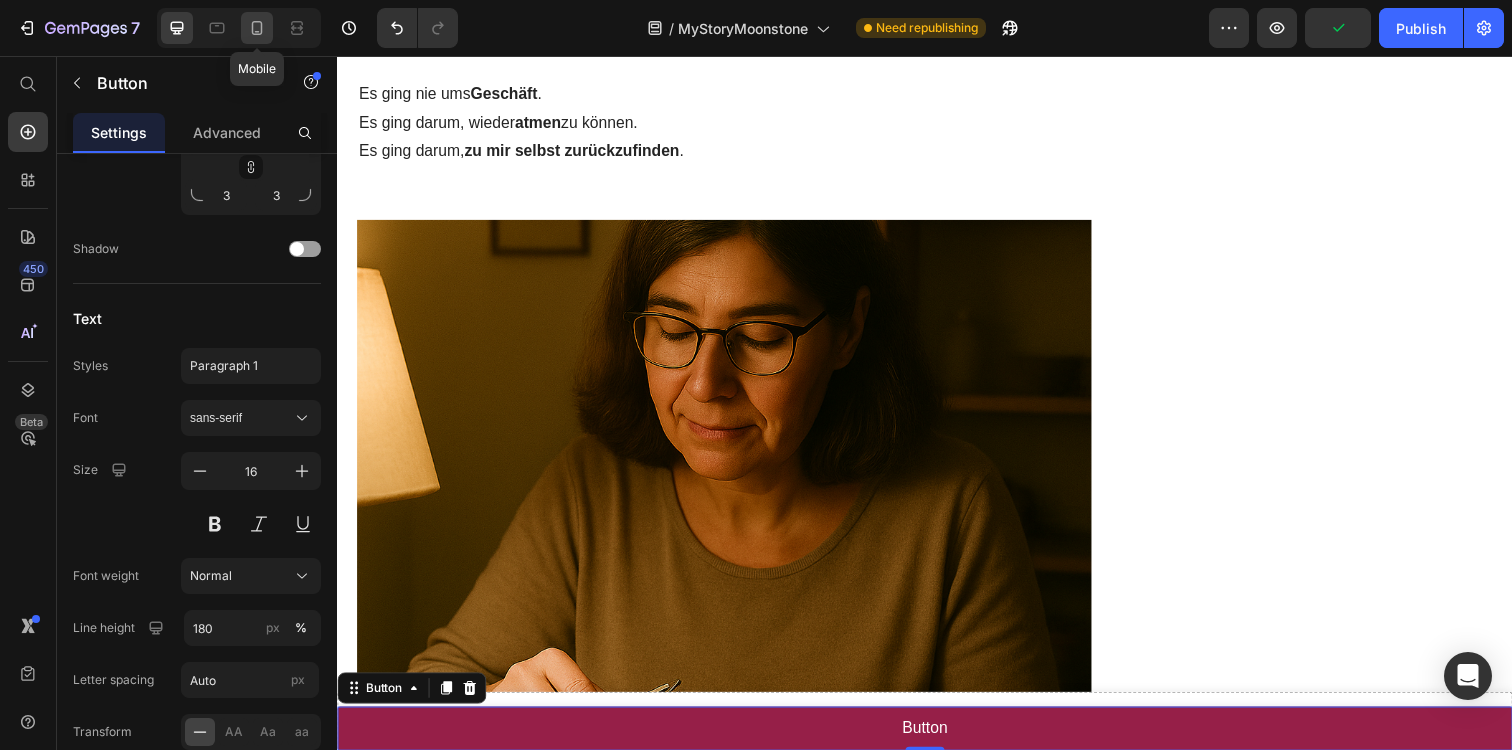 click 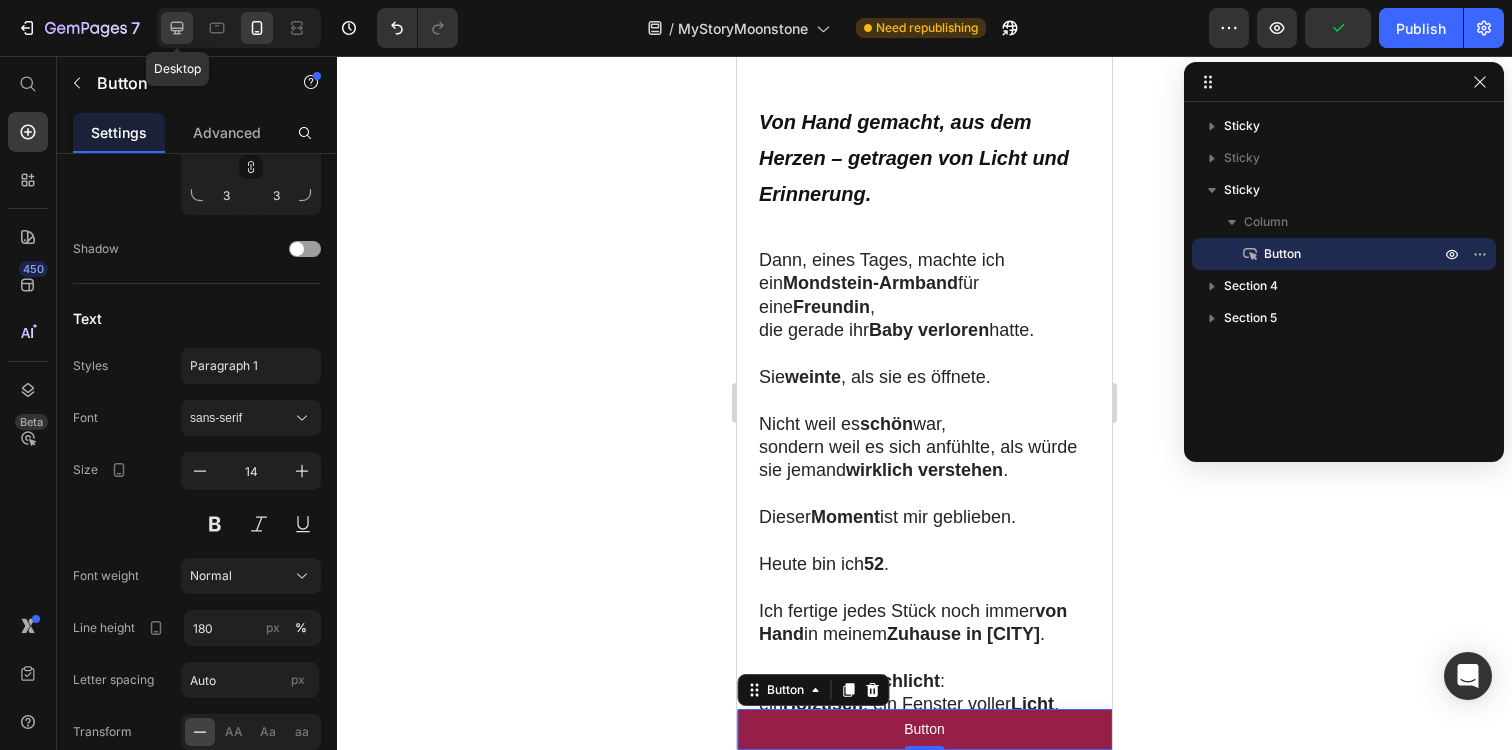 click 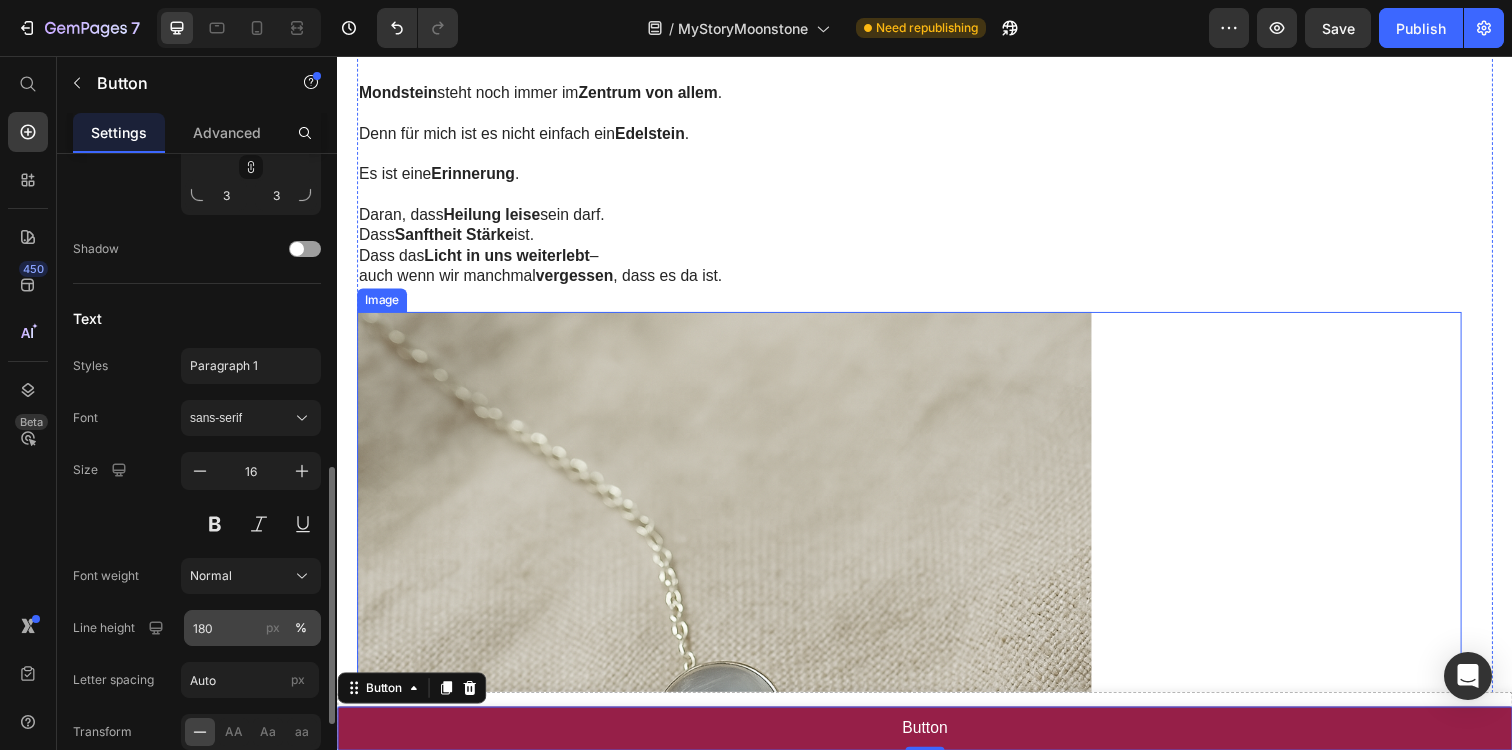 scroll, scrollTop: 5352, scrollLeft: 0, axis: vertical 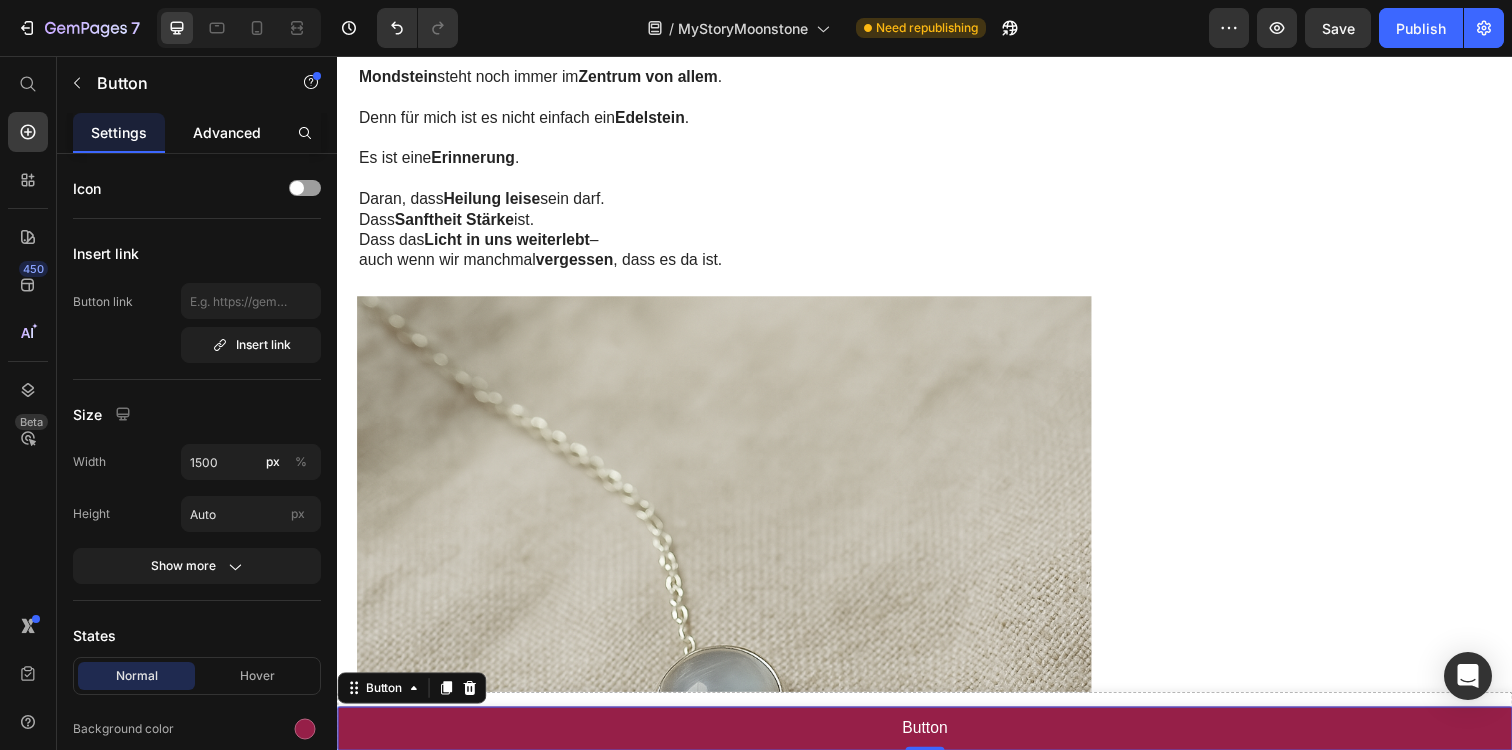 click on "Advanced" at bounding box center [227, 132] 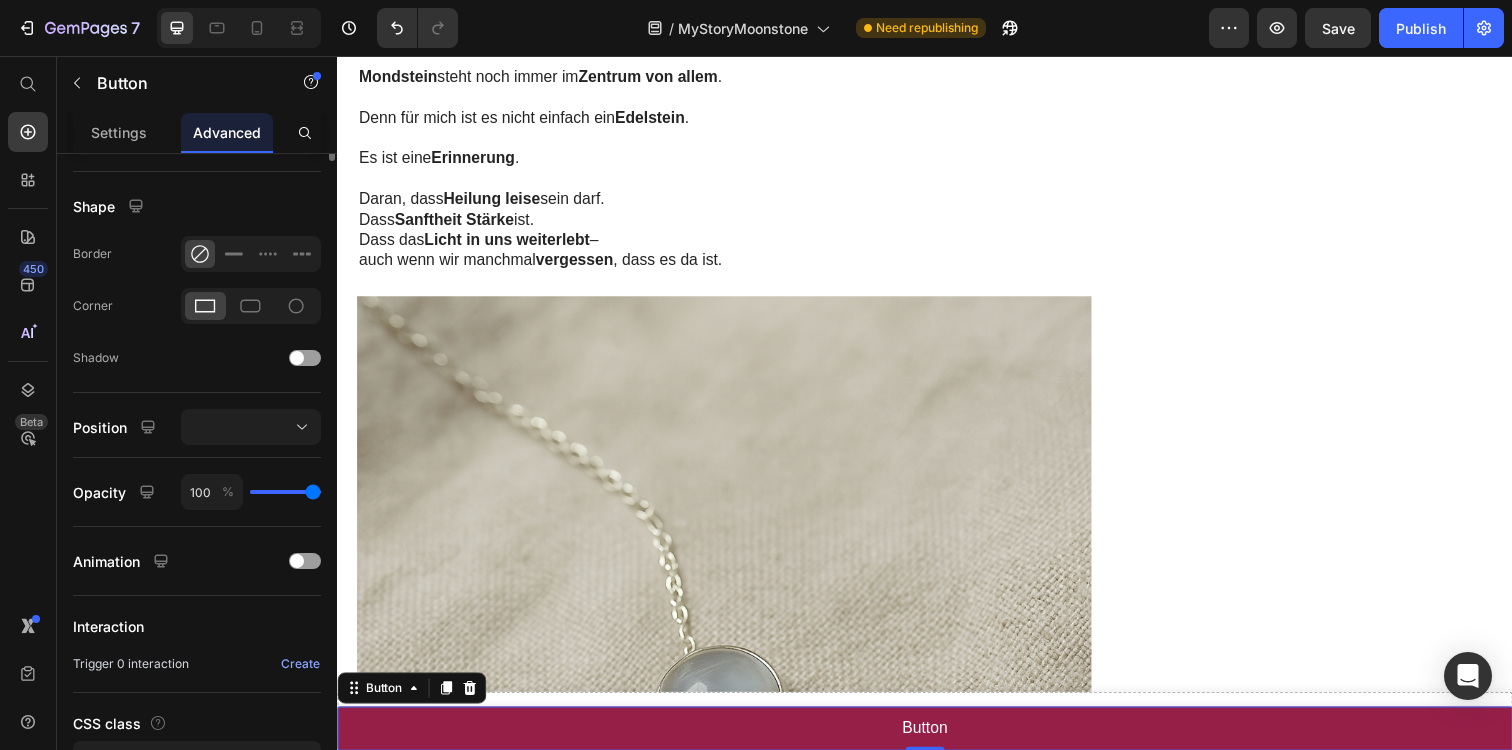 scroll, scrollTop: 612, scrollLeft: 0, axis: vertical 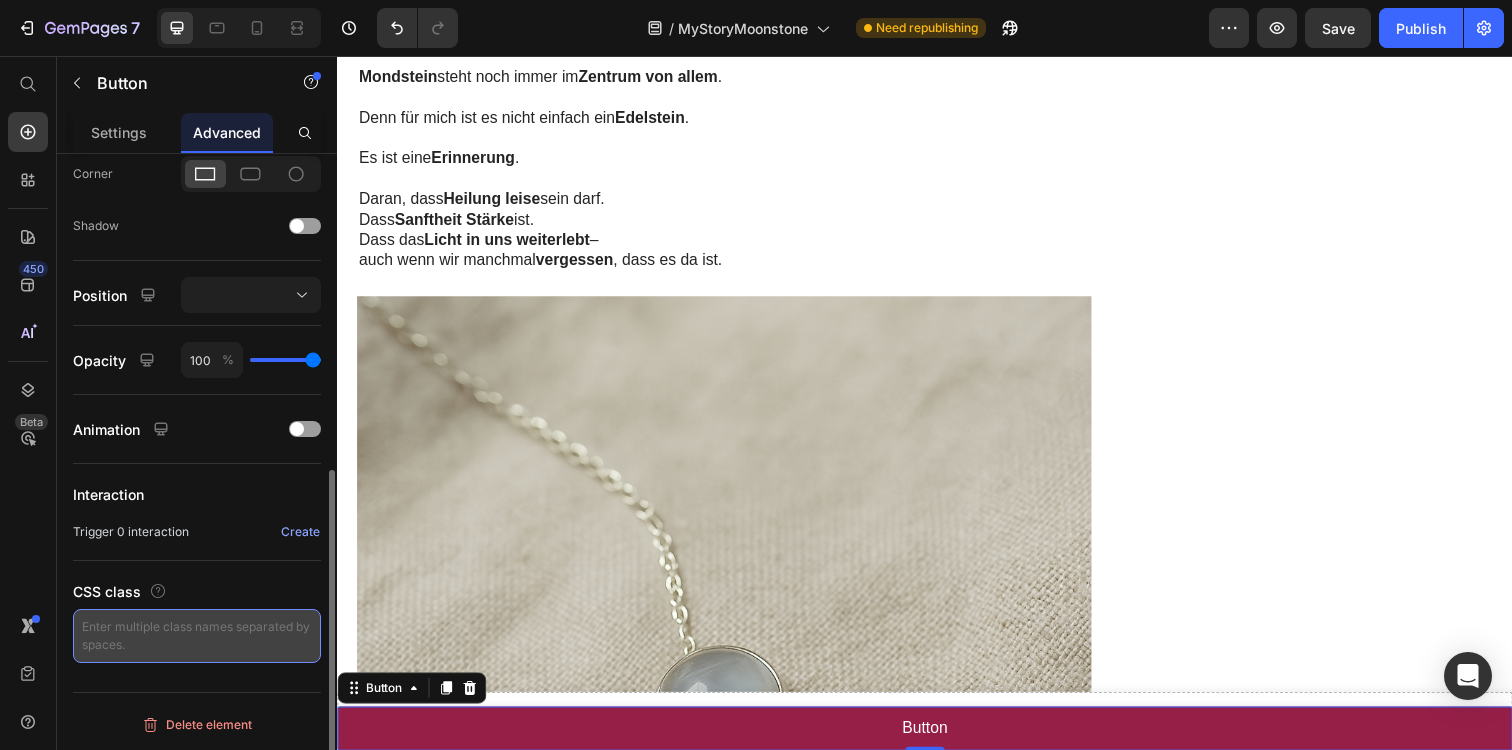 click at bounding box center [197, 636] 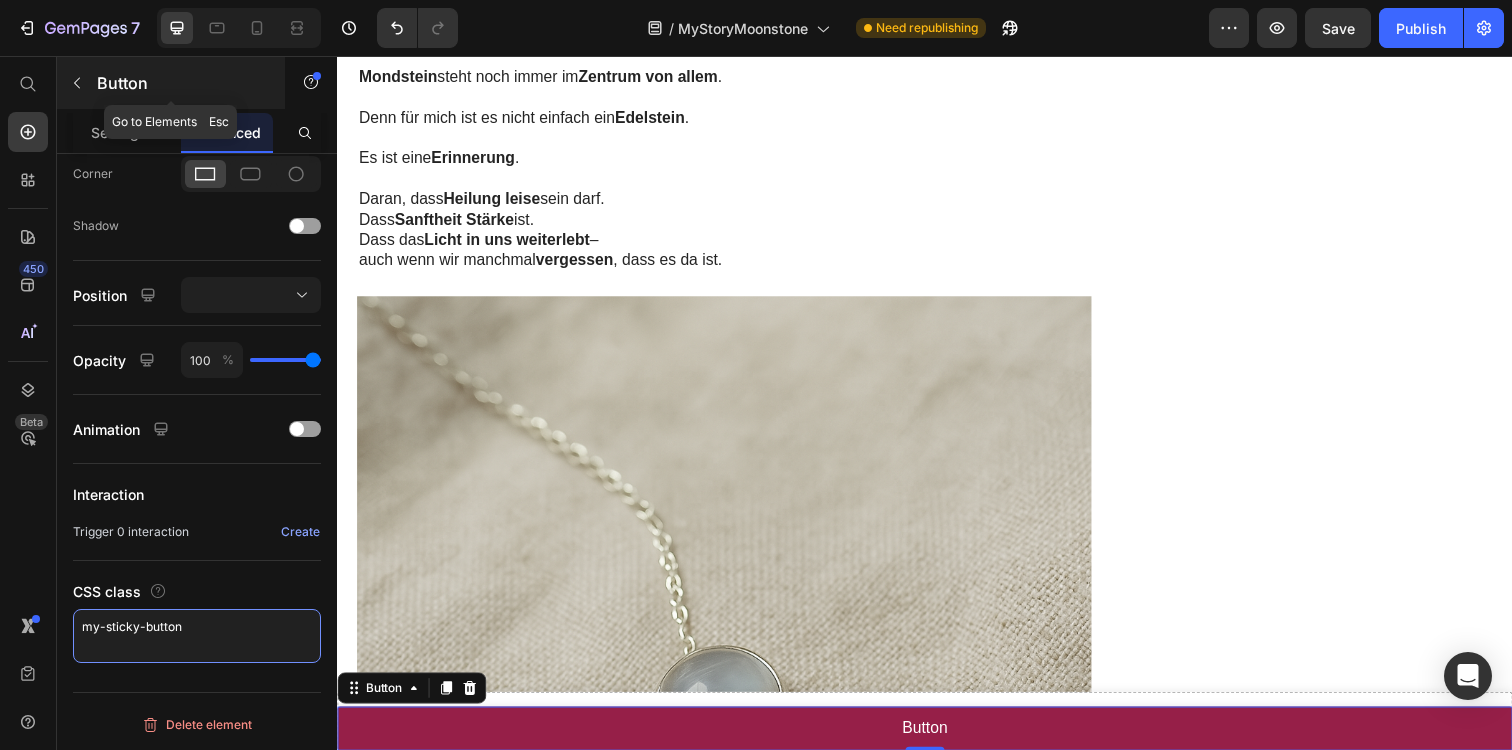 type on "my-sticky-button" 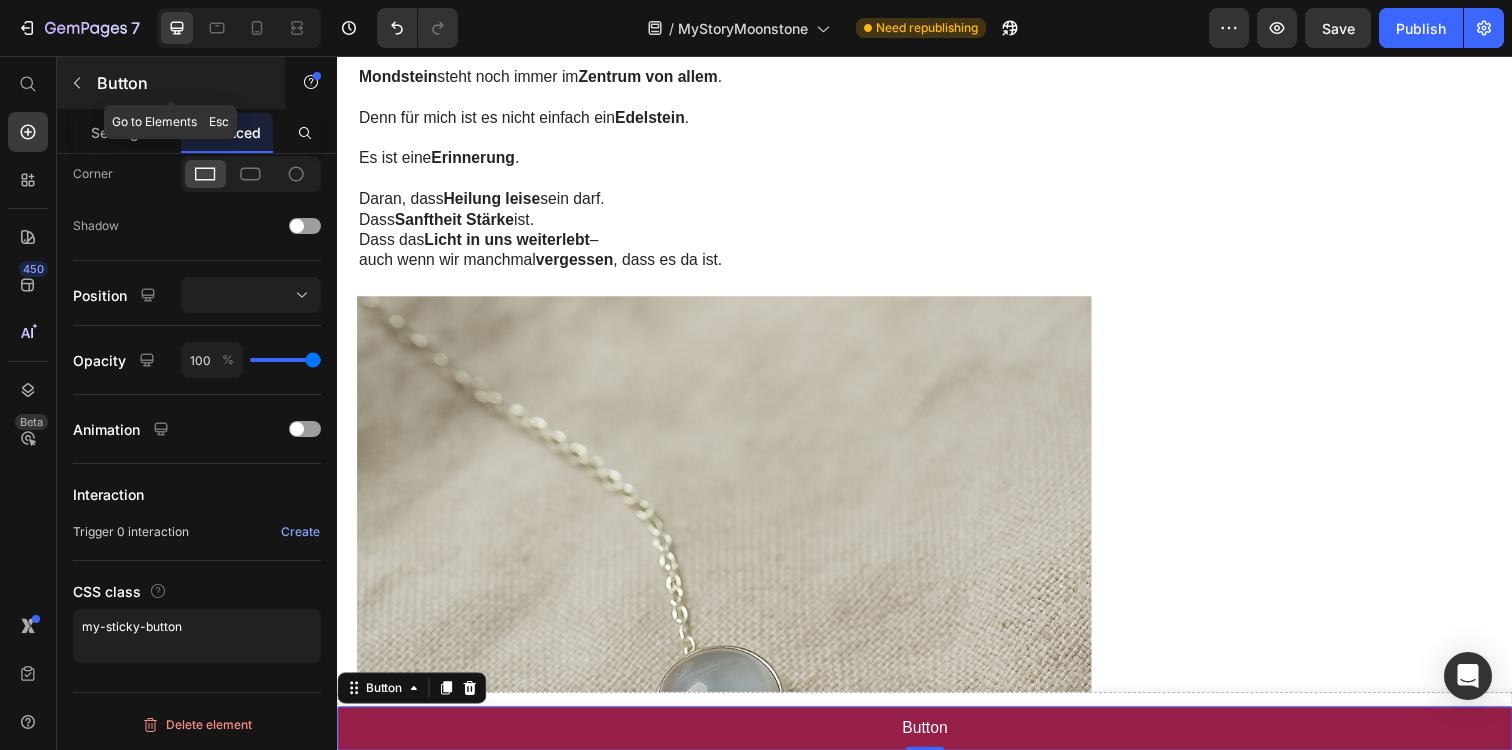 click 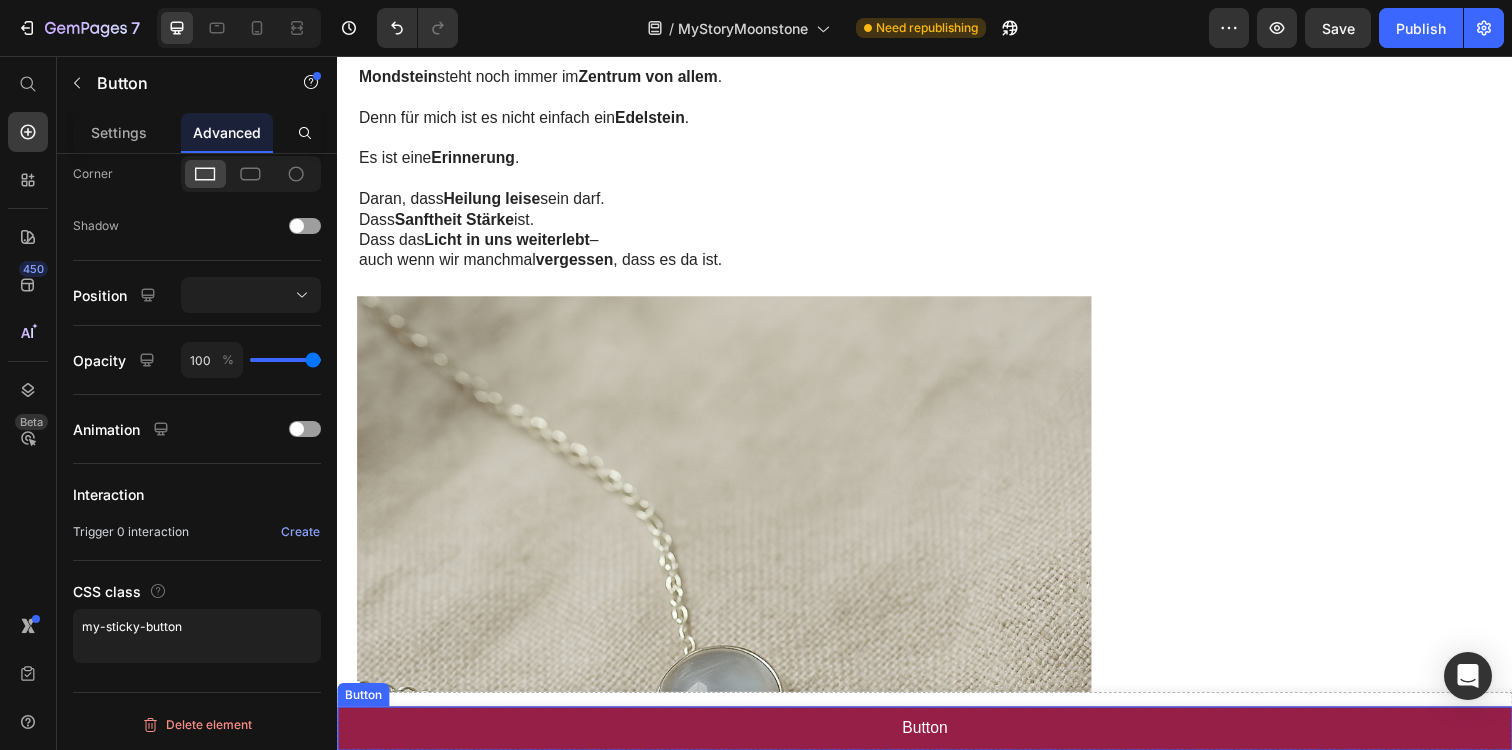 click on "Button" at bounding box center (363, 708) 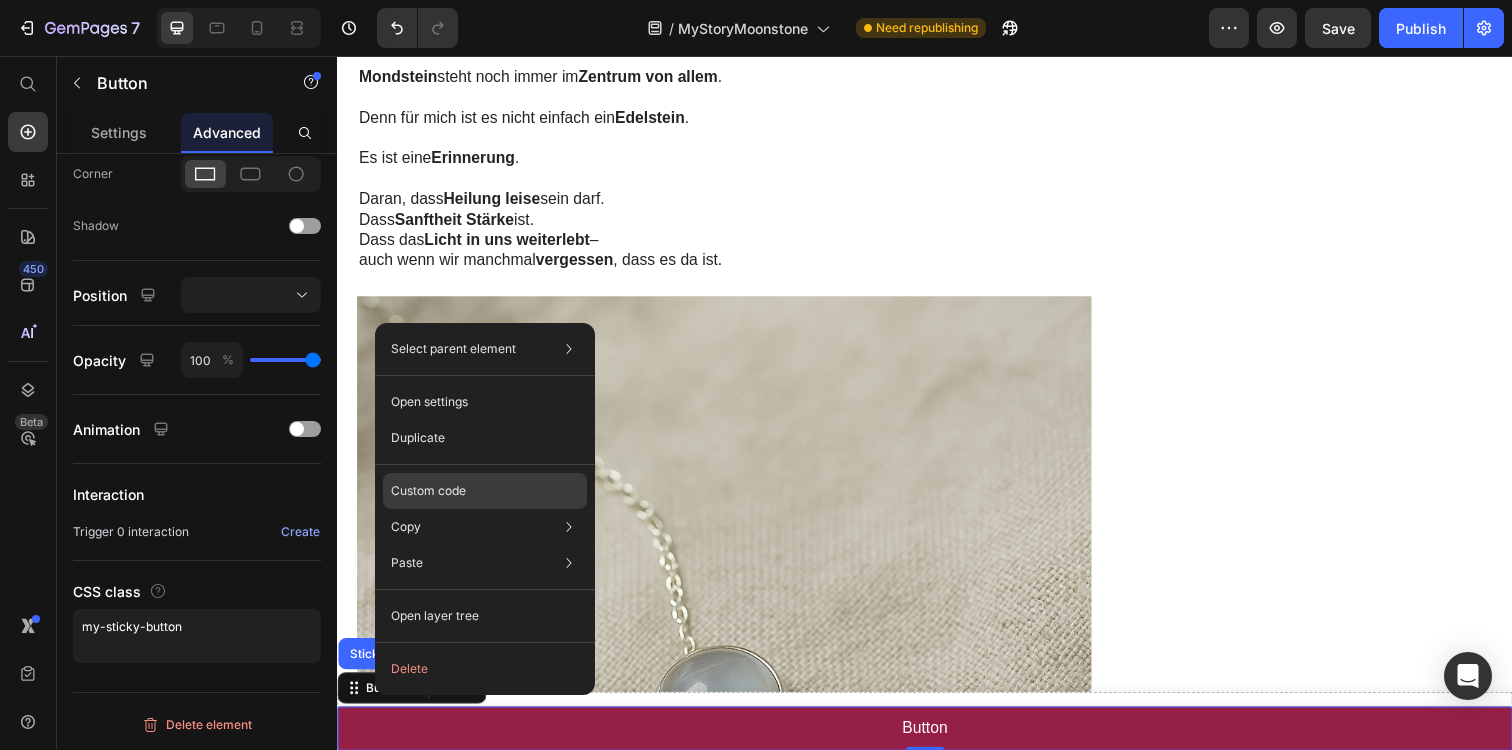 click on "Custom code" 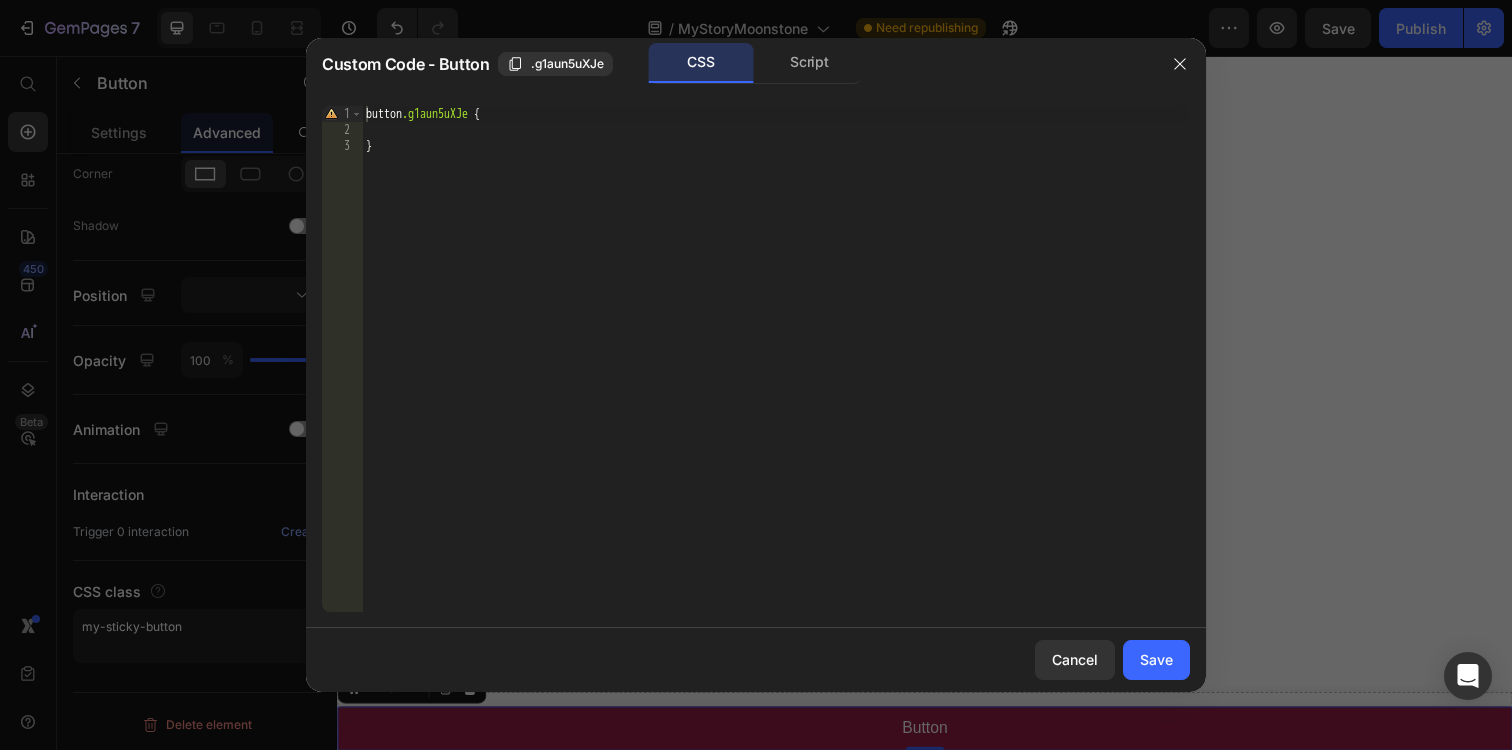 type on "}" 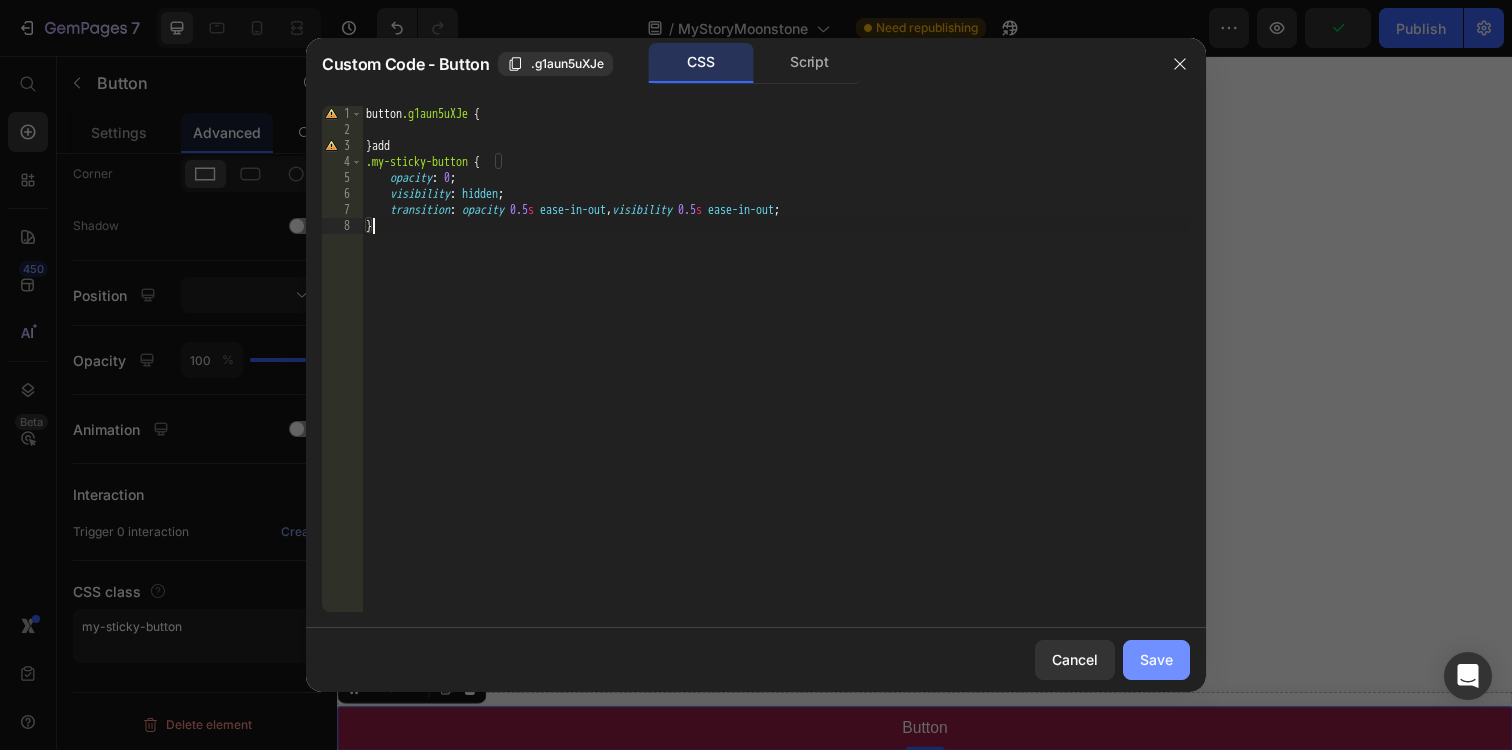 click on "Save" at bounding box center (1156, 659) 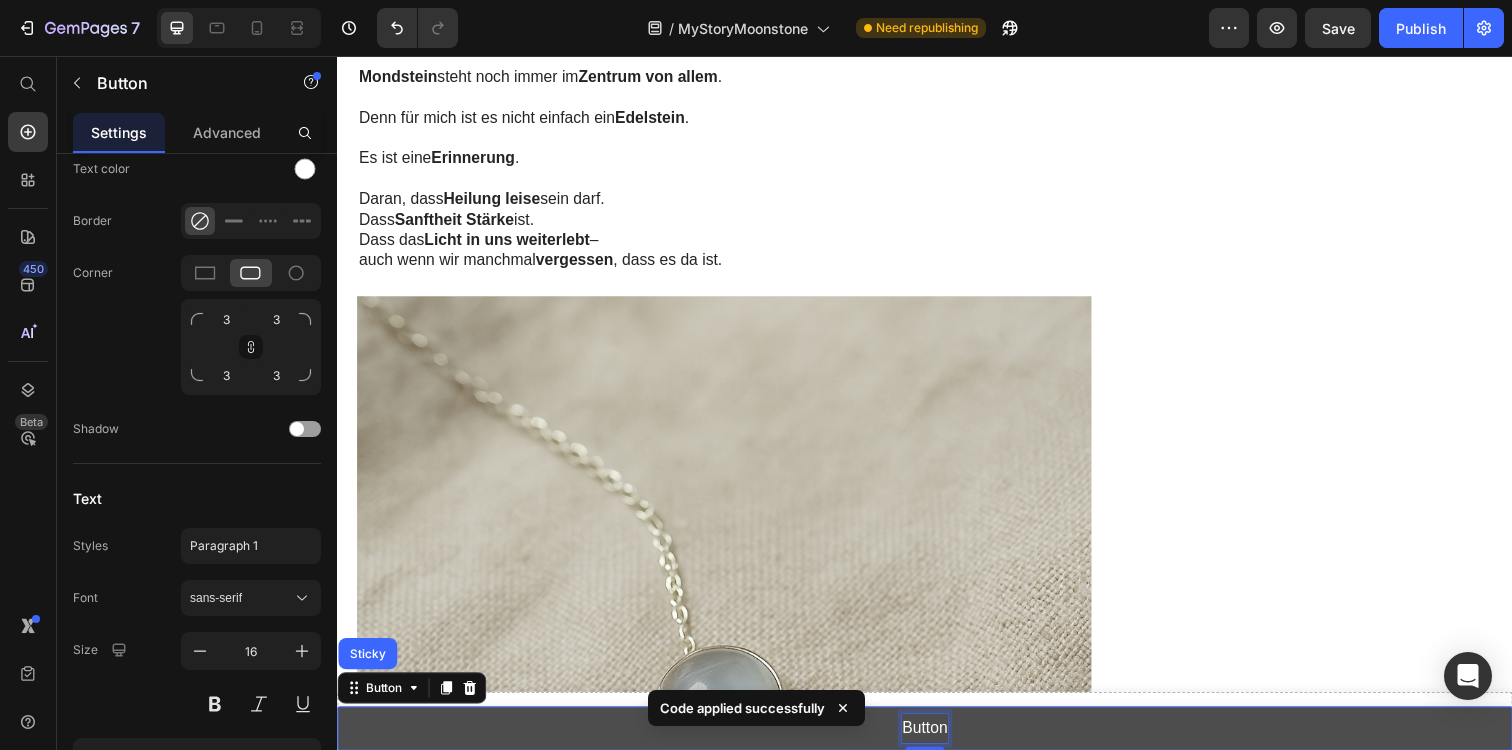 click on "Button" at bounding box center [937, 742] 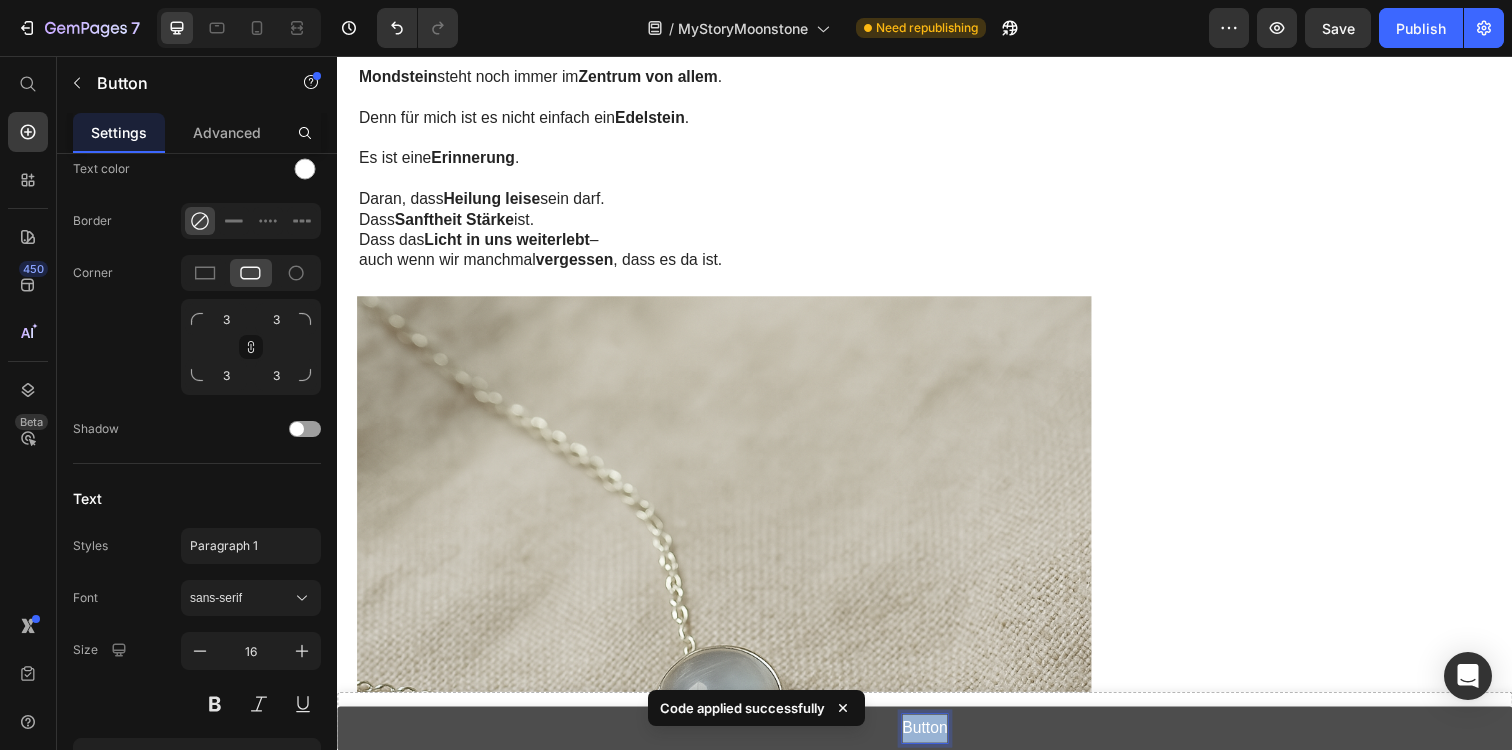 click on "Button" at bounding box center (937, 742) 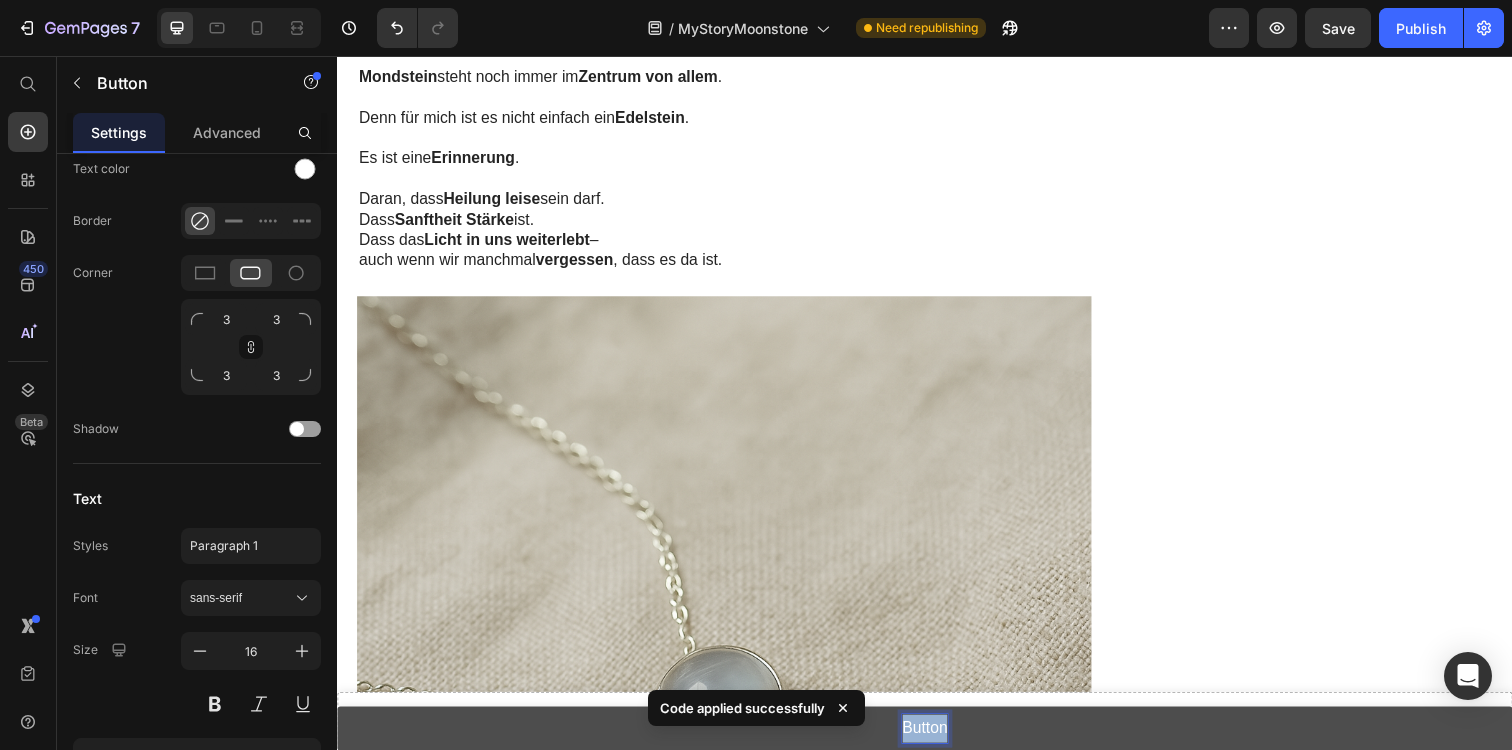 click on "Button" at bounding box center [937, 742] 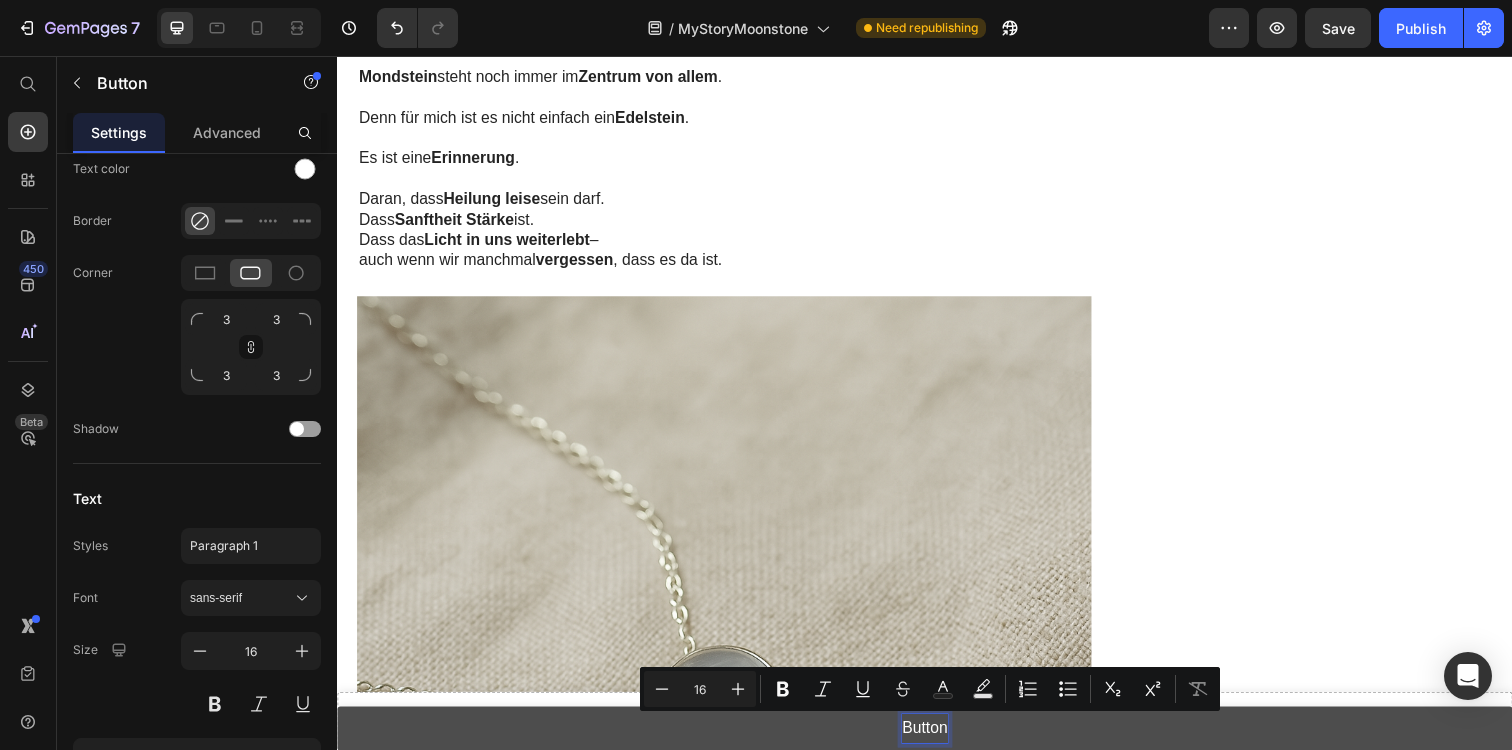 scroll, scrollTop: 5359, scrollLeft: 0, axis: vertical 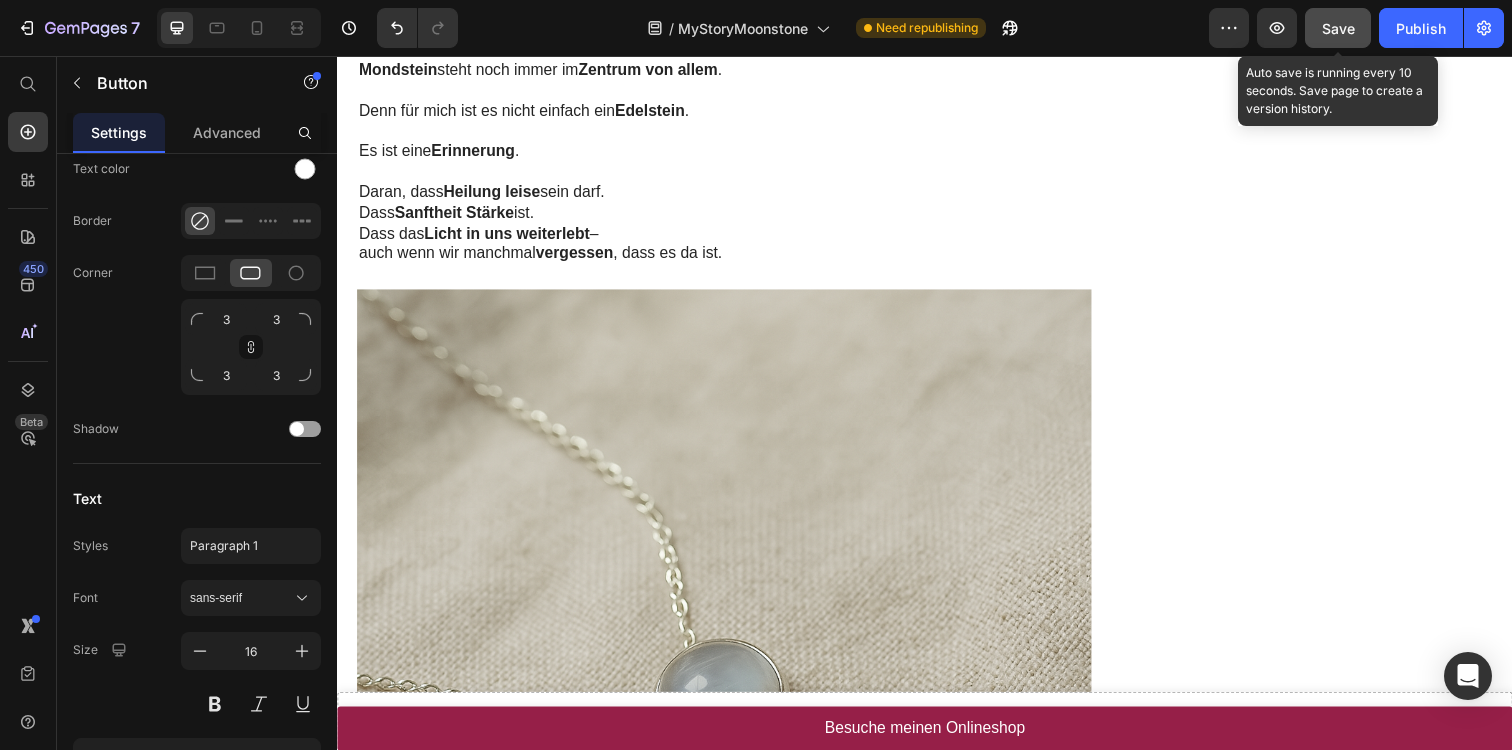 click on "Save" at bounding box center (1338, 28) 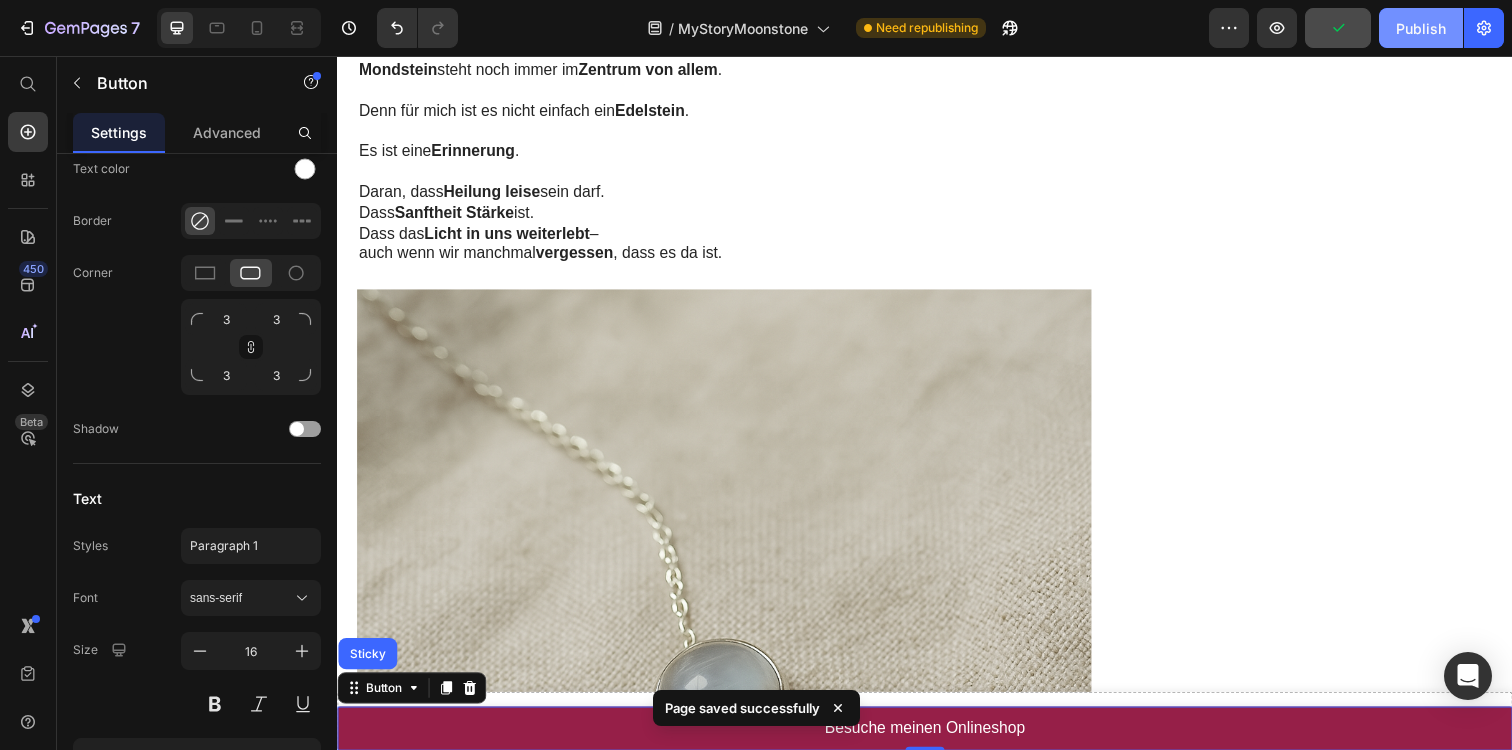 click on "Publish" at bounding box center (1421, 28) 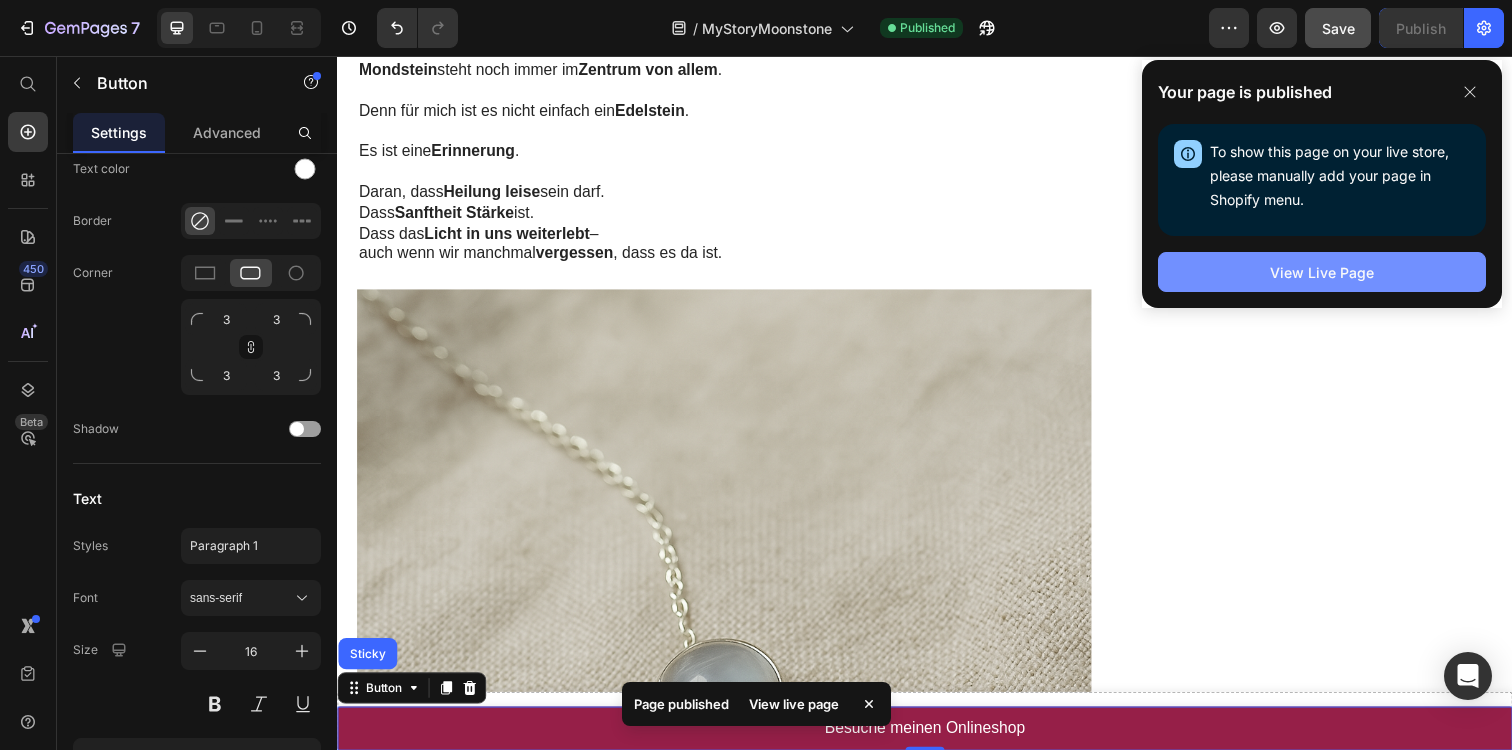 click on "View Live Page" at bounding box center [1322, 272] 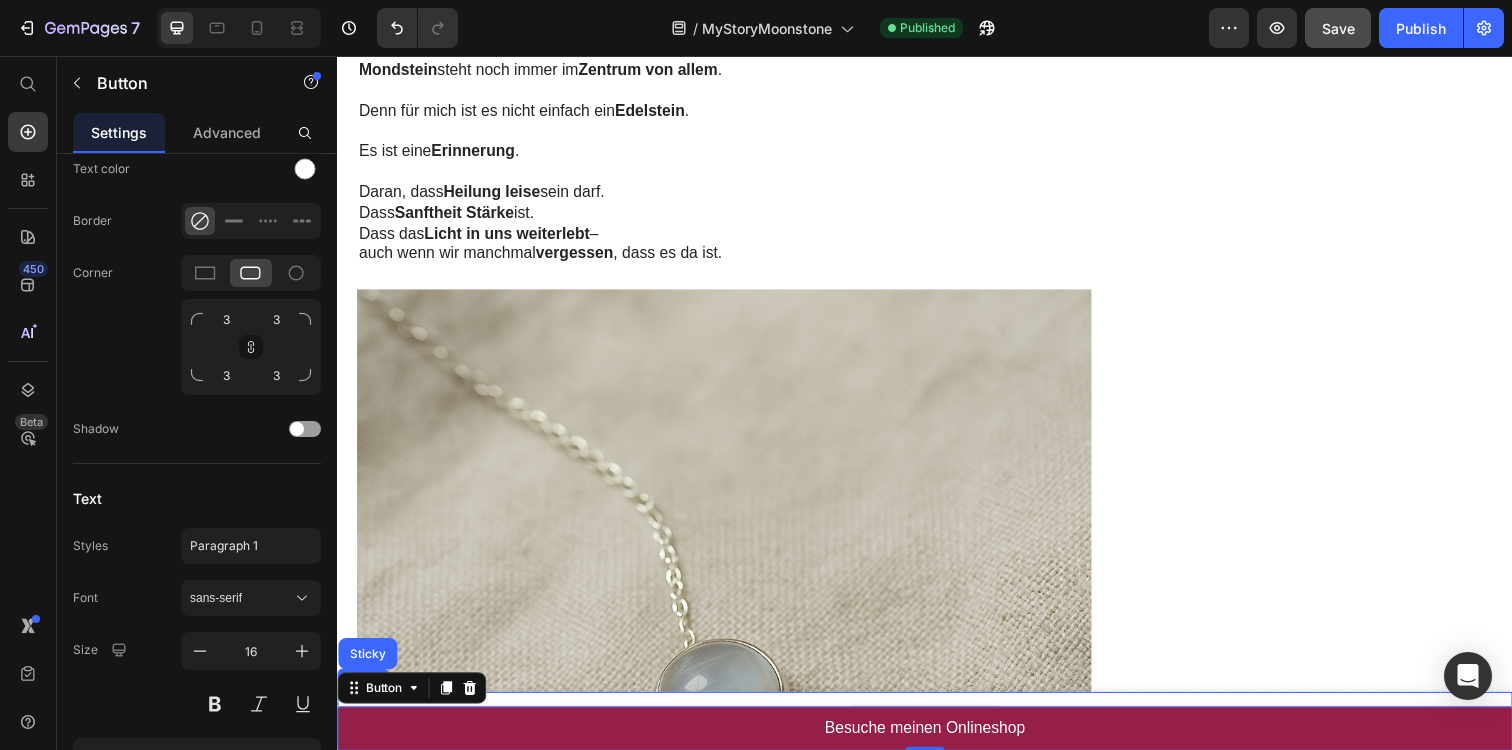 click on "Drop element here" at bounding box center [937, 735] 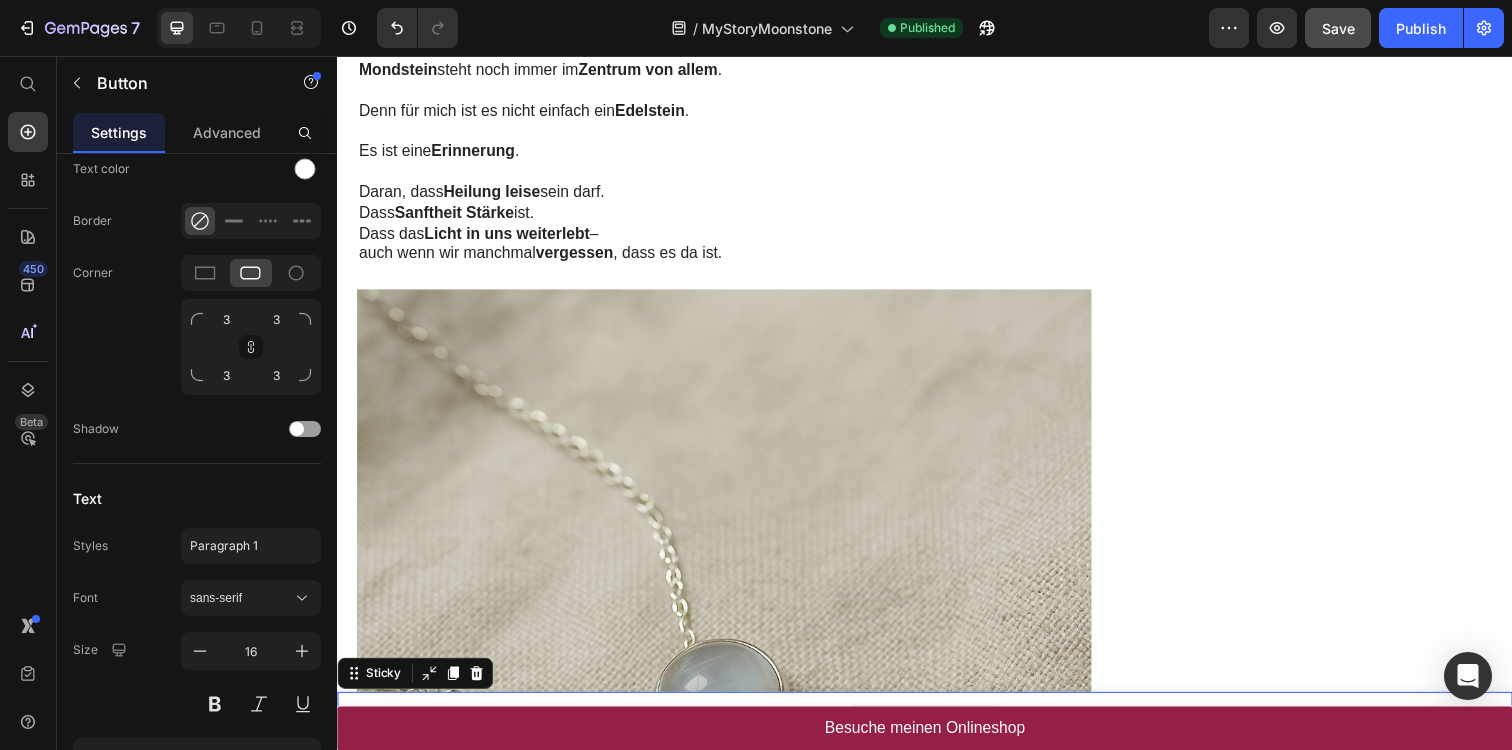 scroll, scrollTop: 0, scrollLeft: 0, axis: both 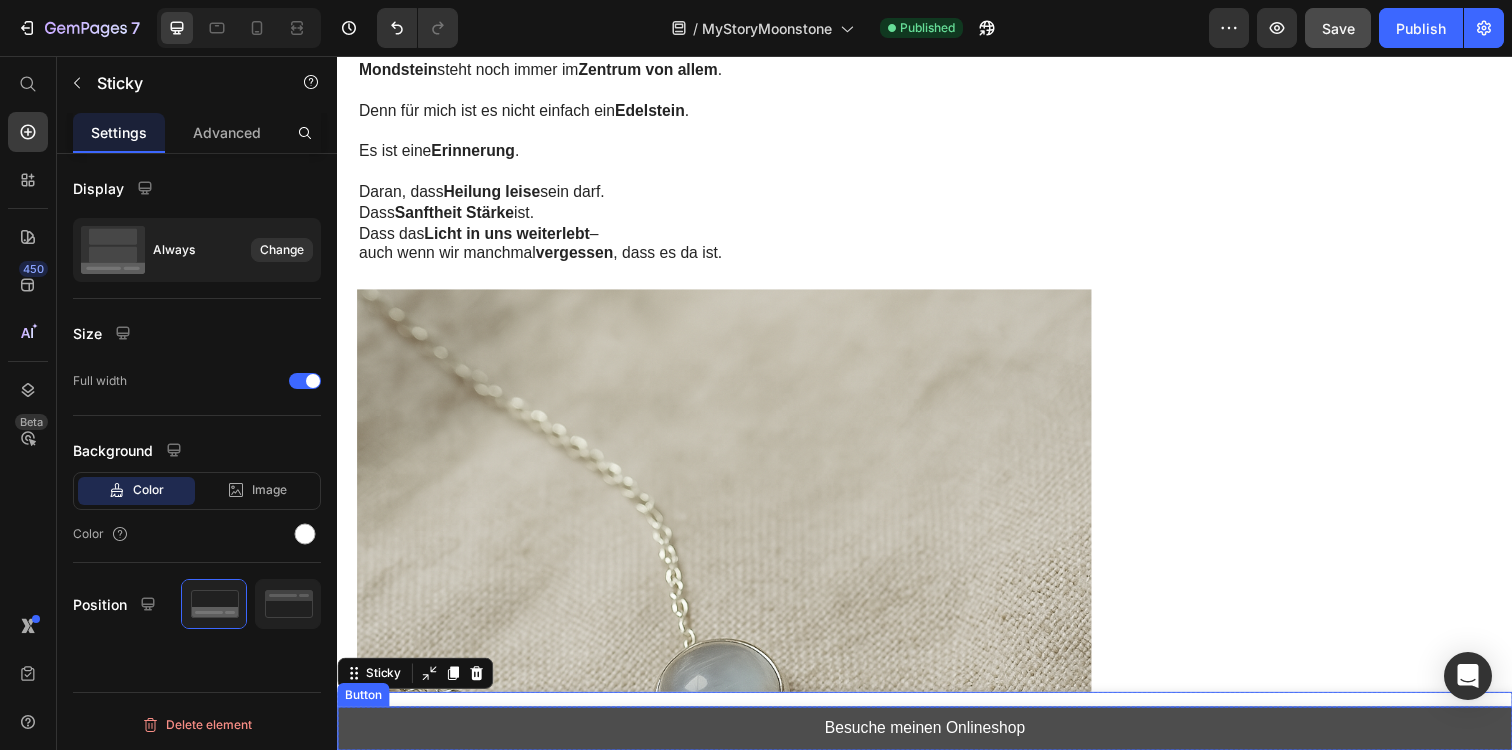 click on "Besuche meinen Onlineshop" at bounding box center (937, 742) 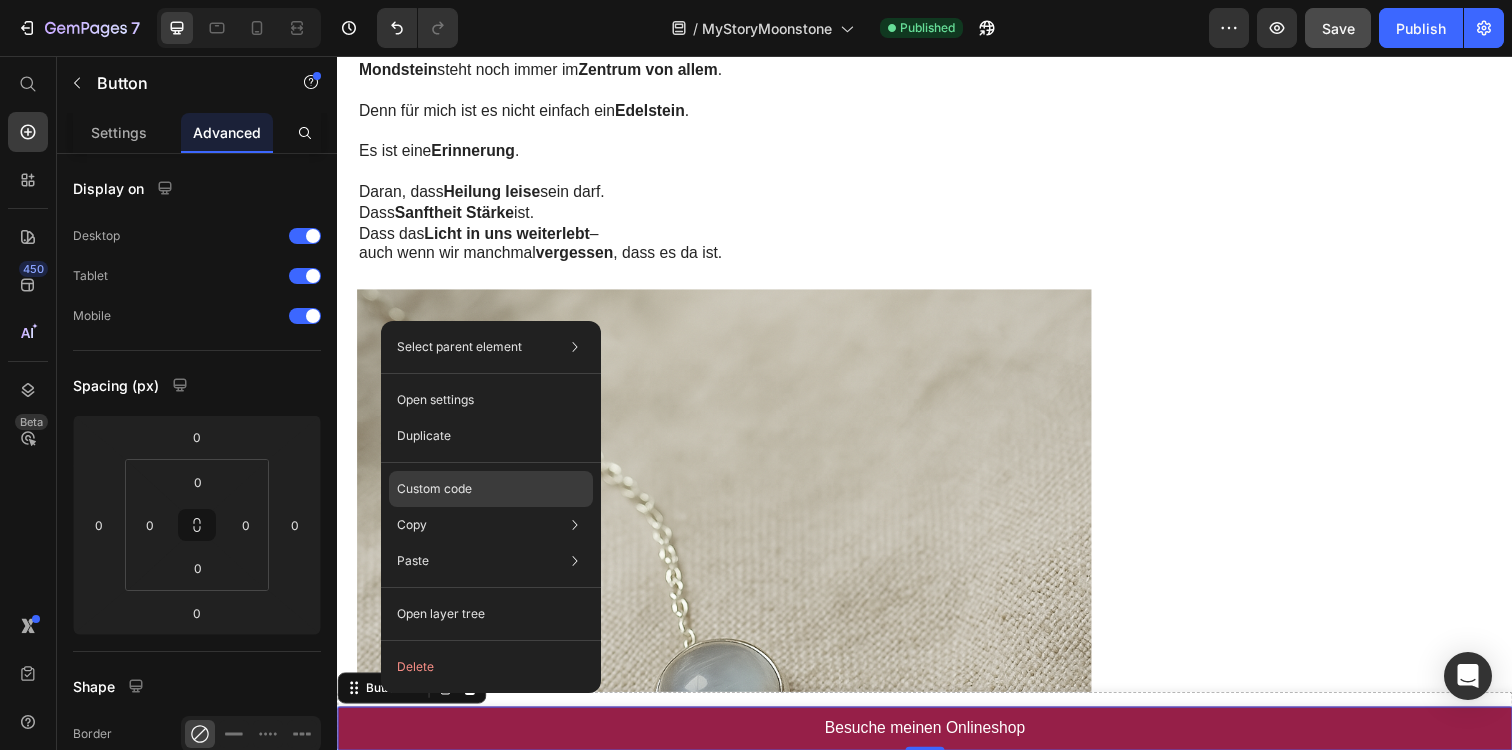 click on "Custom code" at bounding box center (434, 489) 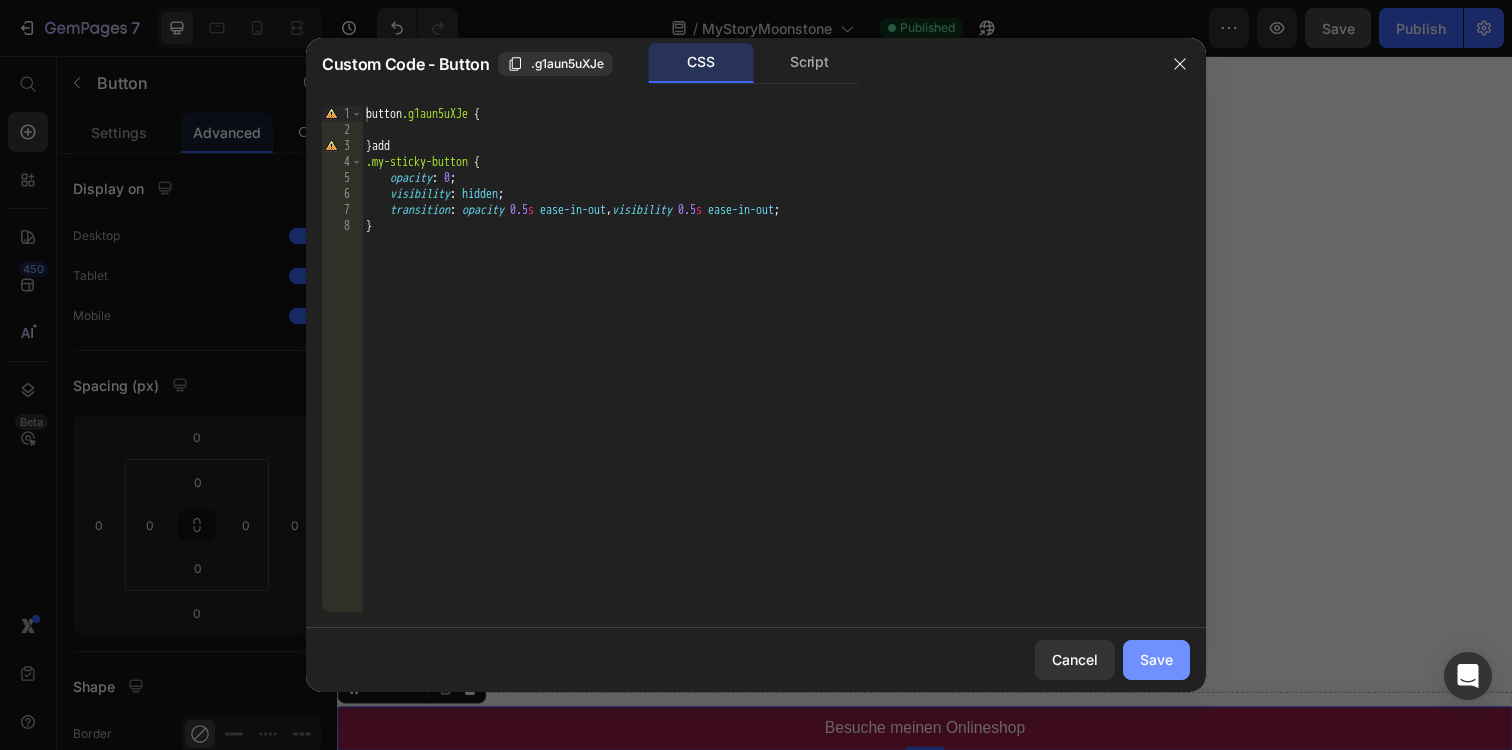 click on "Save" at bounding box center (1156, 659) 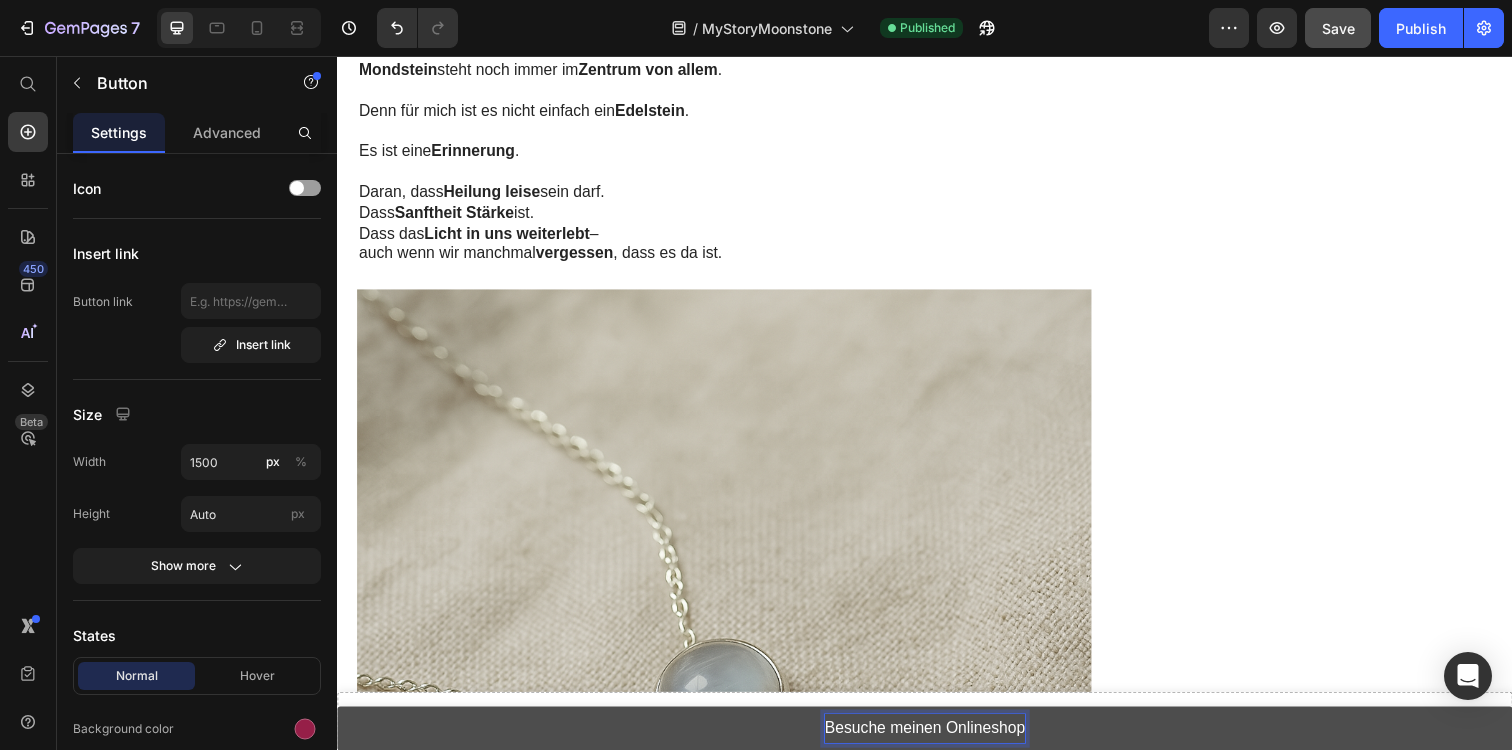 click on "Besuche meinen Onlineshop" at bounding box center (937, 742) 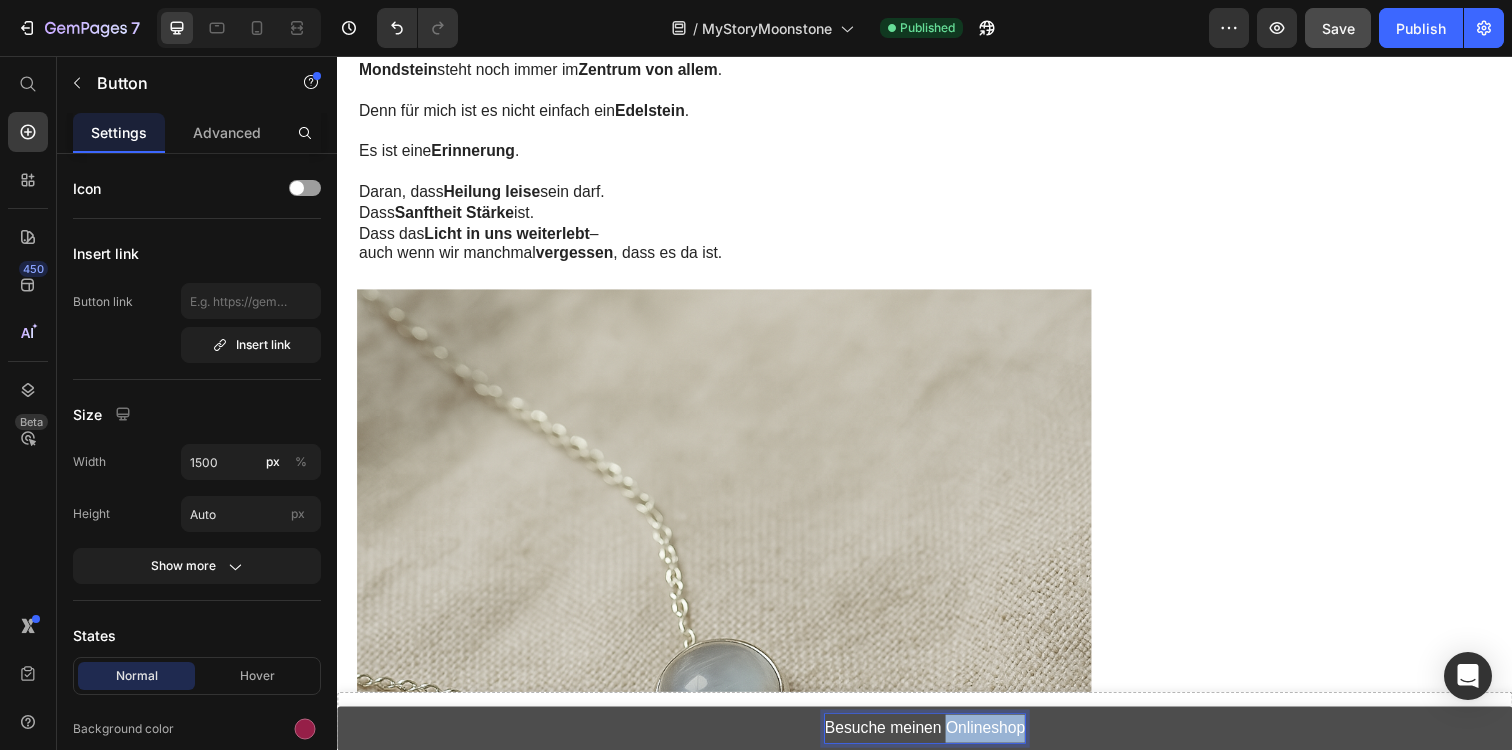 click on "Besuche meinen Onlineshop" at bounding box center (937, 742) 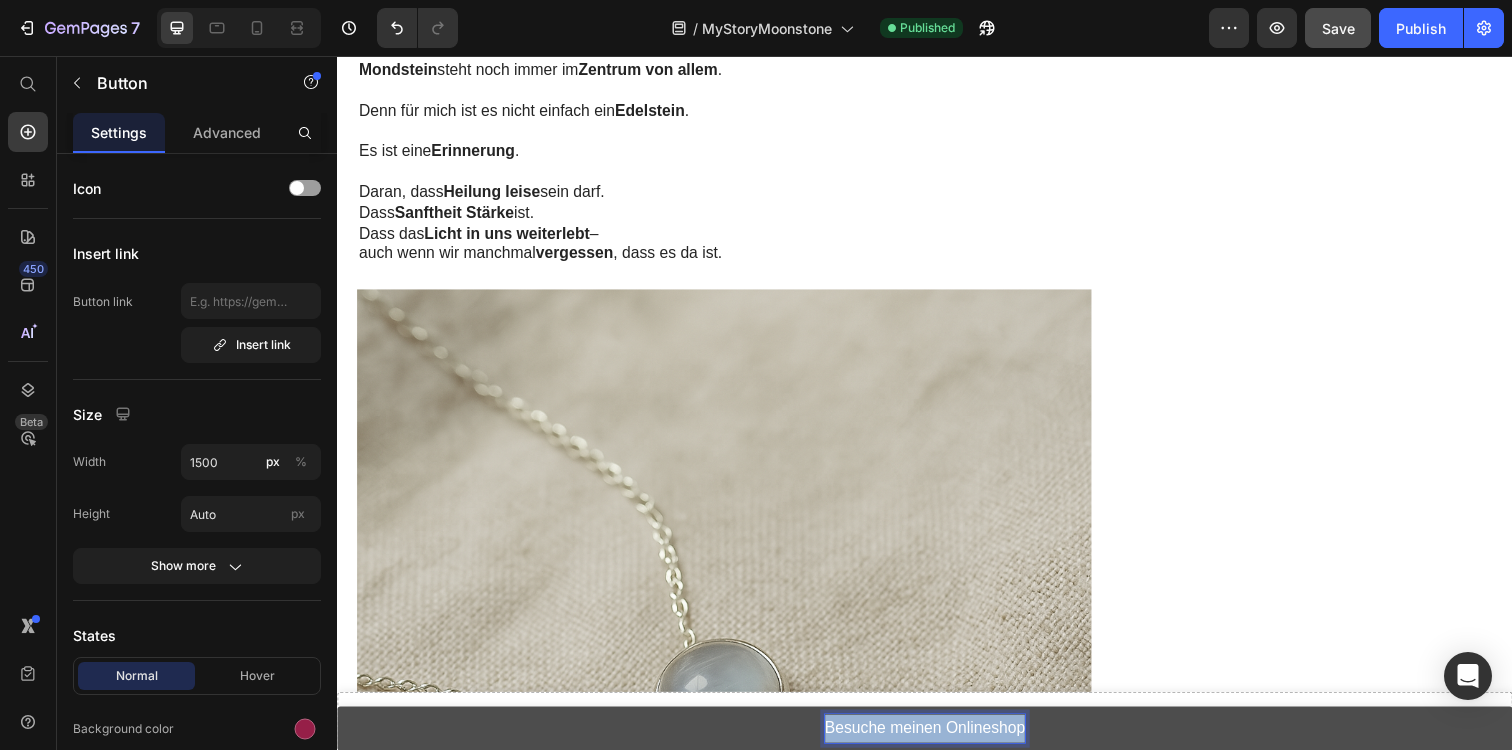click on "Besuche meinen Onlineshop" at bounding box center [937, 742] 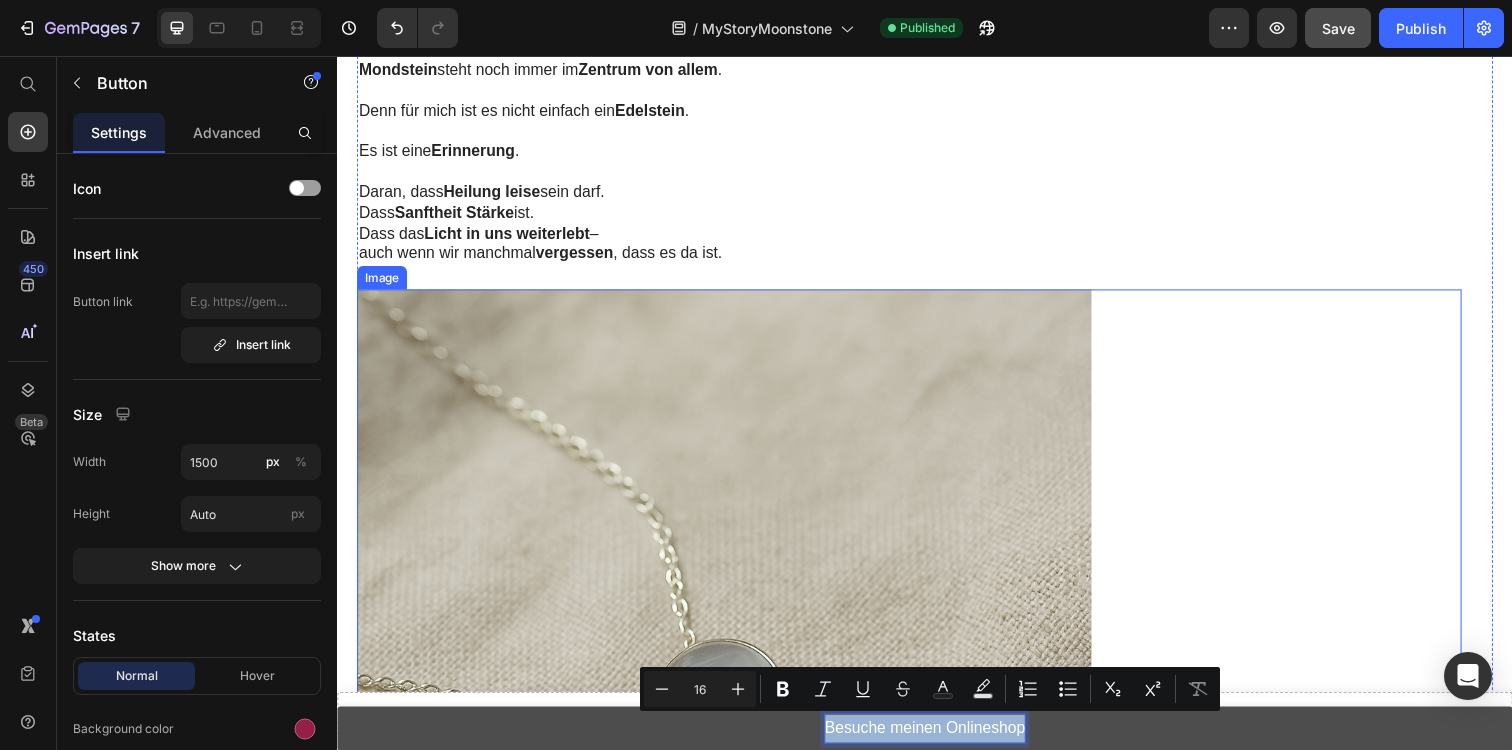 click at bounding box center [921, 669] 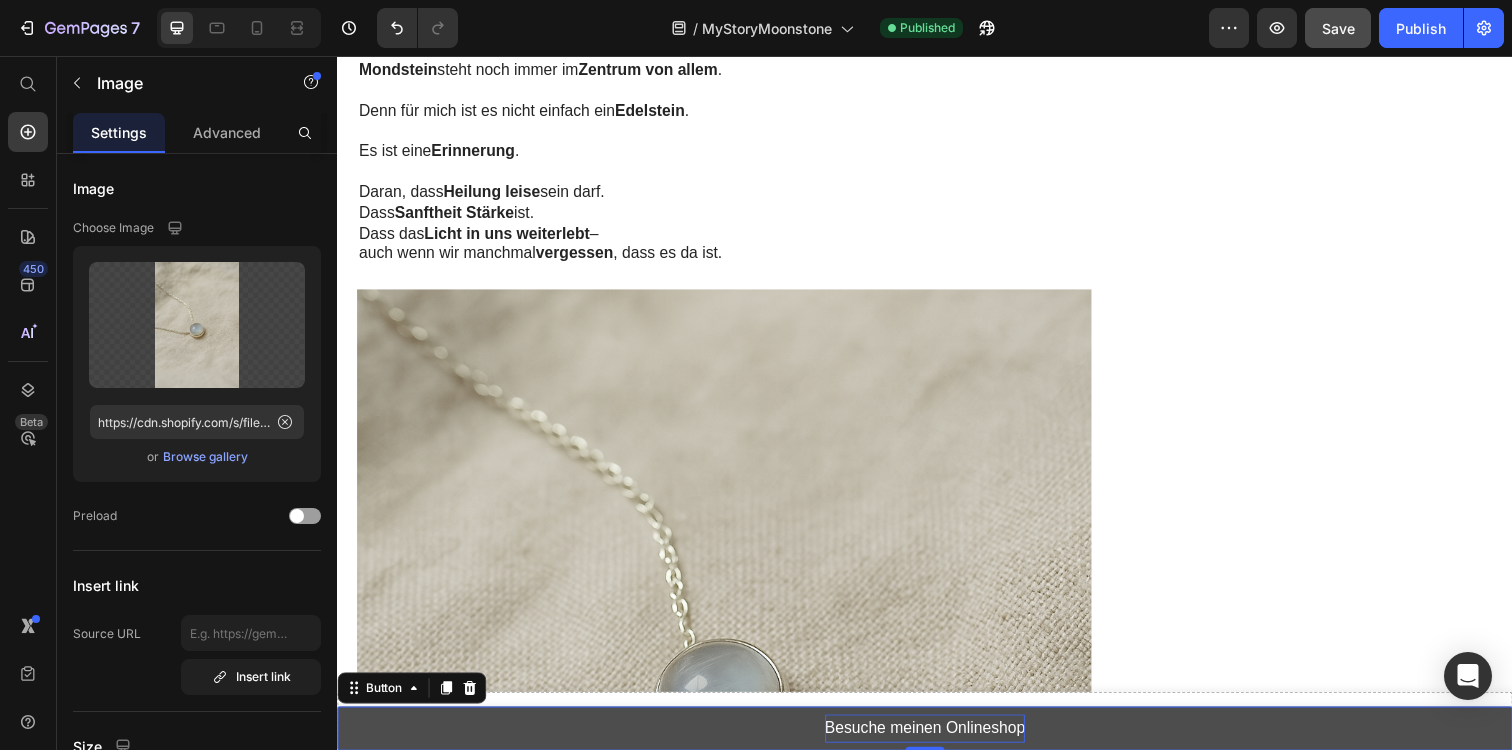 click on "Besuche meinen Onlineshop" at bounding box center (937, 742) 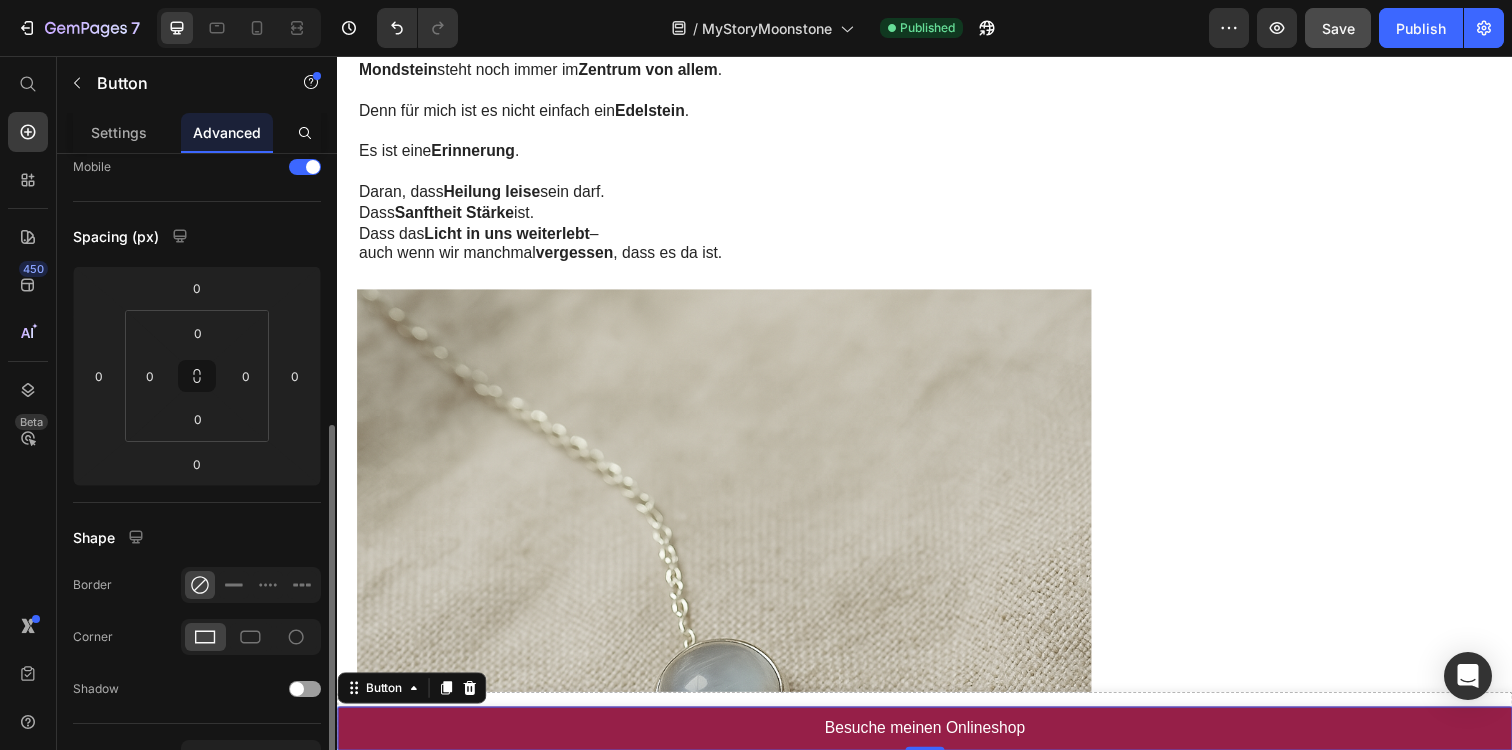scroll, scrollTop: 0, scrollLeft: 0, axis: both 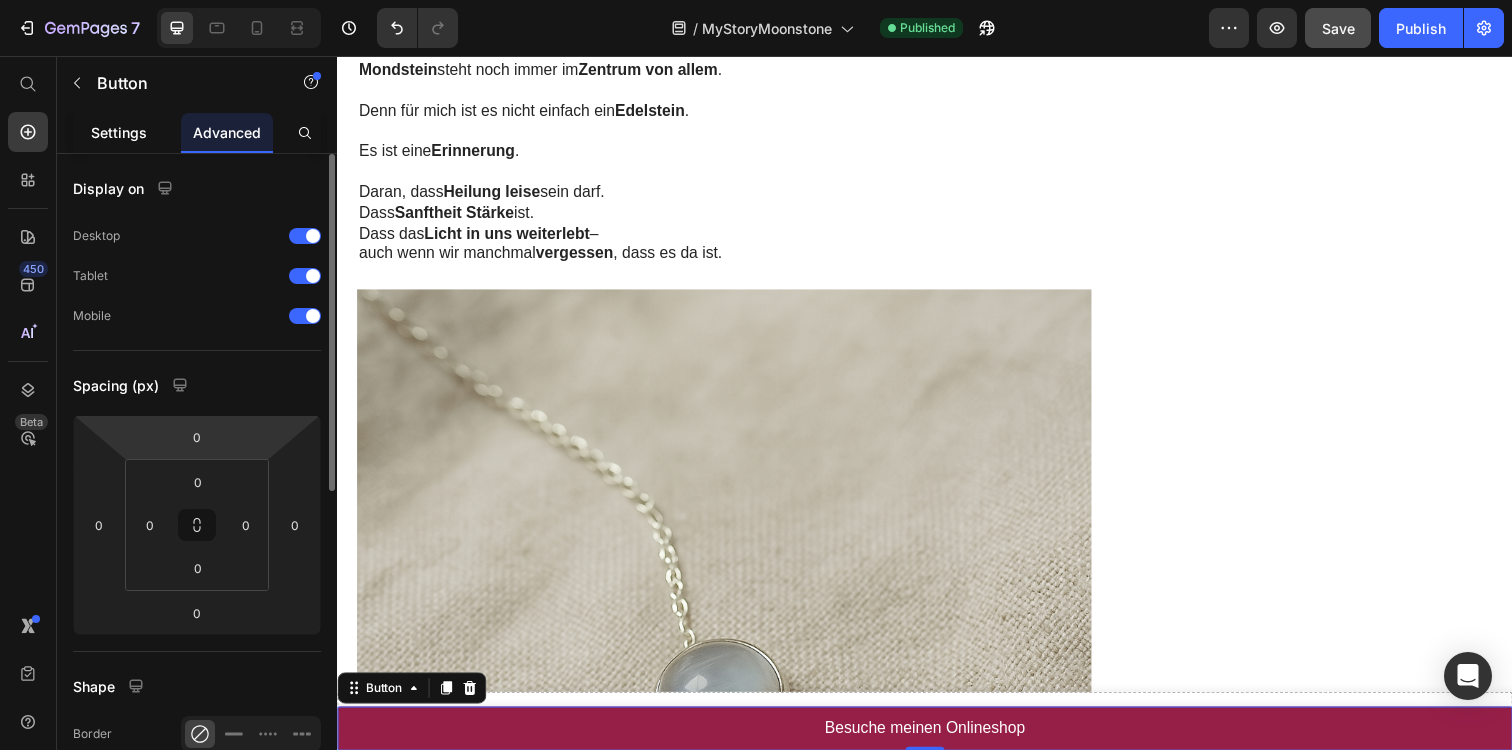 click on "Settings" 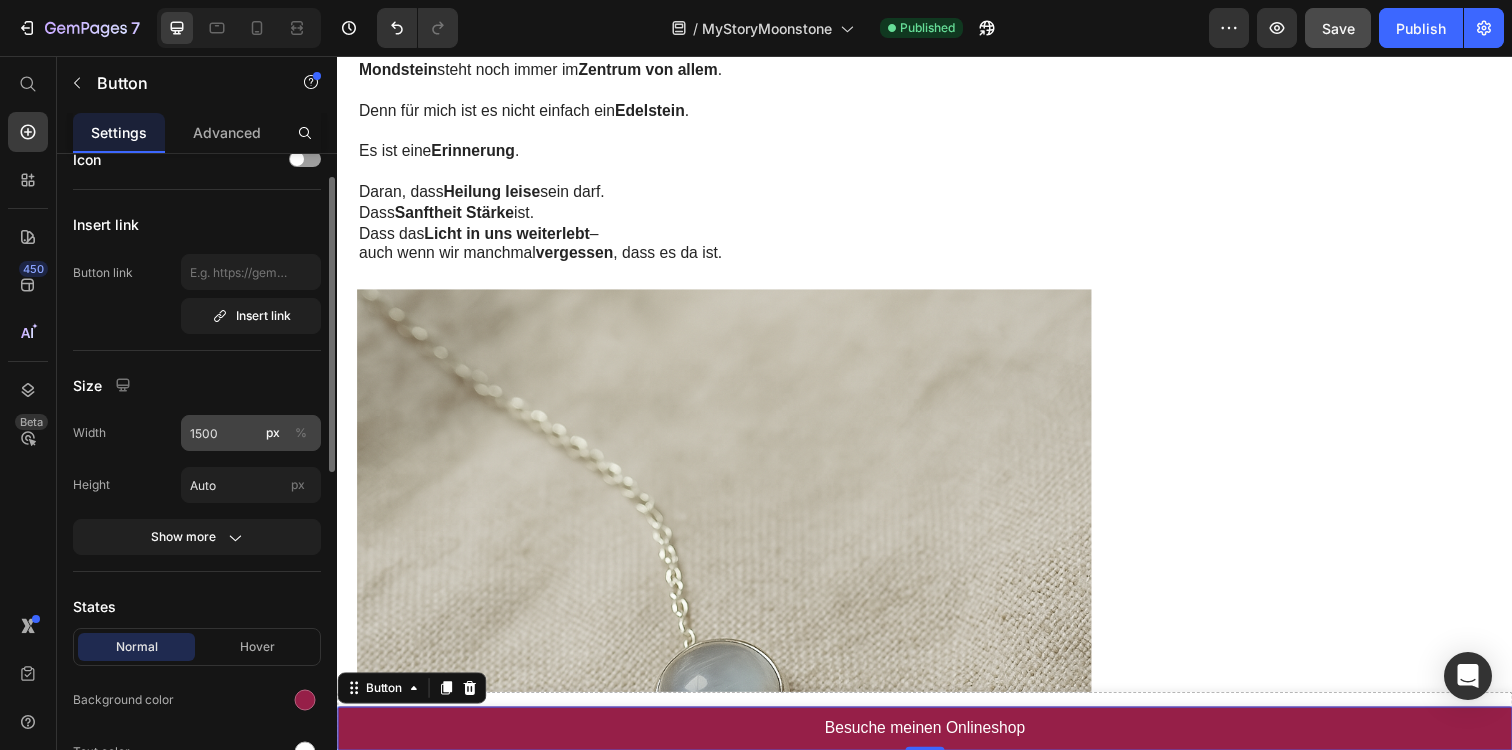 scroll, scrollTop: 41, scrollLeft: 0, axis: vertical 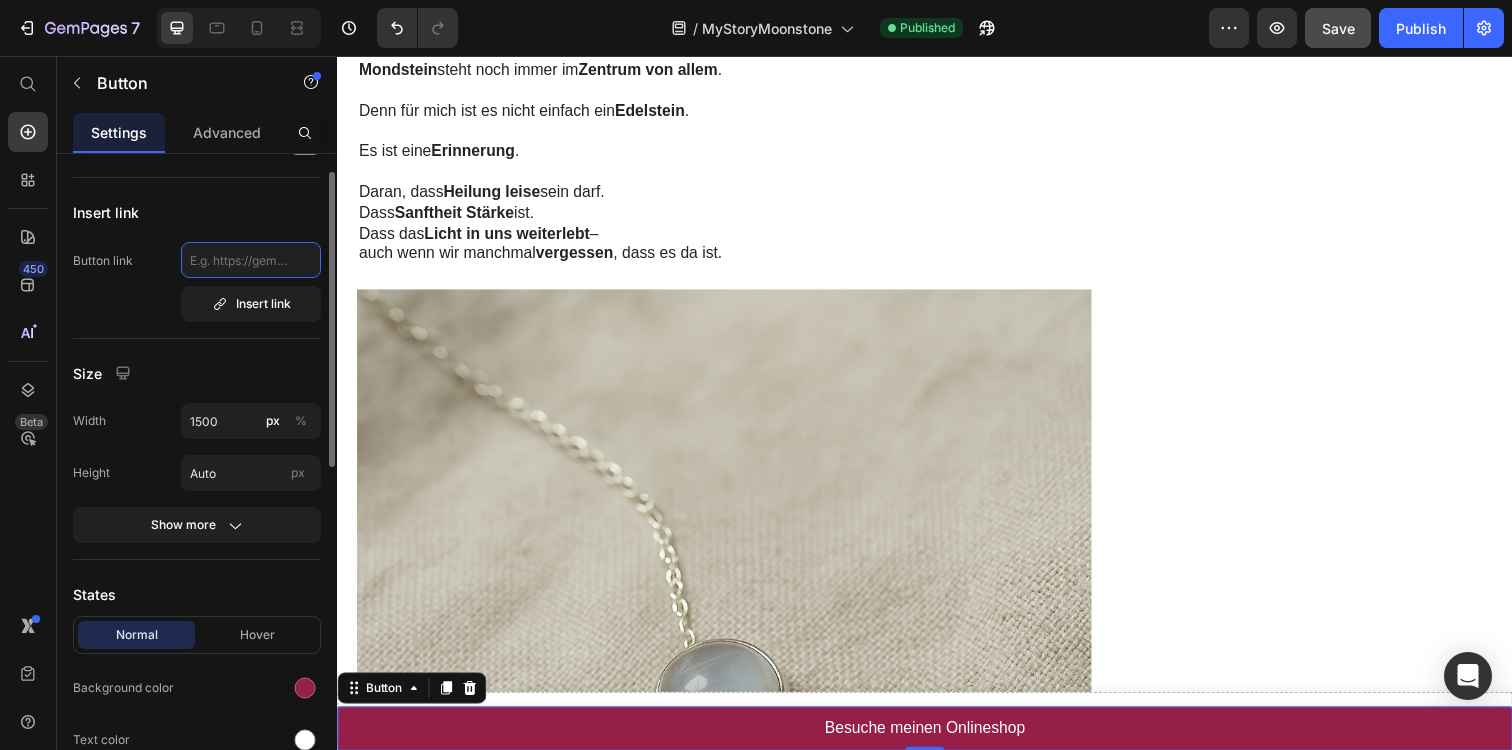click 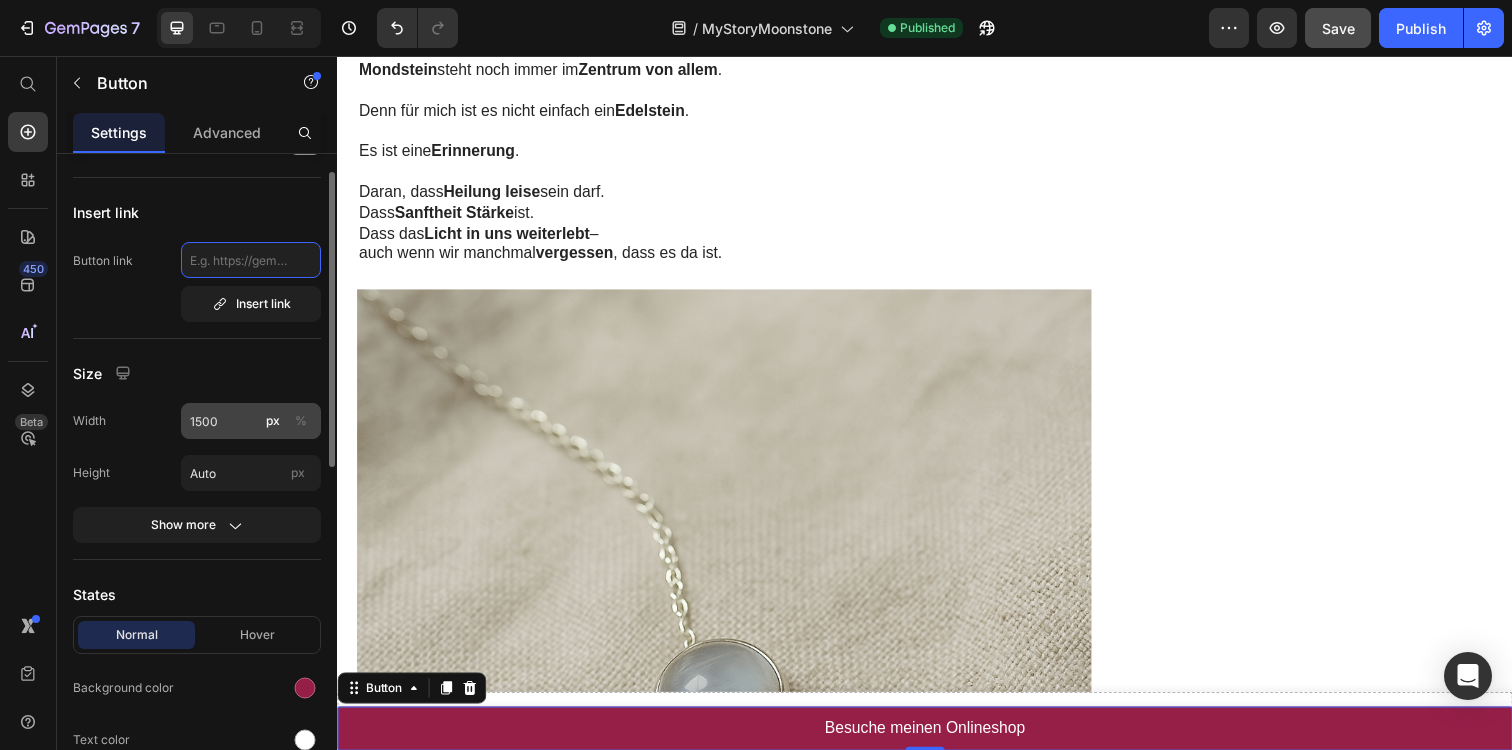 paste on "https://www.claudia-schmuckatelier.com/collections/moonstone" 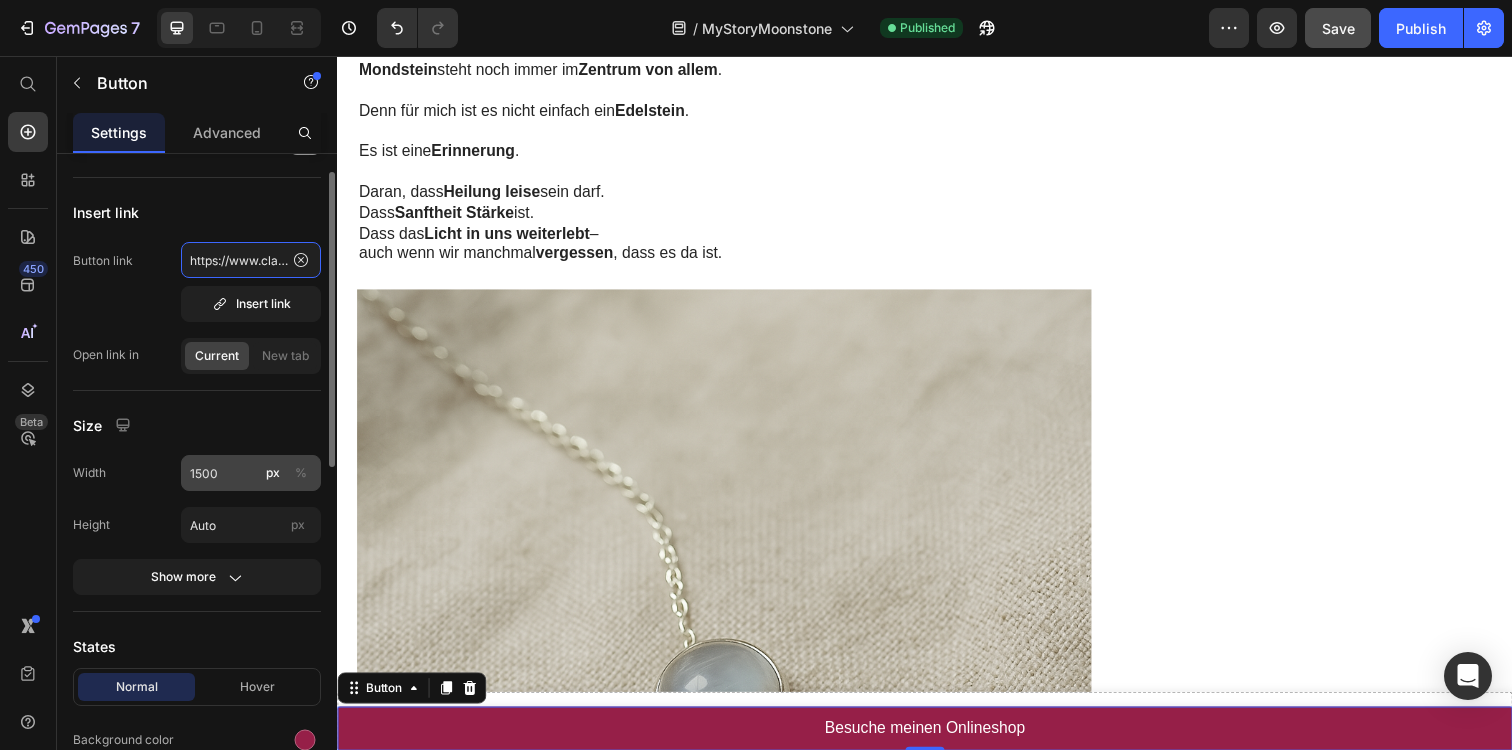 scroll, scrollTop: 0, scrollLeft: 267, axis: horizontal 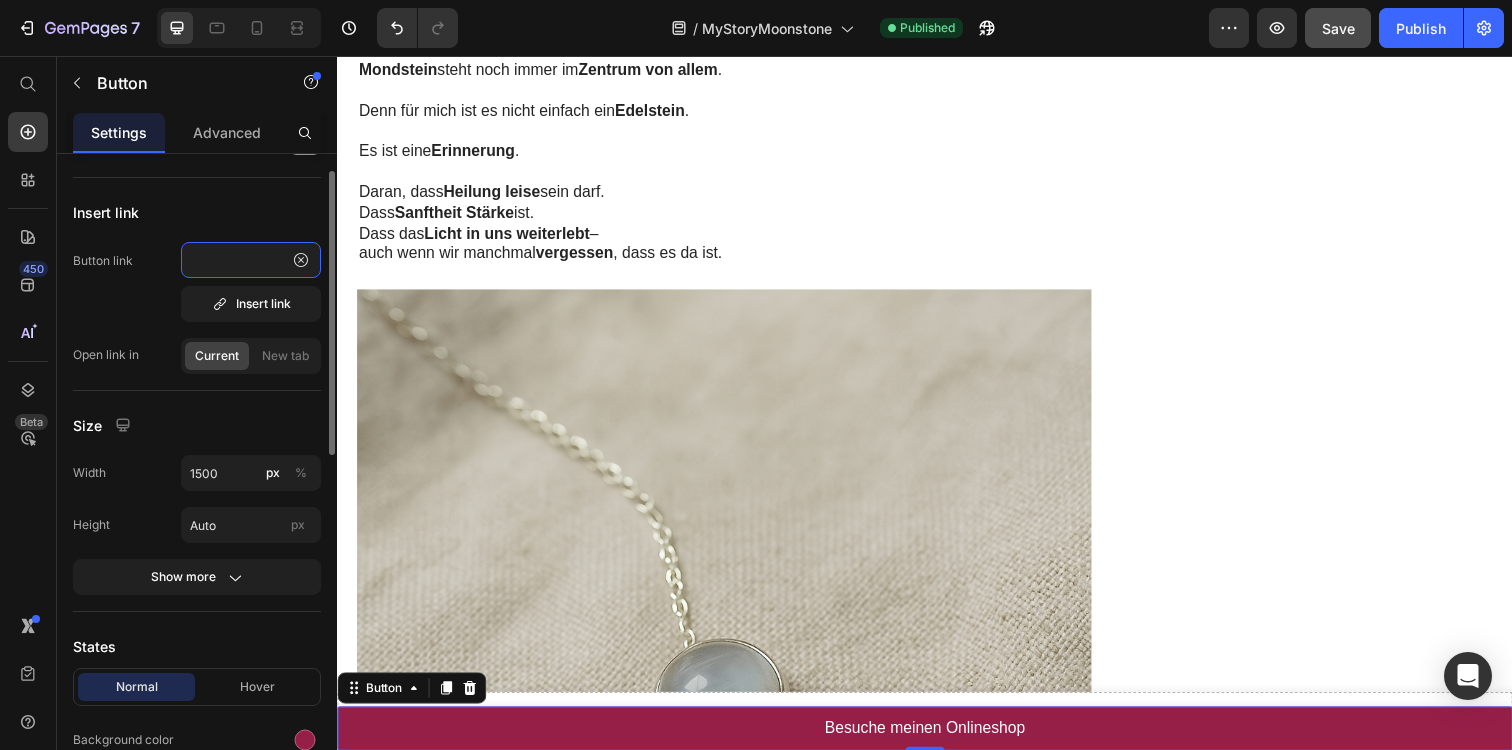 type on "https://www.claudia-schmuckatelier.com/collections/moonstone" 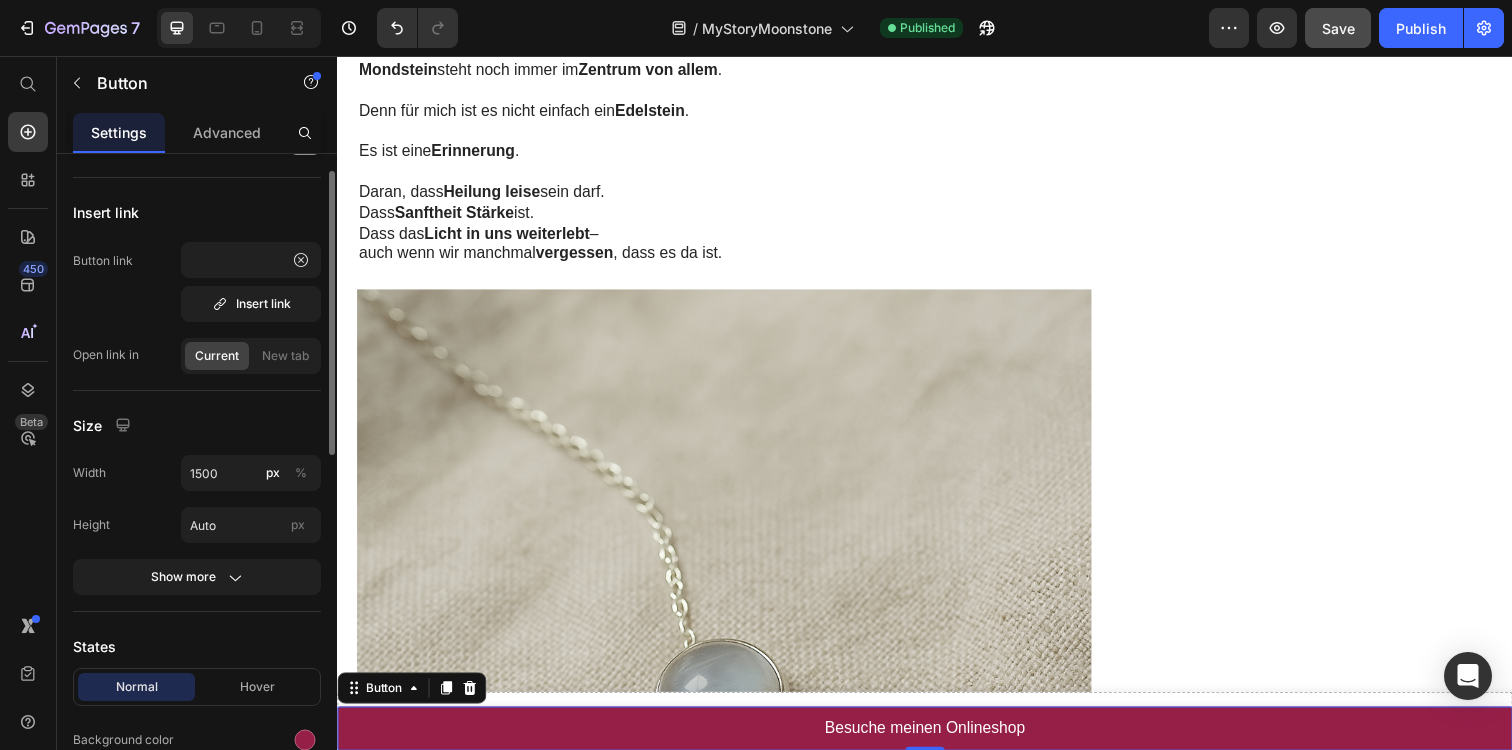 scroll, scrollTop: 0, scrollLeft: 0, axis: both 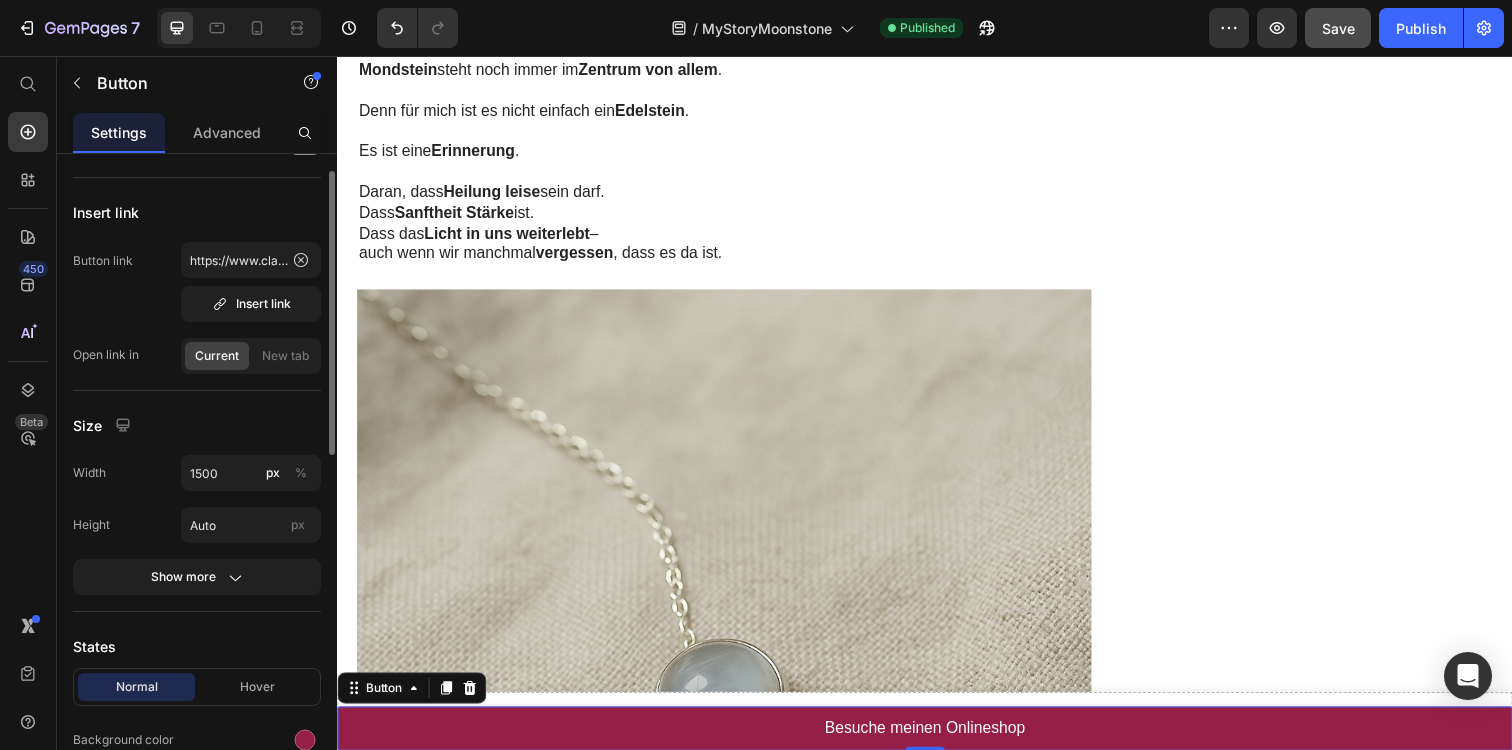 click on "Button link https://www.claudia-schmuckatelier.com/collections/moonstone Insert link" at bounding box center [197, 282] 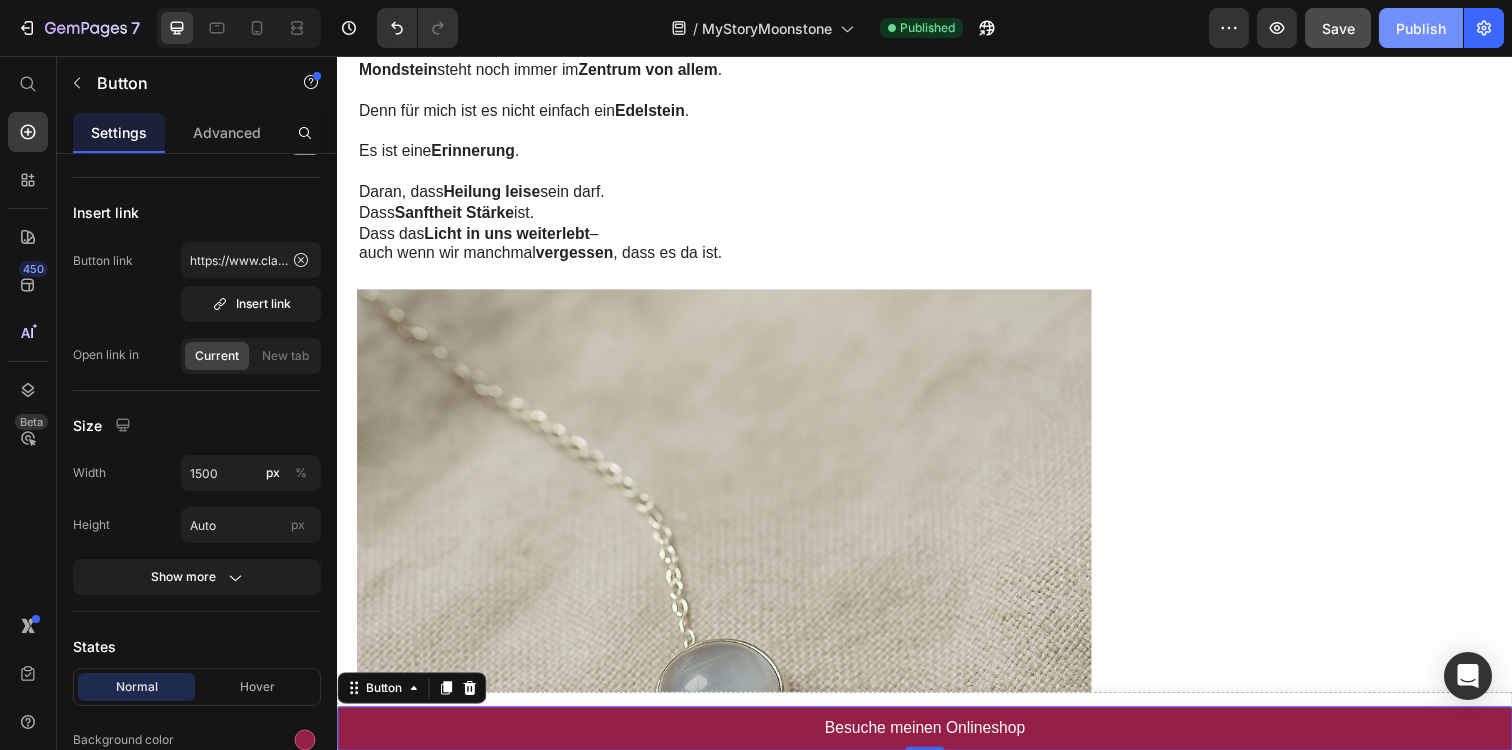 click on "Publish" at bounding box center (1421, 28) 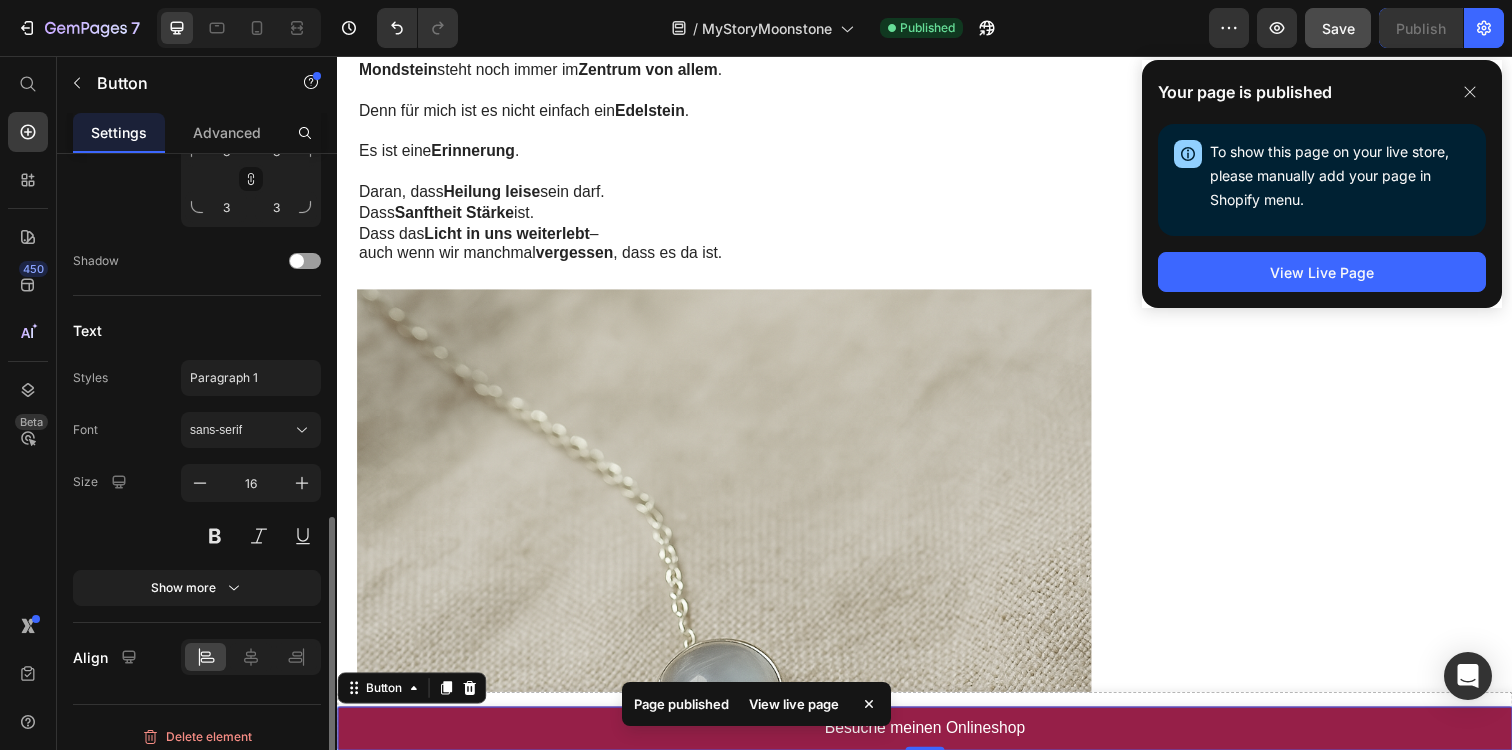 scroll, scrollTop: 844, scrollLeft: 0, axis: vertical 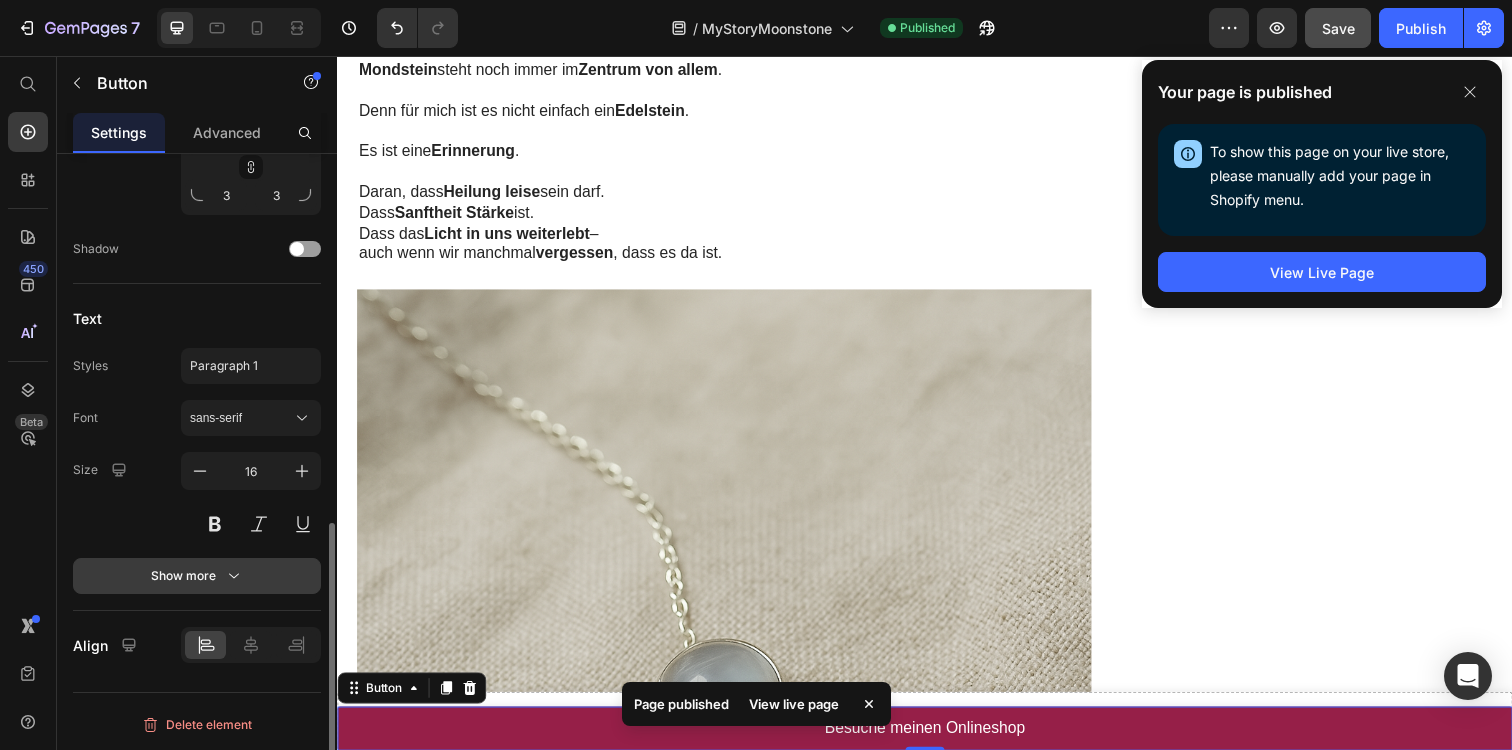 click 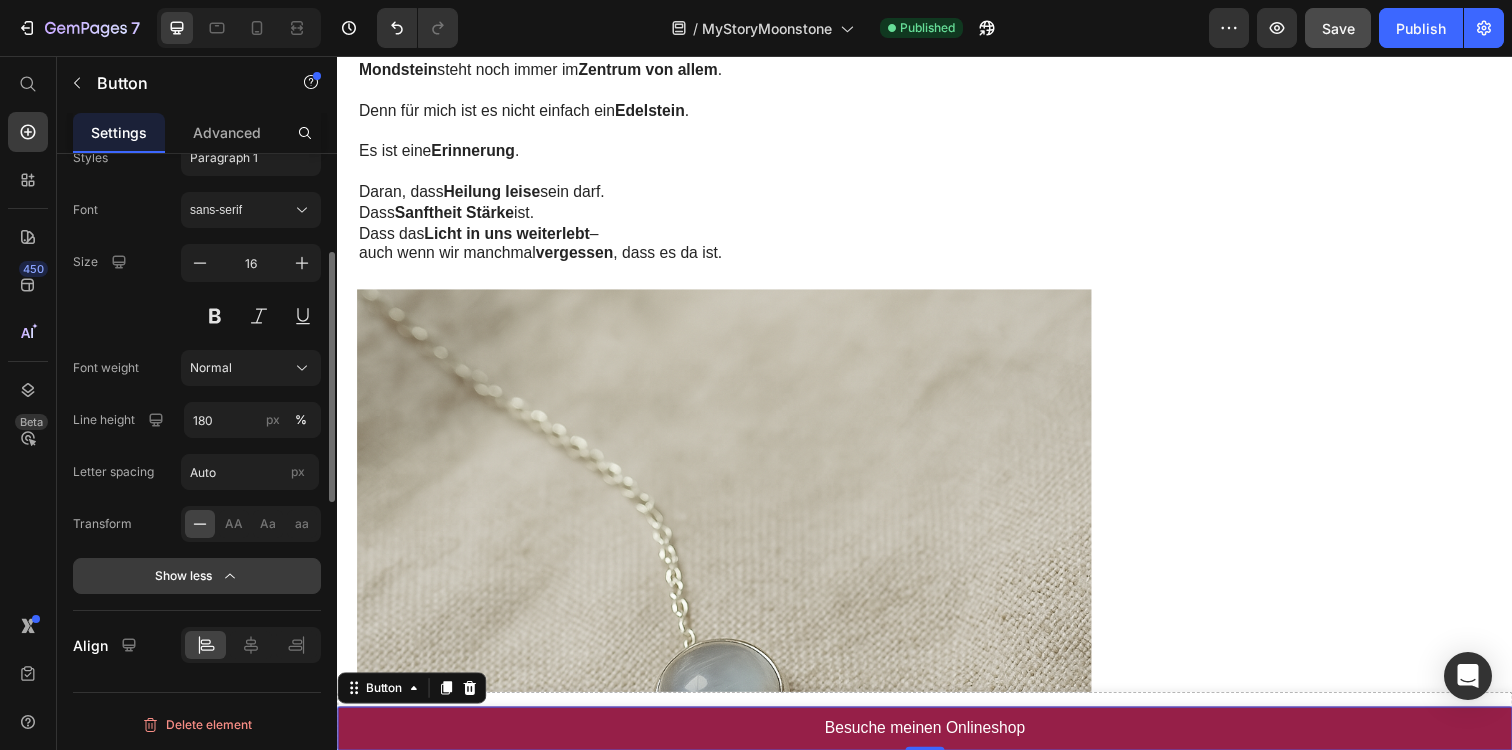 scroll, scrollTop: 0, scrollLeft: 0, axis: both 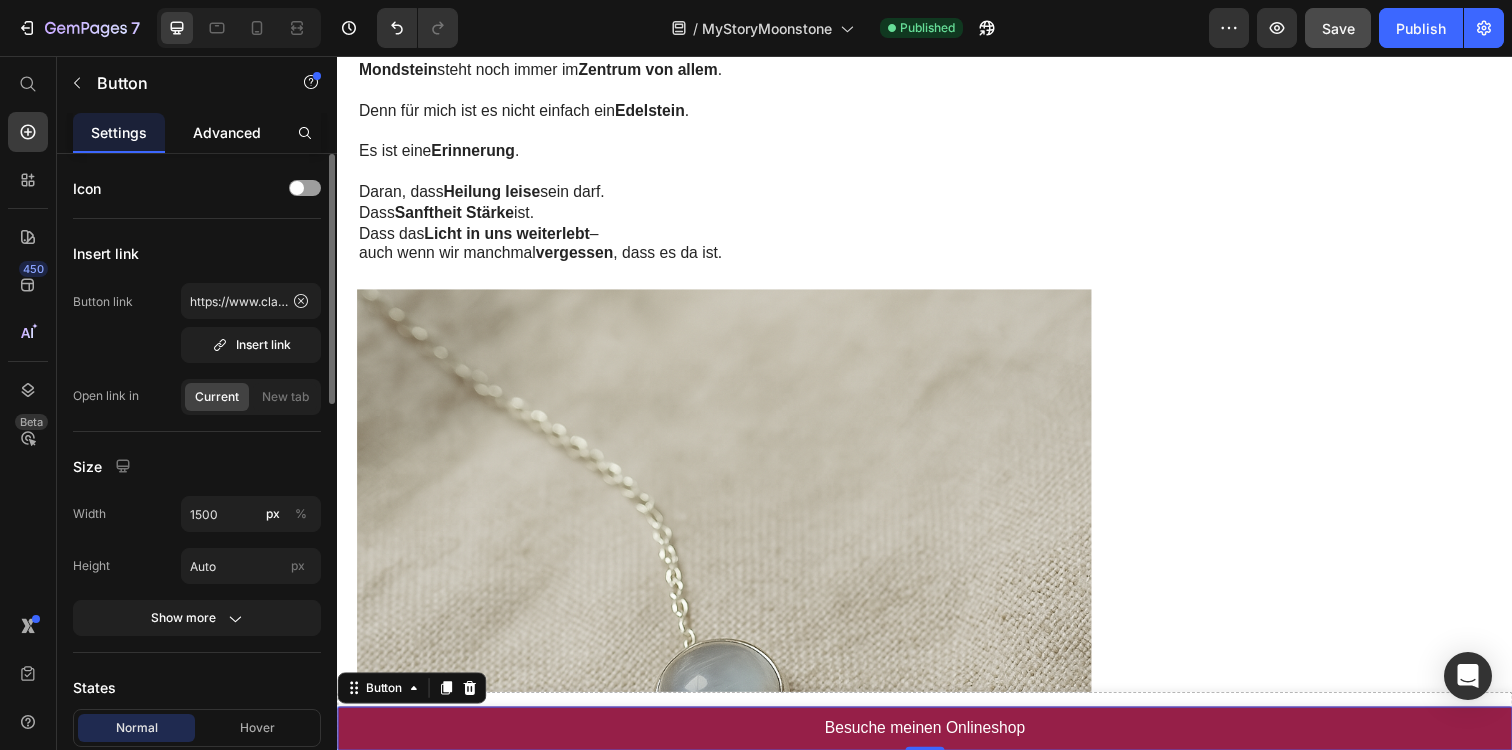 click on "Advanced" at bounding box center [227, 132] 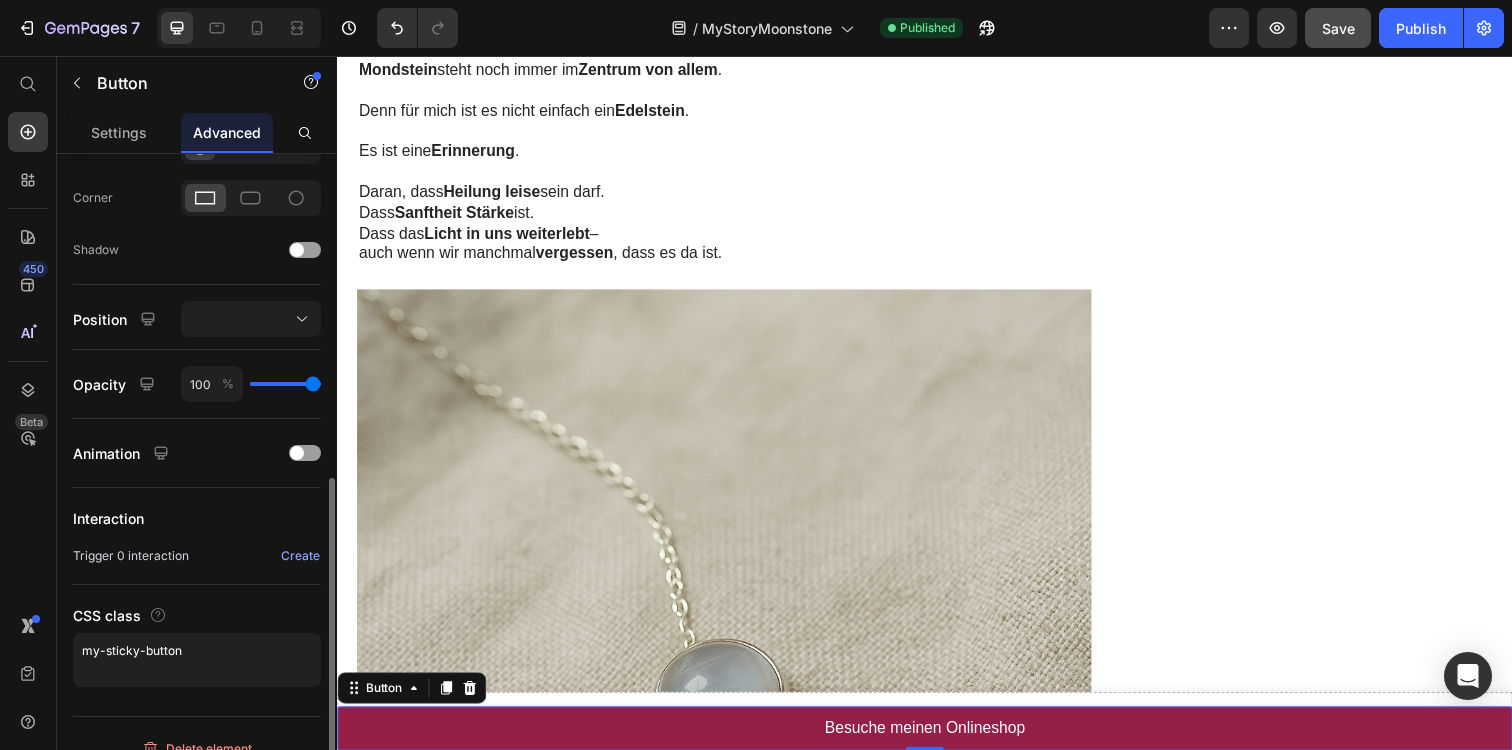 scroll, scrollTop: 612, scrollLeft: 0, axis: vertical 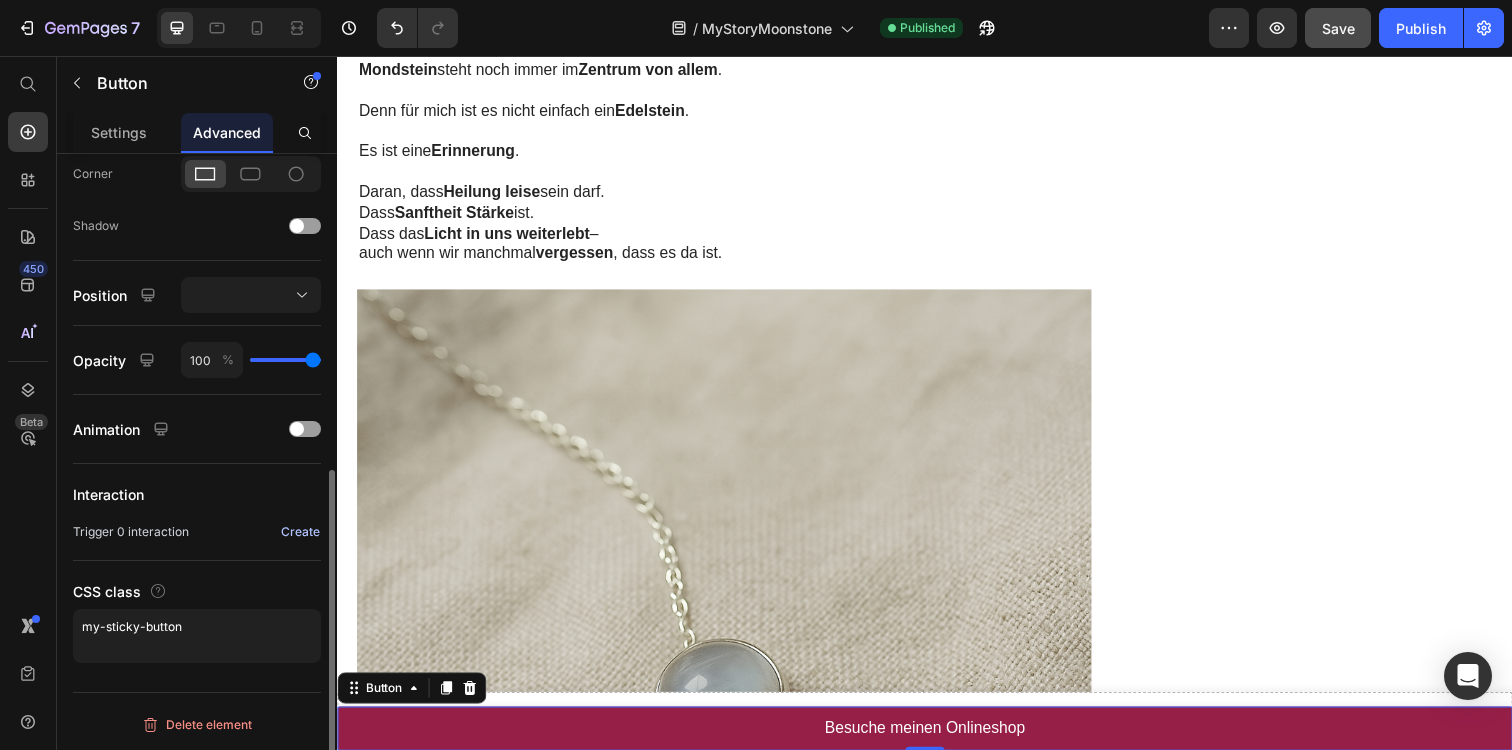 click on "Create" at bounding box center [300, 532] 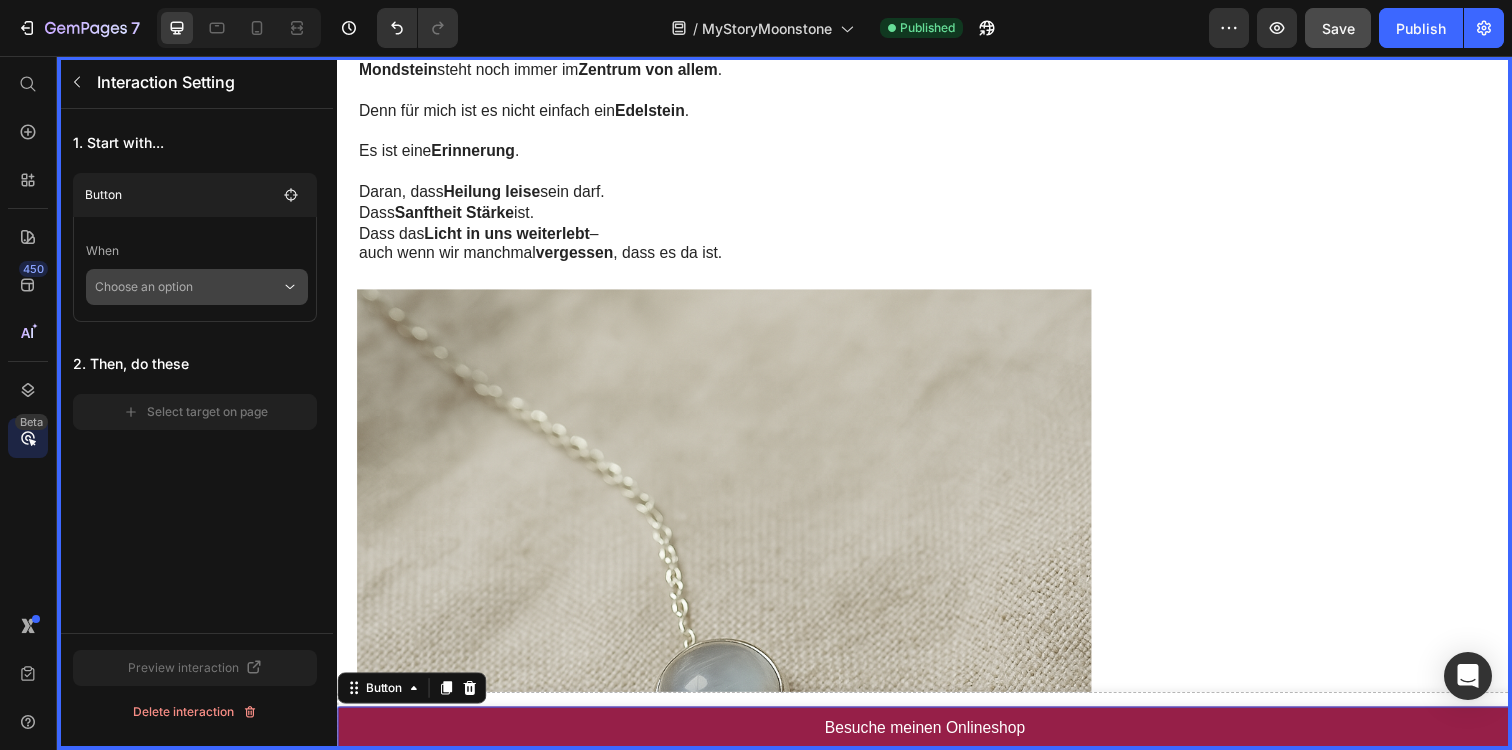click on "Choose an option" at bounding box center (188, 287) 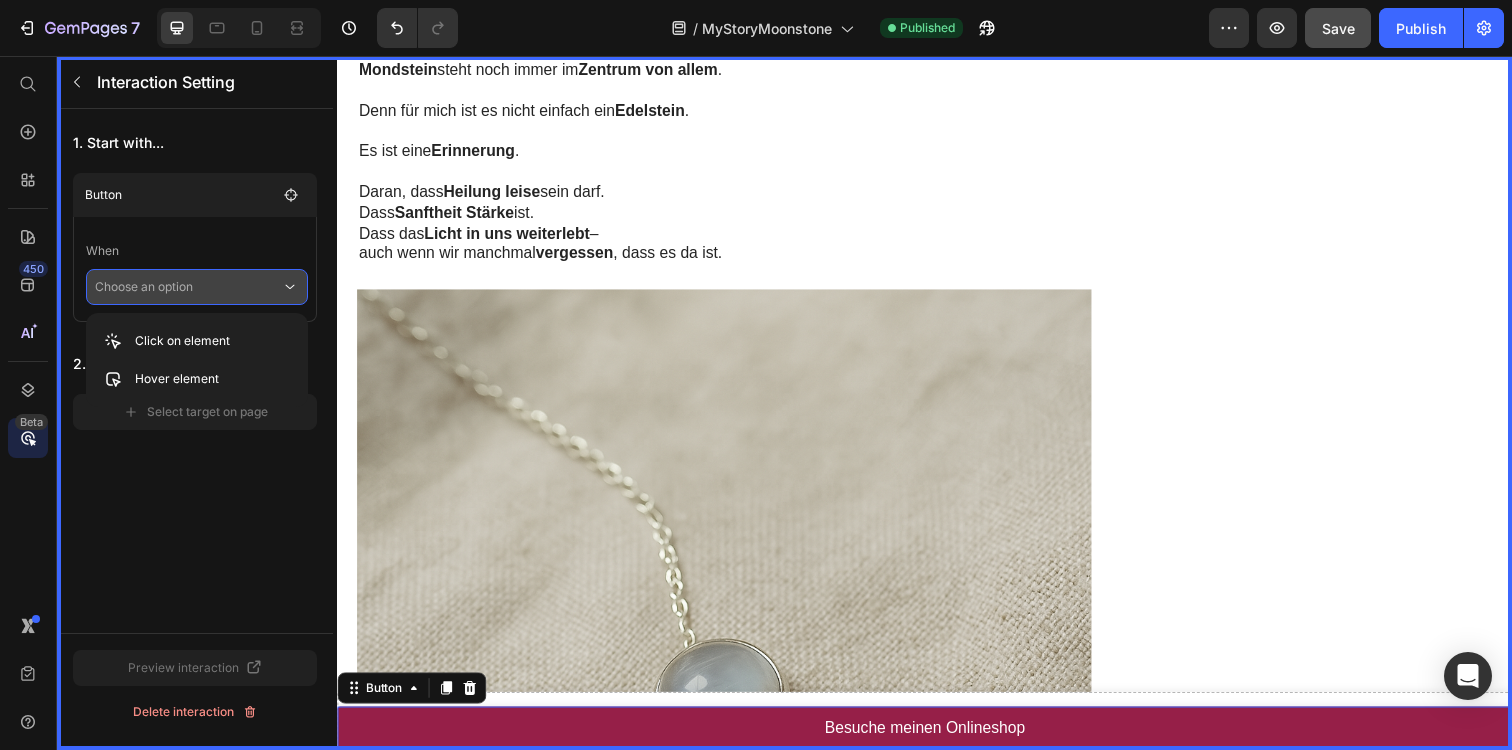 click on "1. Start with... Button When Choose an option 2. Then, do these  Select target on page" at bounding box center [195, 371] 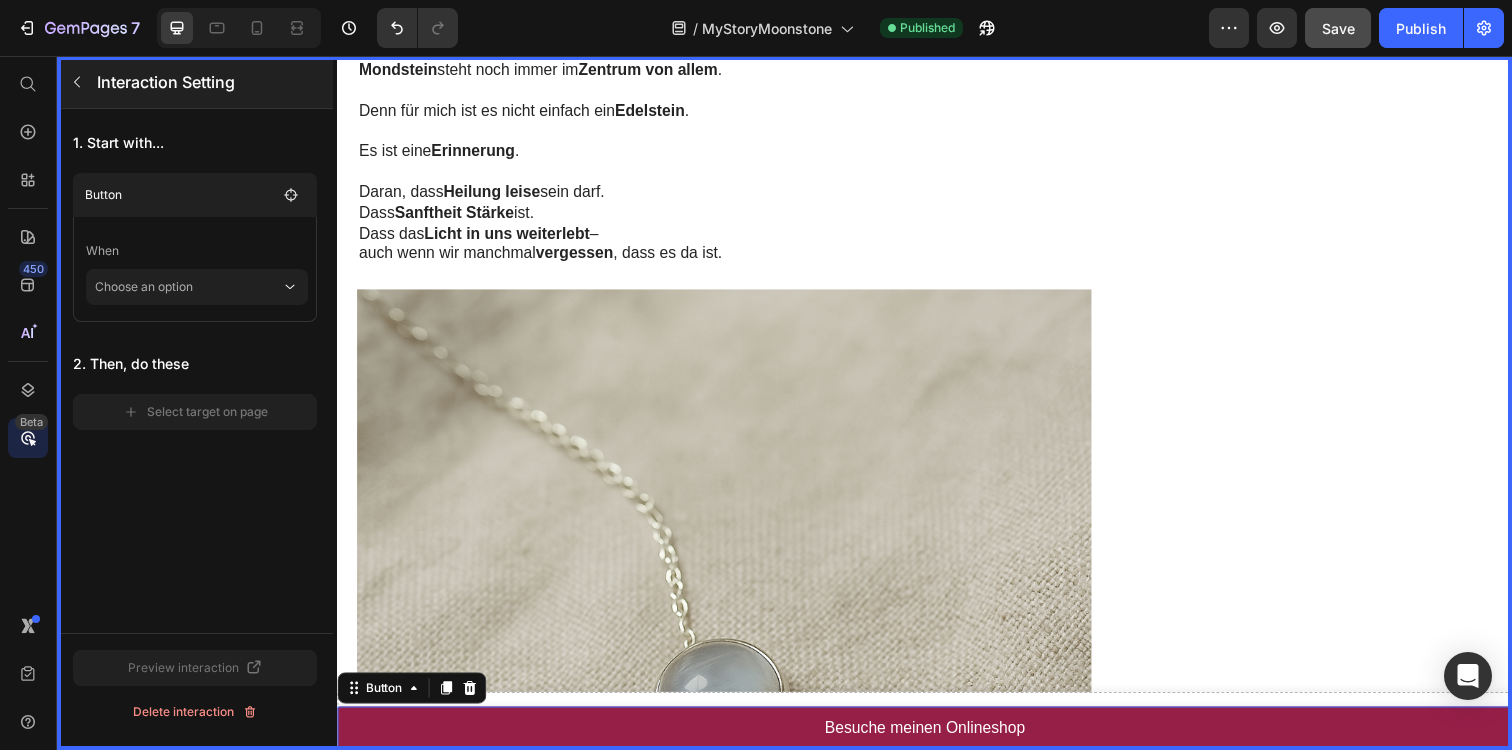 click at bounding box center [77, 82] 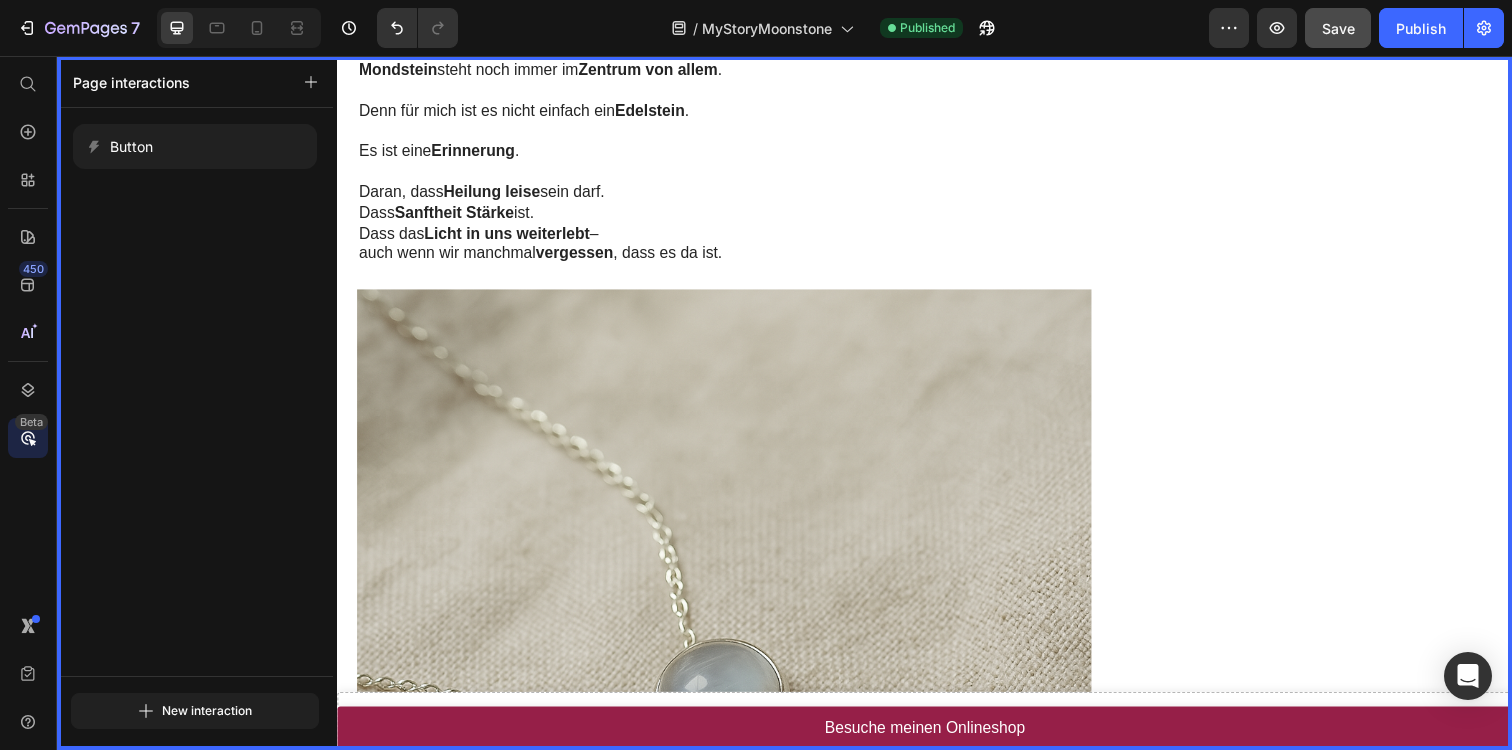 click at bounding box center [937, 410] 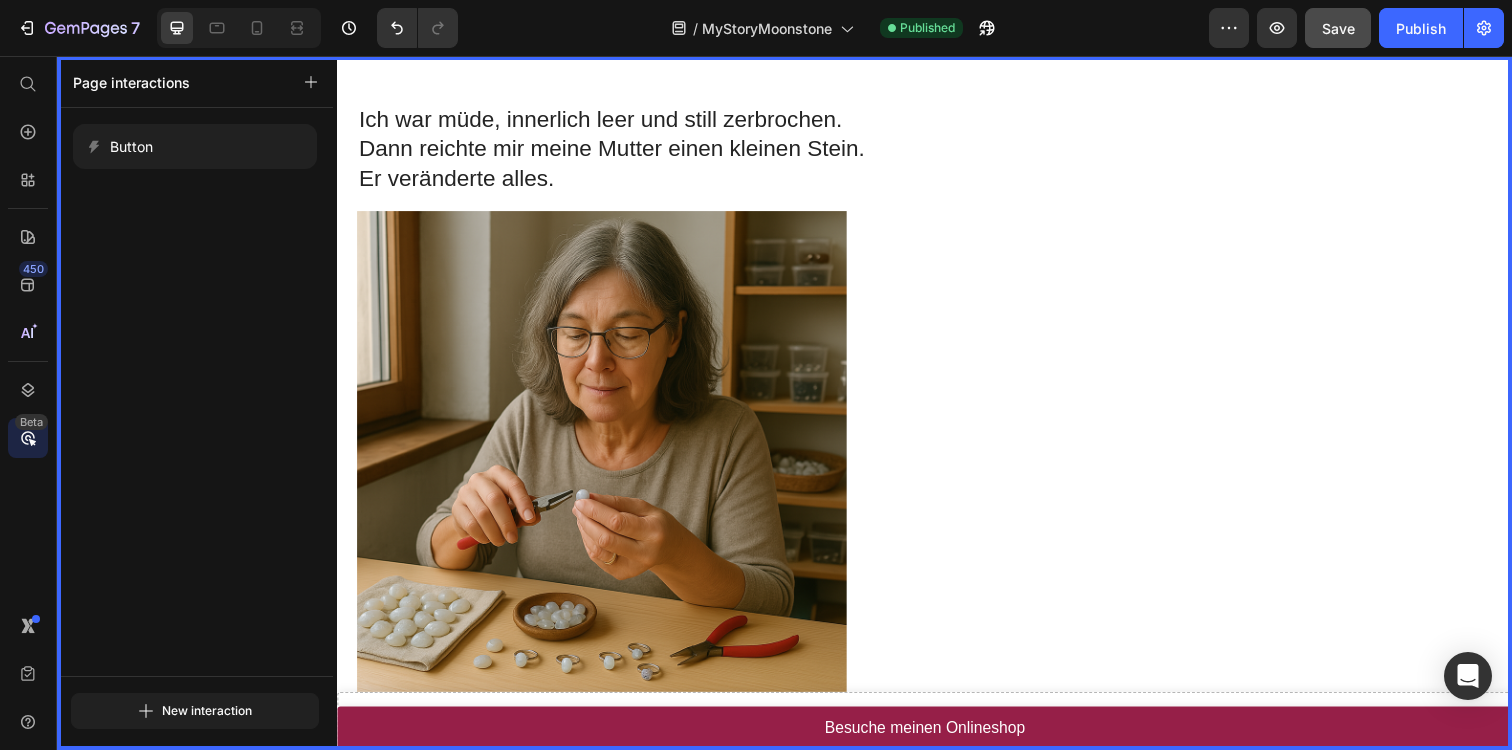 scroll, scrollTop: 0, scrollLeft: 0, axis: both 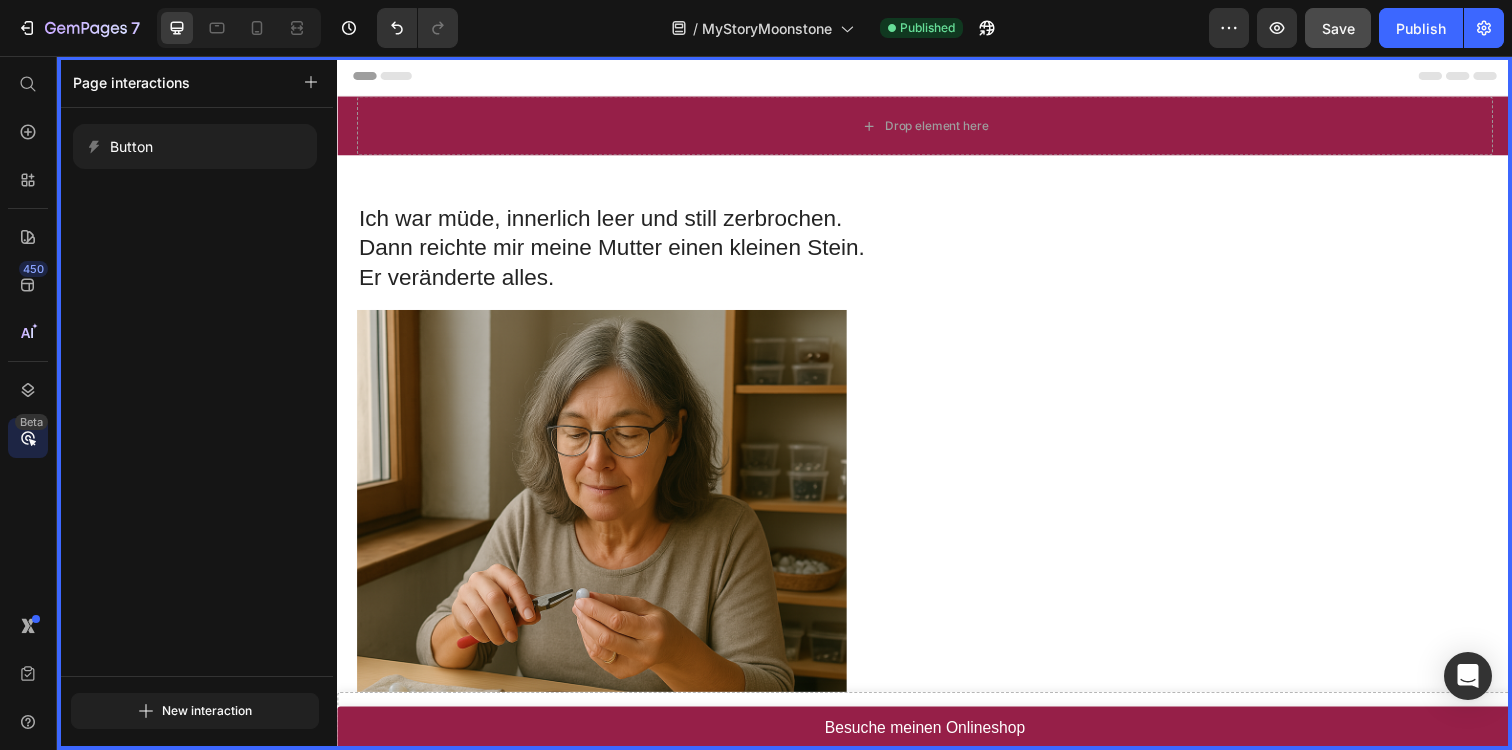 click at bounding box center (937, 410) 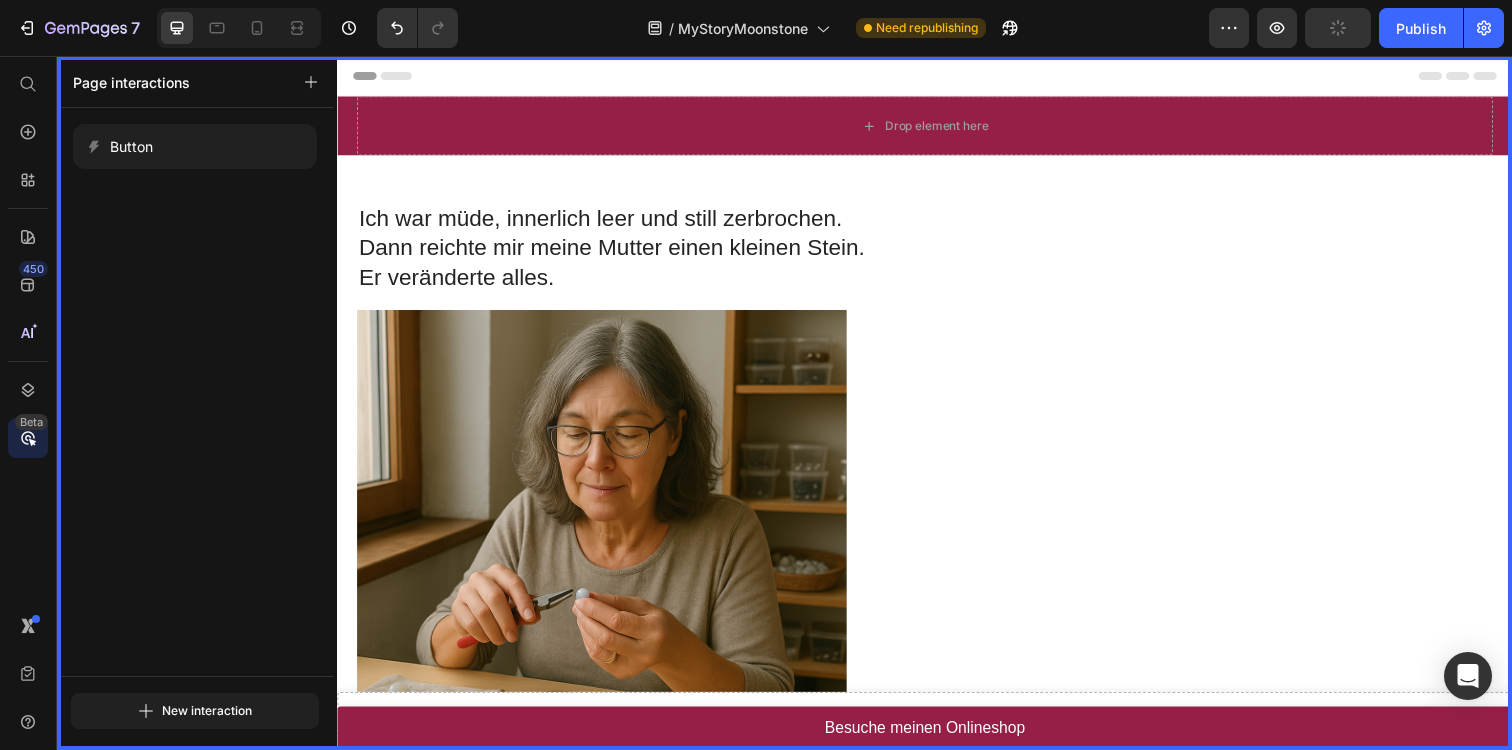 click at bounding box center (937, 410) 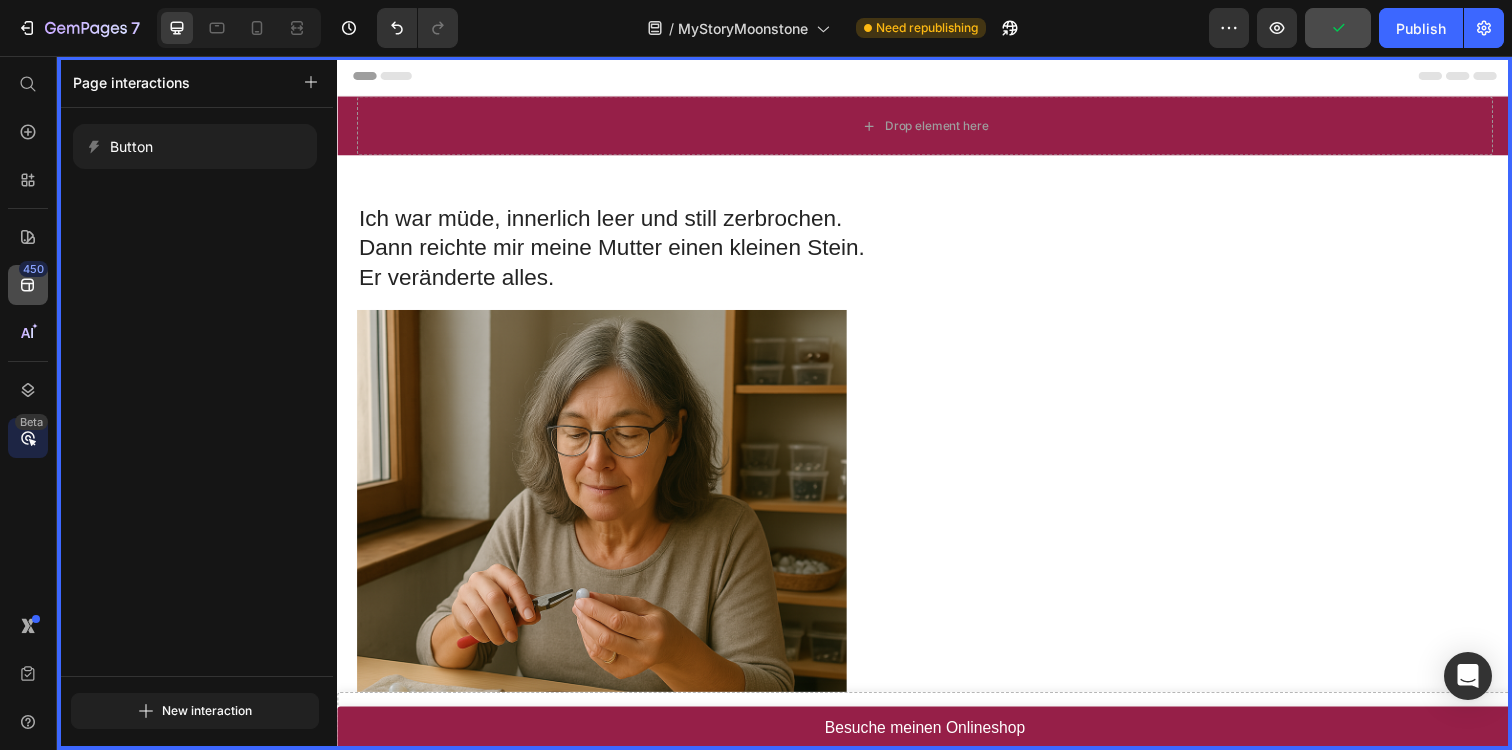 click on "450" at bounding box center [33, 269] 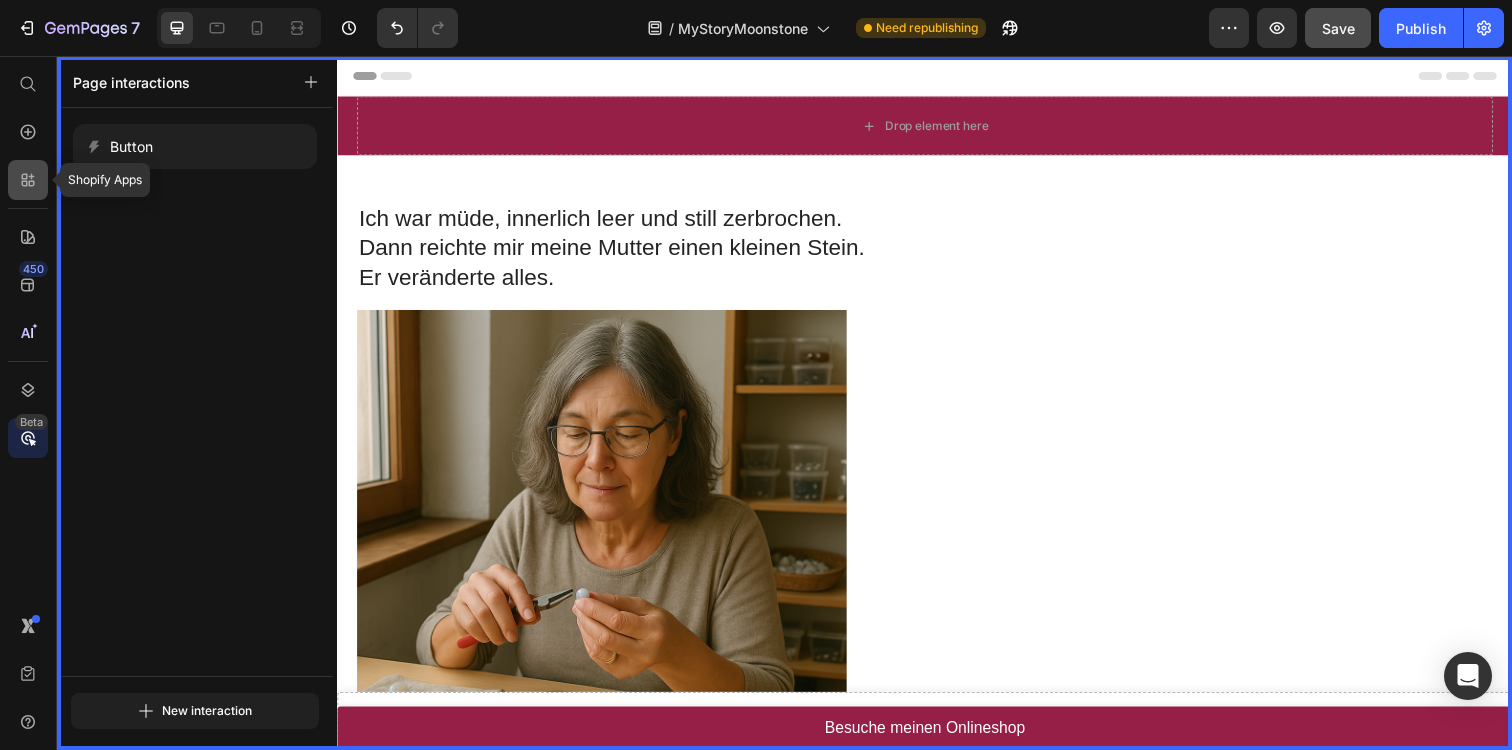 click 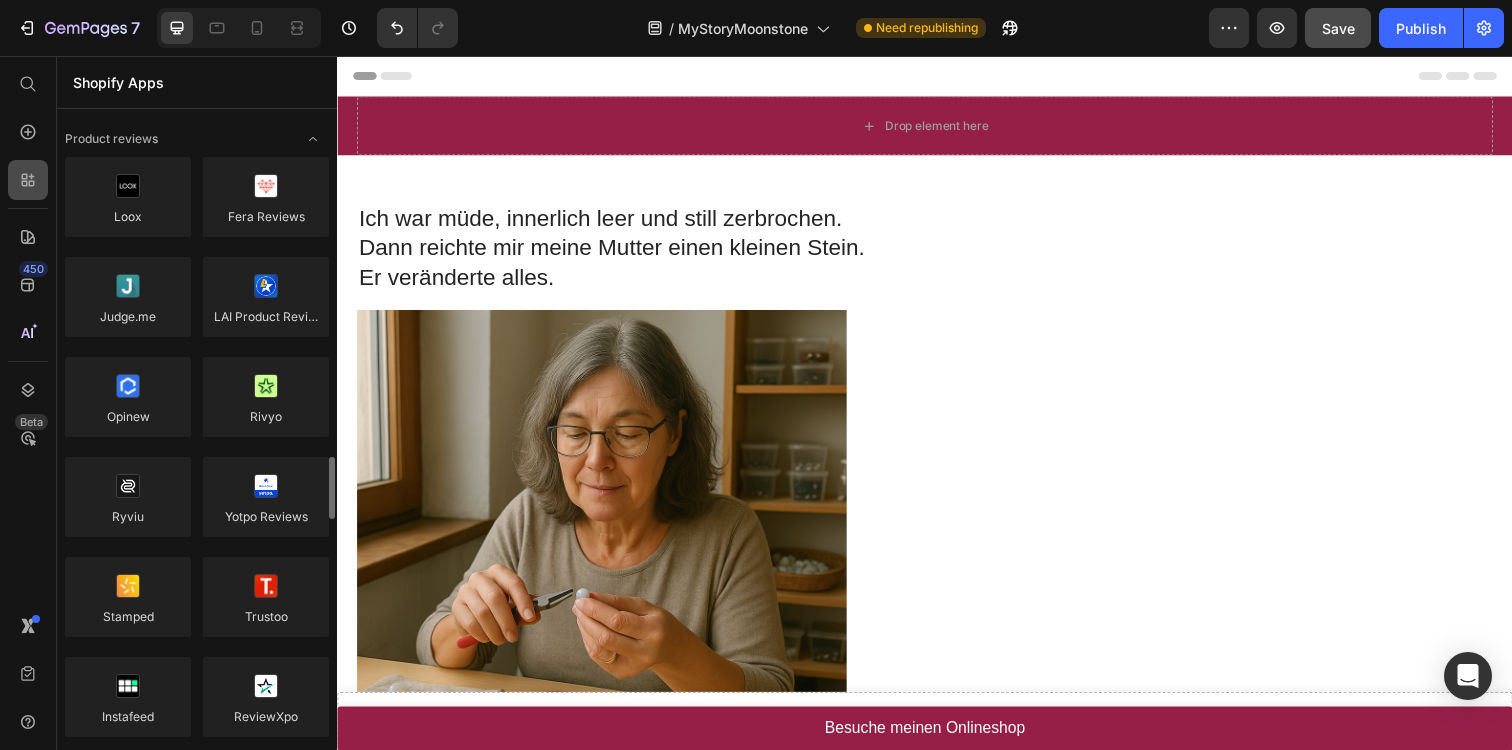 scroll, scrollTop: 313, scrollLeft: 0, axis: vertical 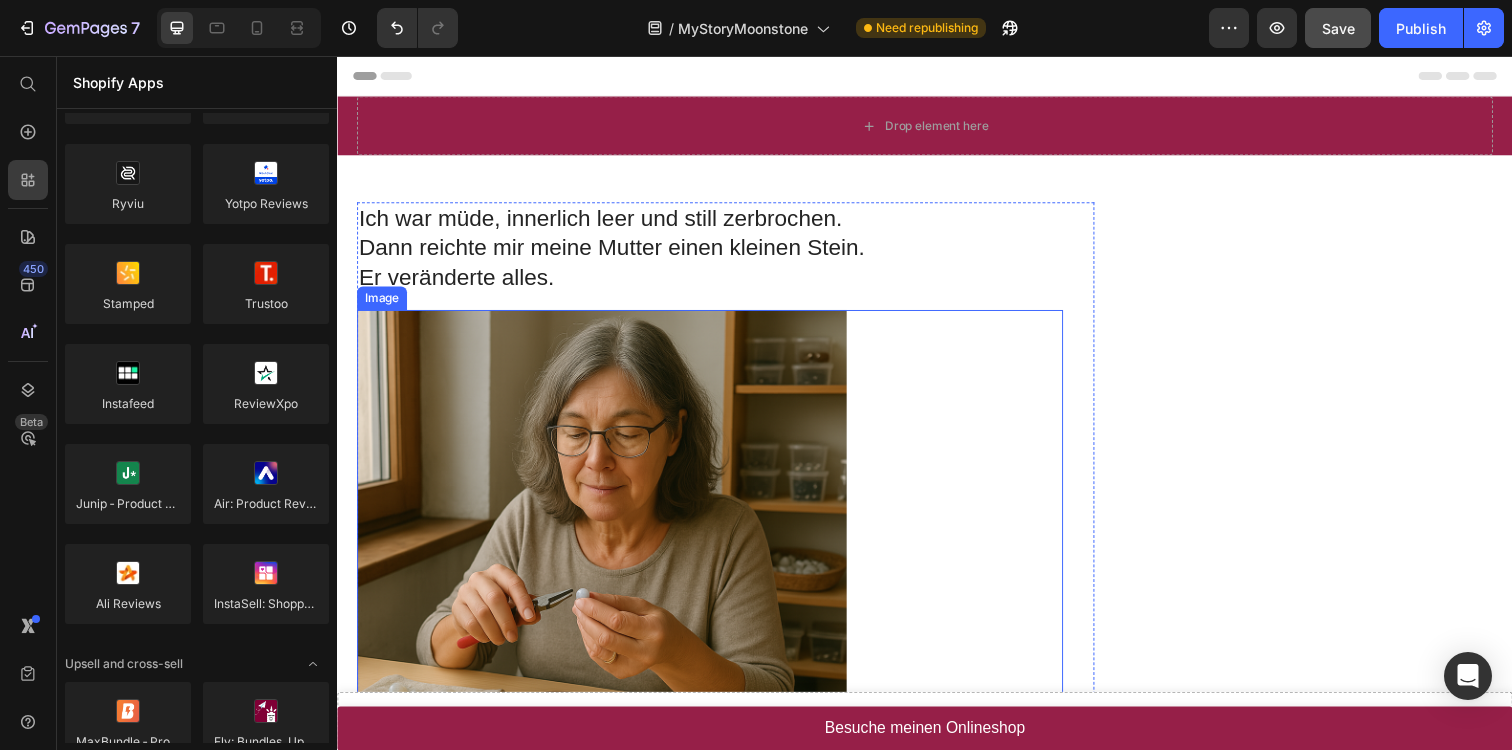 click at bounding box center (717, 565) 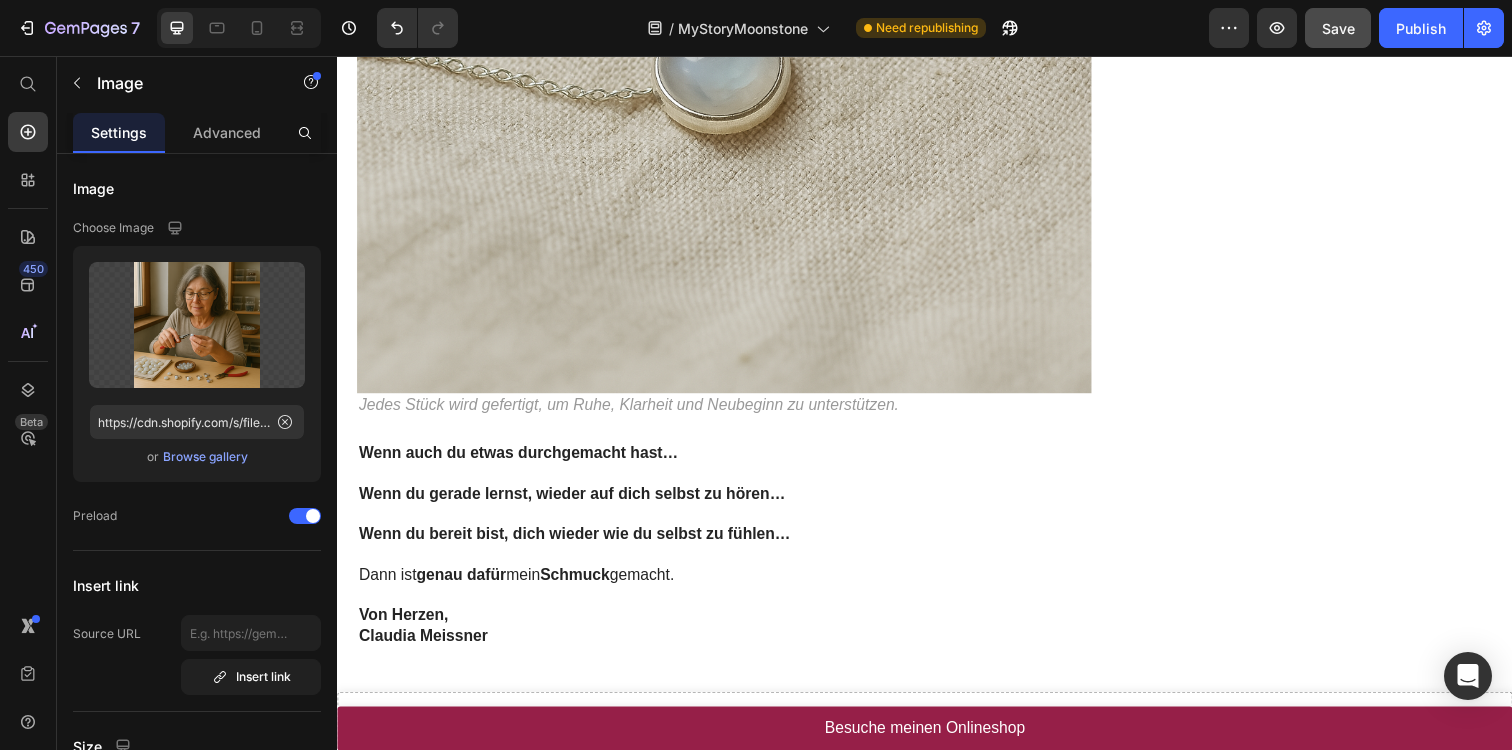scroll, scrollTop: 6043, scrollLeft: 0, axis: vertical 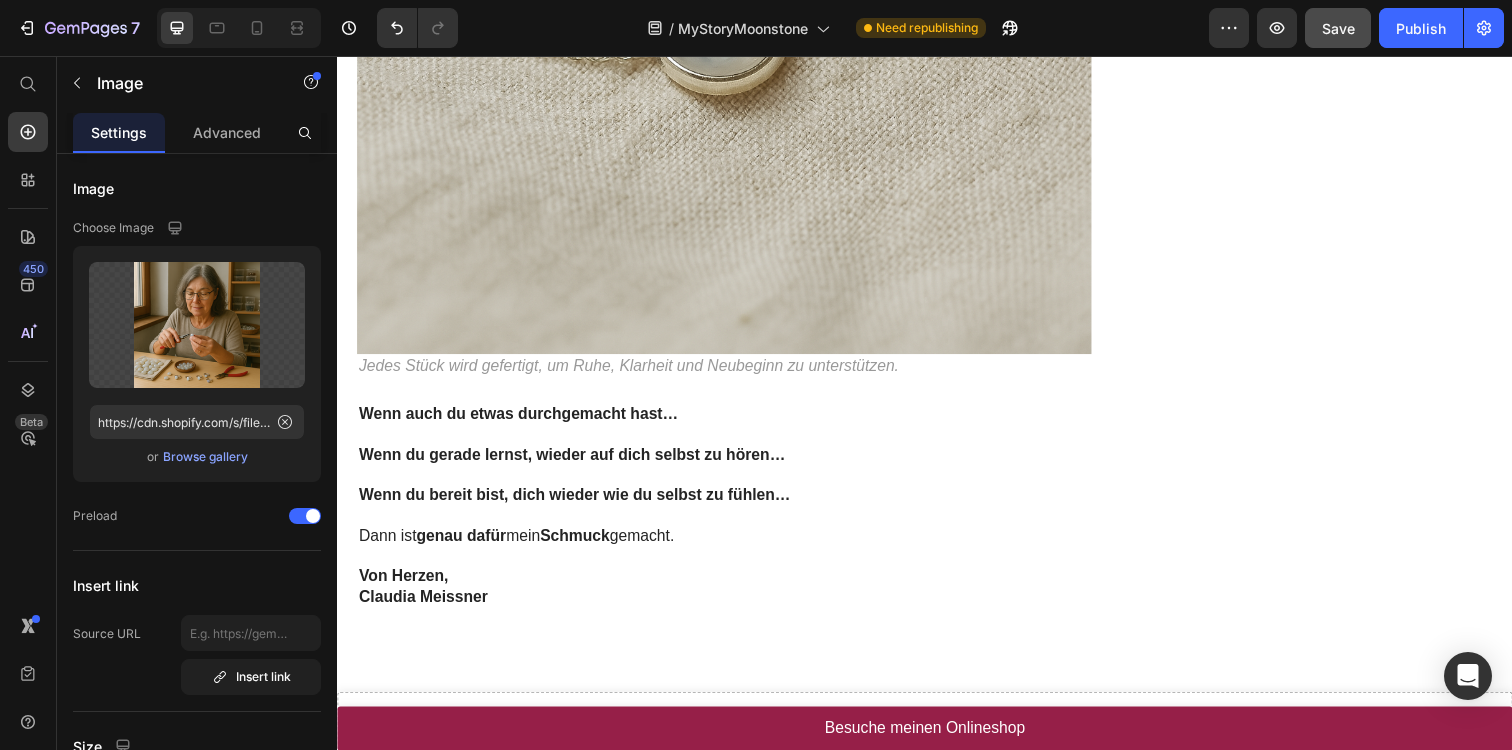 click 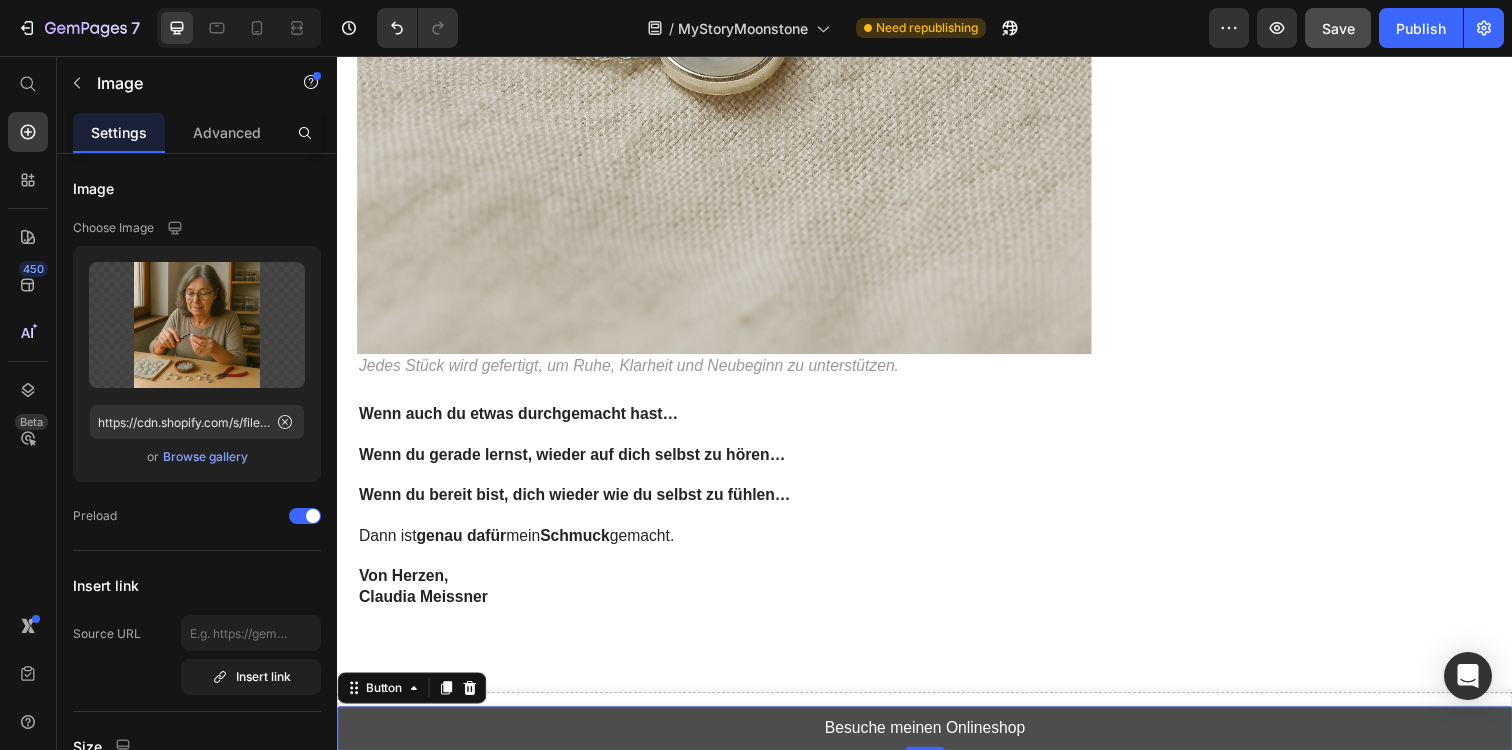 click on "Besuche meinen Onlineshop" at bounding box center (937, 742) 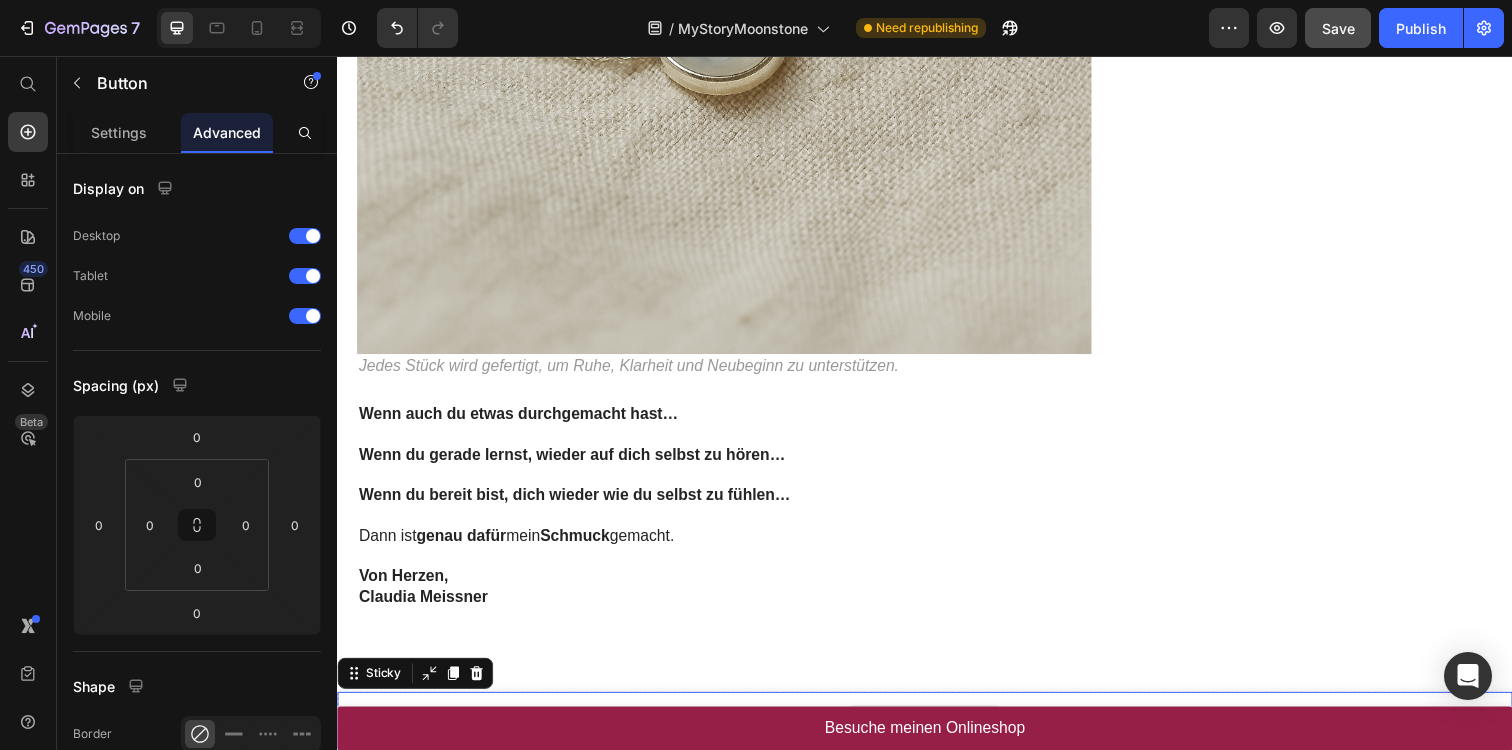 click on "Drop element here" at bounding box center (937, 735) 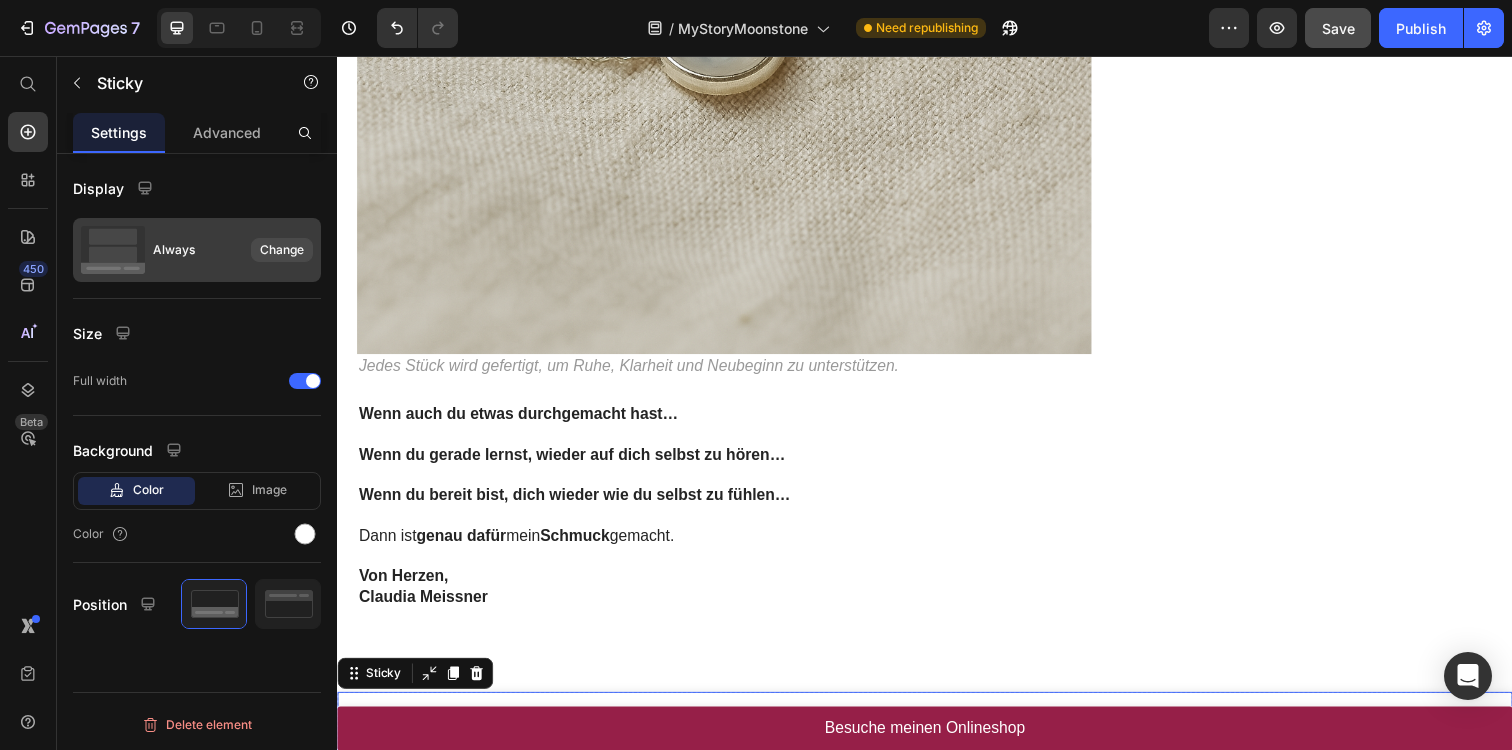 click on "Change" at bounding box center [282, 250] 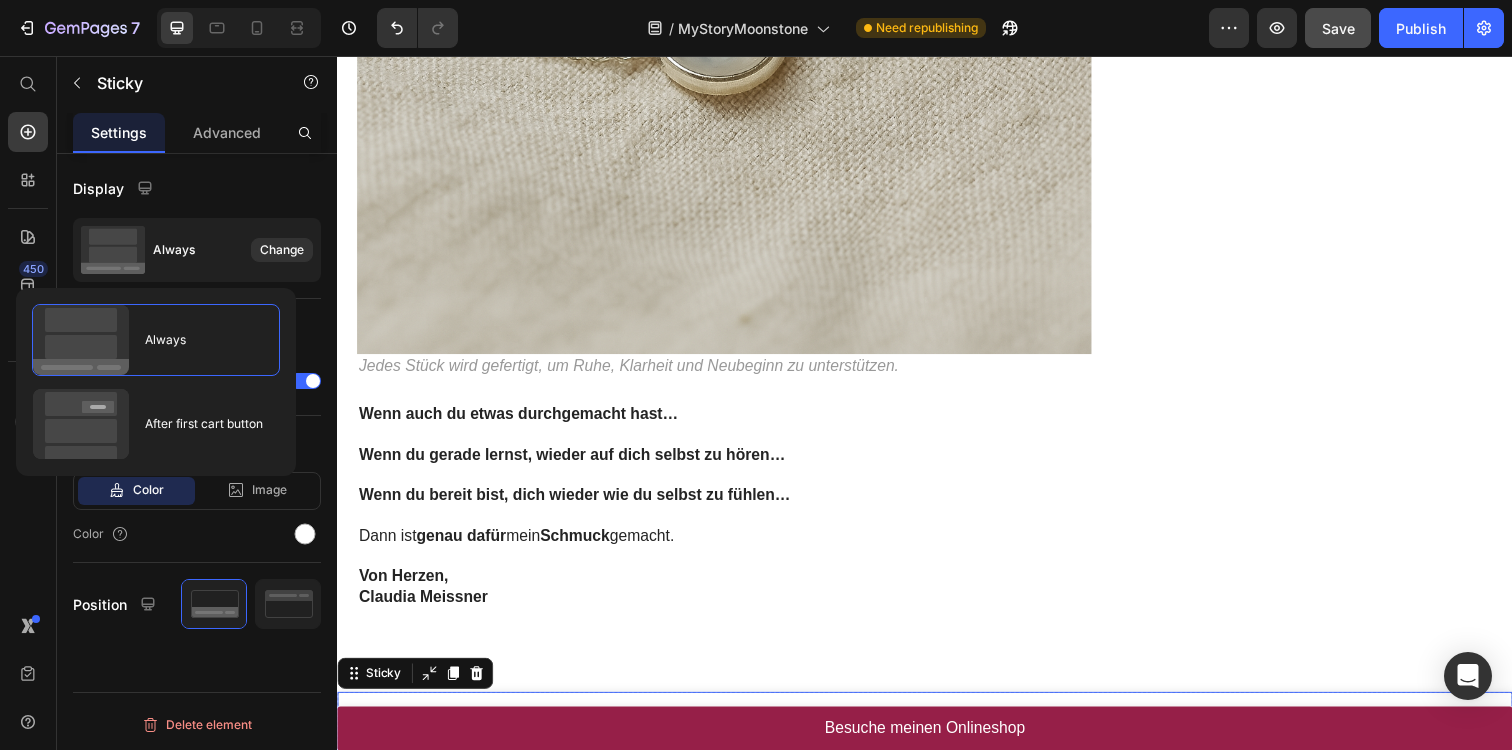 click on "Display" at bounding box center (197, 188) 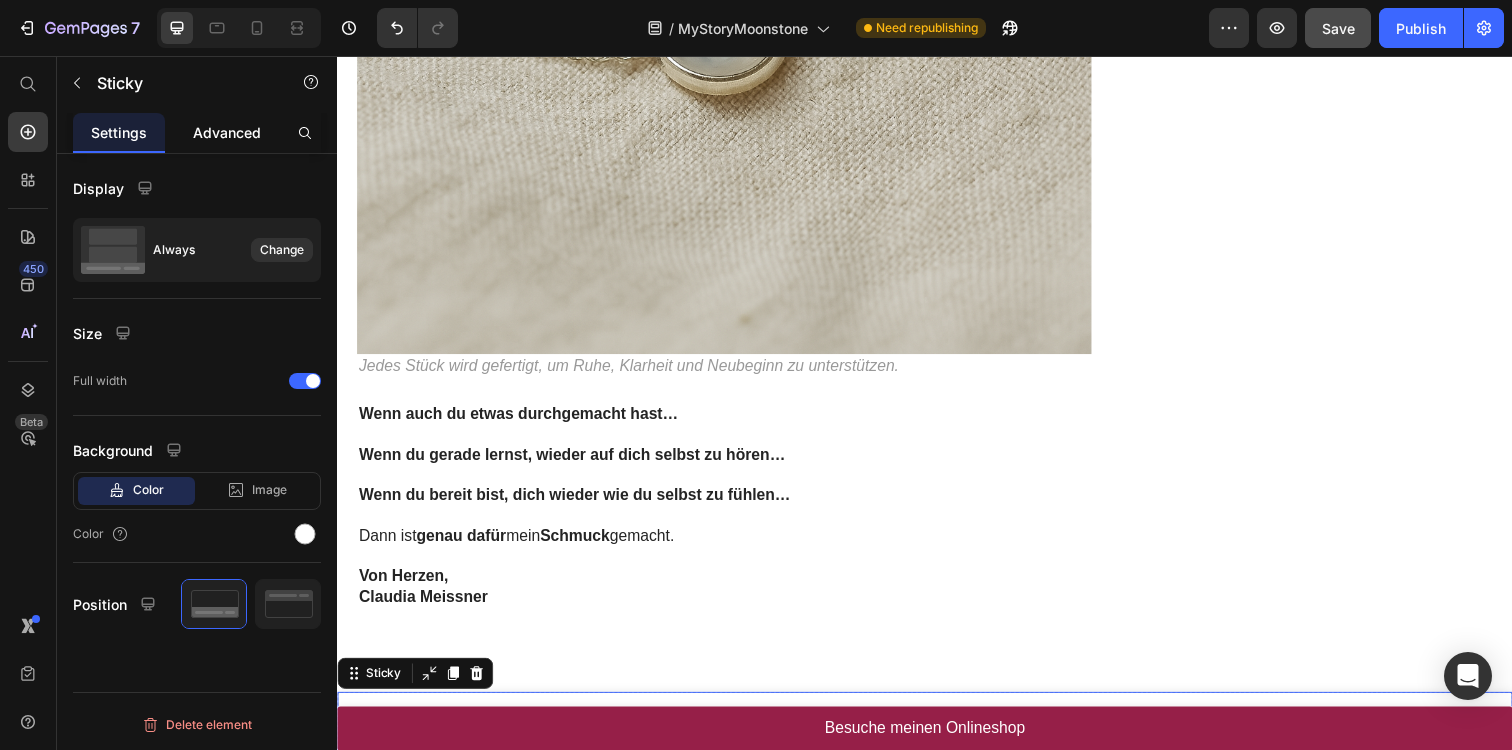 click on "Advanced" at bounding box center (227, 132) 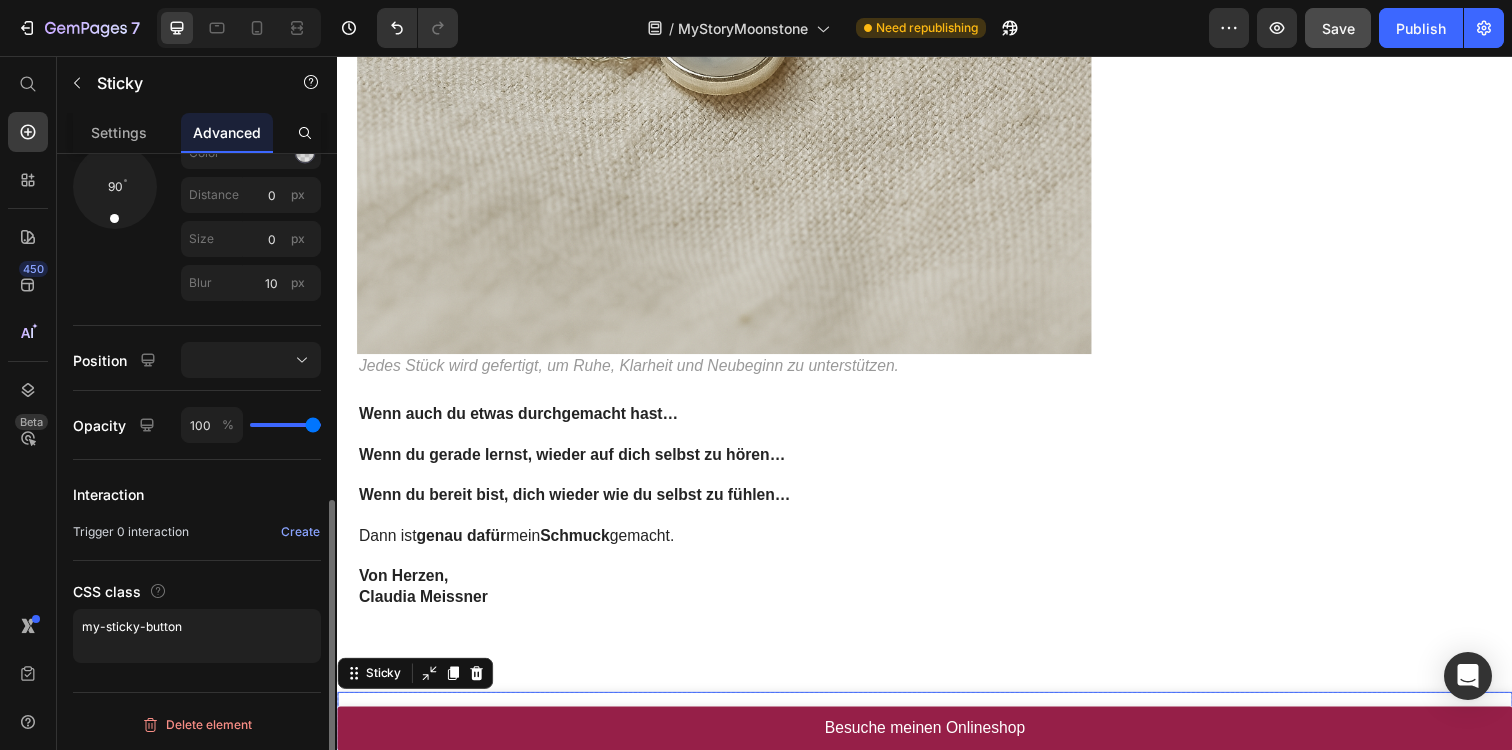 scroll, scrollTop: 0, scrollLeft: 0, axis: both 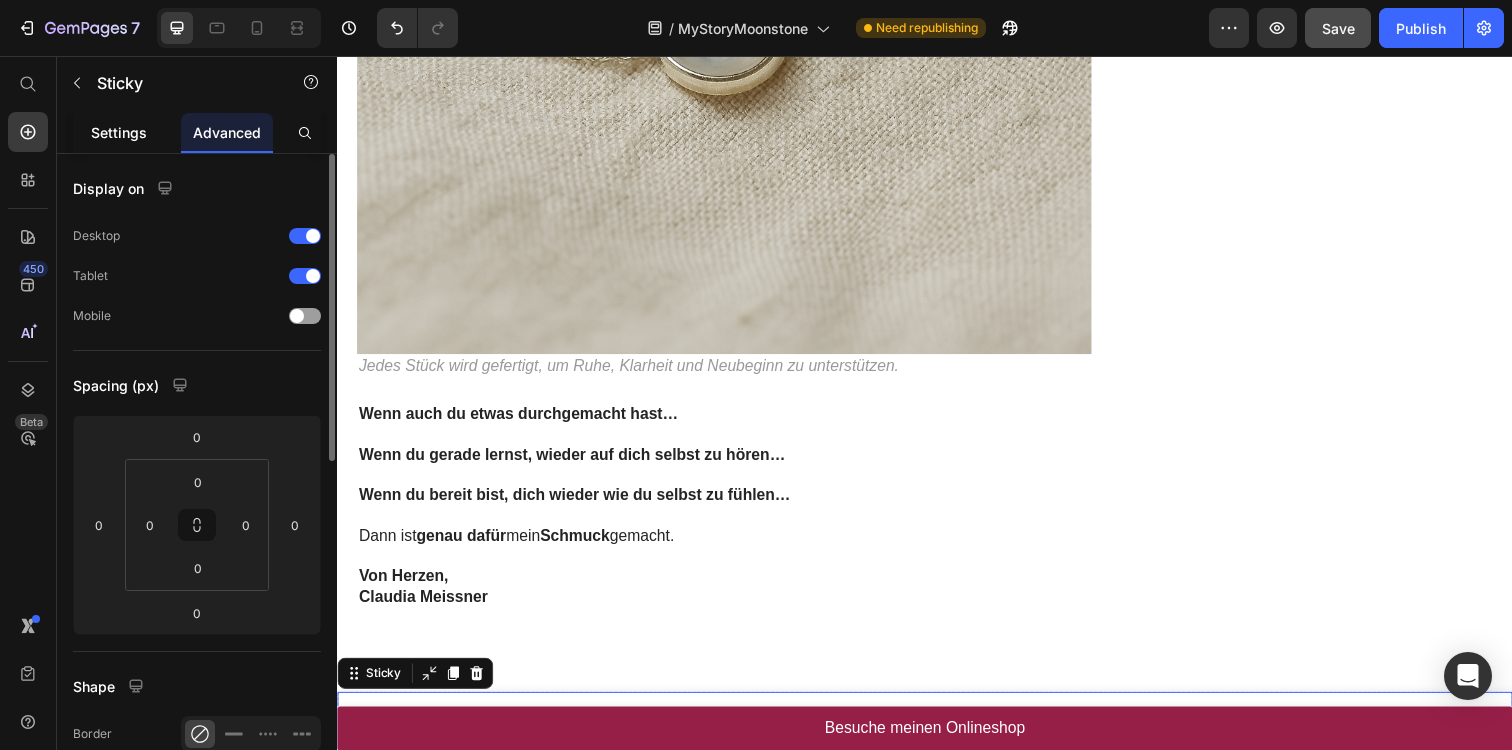 click on "Settings" 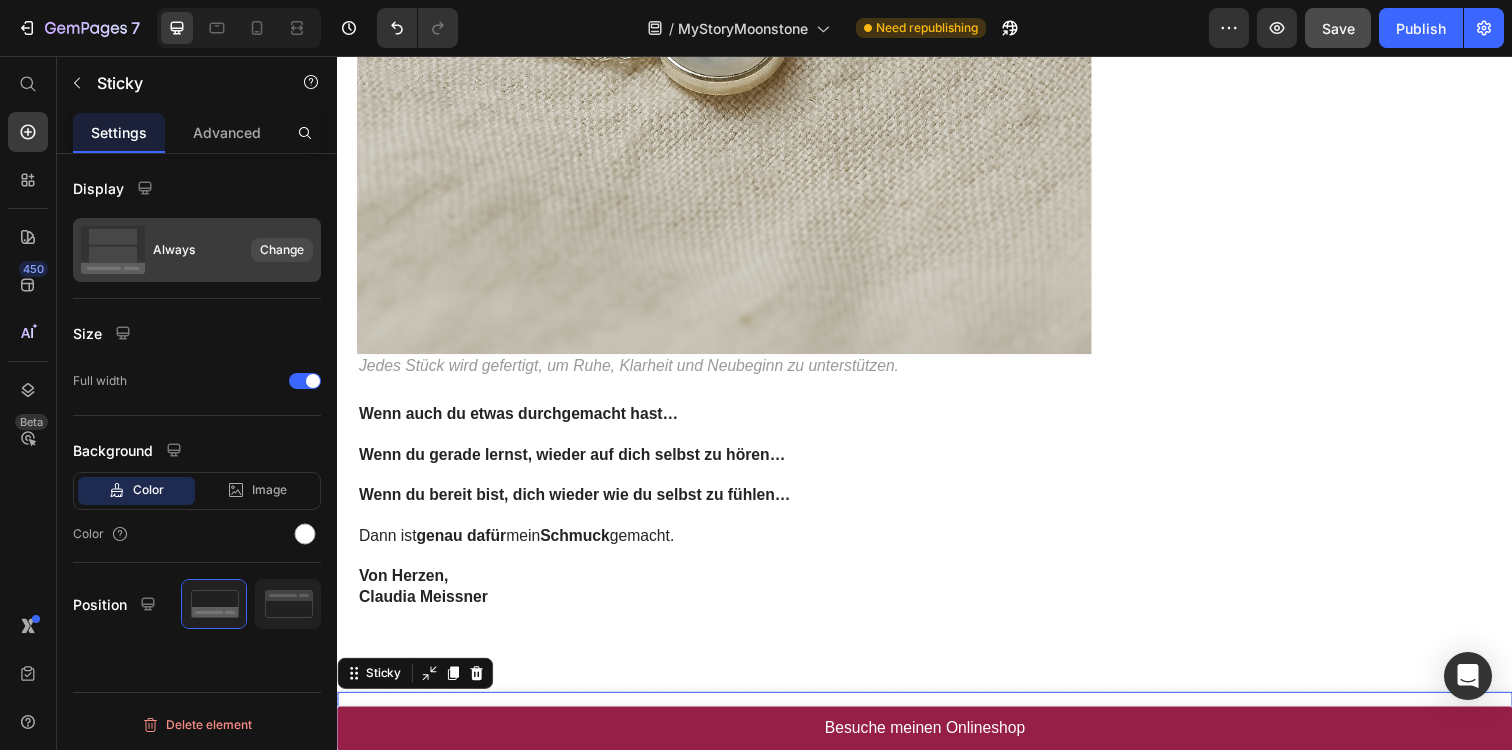 click on "Change" at bounding box center (282, 250) 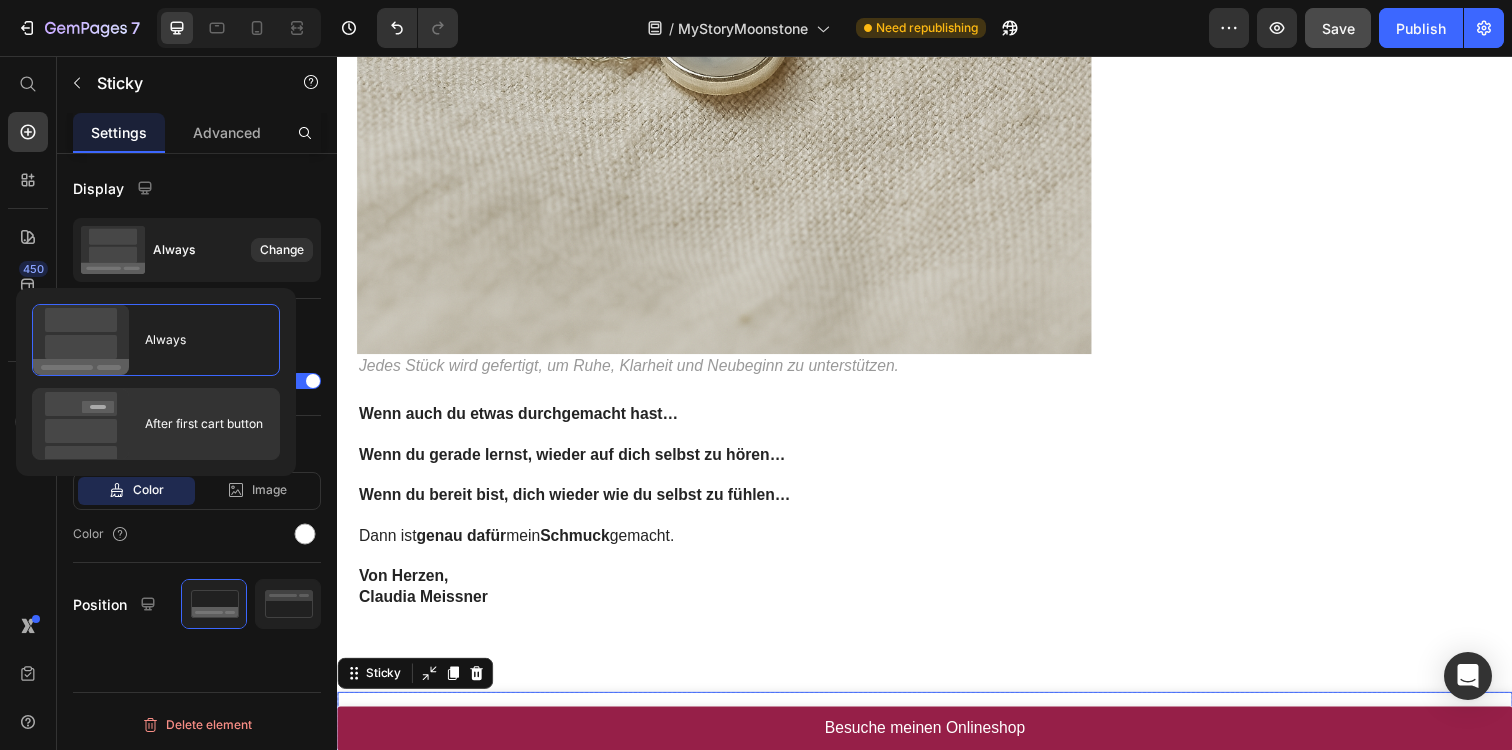 click on "After first cart button" at bounding box center [148, 424] 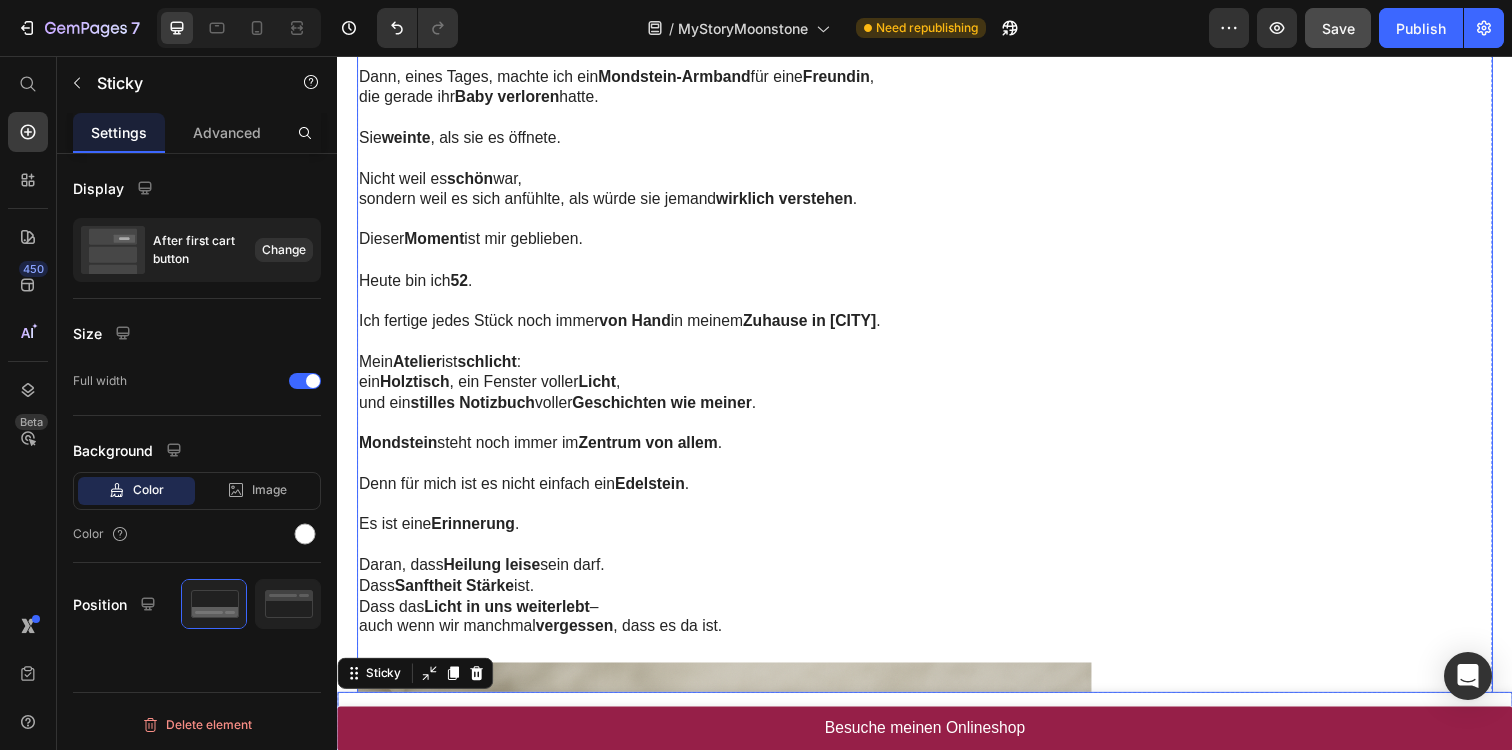 scroll, scrollTop: 4981, scrollLeft: 0, axis: vertical 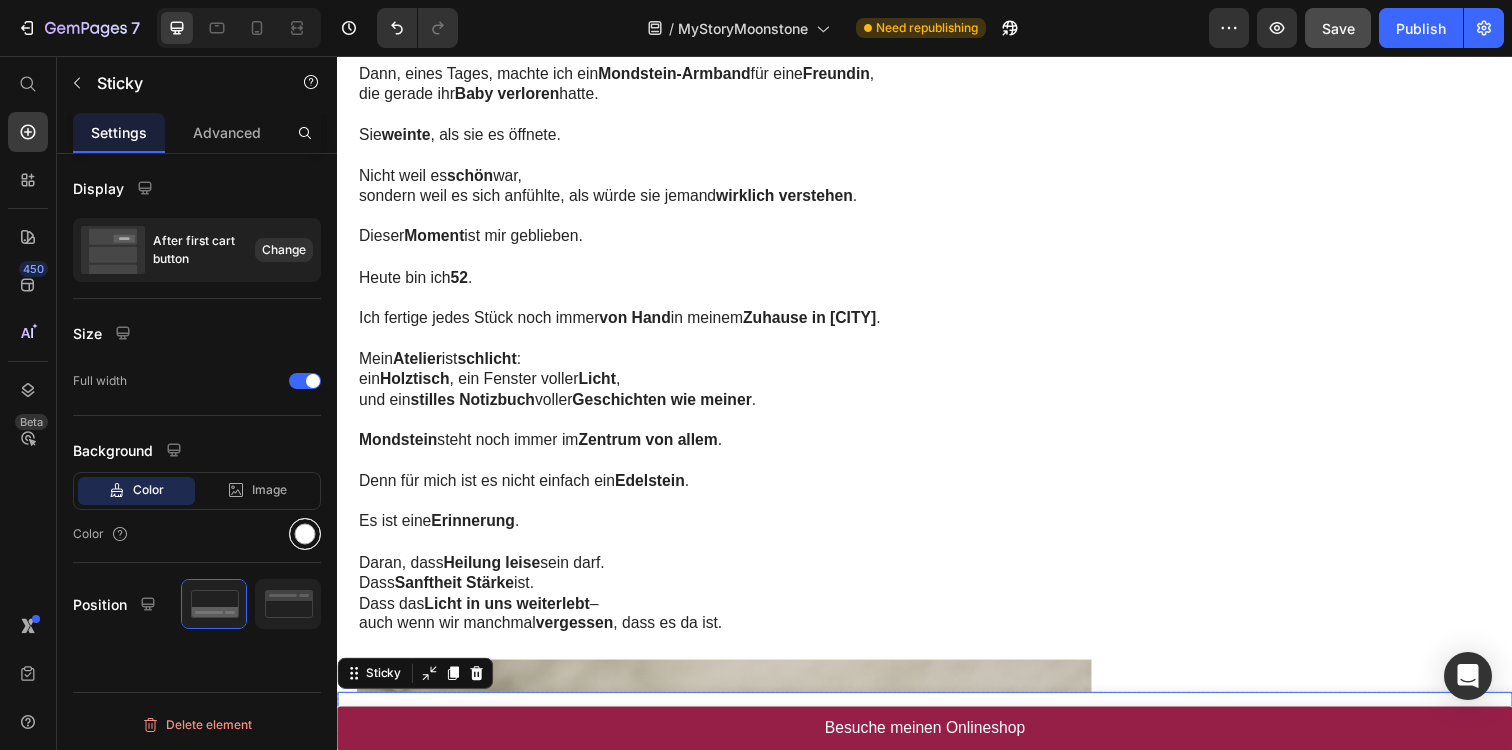 click at bounding box center (305, 534) 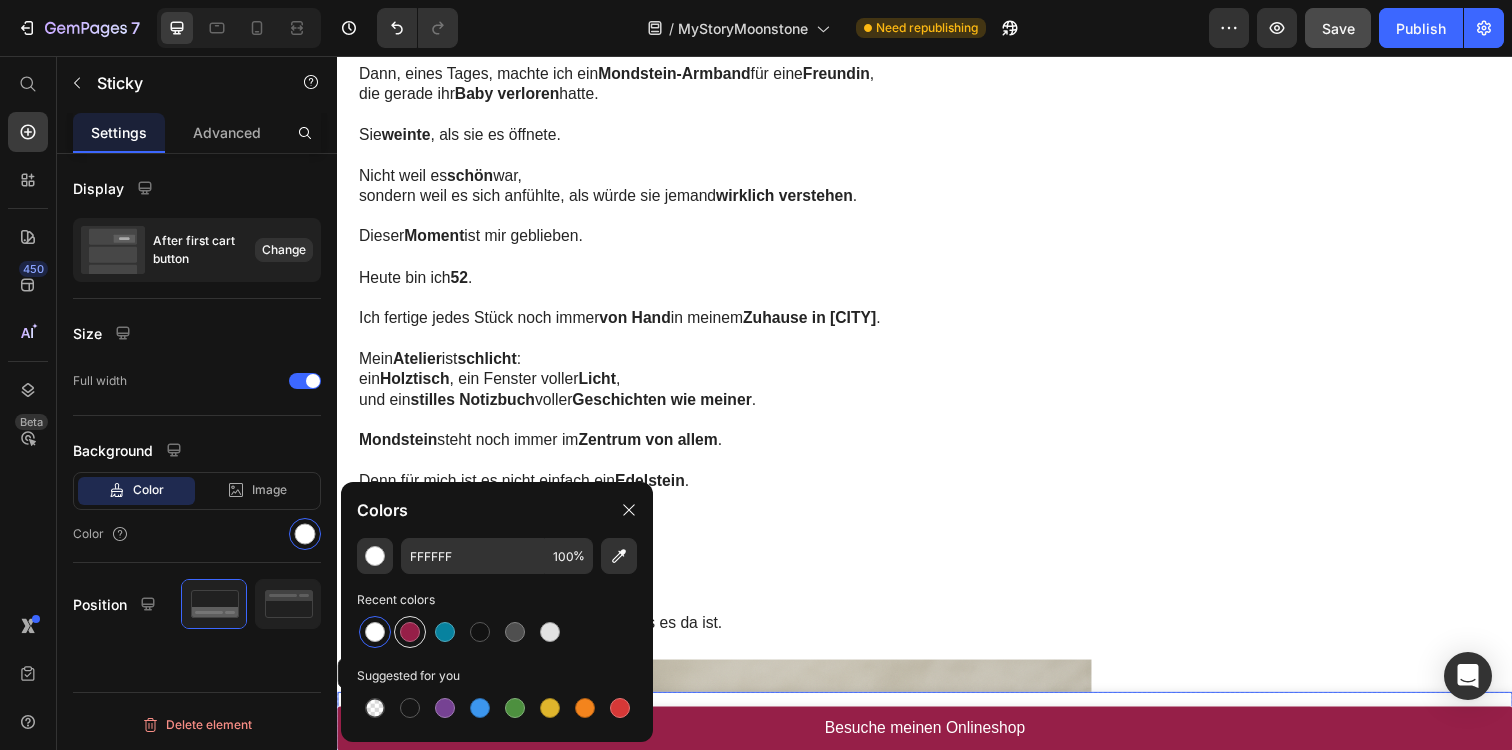 click at bounding box center (410, 632) 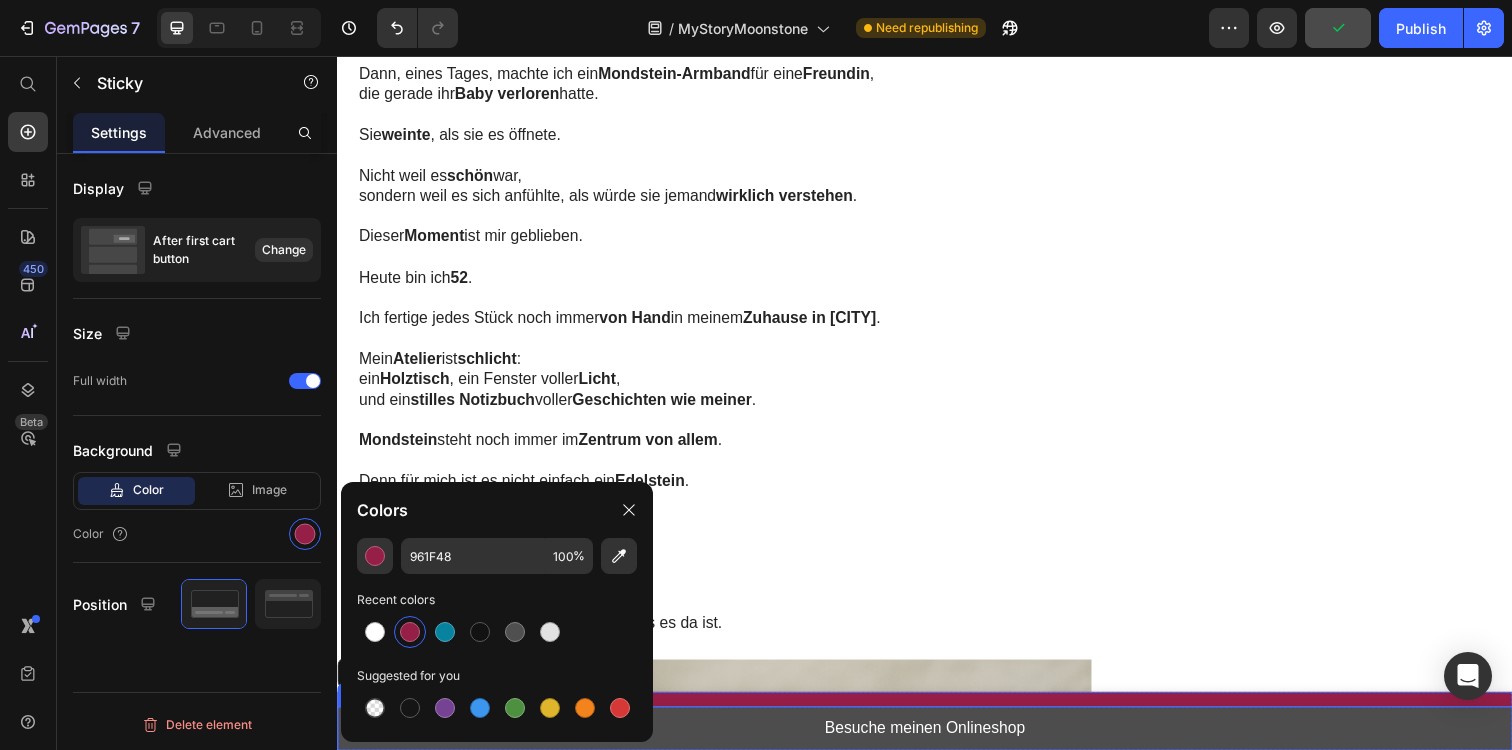 click on "Besuche meinen Onlineshop" at bounding box center [937, 742] 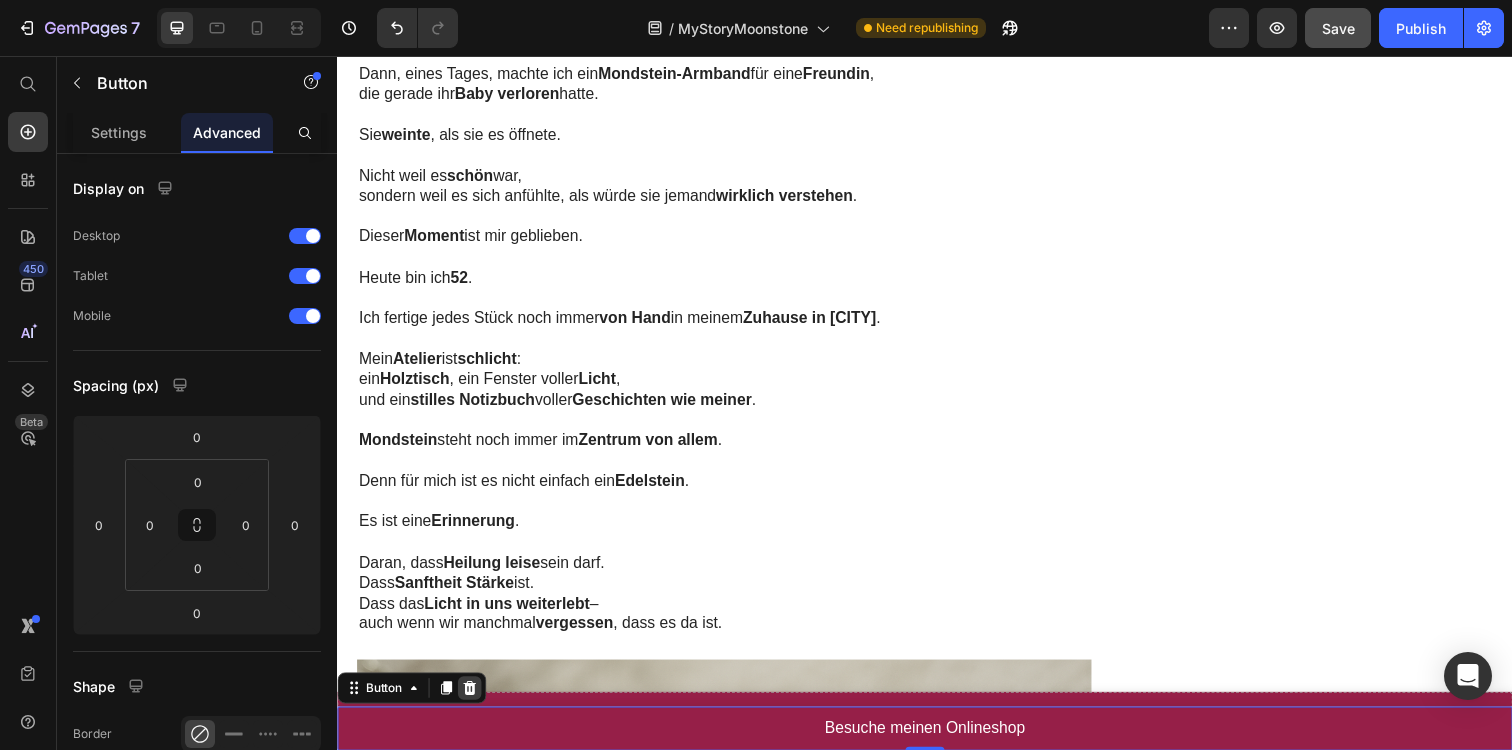 click 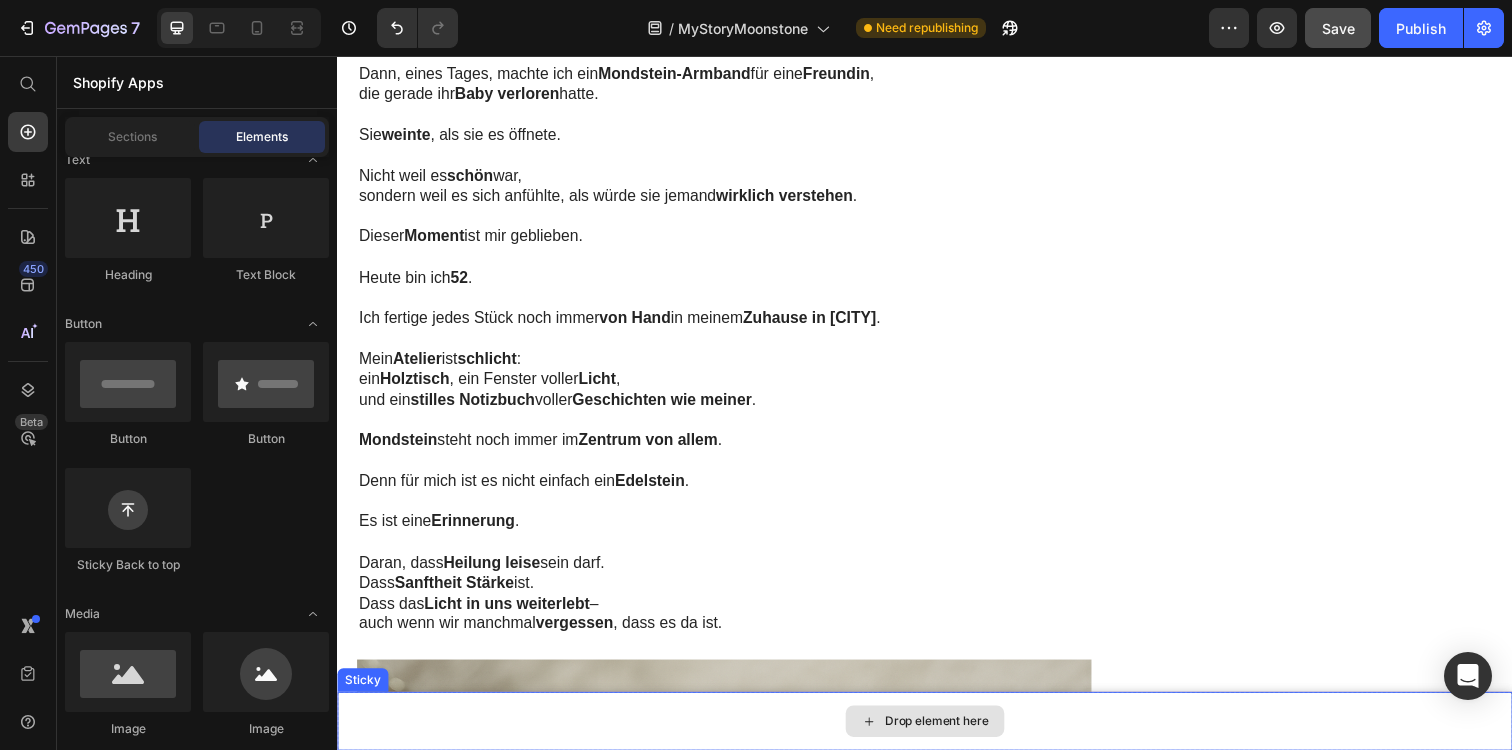 click on "Drop element here" at bounding box center [937, 735] 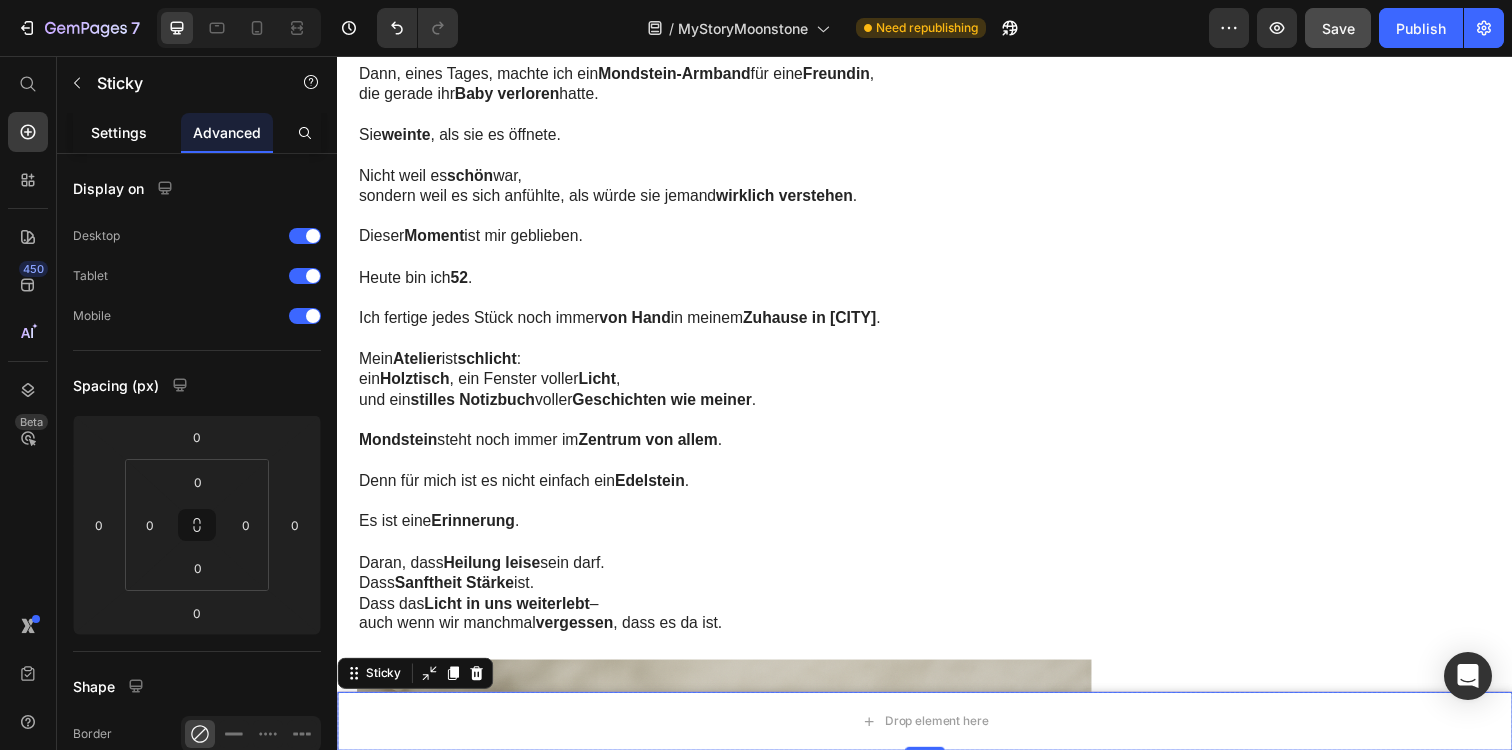 click on "Settings" 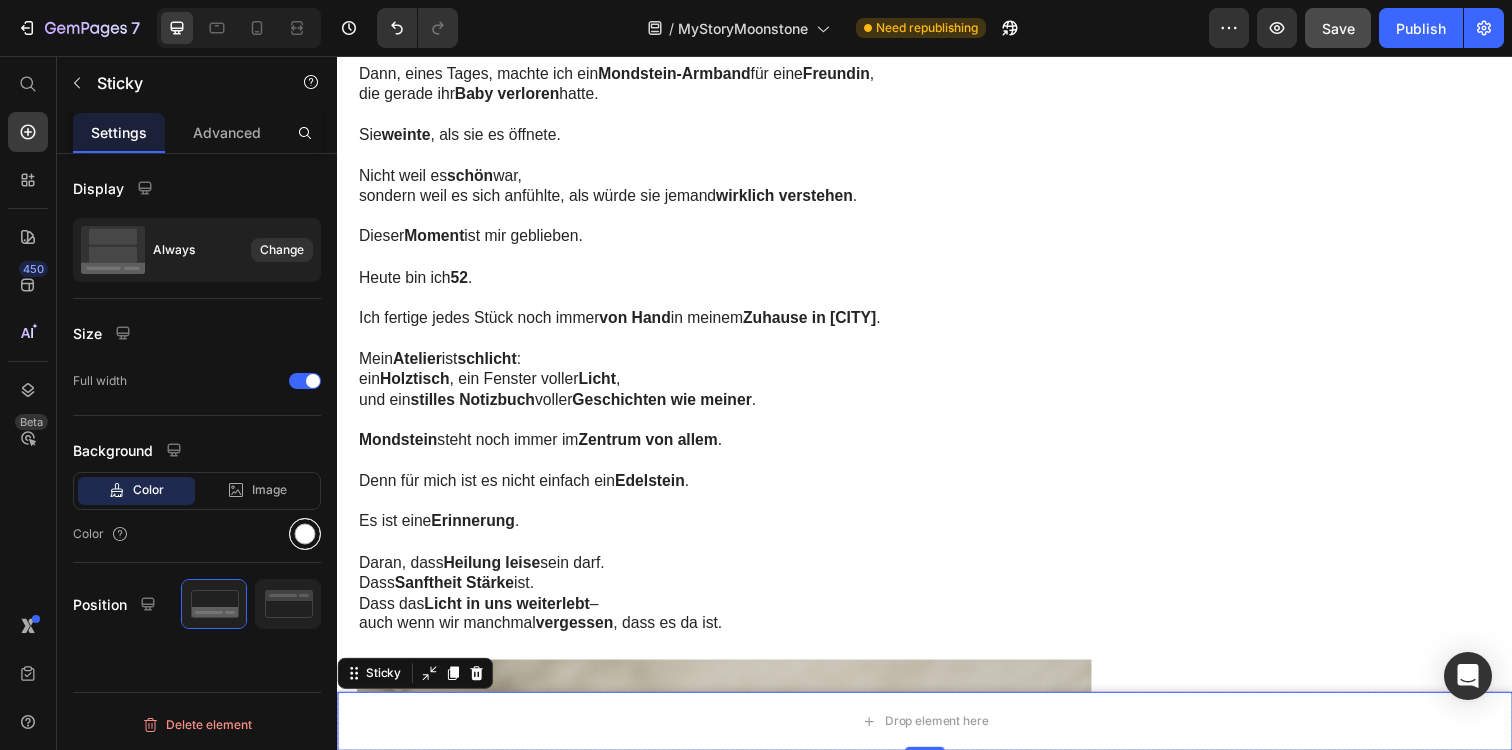 click at bounding box center [305, 534] 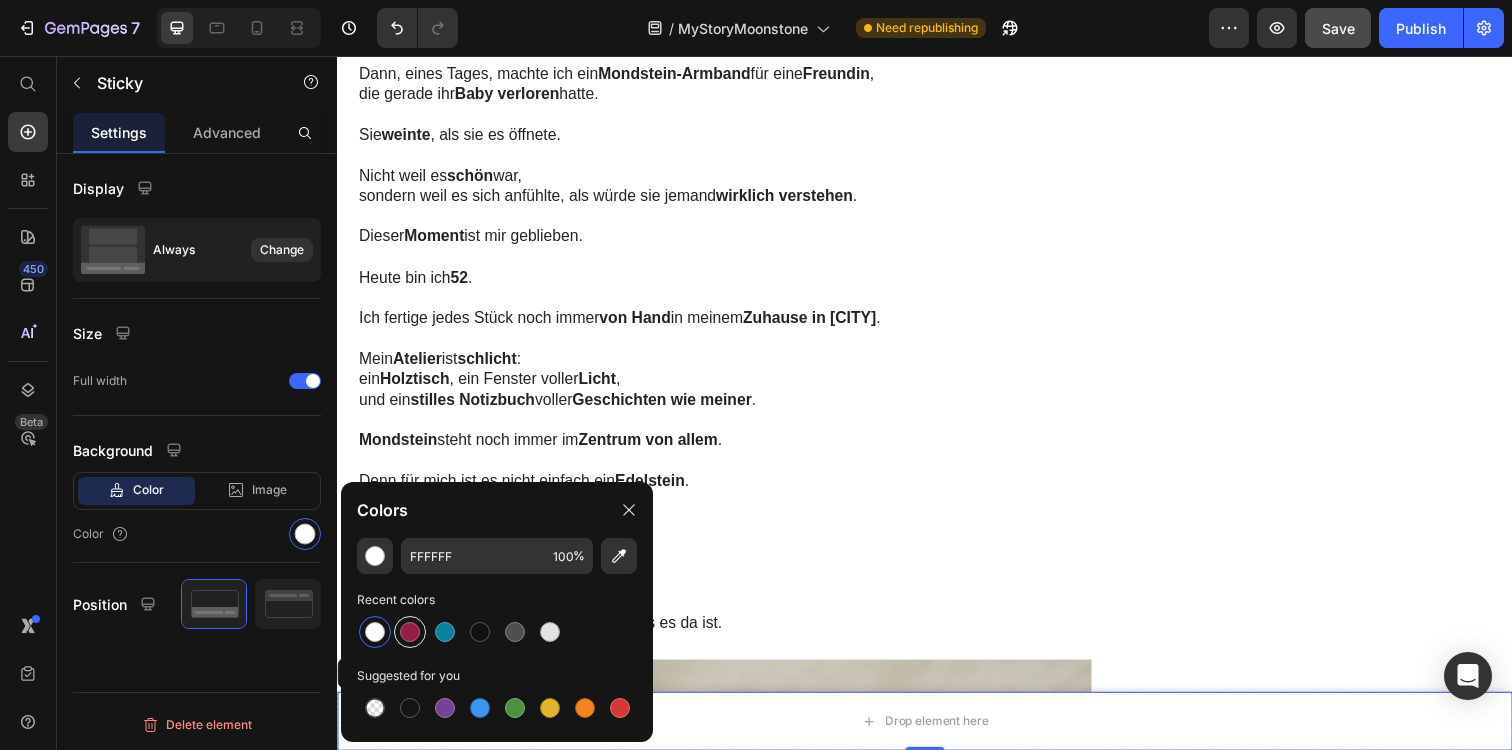 click at bounding box center (410, 632) 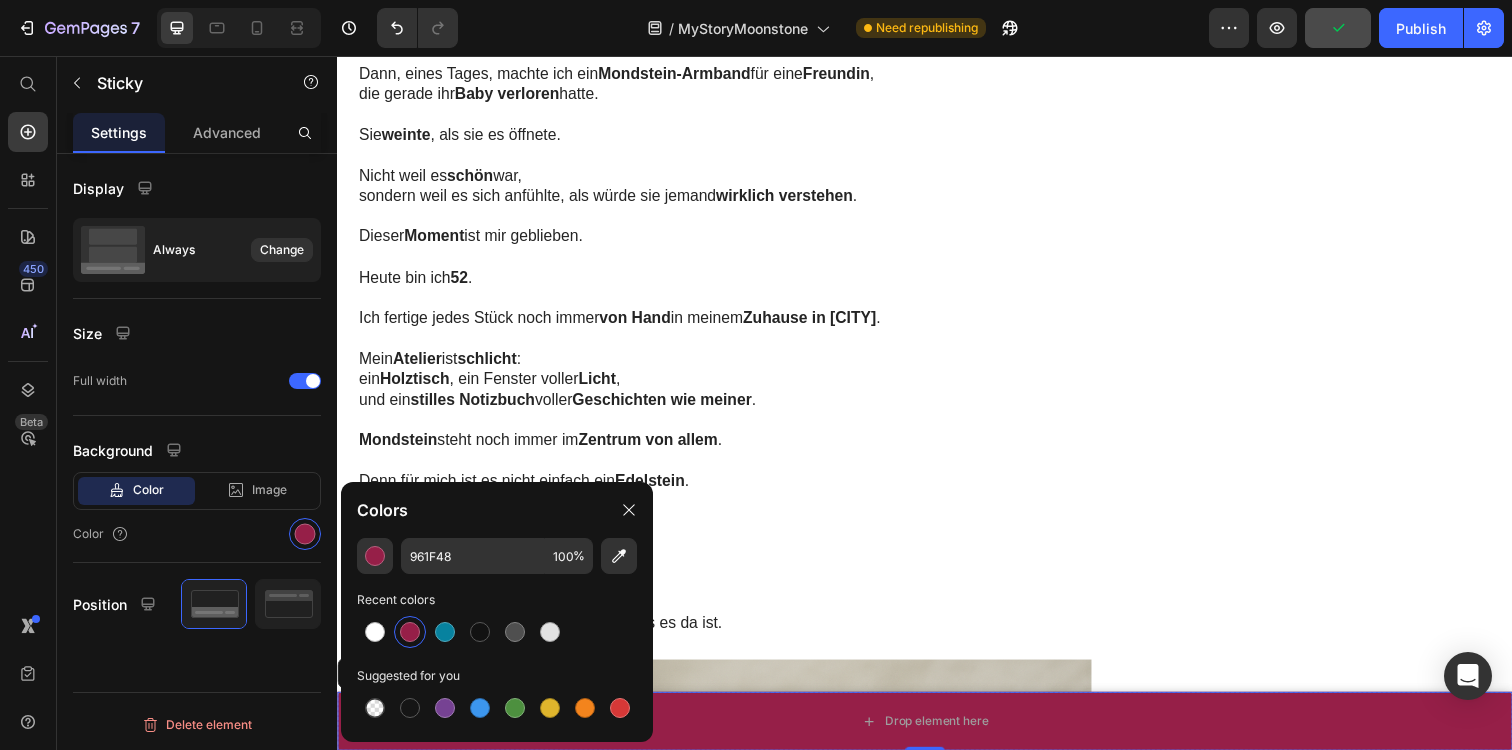 click on "Size Full width" 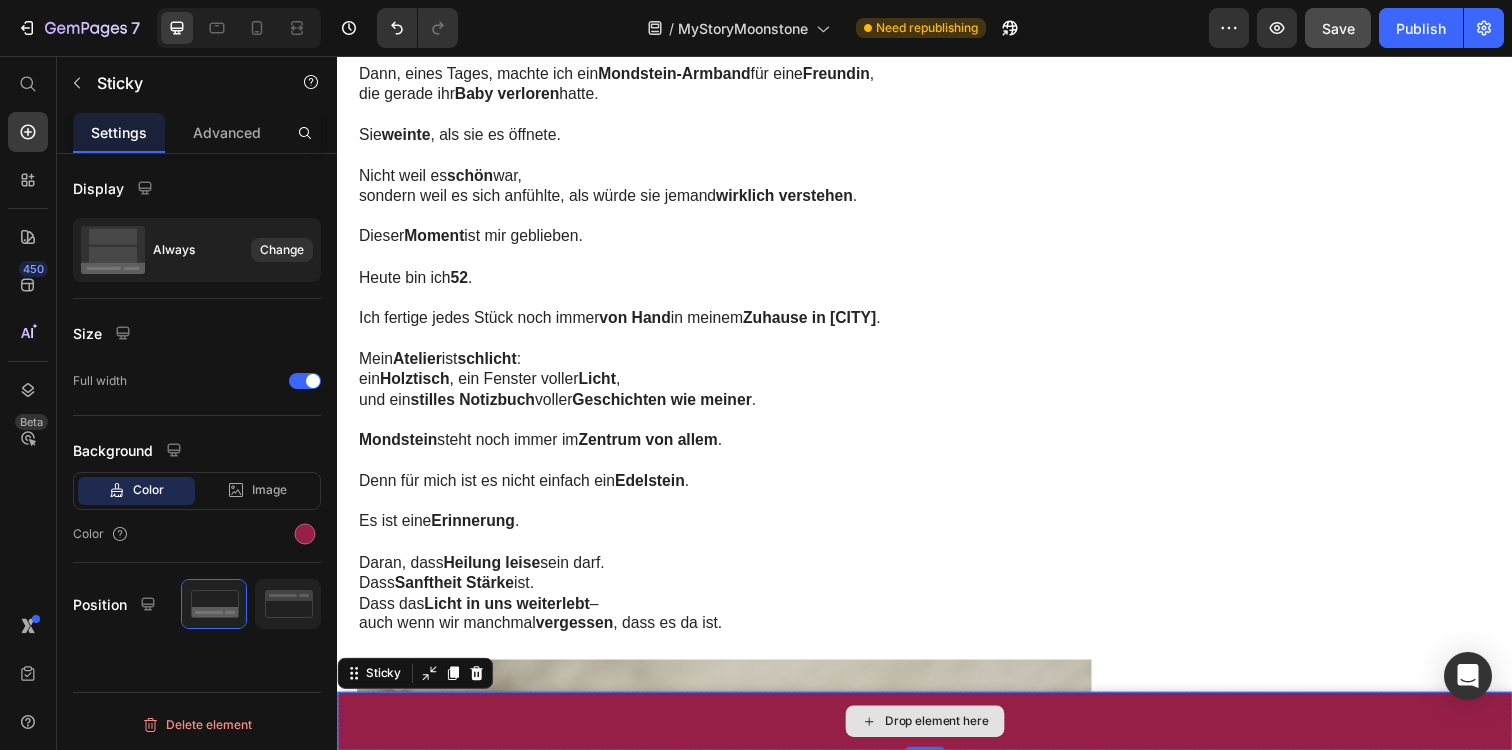 click on "Drop element here" at bounding box center [937, 735] 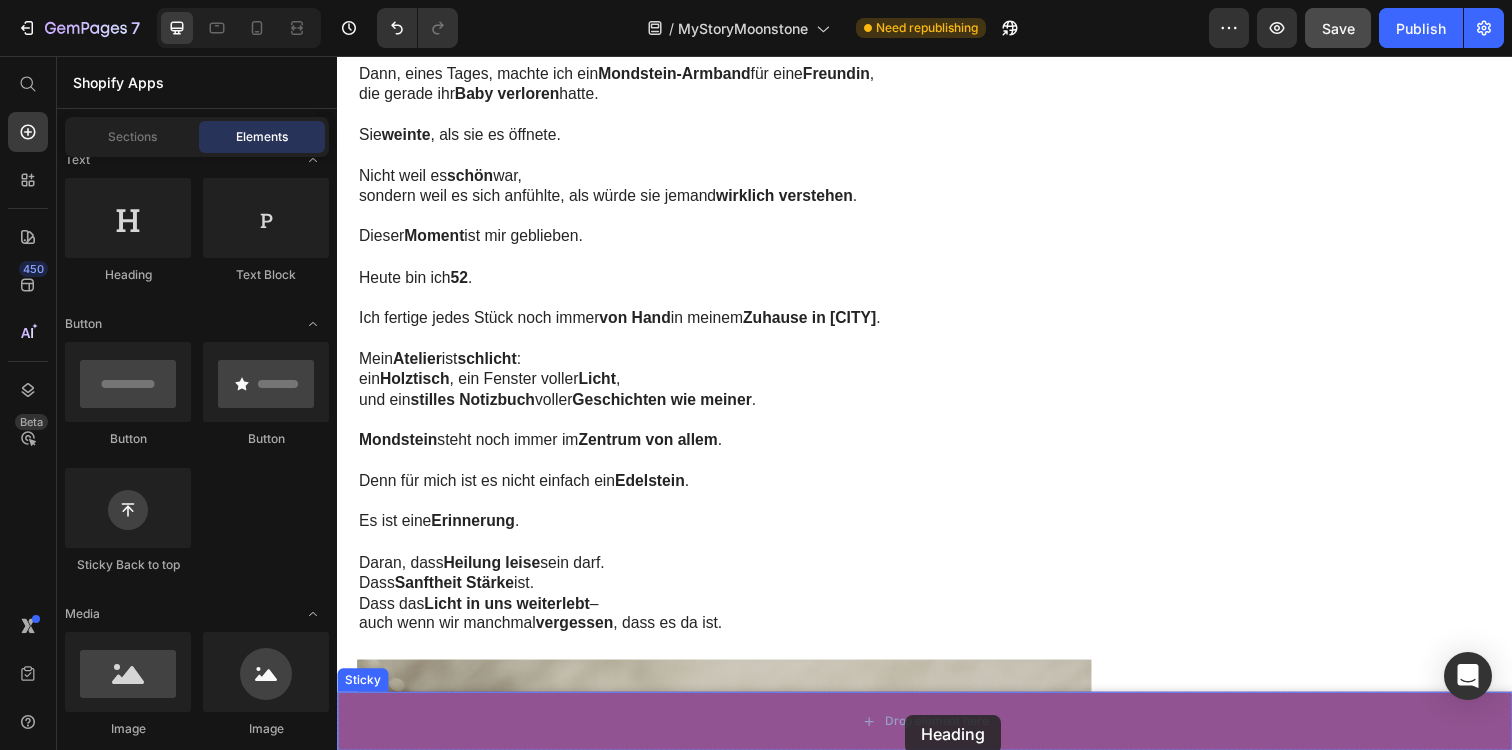 drag, startPoint x: 472, startPoint y: 296, endPoint x: 909, endPoint y: 725, distance: 612.3806 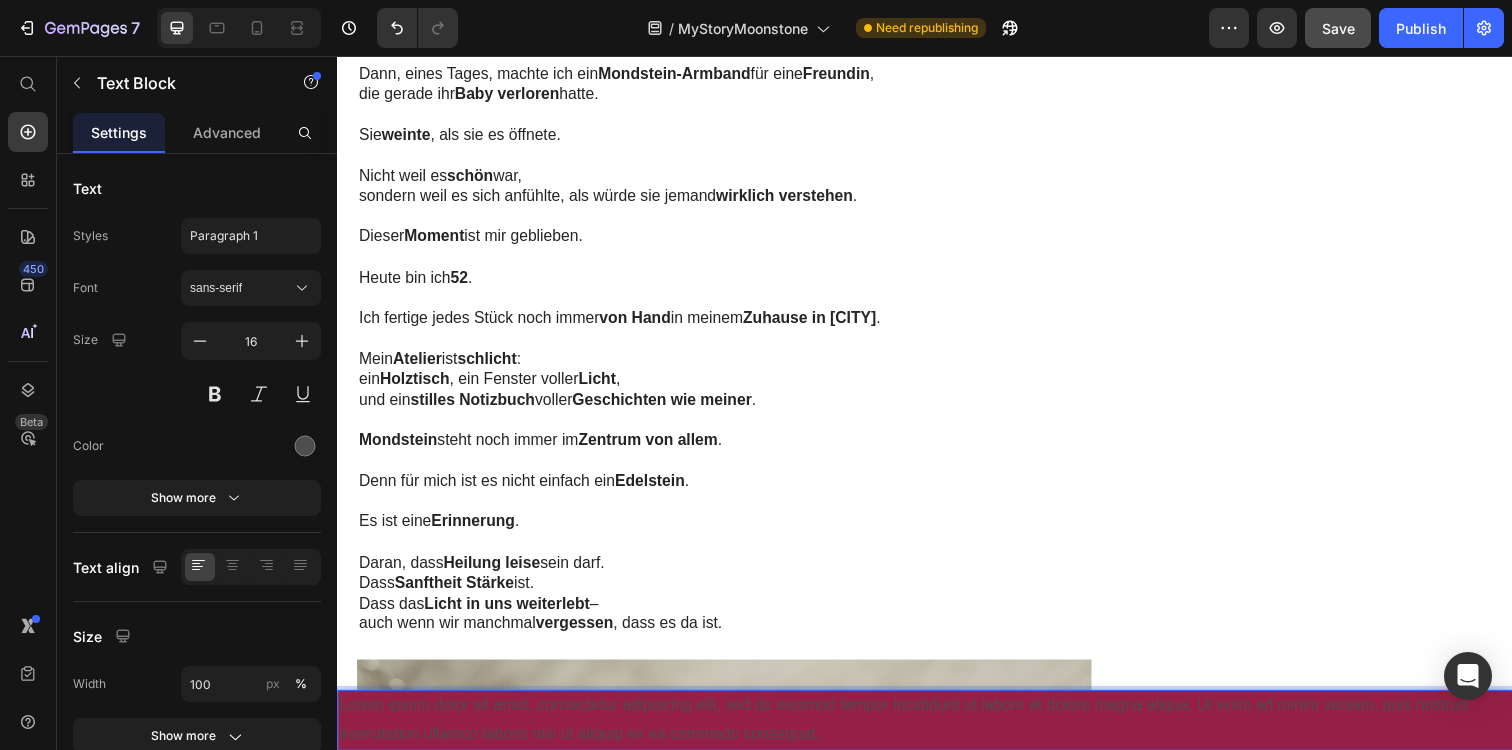 click on "Lorem ipsum dolor sit amet, consectetur adipiscing elit, sed do eiusmod tempor incididunt ut labore et dolore magna aliqua. Ut enim ad minim veniam, quis nostrud exercitation ullamco laboris nisi ut aliquip ex ea commodo consequat." at bounding box center [937, 734] 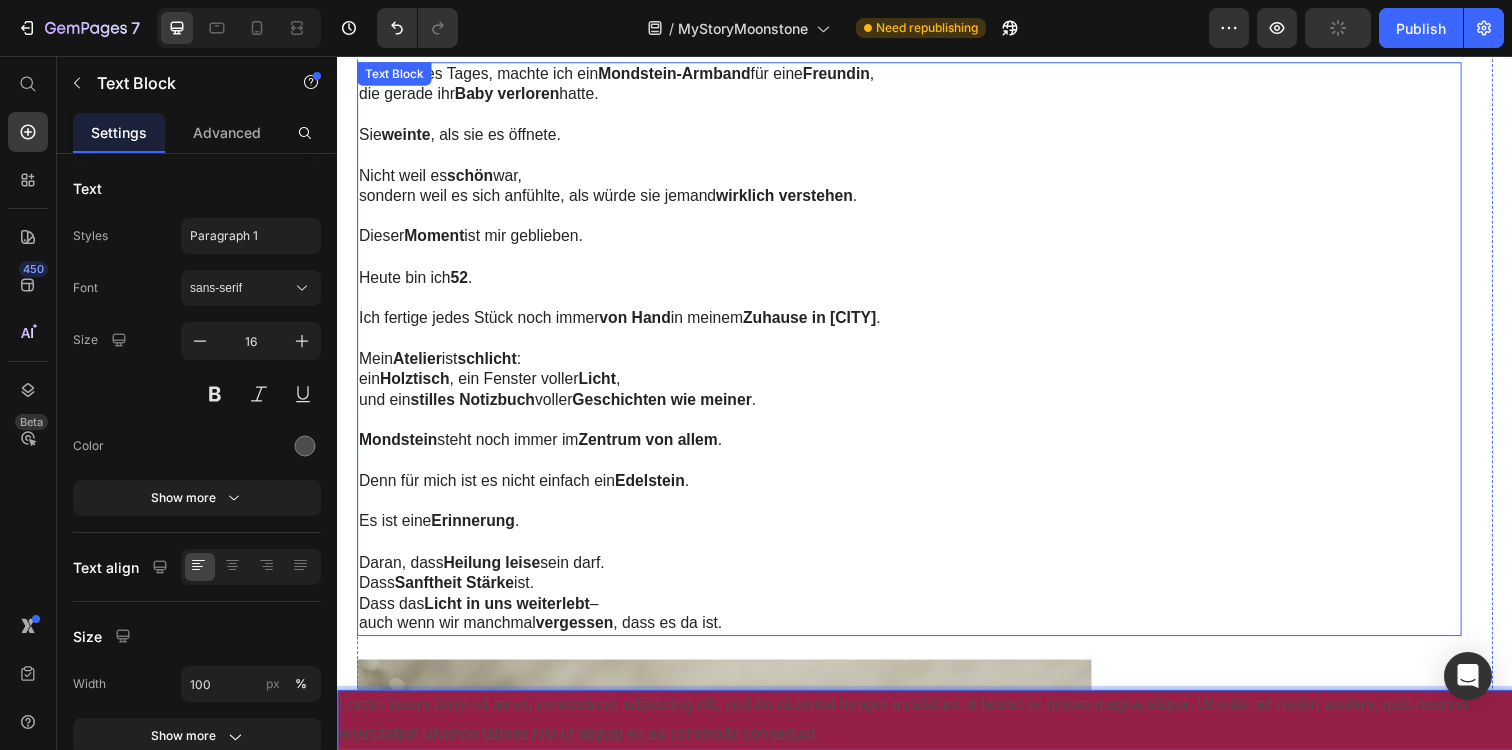 click on "Daran, dass  Heilung leise  sein darf. Dass  Sanftheit Stärke  ist. Dass das  Licht in uns weiterlebt  – auch wenn wir manchmal  vergessen , dass es da ist." at bounding box center (921, 604) 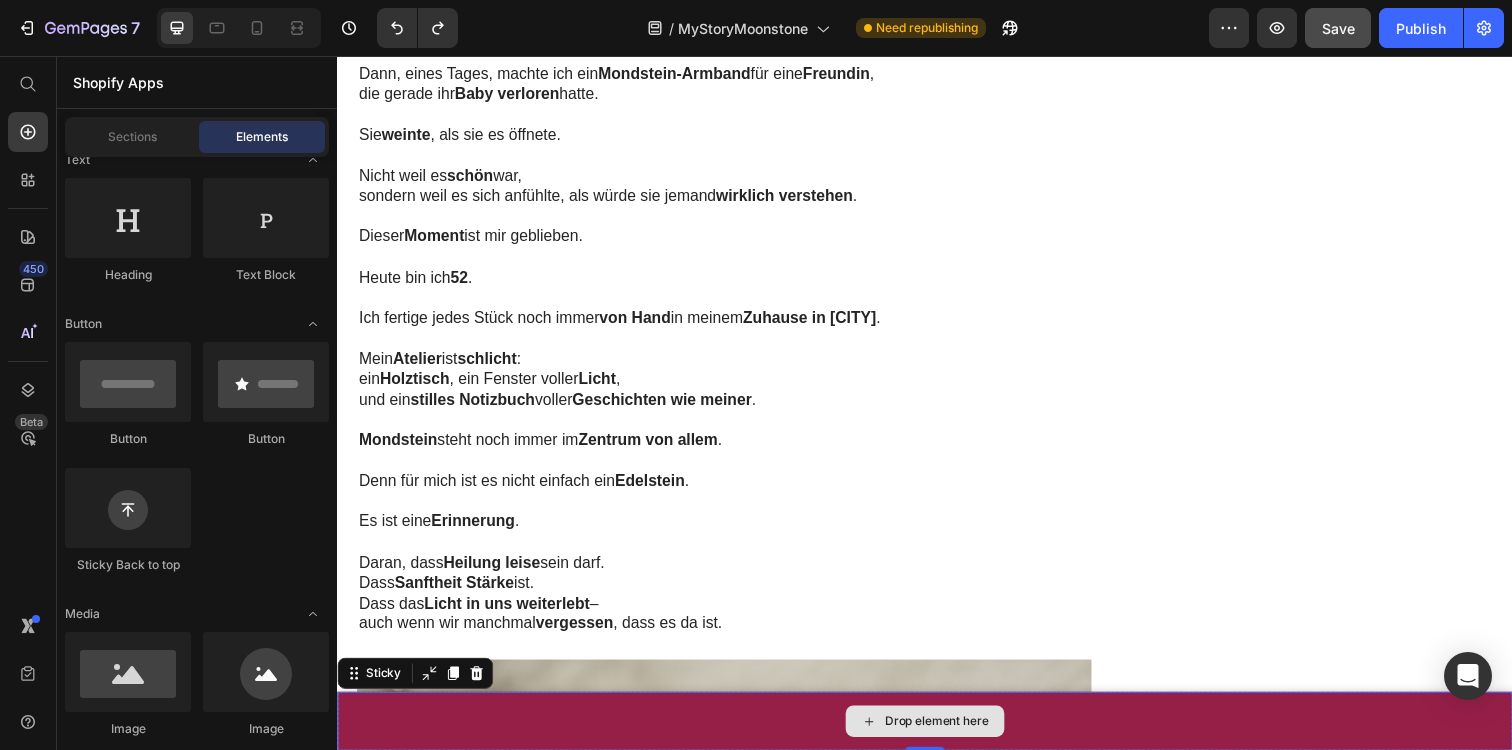 click on "Drop element here" at bounding box center (937, 735) 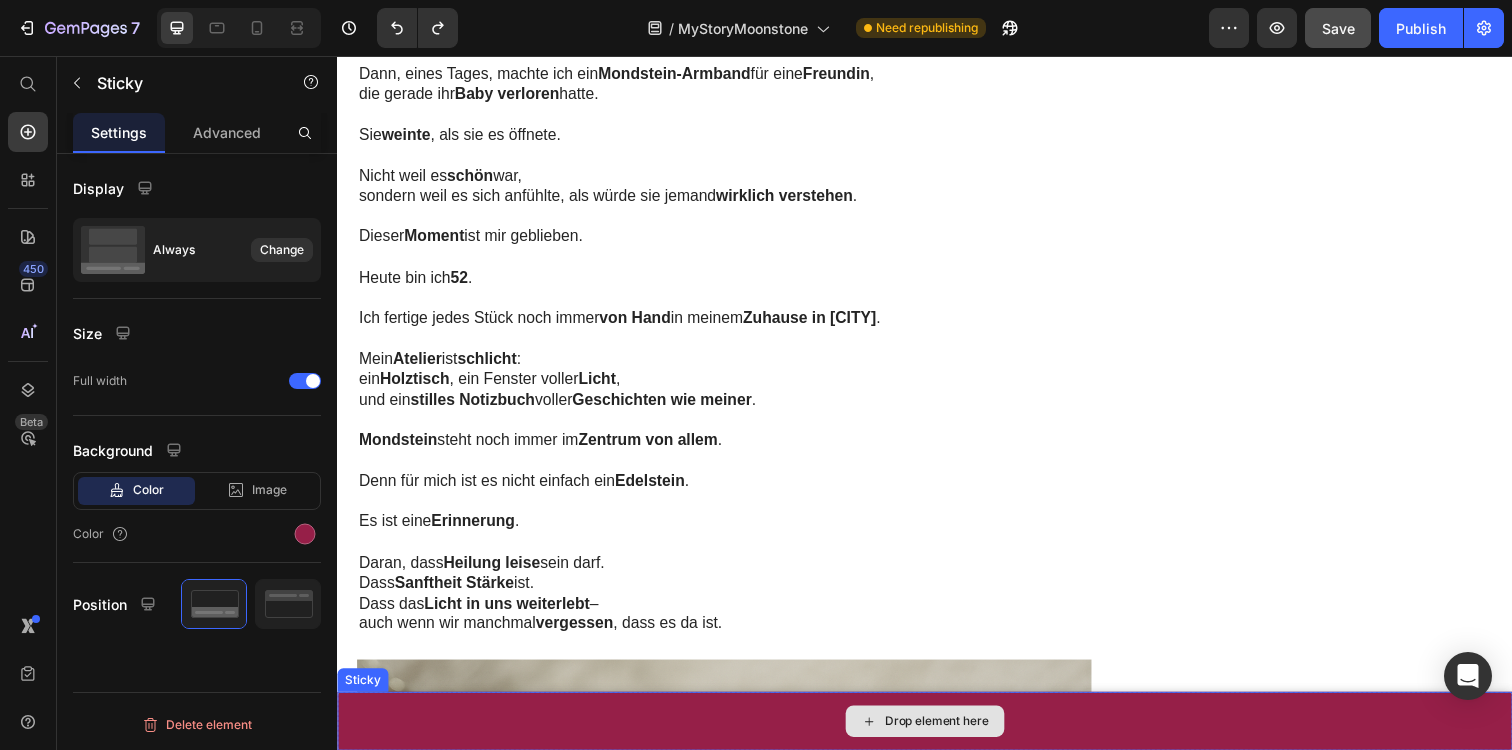 click 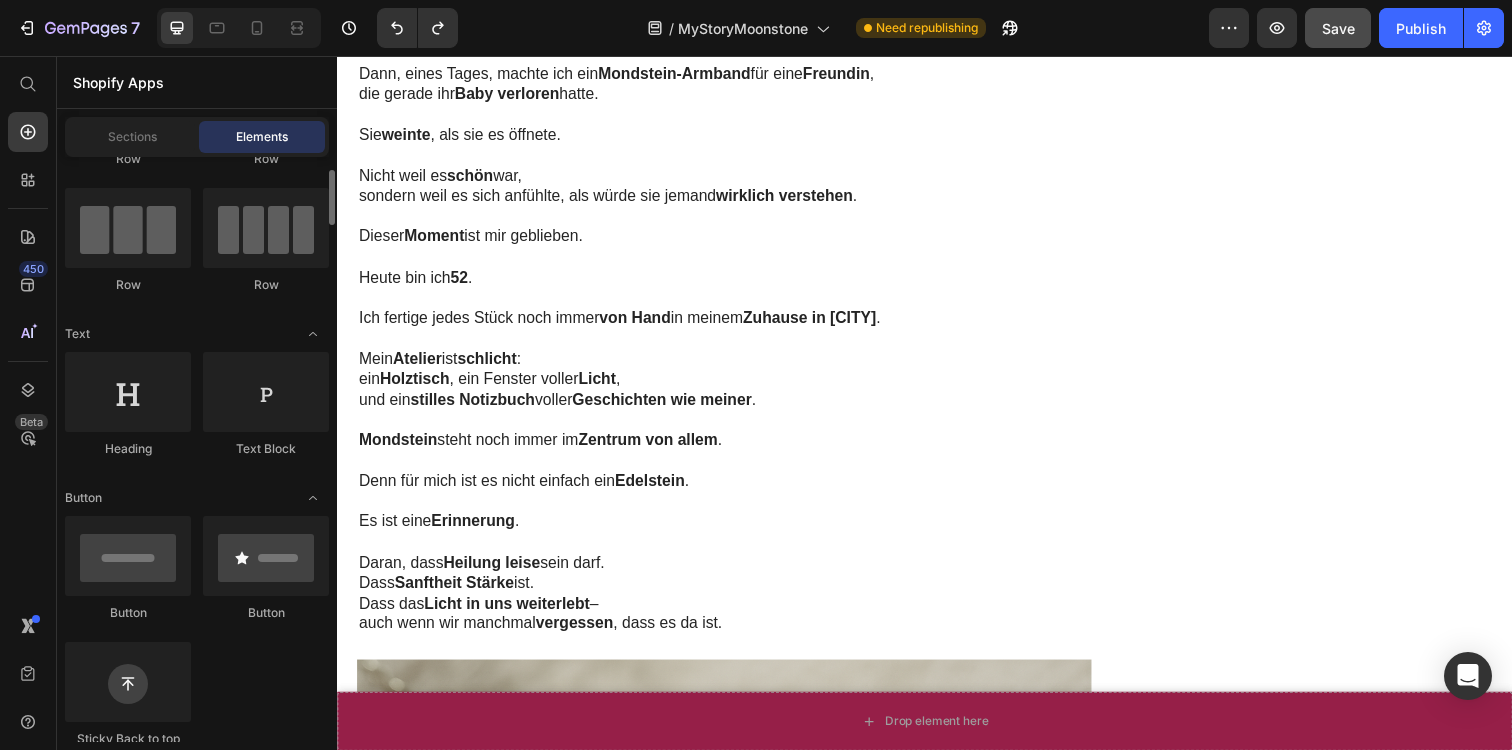 scroll, scrollTop: 137, scrollLeft: 0, axis: vertical 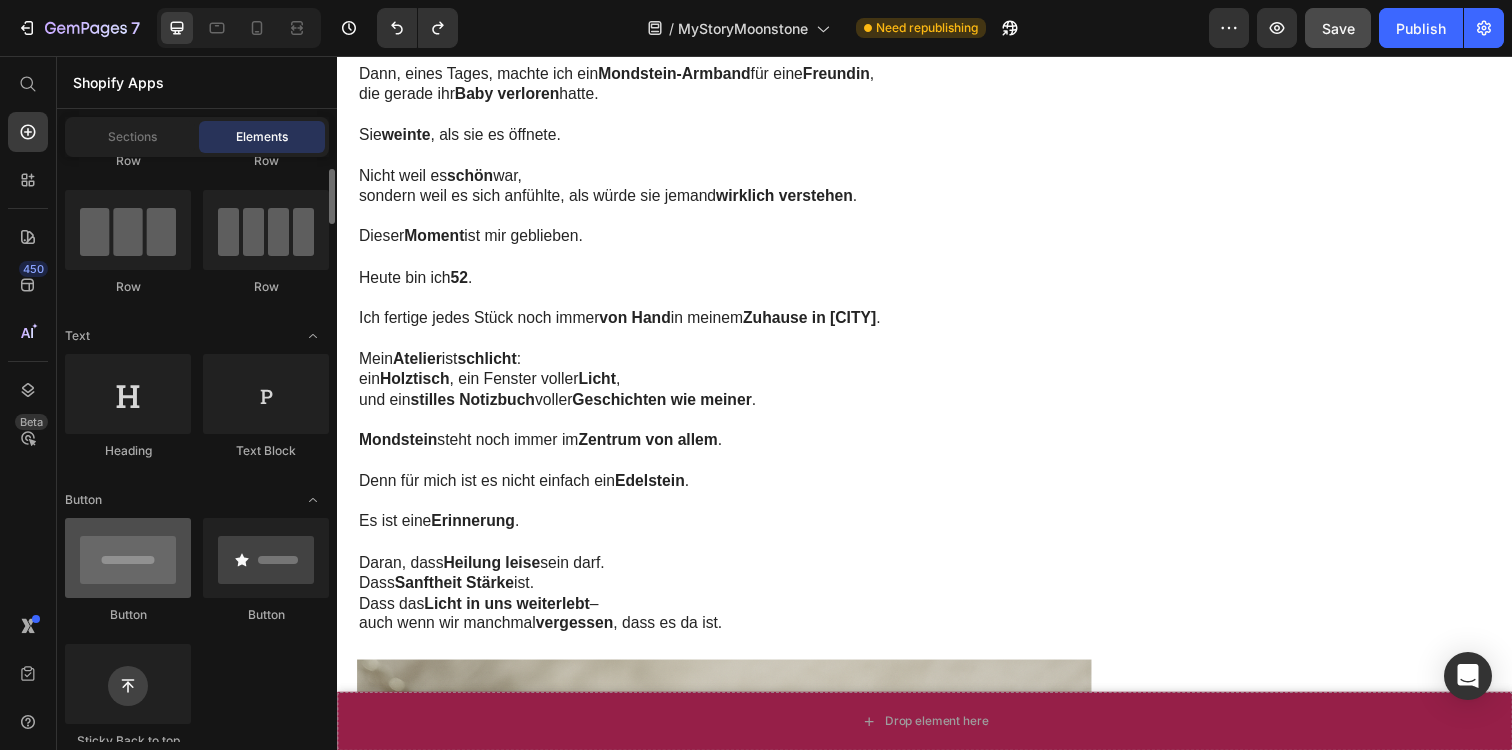 click at bounding box center (128, 558) 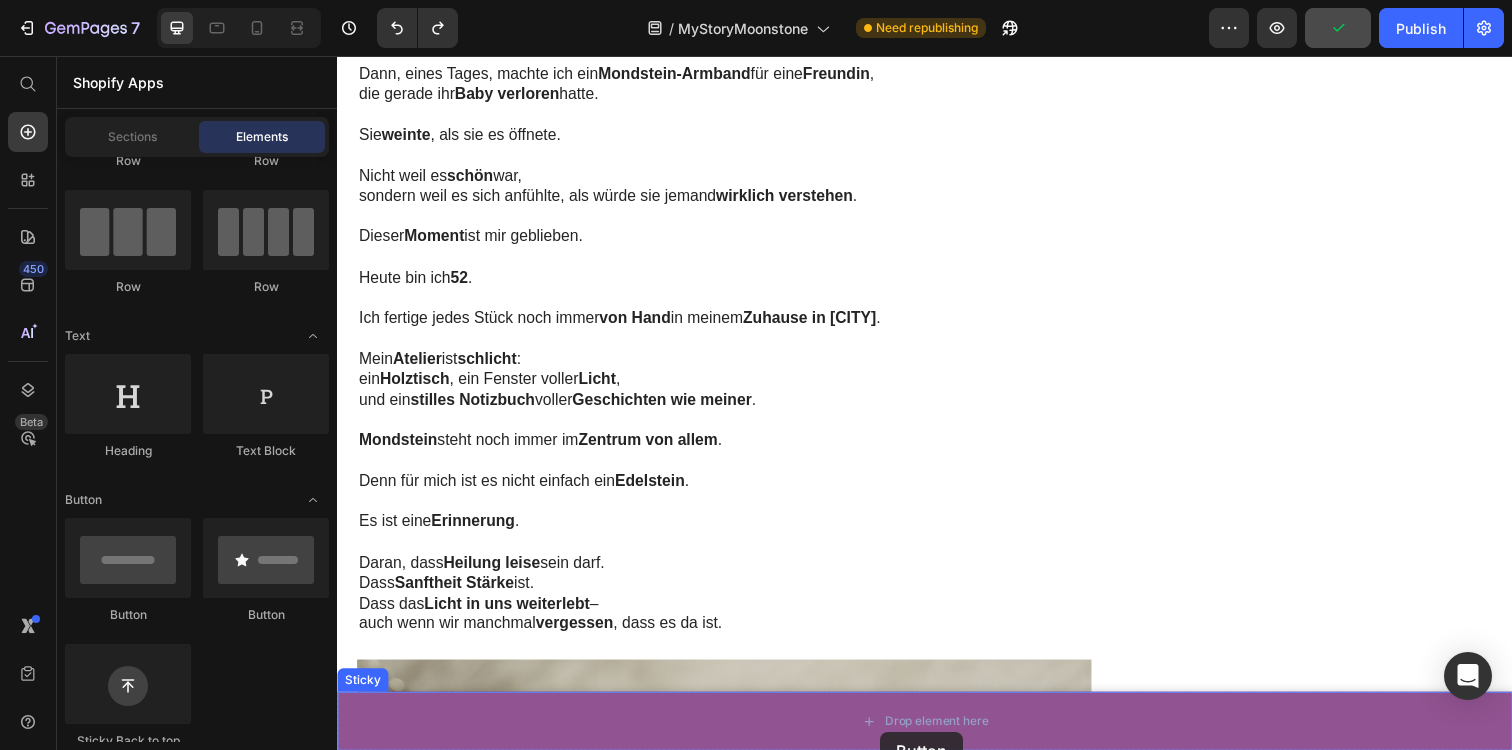 drag, startPoint x: 490, startPoint y: 628, endPoint x: 892, endPoint y: 746, distance: 418.96063 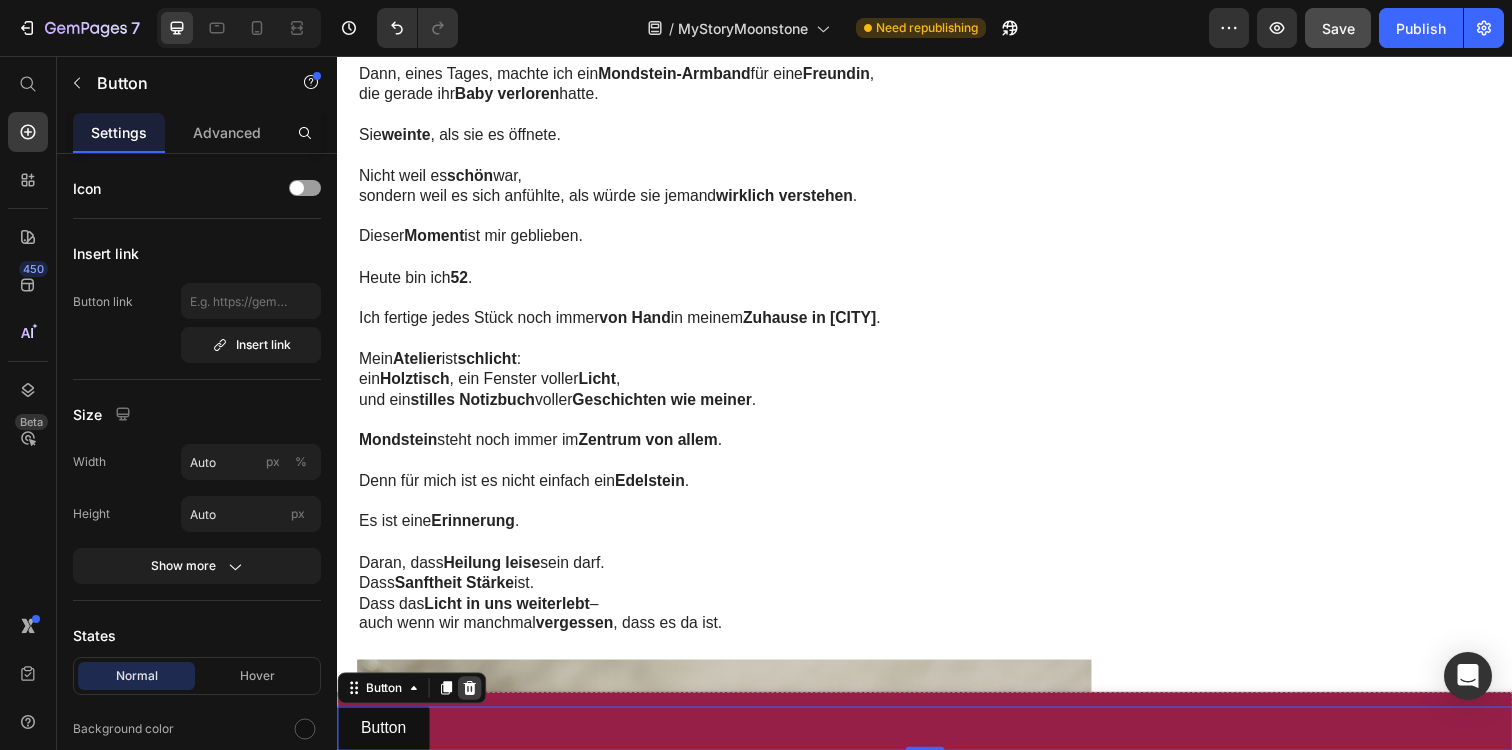 click 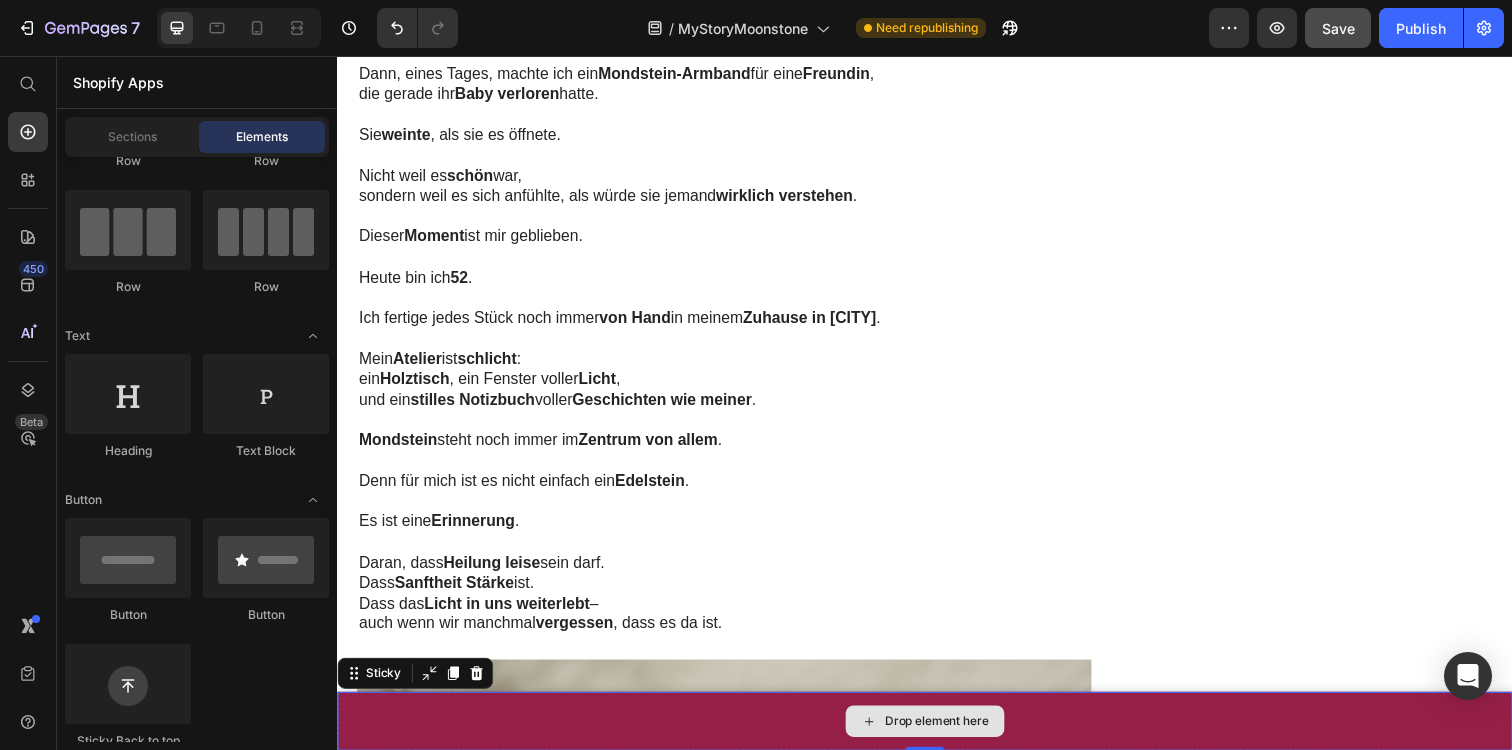 click on "Drop element here" at bounding box center (937, 735) 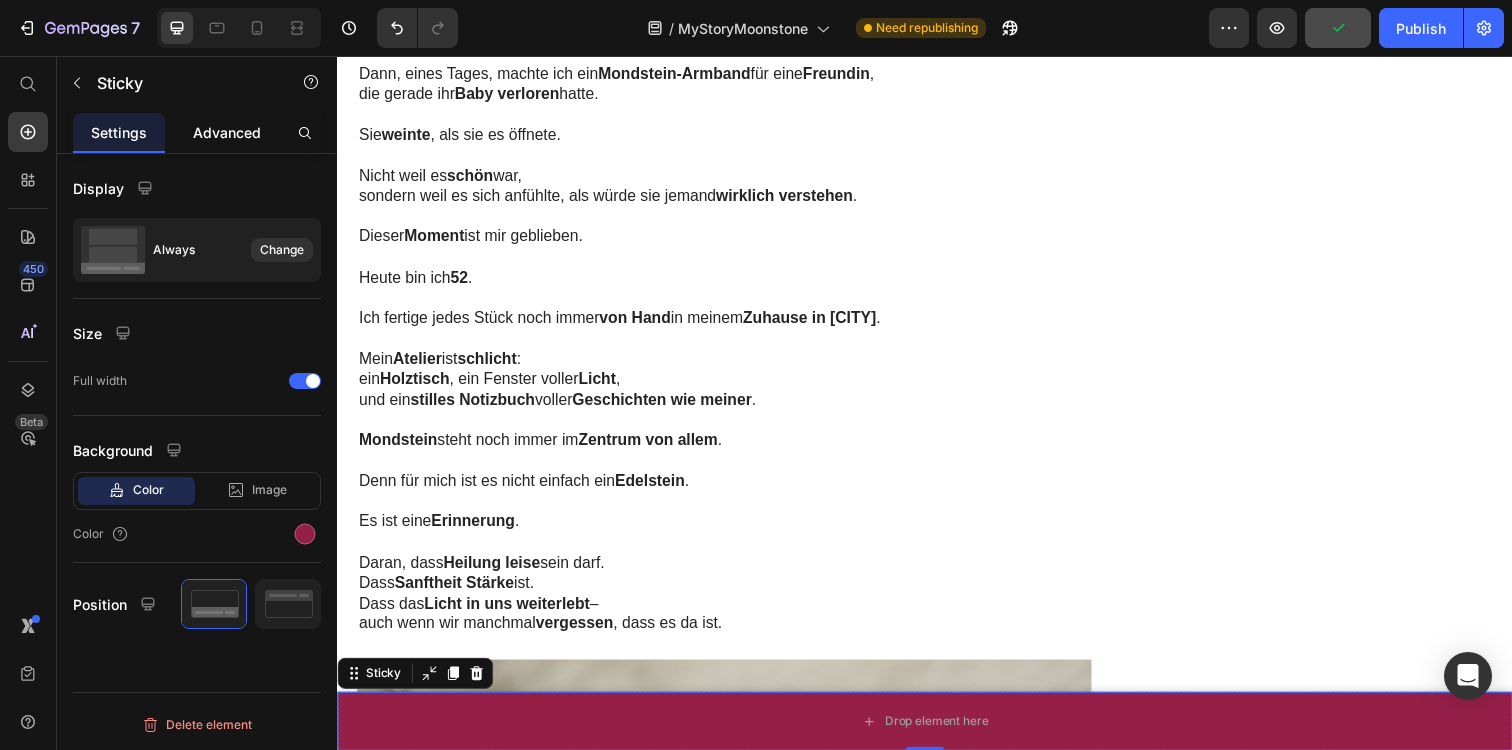 click on "Advanced" at bounding box center (227, 132) 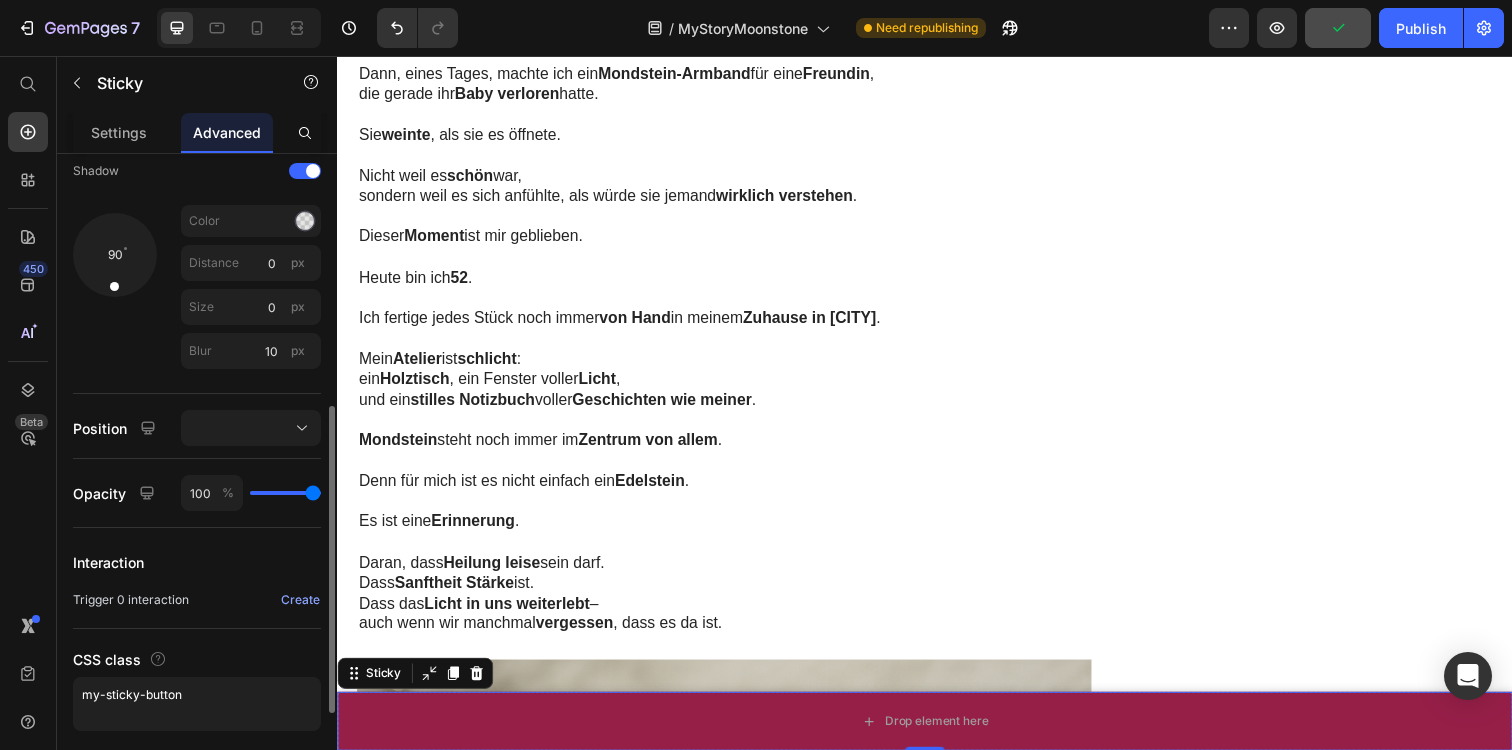 scroll, scrollTop: 735, scrollLeft: 0, axis: vertical 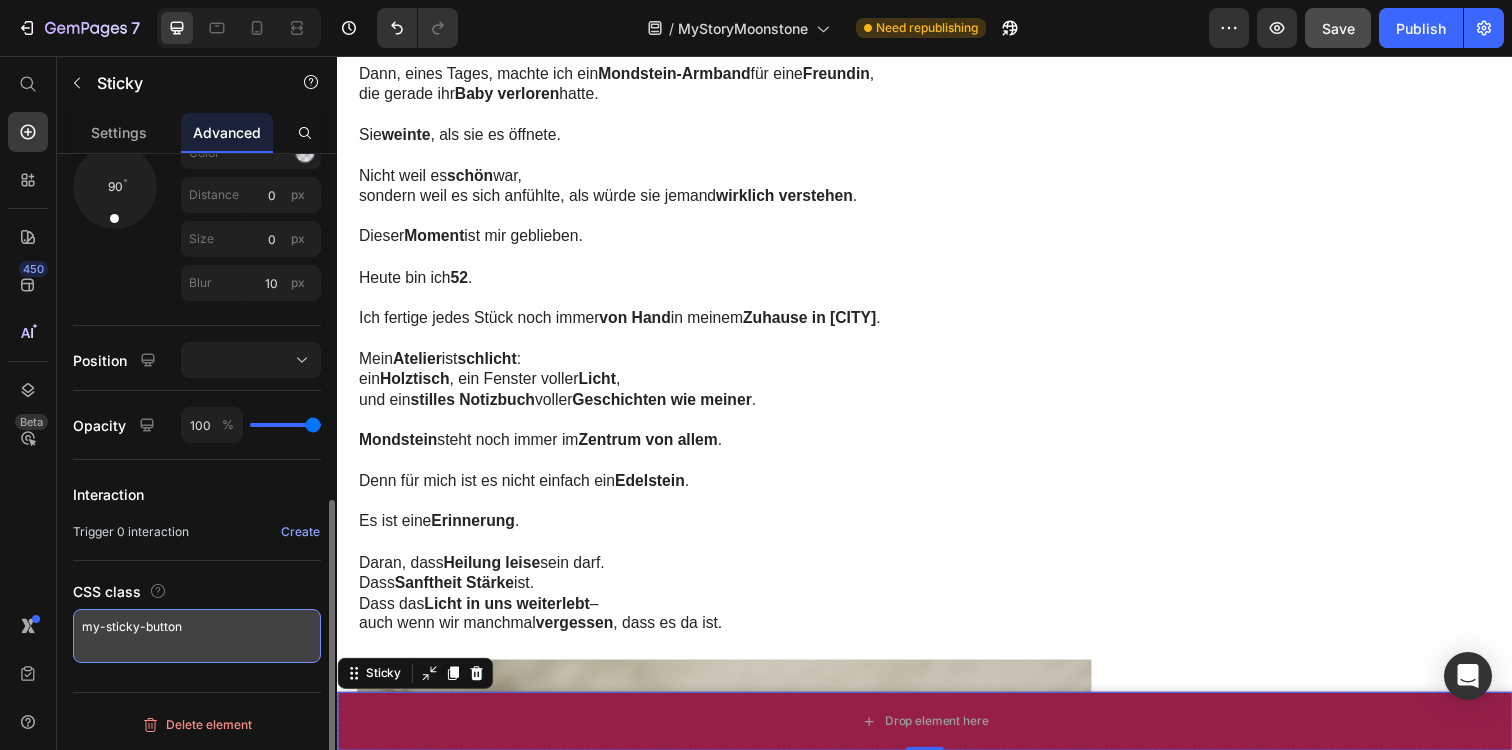 click on "my-sticky-button" at bounding box center [197, 636] 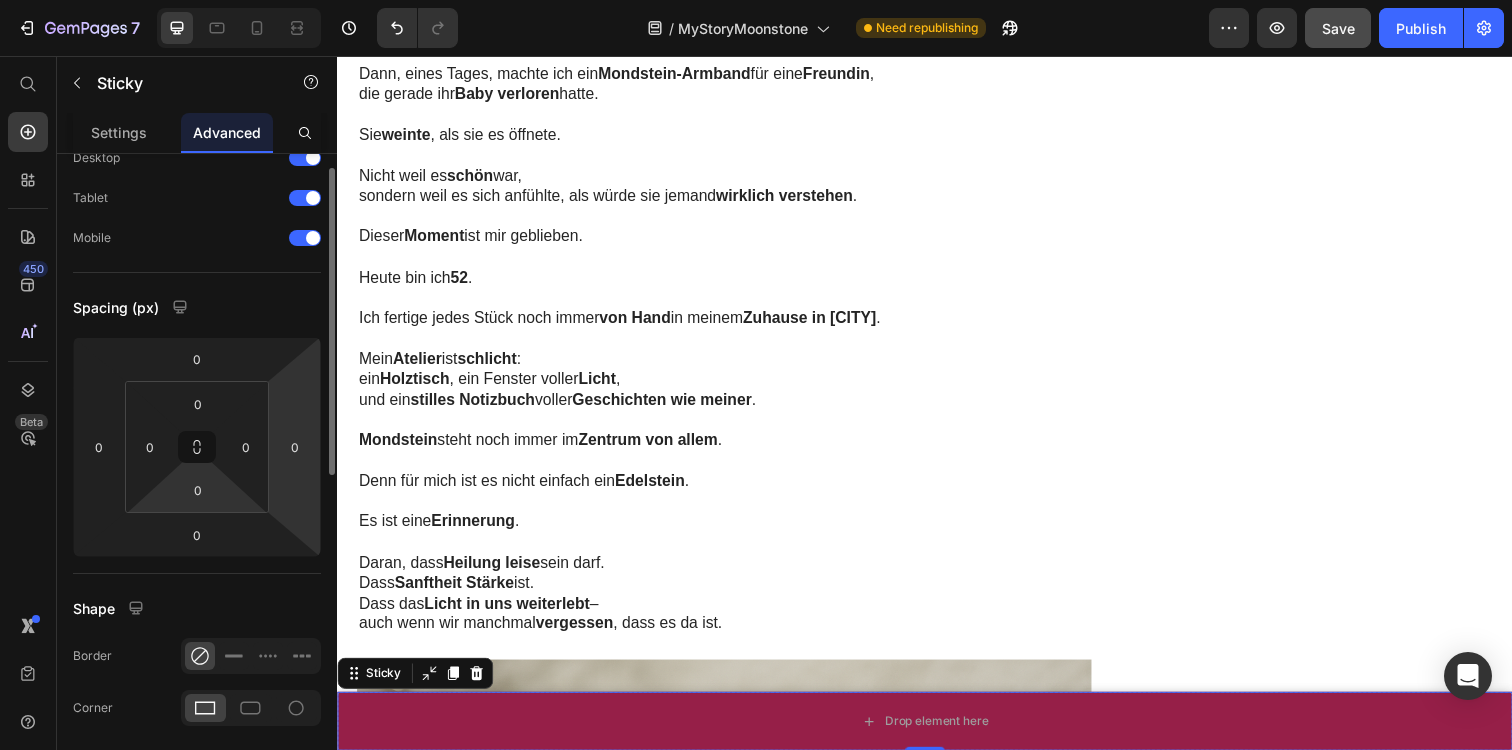 scroll, scrollTop: 48, scrollLeft: 0, axis: vertical 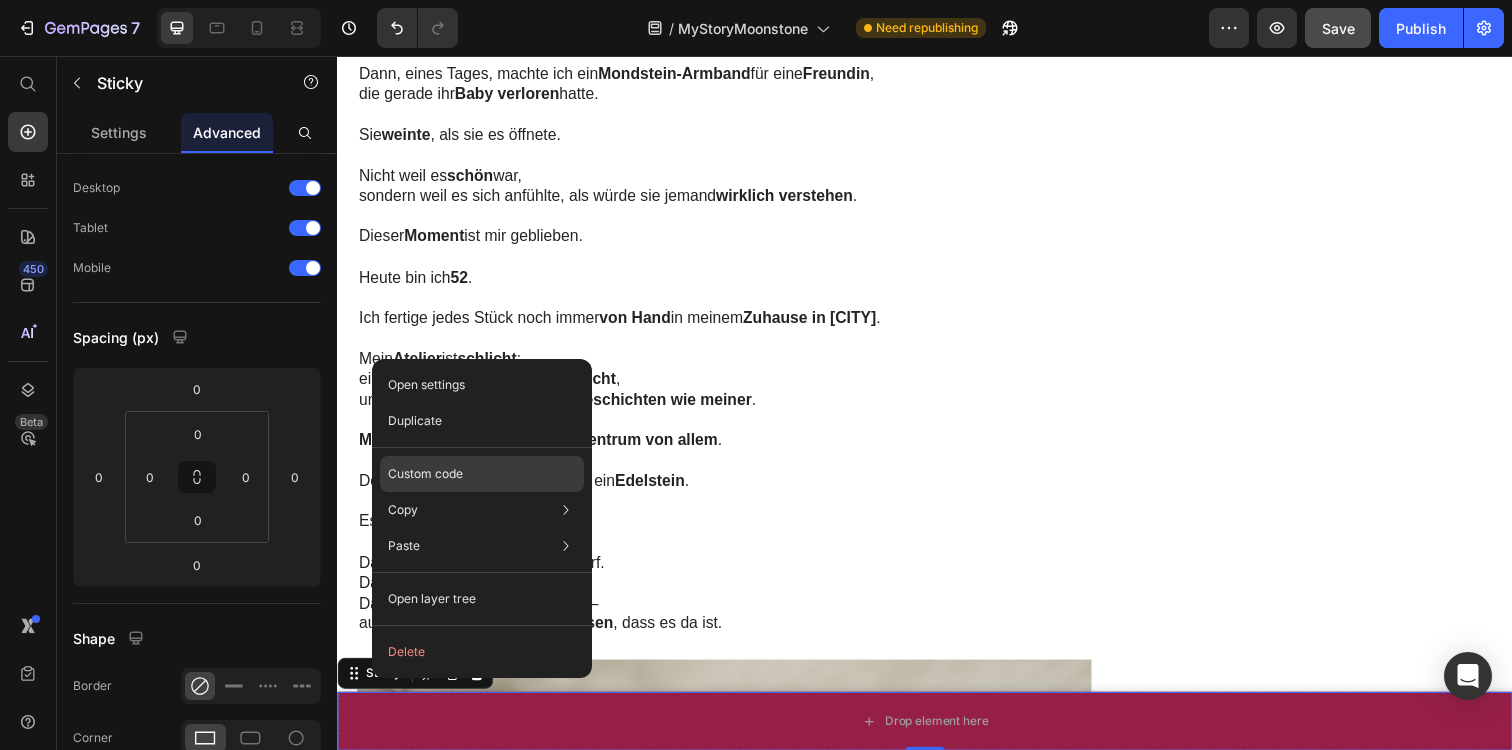 click on "Custom code" 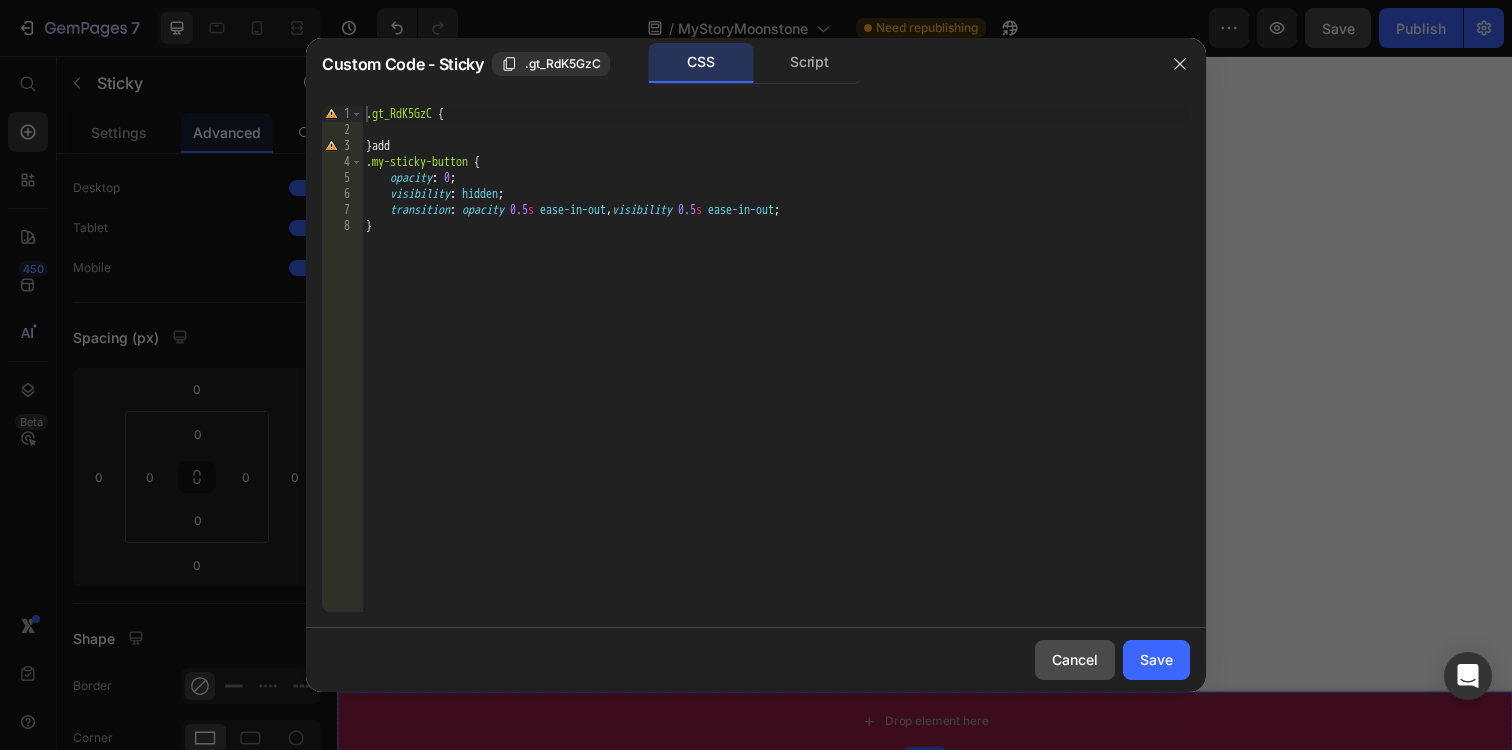 click on "Cancel" 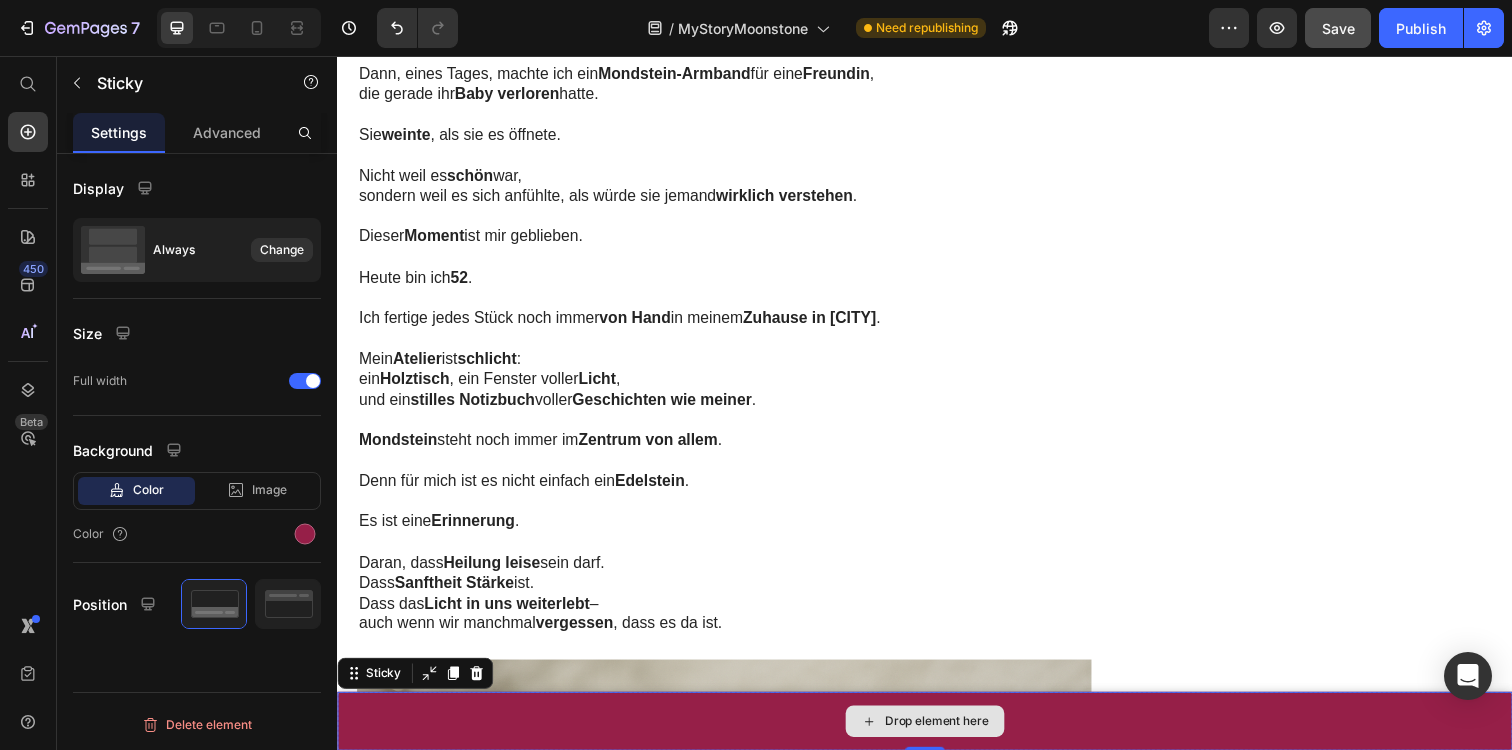 click on "Drop element here" at bounding box center [937, 735] 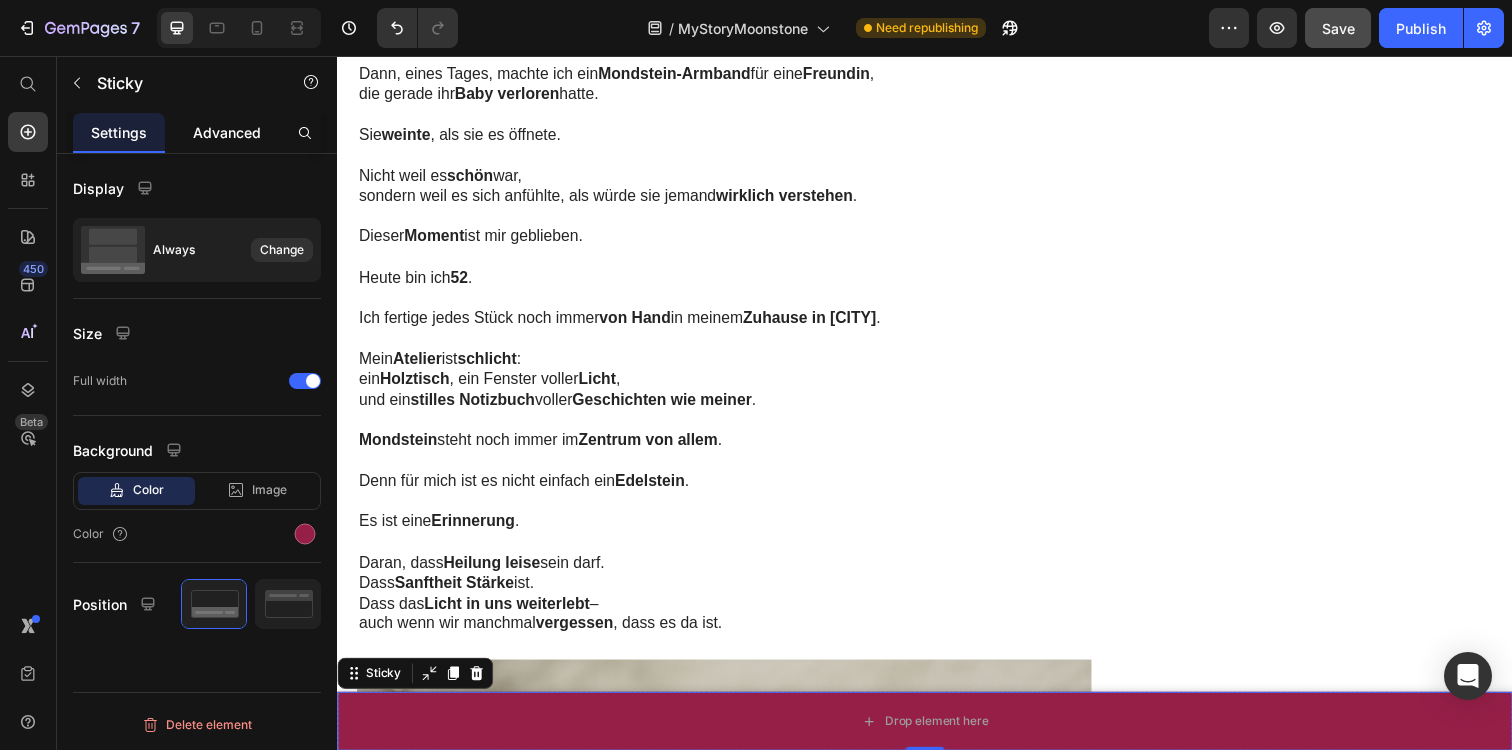 click on "Advanced" at bounding box center [227, 132] 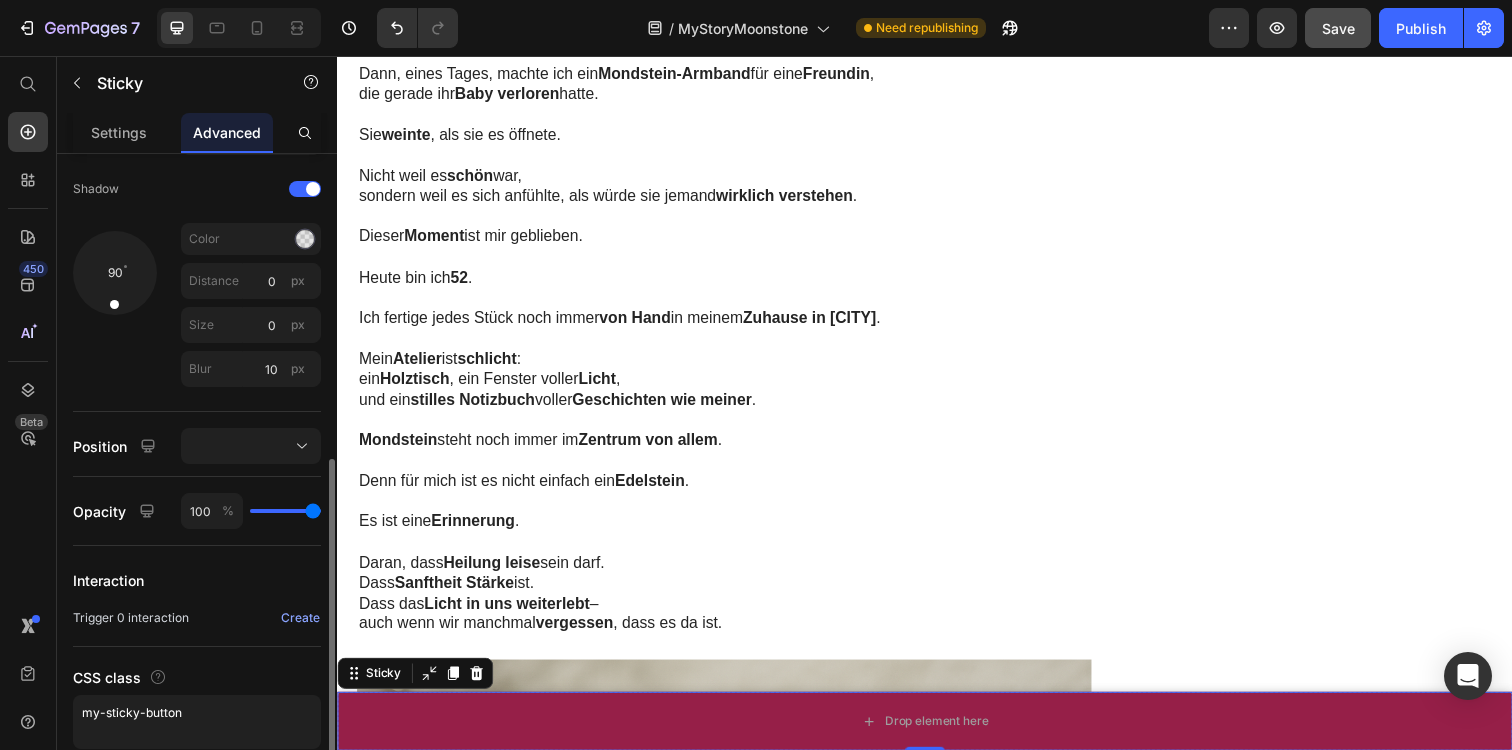 scroll, scrollTop: 650, scrollLeft: 0, axis: vertical 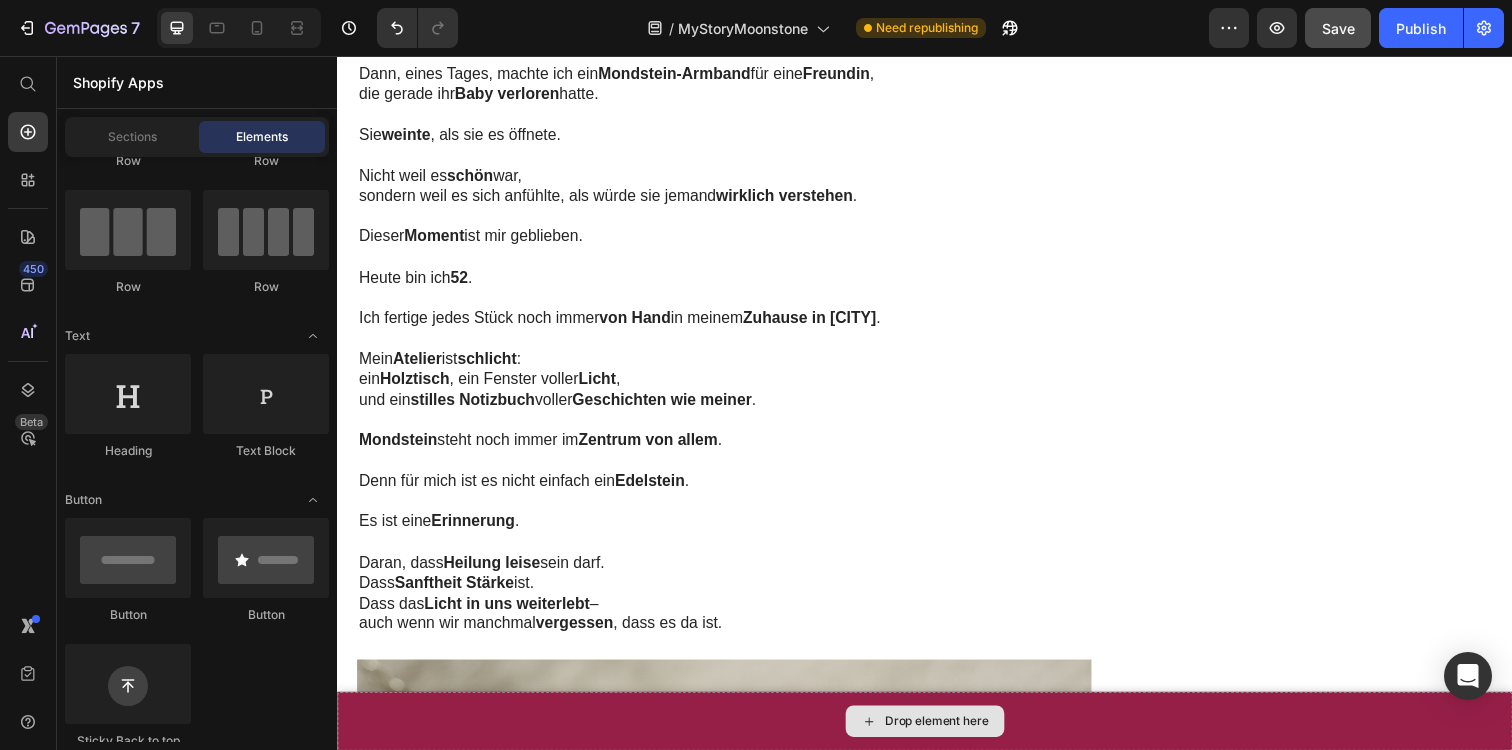 click on "Drop element here" at bounding box center [949, 735] 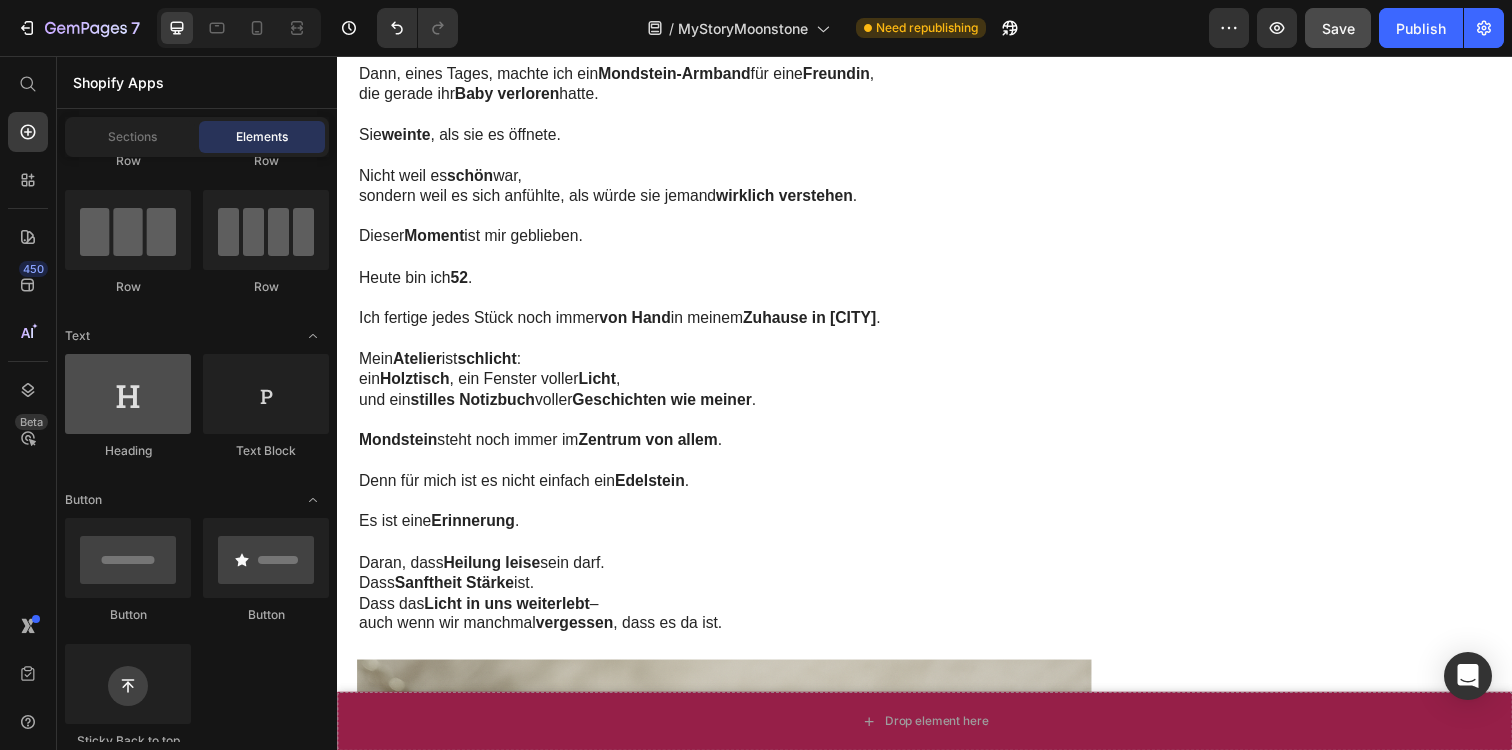 click at bounding box center [128, 394] 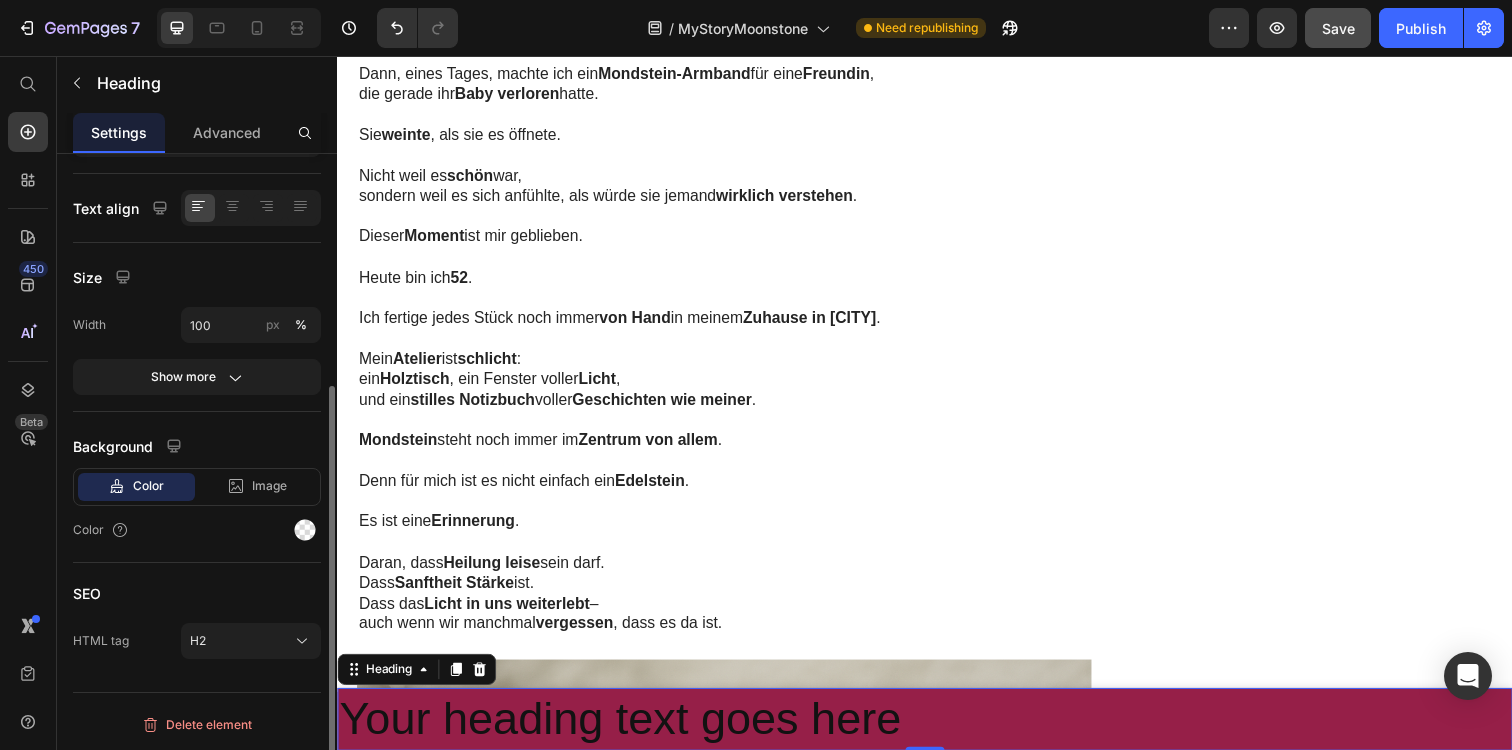 scroll, scrollTop: 0, scrollLeft: 0, axis: both 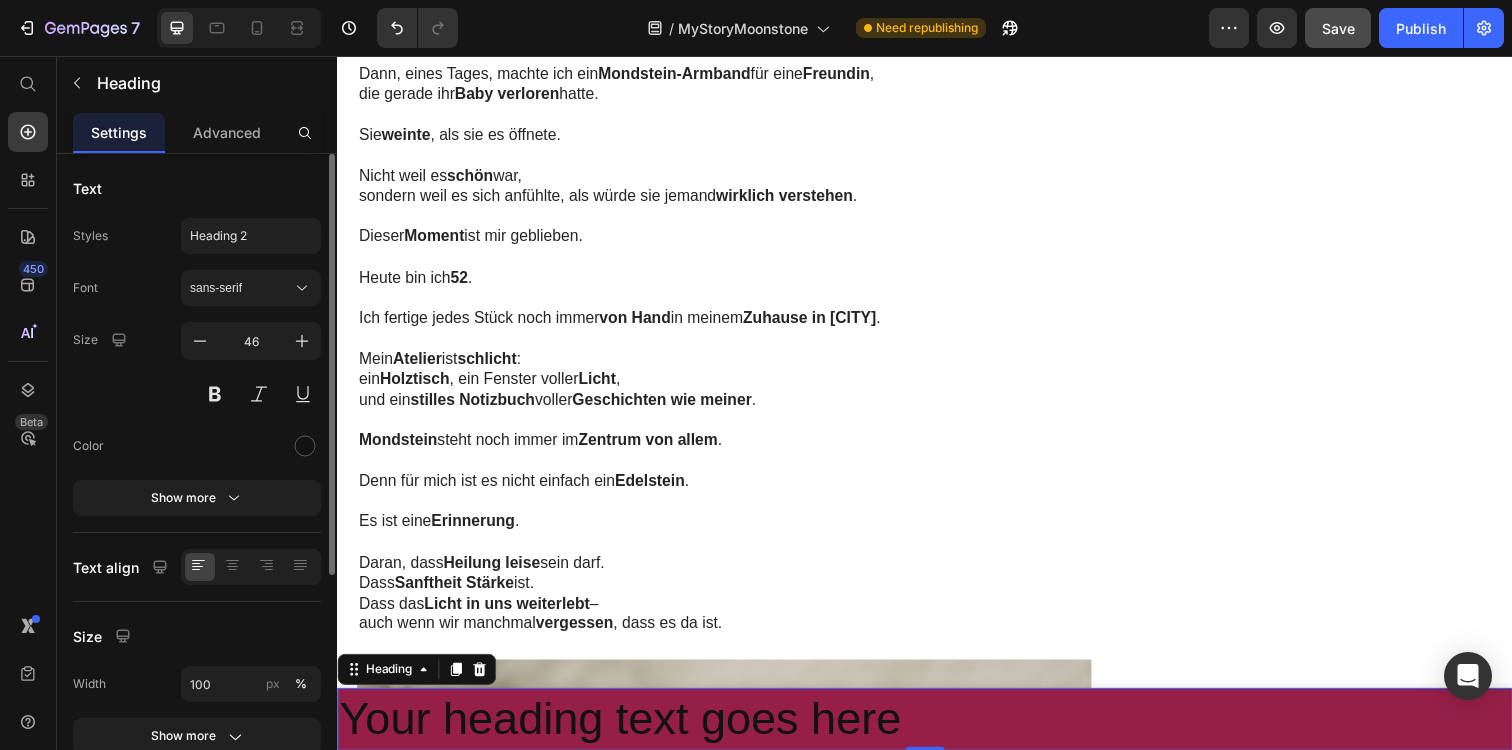 click on "Your heading text goes here" at bounding box center (937, 733) 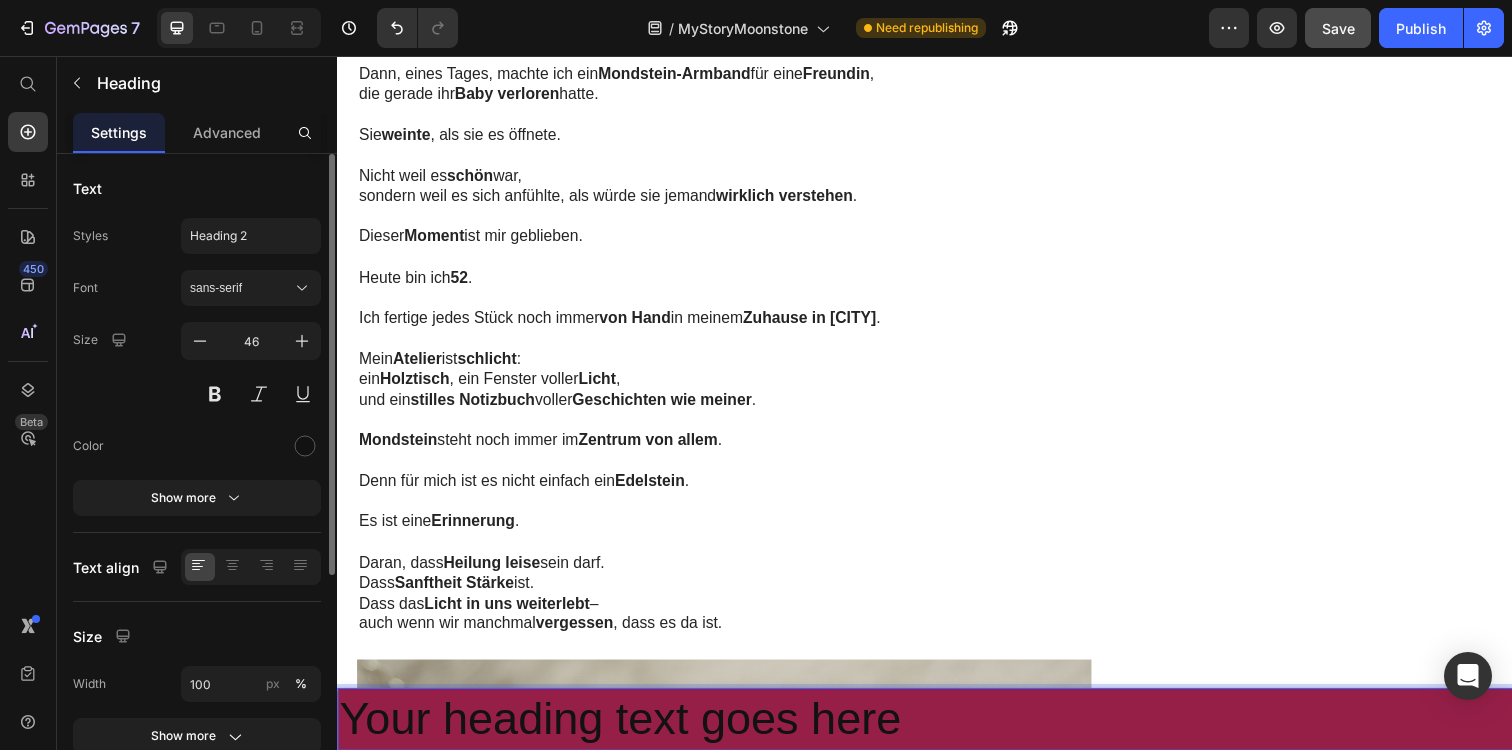 click on "Your heading text goes here" at bounding box center [937, 733] 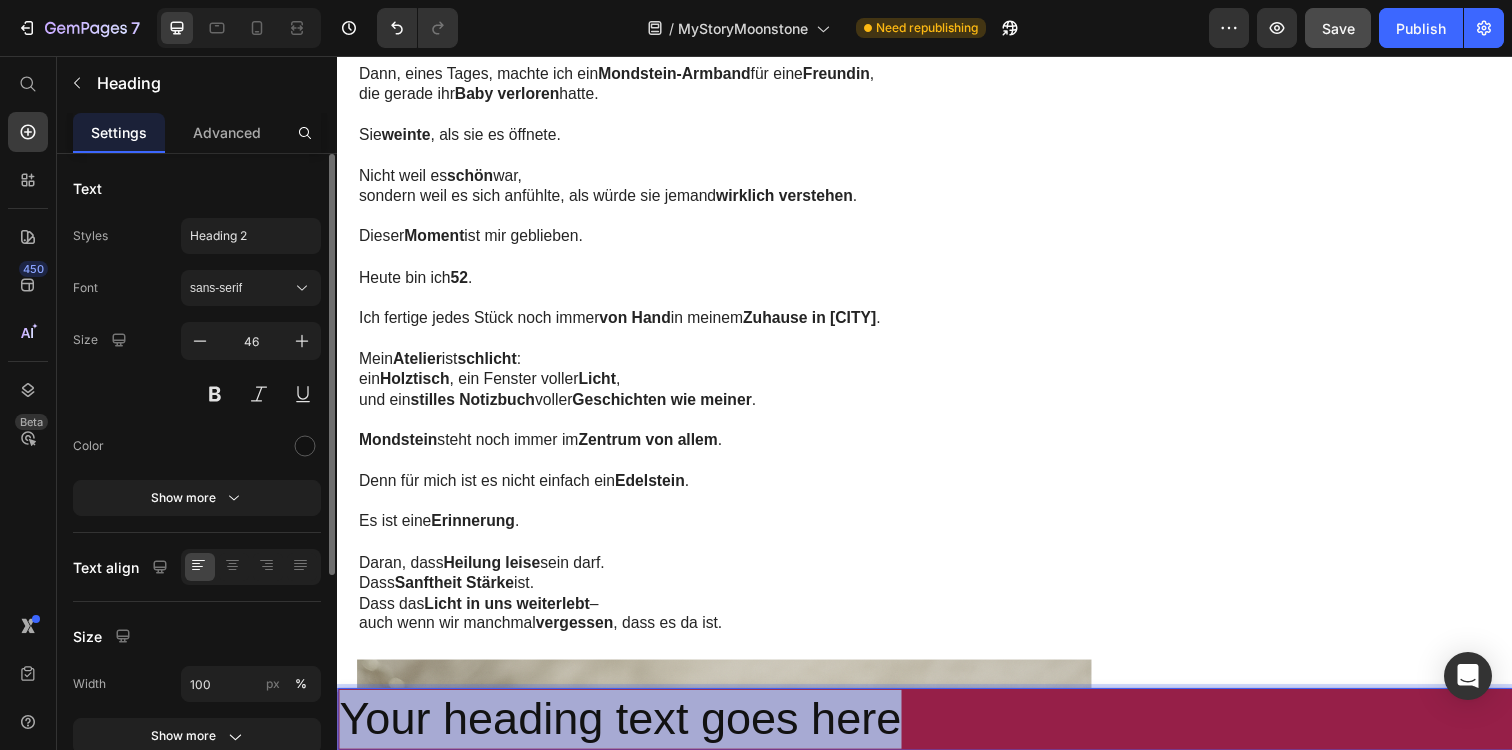 click on "Your heading text goes here" at bounding box center (937, 733) 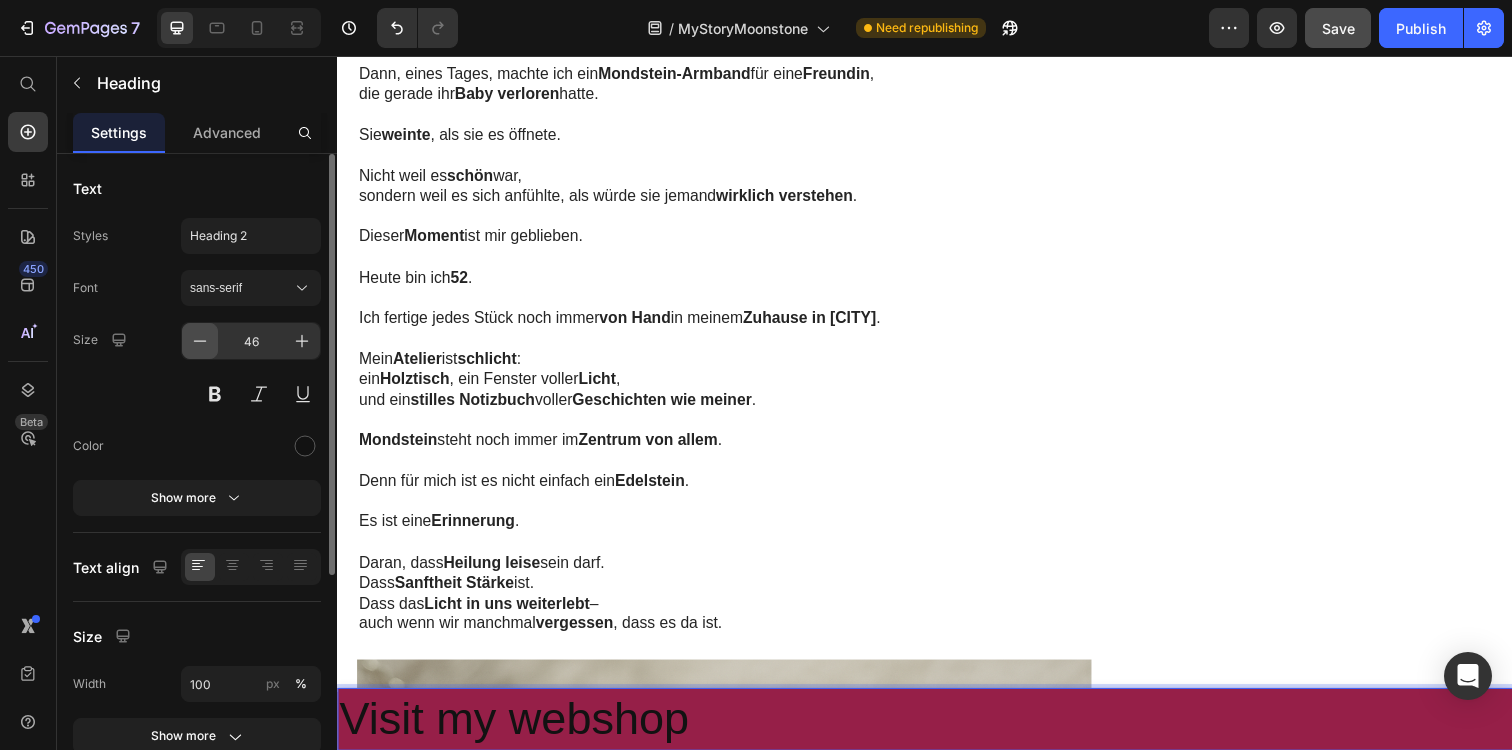 click at bounding box center (200, 341) 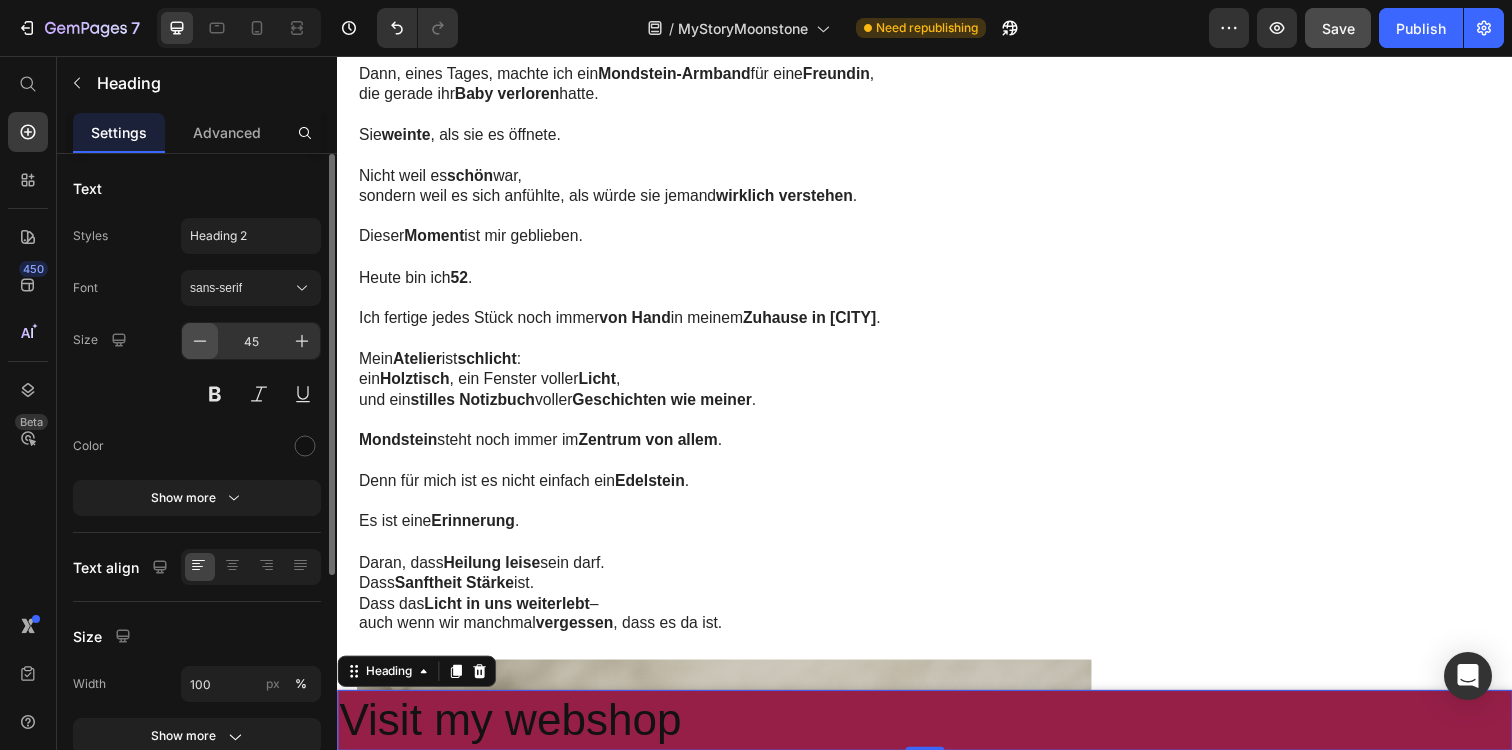 click at bounding box center [200, 341] 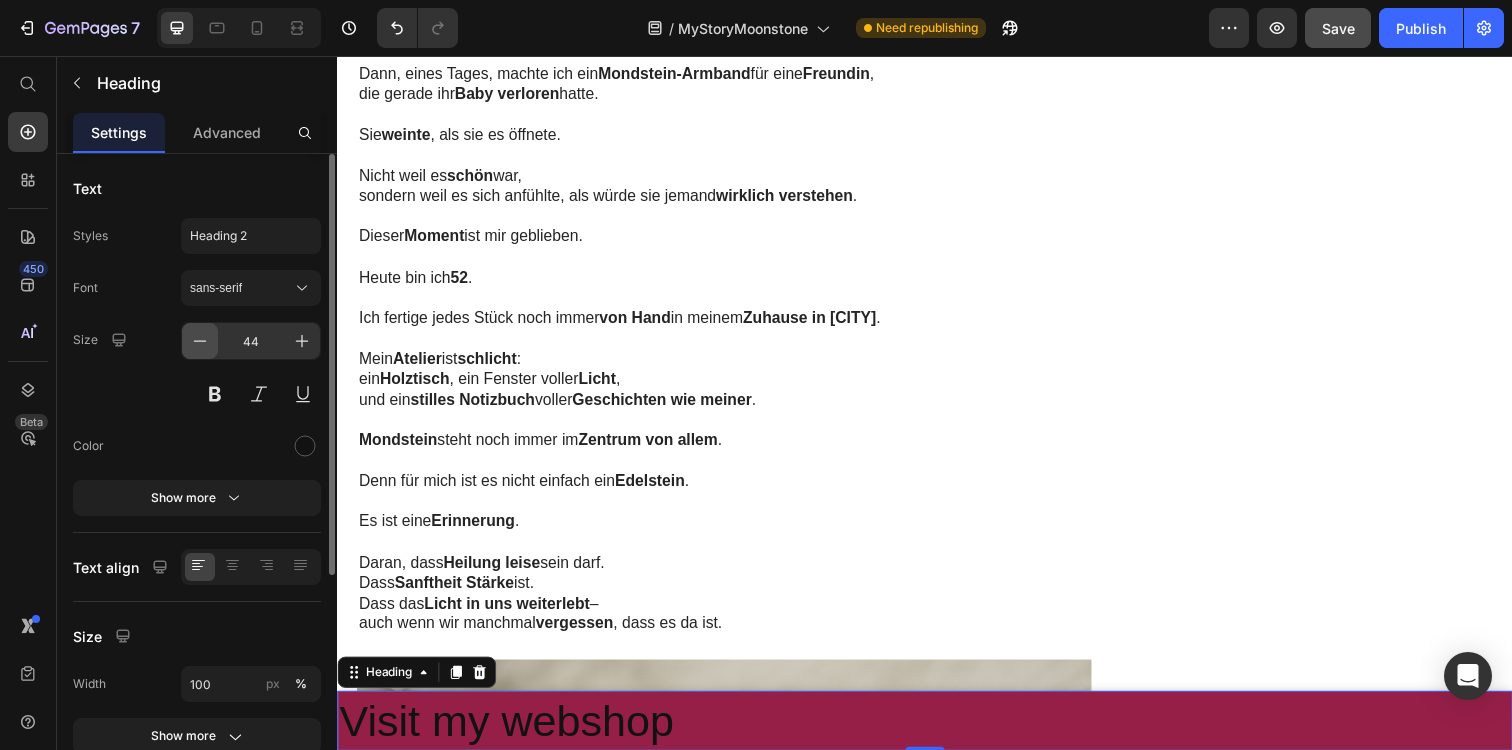 click at bounding box center (200, 341) 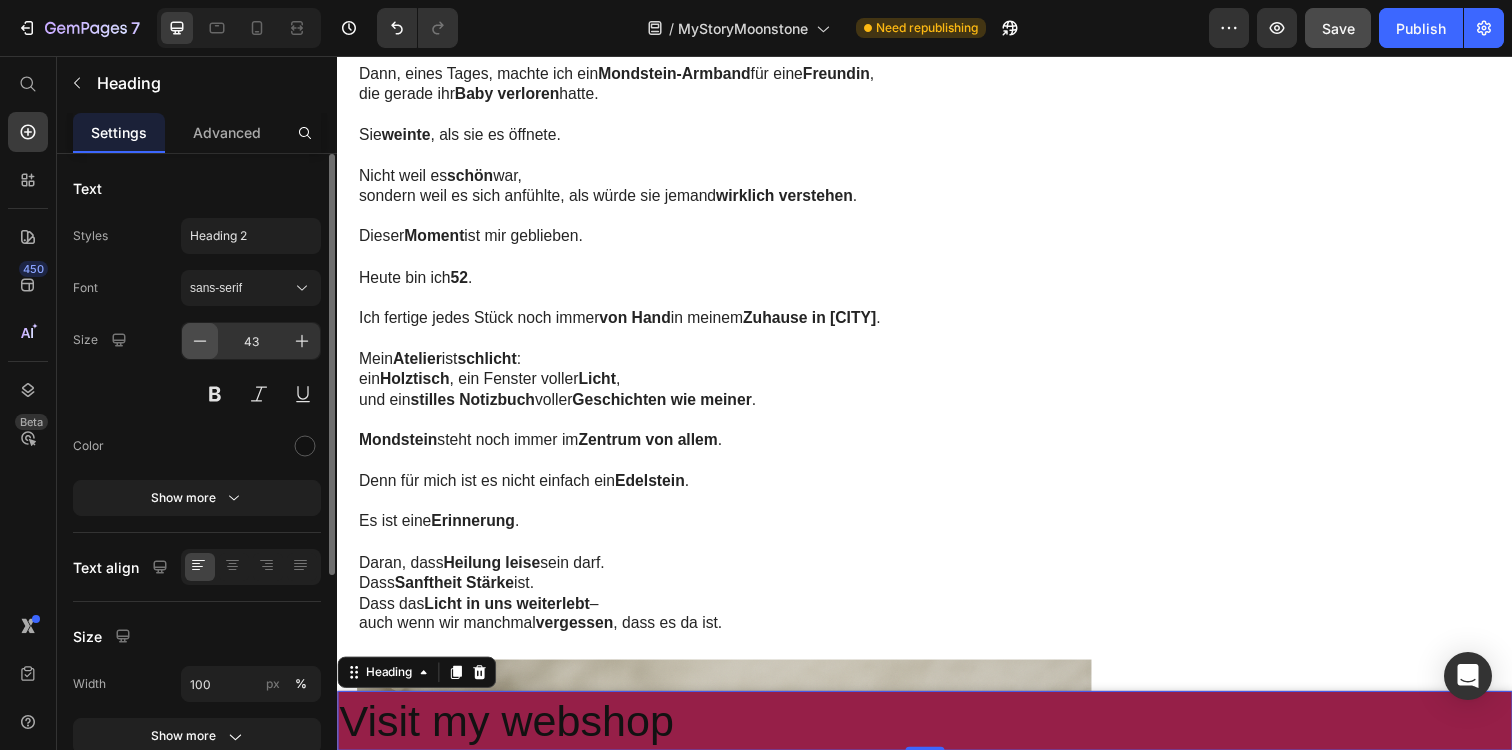 click at bounding box center (200, 341) 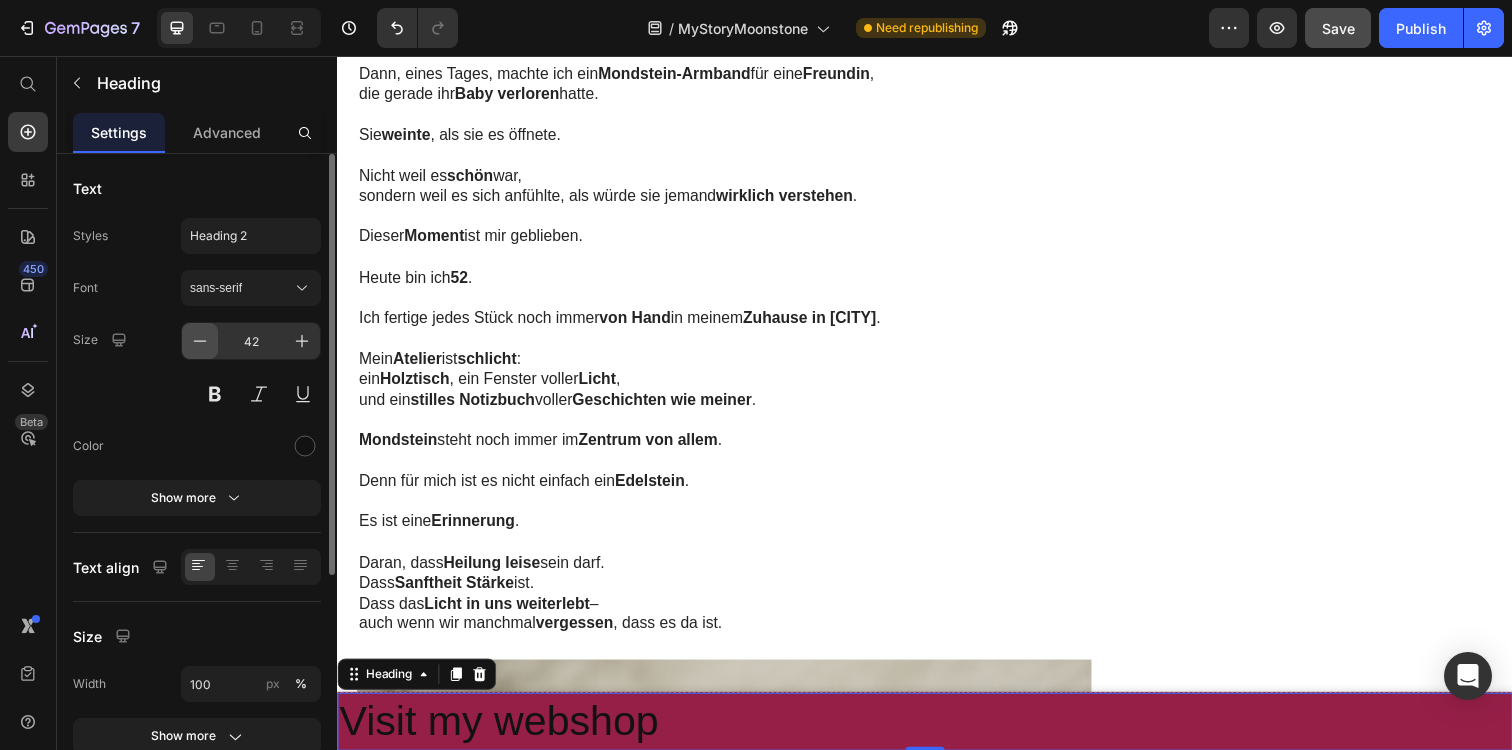 click at bounding box center [200, 341] 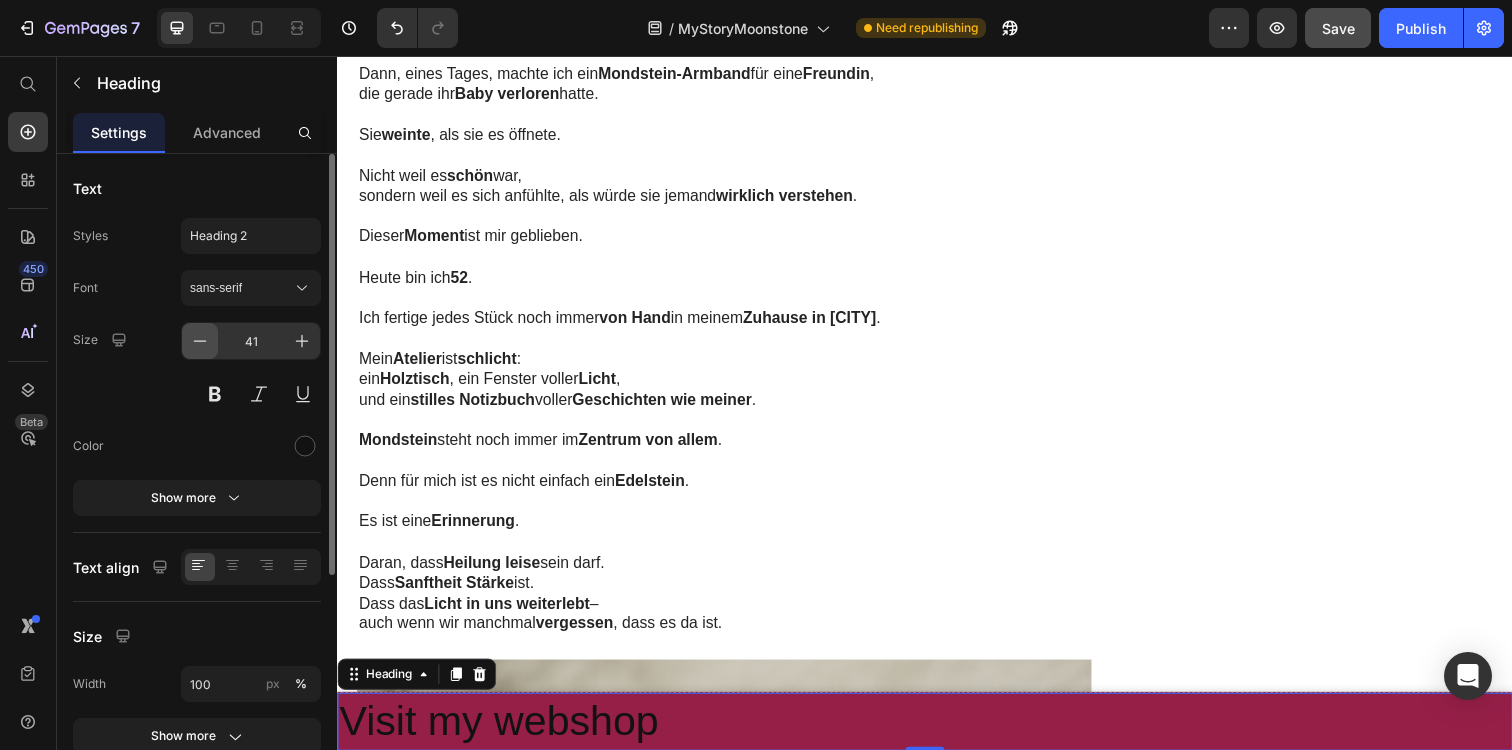 click at bounding box center (200, 341) 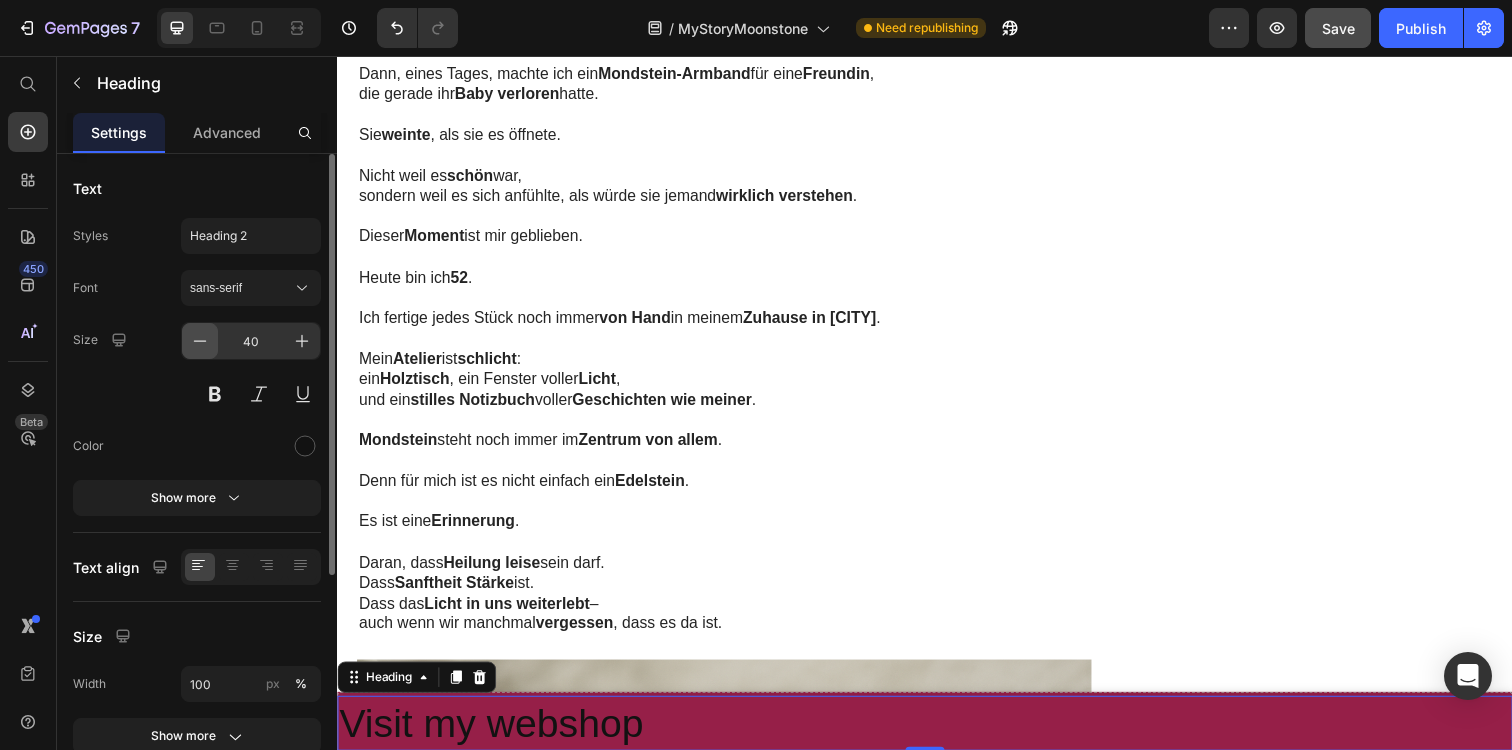 click at bounding box center [200, 341] 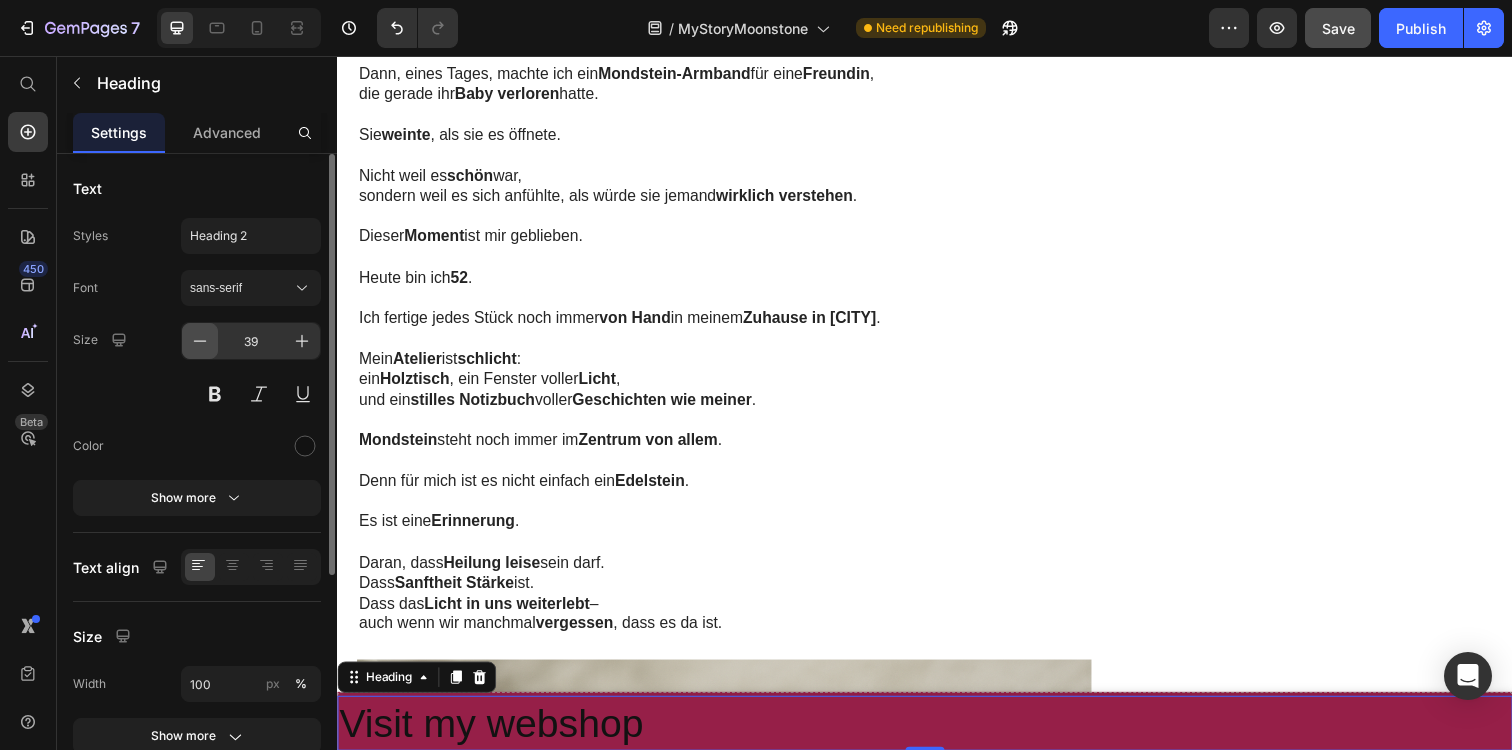 click at bounding box center (200, 341) 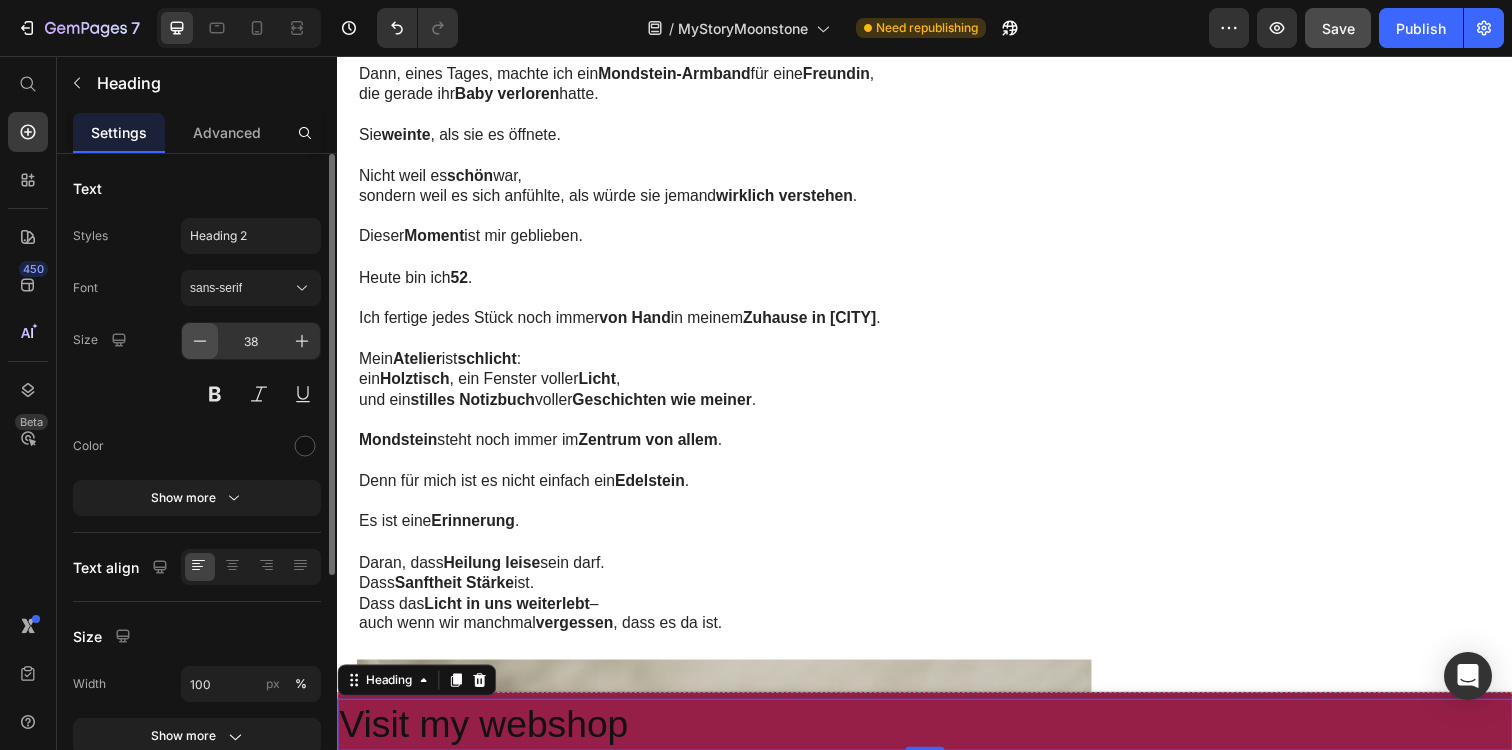 click at bounding box center [200, 341] 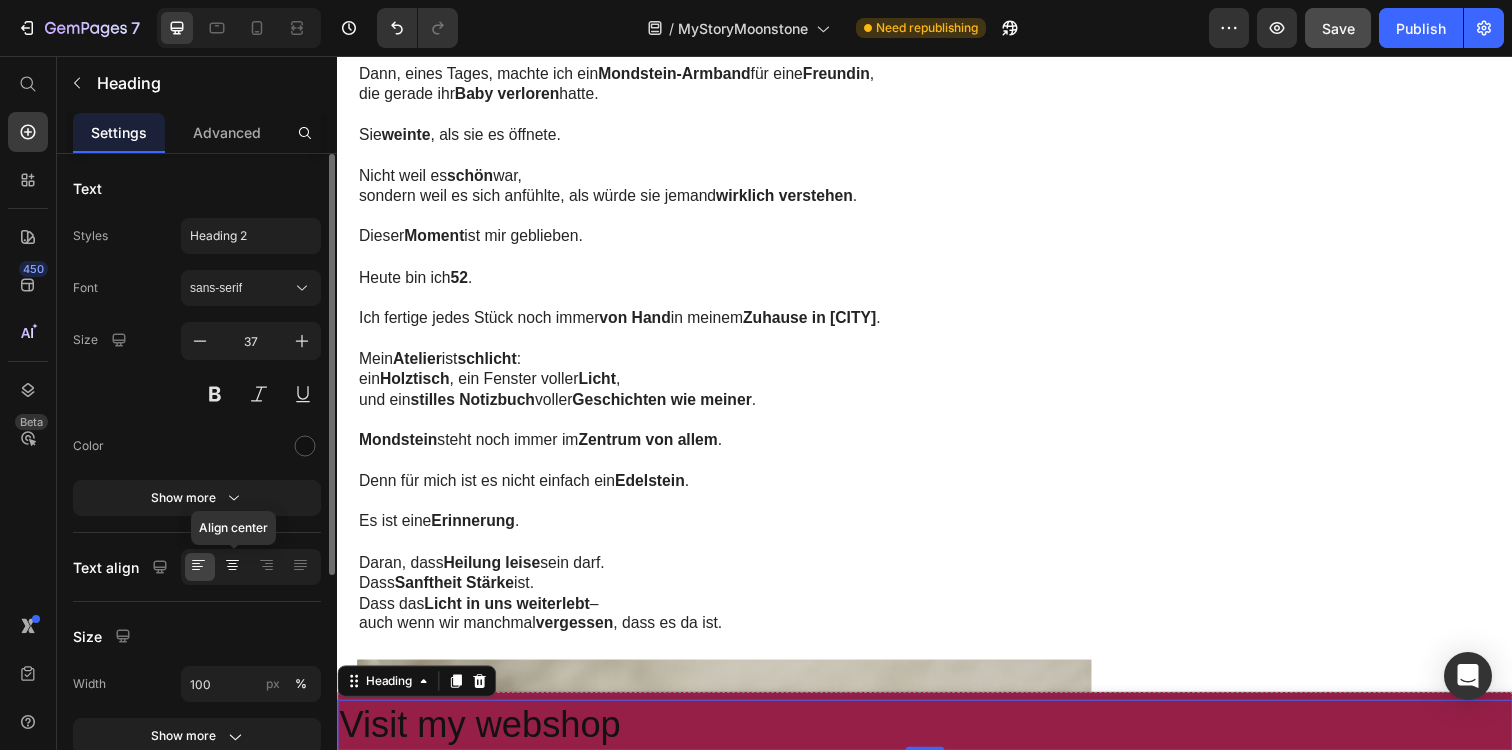 click 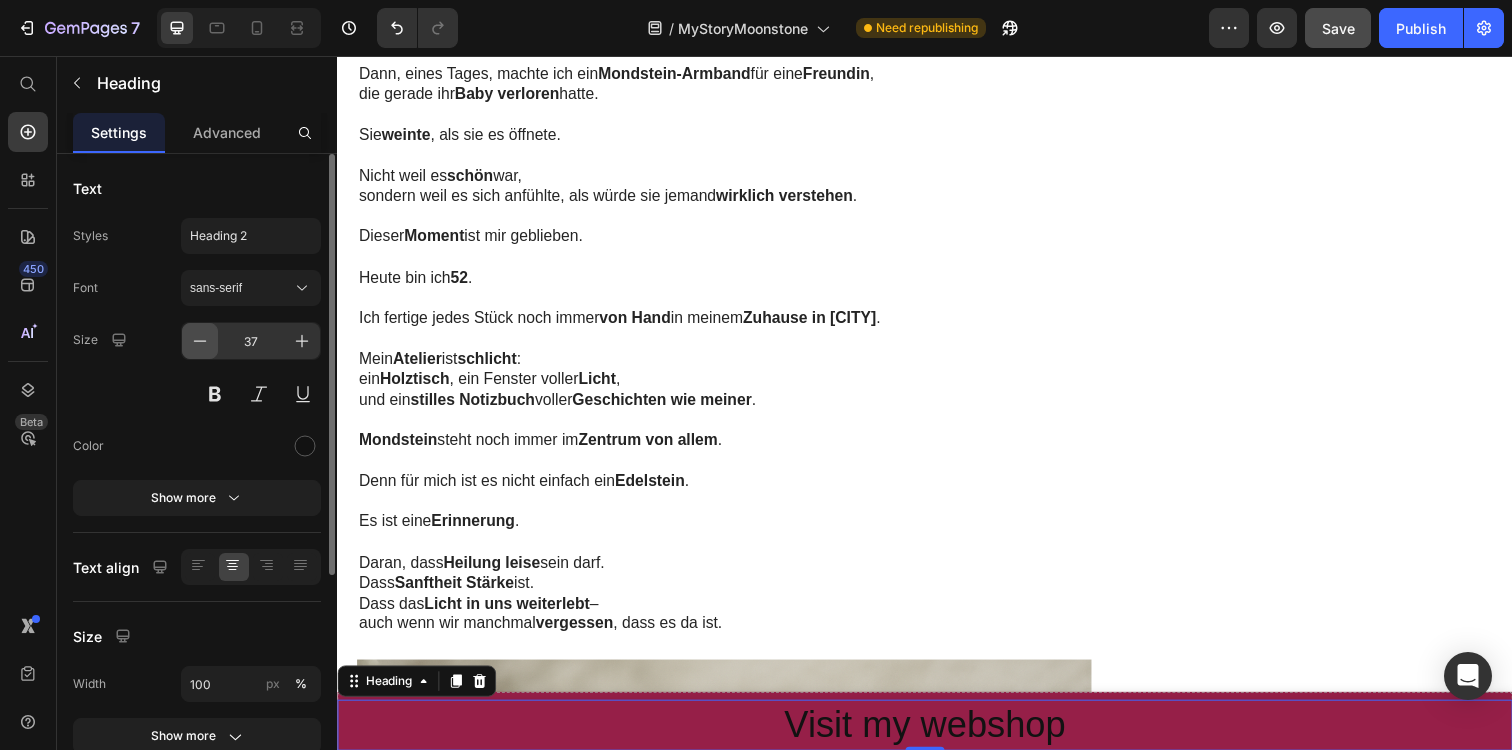 click at bounding box center [200, 341] 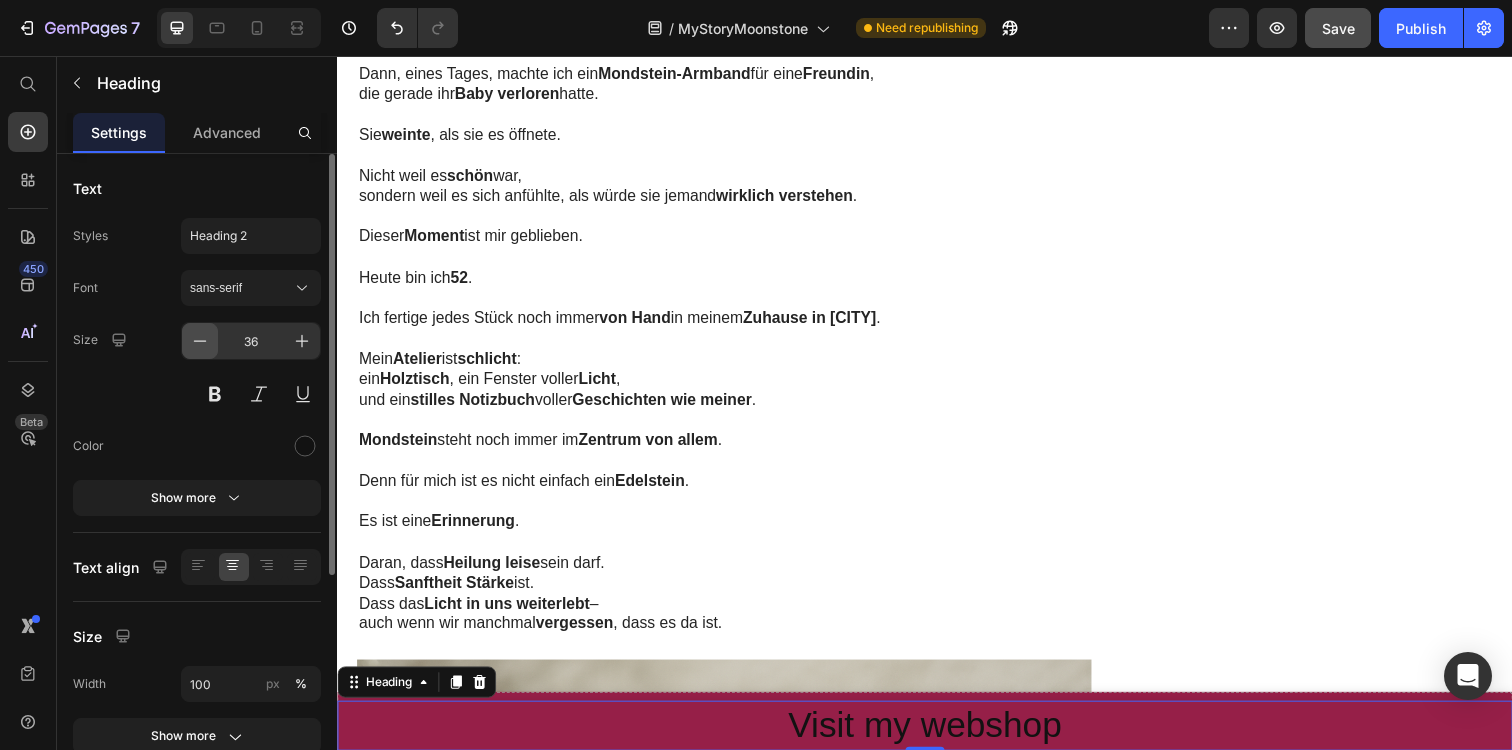 click at bounding box center (200, 341) 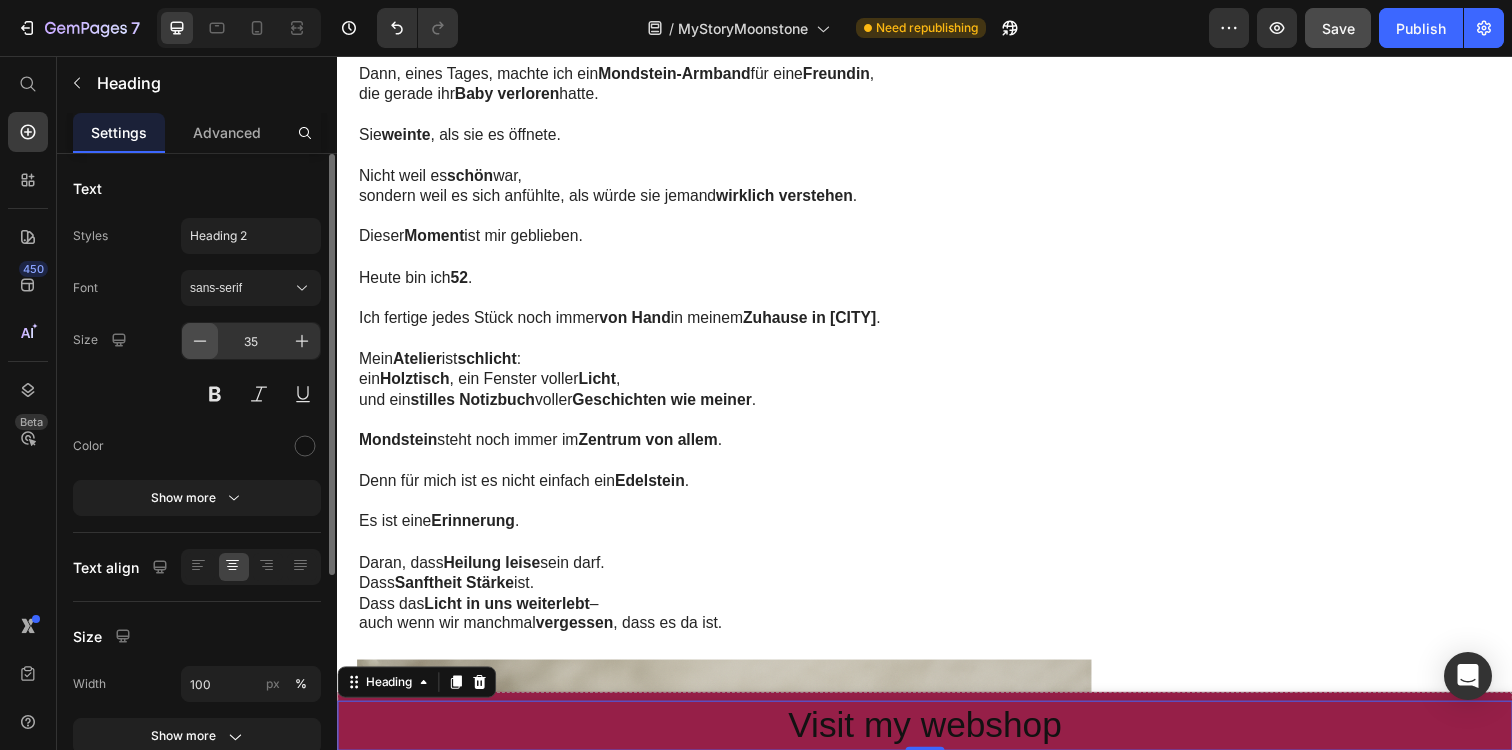 click at bounding box center [200, 341] 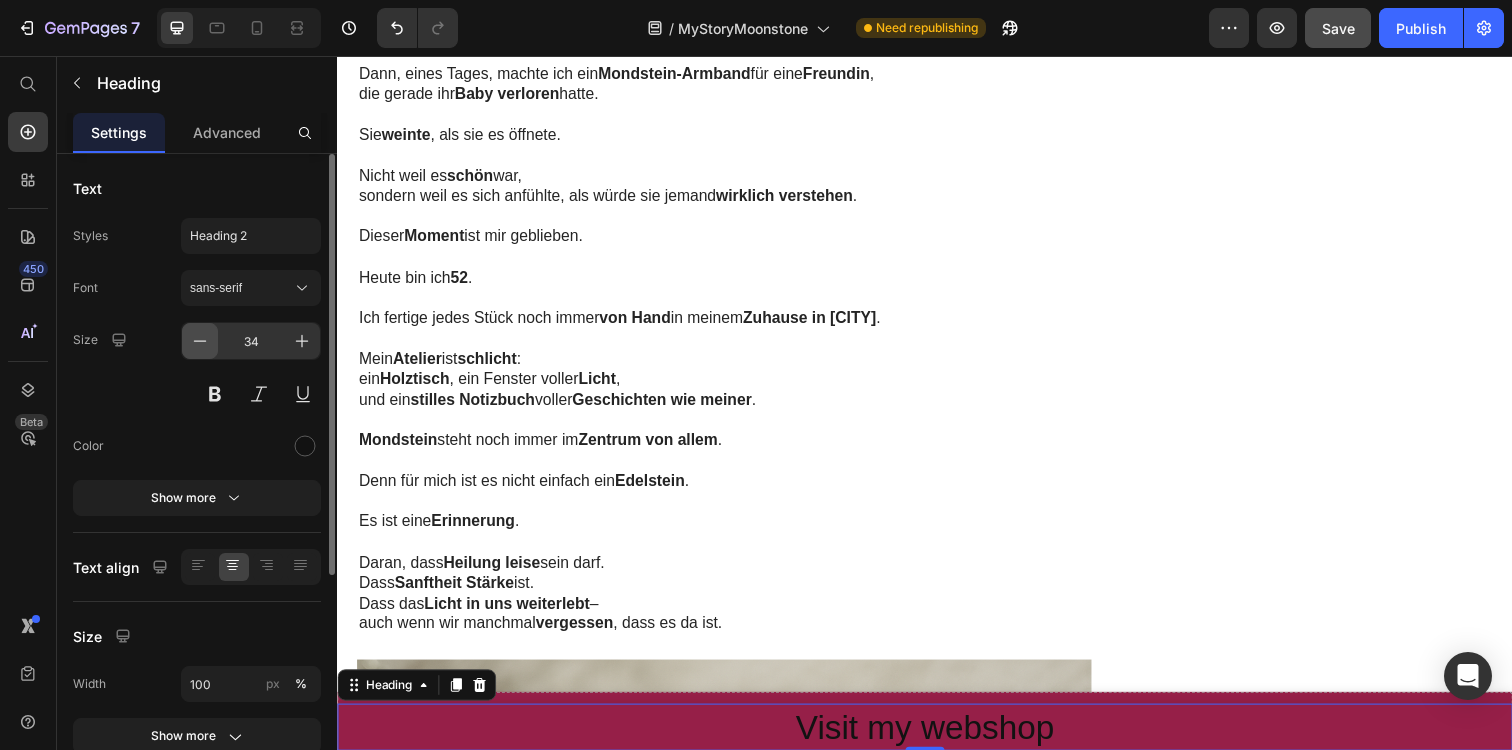 click at bounding box center (200, 341) 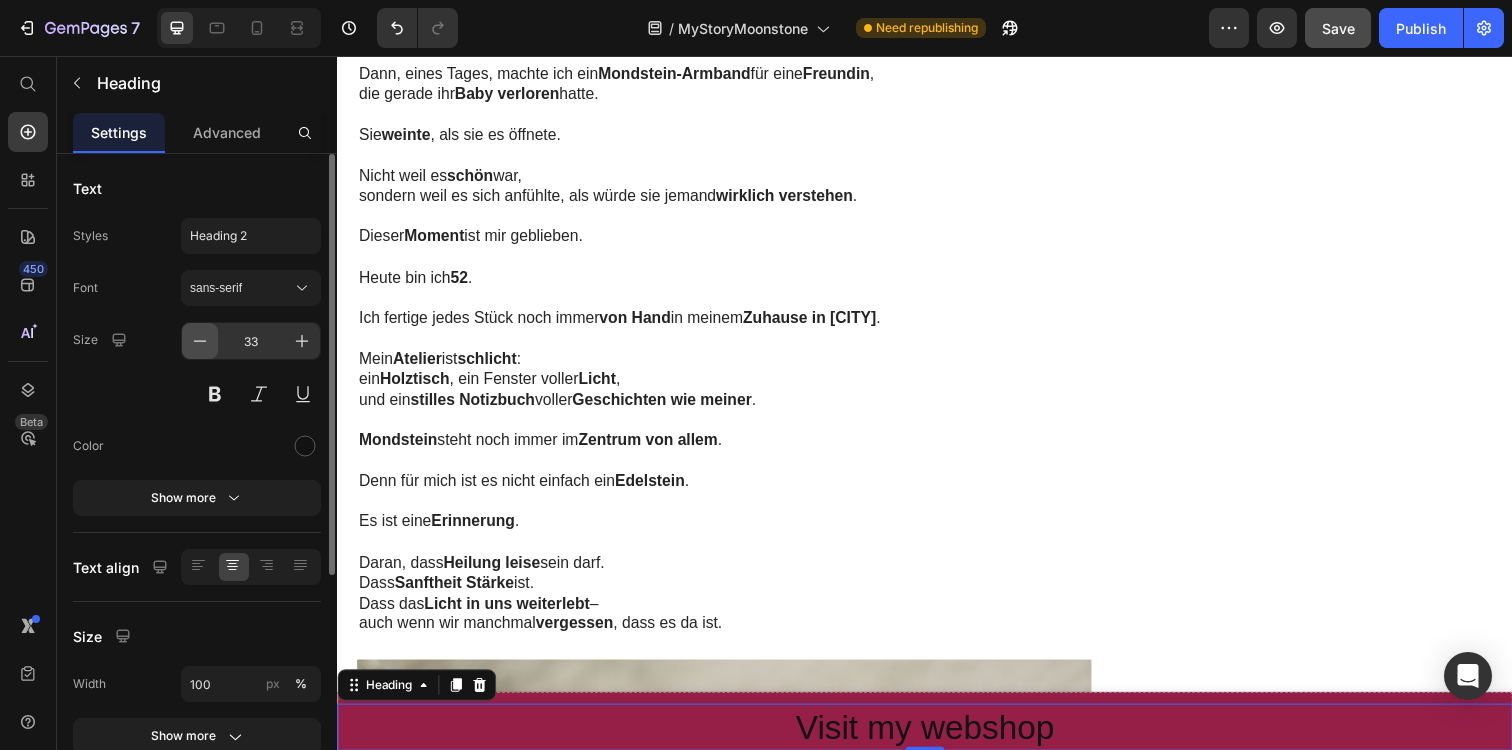 click at bounding box center (200, 341) 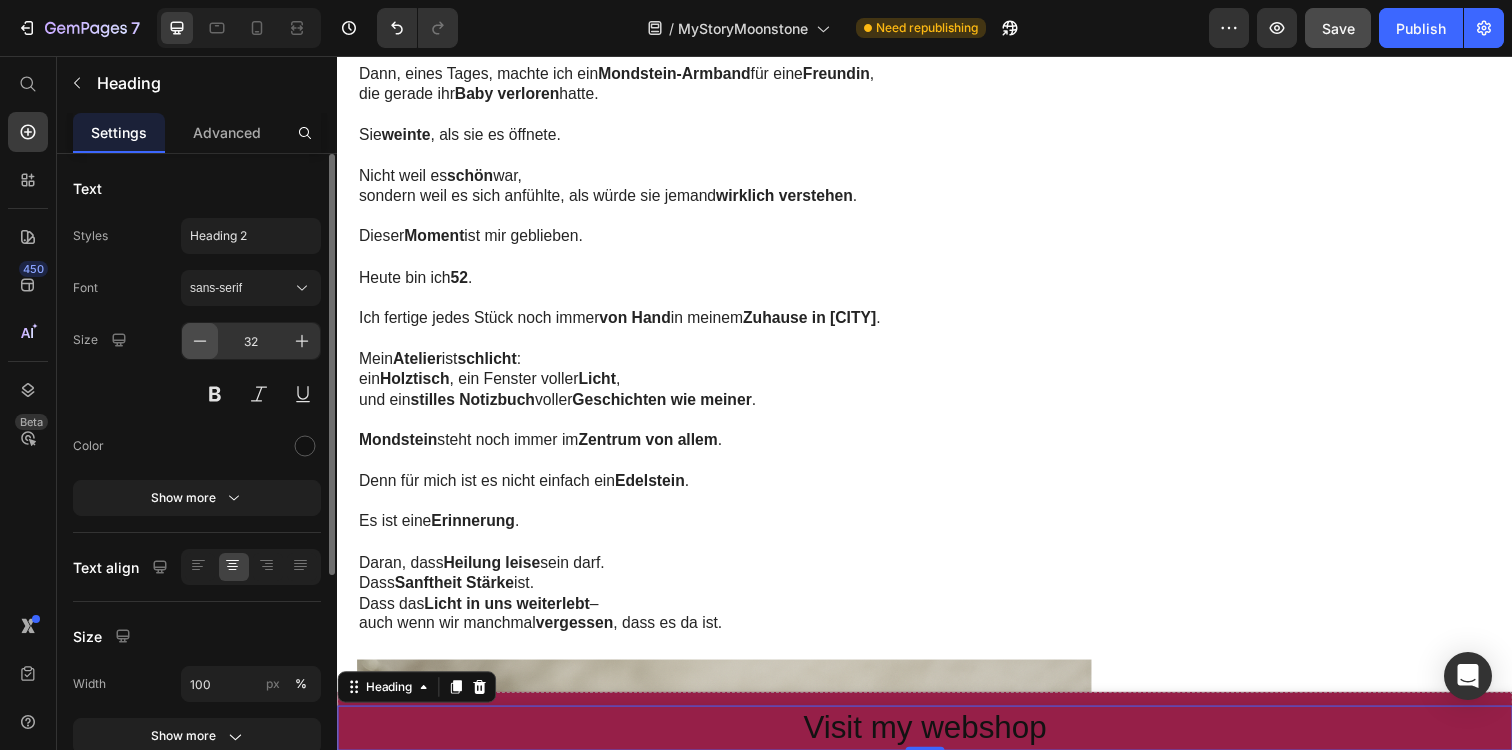 click at bounding box center [200, 341] 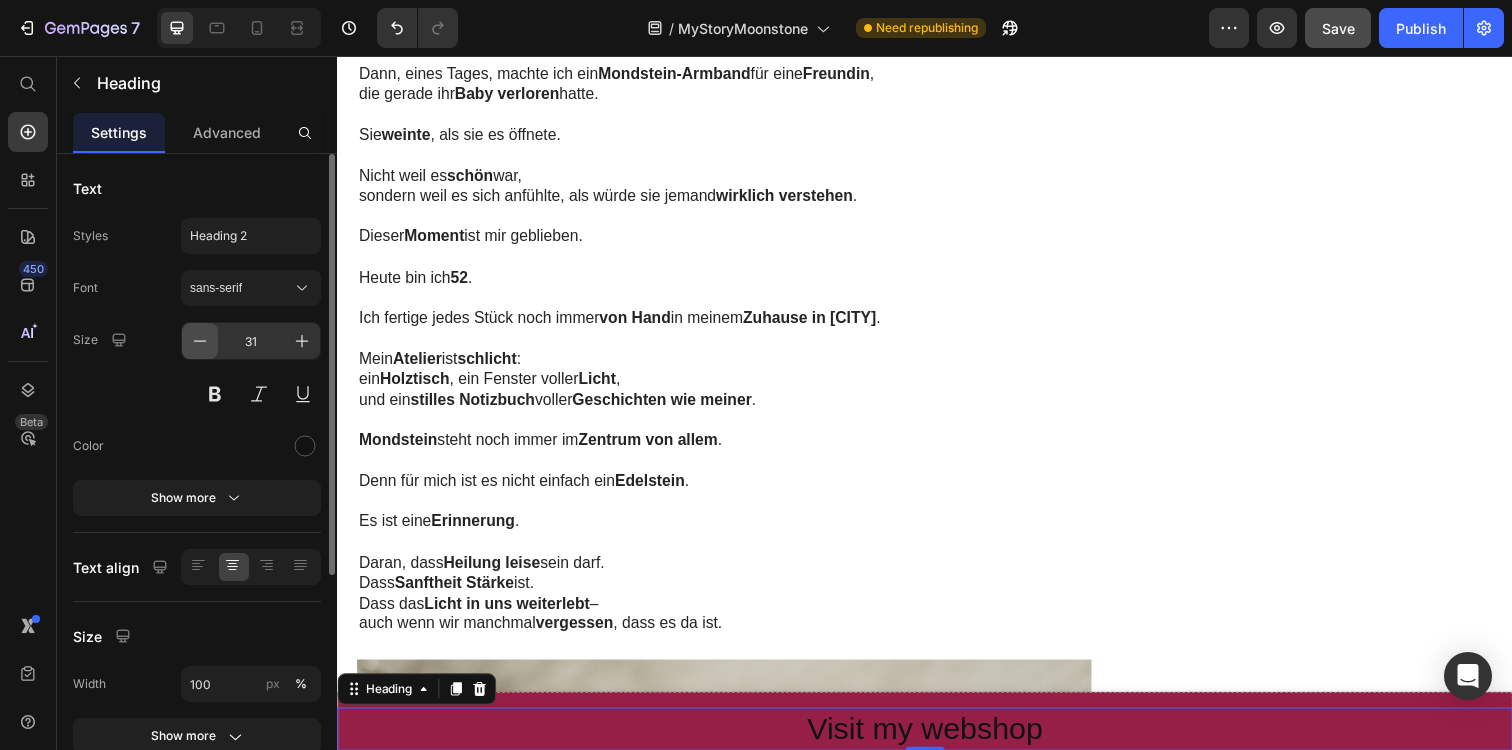click at bounding box center (200, 341) 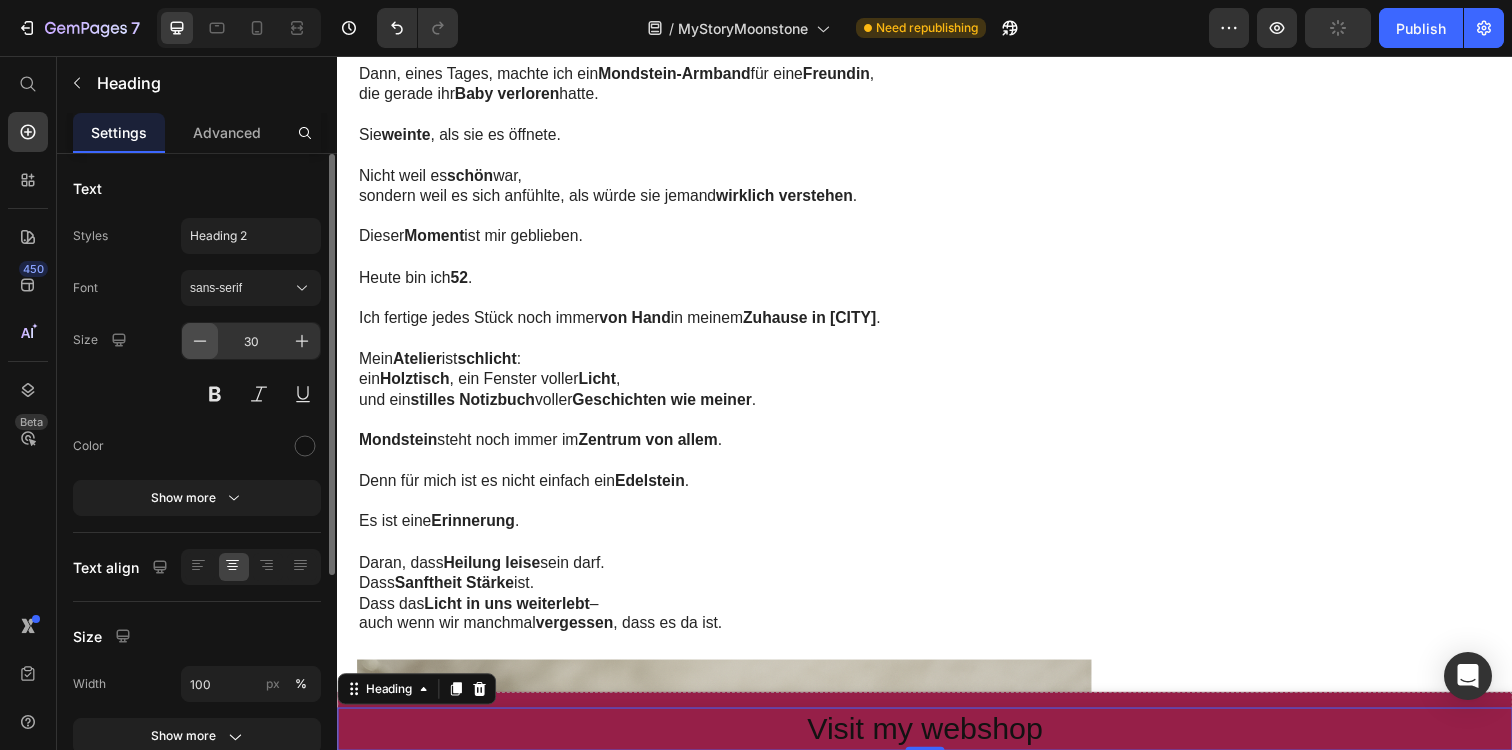 click at bounding box center (200, 341) 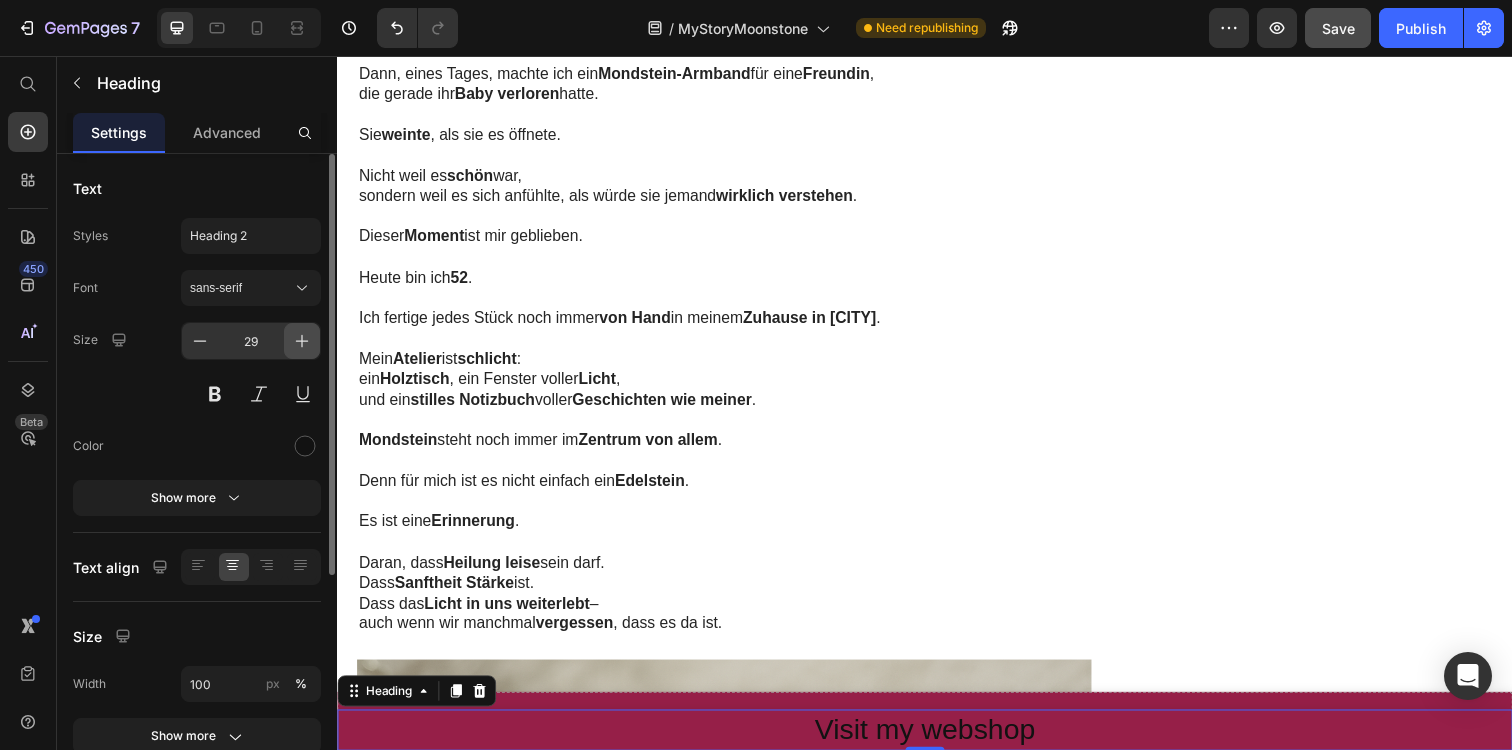 click 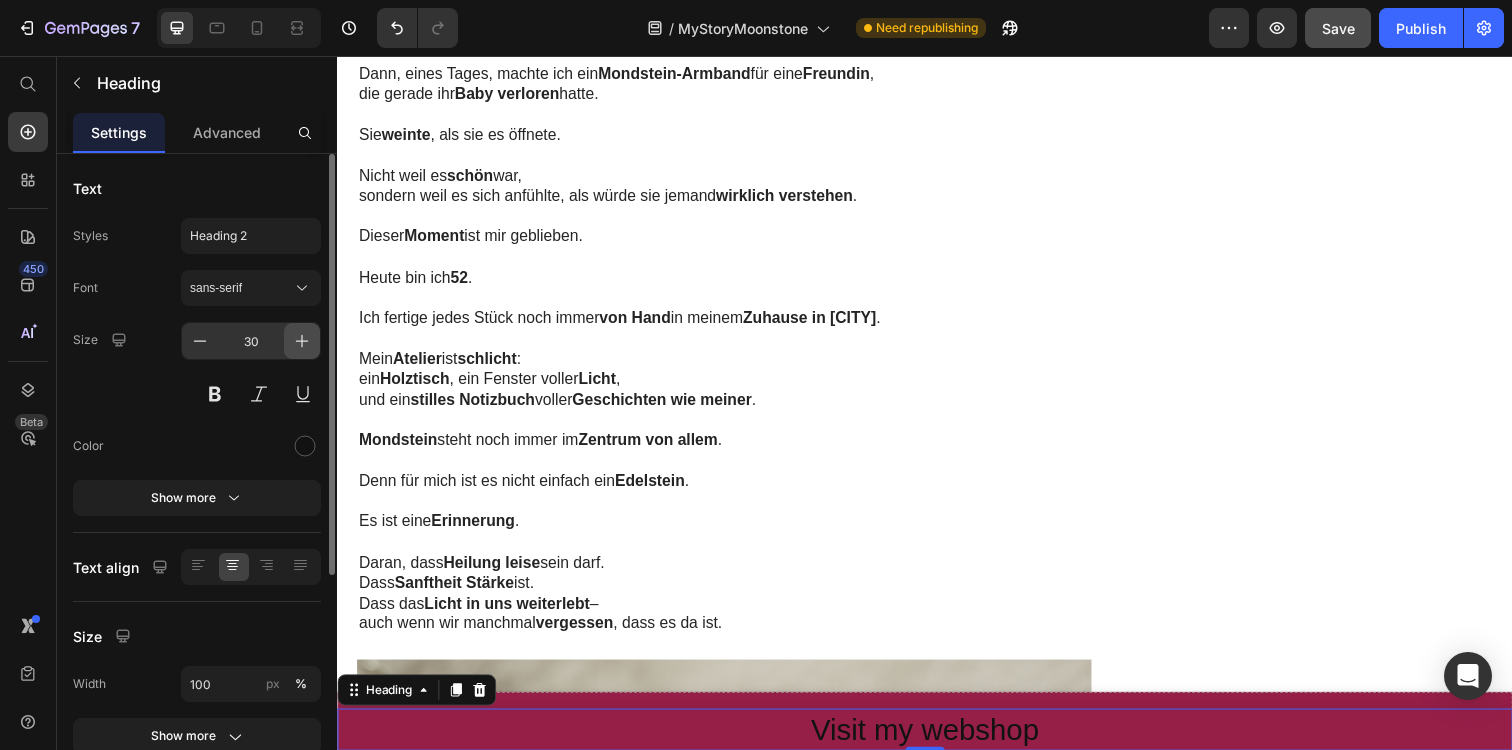 click 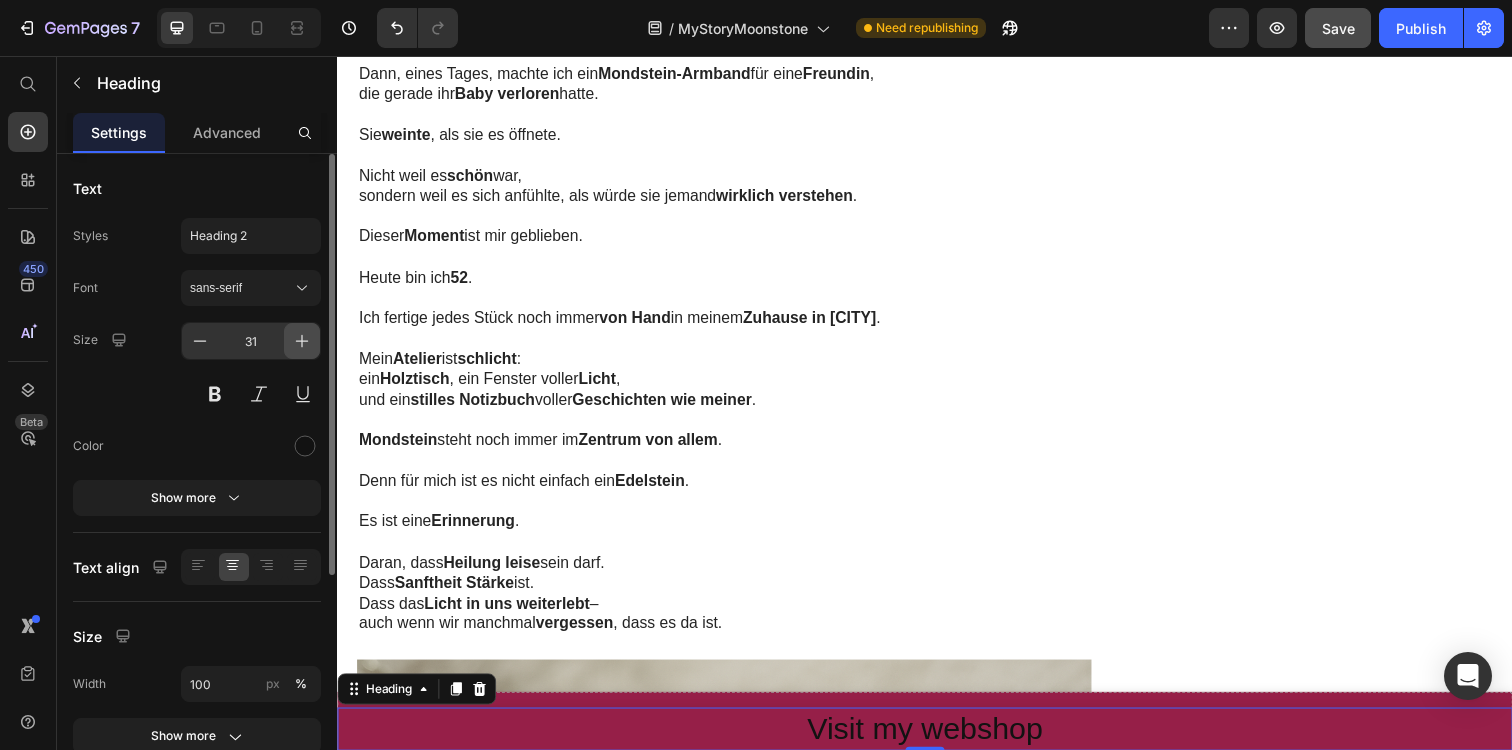 click 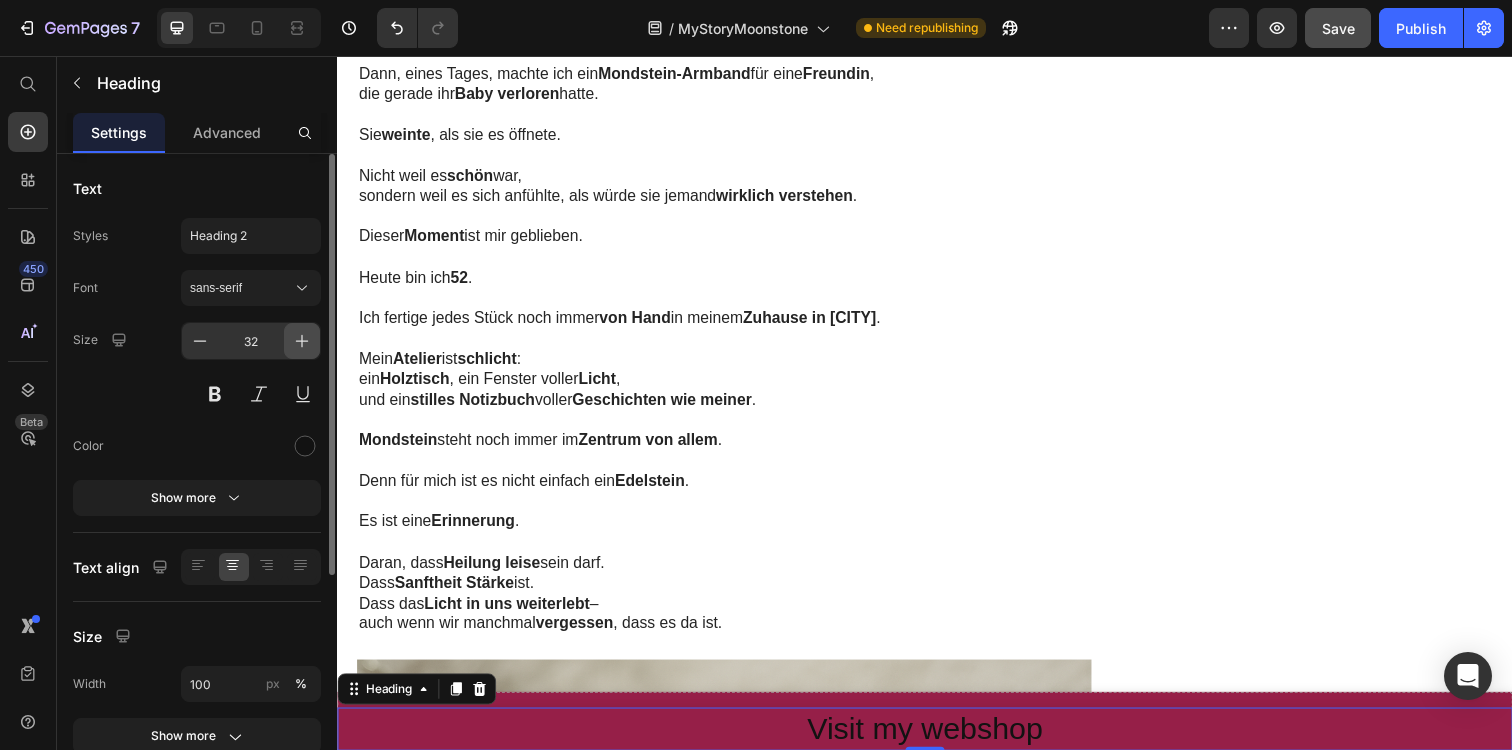 click 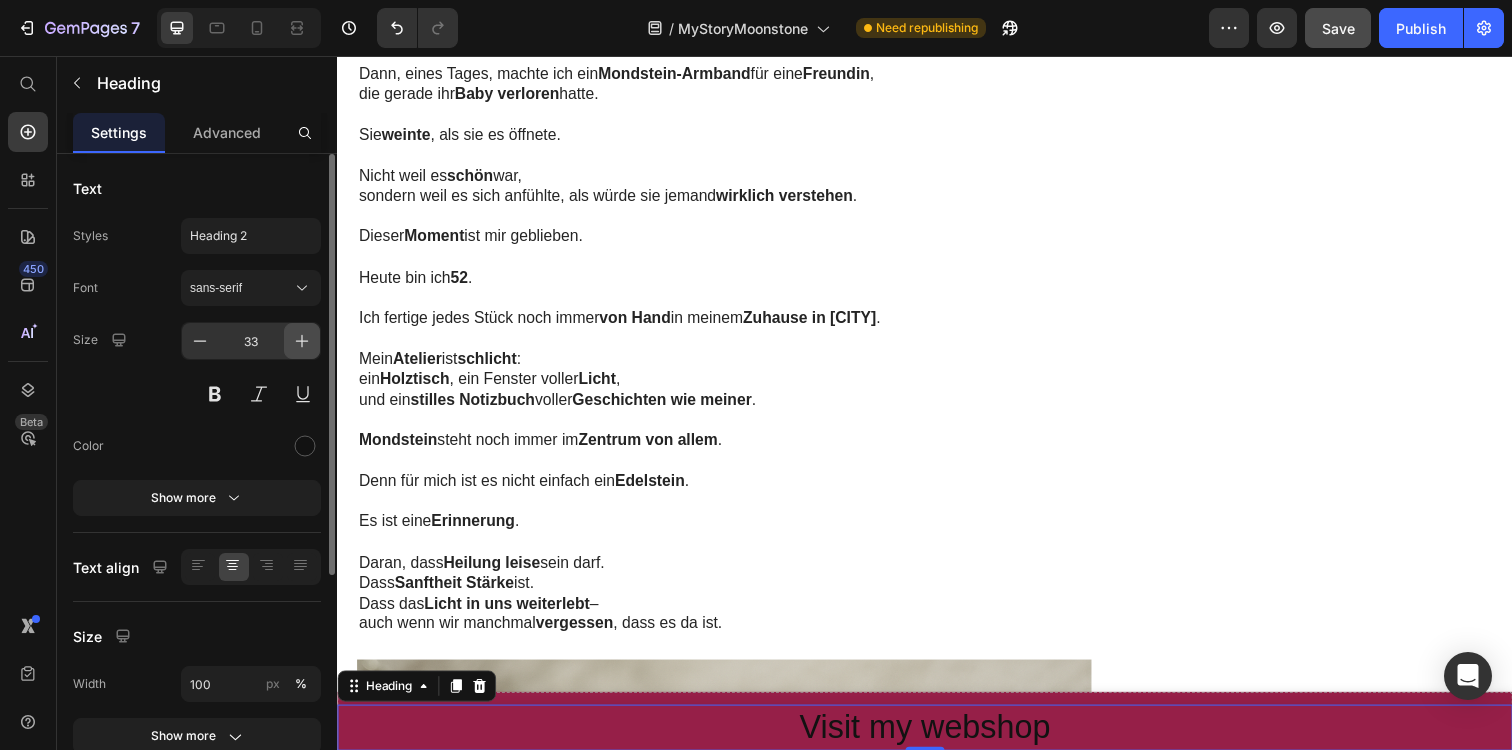 click 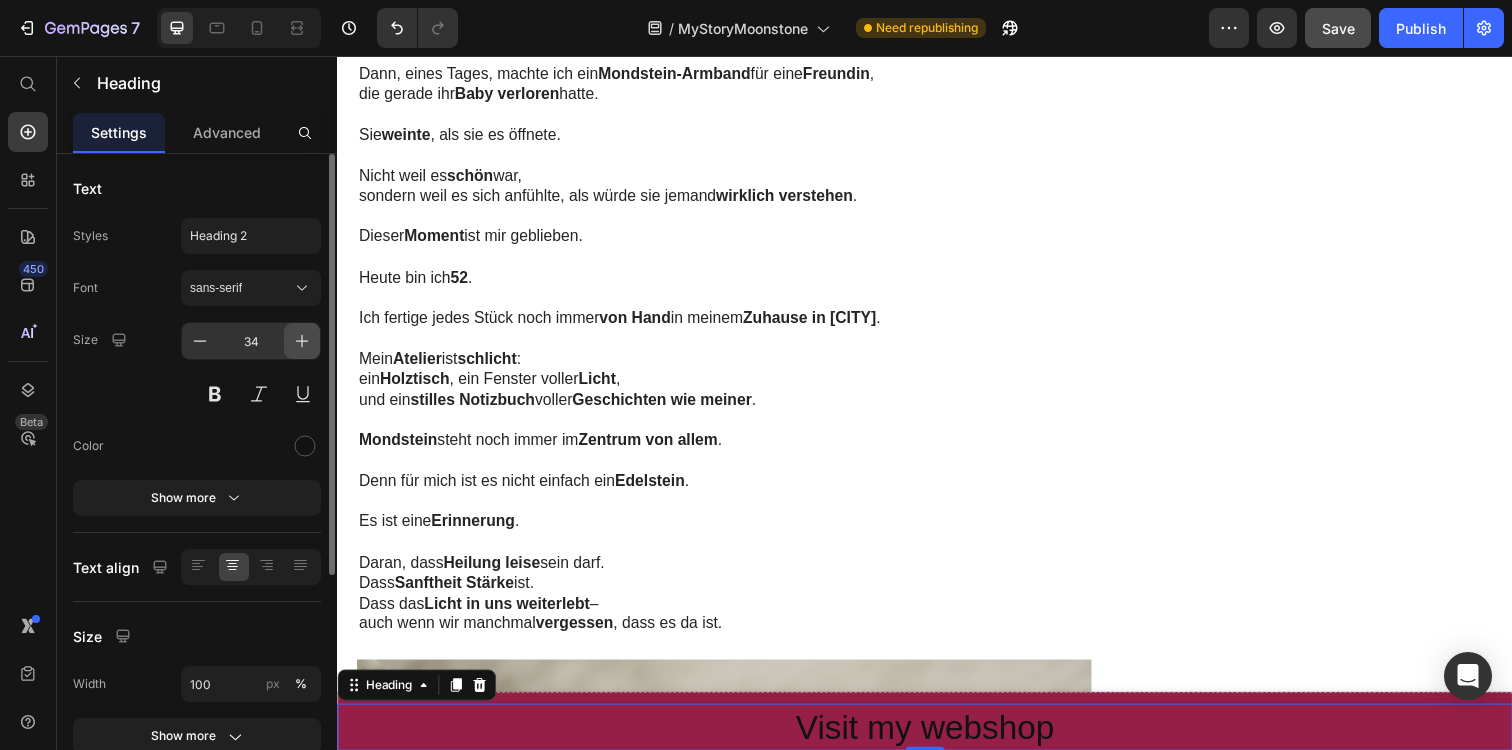 click 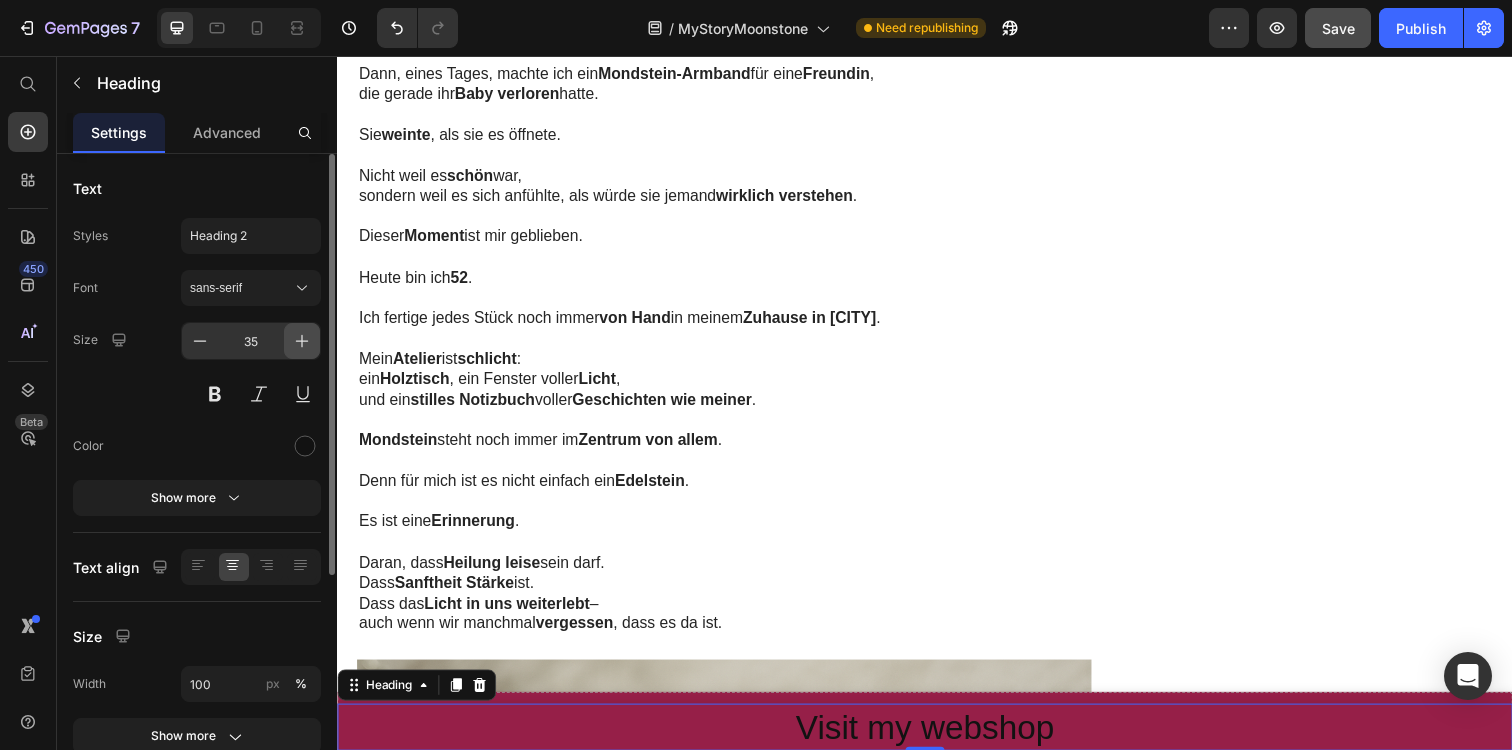 click 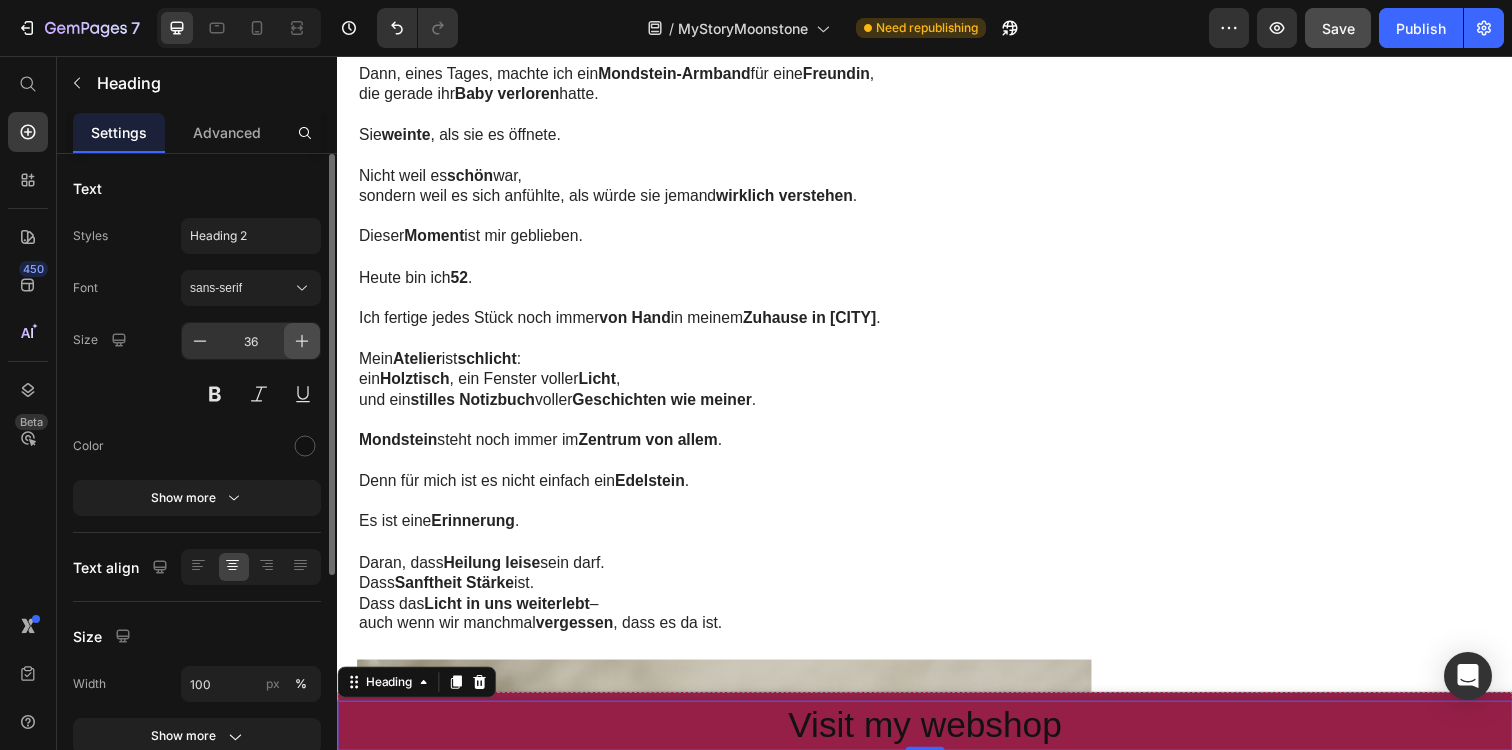 click 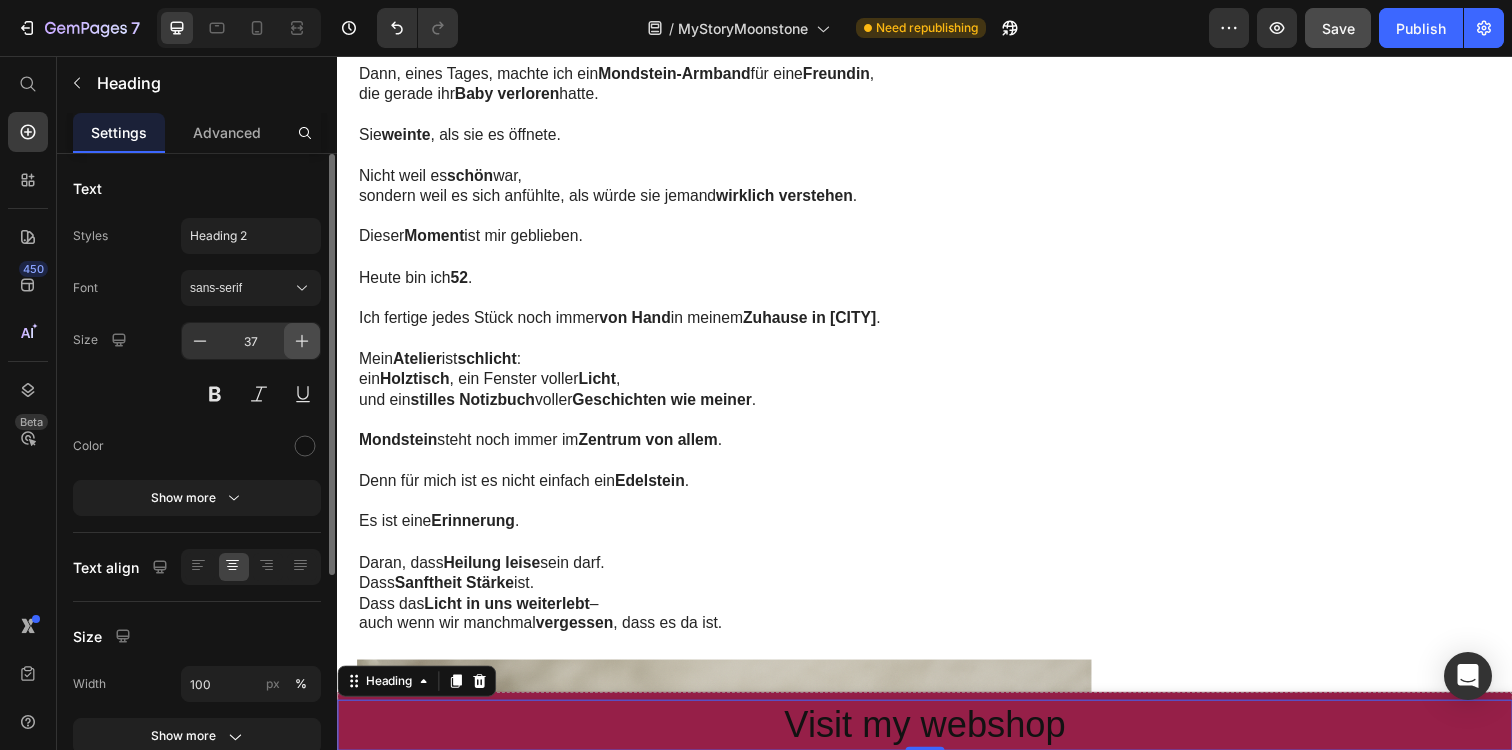 click 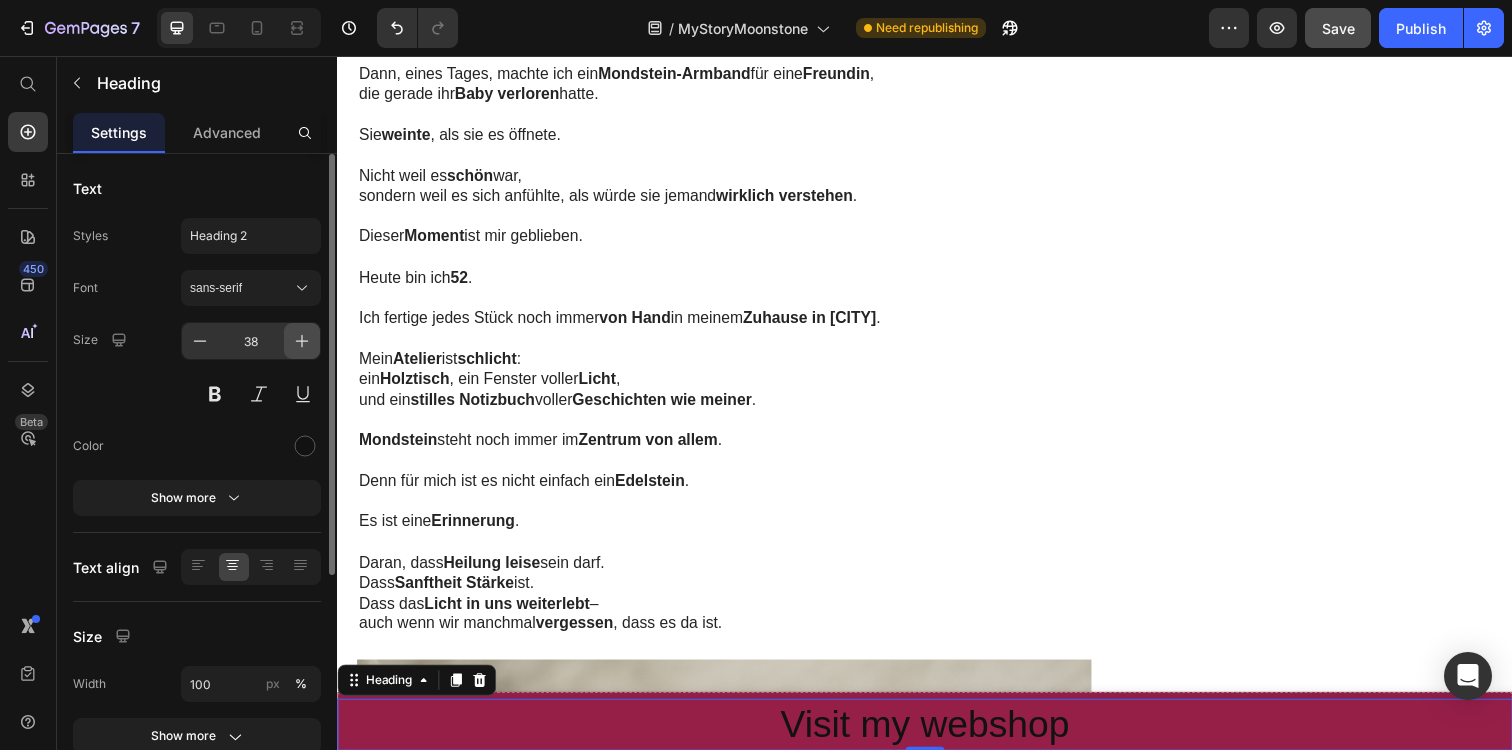 click 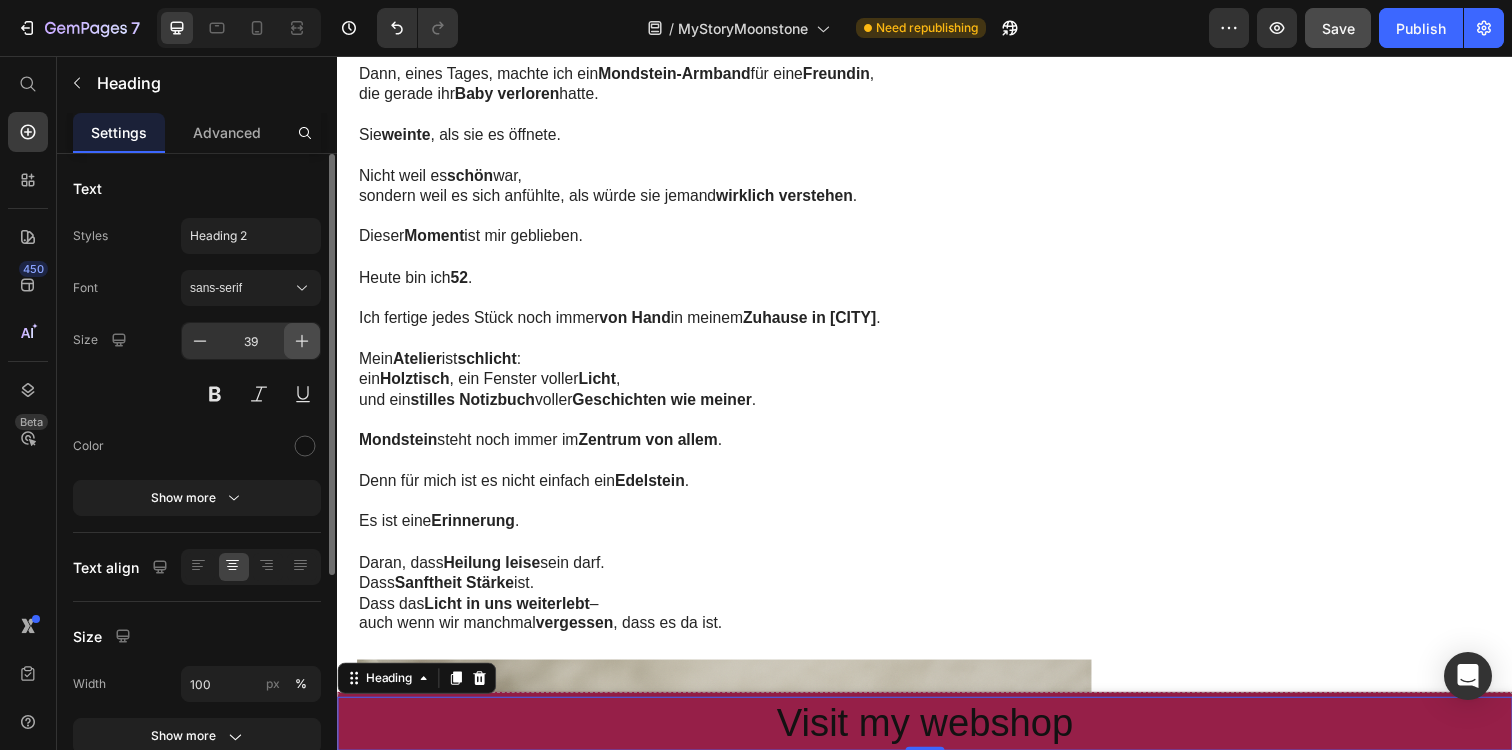 click 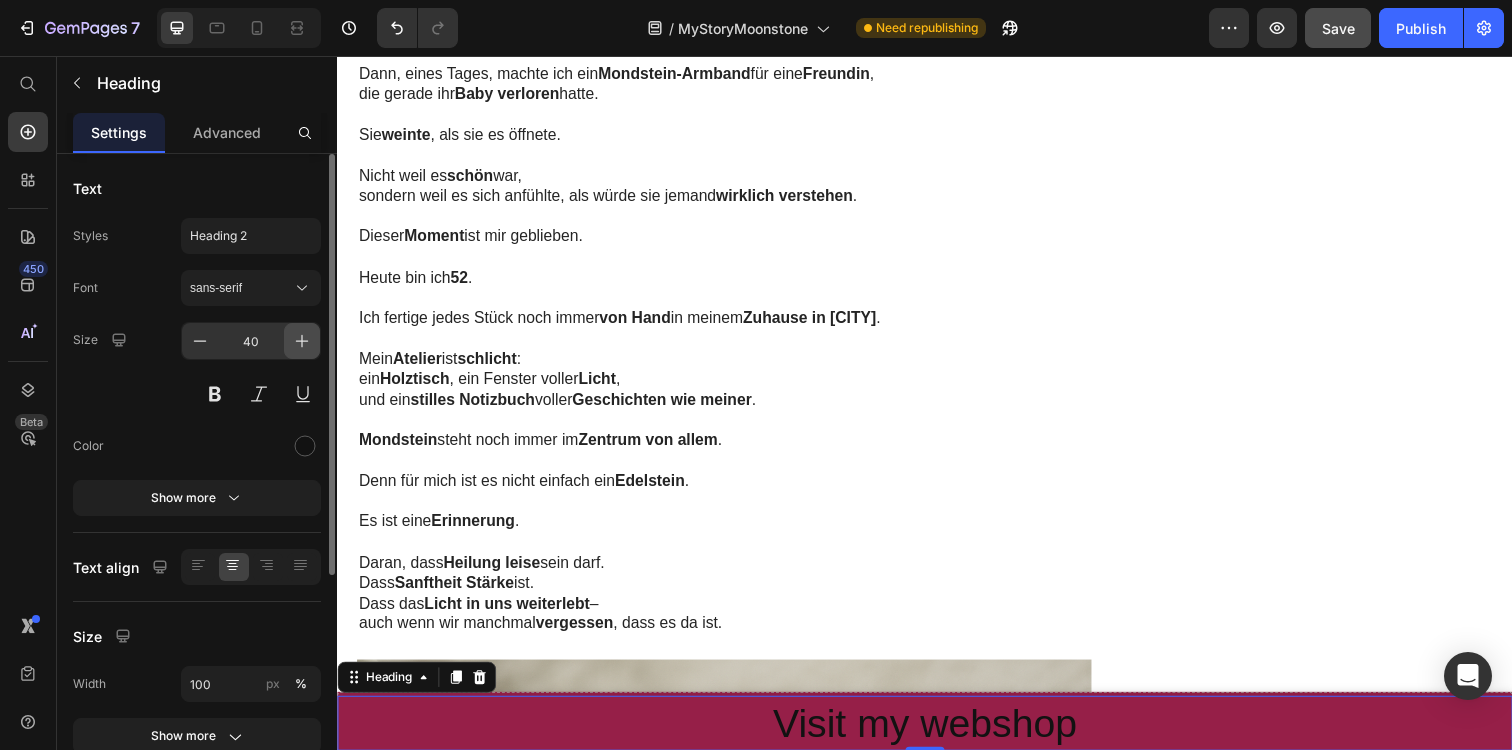 click 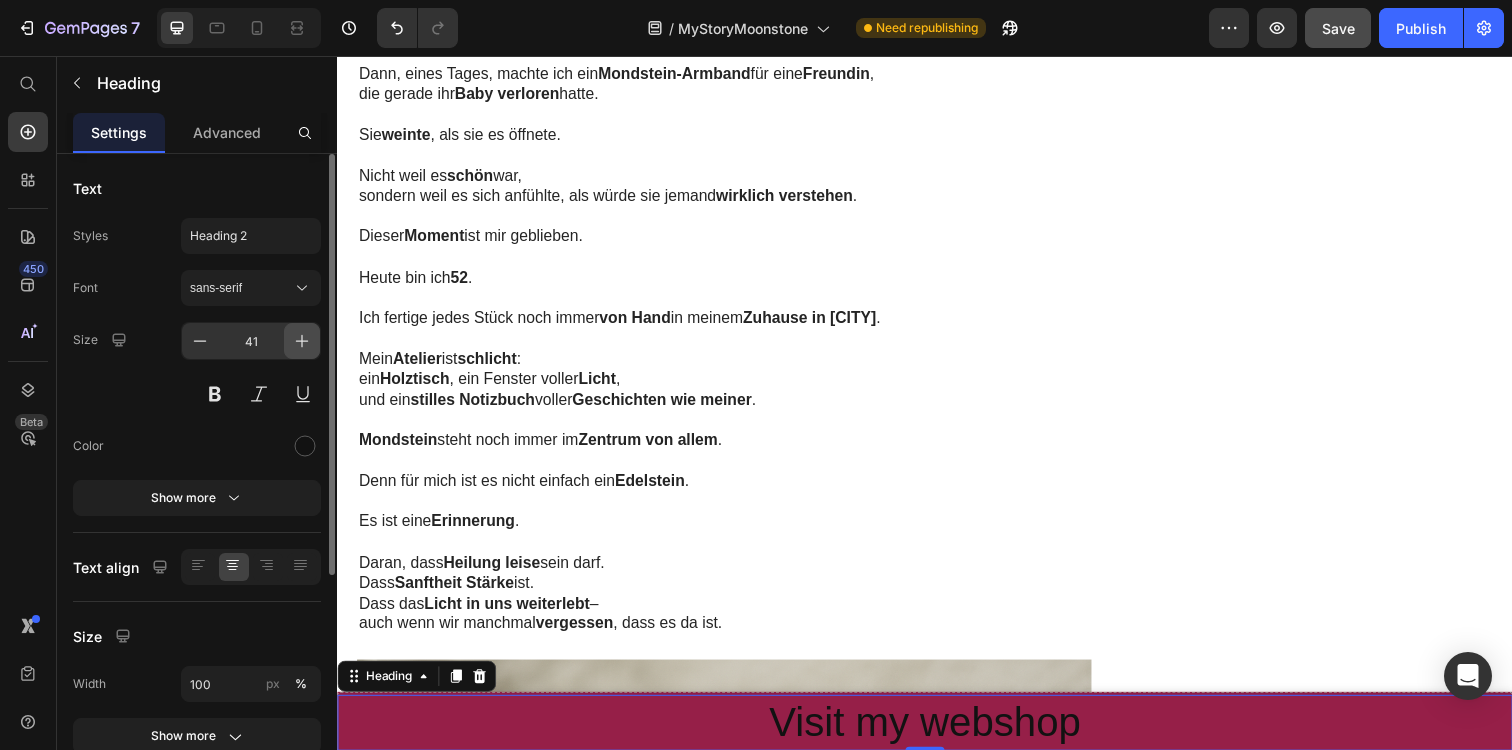 click 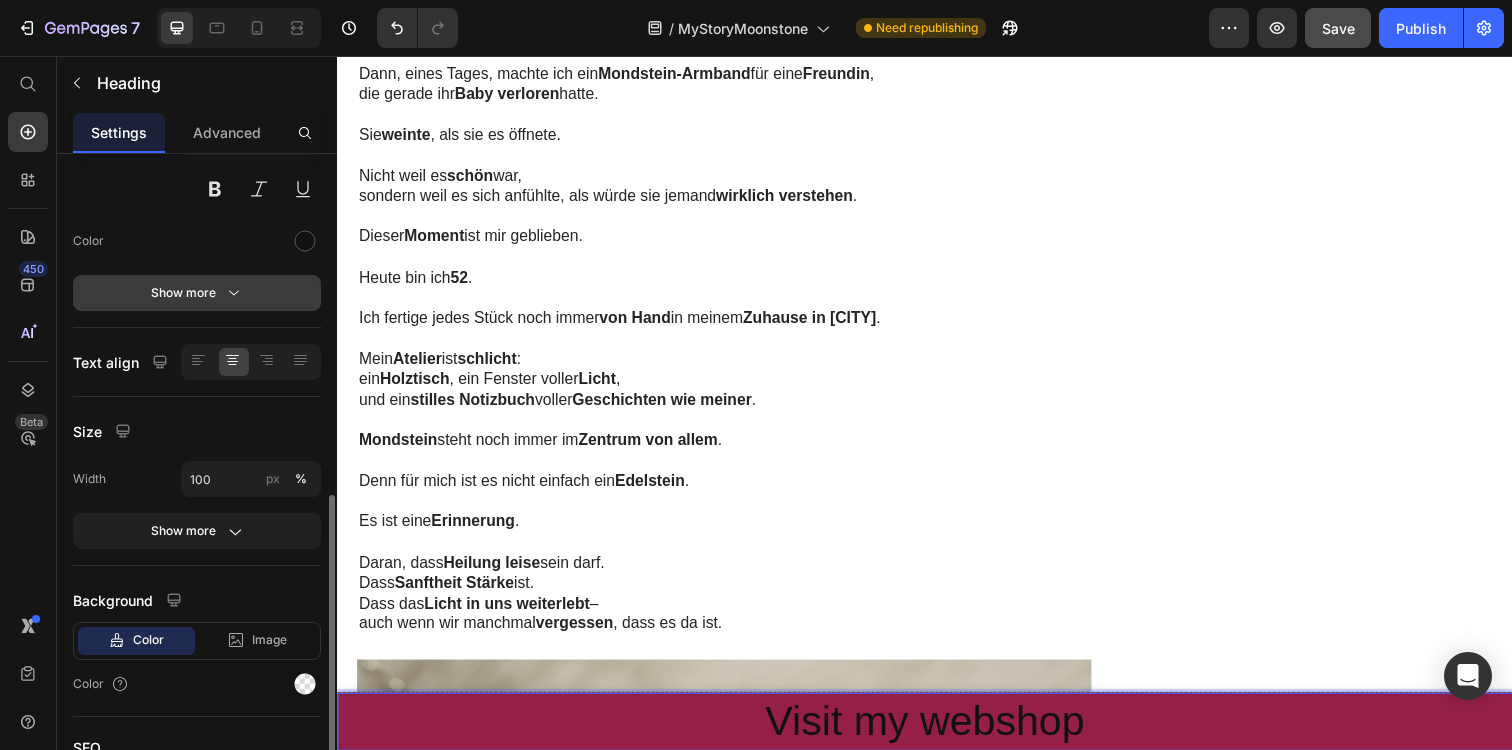 scroll, scrollTop: 359, scrollLeft: 0, axis: vertical 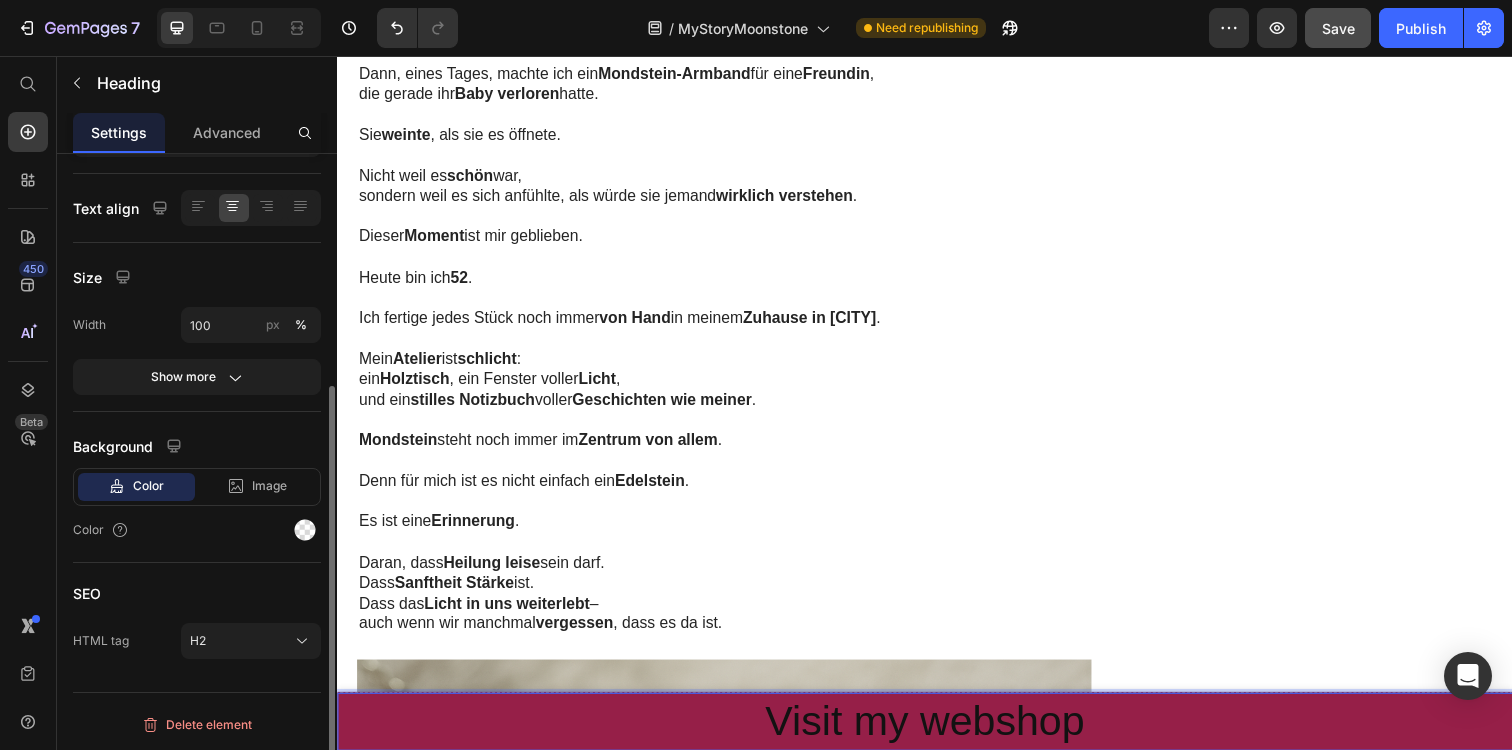 click on "Visit my webshop" at bounding box center [937, 735] 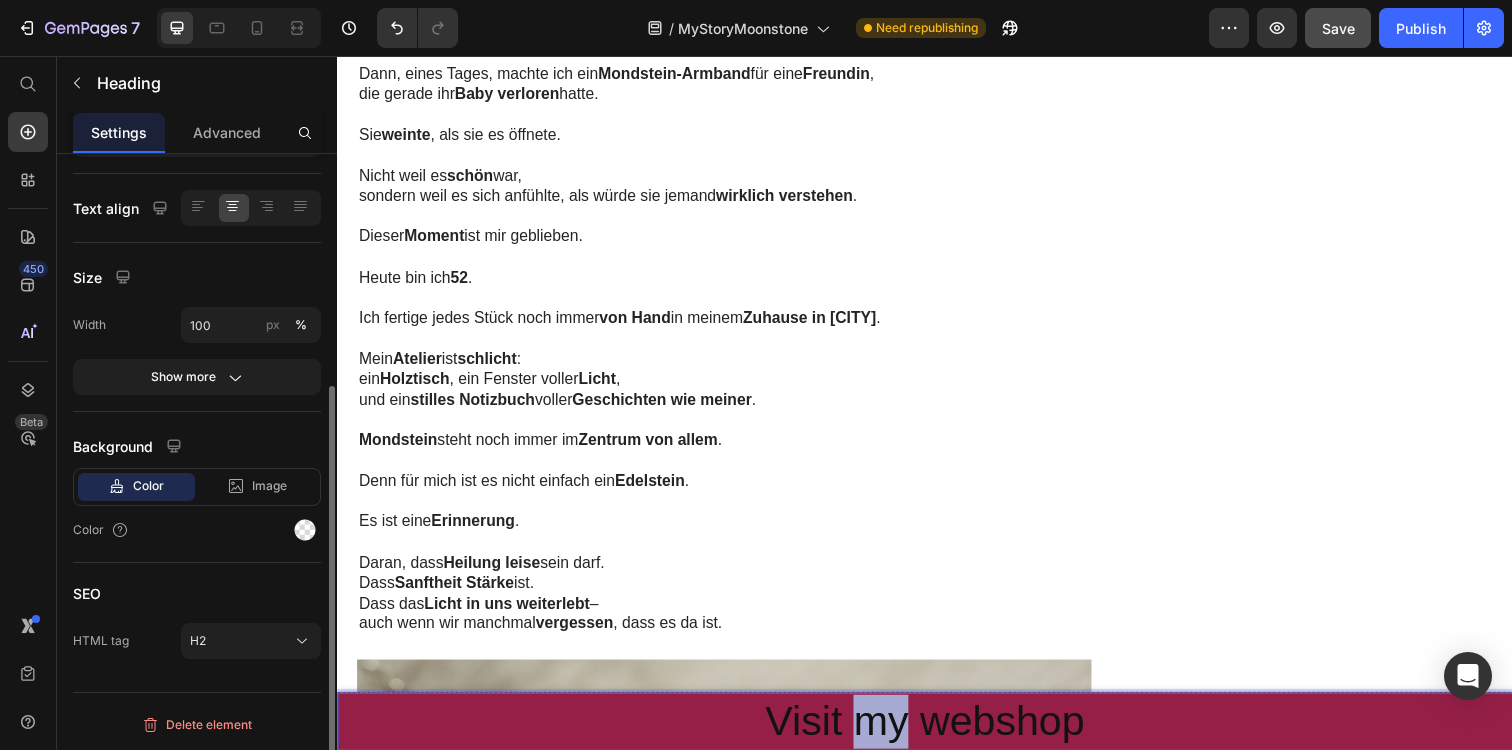 click on "Visit my webshop" at bounding box center (937, 735) 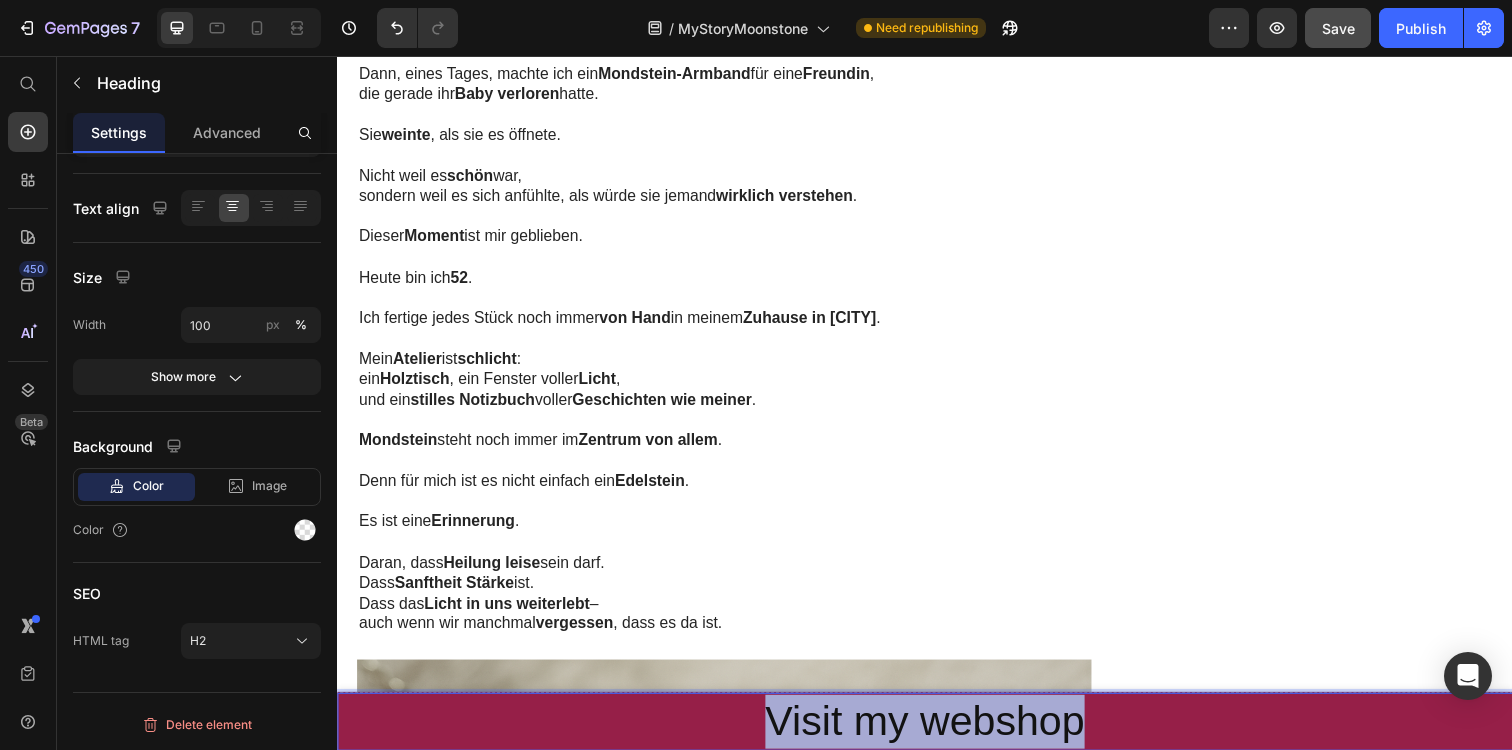 click on "Visit my webshop" at bounding box center (937, 735) 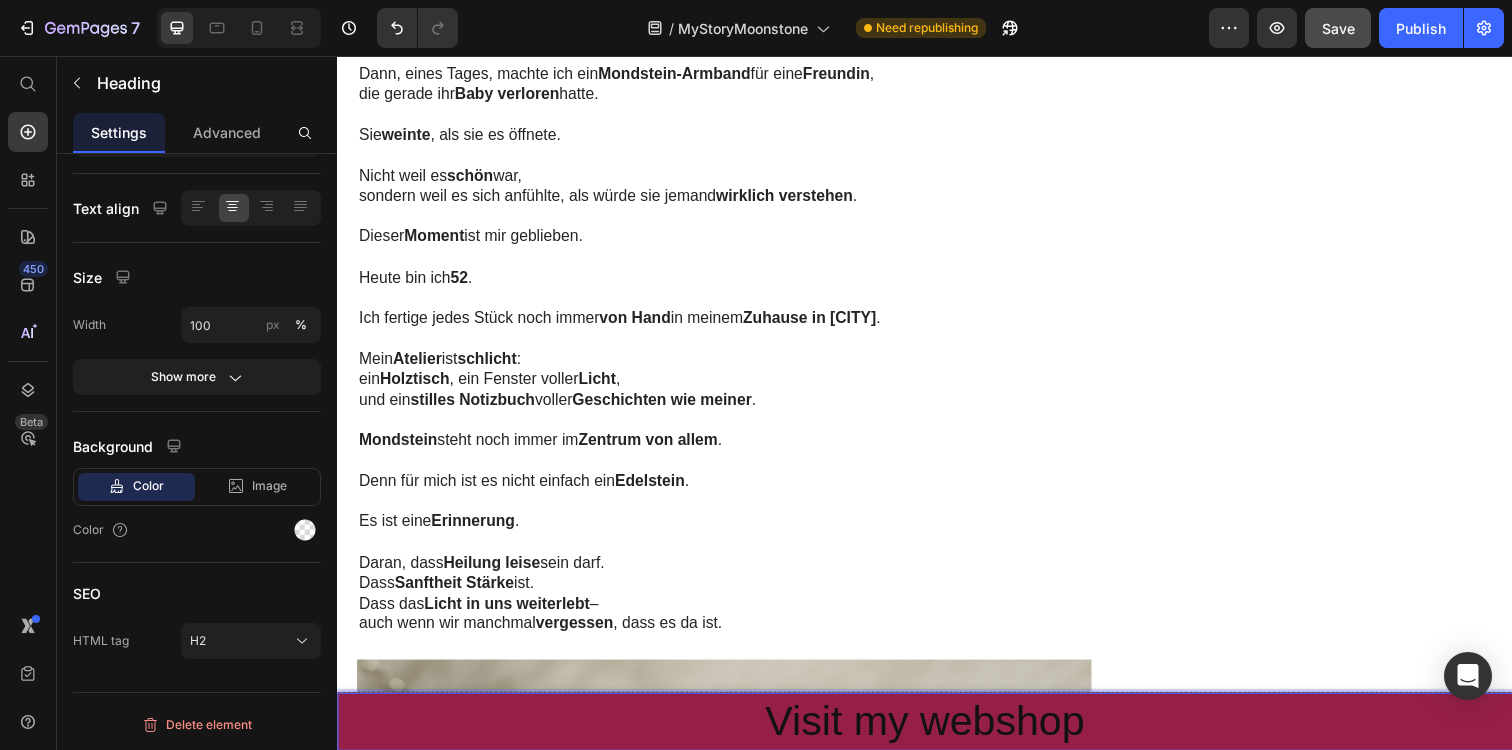 scroll, scrollTop: 4996, scrollLeft: 0, axis: vertical 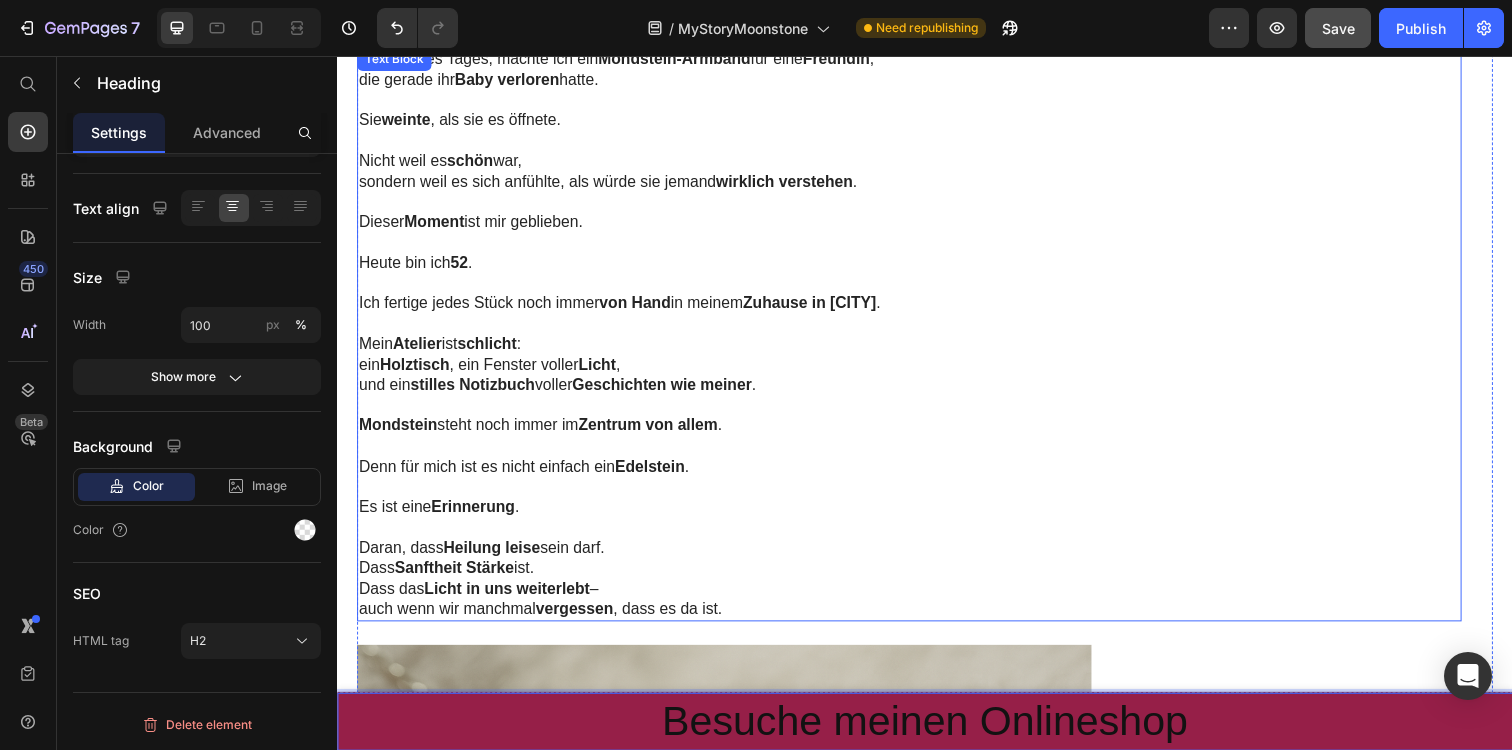 click on "Daran, dass  Heilung leise  sein darf. Dass  Sanftheit Stärke  ist. Dass das  Licht in uns weiterlebt  – auch wenn wir manchmal  vergessen , dass es da ist." at bounding box center [921, 589] 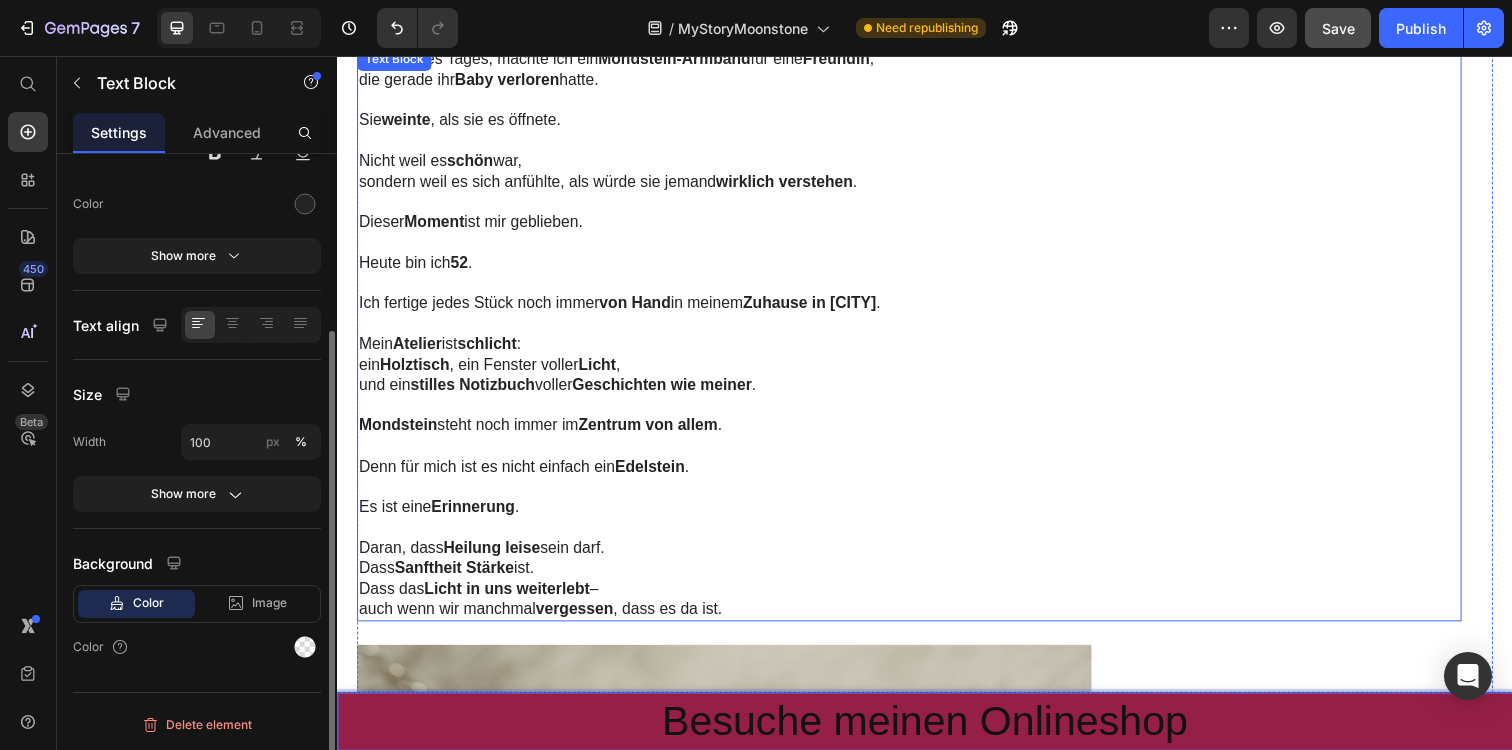 scroll, scrollTop: 0, scrollLeft: 0, axis: both 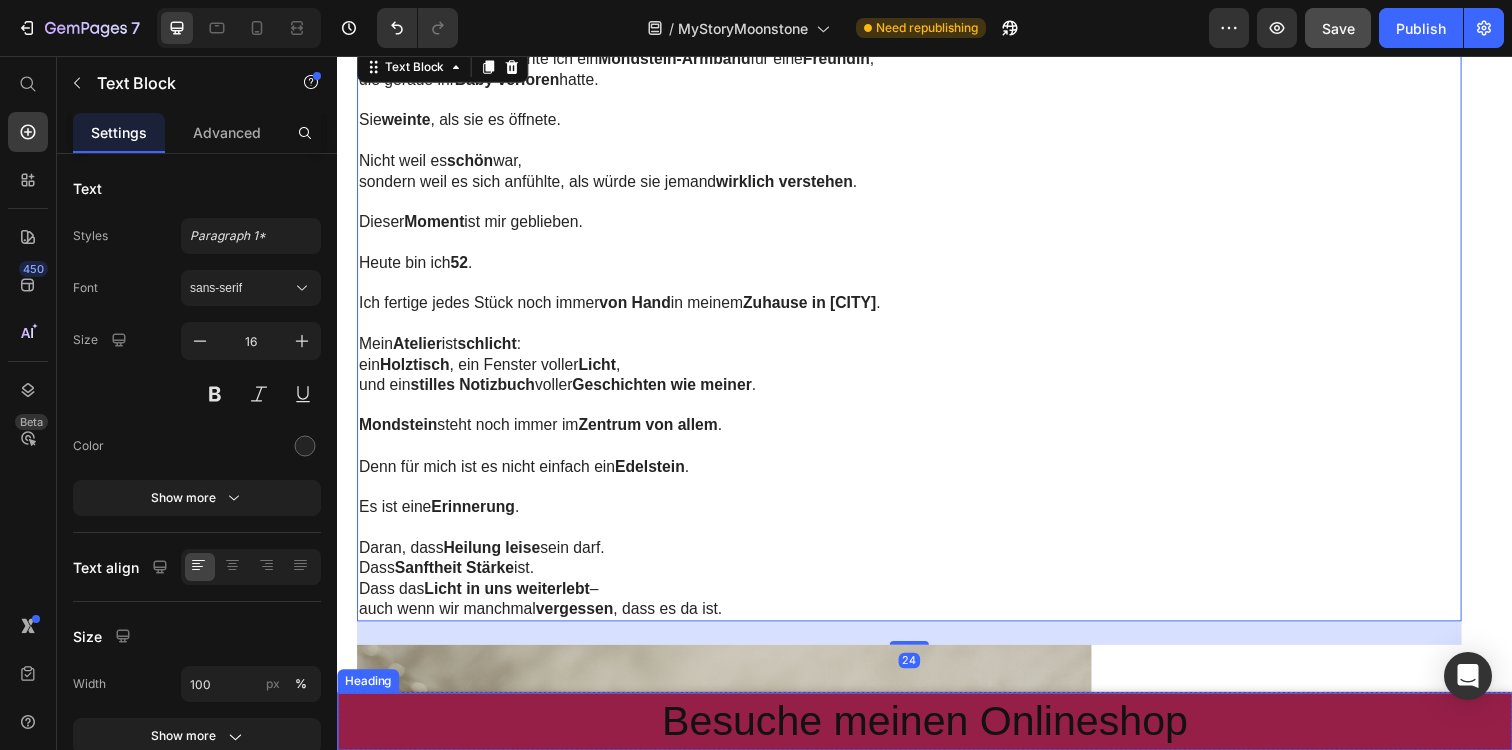 click on "Besuche meinen Onlineshop" at bounding box center [937, 735] 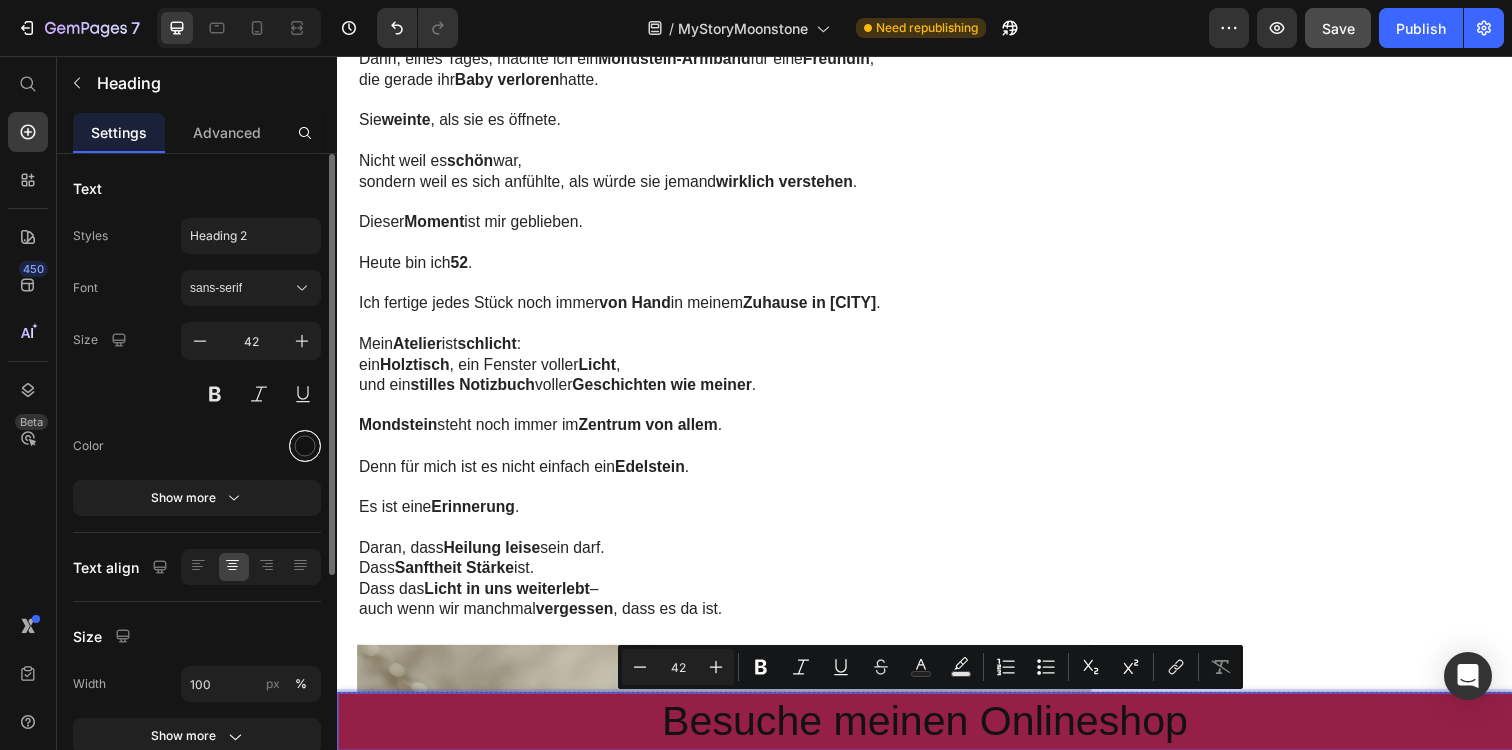 click at bounding box center (305, 446) 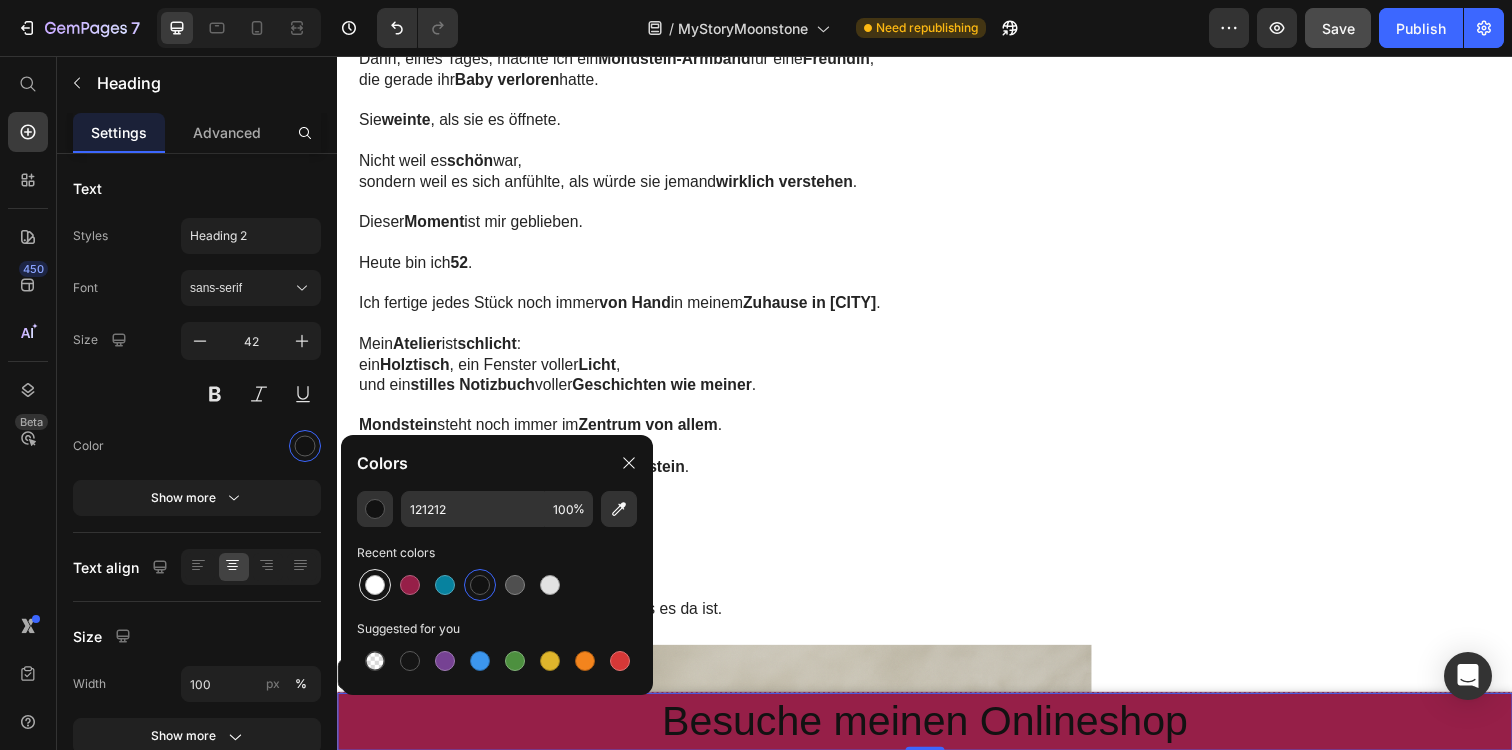 click at bounding box center [375, 585] 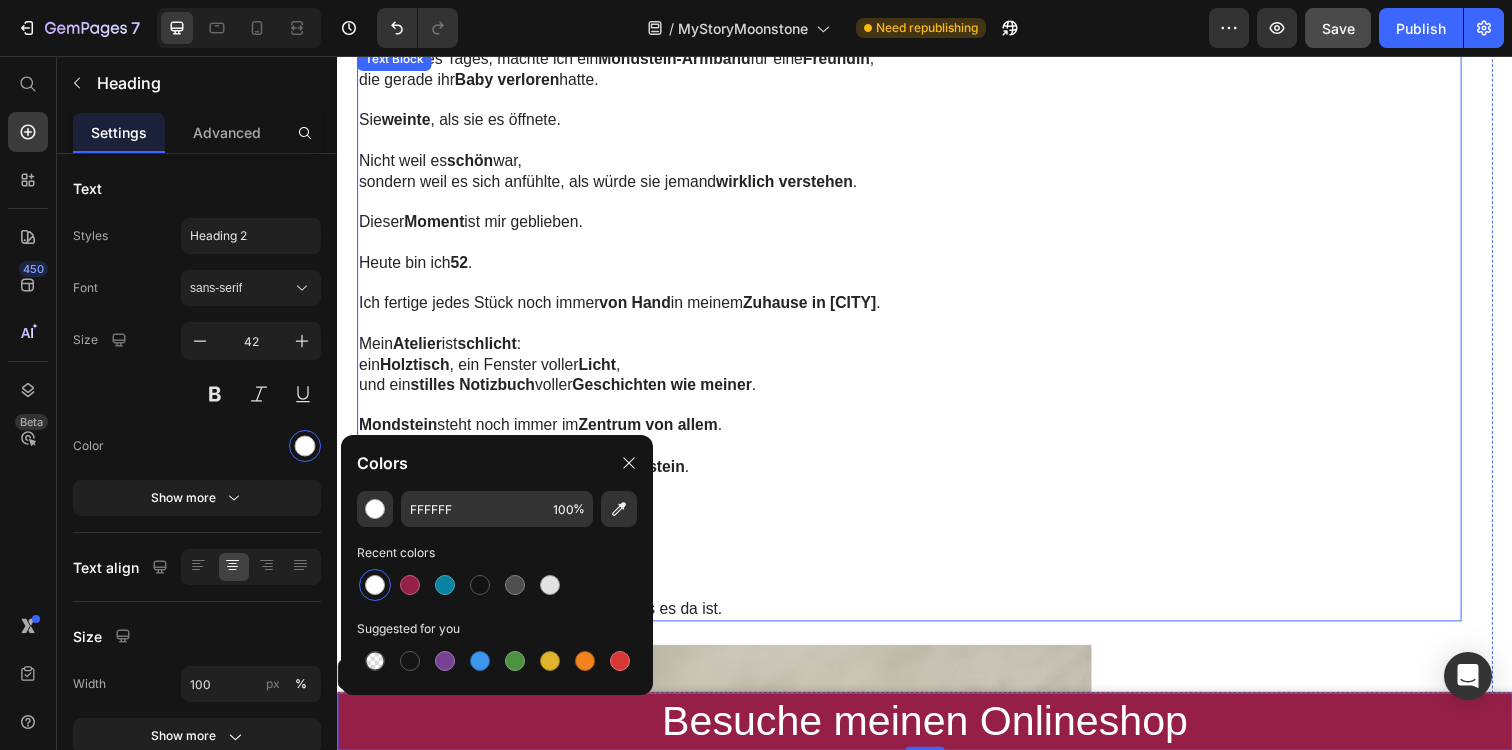 click on "Nicht weil es schön war, sondern weil es sich anfühlte, als würde sie jemand wirklich verstehen ." at bounding box center [921, 174] 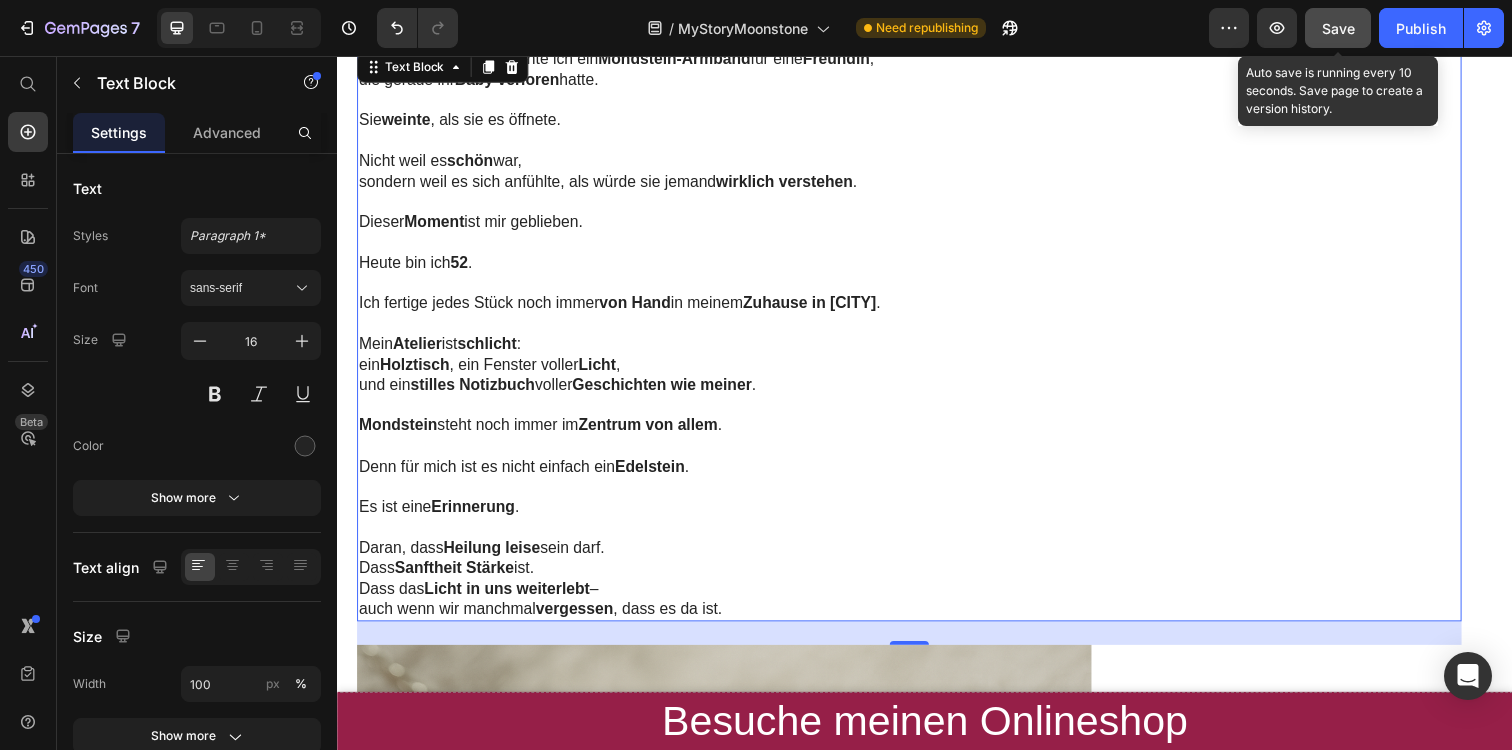 click on "Save" 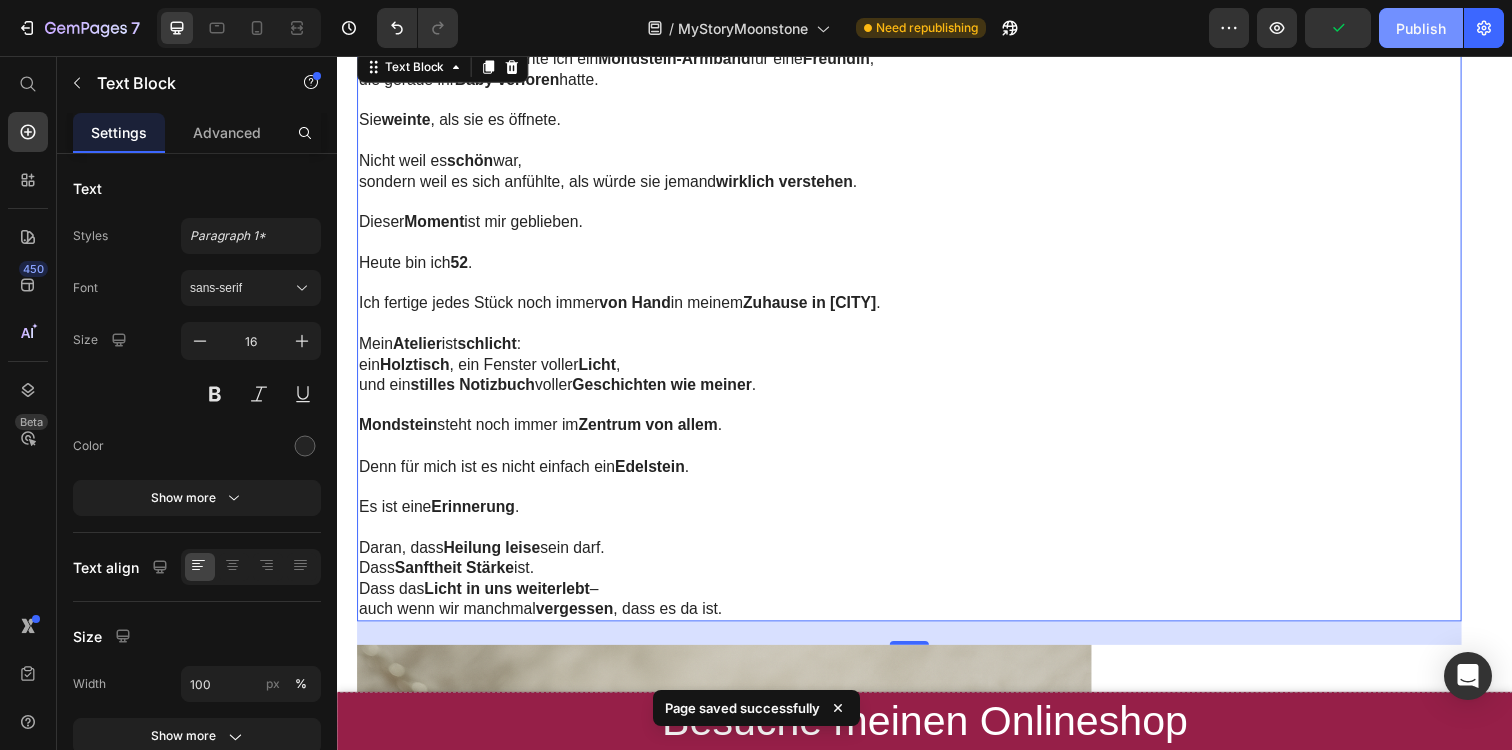 click on "Publish" at bounding box center (1421, 28) 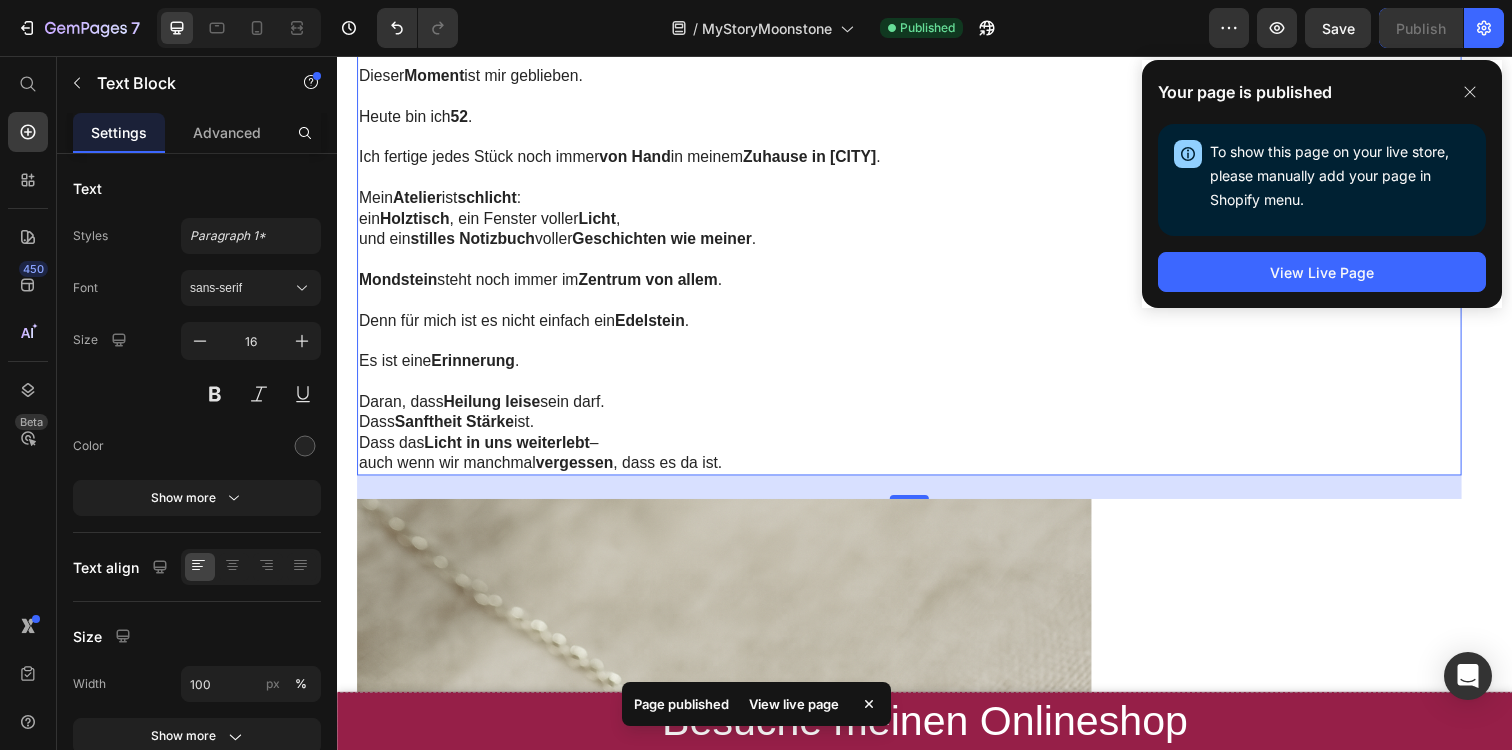 scroll, scrollTop: 5071, scrollLeft: 0, axis: vertical 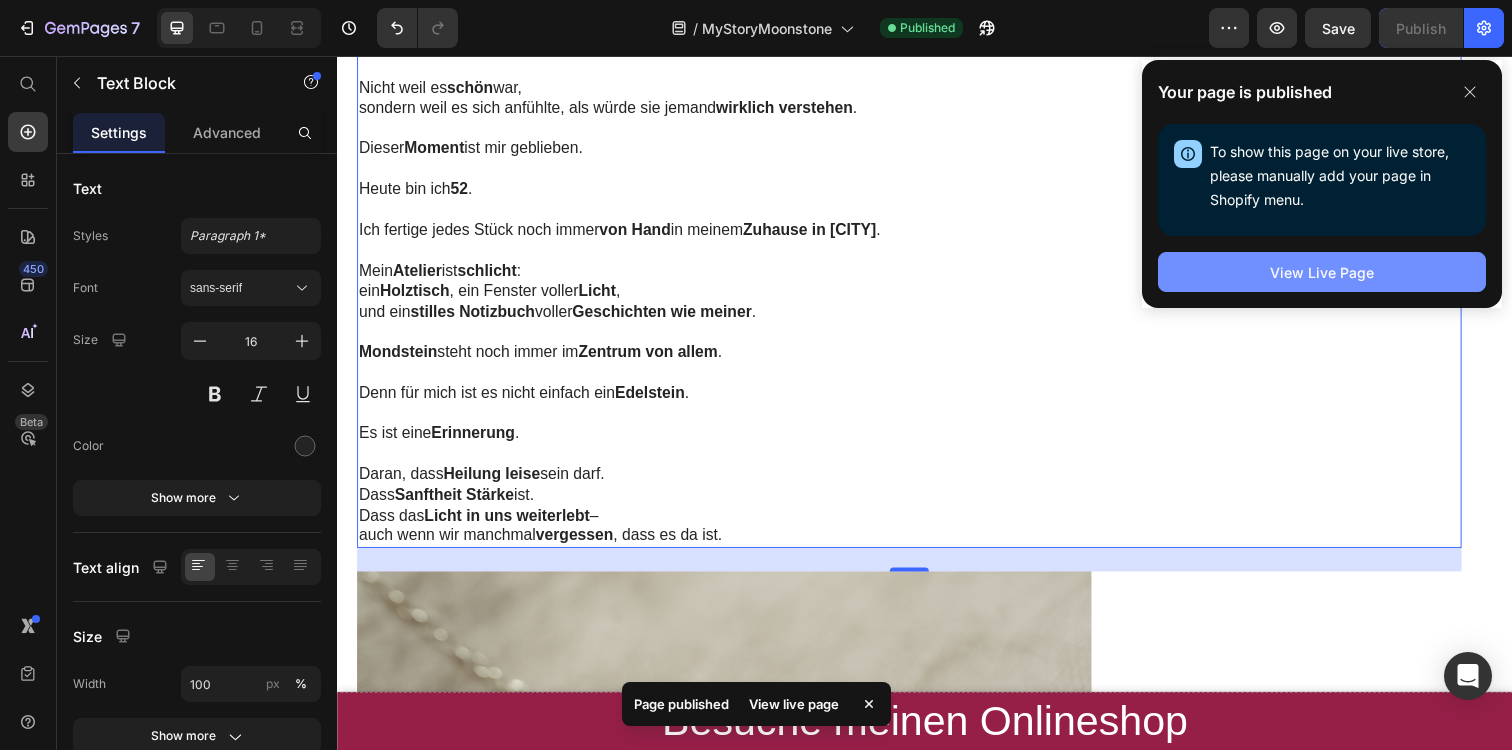 click on "View Live Page" at bounding box center [1322, 272] 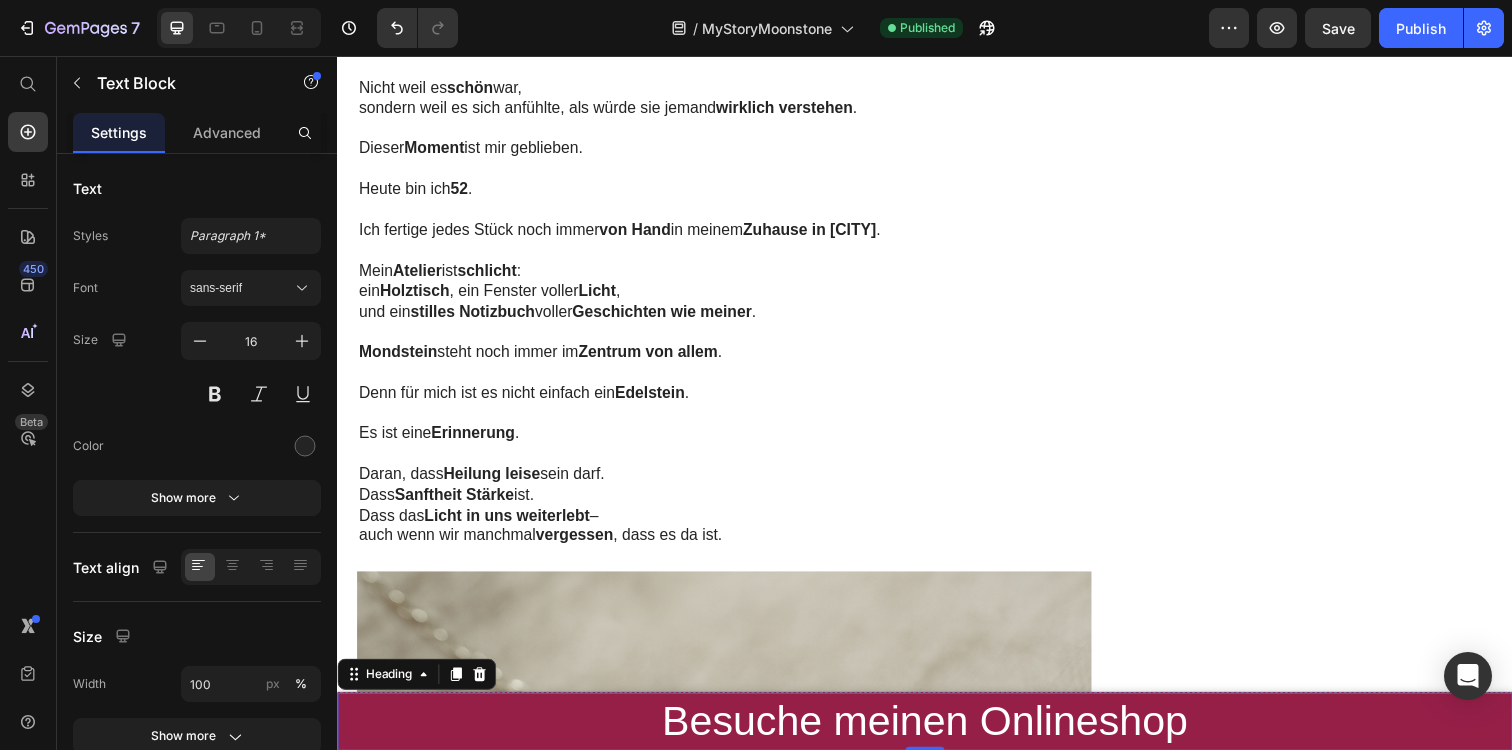 click on "Besuche meinen Onlineshop" at bounding box center (937, 735) 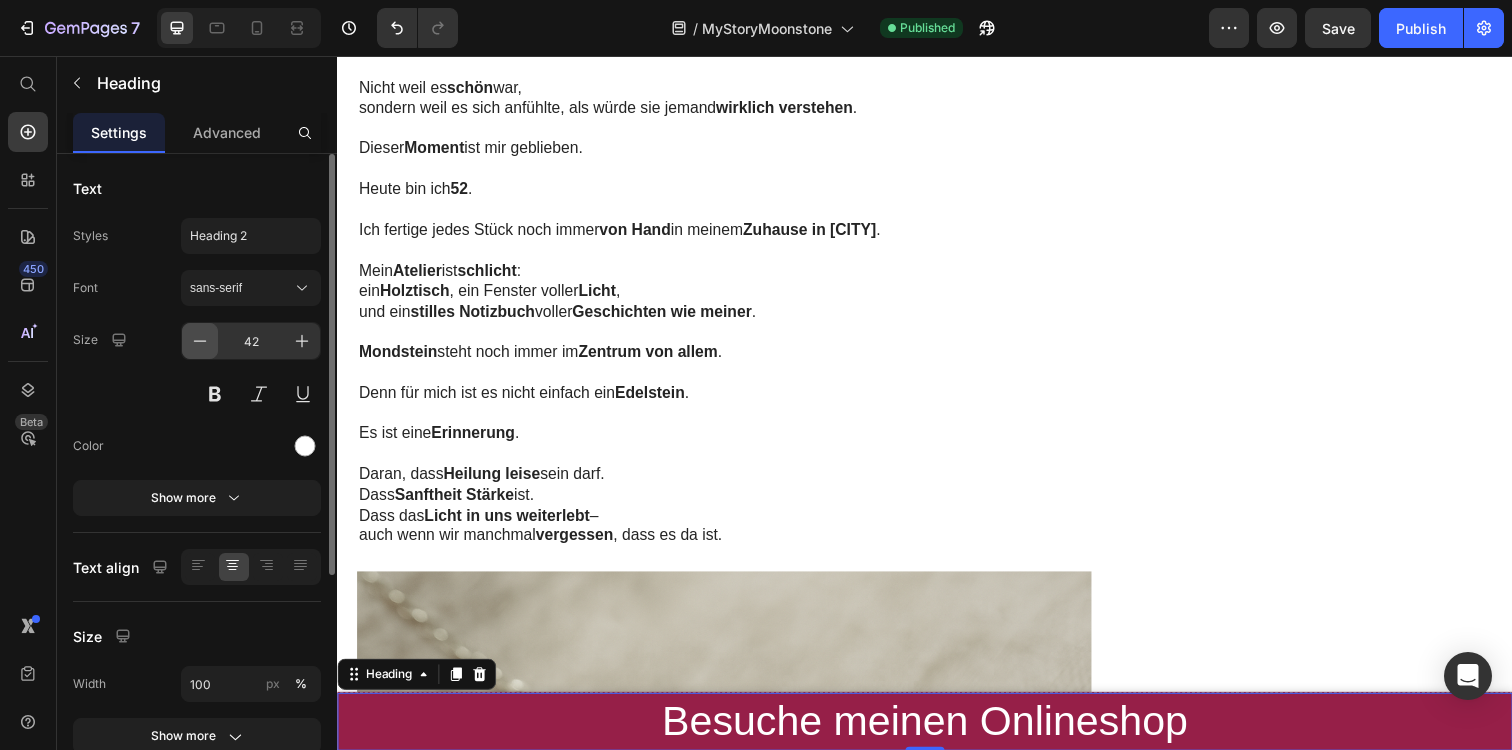 click at bounding box center [200, 341] 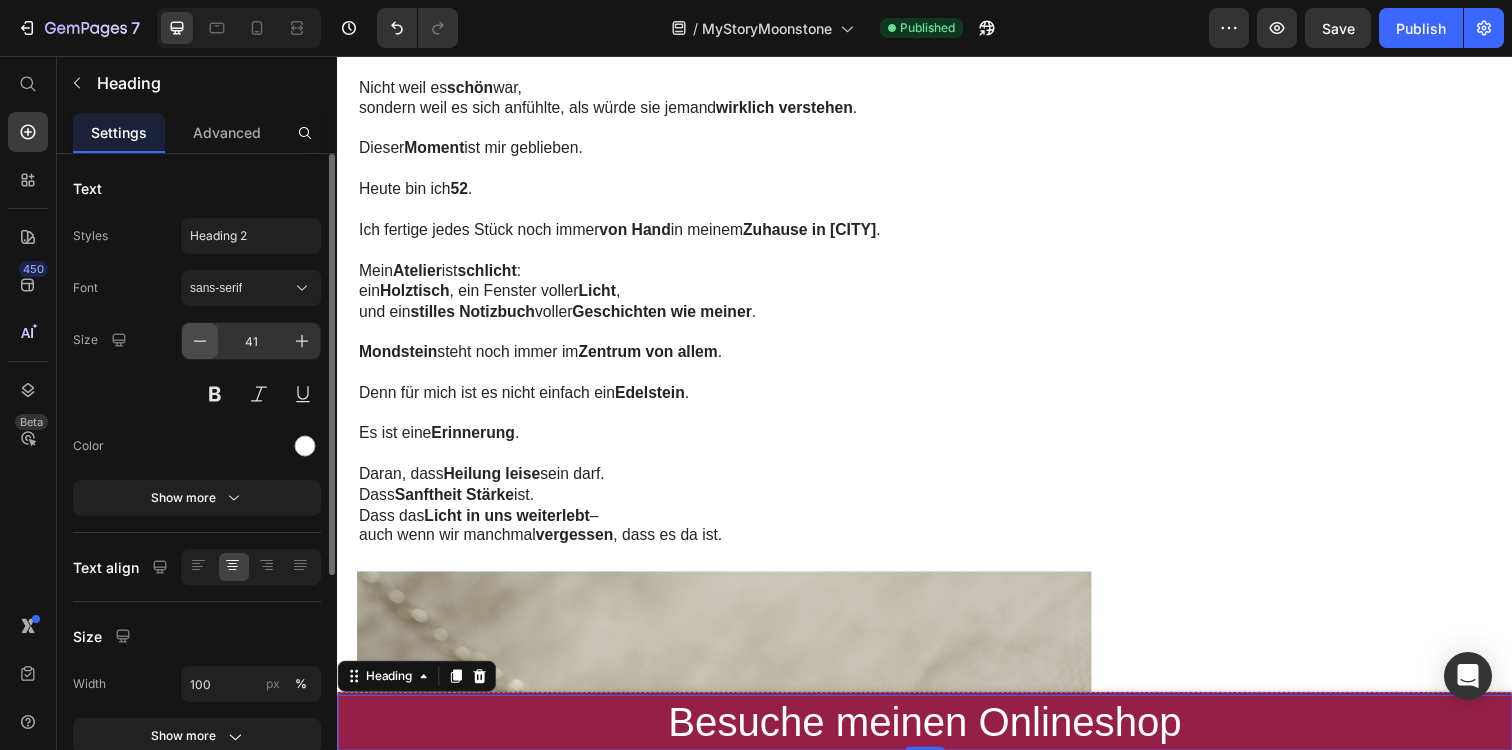 click at bounding box center [200, 341] 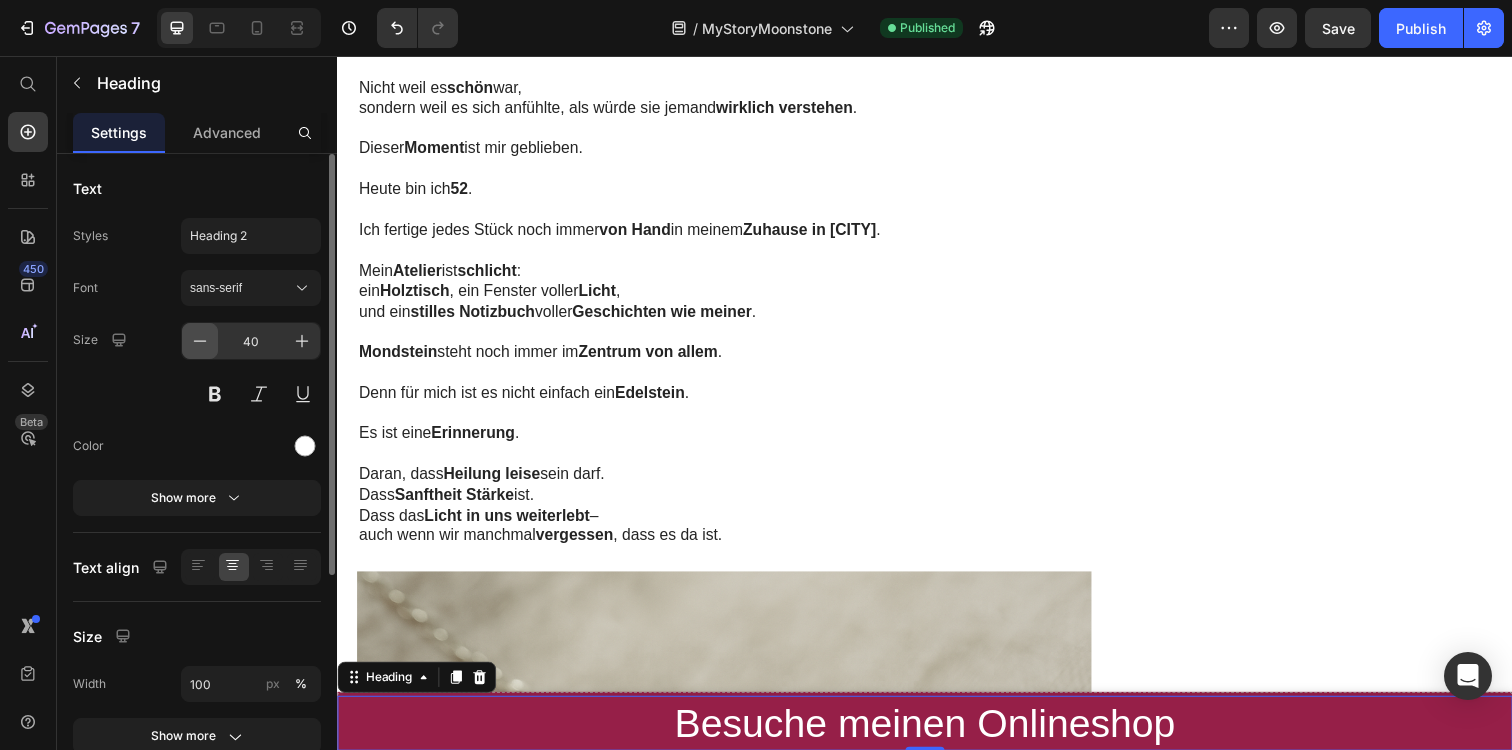 click at bounding box center [200, 341] 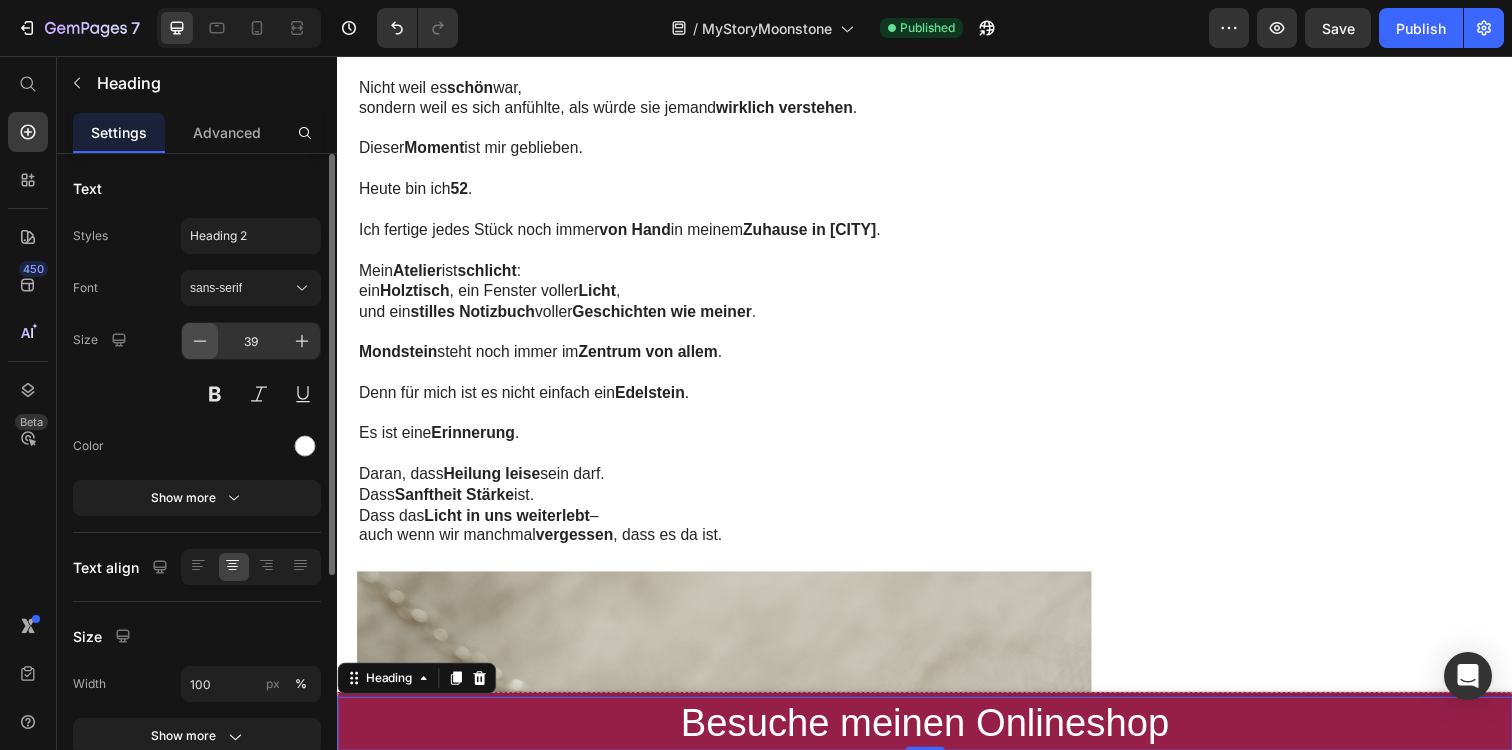 click at bounding box center (200, 341) 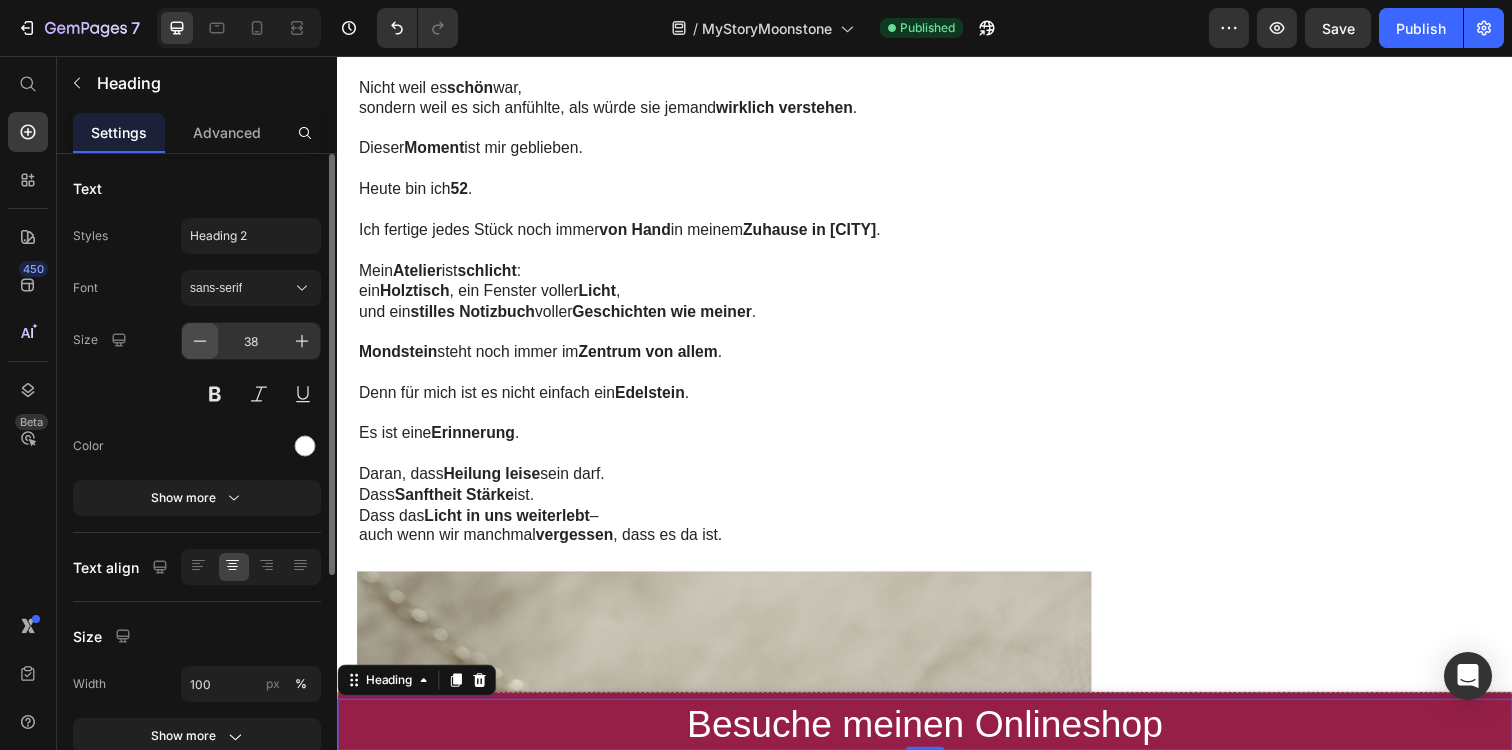 click at bounding box center (200, 341) 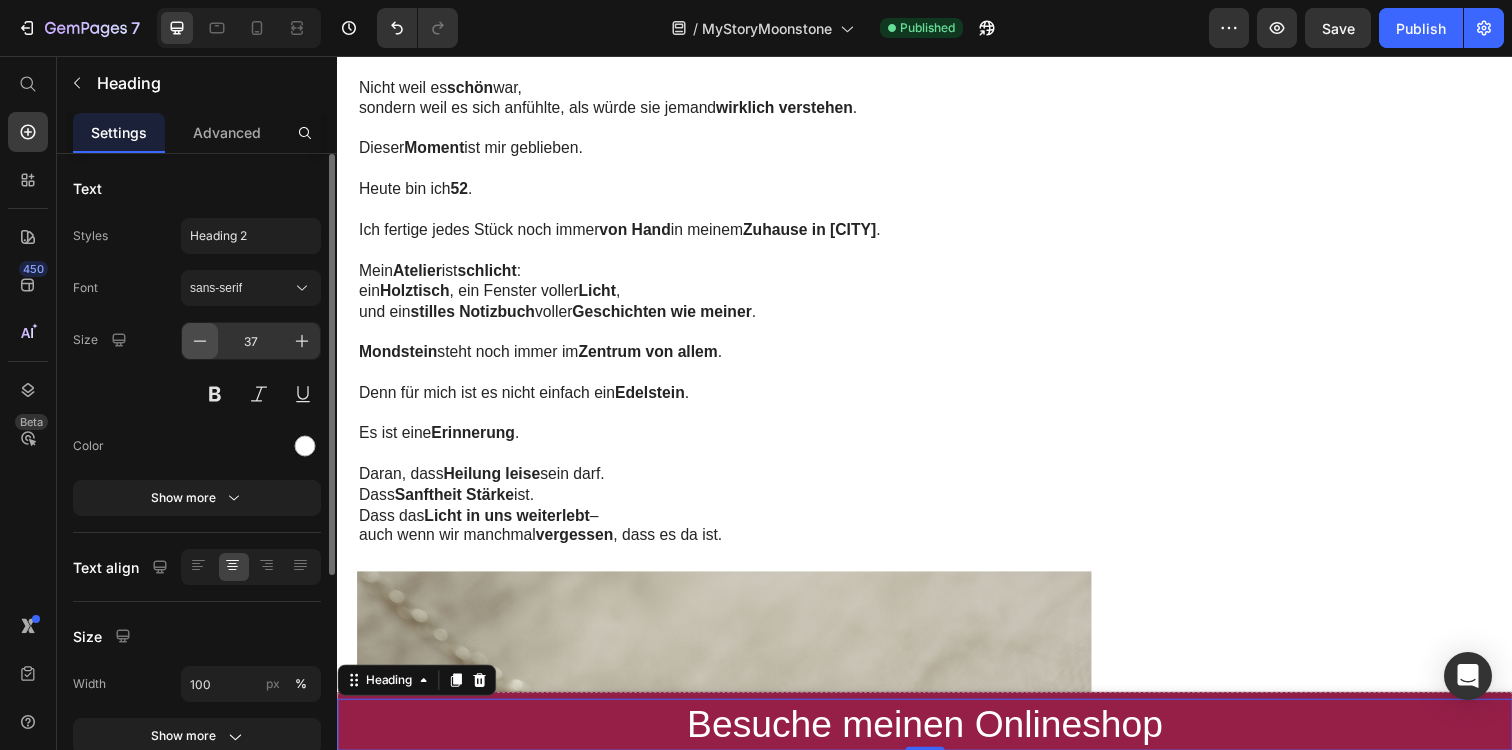 click at bounding box center (200, 341) 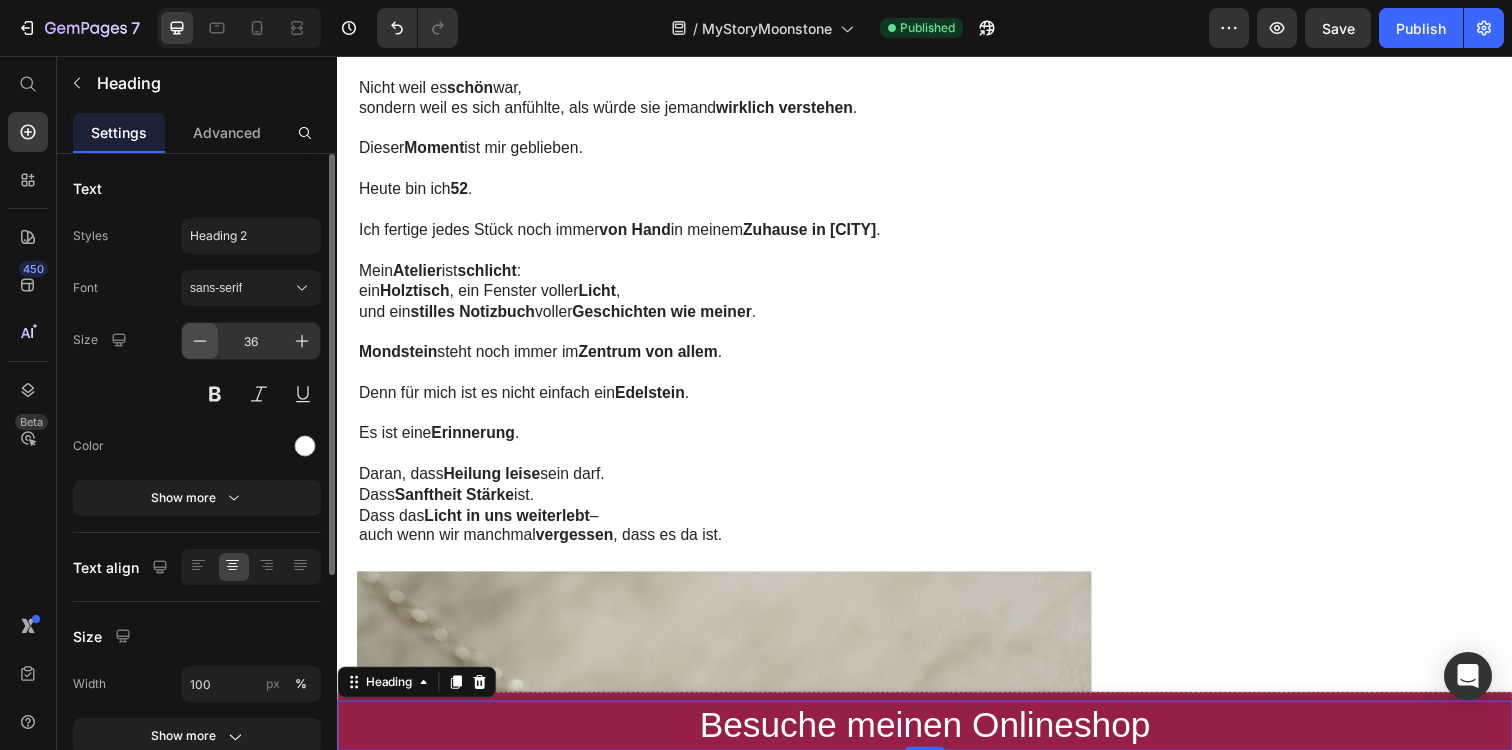 click at bounding box center [200, 341] 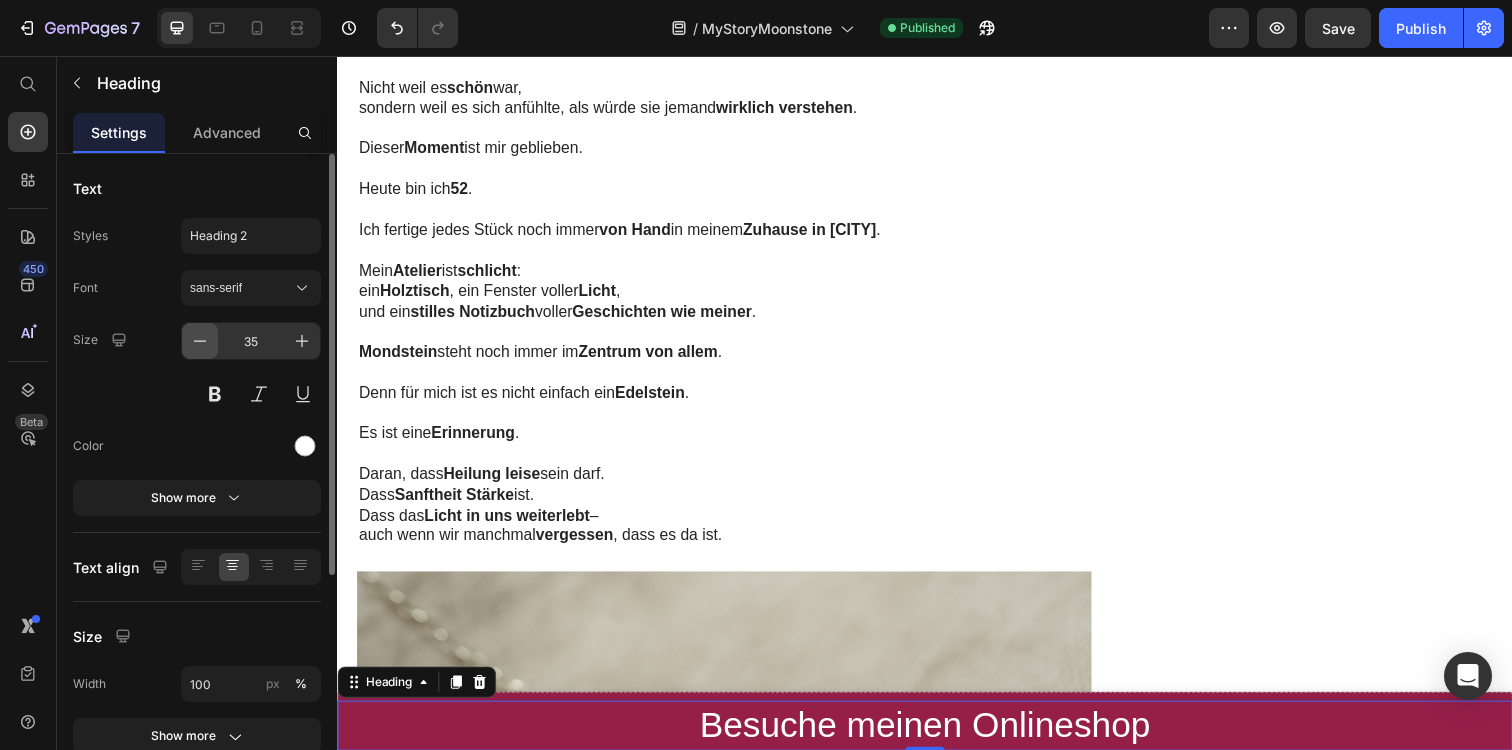 click at bounding box center [200, 341] 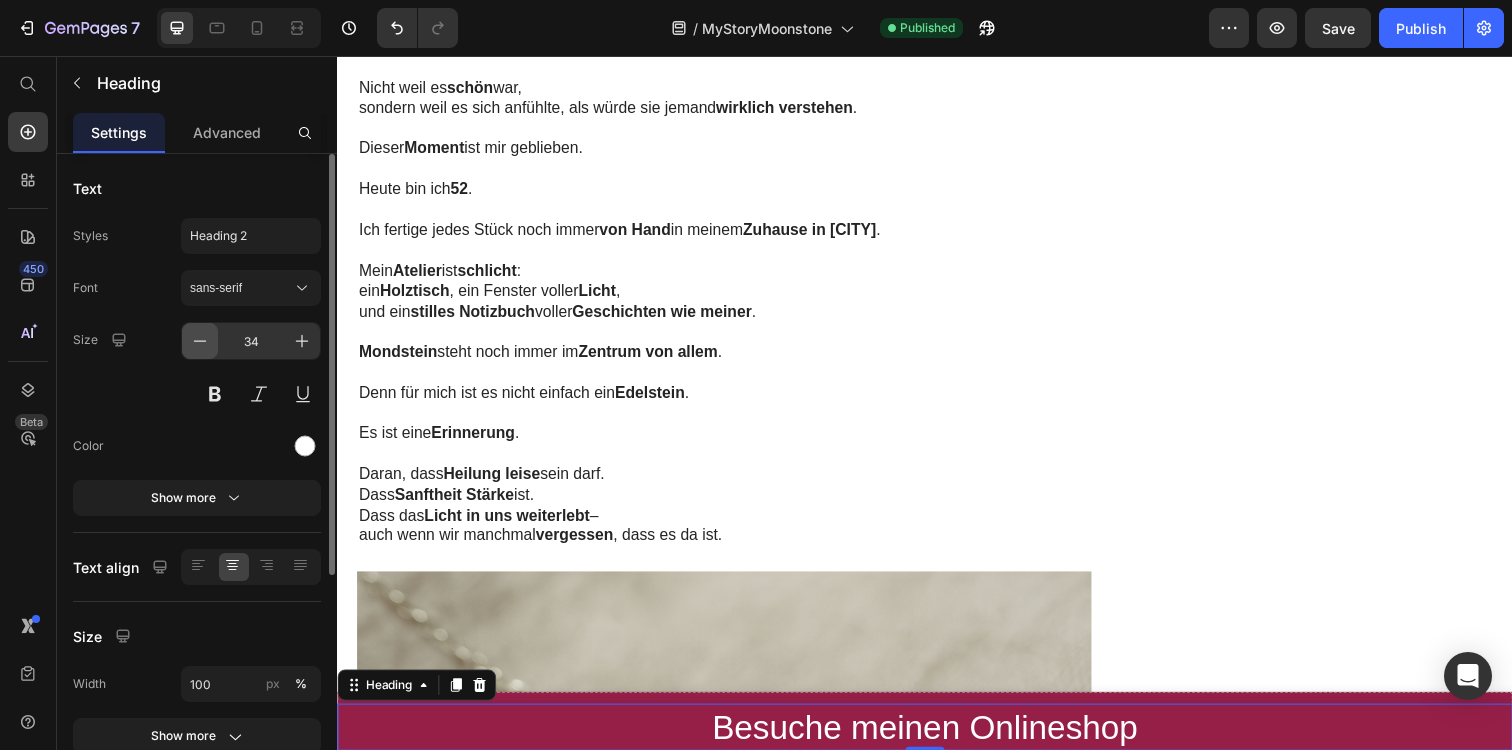 click at bounding box center (200, 341) 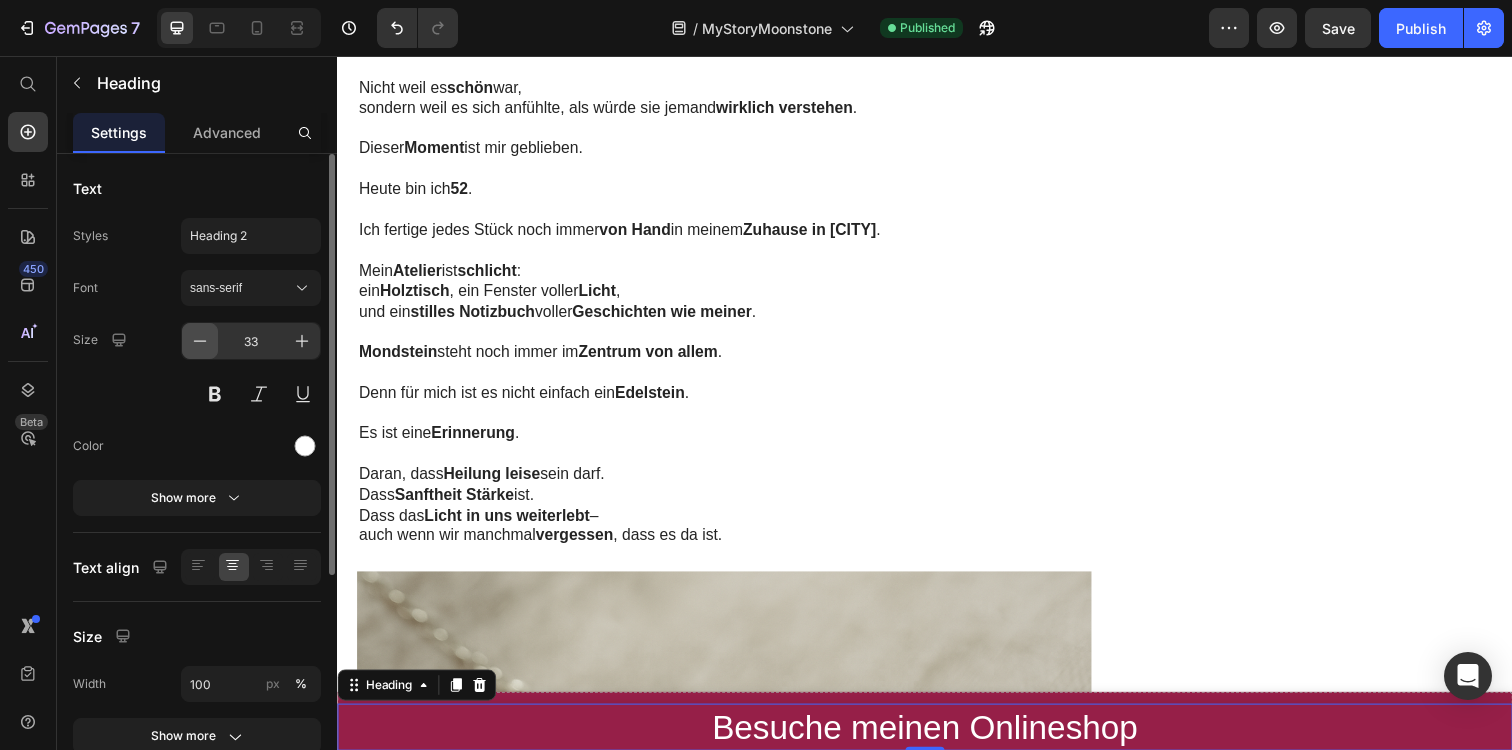 click at bounding box center (200, 341) 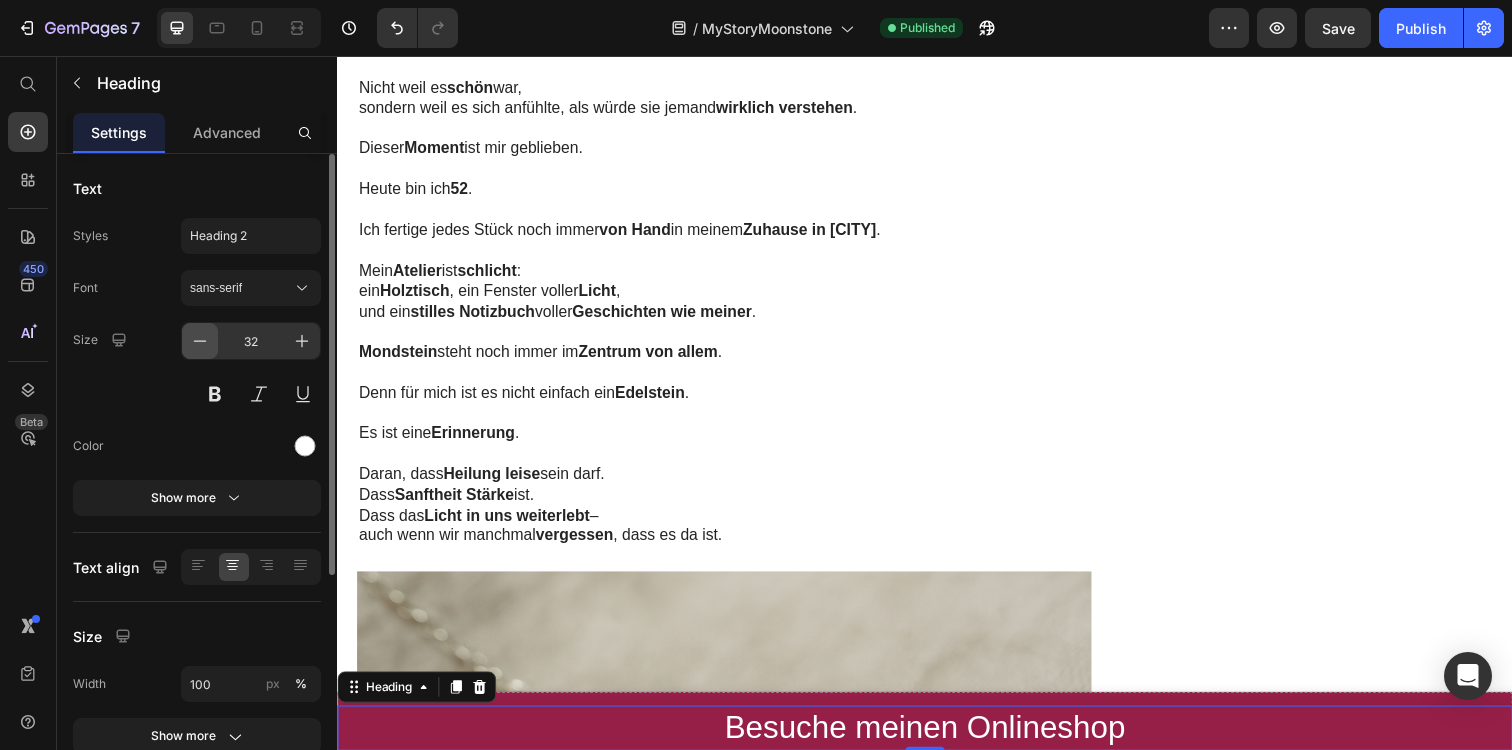 click at bounding box center (200, 341) 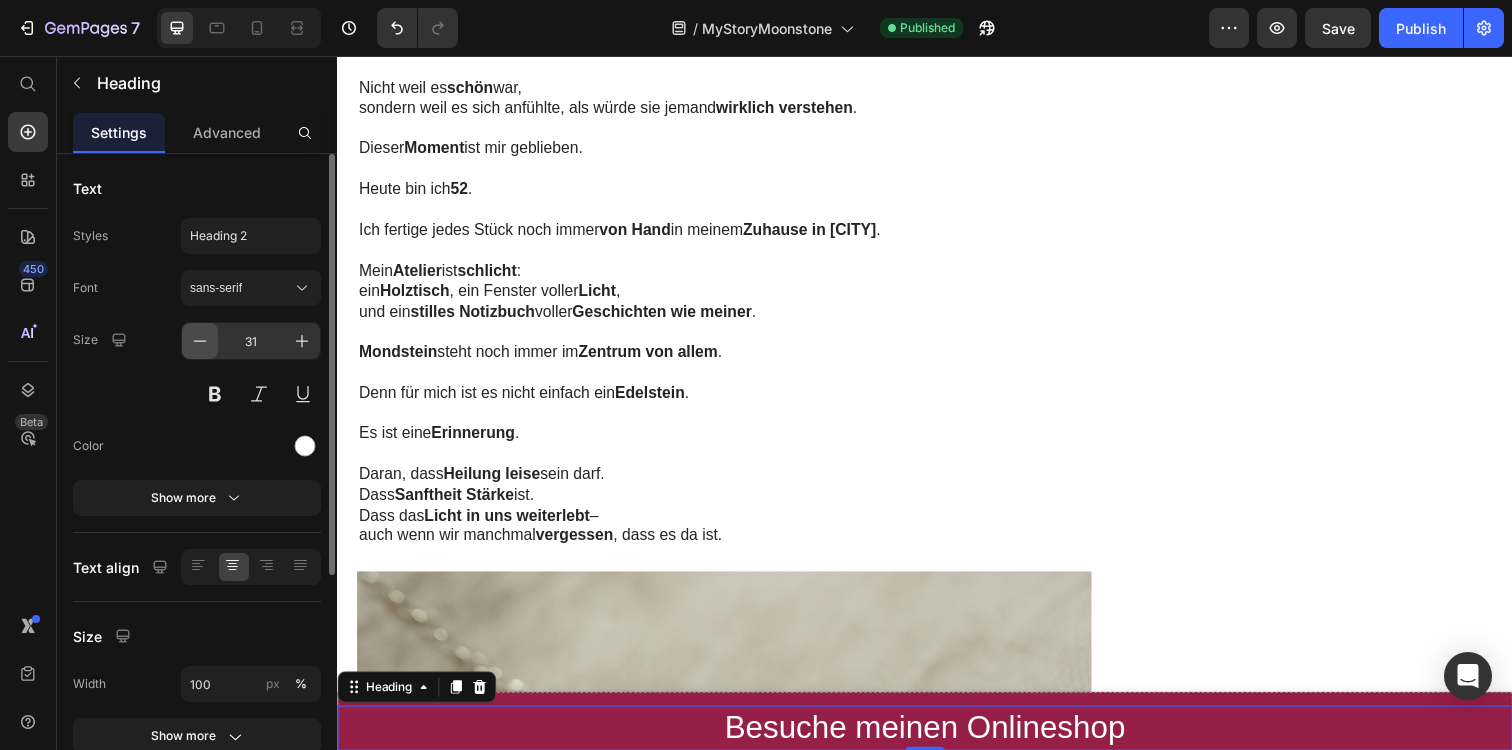click at bounding box center (200, 341) 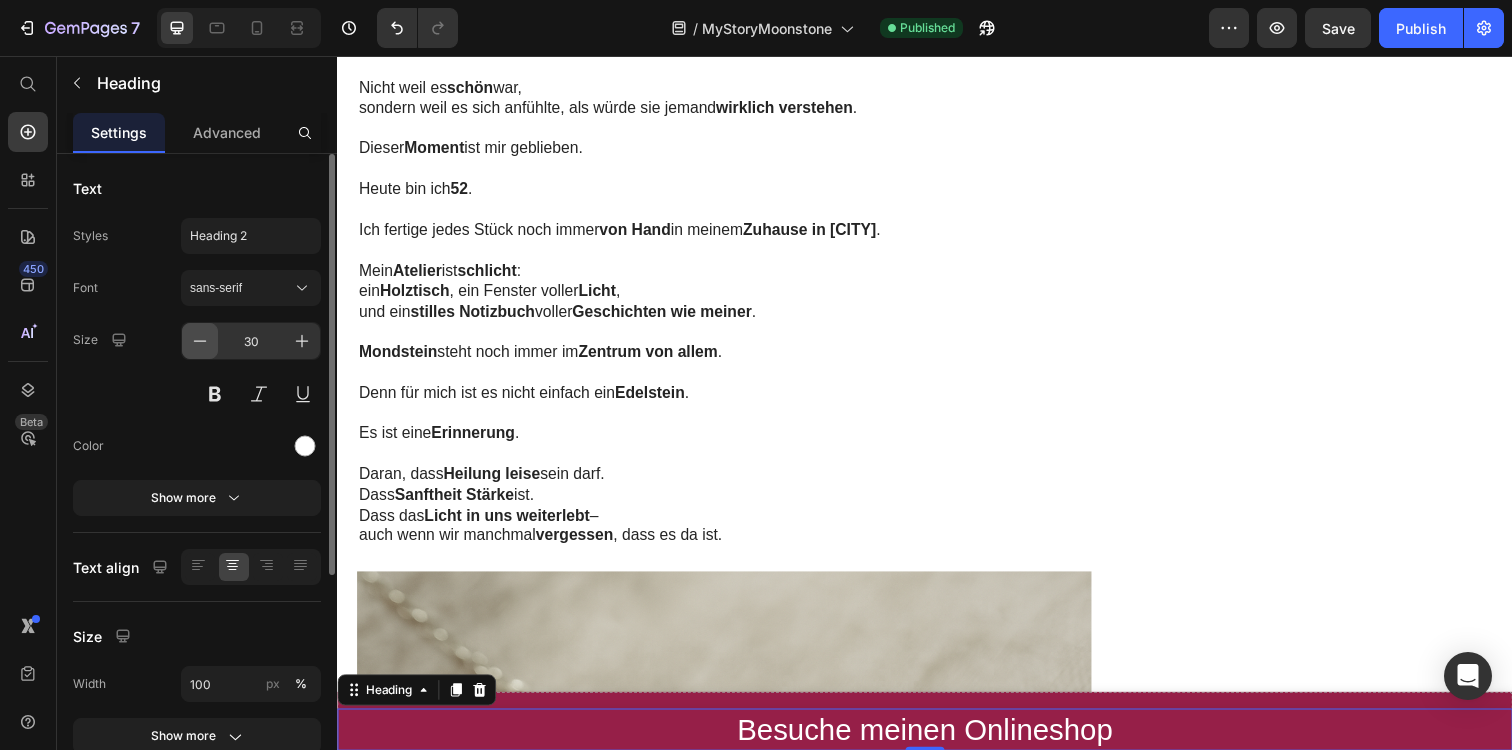 click at bounding box center [200, 341] 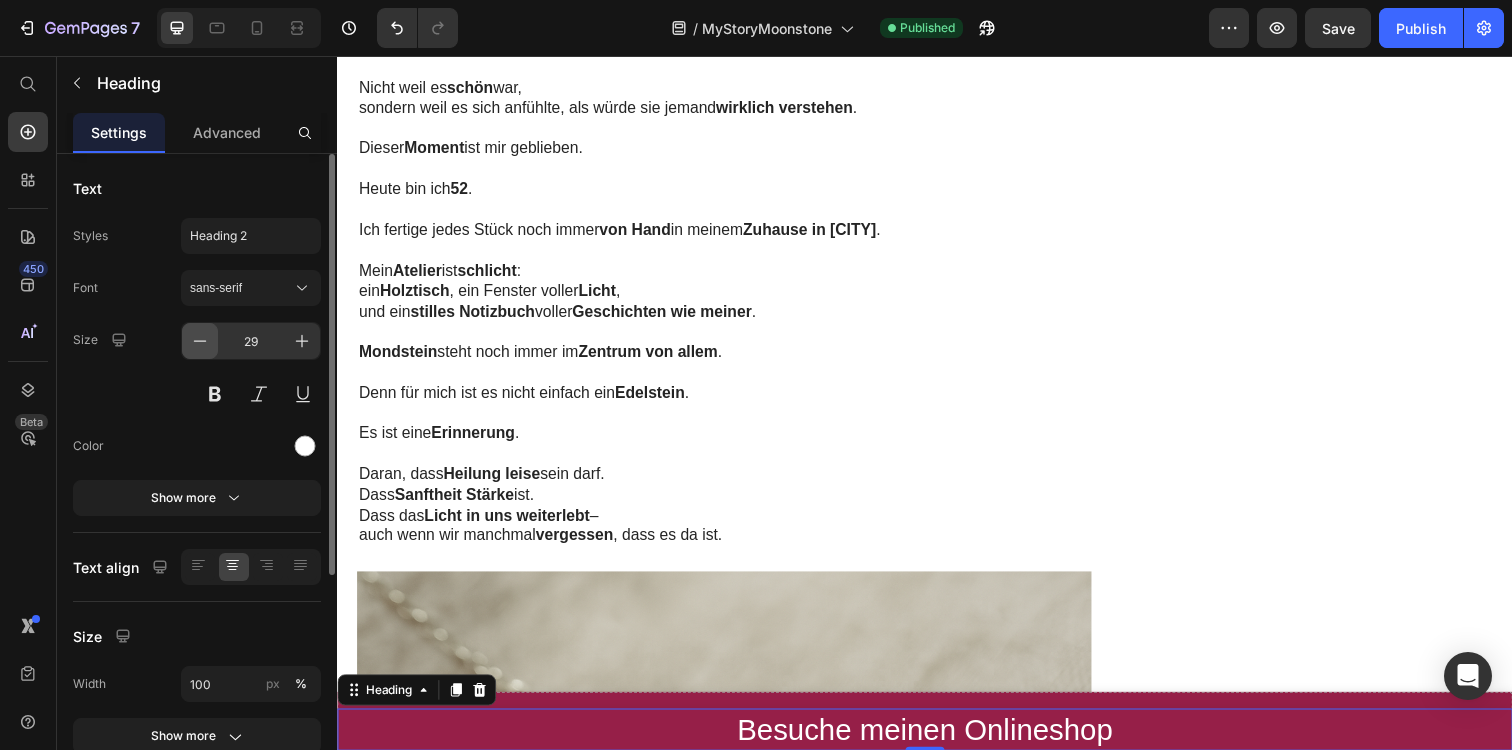 click at bounding box center (200, 341) 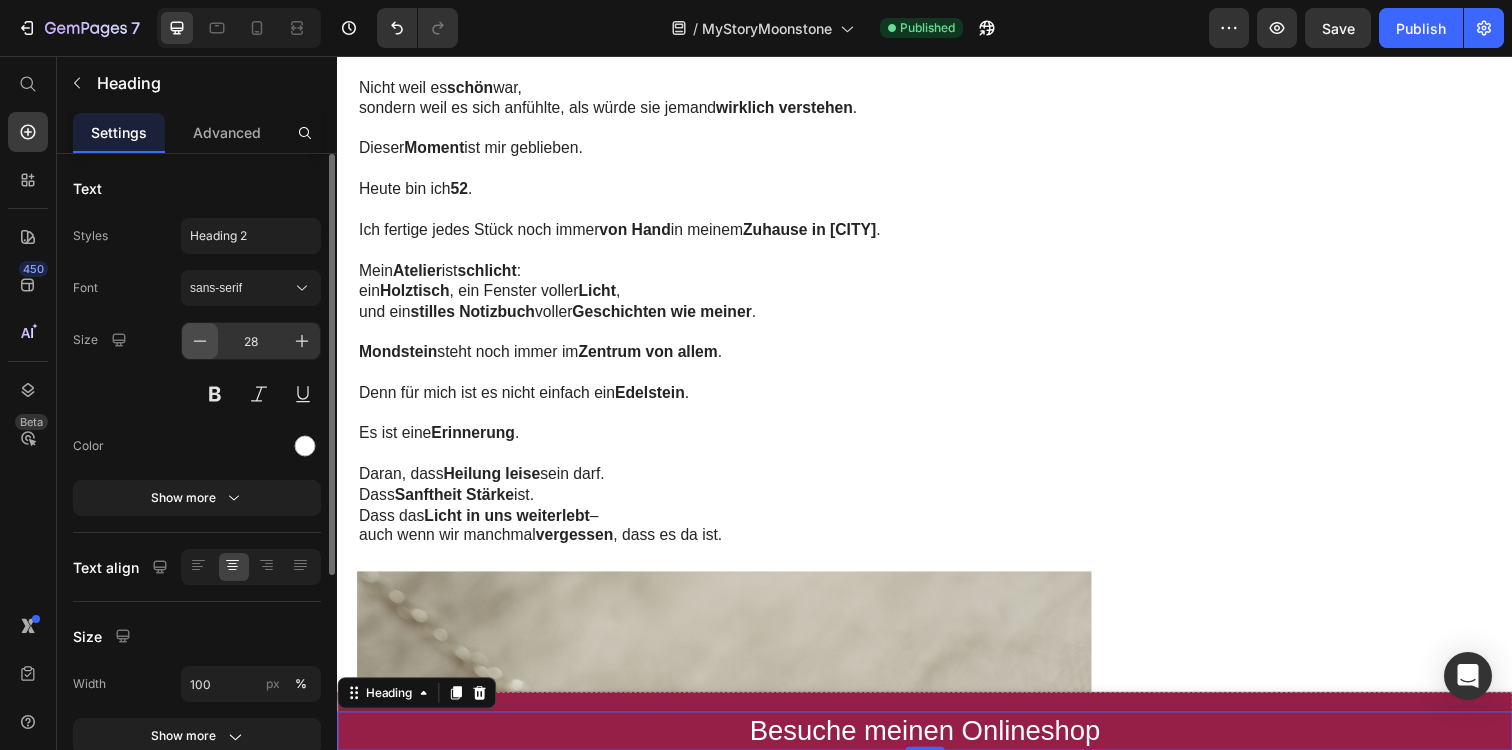 click at bounding box center (200, 341) 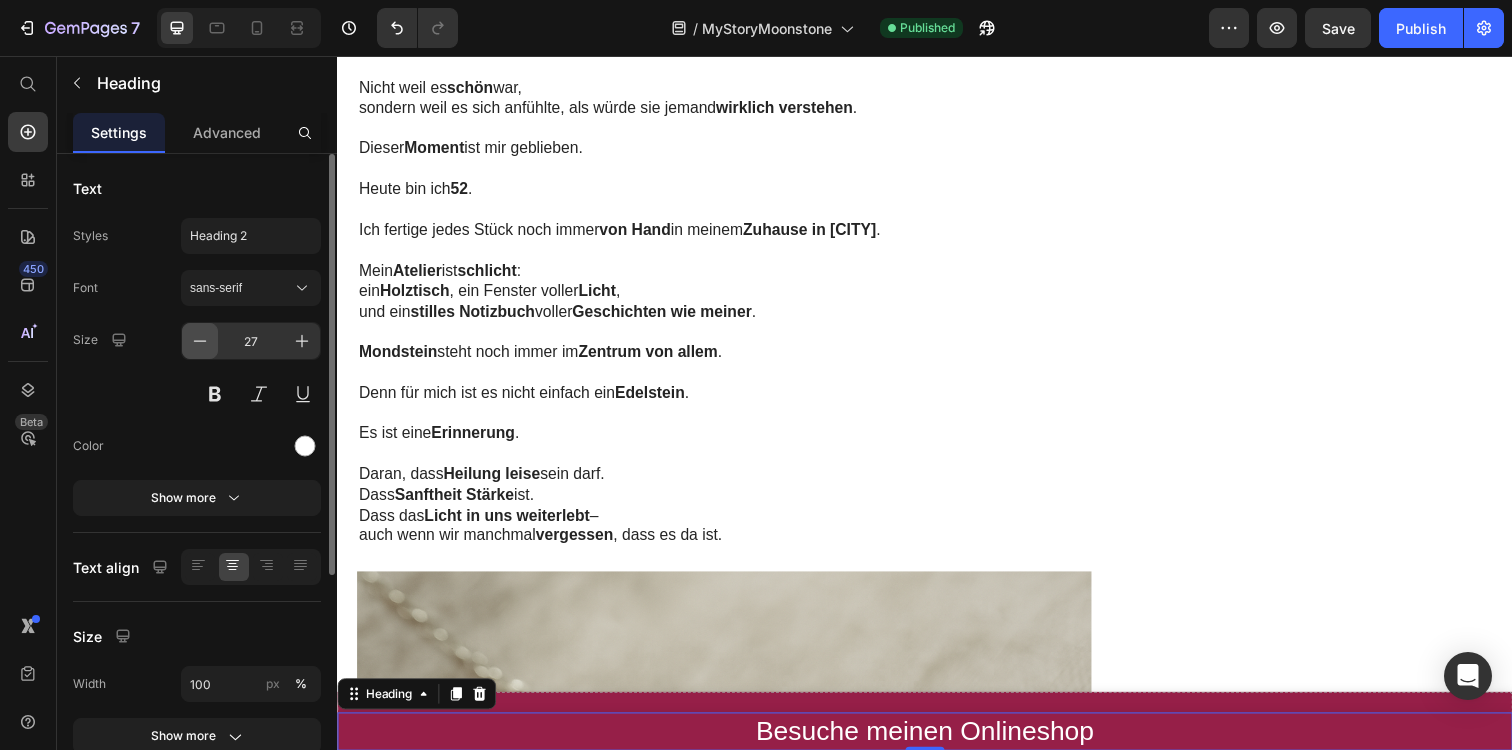 click at bounding box center [200, 341] 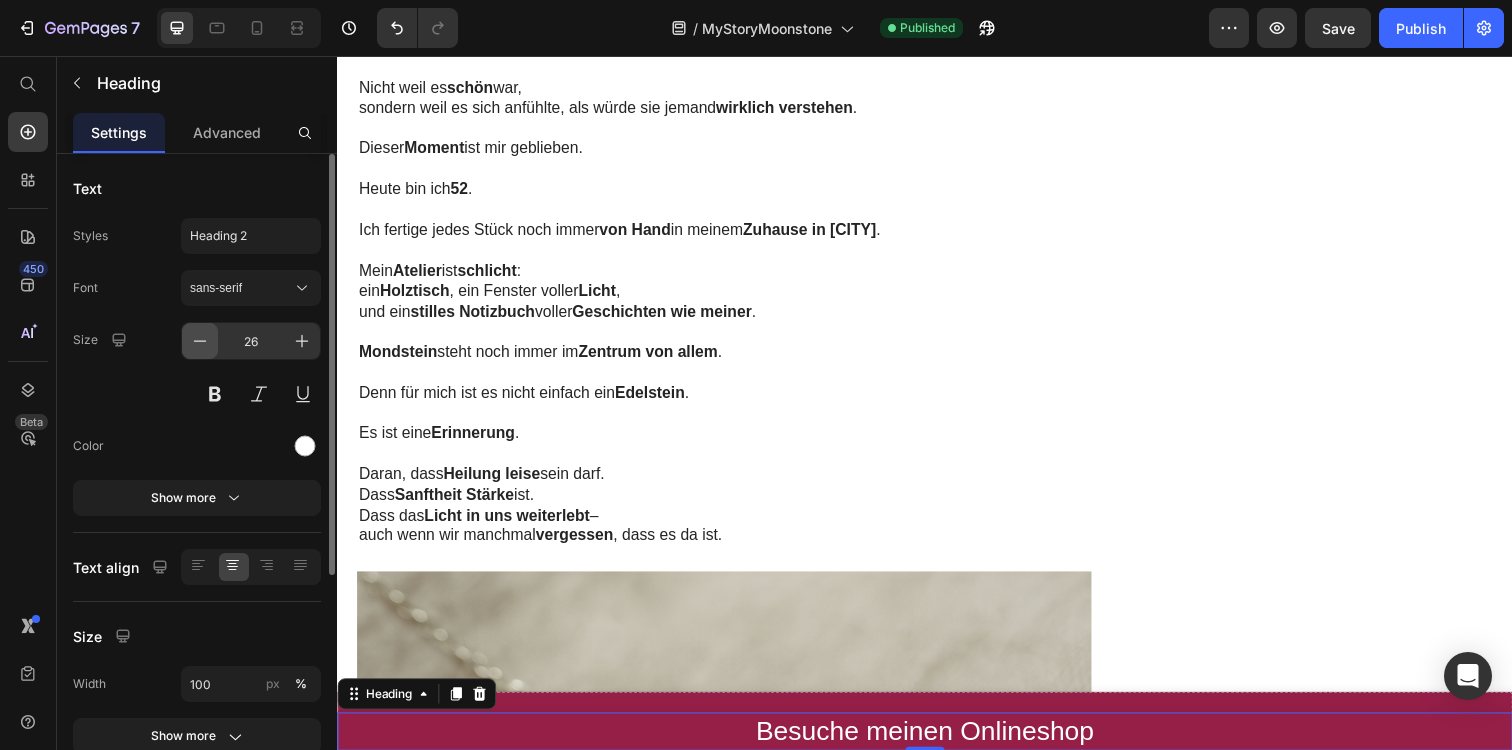 click at bounding box center [200, 341] 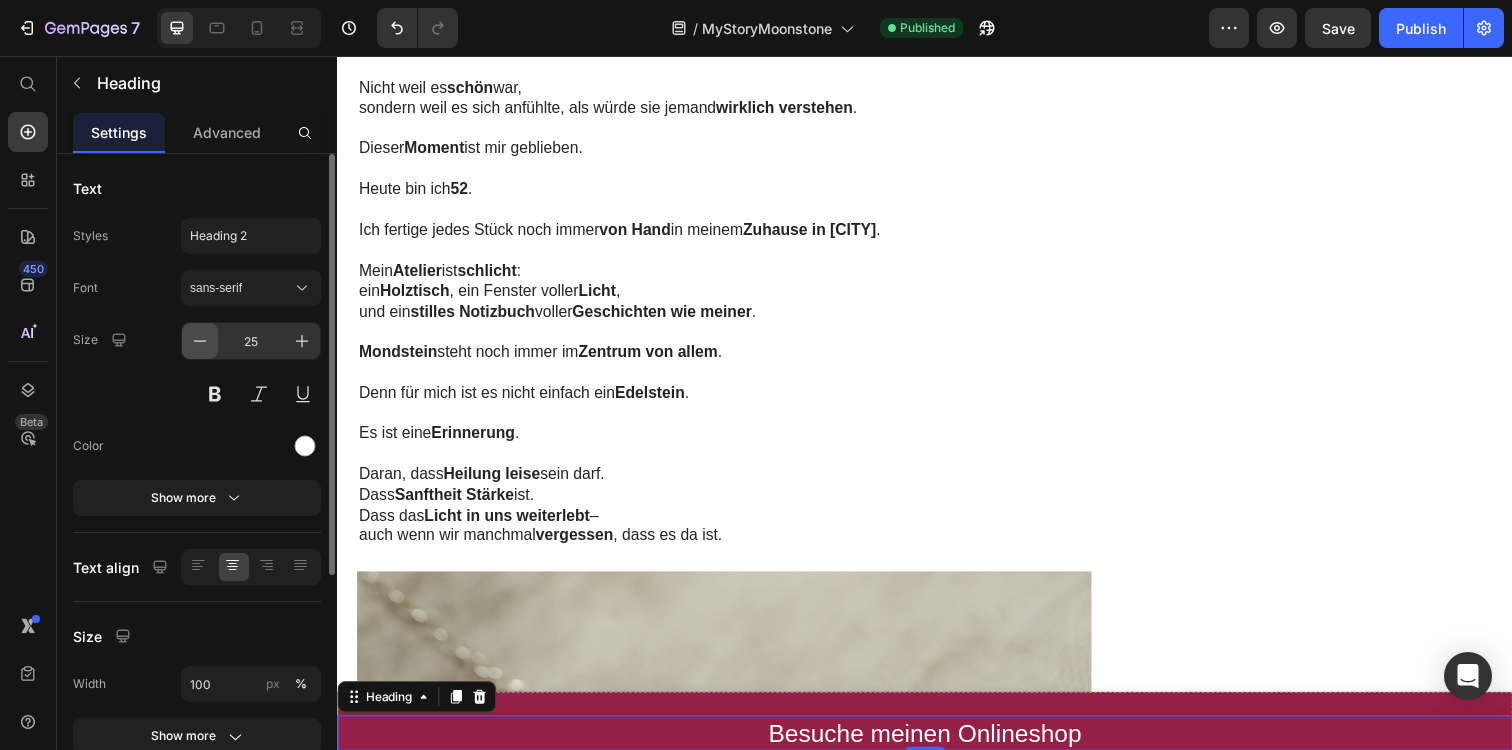 click at bounding box center (200, 341) 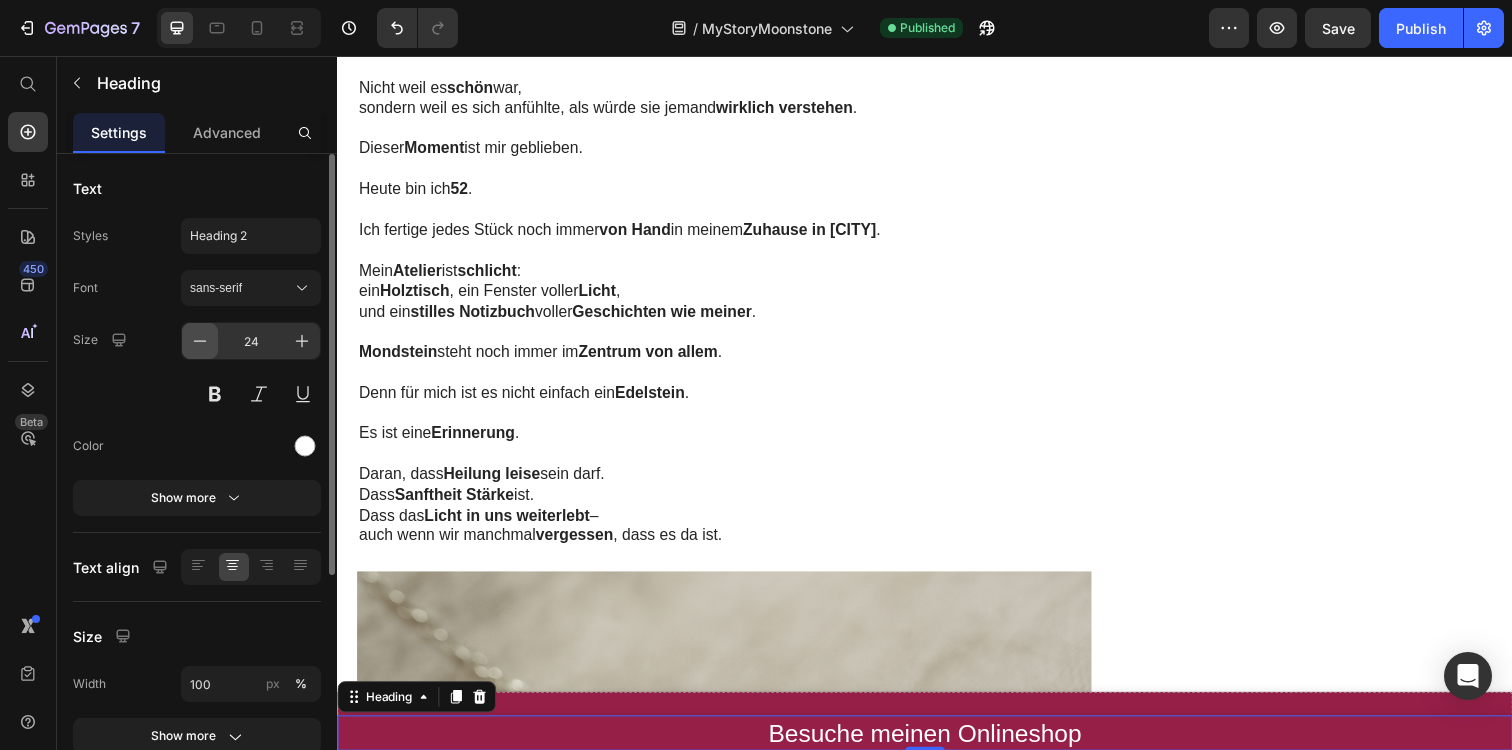 click at bounding box center [200, 341] 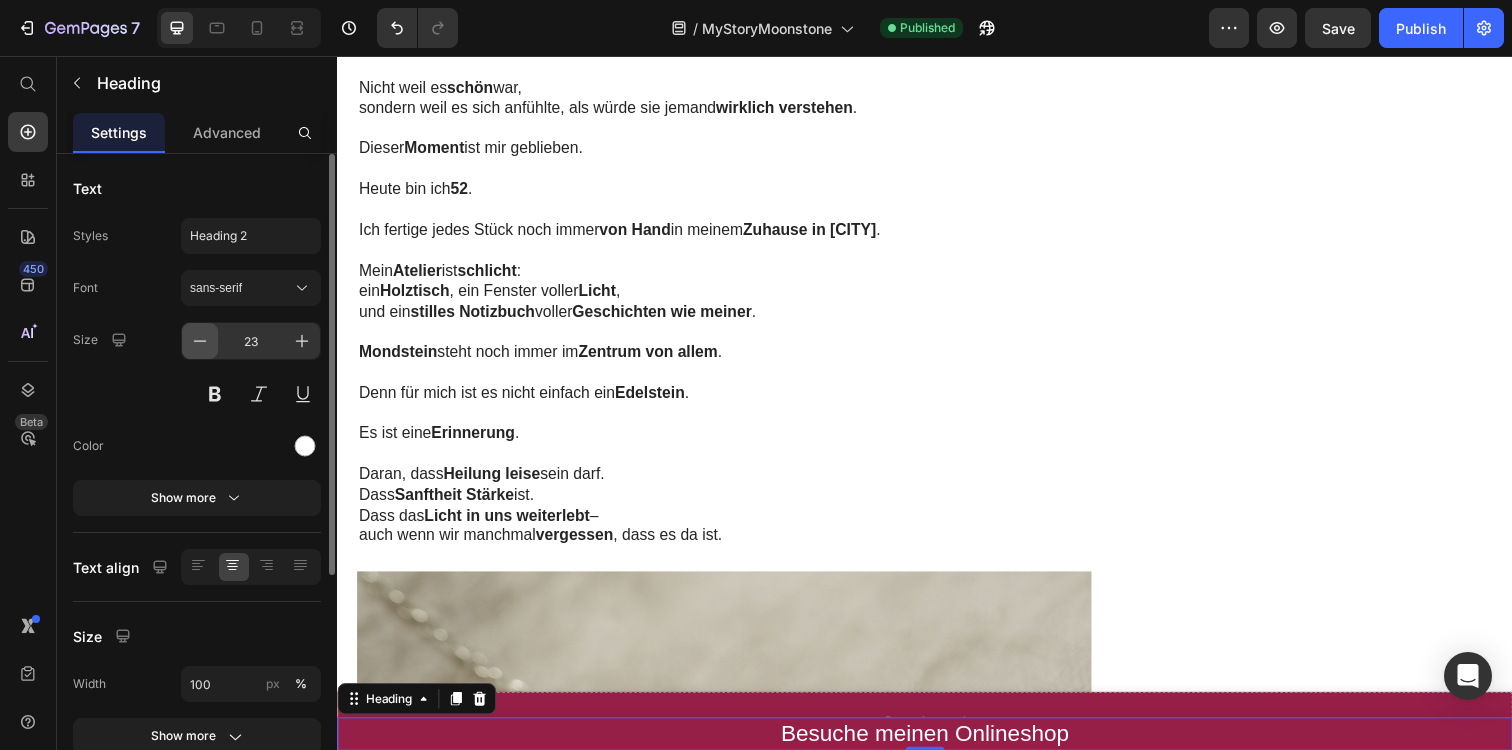 click at bounding box center [200, 341] 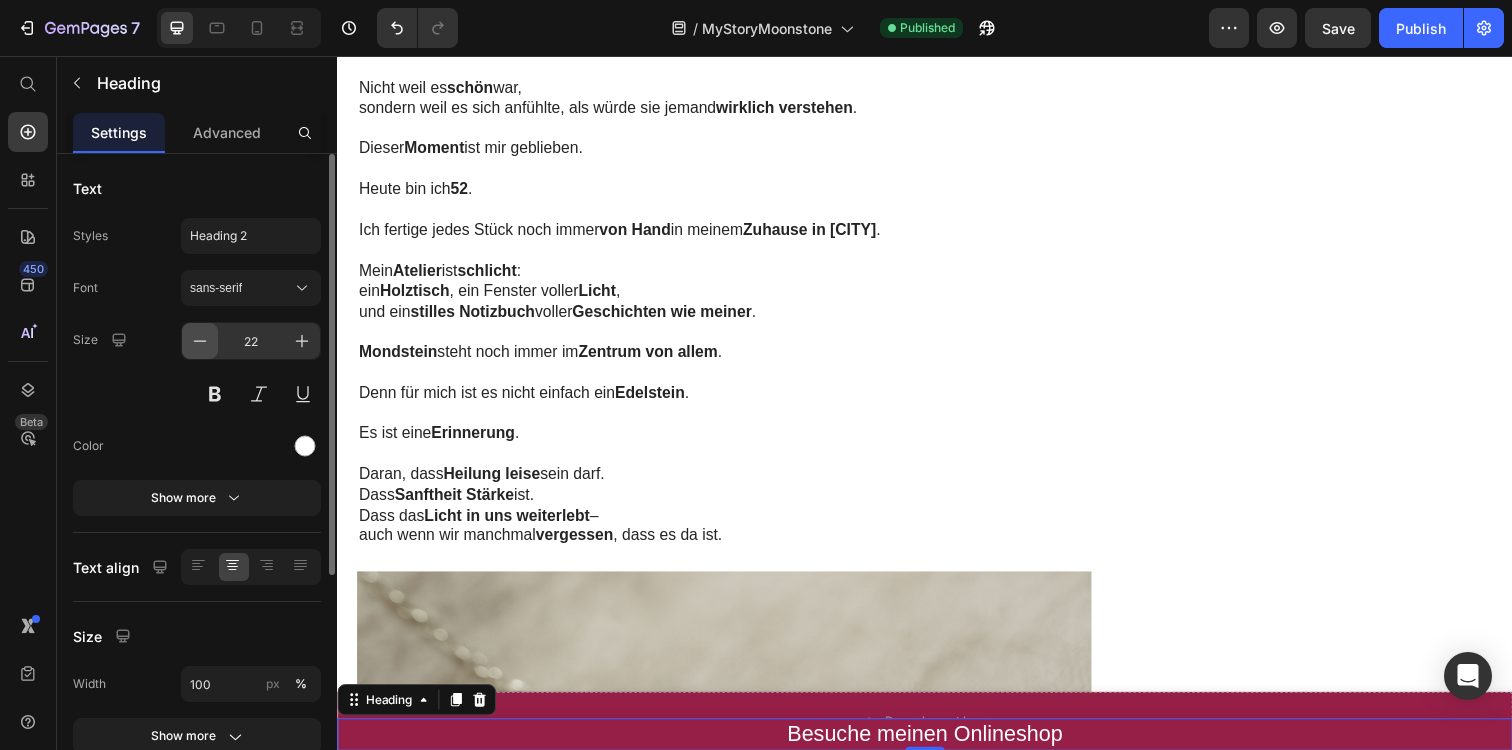 click at bounding box center (200, 341) 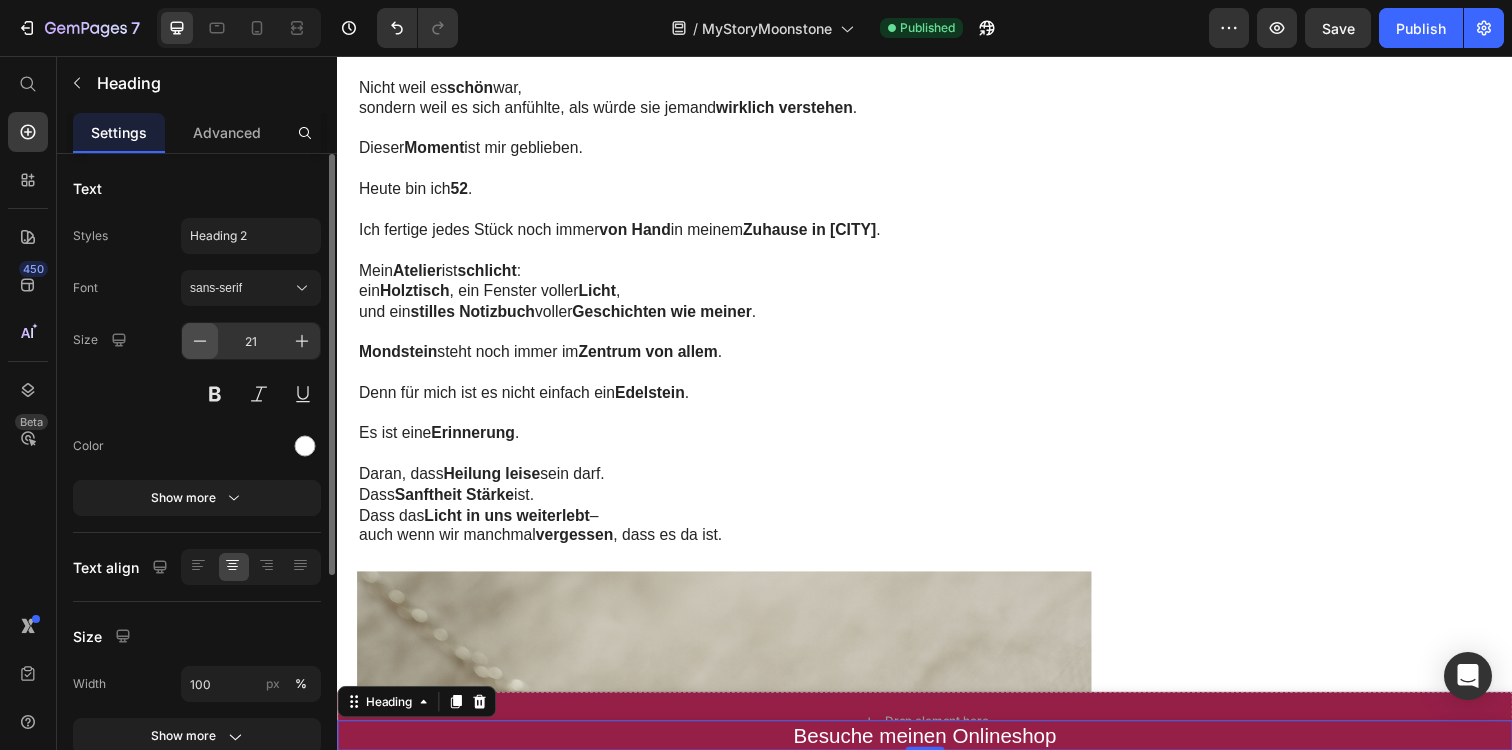 click at bounding box center [200, 341] 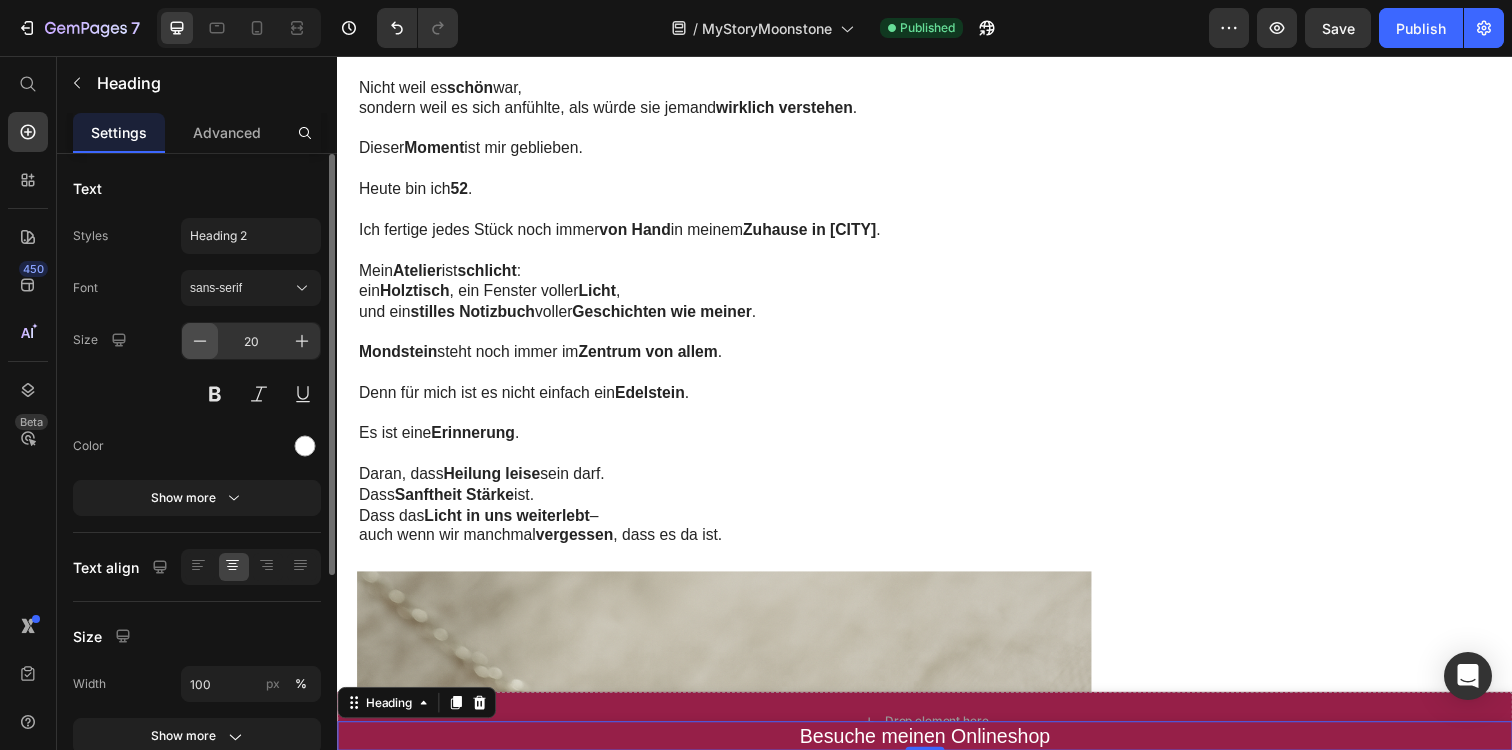 click at bounding box center [200, 341] 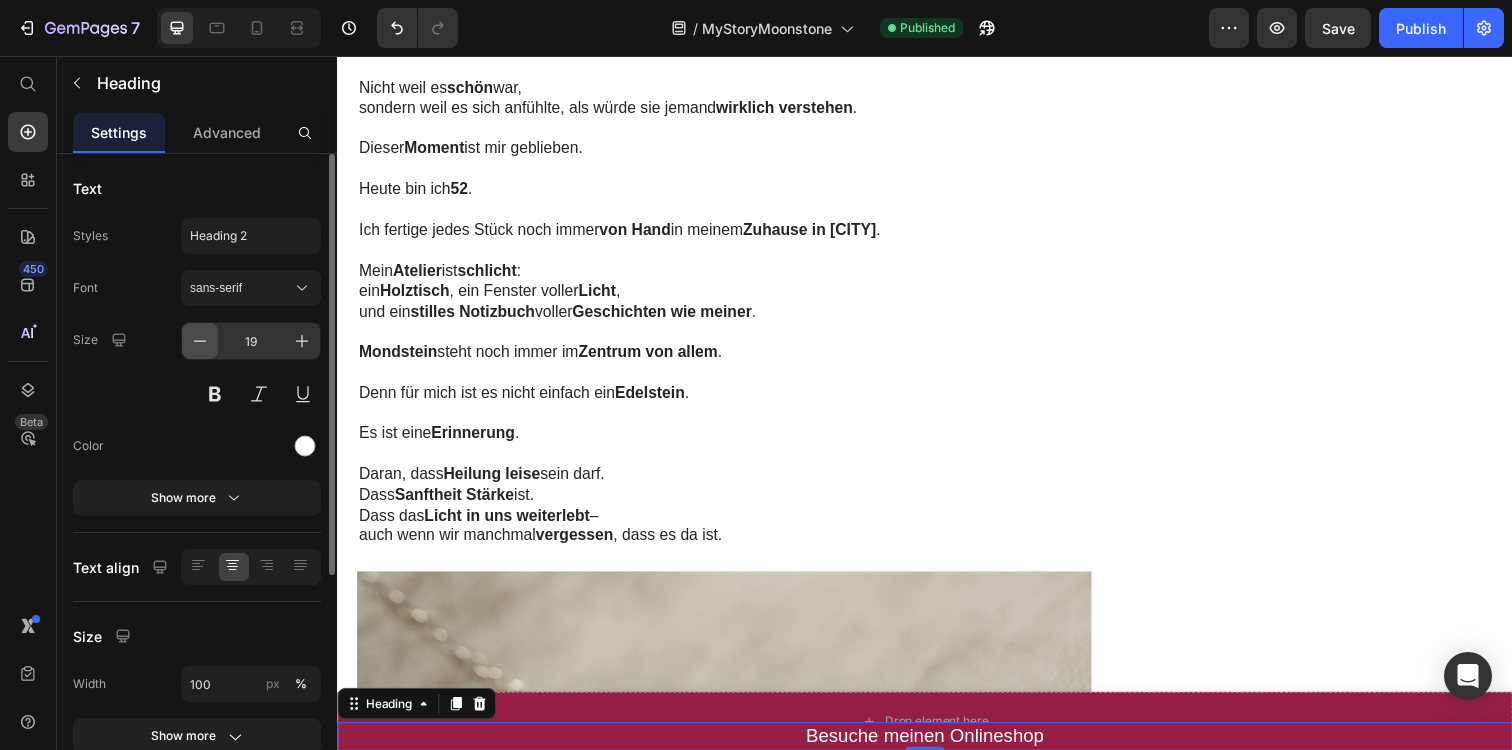 click at bounding box center (200, 341) 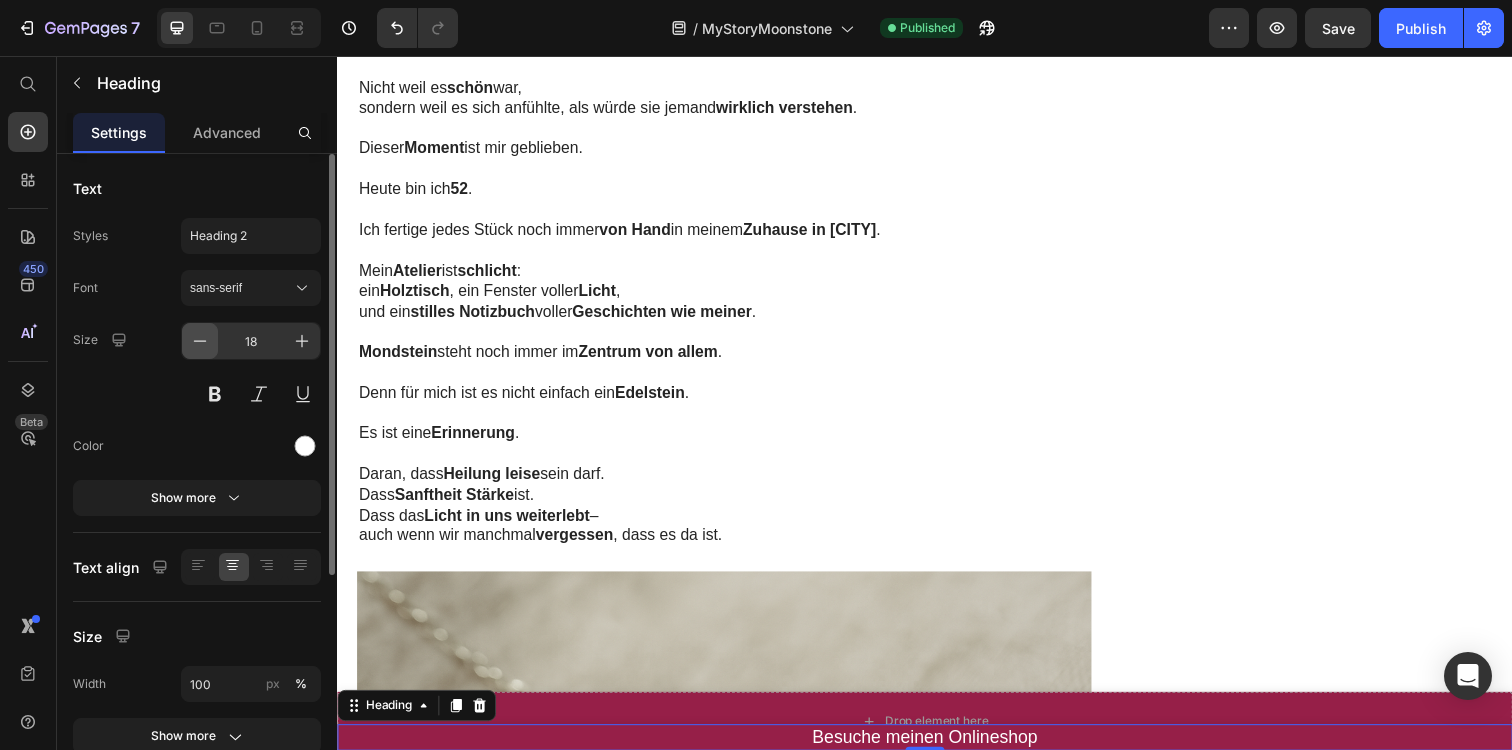 click at bounding box center [200, 341] 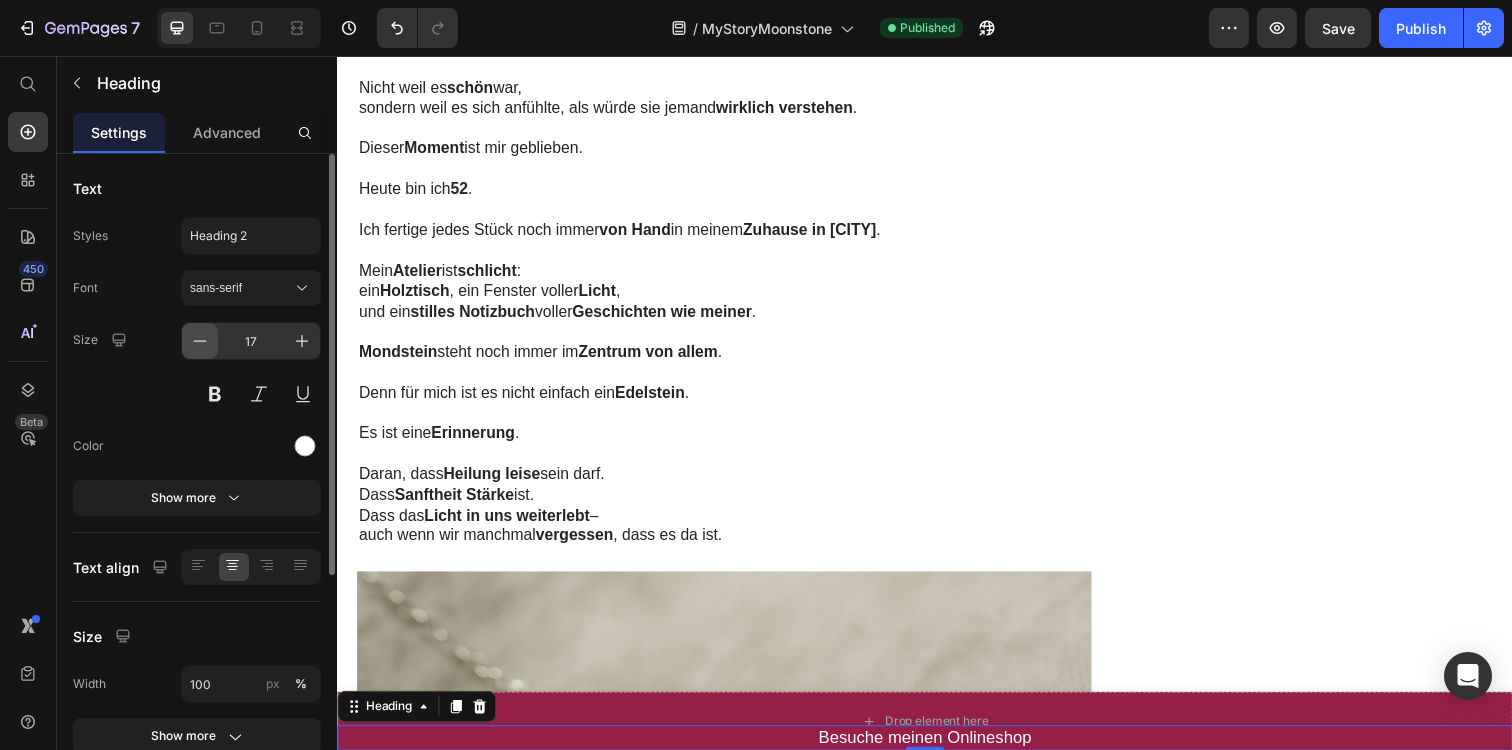 click at bounding box center [200, 341] 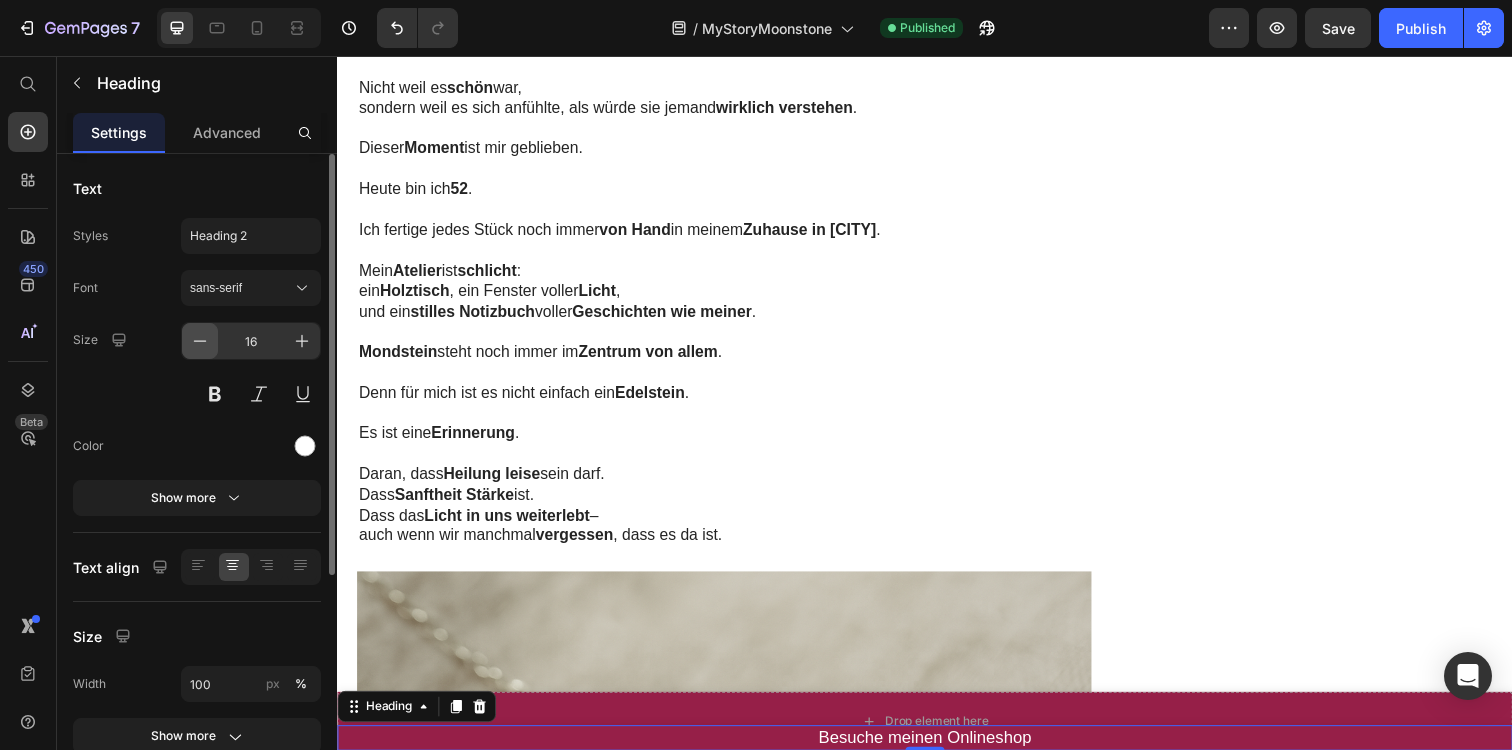 click at bounding box center [200, 341] 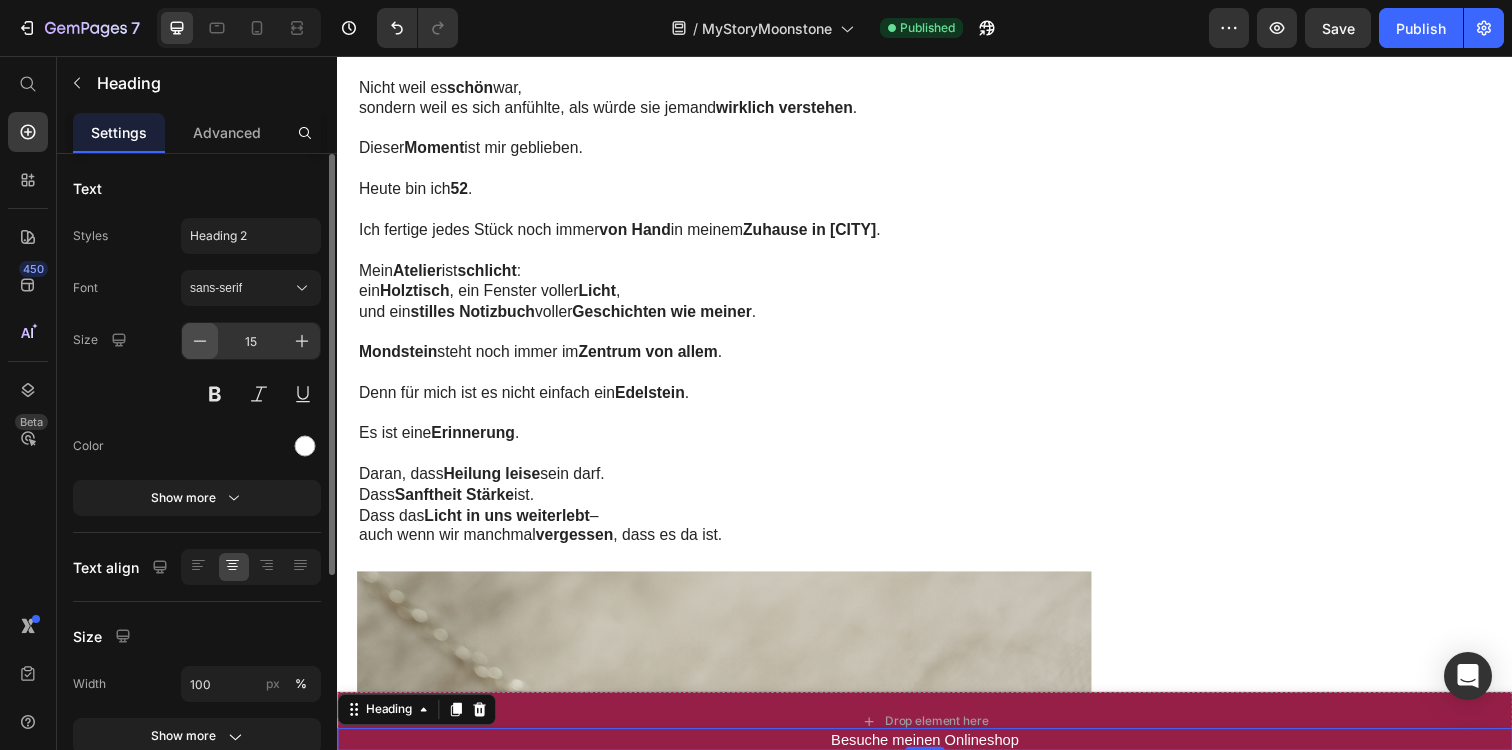 click at bounding box center (200, 341) 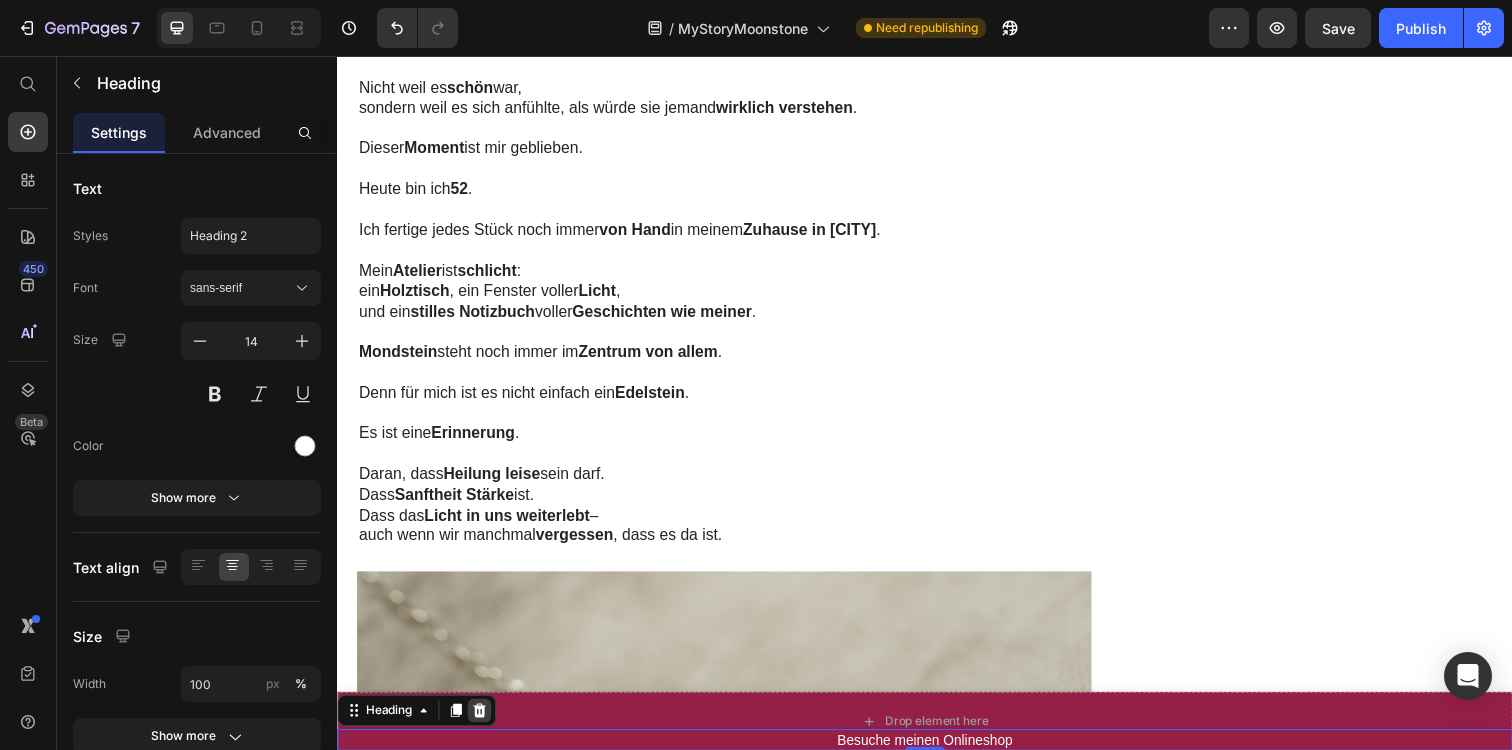 click 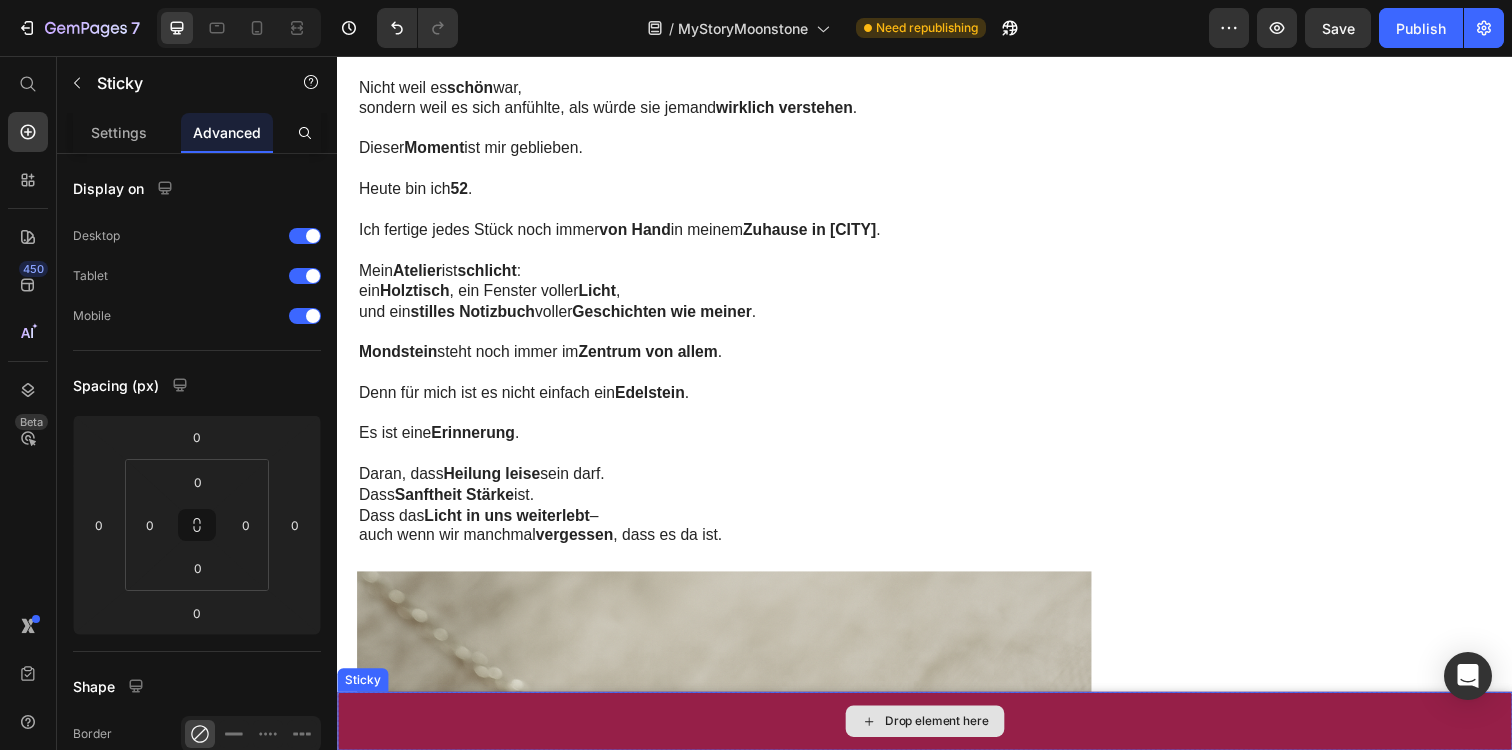 click on "Drop element here" at bounding box center (937, 735) 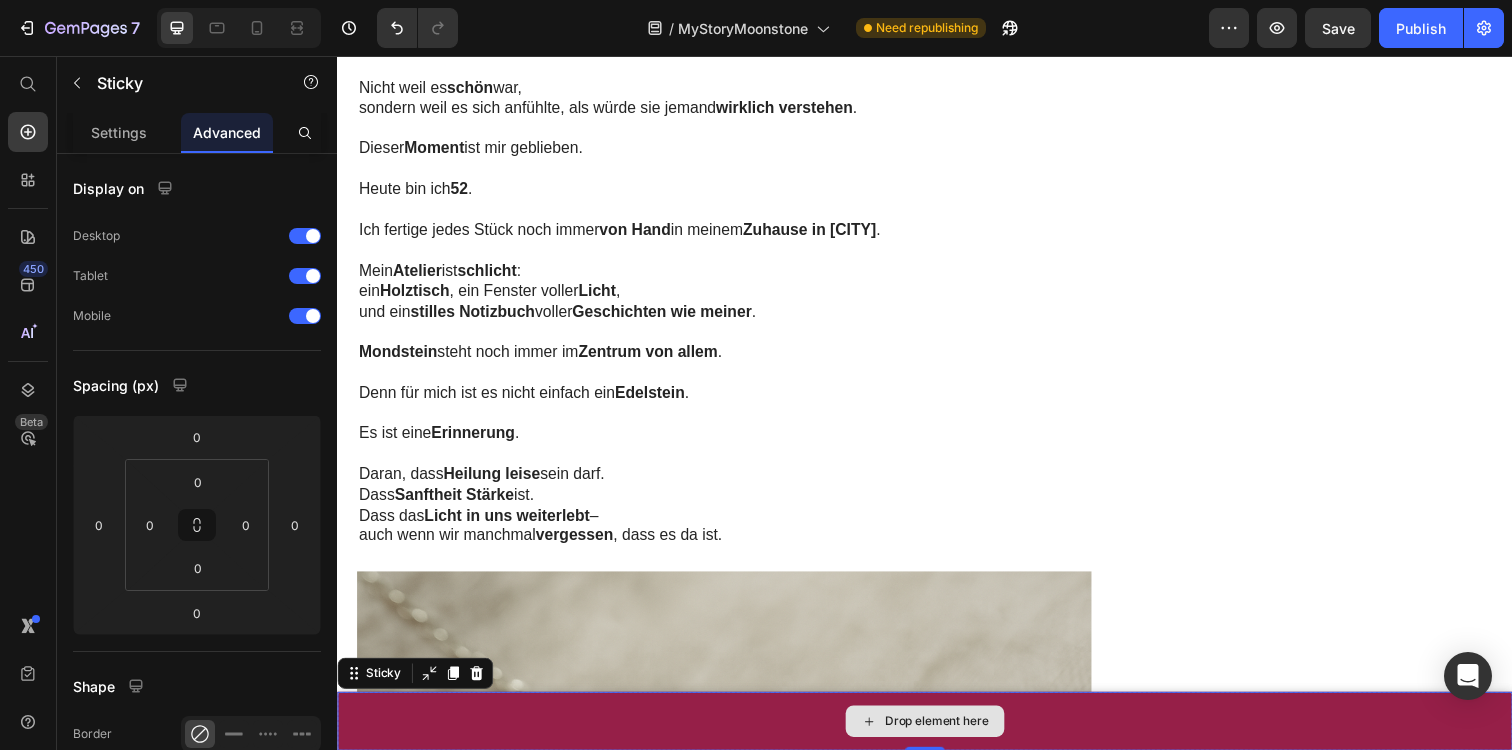 click on "Drop element here" at bounding box center [949, 735] 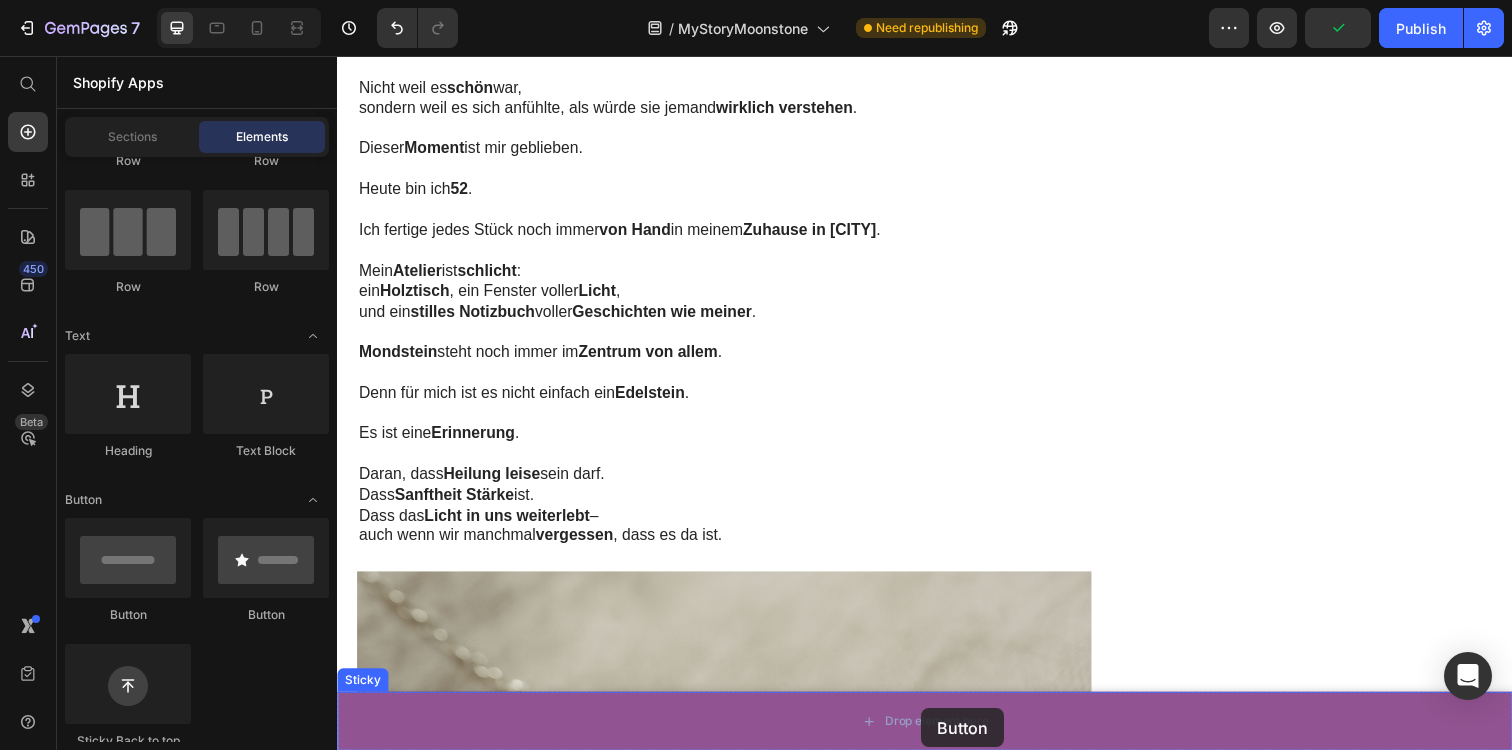 drag, startPoint x: 485, startPoint y: 625, endPoint x: 932, endPoint y: 722, distance: 457.40353 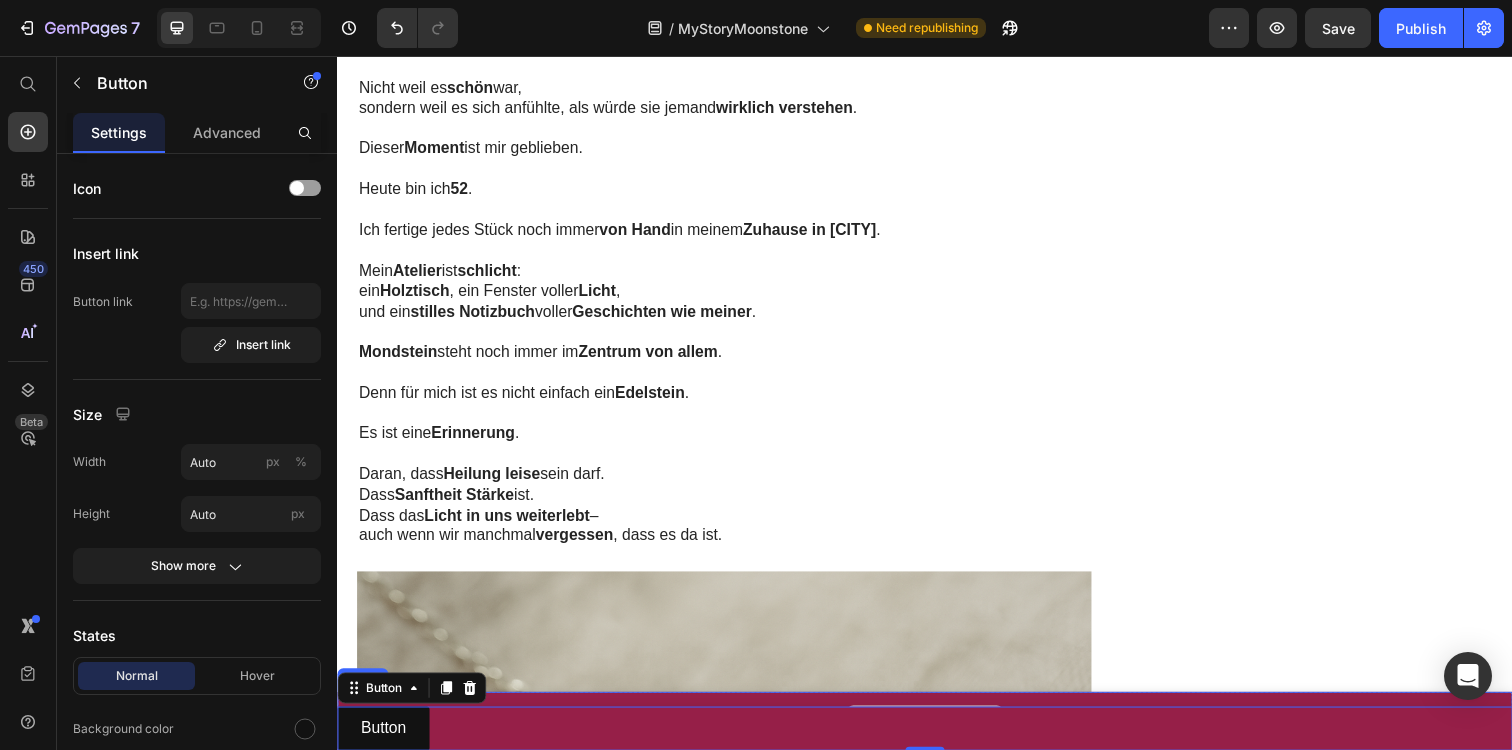 click on "Drop element here" at bounding box center [937, 735] 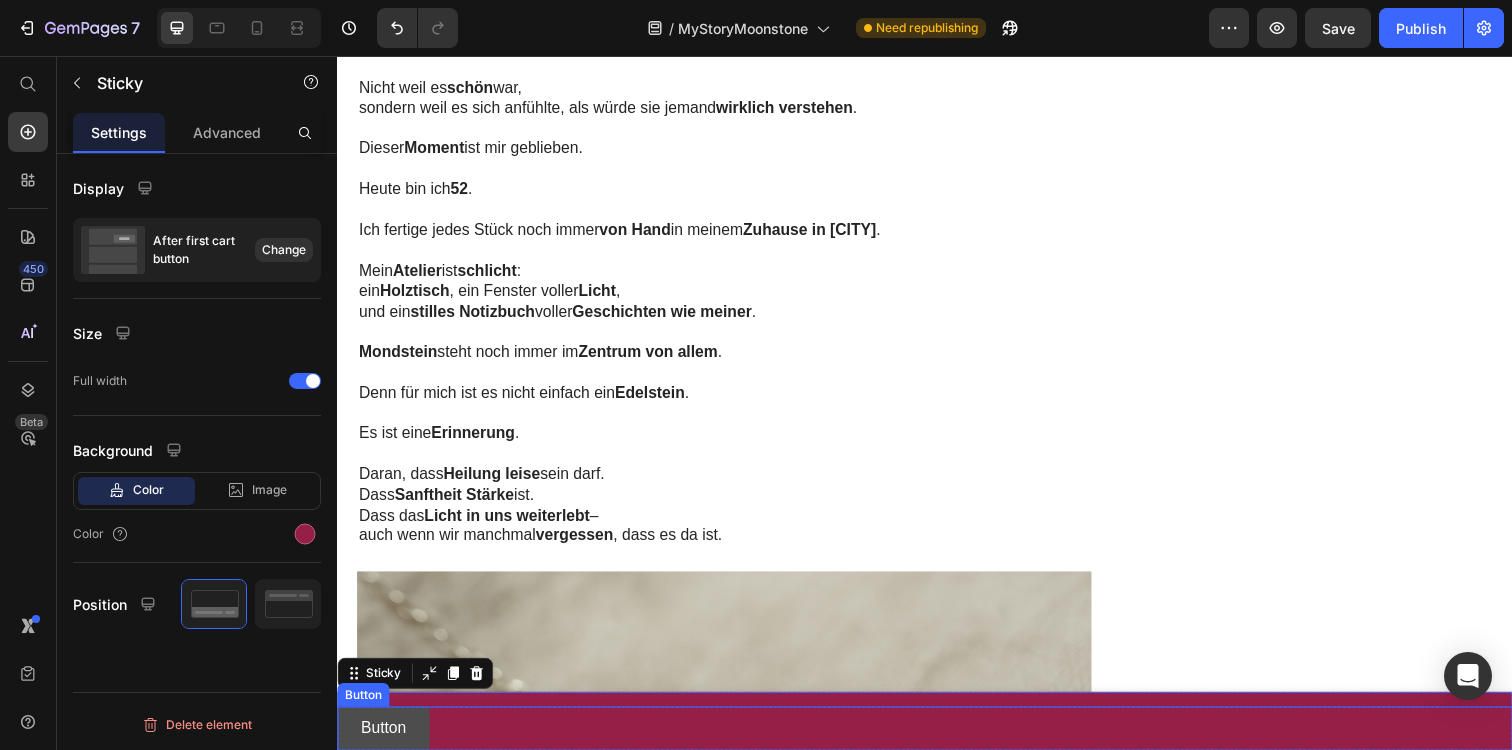 click on "Button" at bounding box center [384, 742] 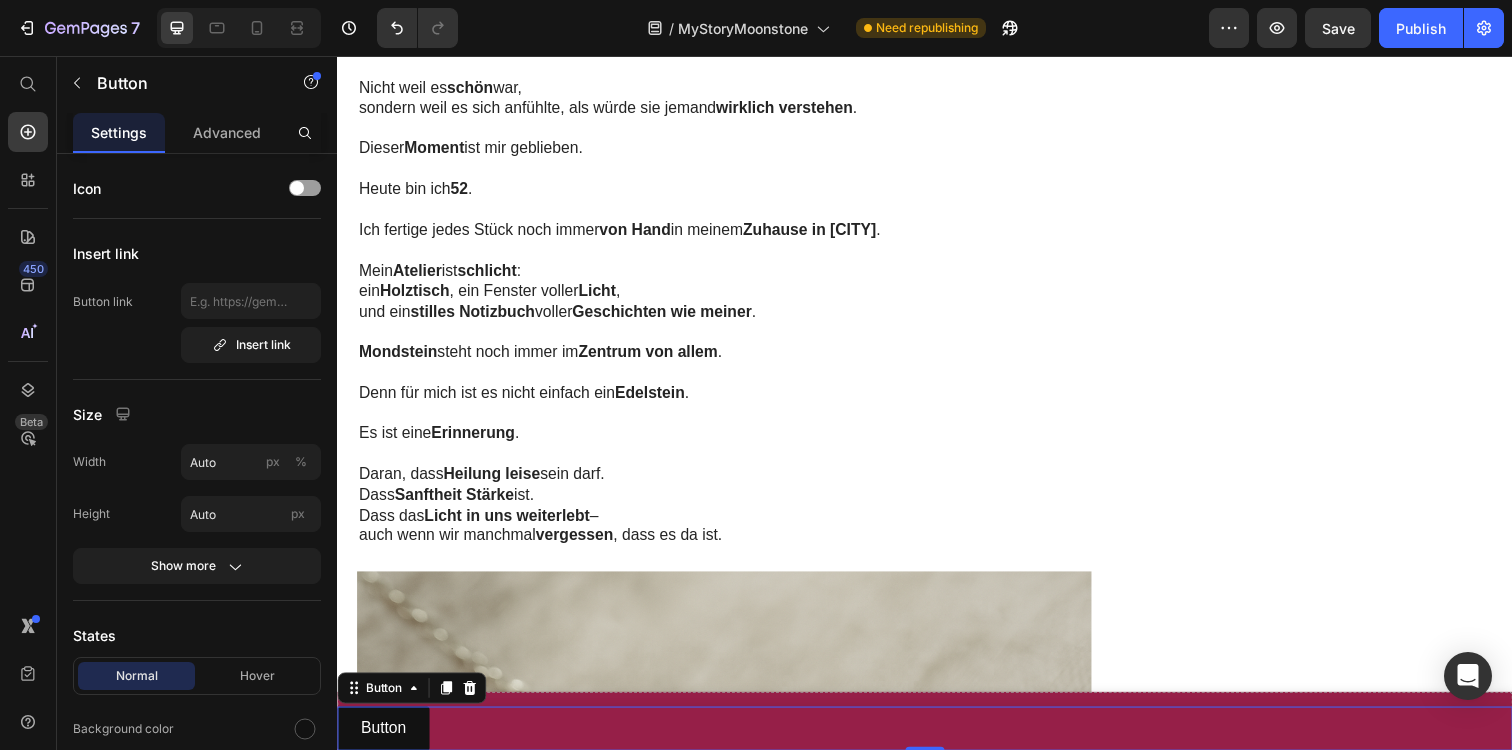 click on "Button Button   0" at bounding box center (937, 742) 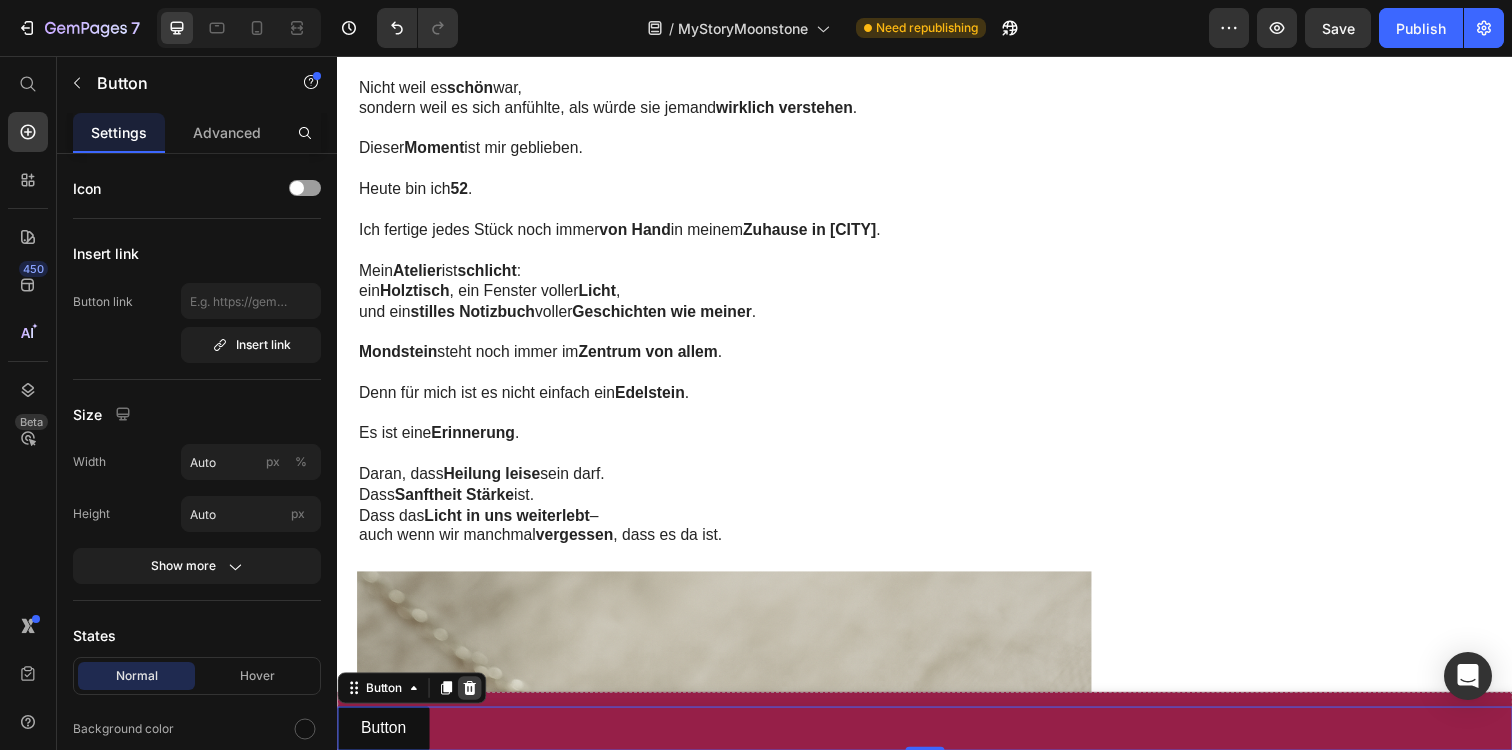 click 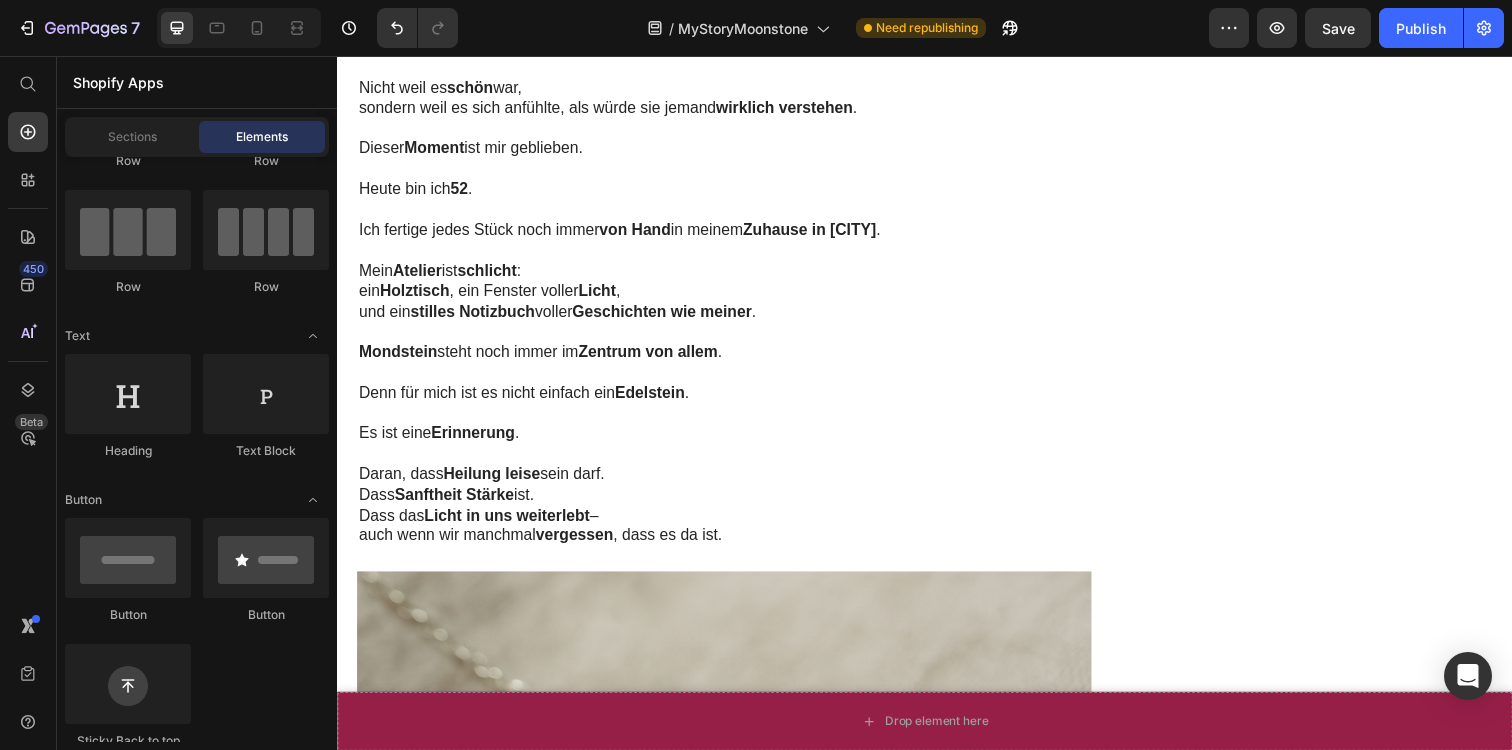 click on "Drop element here" at bounding box center (937, 735) 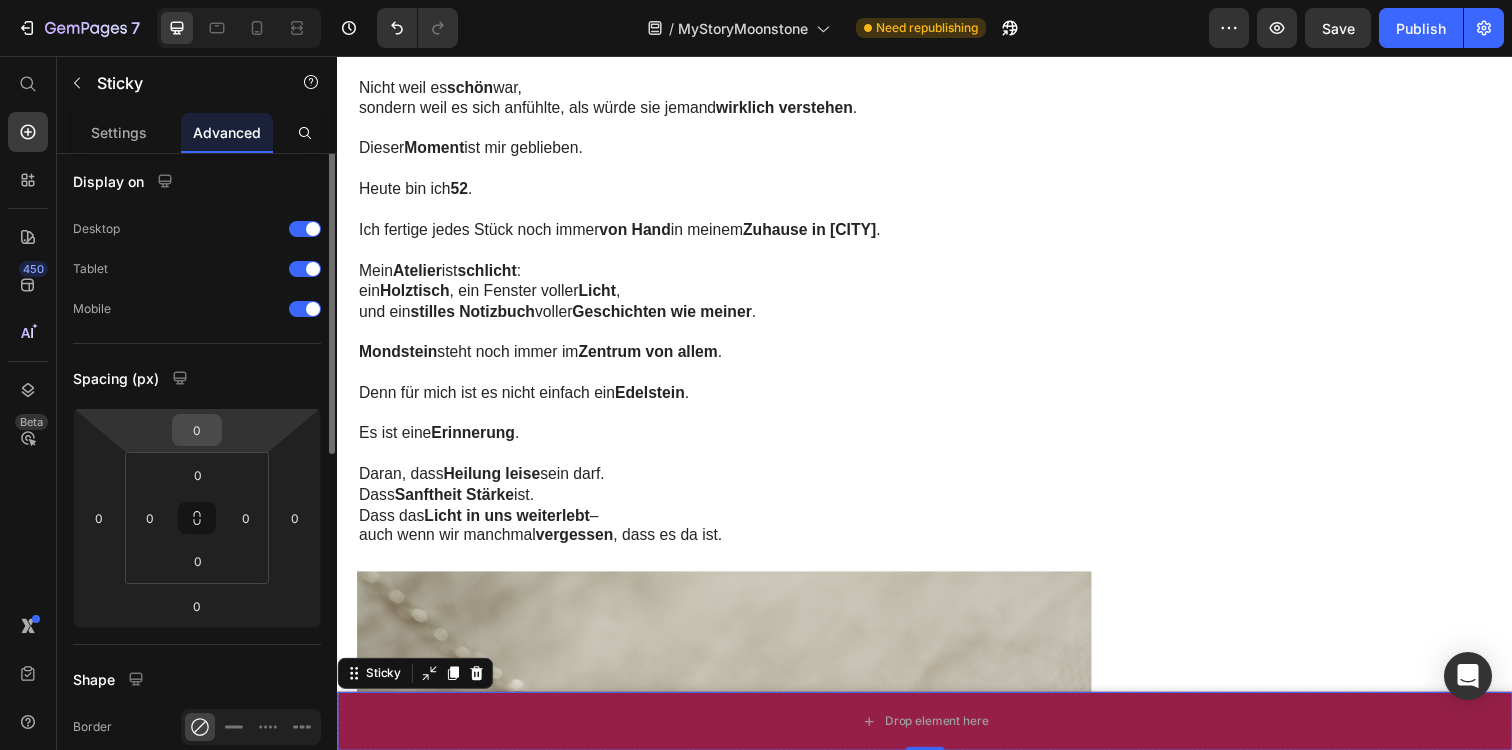 scroll, scrollTop: 0, scrollLeft: 0, axis: both 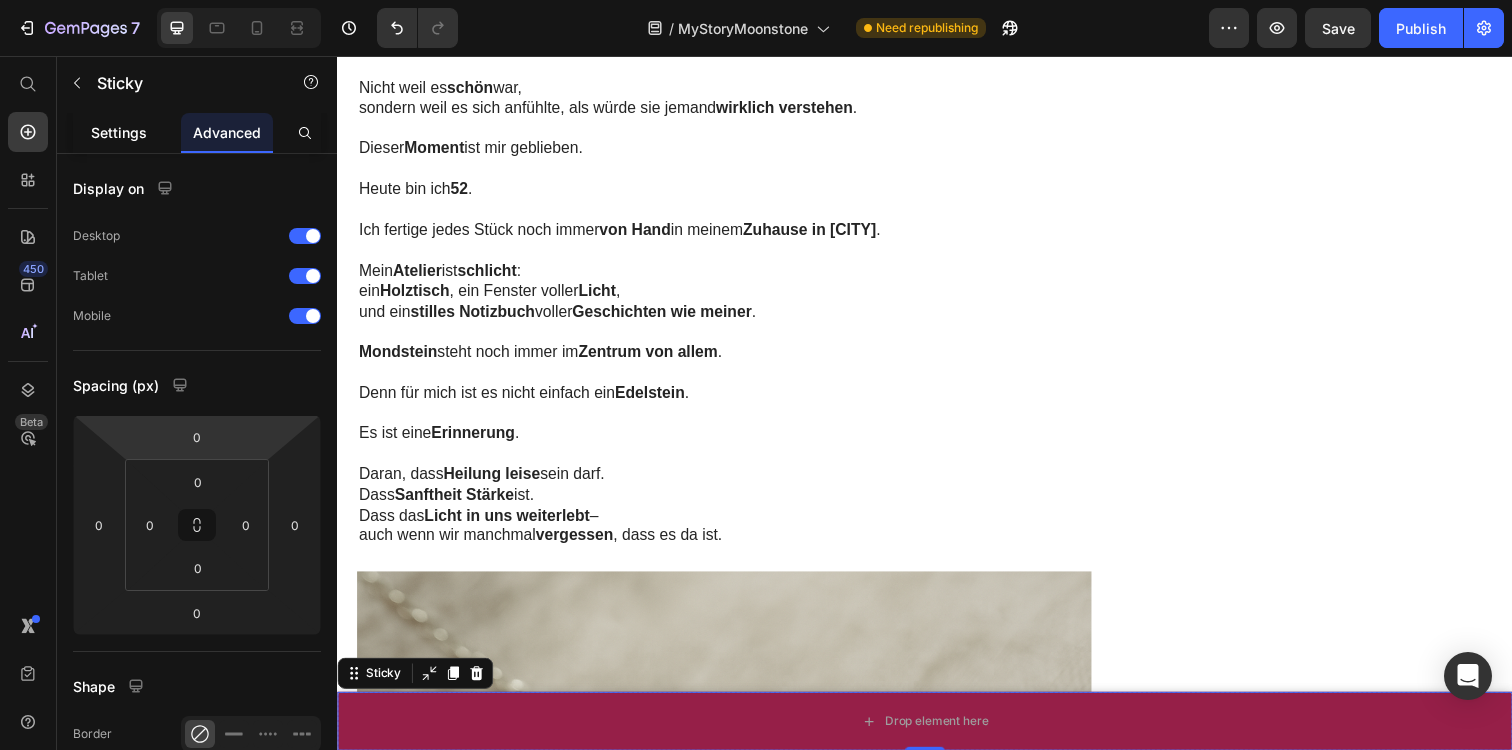 click on "Settings" at bounding box center (119, 132) 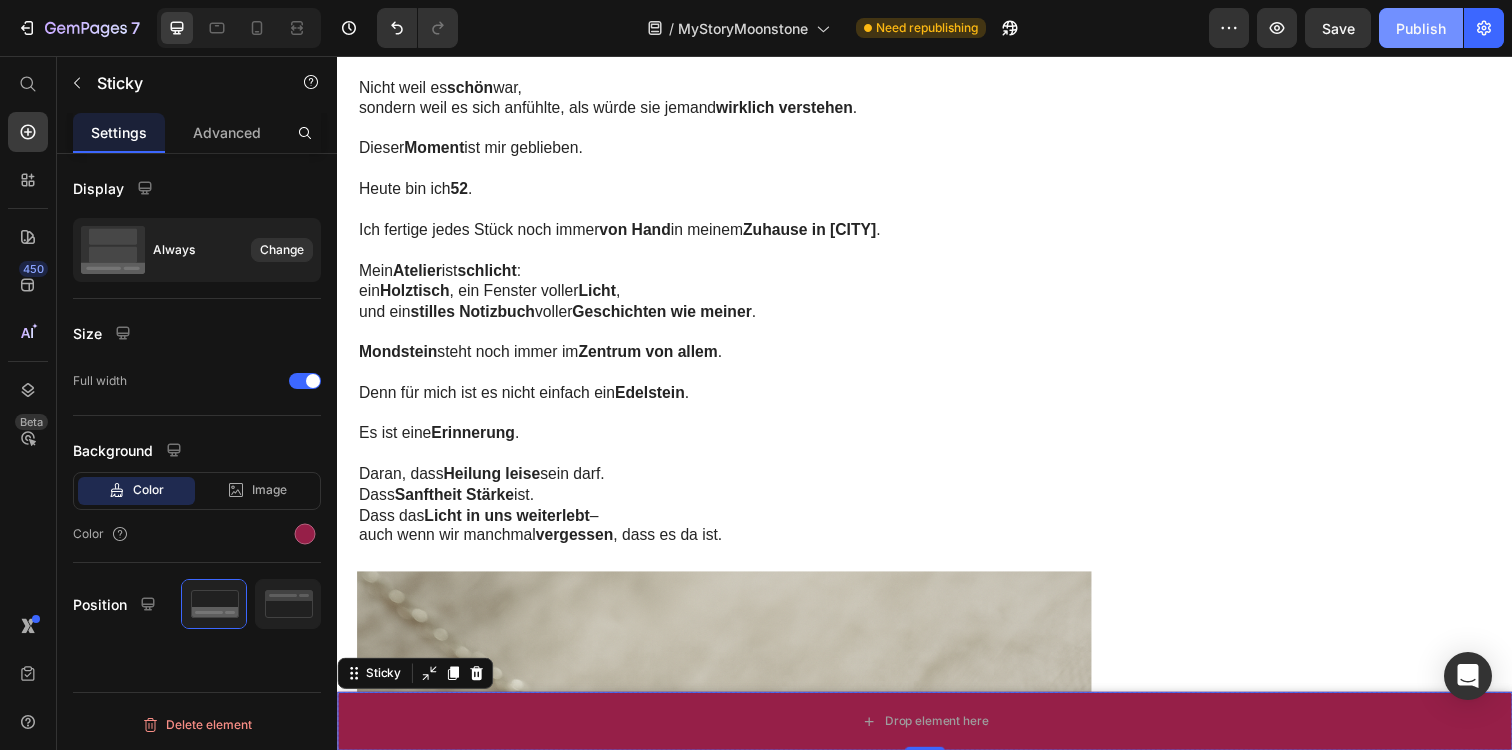 click on "Publish" at bounding box center [1421, 28] 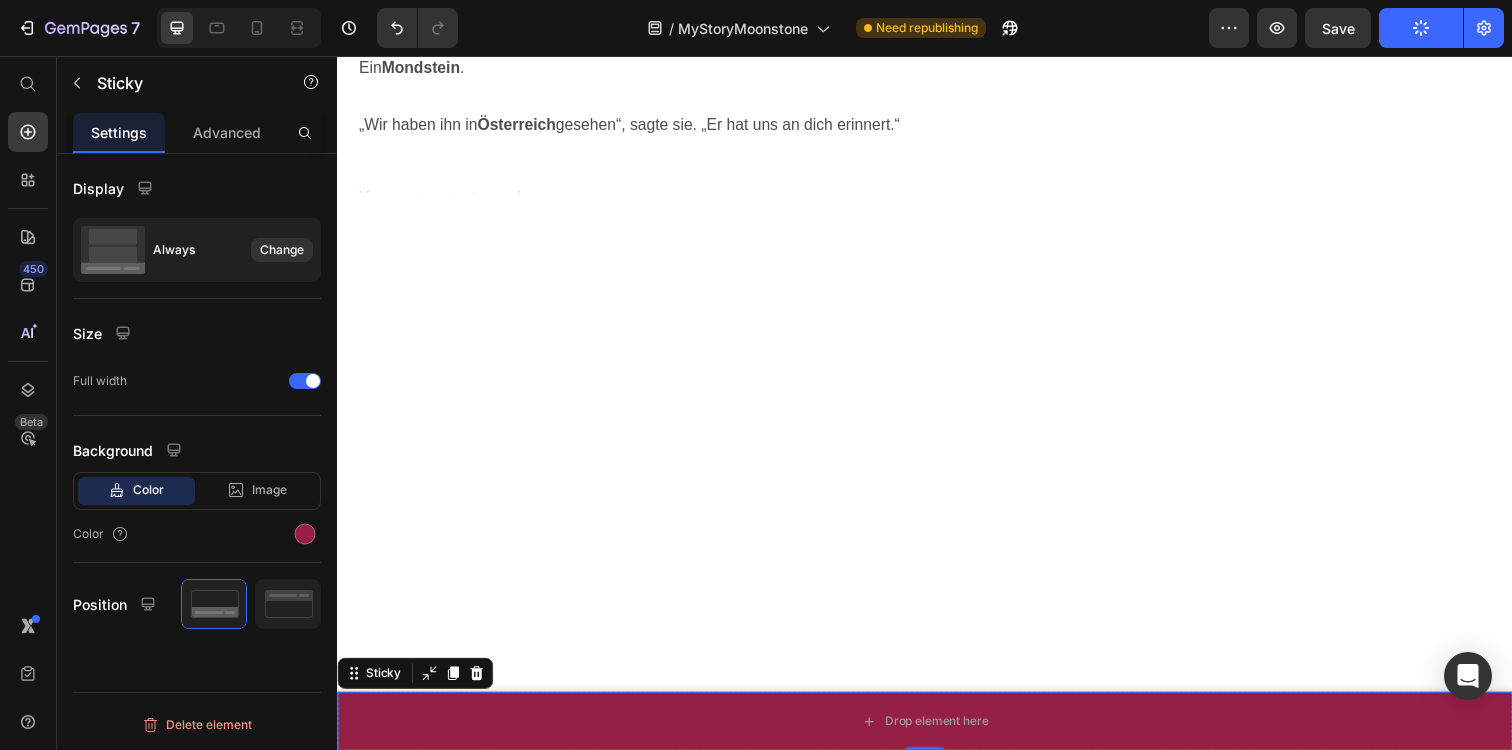 scroll, scrollTop: 2318, scrollLeft: 0, axis: vertical 